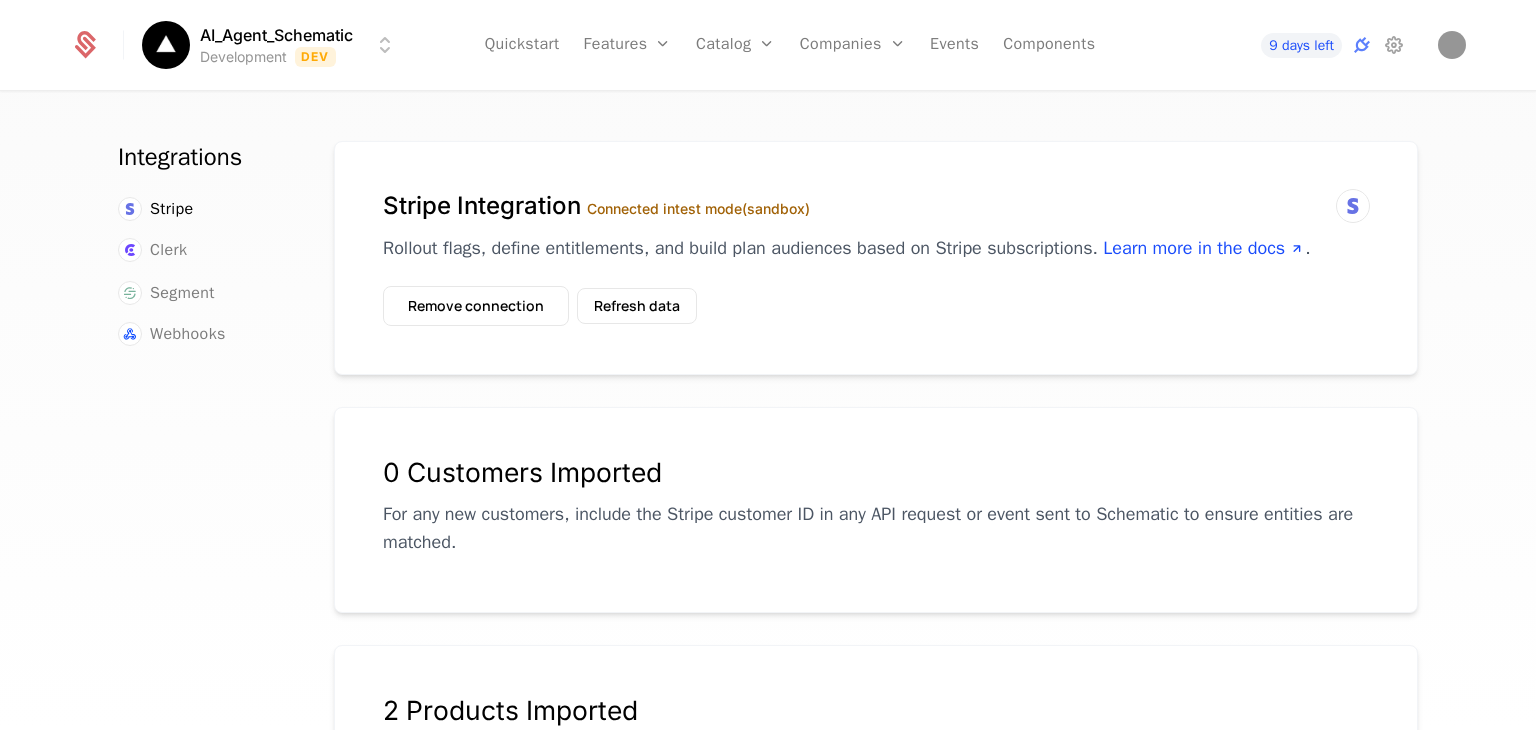 scroll, scrollTop: 0, scrollLeft: 0, axis: both 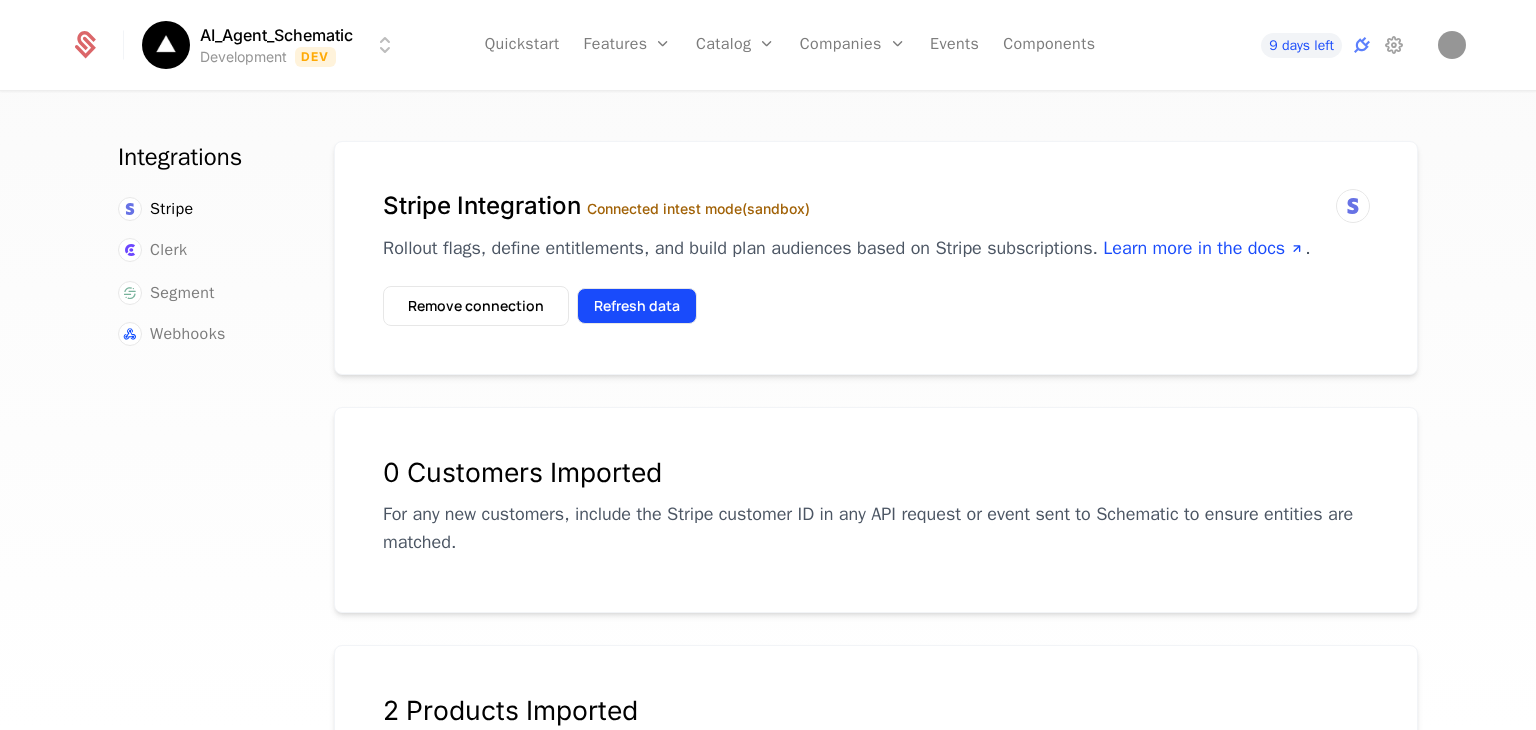 click on "Refresh data" at bounding box center (637, 306) 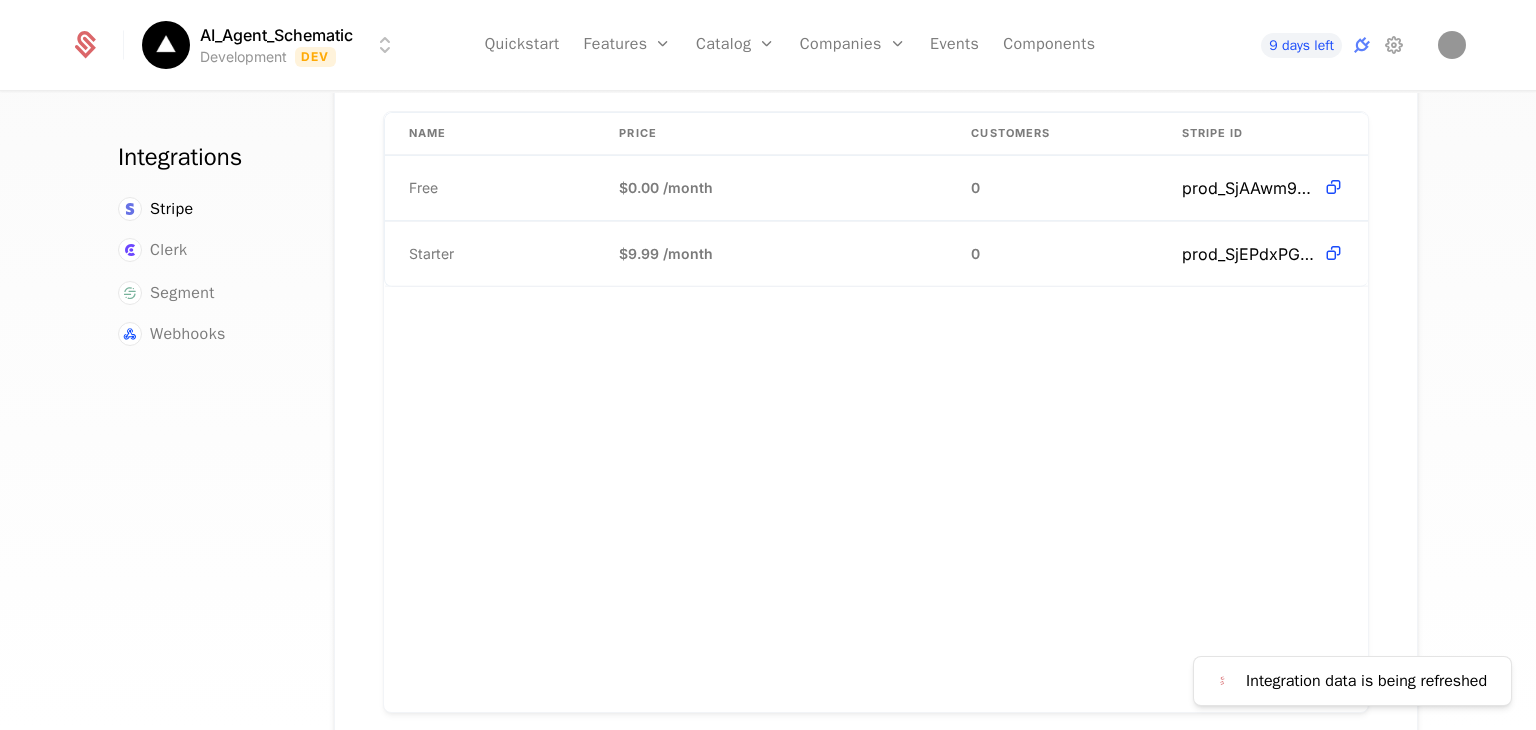 scroll, scrollTop: 700, scrollLeft: 0, axis: vertical 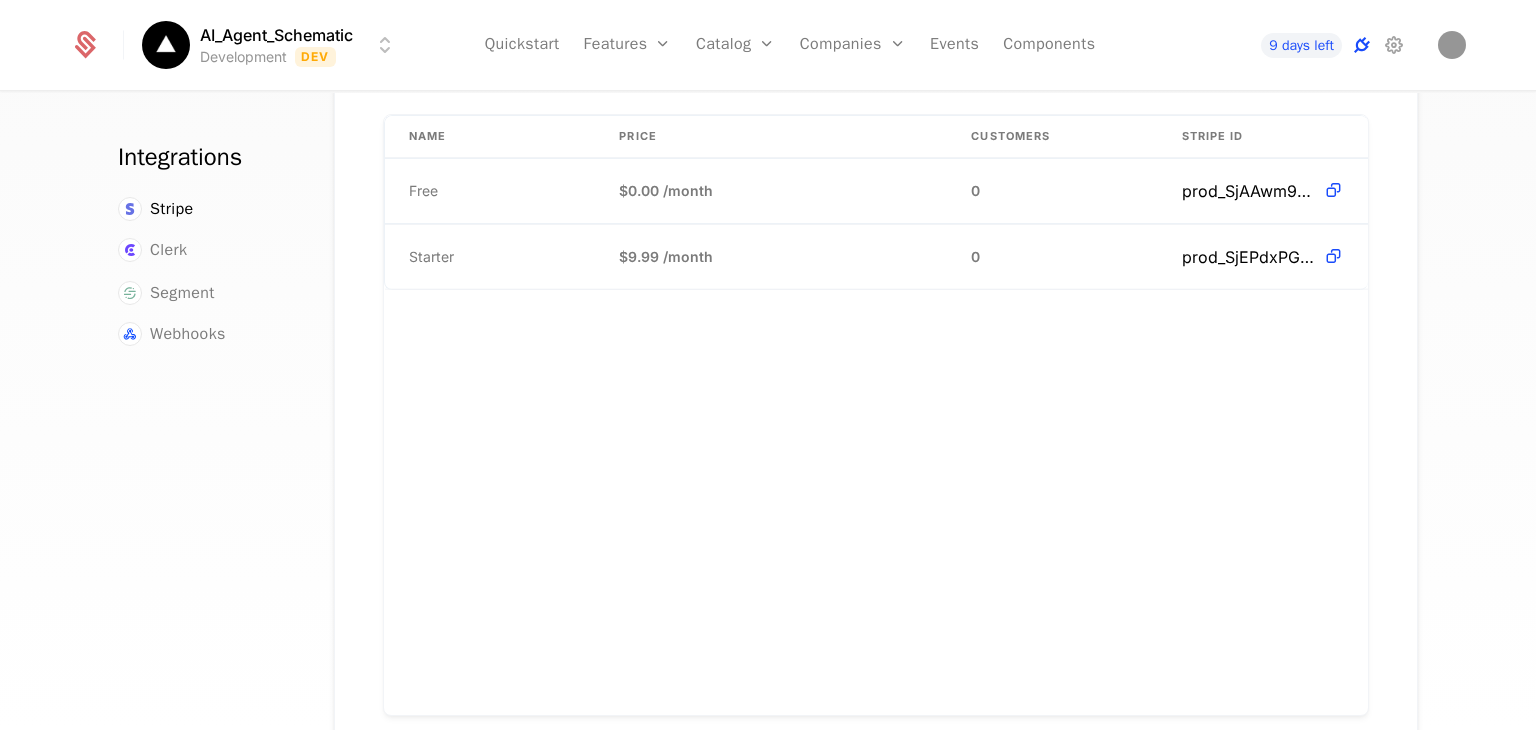 click at bounding box center (1362, 45) 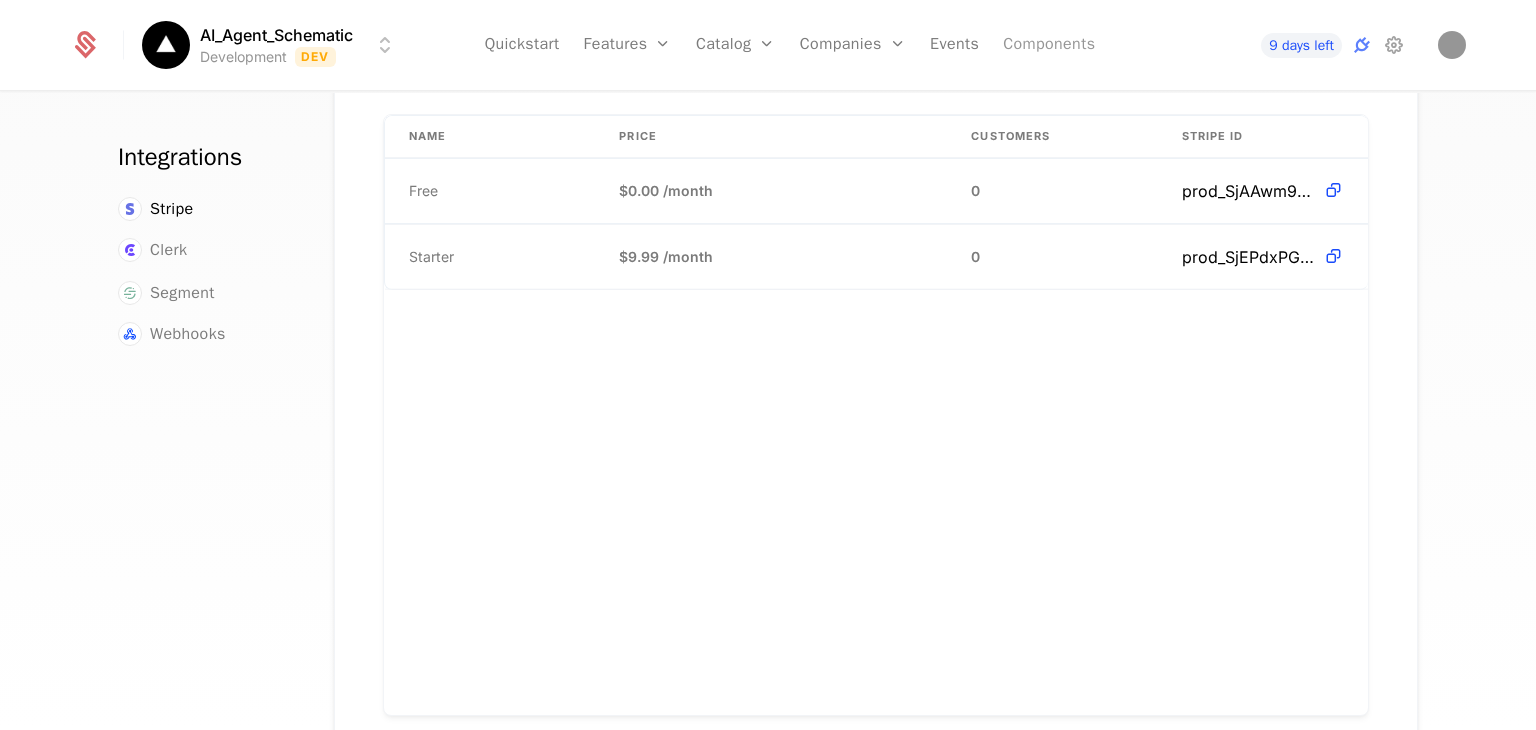 click on "Components" at bounding box center (1049, 45) 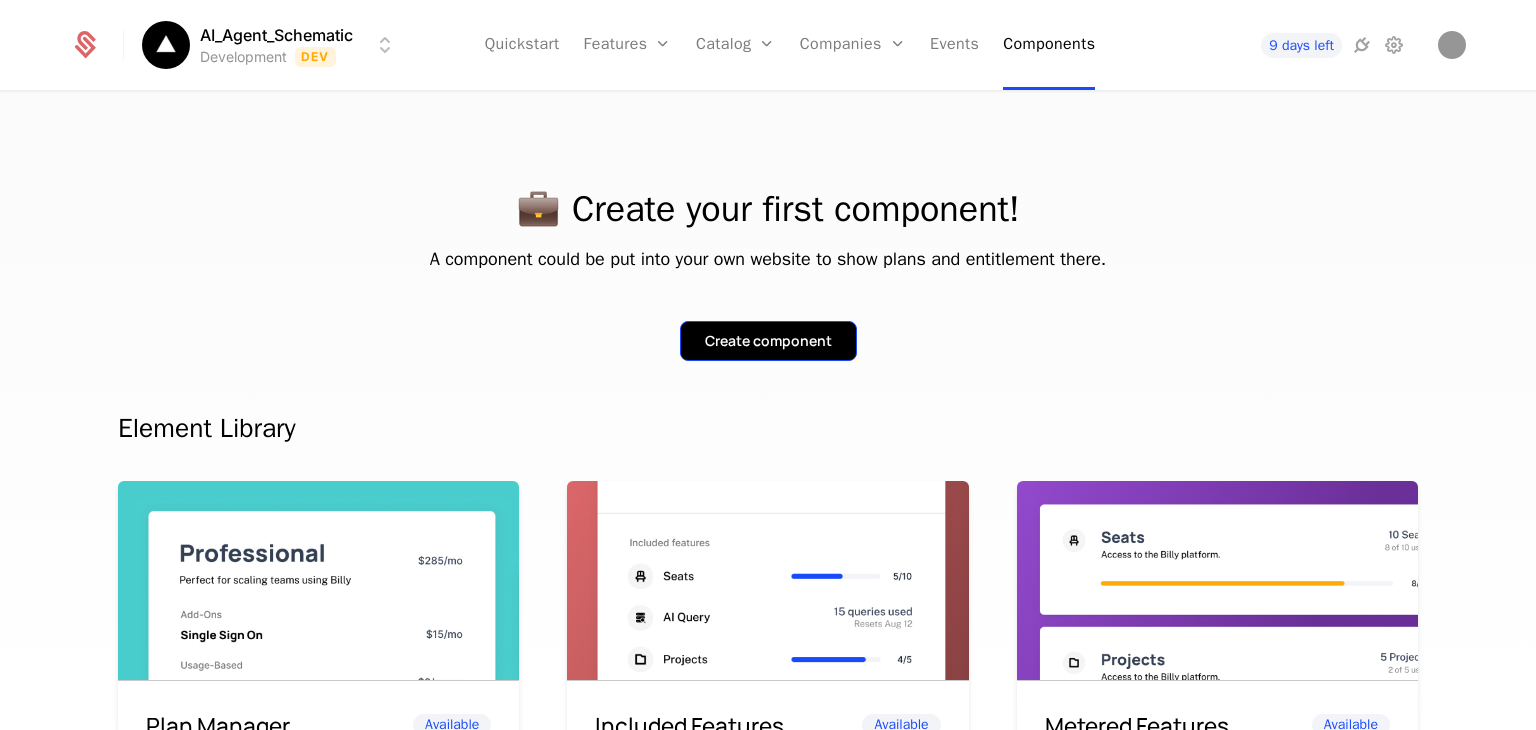 click on "Create component" at bounding box center (768, 341) 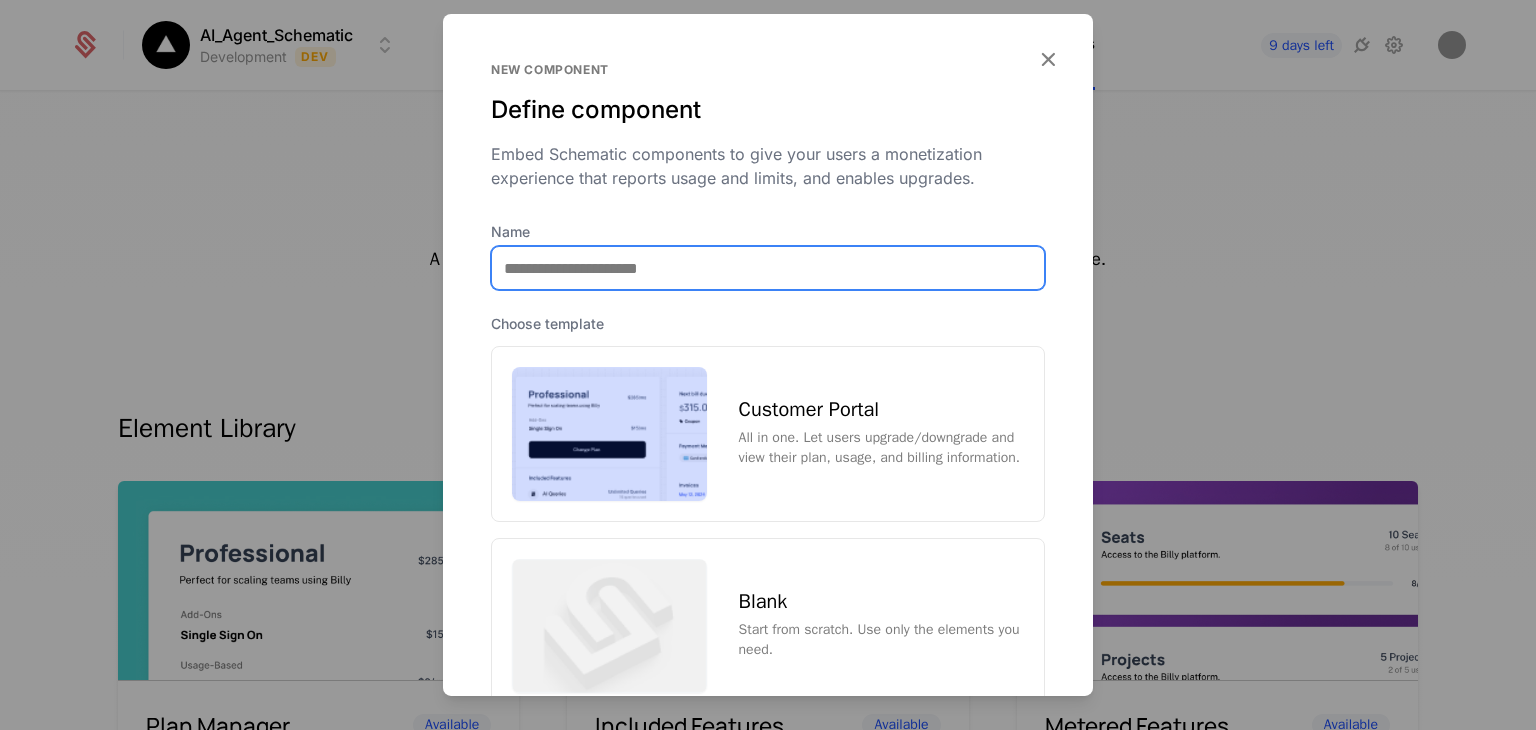 click on "Name" at bounding box center (768, 268) 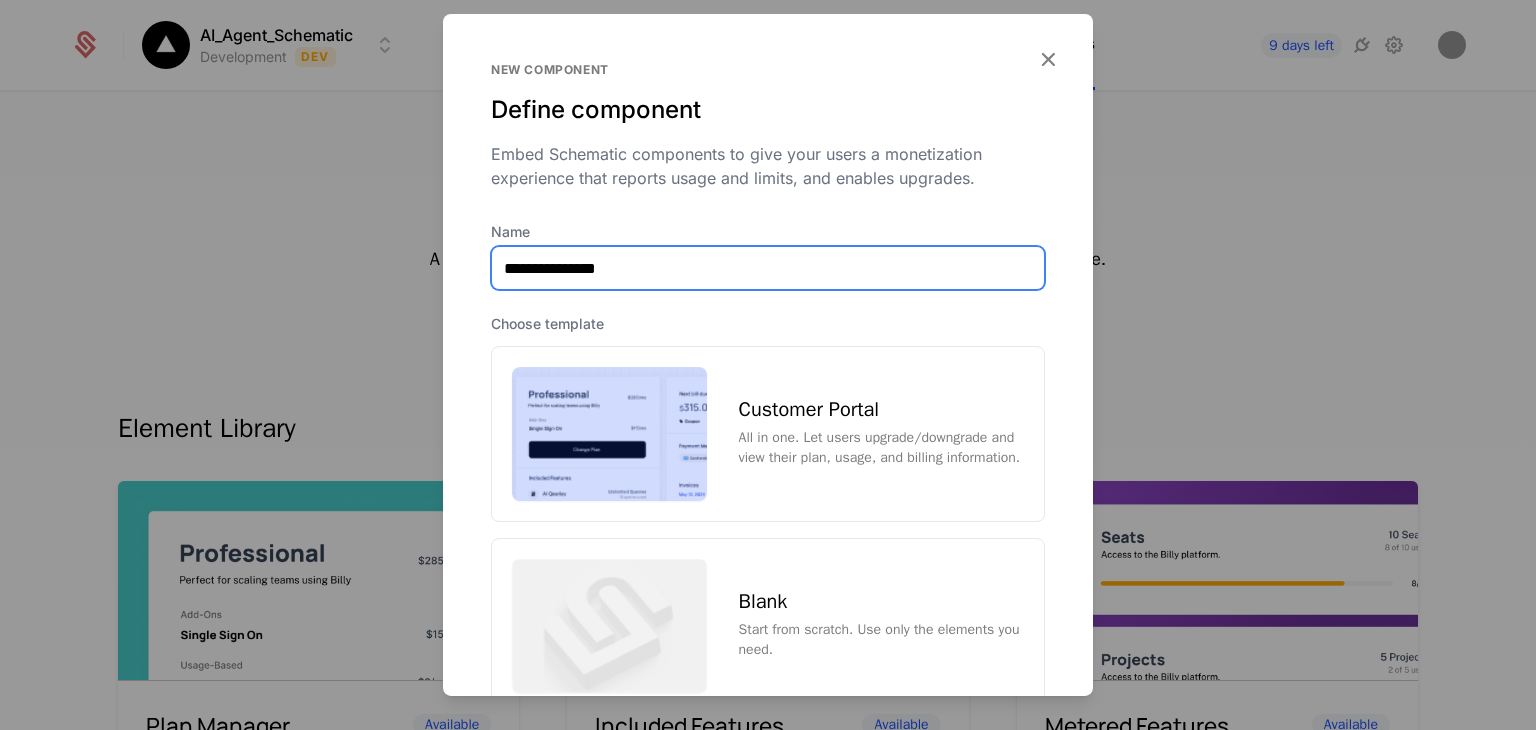 scroll, scrollTop: 184, scrollLeft: 0, axis: vertical 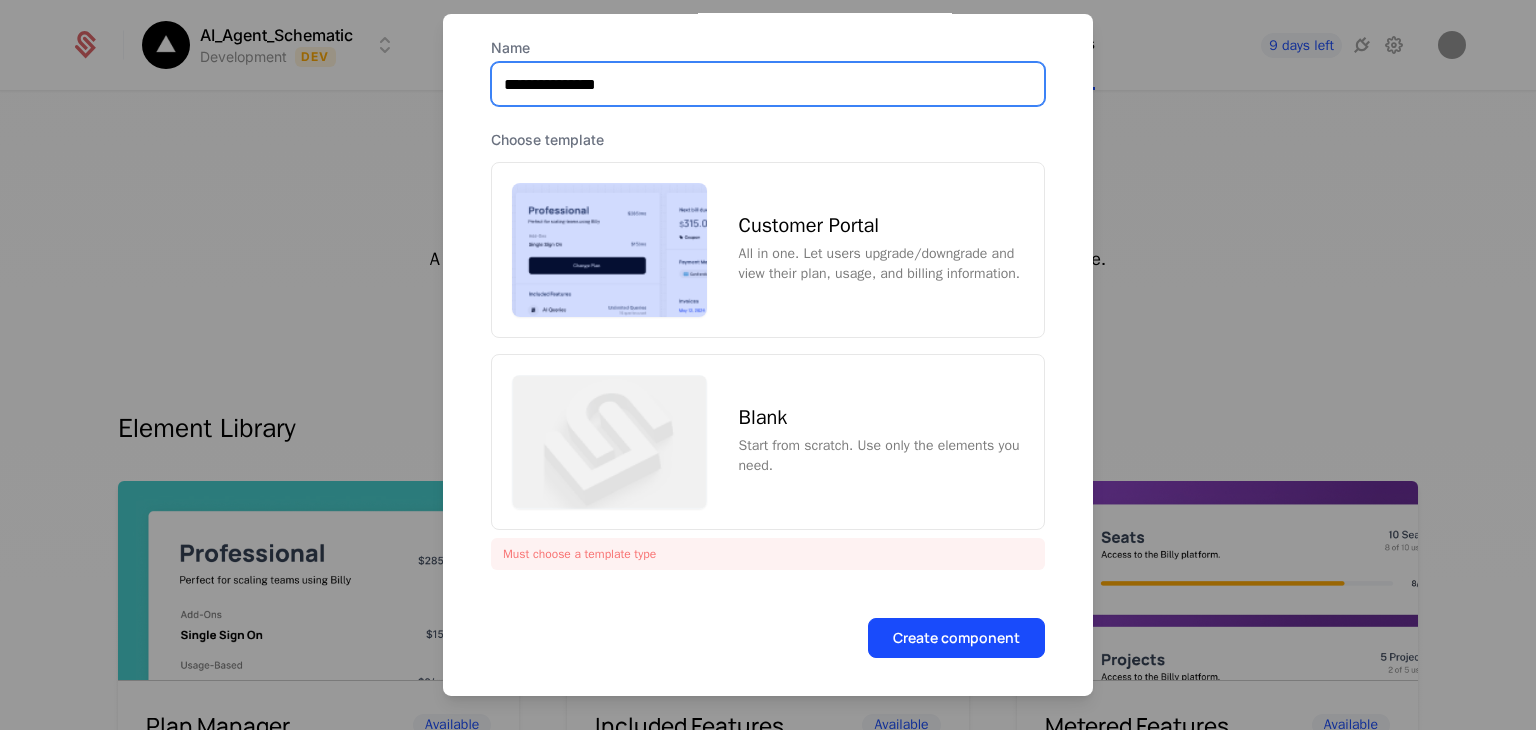 type on "**********" 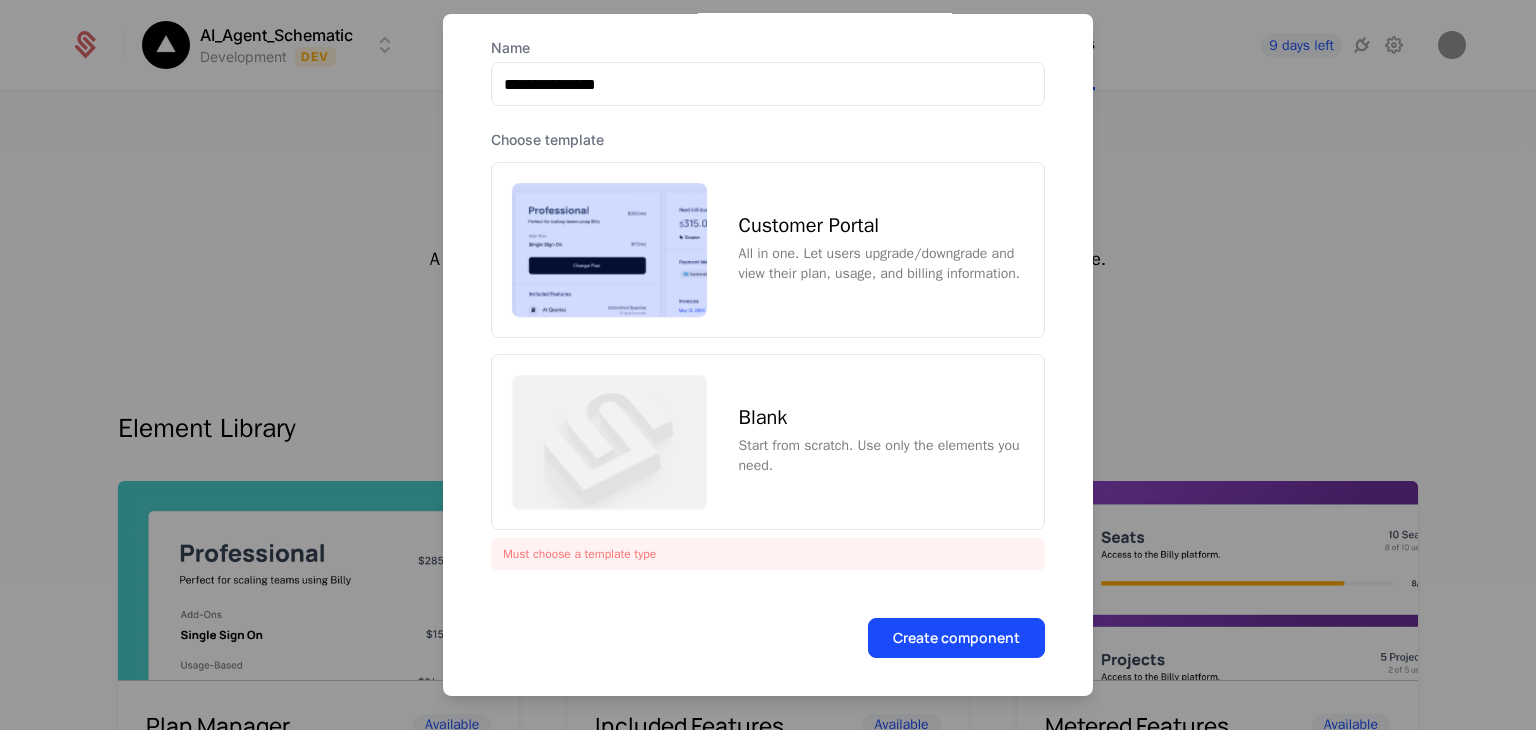 click on "All in one. Let users upgrade/downgrade and view their plan, usage, and billing information." at bounding box center [881, 264] 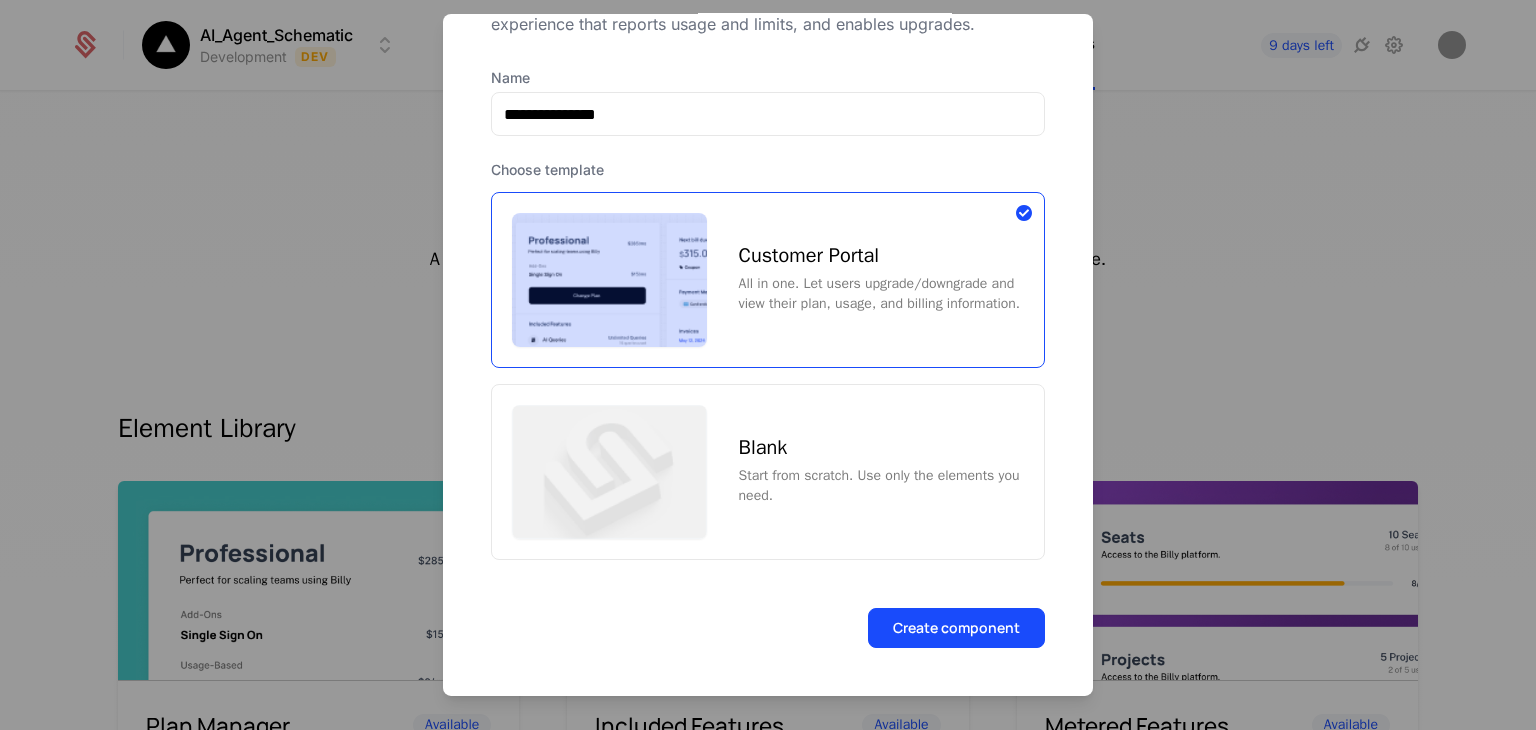 scroll, scrollTop: 144, scrollLeft: 0, axis: vertical 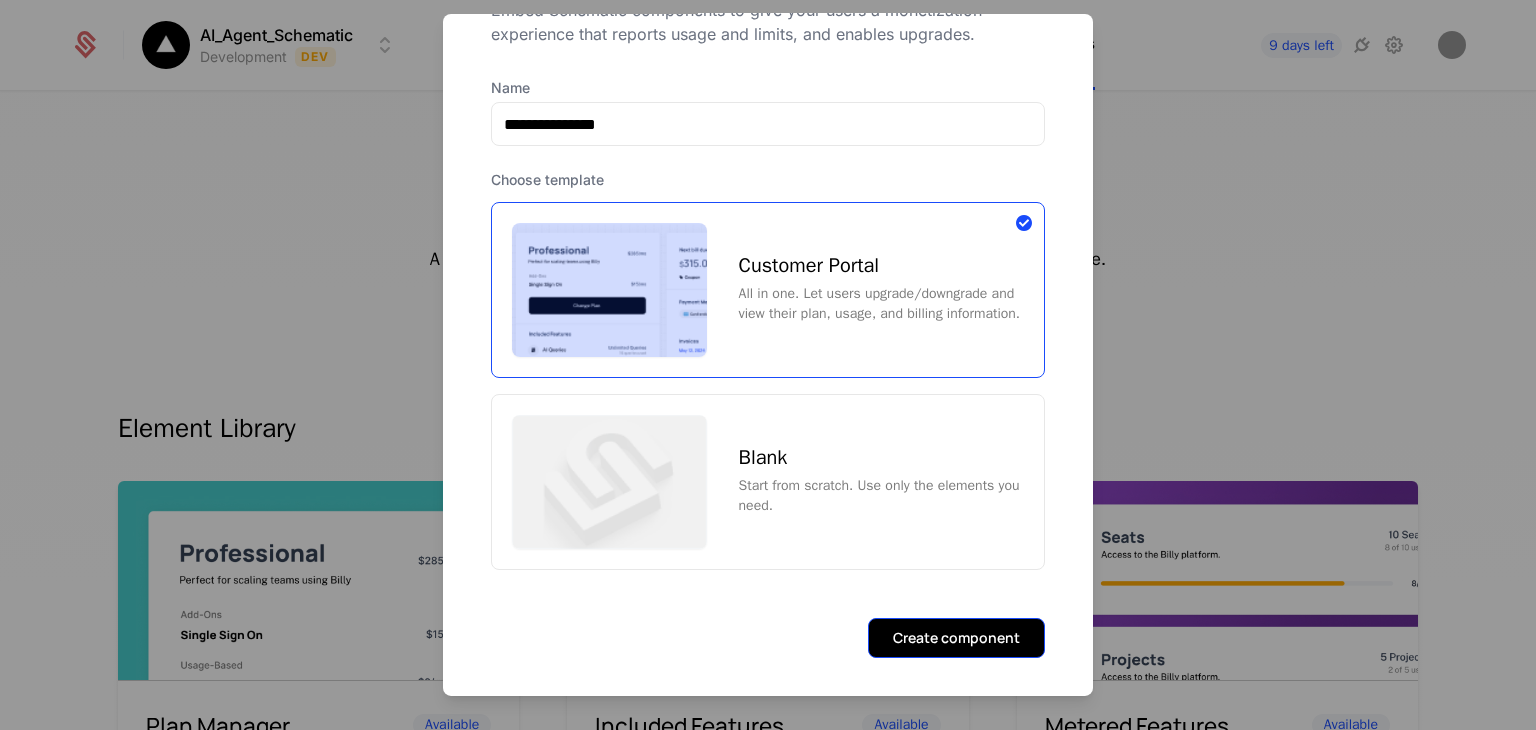 click on "Create component" at bounding box center (956, 637) 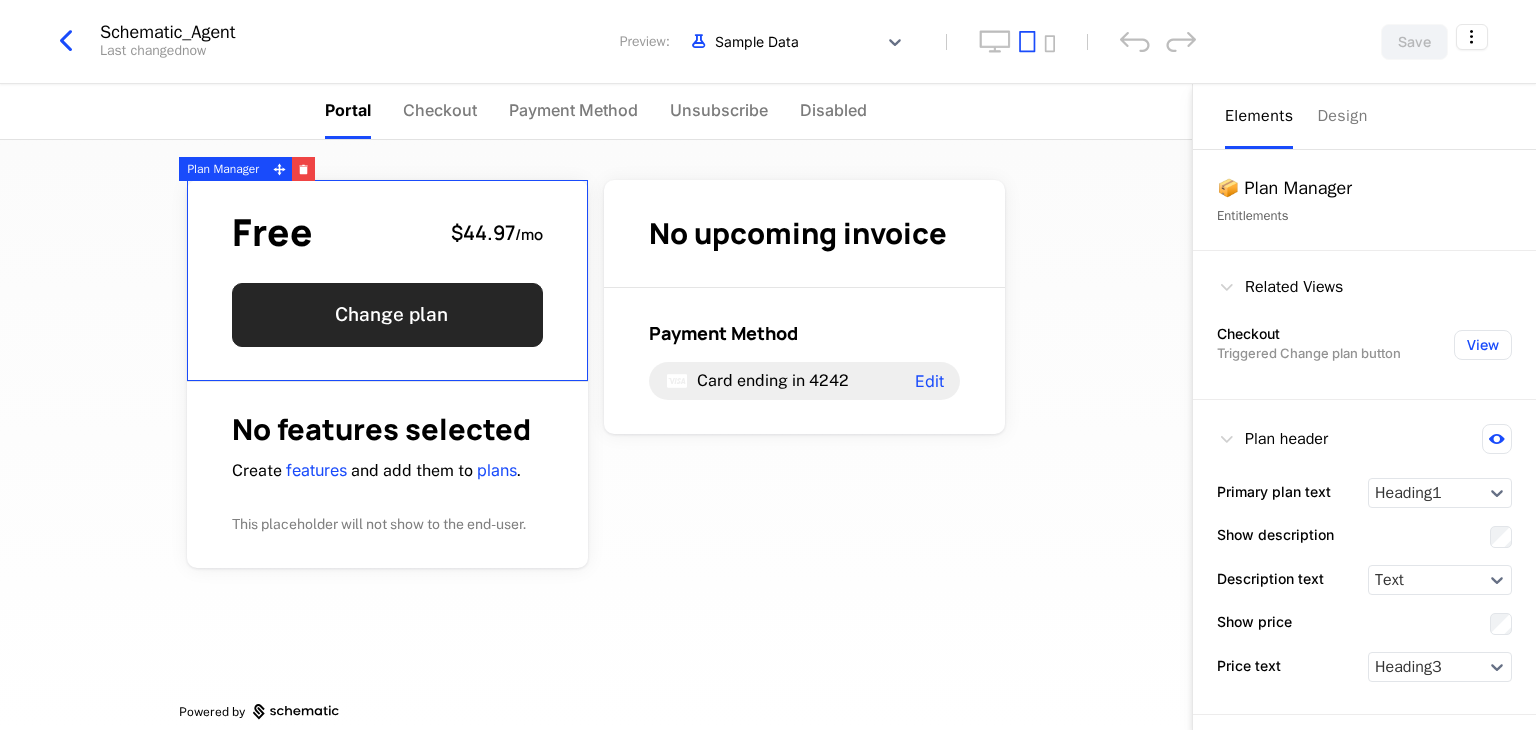 click on "Change plan" at bounding box center [387, 315] 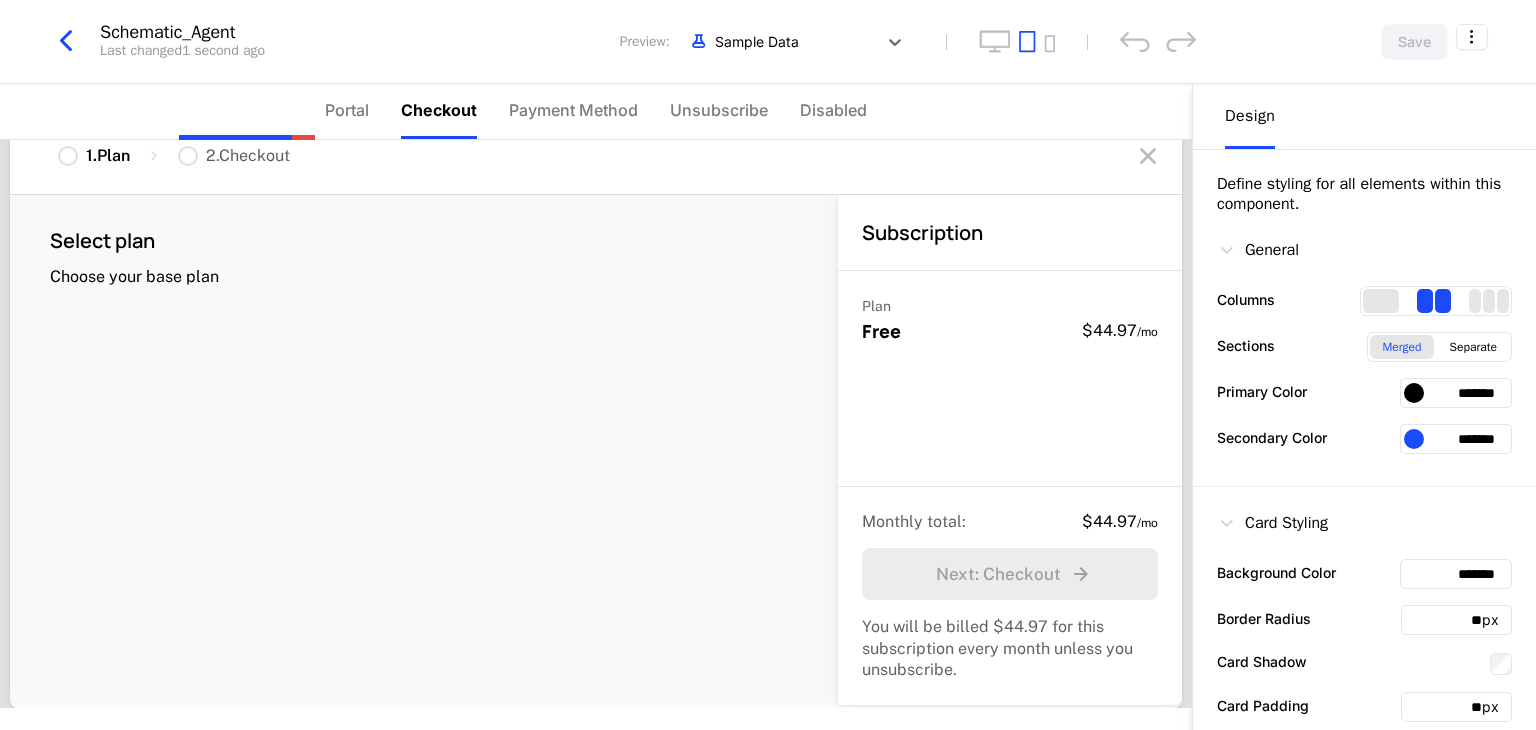 scroll, scrollTop: 0, scrollLeft: 0, axis: both 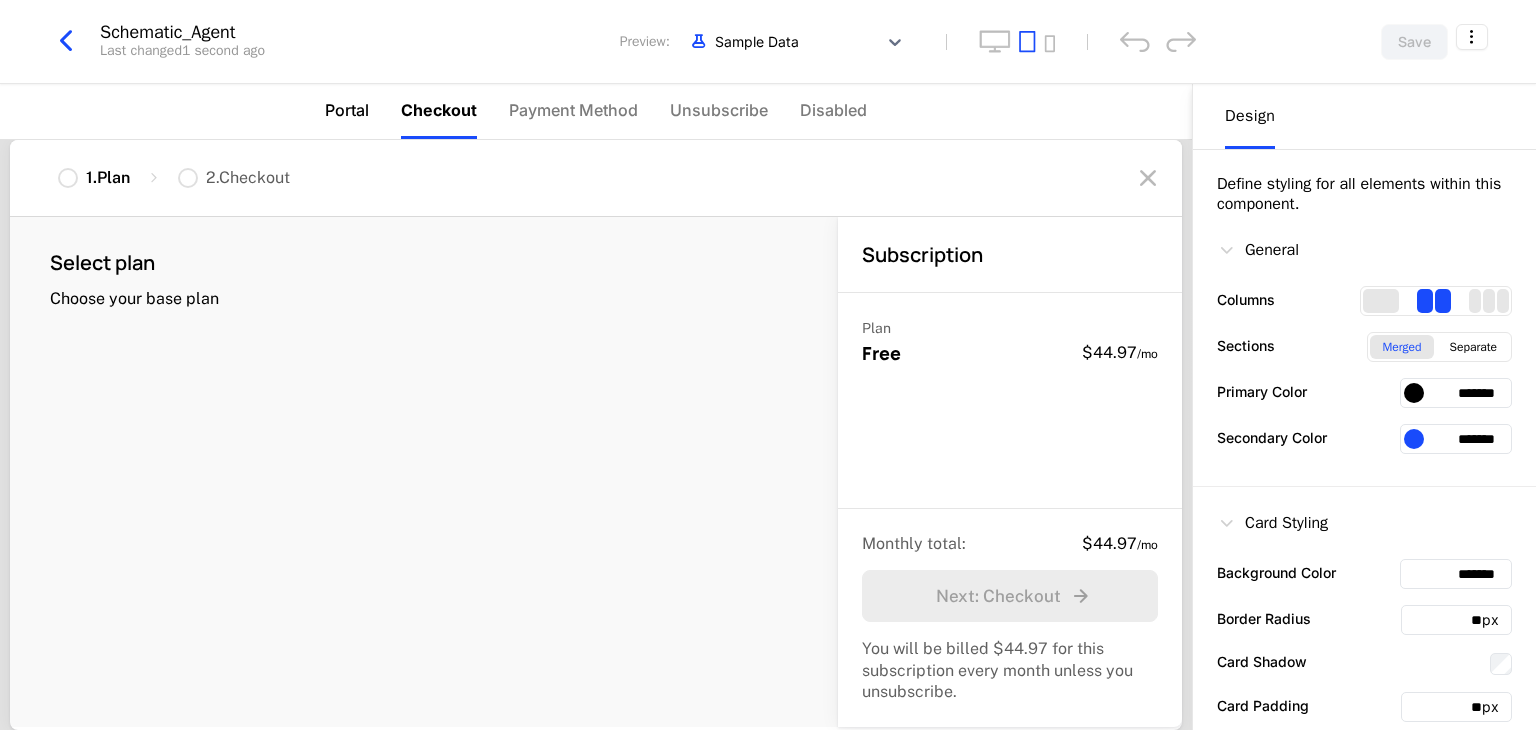 click on "Portal" at bounding box center [347, 110] 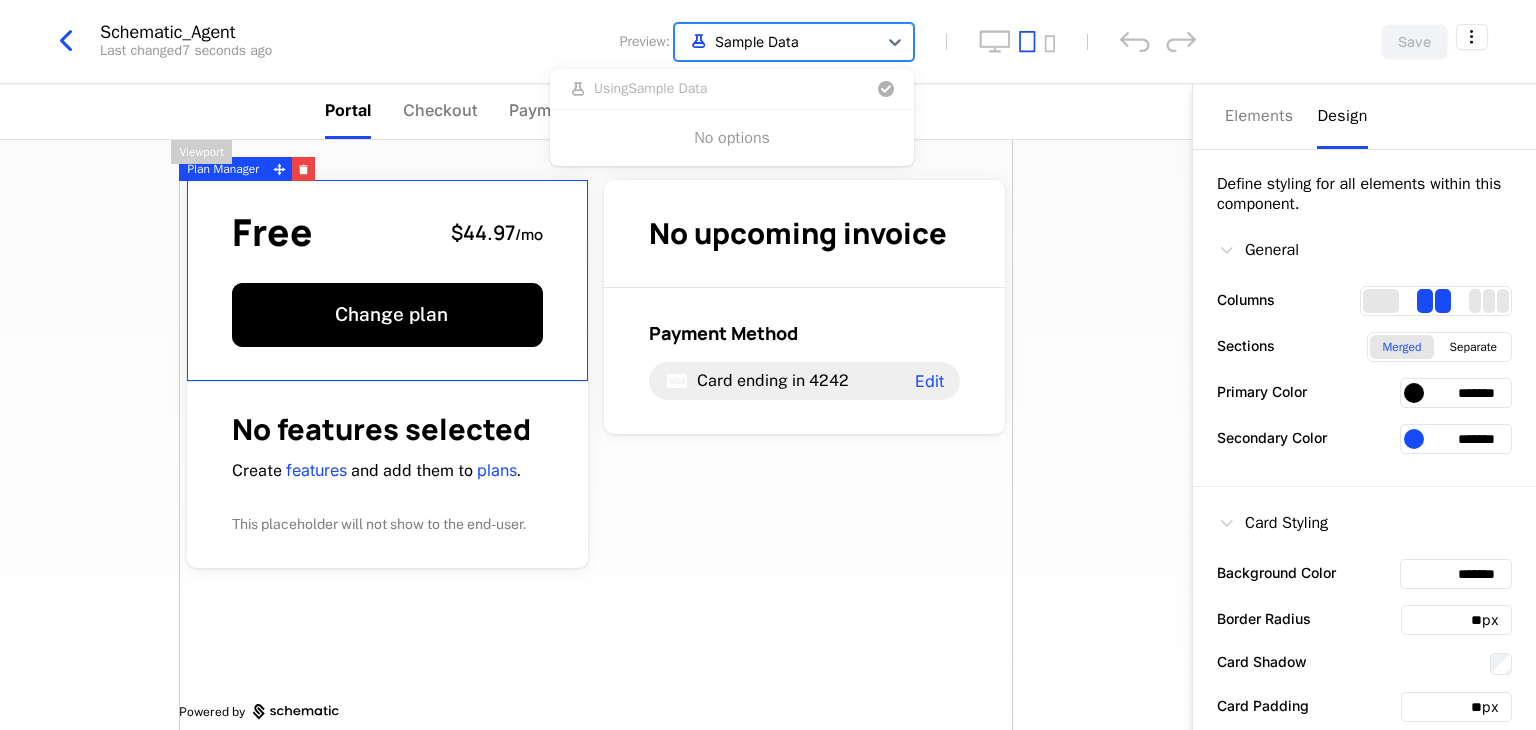 click at bounding box center (776, 41) 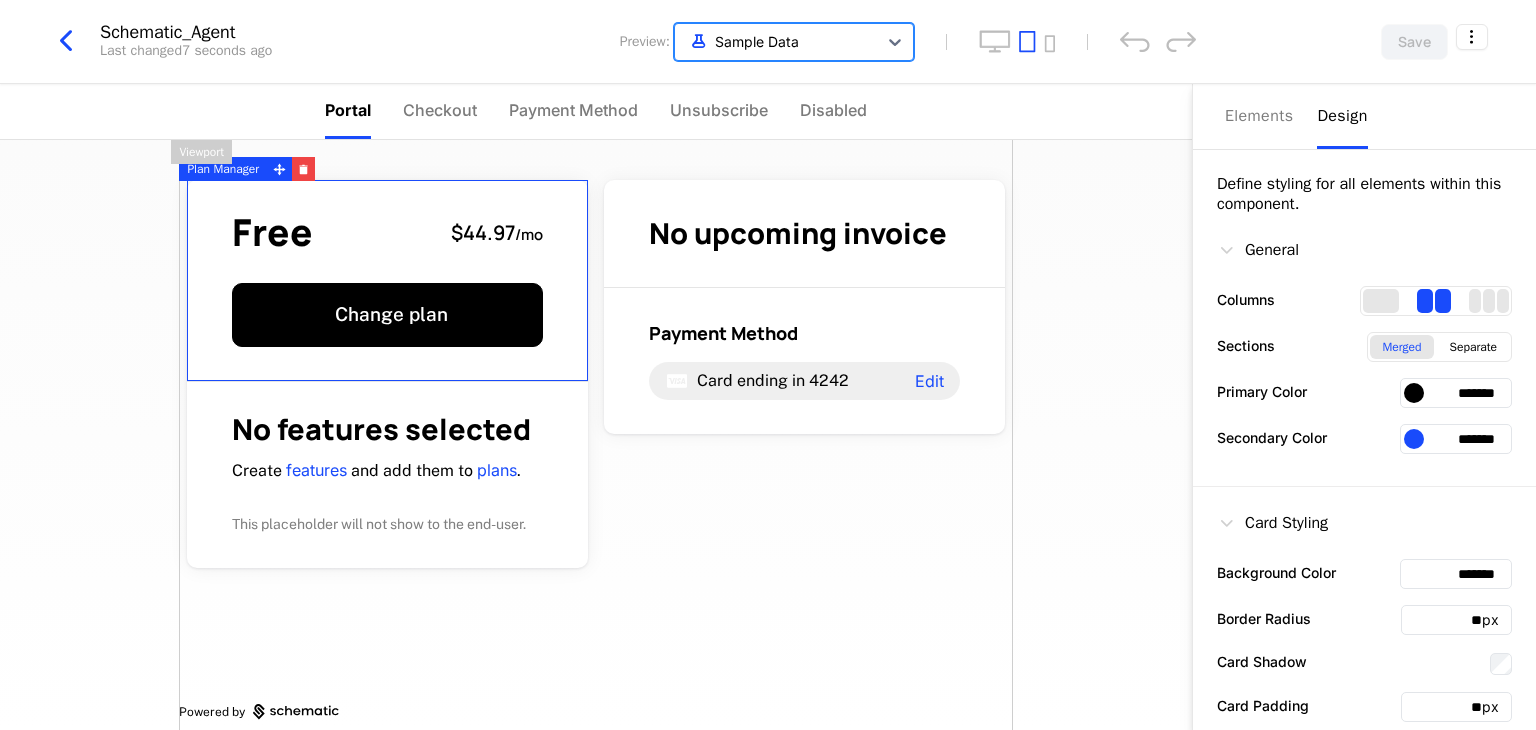click at bounding box center (776, 41) 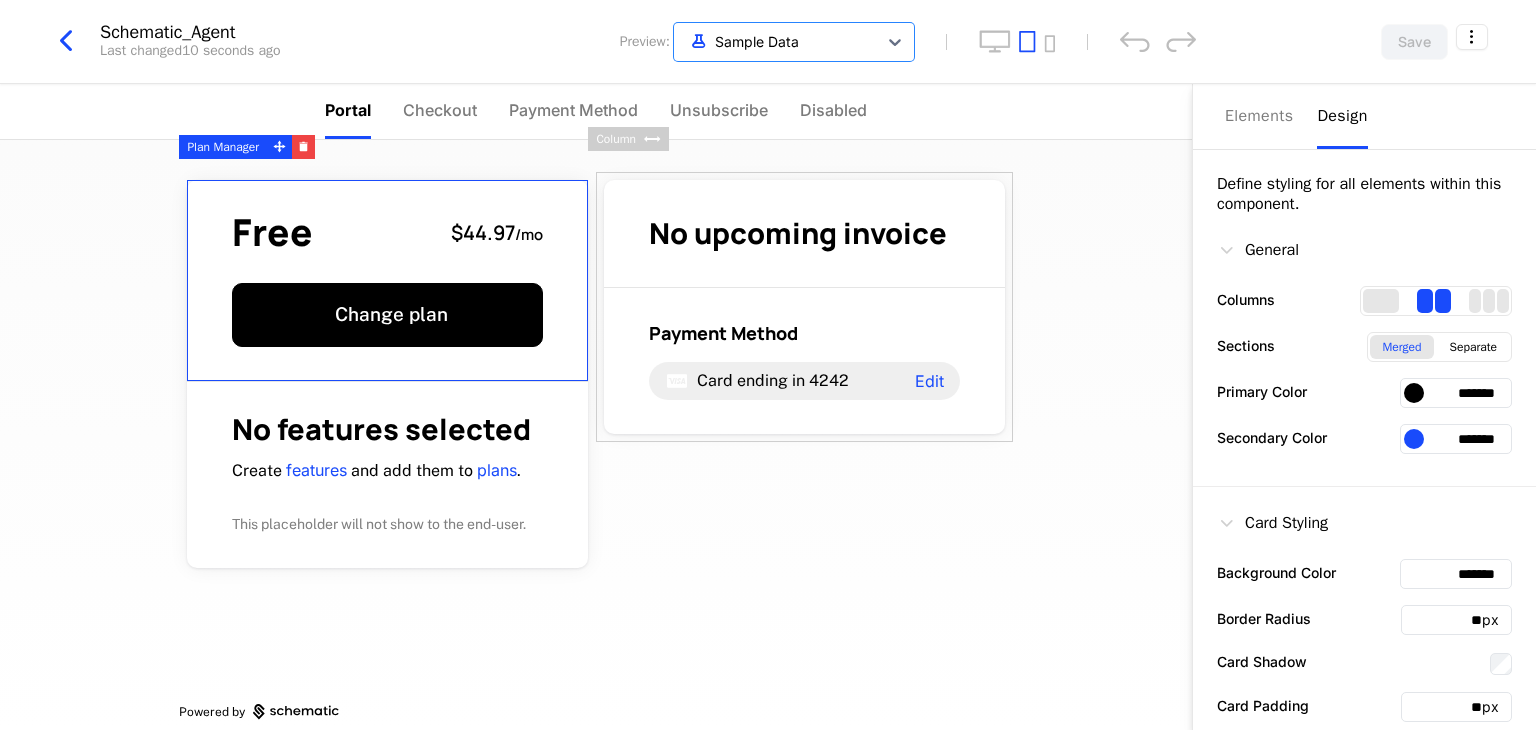 scroll, scrollTop: 22, scrollLeft: 0, axis: vertical 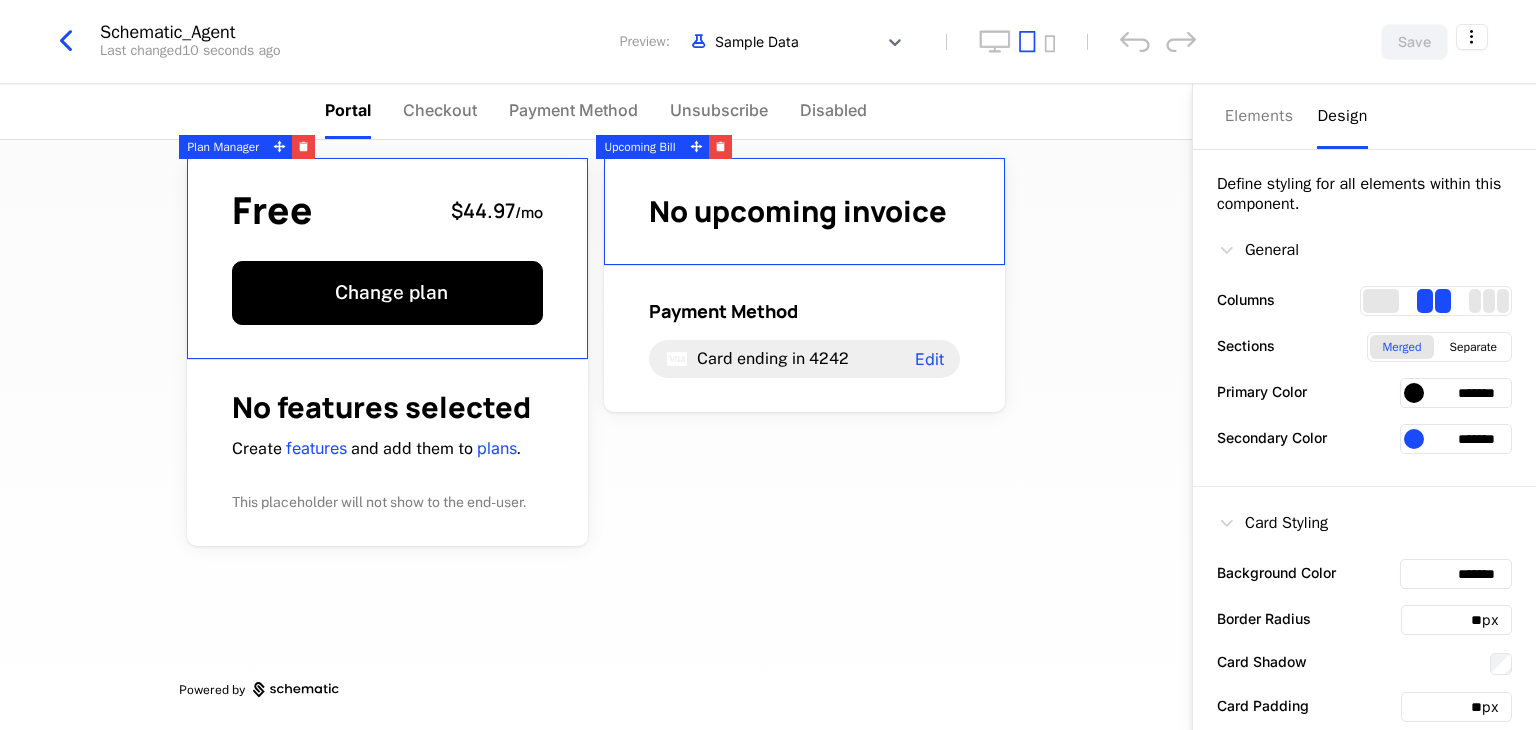 click on "Free $44.97 / mo Change plan No features selected Create   features   and add them to   plans . This placeholder will not show to the end-user. No upcoming invoice Payment Method Card ending in   4242 Edit Powered by" at bounding box center [596, 435] 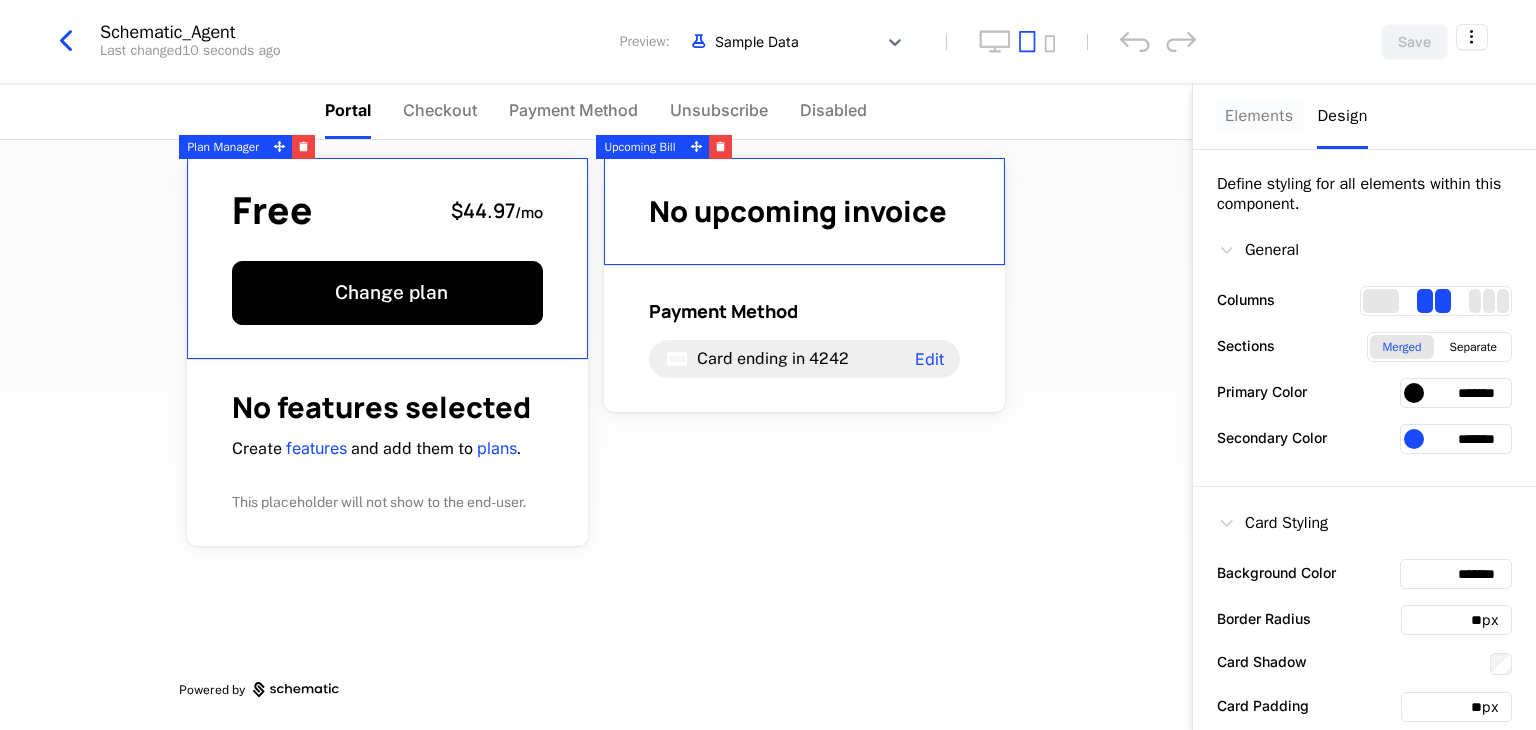 click on "Elements" at bounding box center [1259, 116] 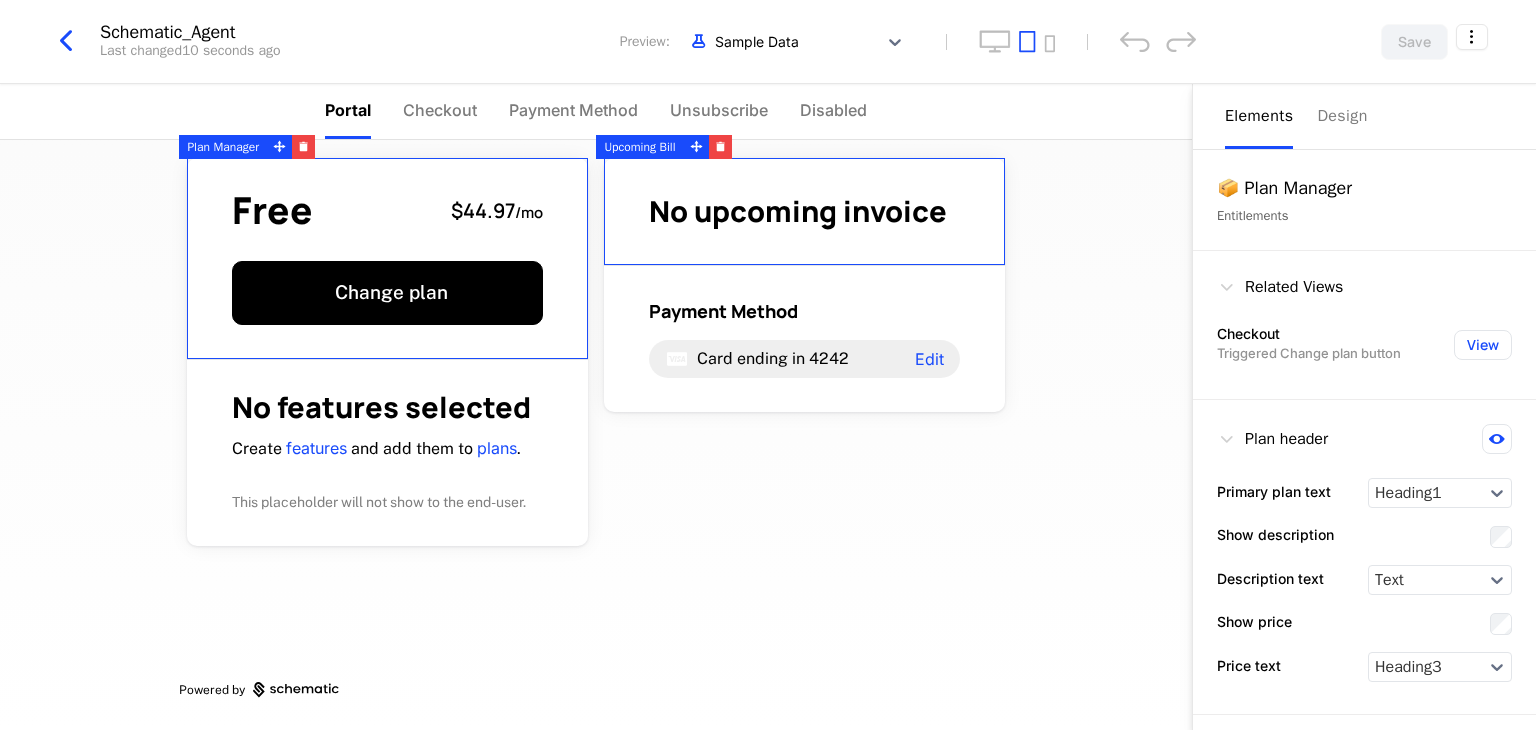 click at bounding box center (1227, 287) 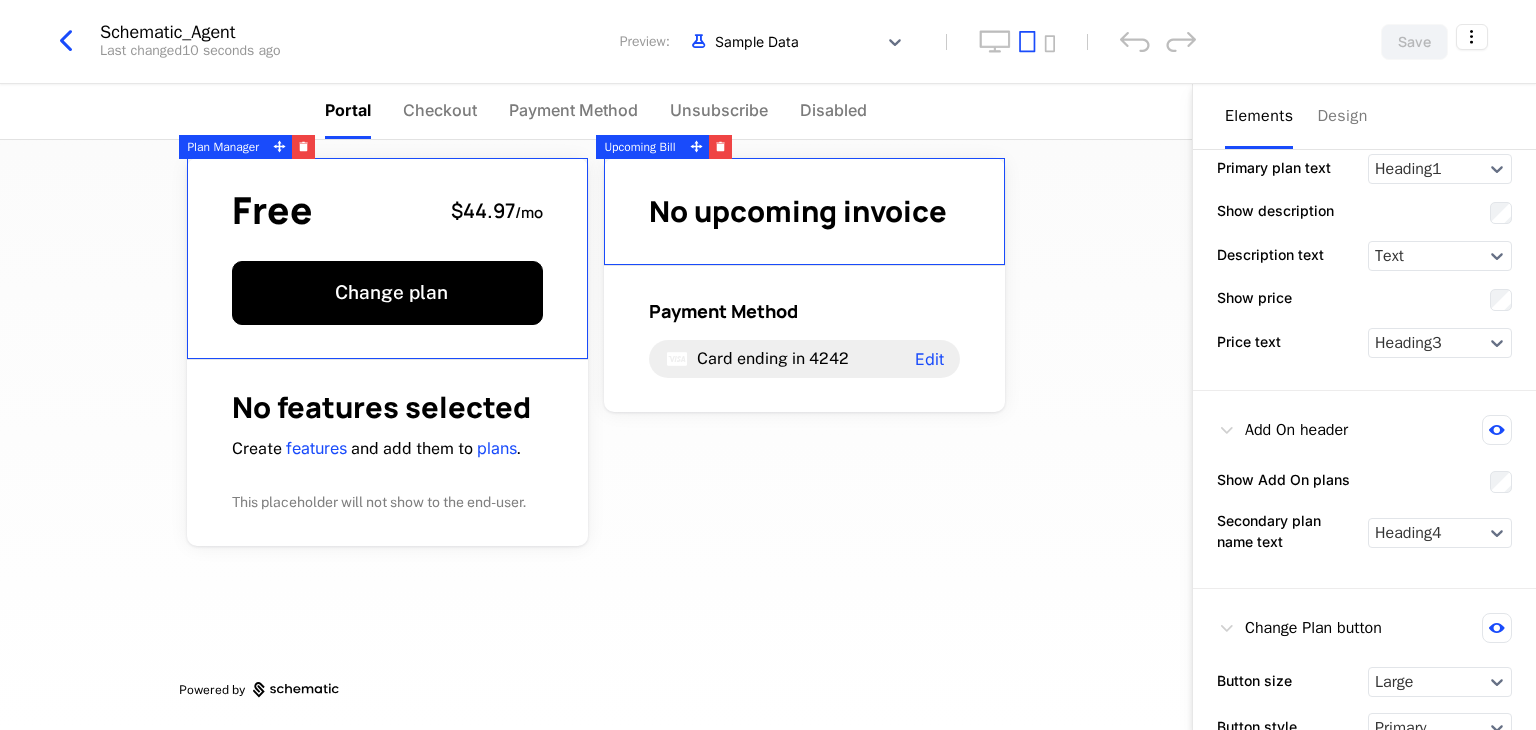 scroll, scrollTop: 336, scrollLeft: 0, axis: vertical 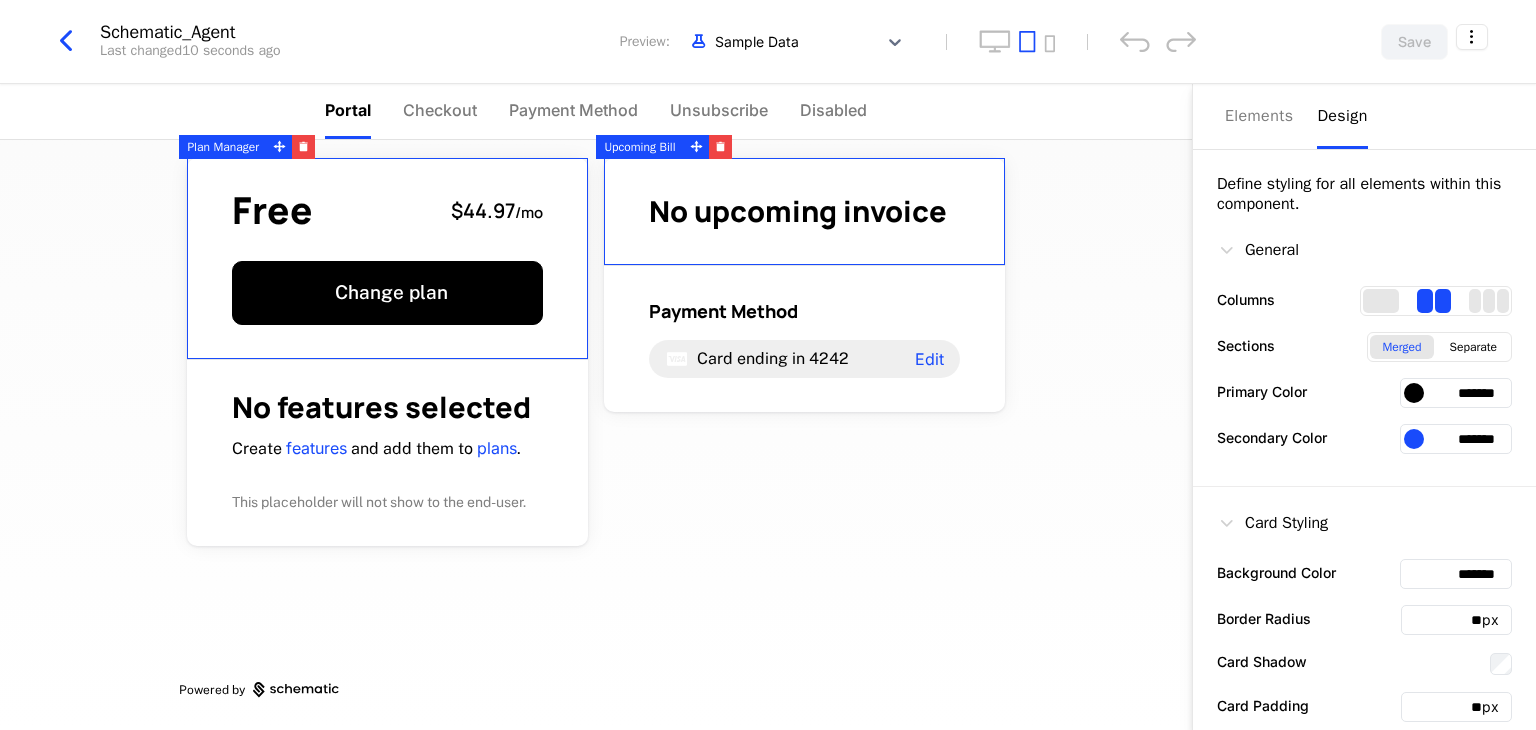 click on "Design" at bounding box center [1342, 116] 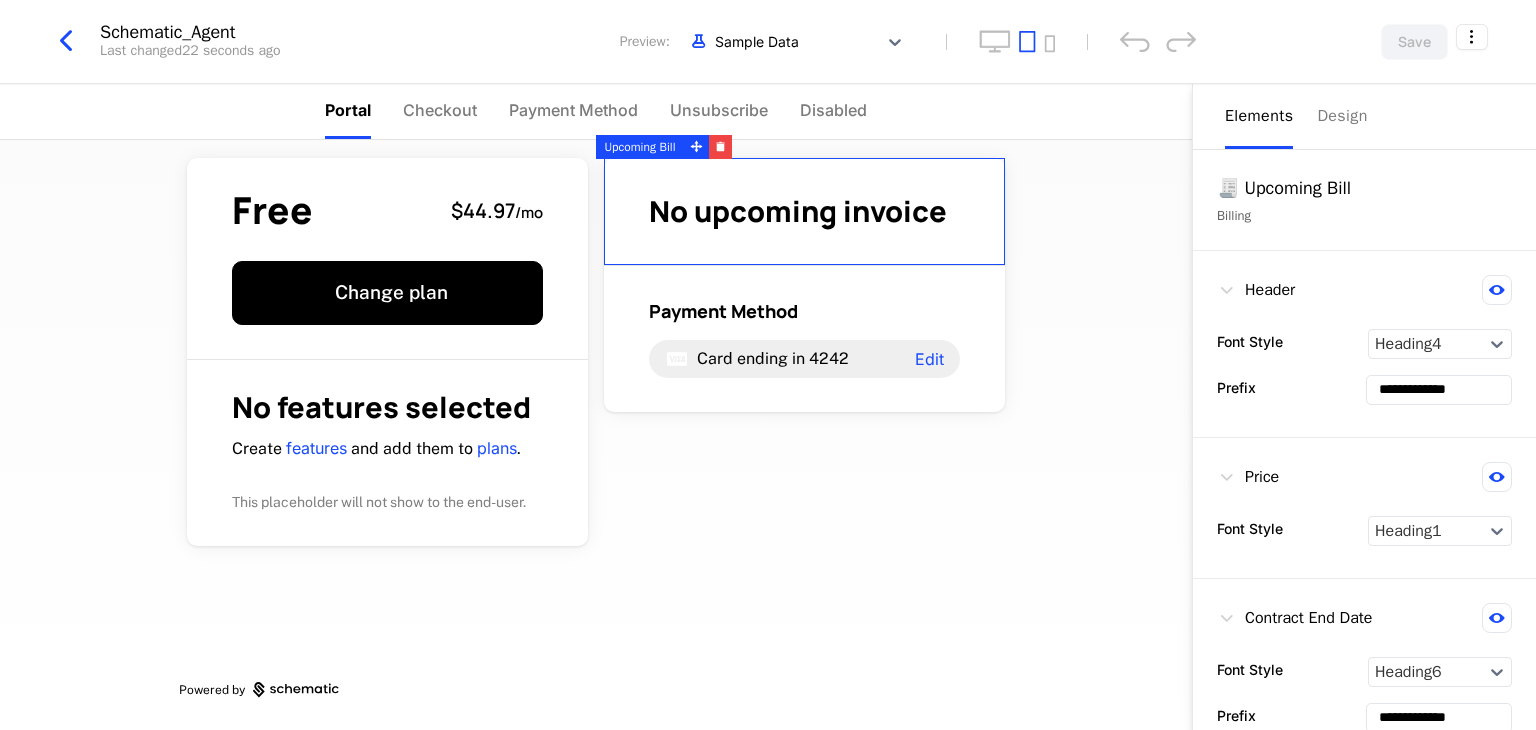 click on "No upcoming invoice" at bounding box center (798, 211) 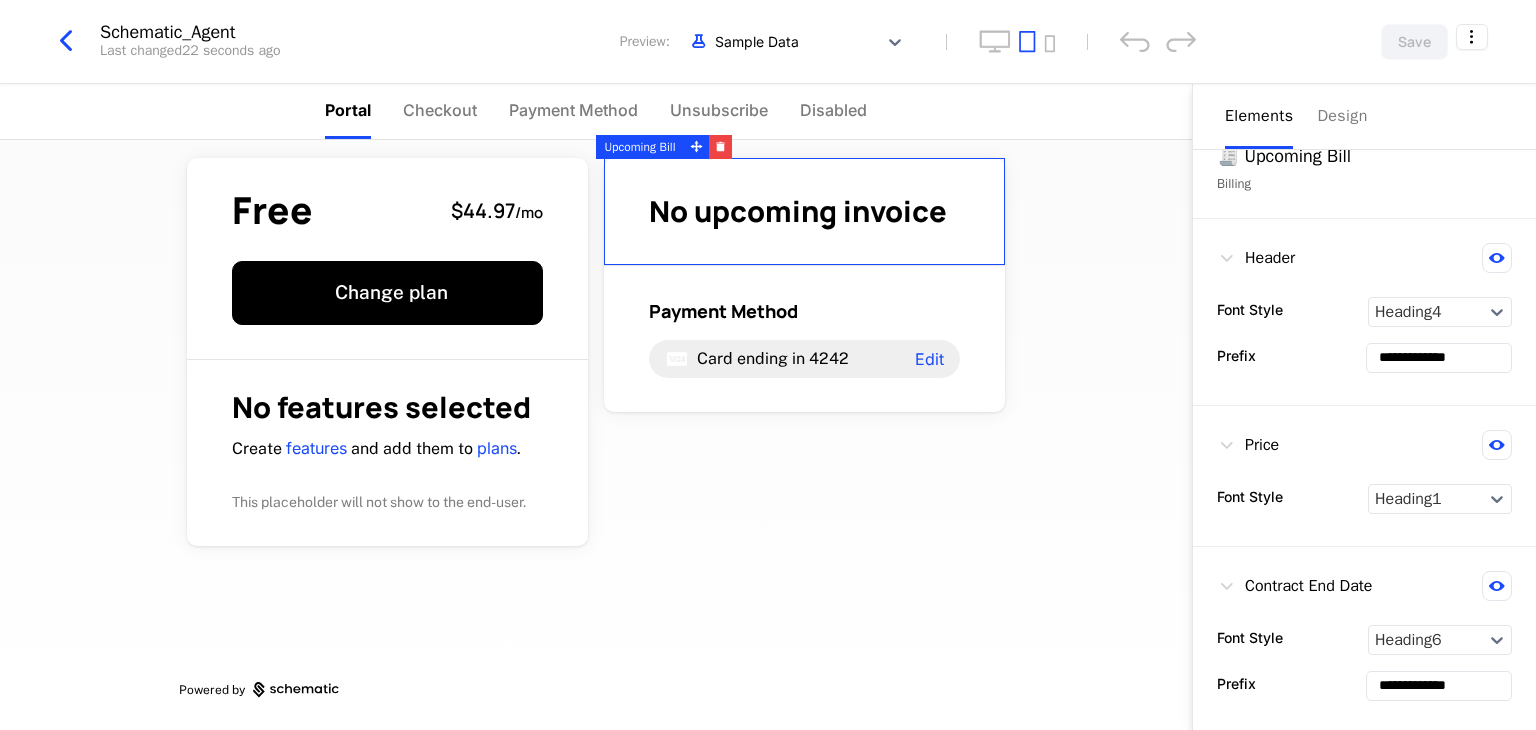 scroll, scrollTop: 0, scrollLeft: 0, axis: both 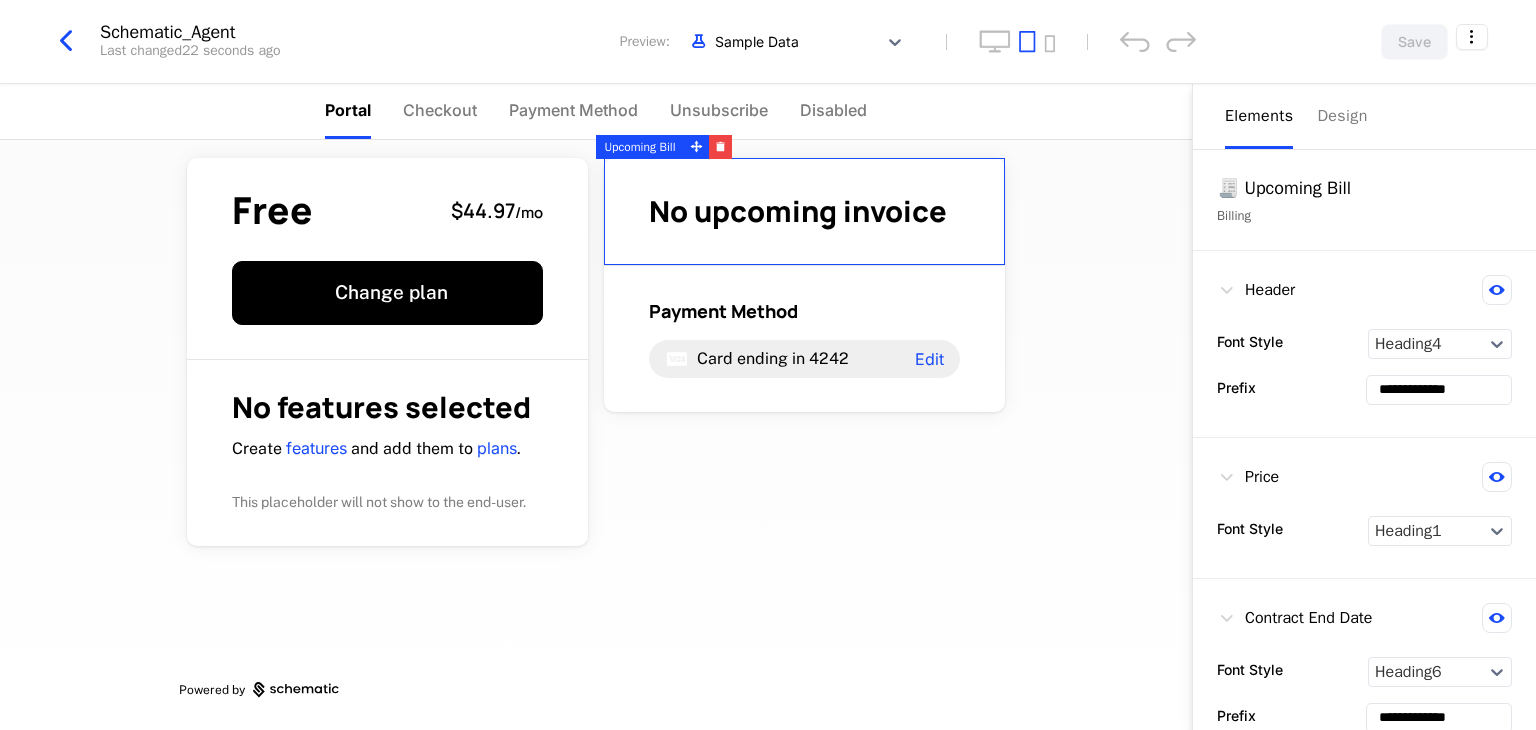 click on "Free $44.97 / mo Change plan No features selected Create   features   and add them to   plans . This placeholder will not show to the end-user. No upcoming invoice Payment Method Card ending in   4242 Edit Powered by" at bounding box center (596, 435) 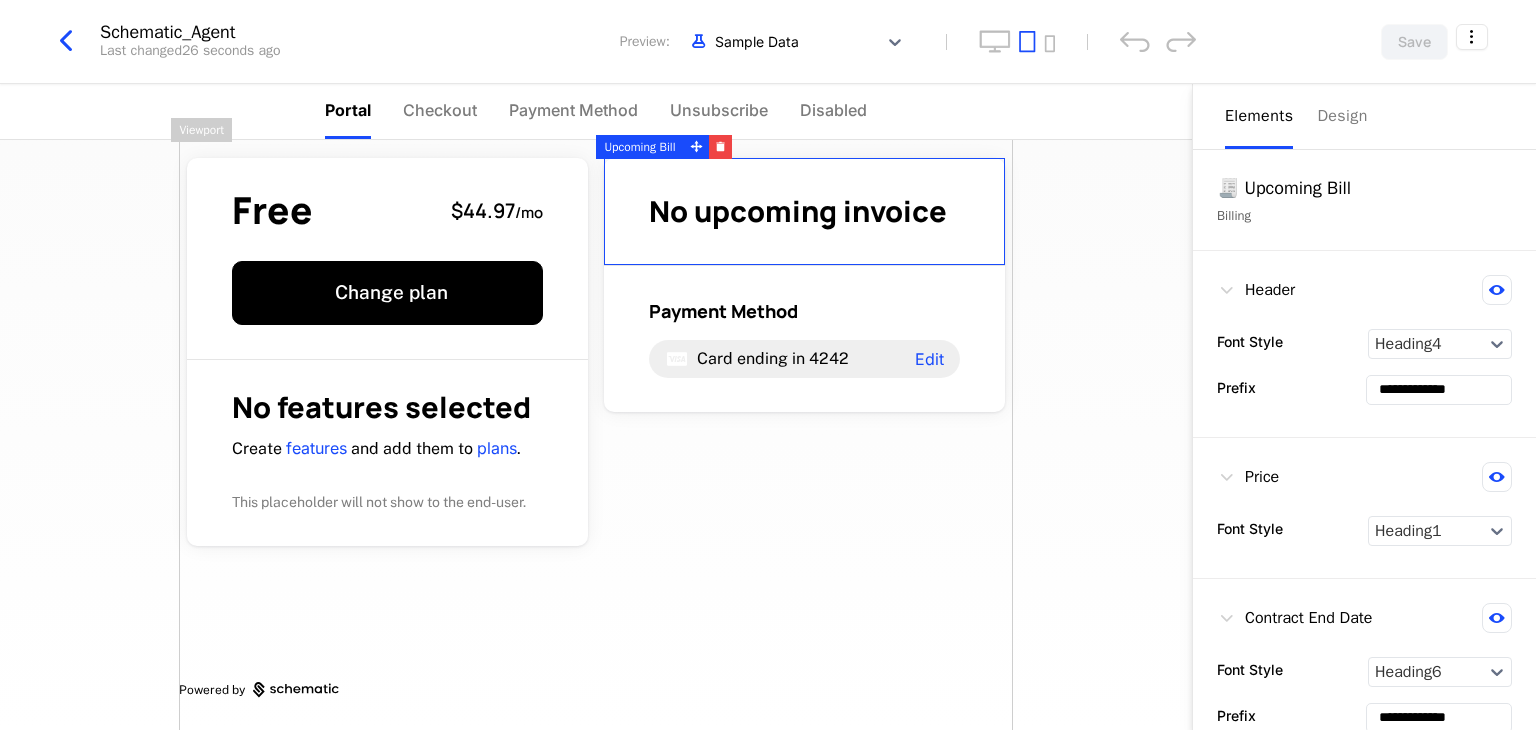 click on "Free $44.97 / mo Change plan No features selected Create   features   and add them to   plans . This placeholder will not show to the end-user. No upcoming invoice Payment Method Card ending in   4242 Edit Powered by" at bounding box center [596, 424] 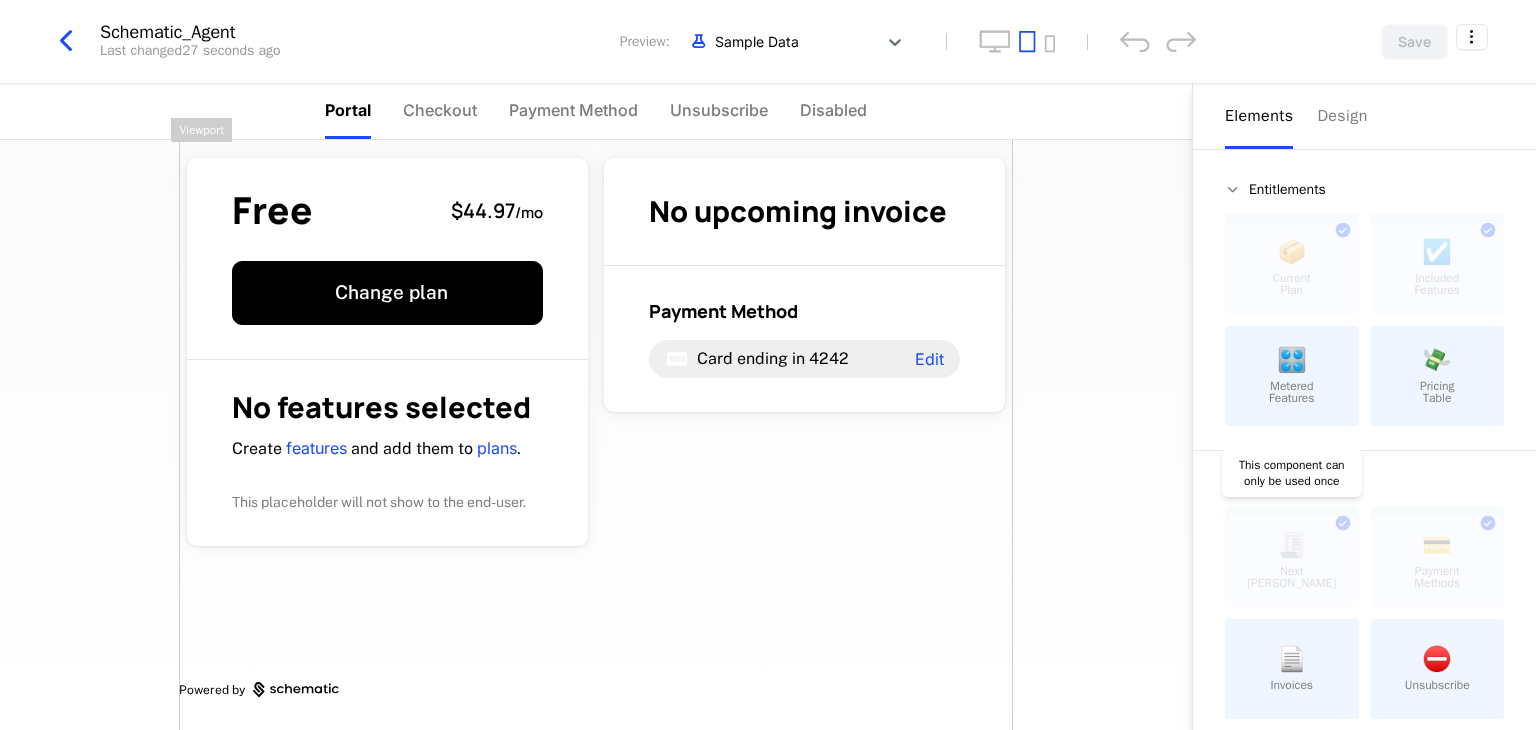scroll, scrollTop: 171, scrollLeft: 0, axis: vertical 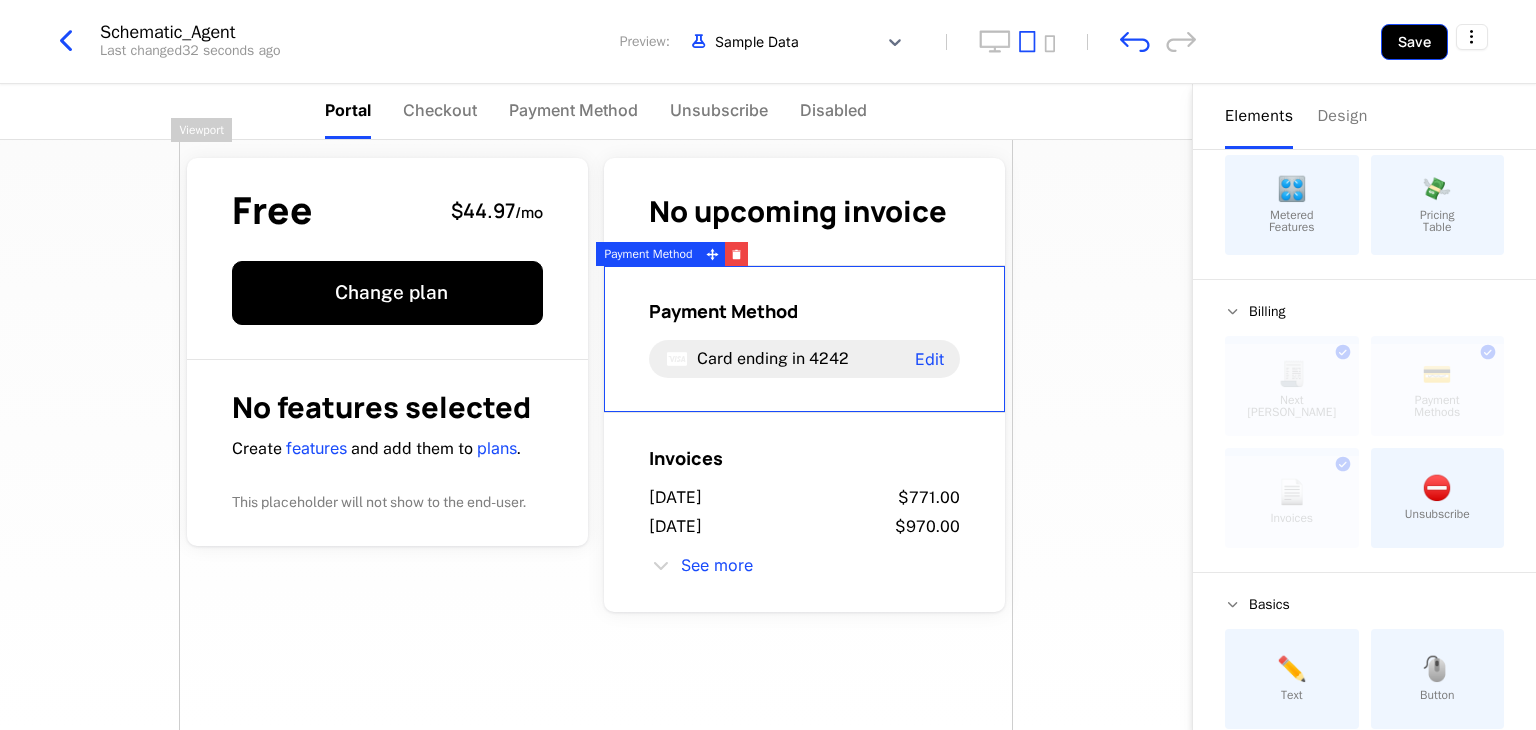click on "Save" at bounding box center (1414, 42) 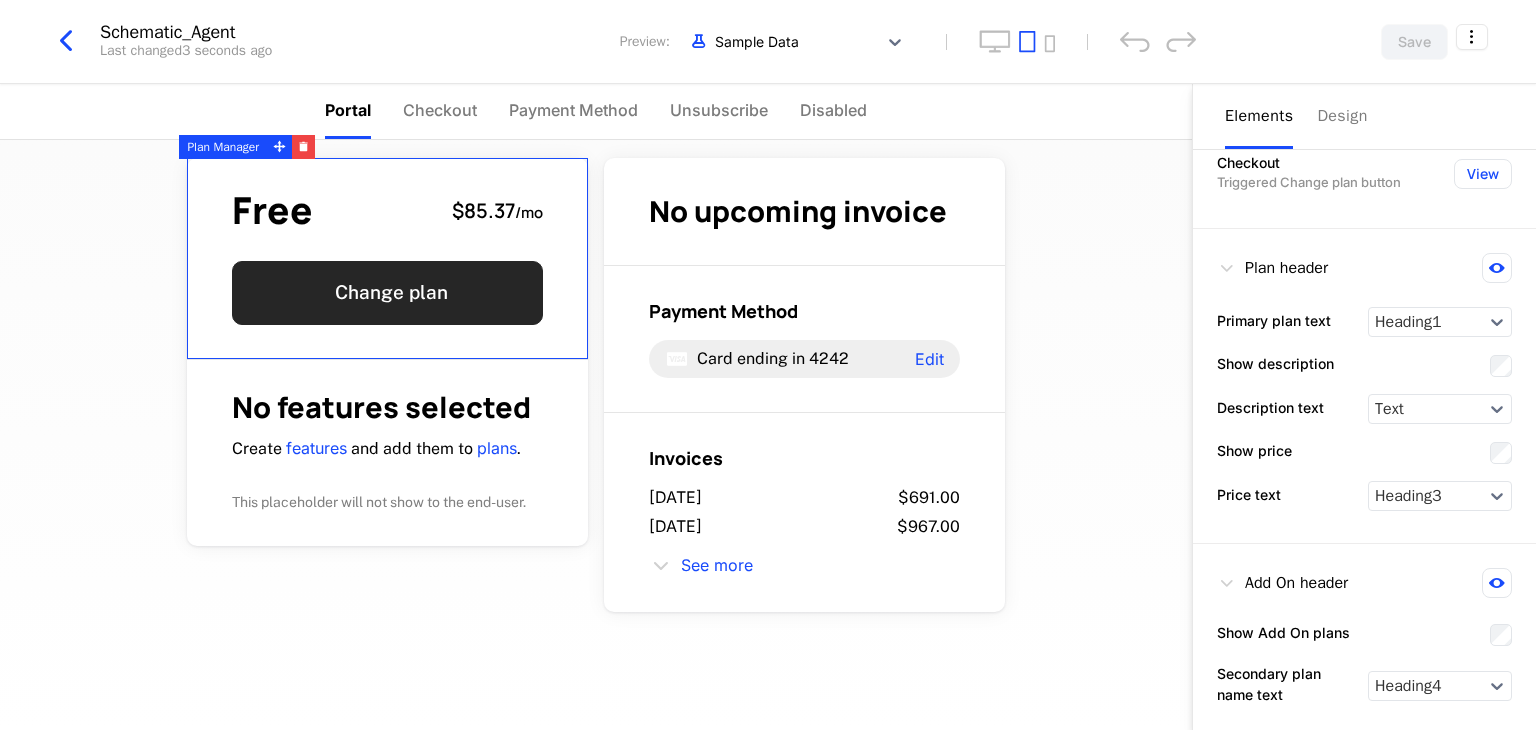 click on "Change plan" at bounding box center [387, 293] 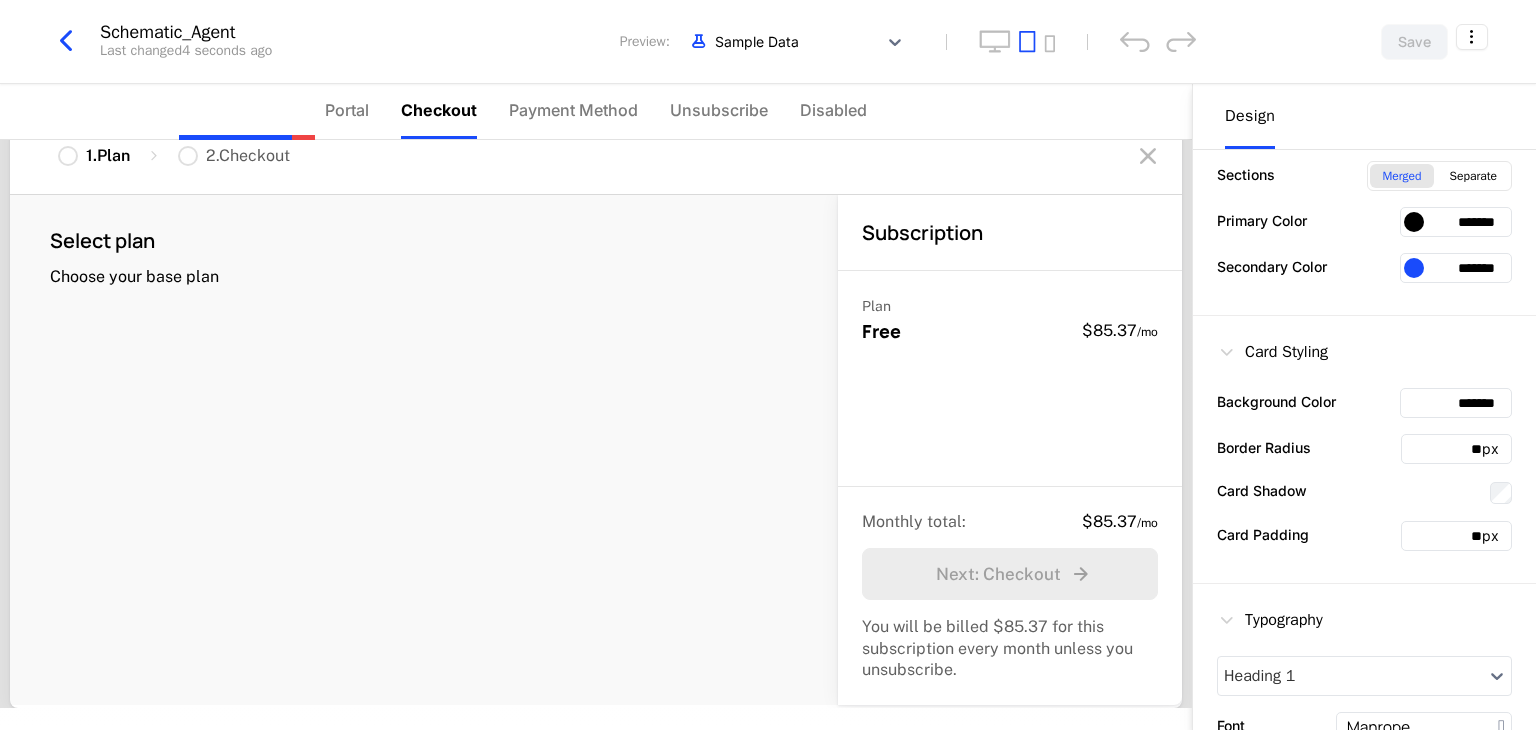 click at bounding box center (66, 41) 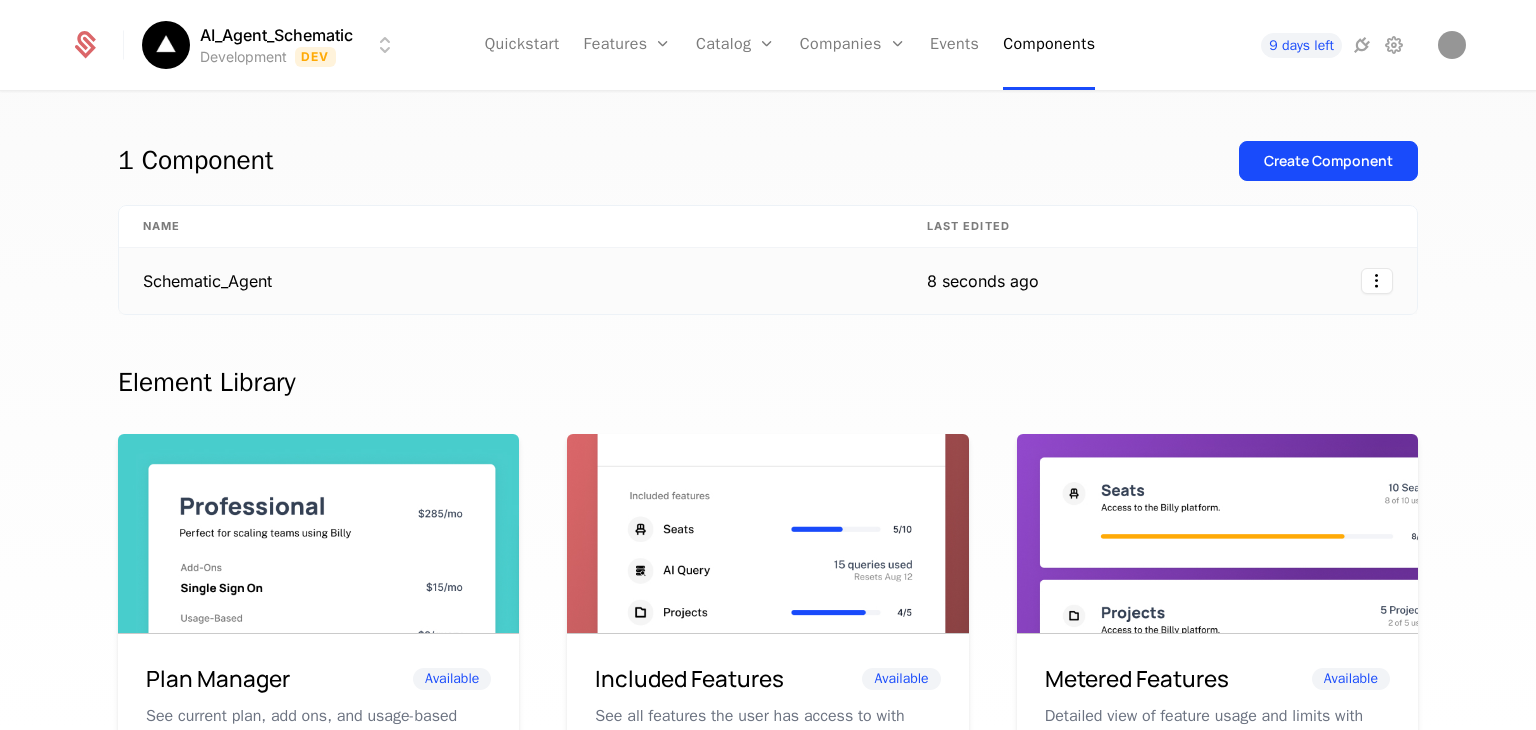 click at bounding box center [1240, 281] 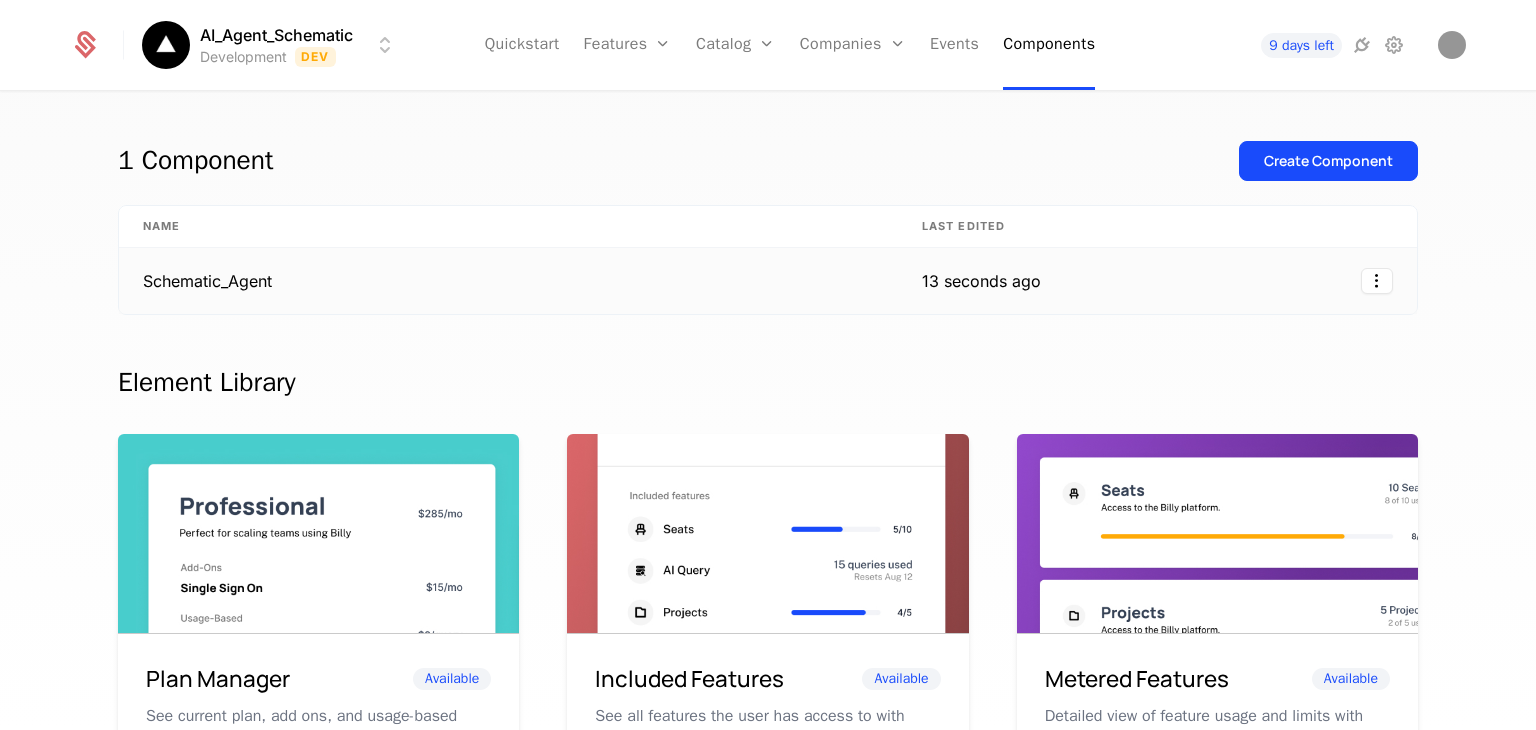 click on "Schematic_Agent" at bounding box center [508, 281] 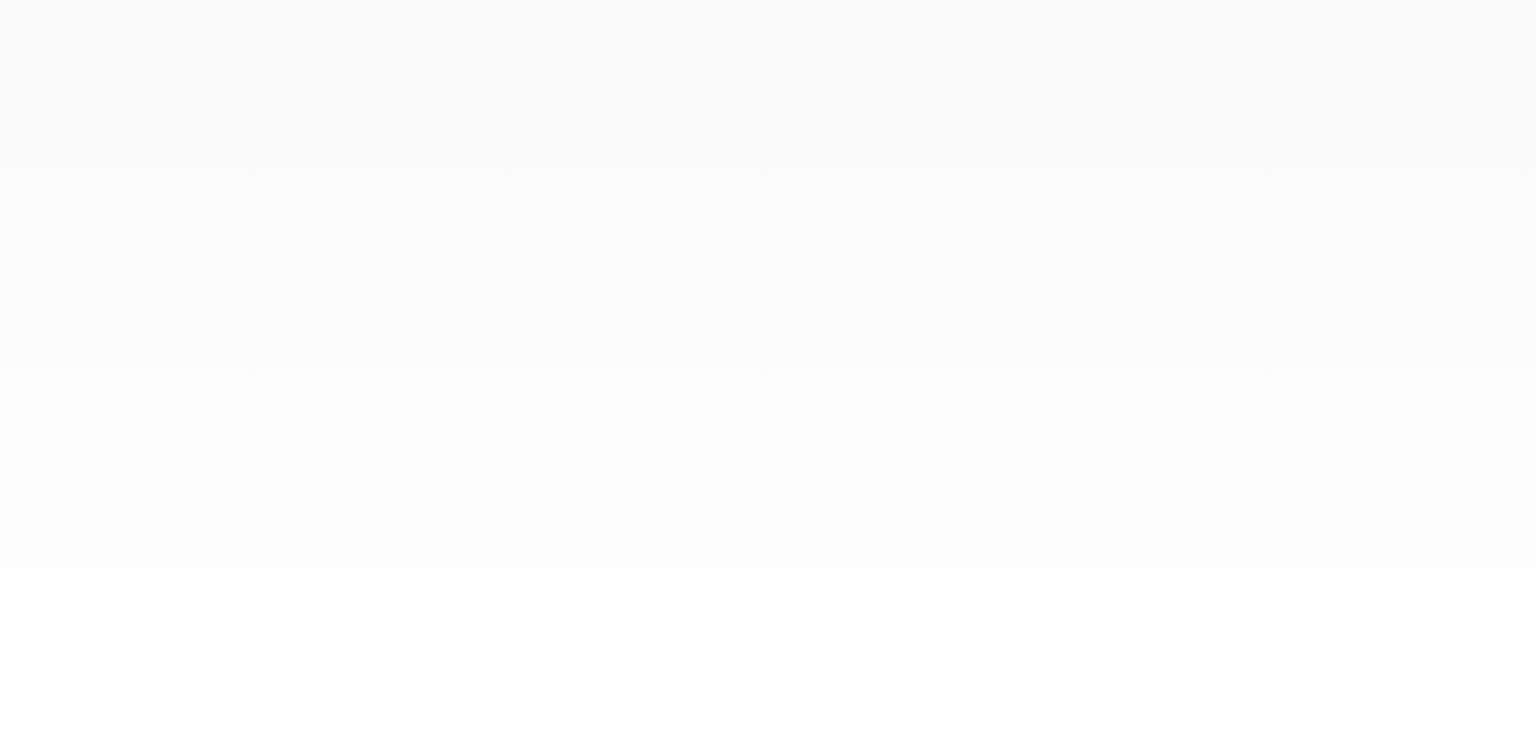 scroll, scrollTop: 0, scrollLeft: 0, axis: both 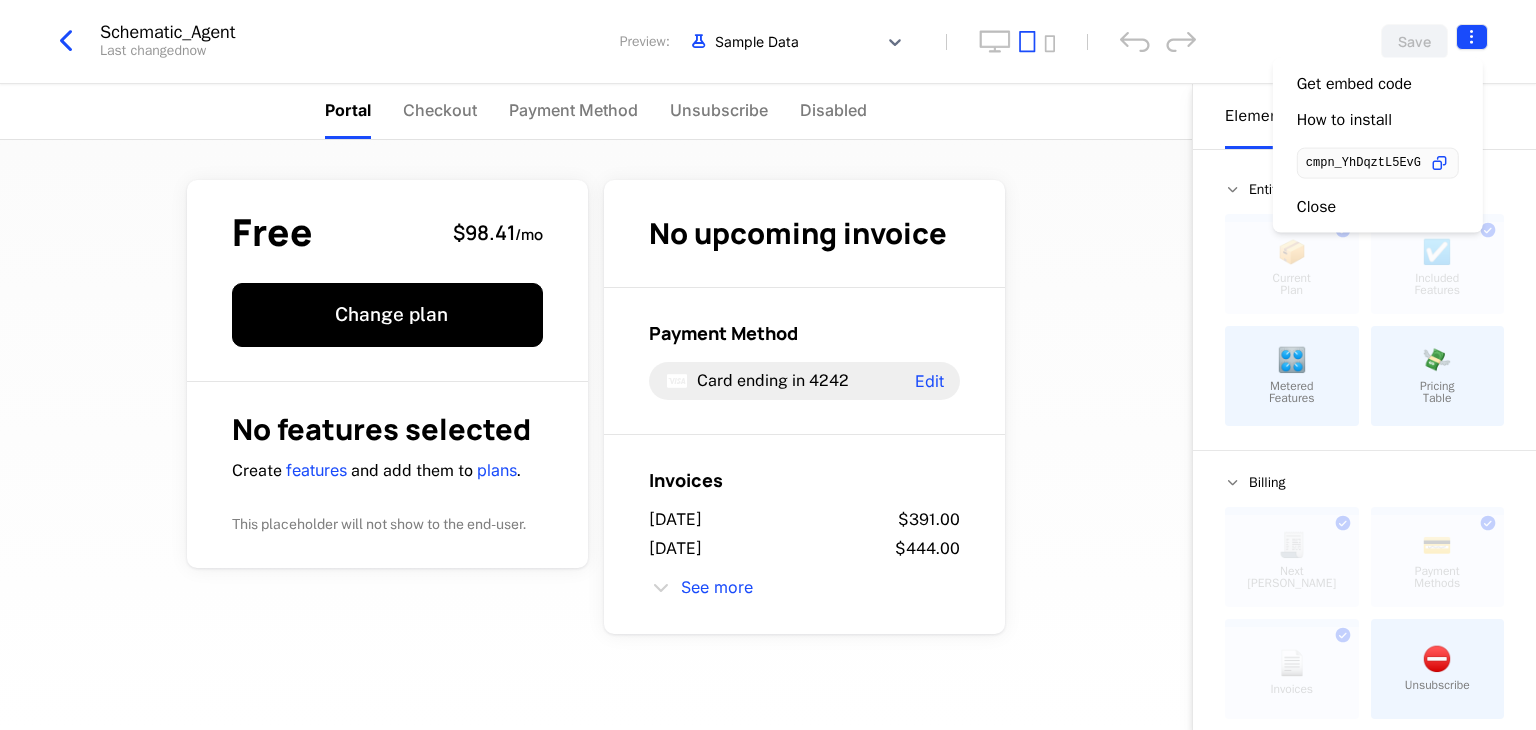 click on "AI_Agent_Schematic Development Dev Quickstart Features Features Flags Catalog Plans Add Ons Configuration Companies Companies Users Events Components 9 days left Schematic_Agent Last changed  now Preview: Sample Data Save Portal Checkout Payment Method Unsubscribe Disabled Free $98.41 / mo Change plan No features selected Create   features   and add them to   plans . This placeholder will not show to the end-user. No upcoming invoice Payment Method Card ending in   4242 Edit Invoices July 31, 2025 $391.00 July 30, 2025 $444.00 See more Powered by   Elements Design Entitlements 📦 Current Plan This component can only be used once ☑️ Included Features This component can only be used once 🎛️ Metered Features 💸 Pricing Table Billing 🧾 Next Bill Due This component can only be used once 💳 Payment Methods This component can only be used once 📄 Invoices This component can only be used once ⛔️ Unsubscribe Basics ✏️ Text 🖱️ Button
Best Viewed on Desktop mobile device" at bounding box center [768, 365] 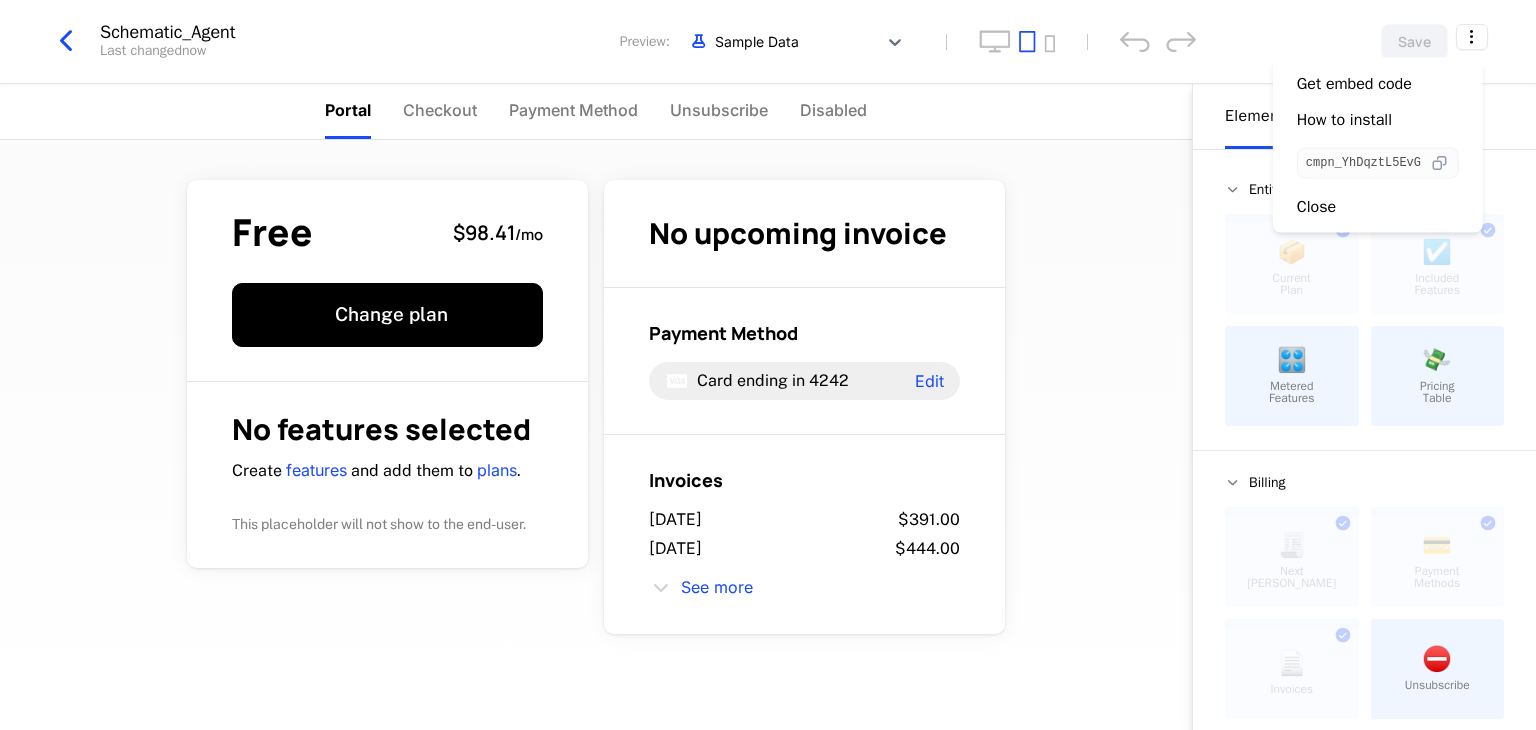 click at bounding box center (1439, 163) 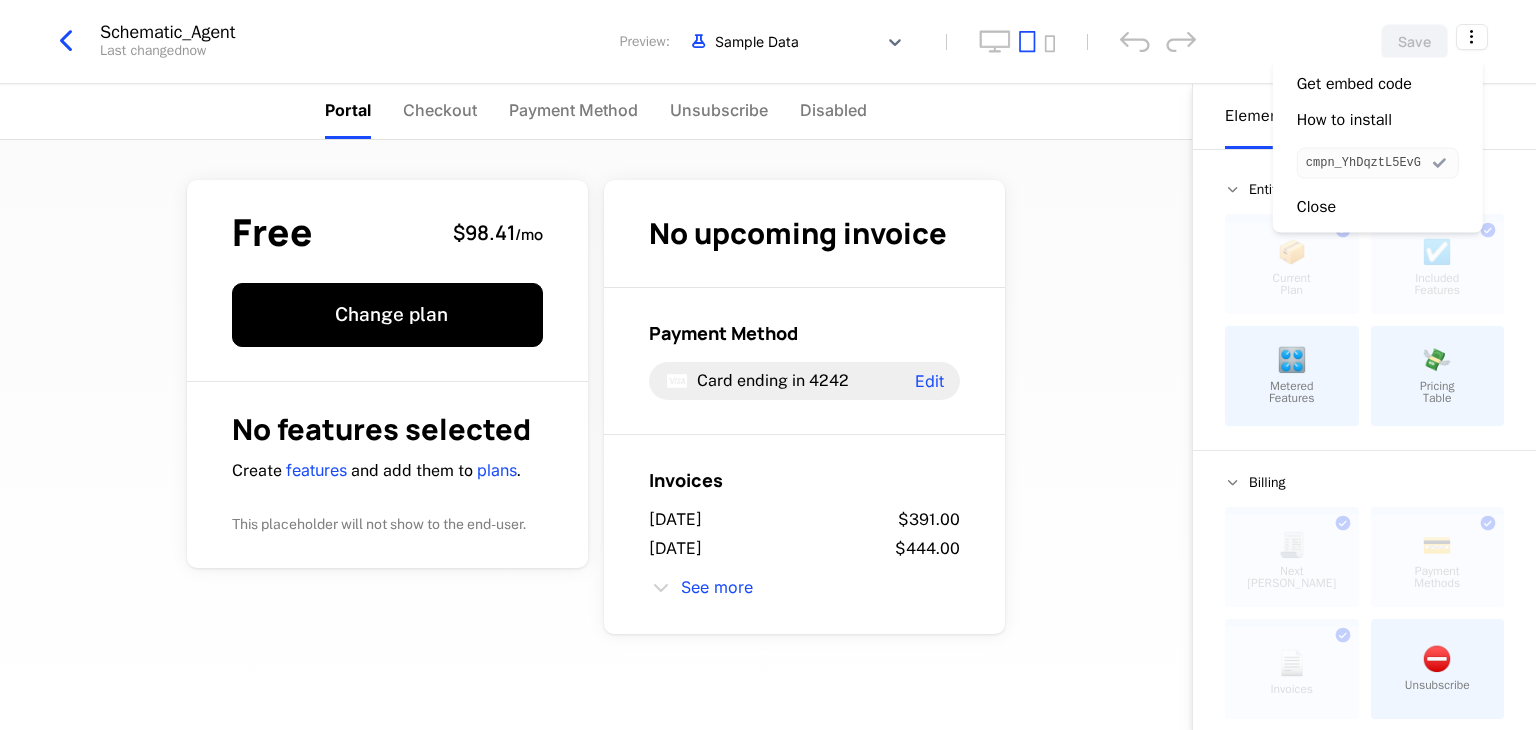 type 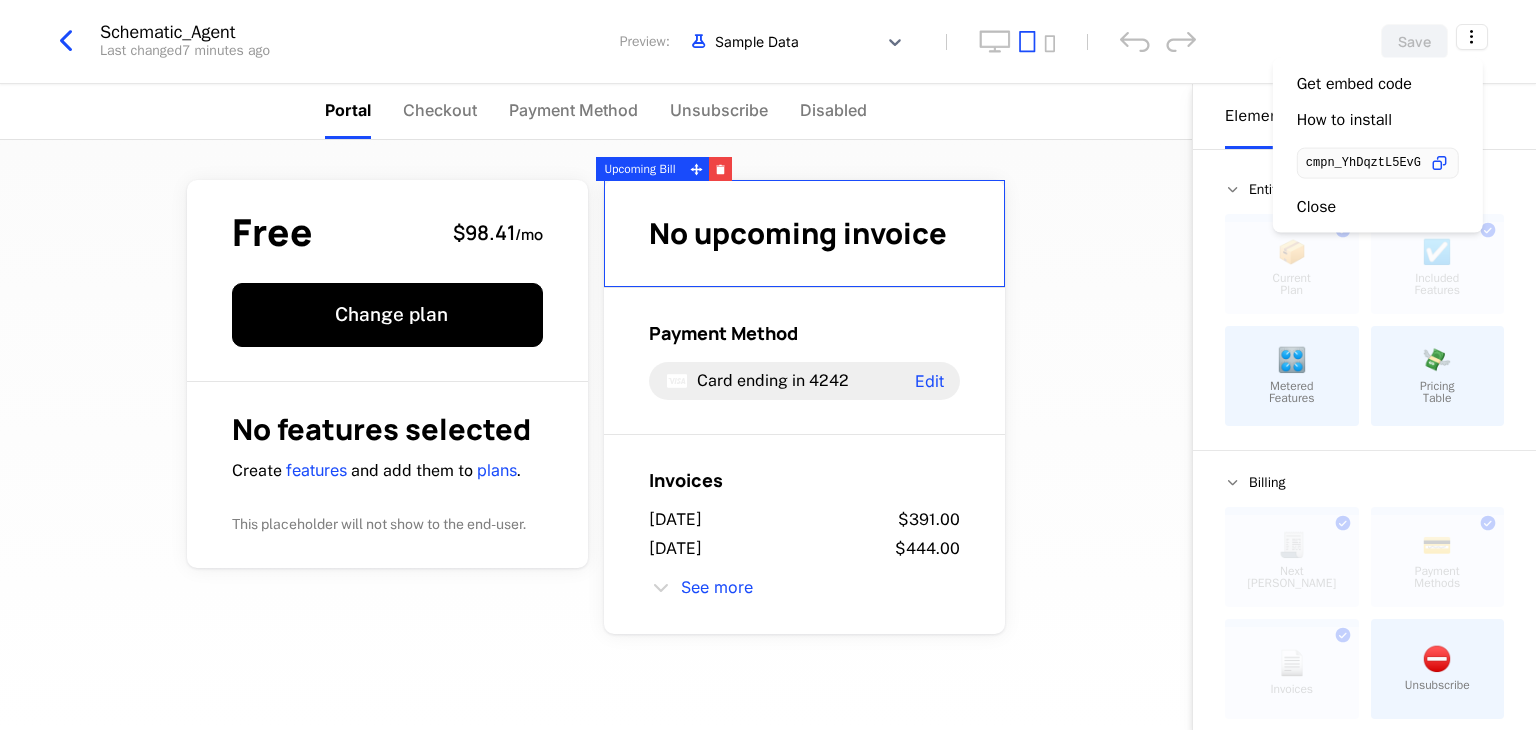 click on "AI_Agent_Schematic Development Dev Quickstart Features Features Flags Catalog Plans Add Ons Configuration Companies Companies Users Events Components 9 days left Schematic_Agent Last changed  7 minutes ago Preview: Sample Data Save Portal Checkout Payment Method Unsubscribe Disabled Free $98.41 / mo Change plan No features selected Create   features   and add them to   plans . This placeholder will not show to the end-user. No upcoming invoice Payment Method Card ending in   4242 Edit Invoices July 31, 2025 $391.00 July 30, 2025 $444.00 See more Powered by   Elements Design Entitlements 📦 Current Plan This component can only be used once ☑️ Included Features This component can only be used once 🎛️ Metered Features 💸 Pricing Table Billing 🧾 Next Bill Due This component can only be used once 💳 Payment Methods This component can only be used once 📄 Invoices This component can only be used once ⛔️ Unsubscribe Basics ✏️ Text 🖱️ Button Upcoming Bill
mobile device" at bounding box center (768, 365) 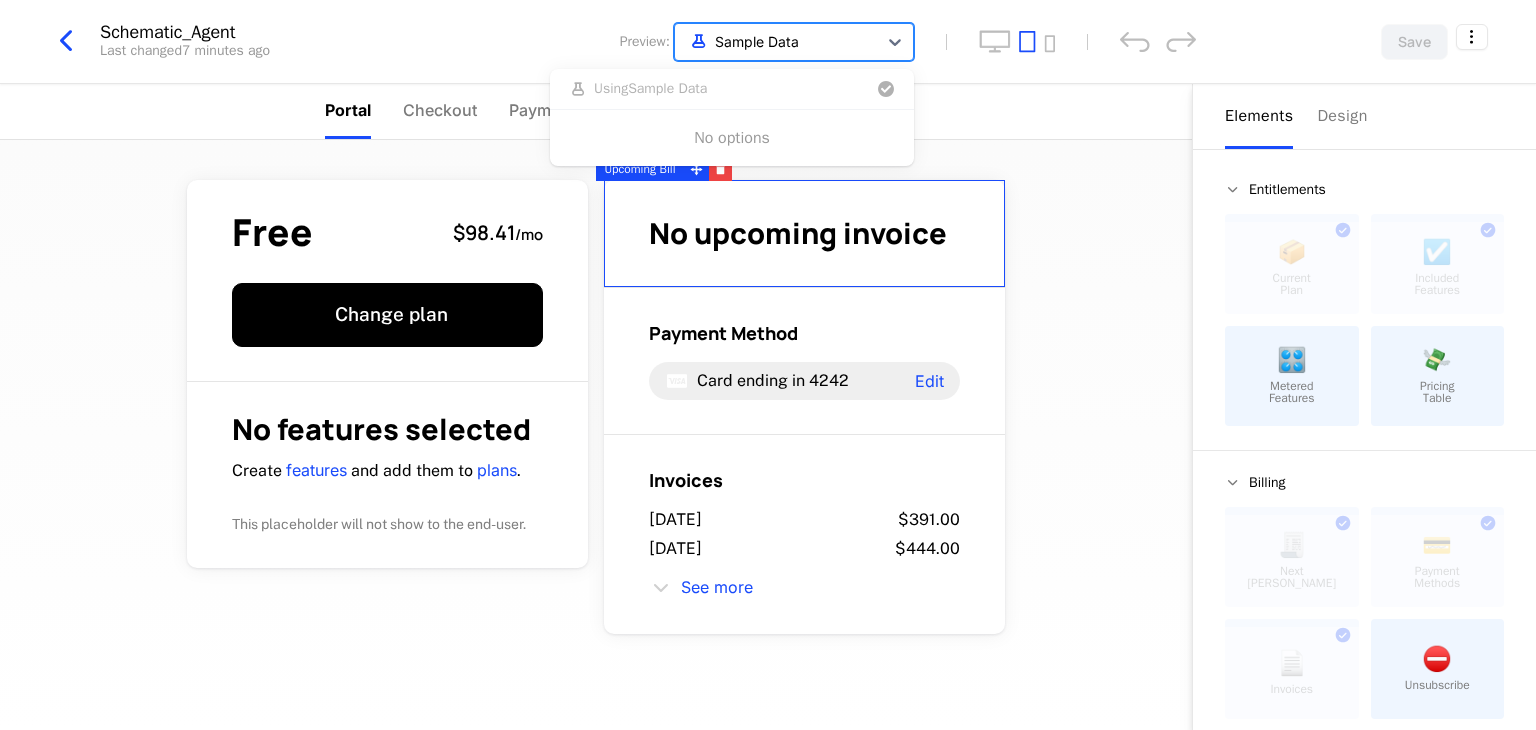 click at bounding box center [776, 41] 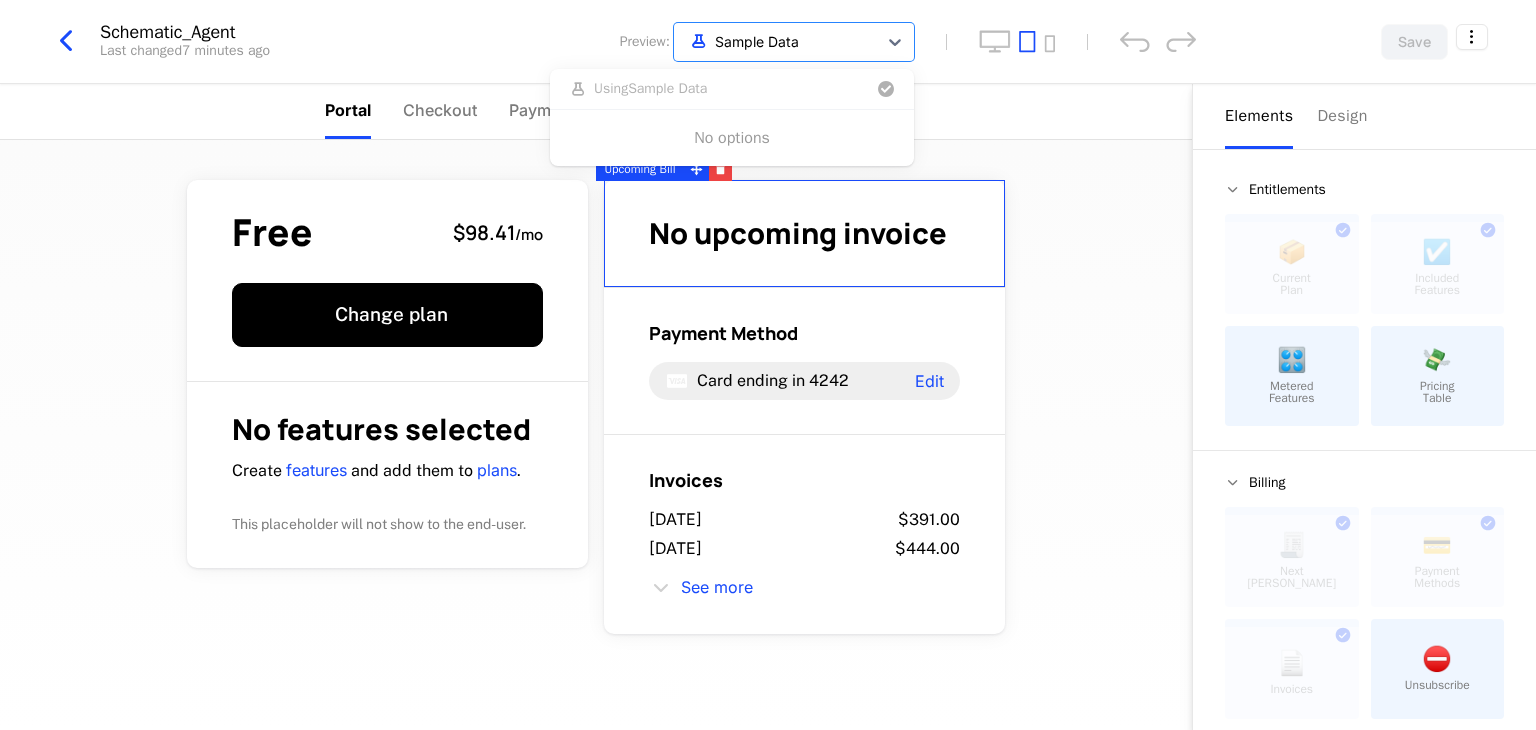 click on "No options" at bounding box center [732, 138] 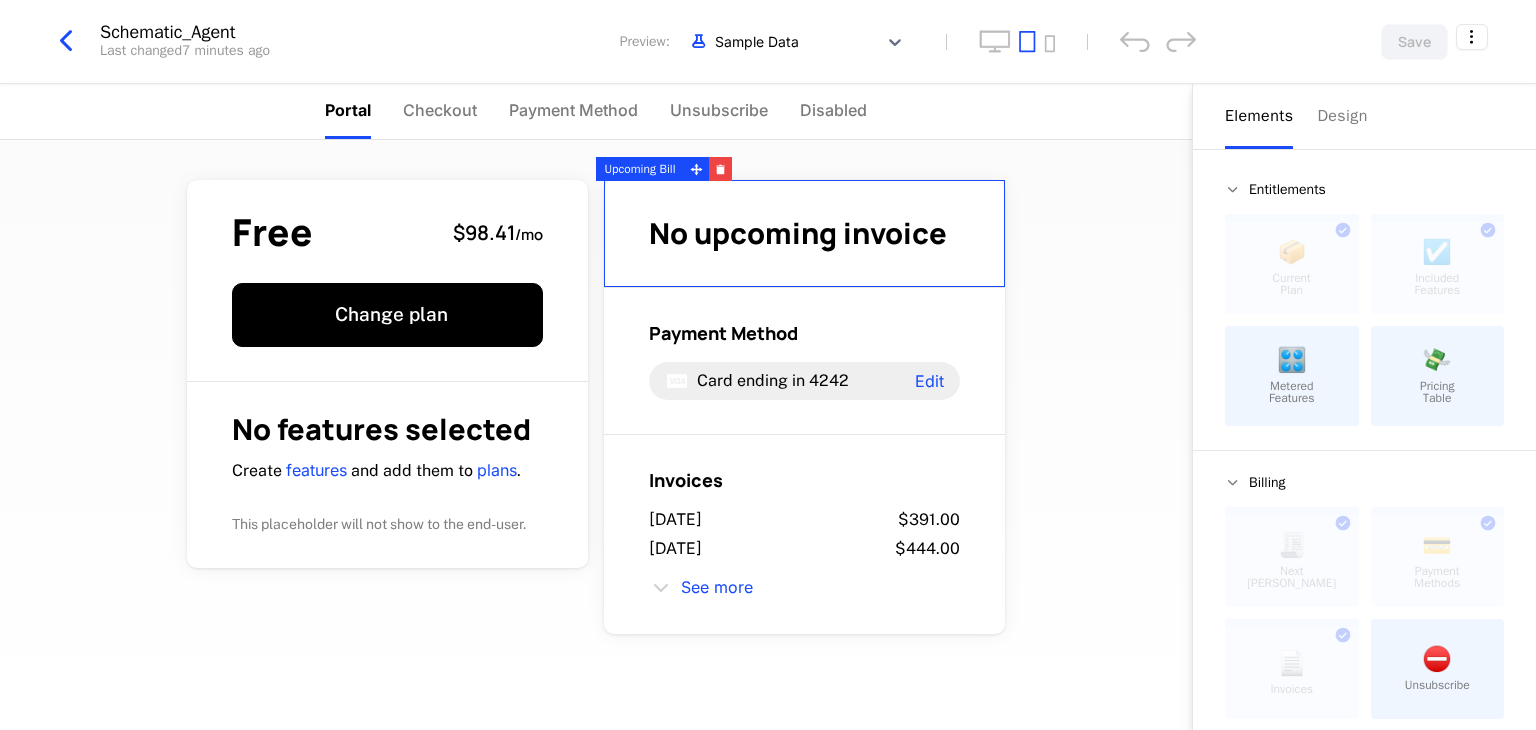 click at bounding box center (66, 41) 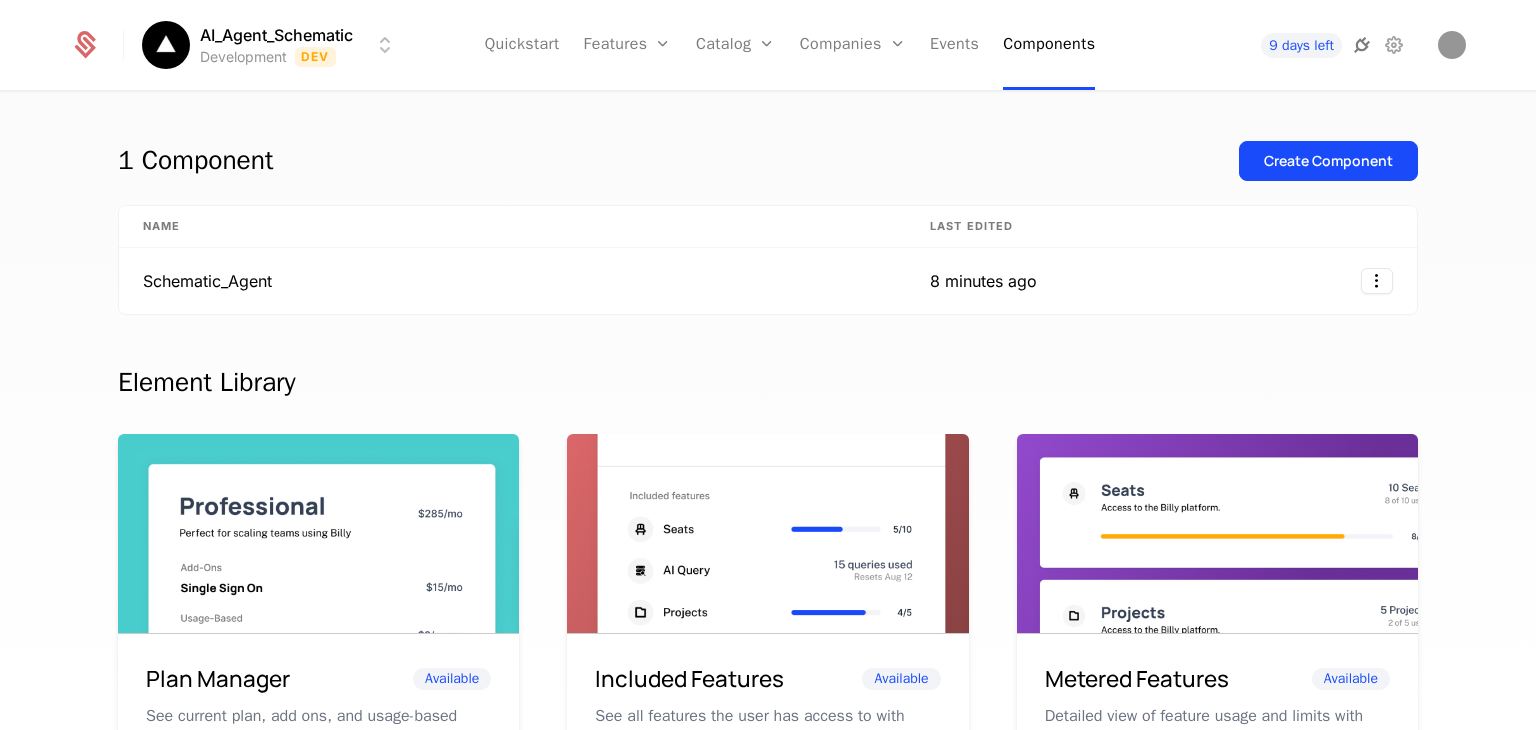click at bounding box center [1362, 45] 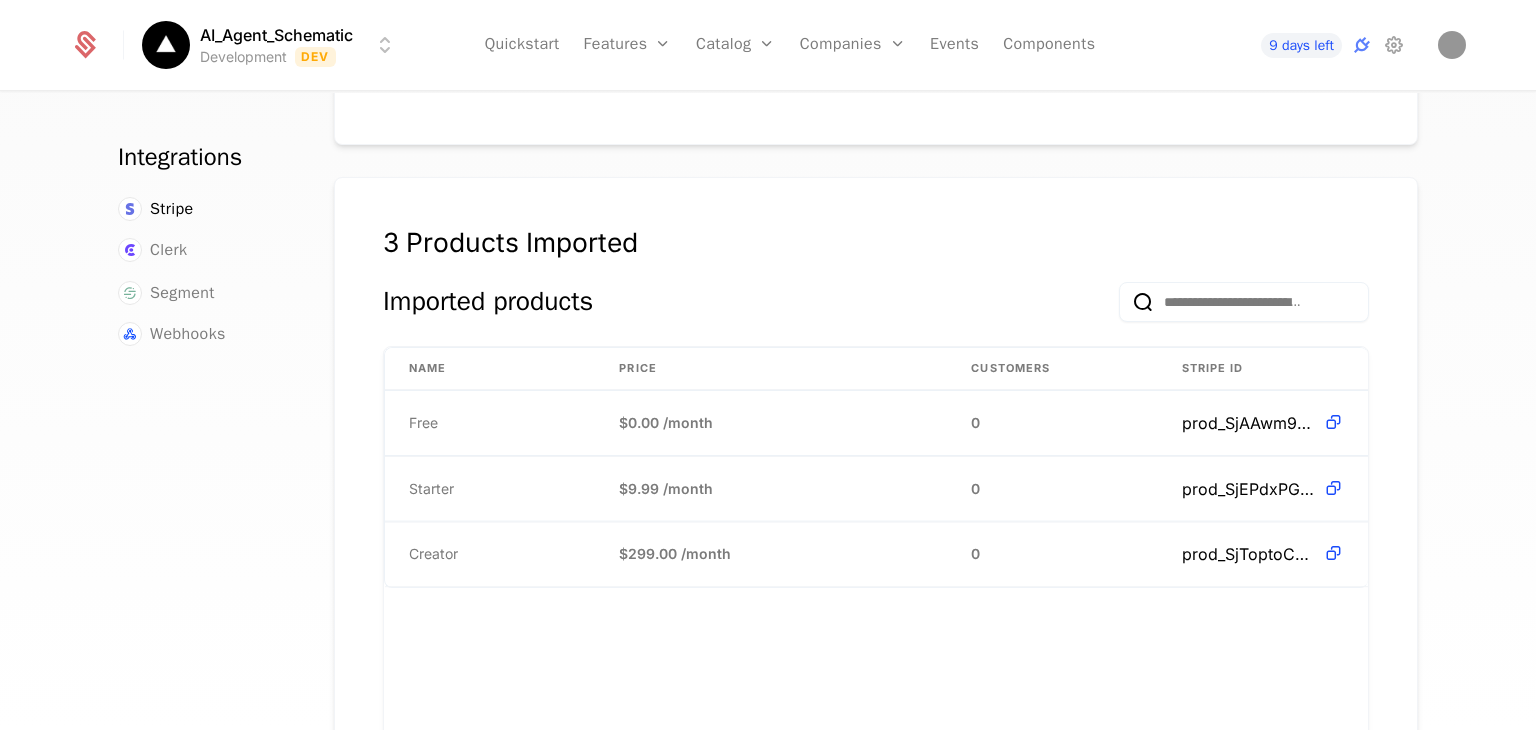 scroll, scrollTop: 468, scrollLeft: 0, axis: vertical 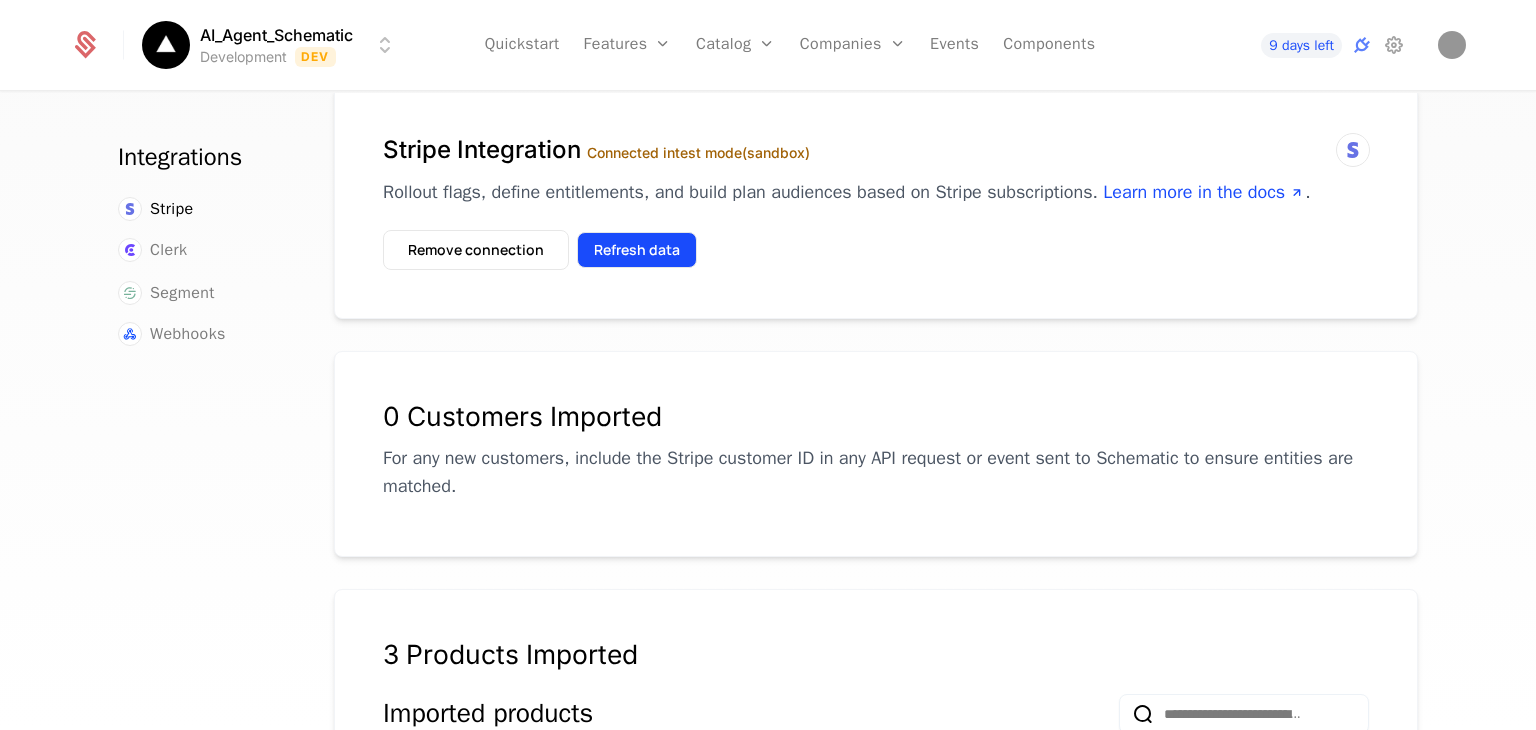 click on "Refresh data" at bounding box center (637, 250) 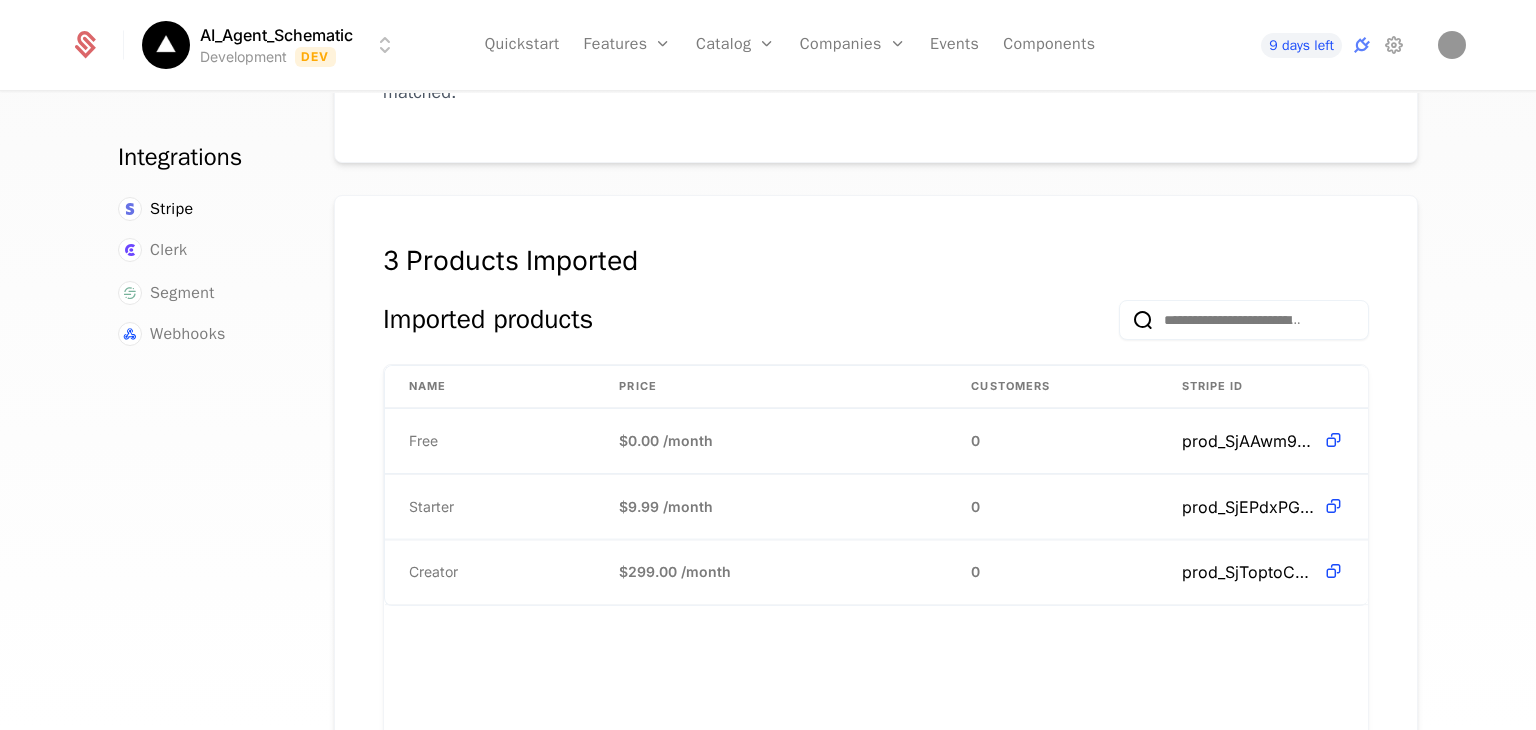 scroll, scrollTop: 458, scrollLeft: 0, axis: vertical 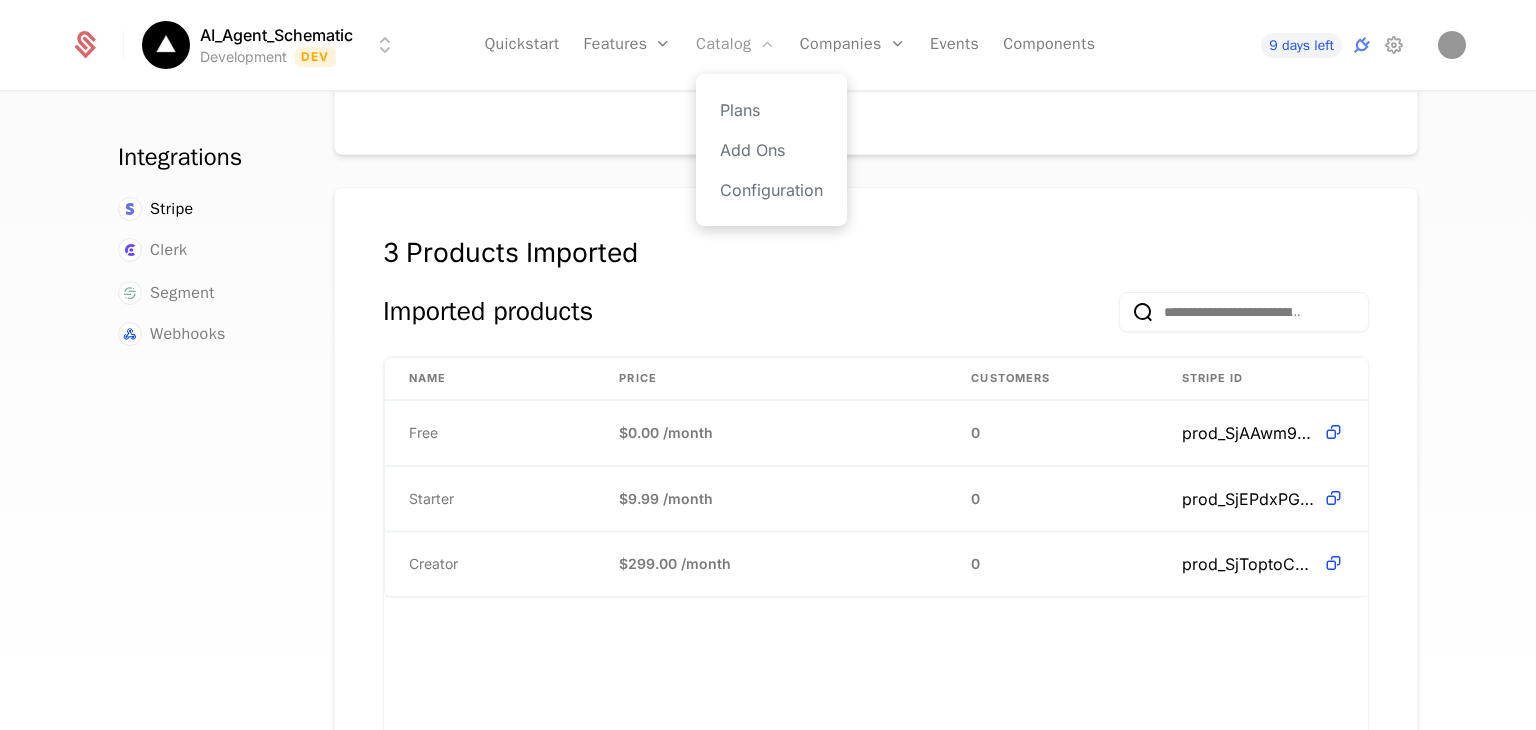 click on "Catalog" at bounding box center (736, 45) 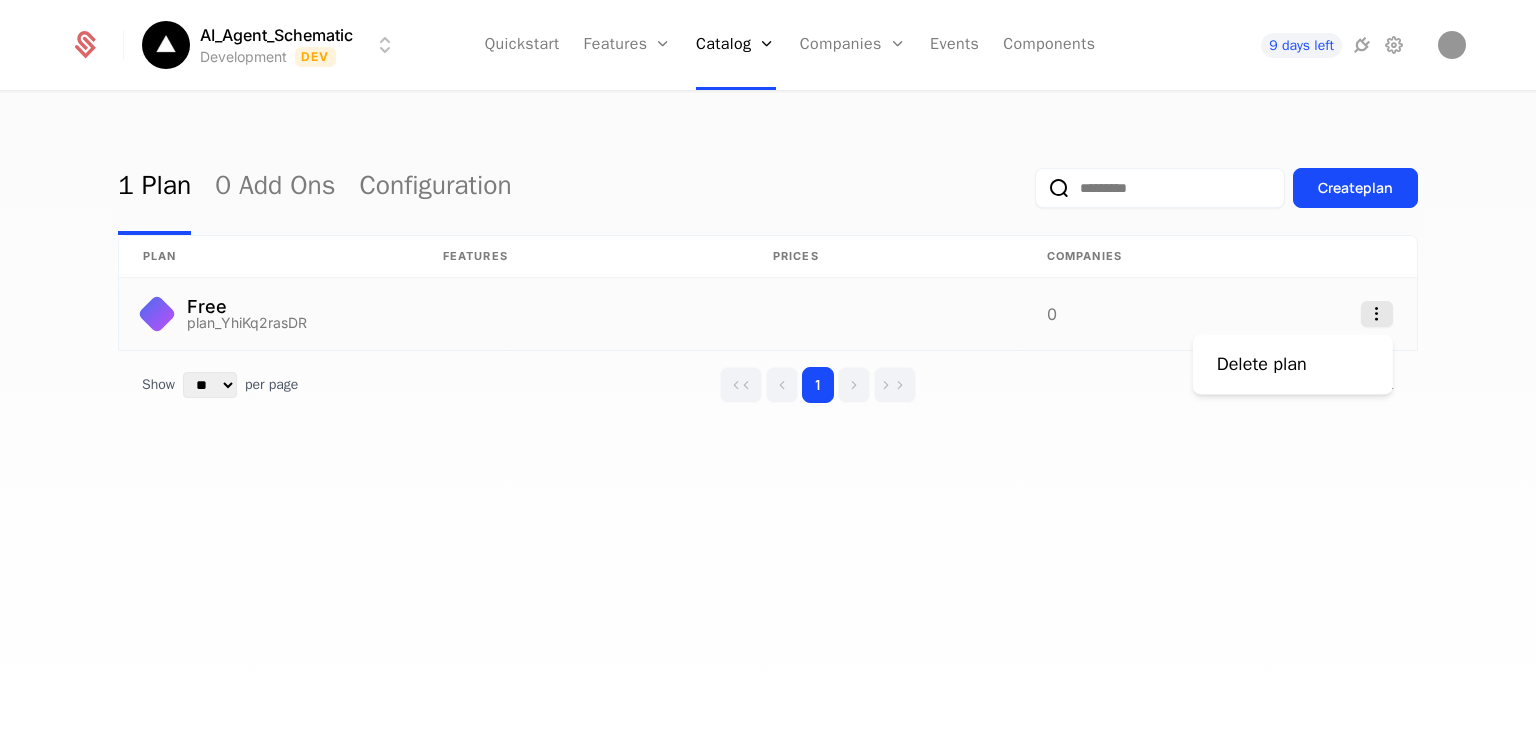 click on "AI_Agent_Schematic Development Dev Quickstart Features Features Flags Catalog Plans Add Ons Configuration Companies Companies Users Events Components 9 days left 1 Plan 0 Add Ons Configuration Create  plan plan Features Prices Companies Free plan_YhiKq2rasDR 0 Show ** ** ** *** *** per page per page 1 1  to  1   of   1  of   1
Best Viewed on Desktop You're currently viewing this on a  mobile device . For the best experience,   we recommend using a desktop or larger screens , as the application isn't fully optimized for smaller resolutions just yet. Got it  Delete plan" at bounding box center (768, 365) 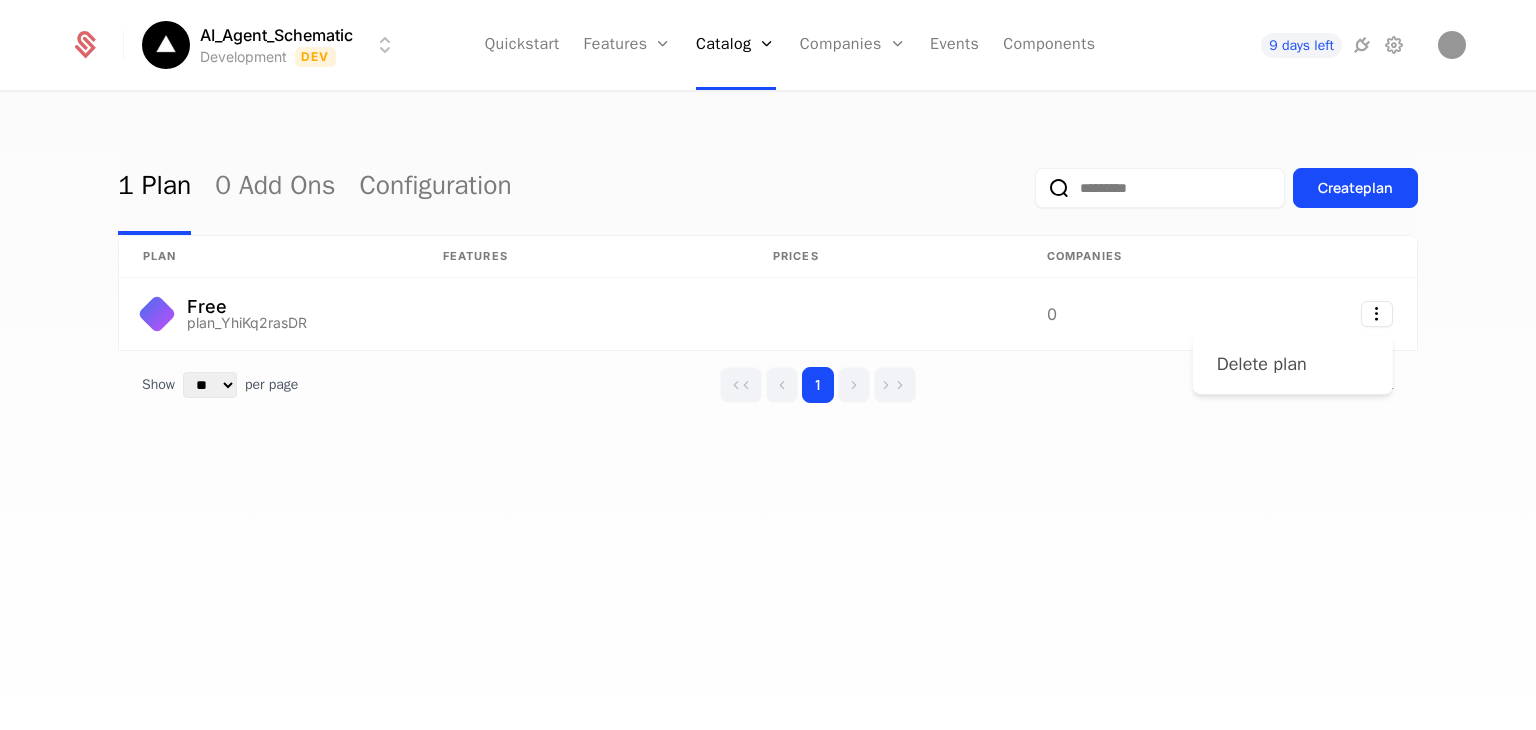 click on "Delete plan" at bounding box center (1262, 364) 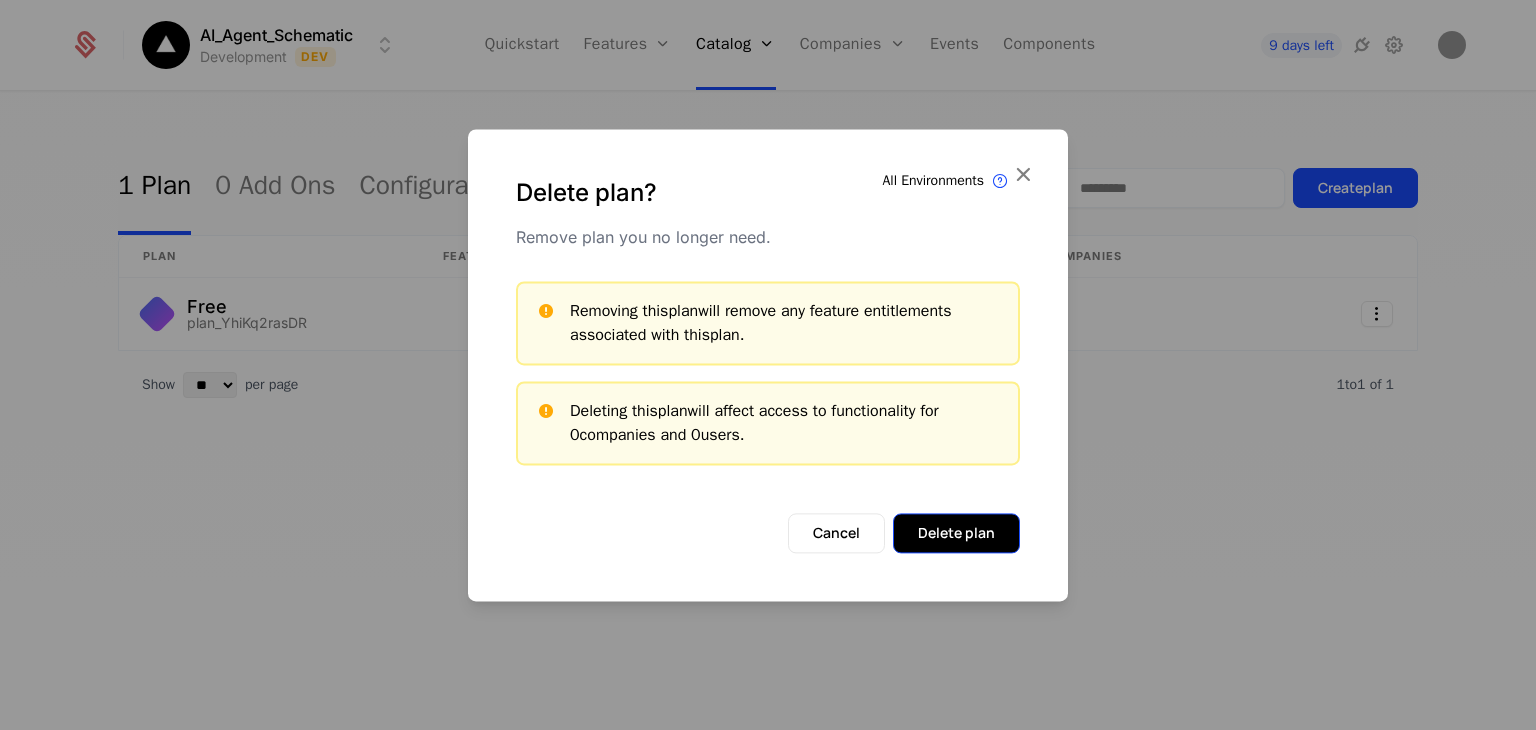 click on "Delete plan" at bounding box center [956, 533] 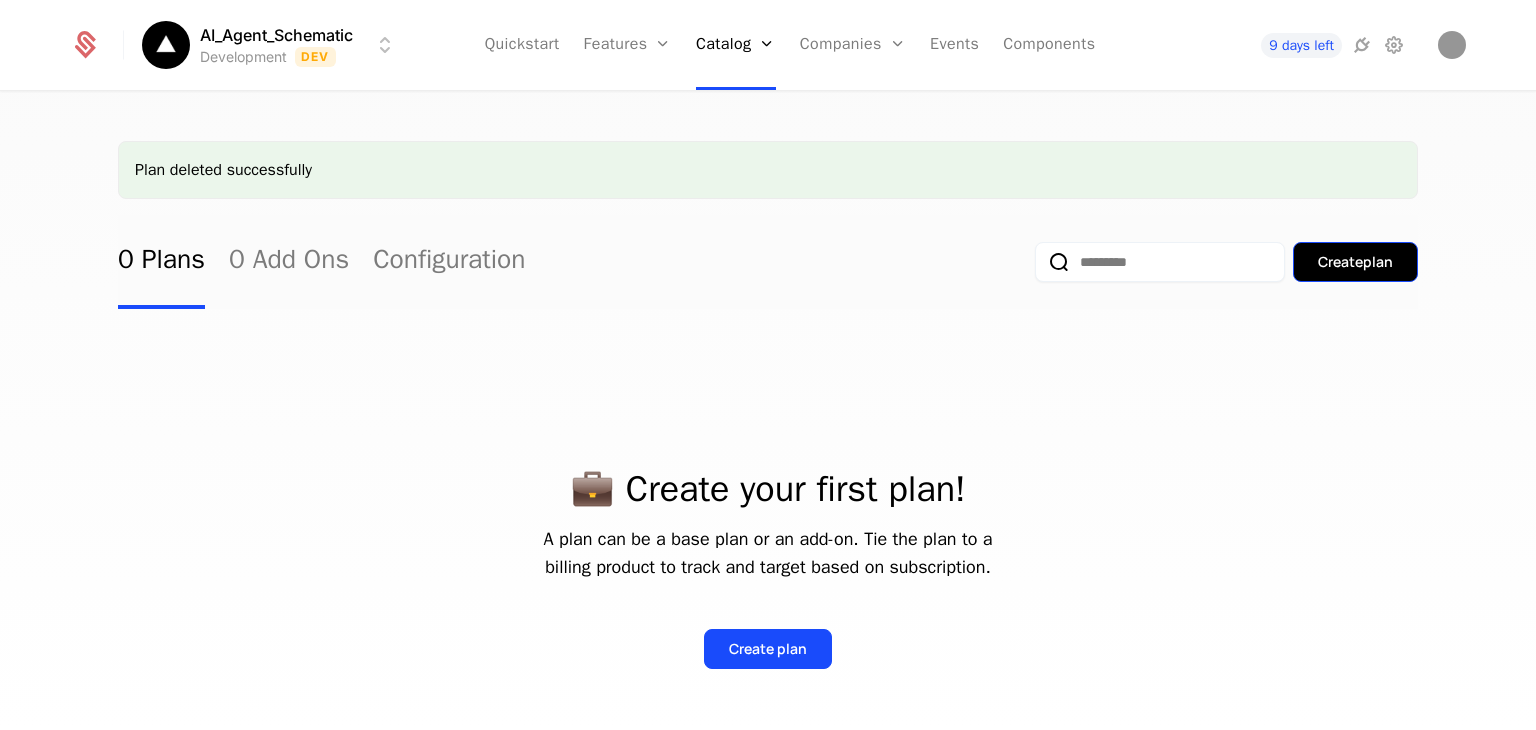 click on "Create  plan" at bounding box center (1355, 262) 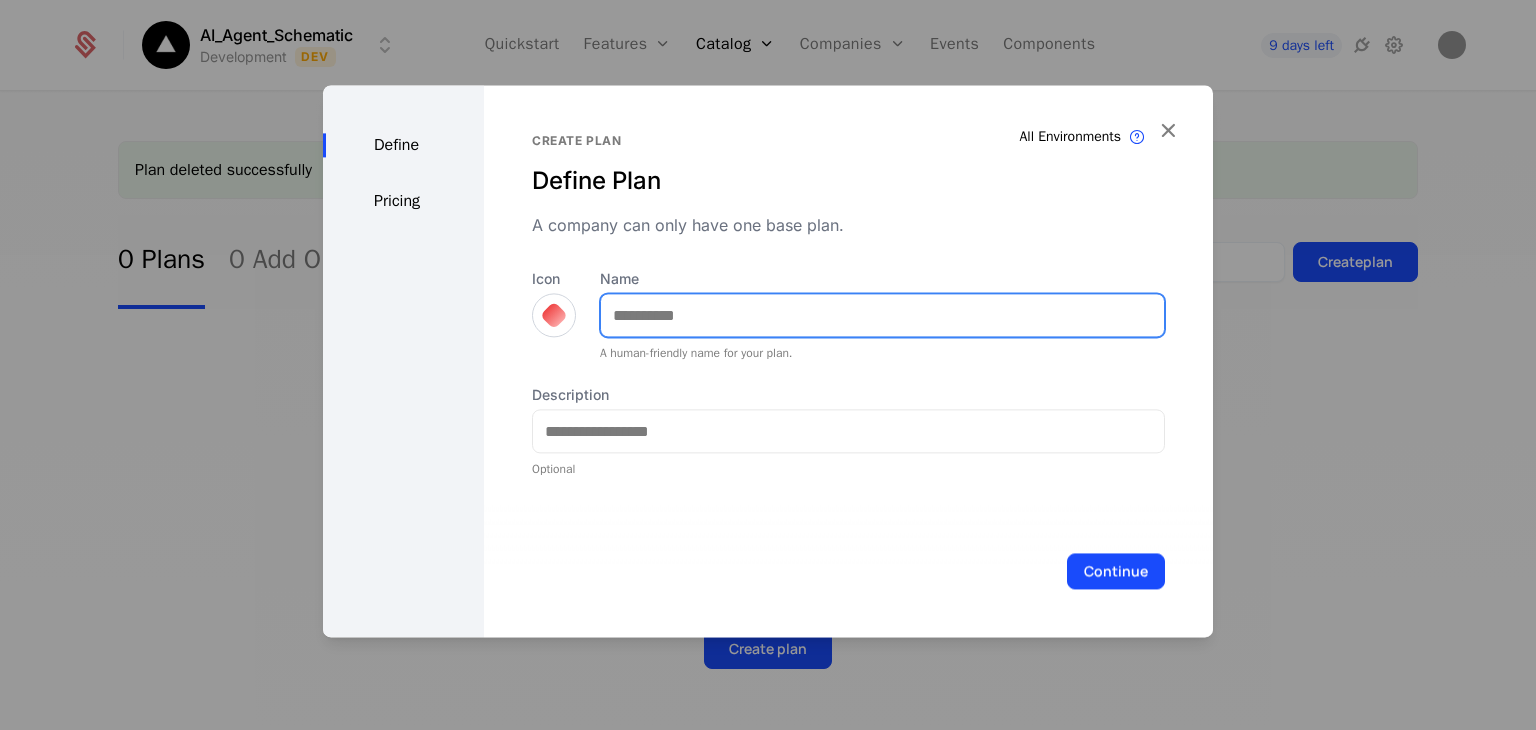 click on "Name" at bounding box center [882, 315] 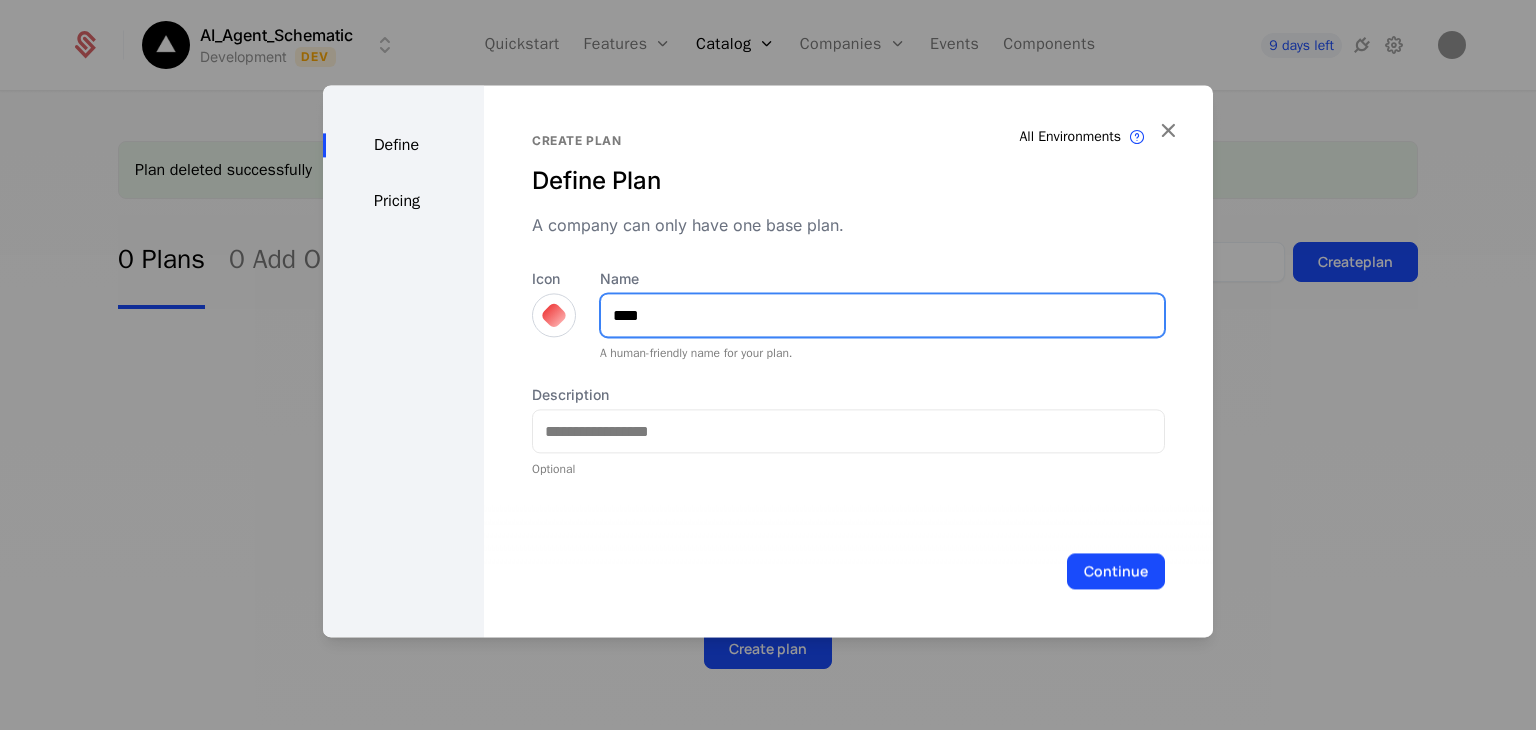 type on "****" 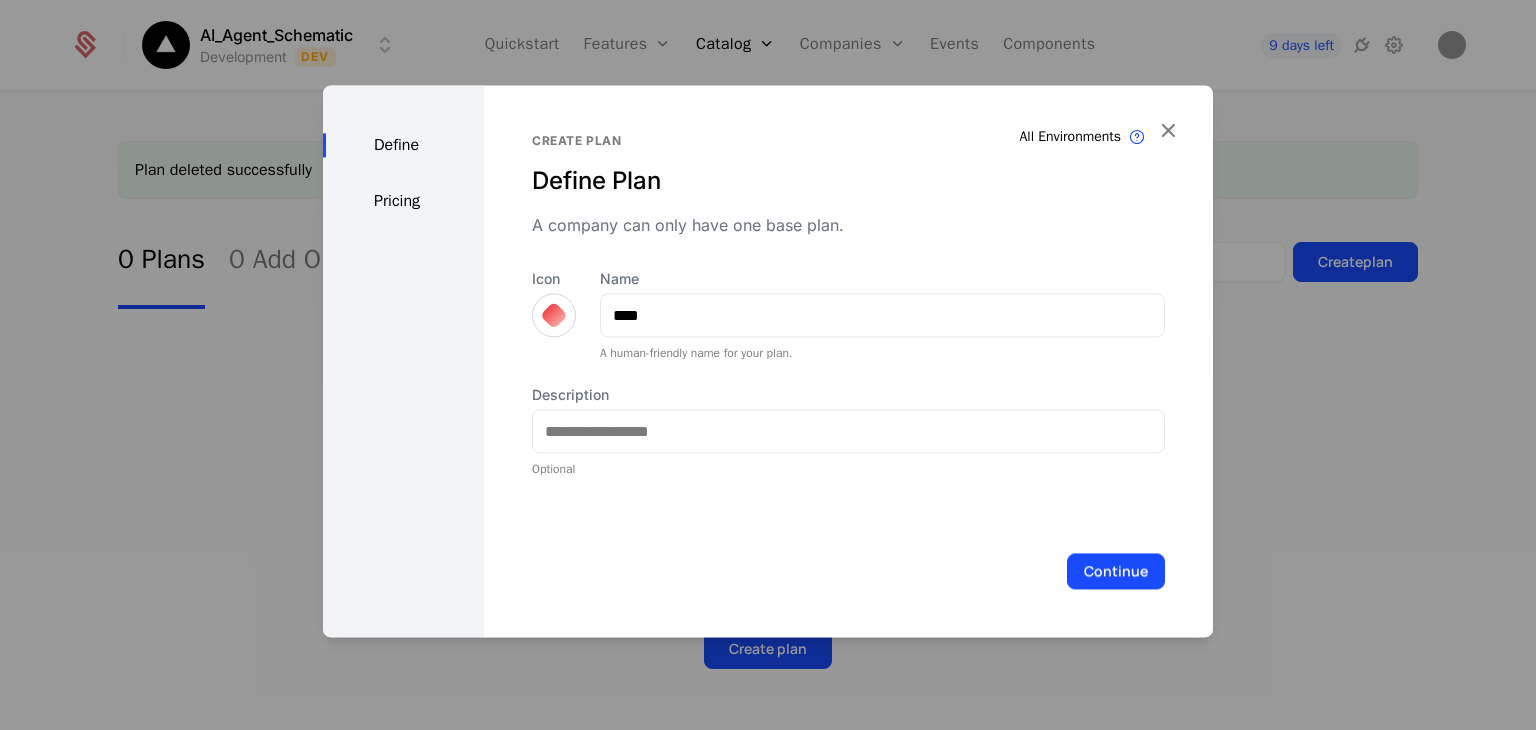 click at bounding box center (554, 315) 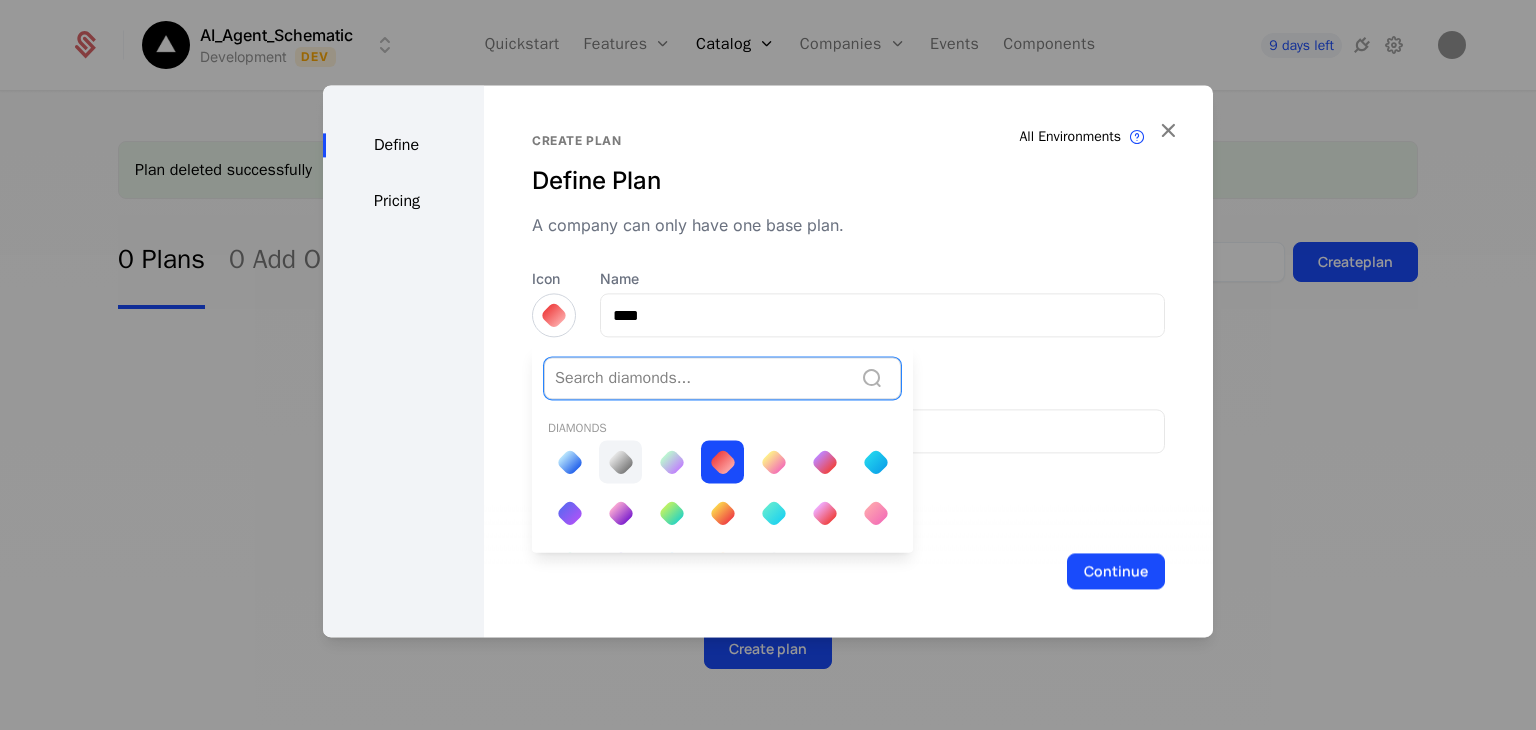 click at bounding box center (620, 462) 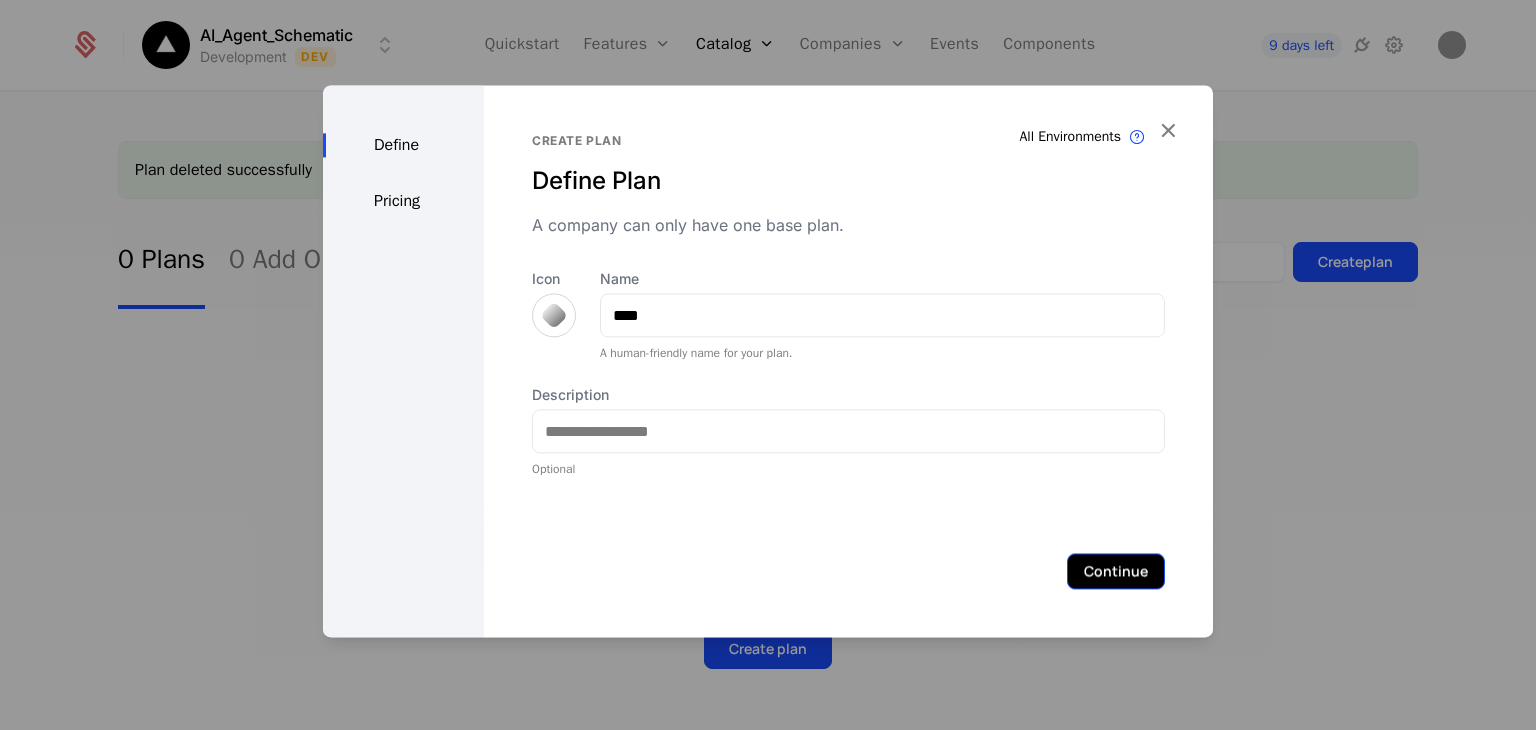 click on "Continue" at bounding box center (1116, 571) 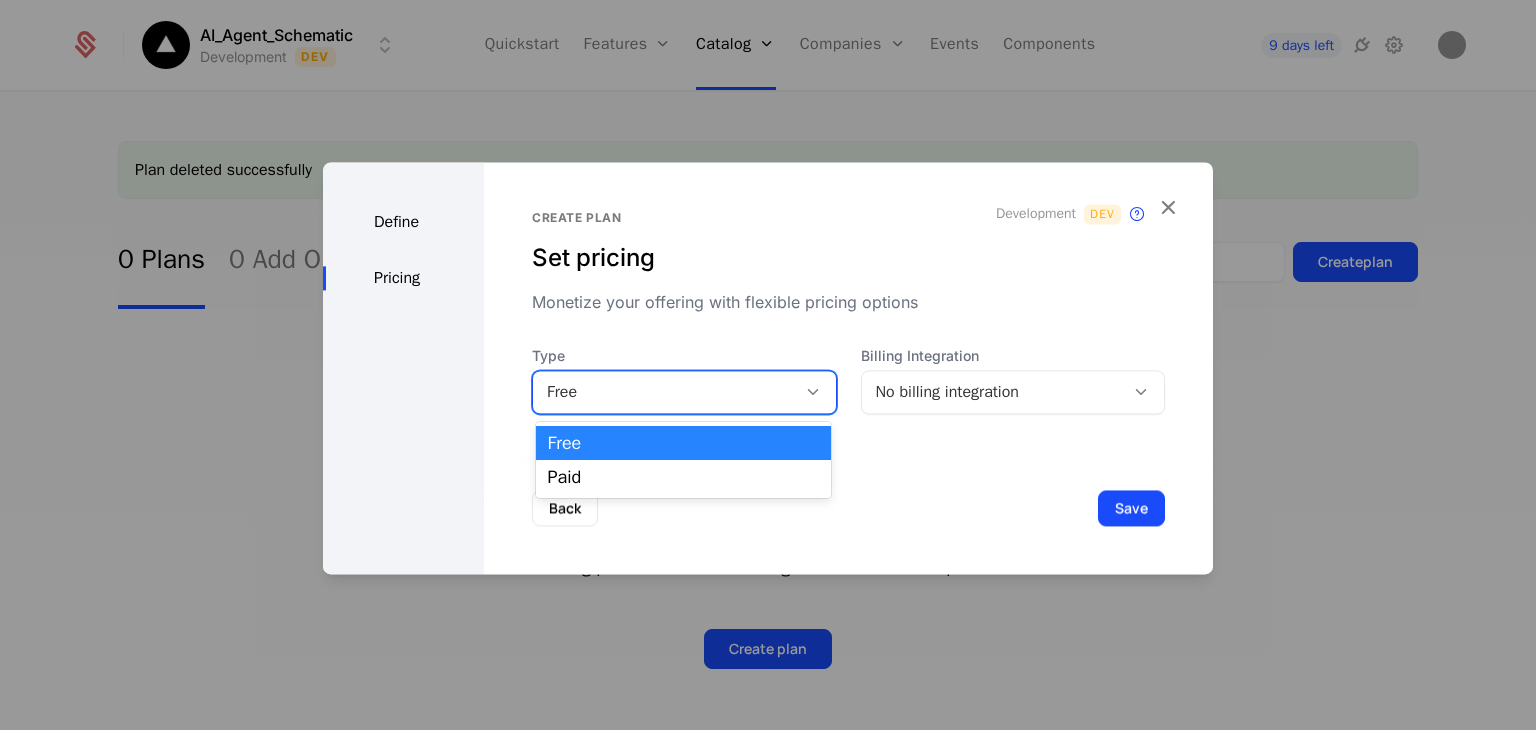 click on "Free" at bounding box center (664, 392) 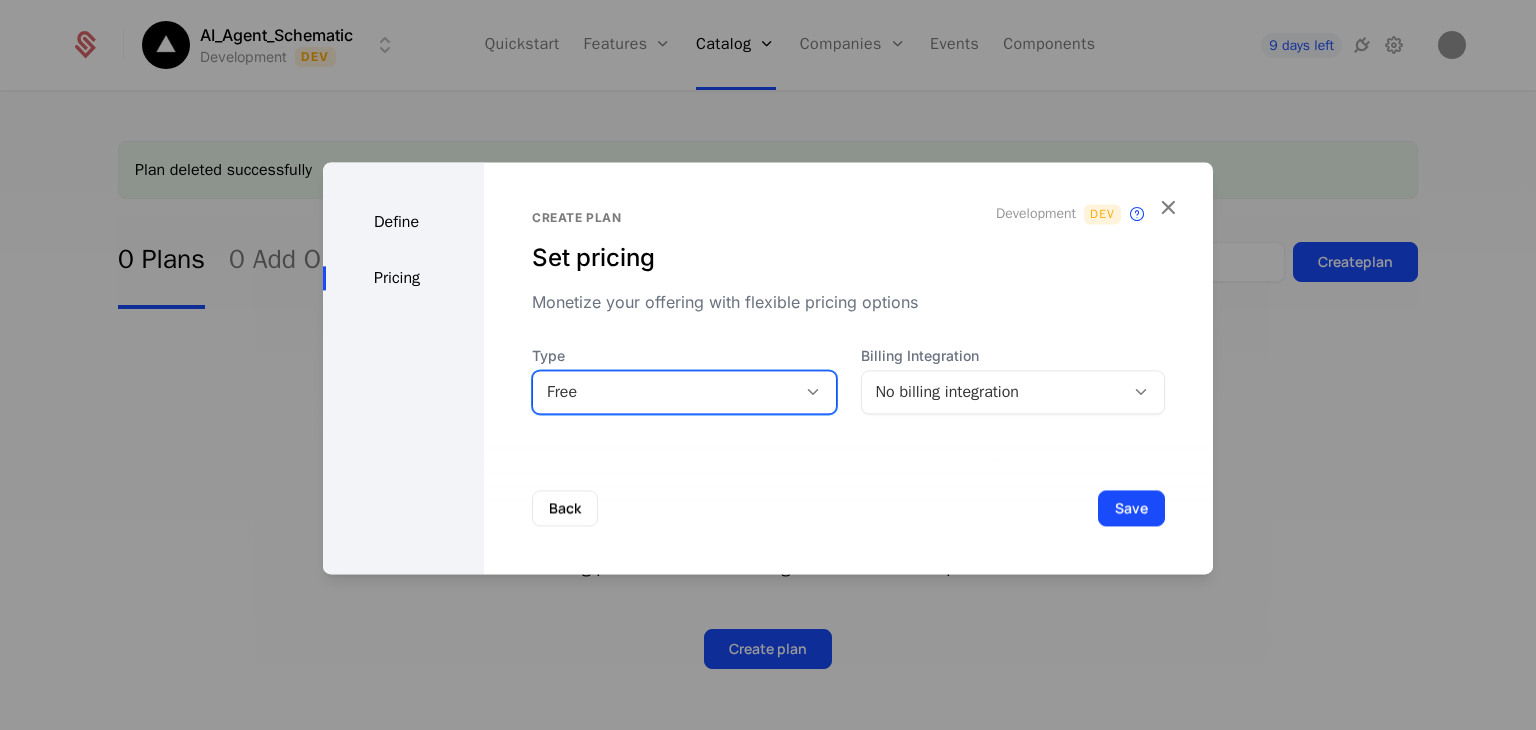click on "Free" at bounding box center [664, 392] 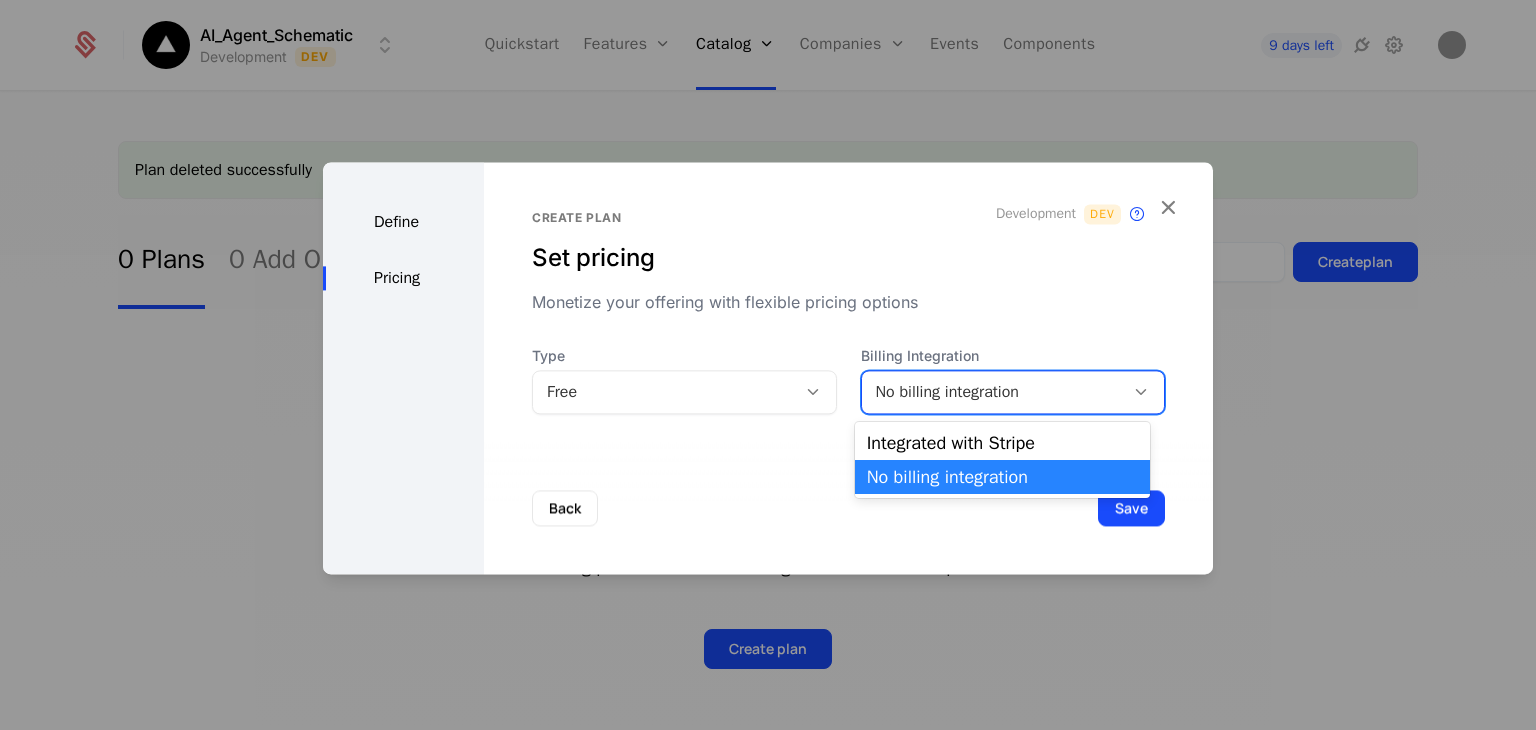click on "No billing integration" at bounding box center [993, 392] 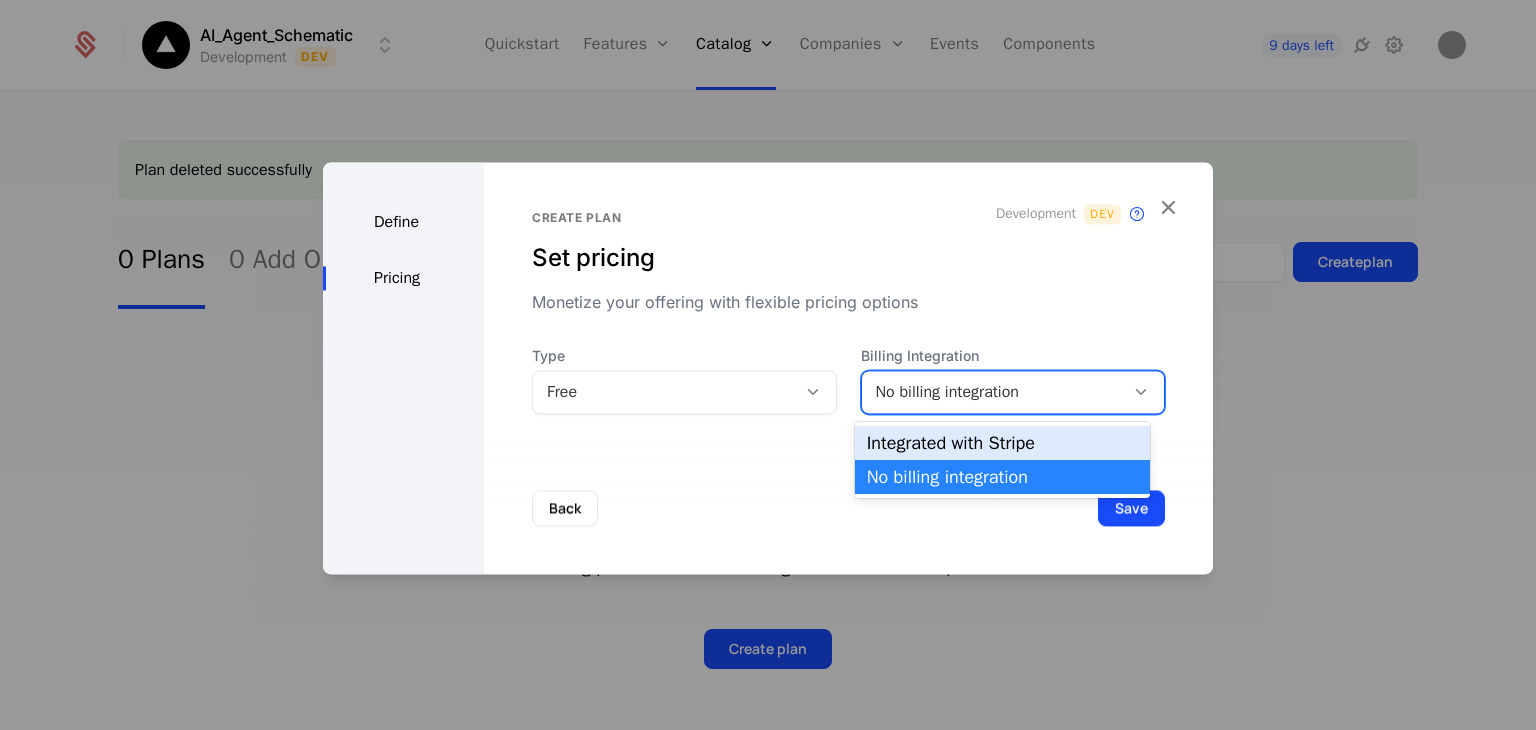 click on "Integrated with Stripe" at bounding box center [1002, 443] 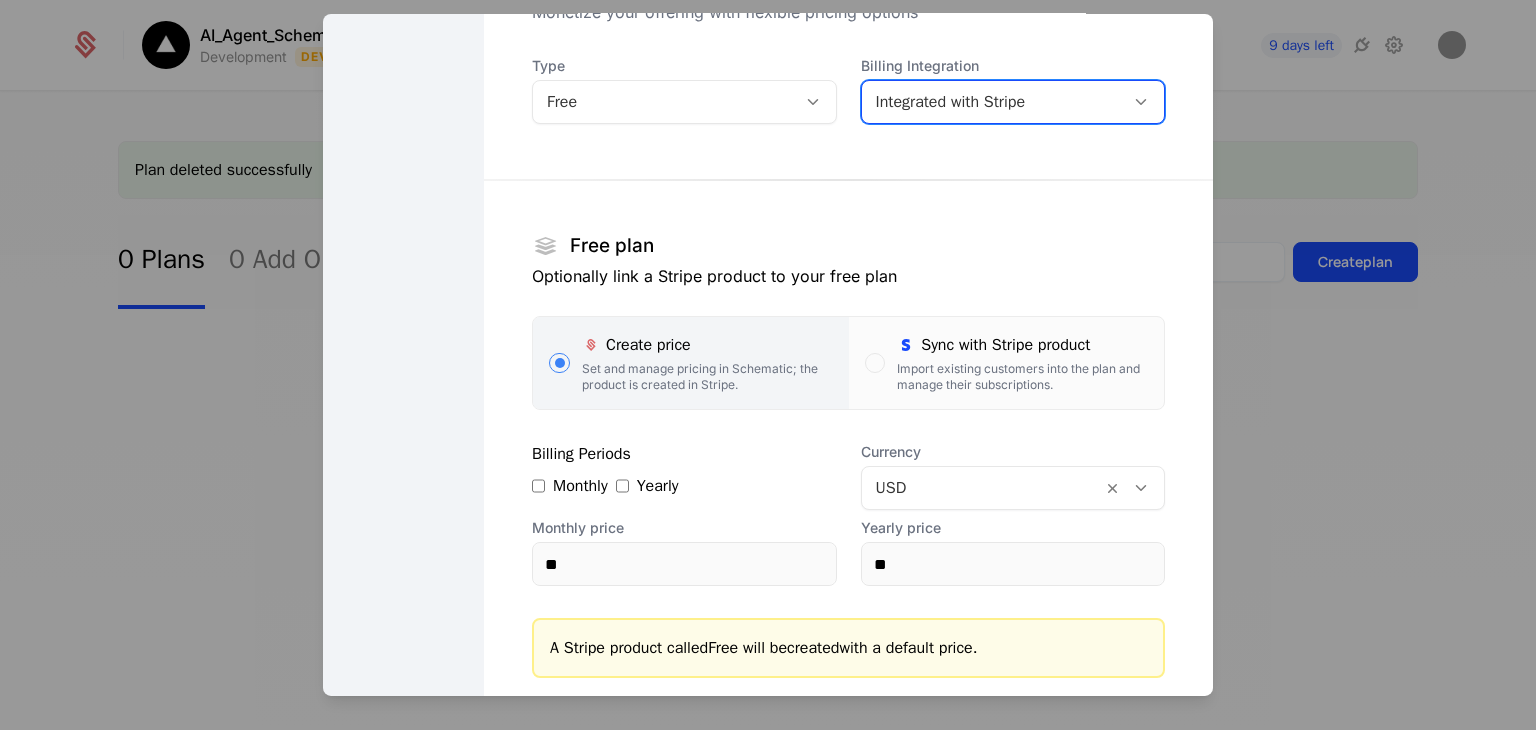 scroll, scrollTop: 143, scrollLeft: 0, axis: vertical 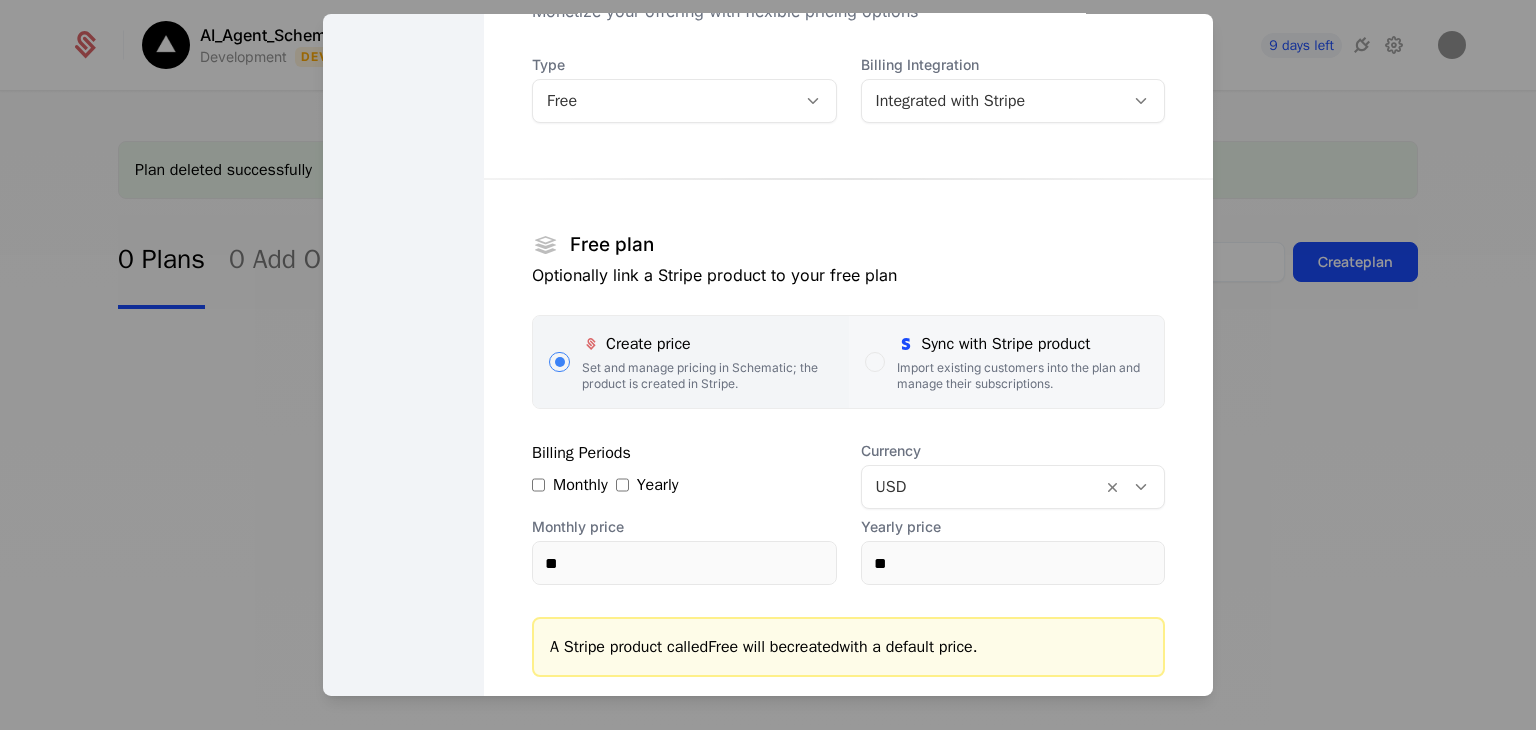 click on "Import existing customers into the plan and manage their subscriptions." at bounding box center (1022, 376) 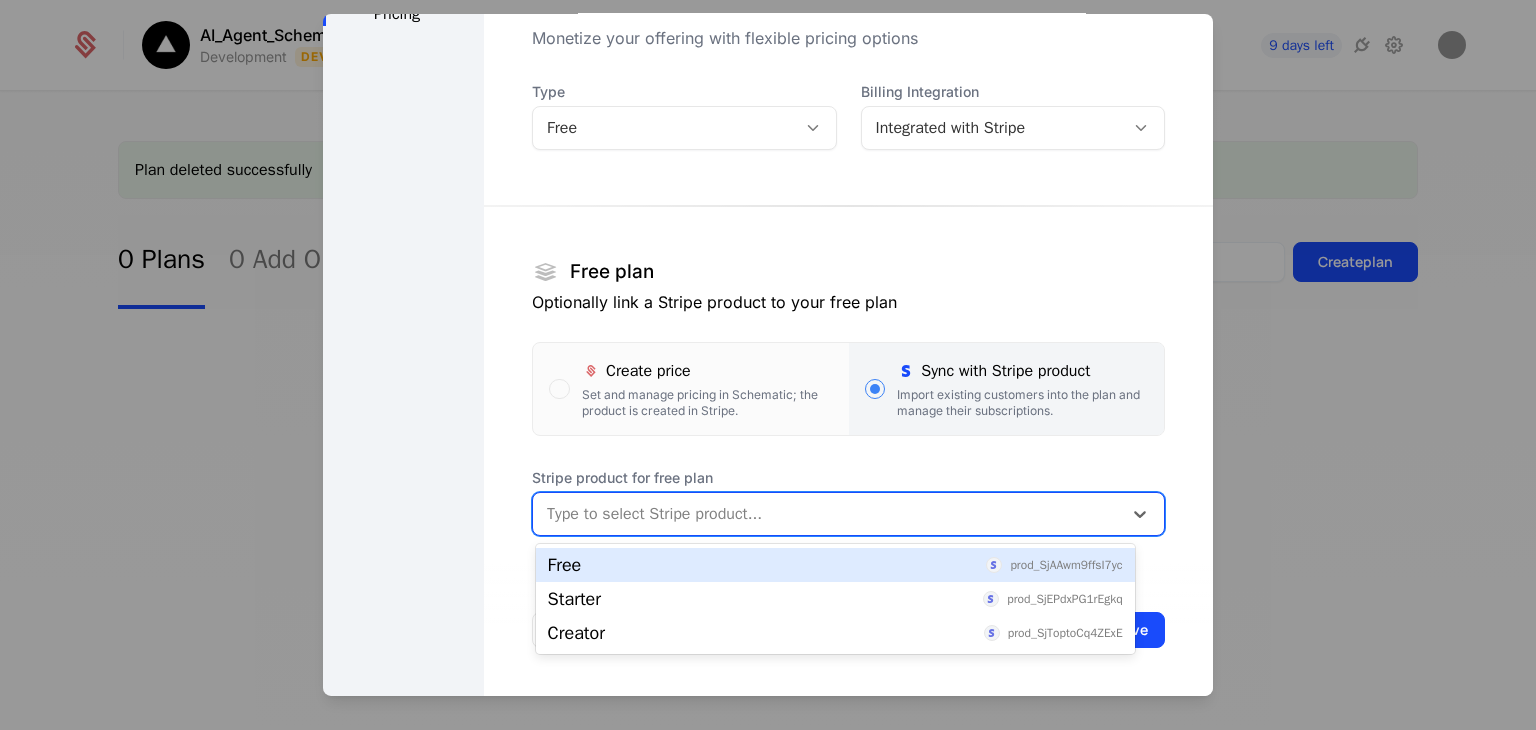 click at bounding box center [827, 514] 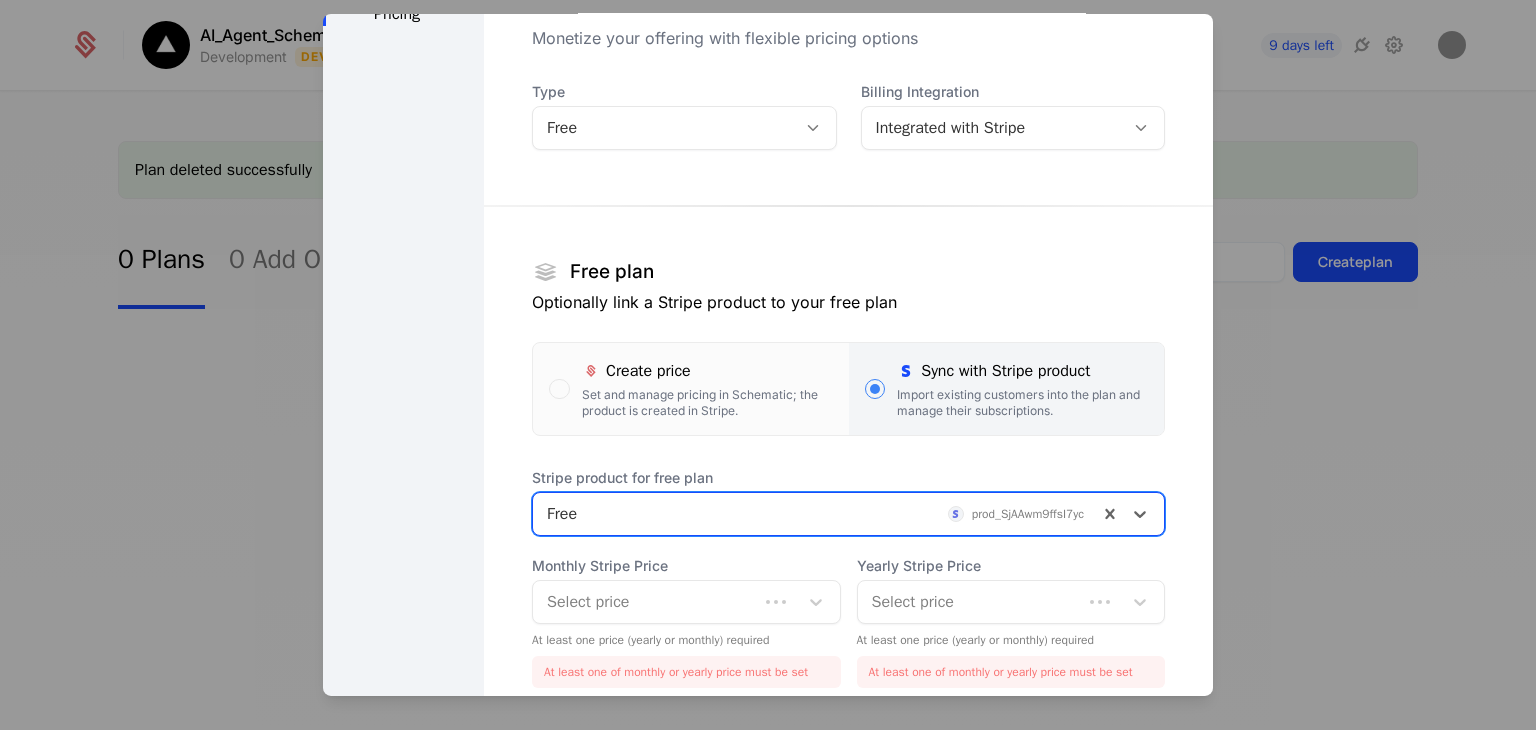 scroll, scrollTop: 268, scrollLeft: 0, axis: vertical 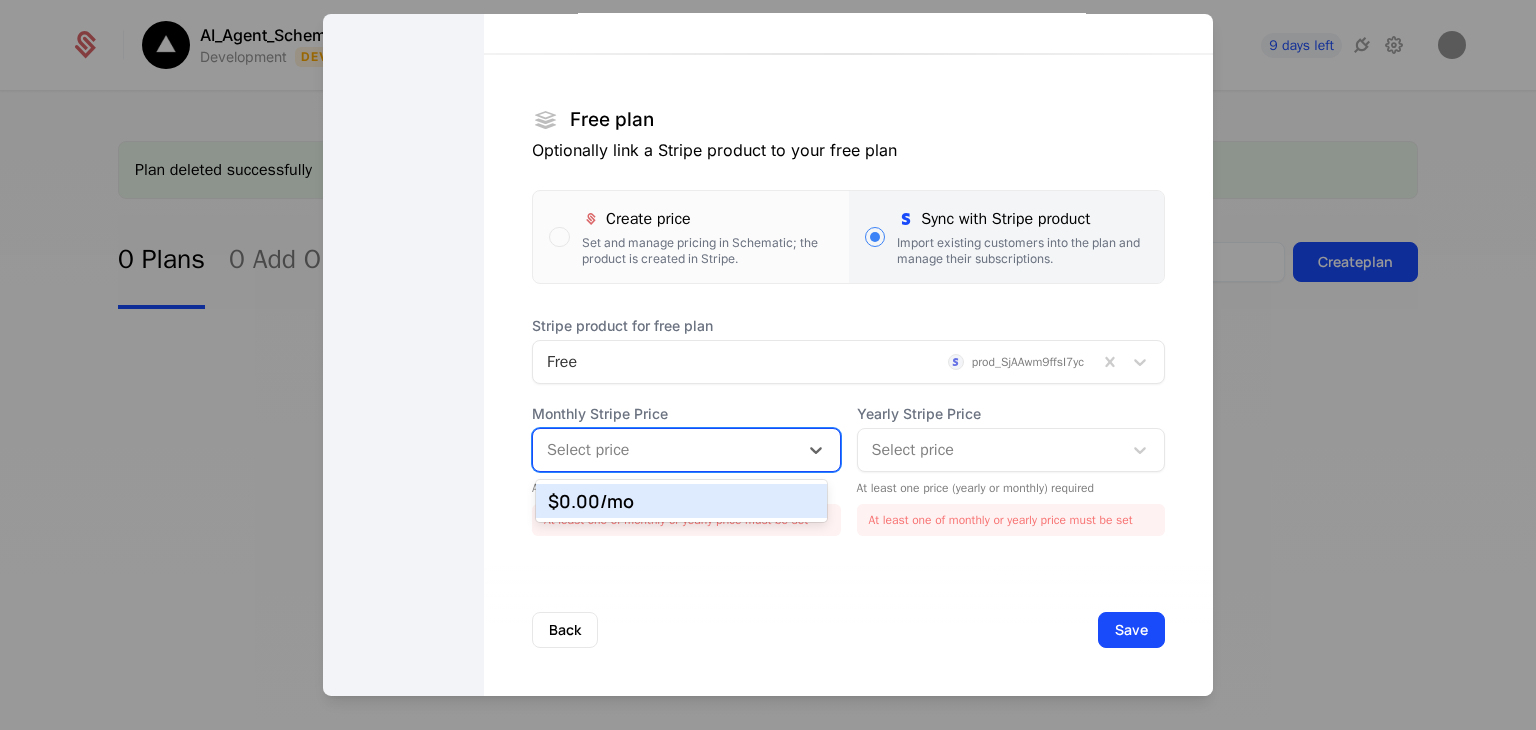 click at bounding box center [665, 450] 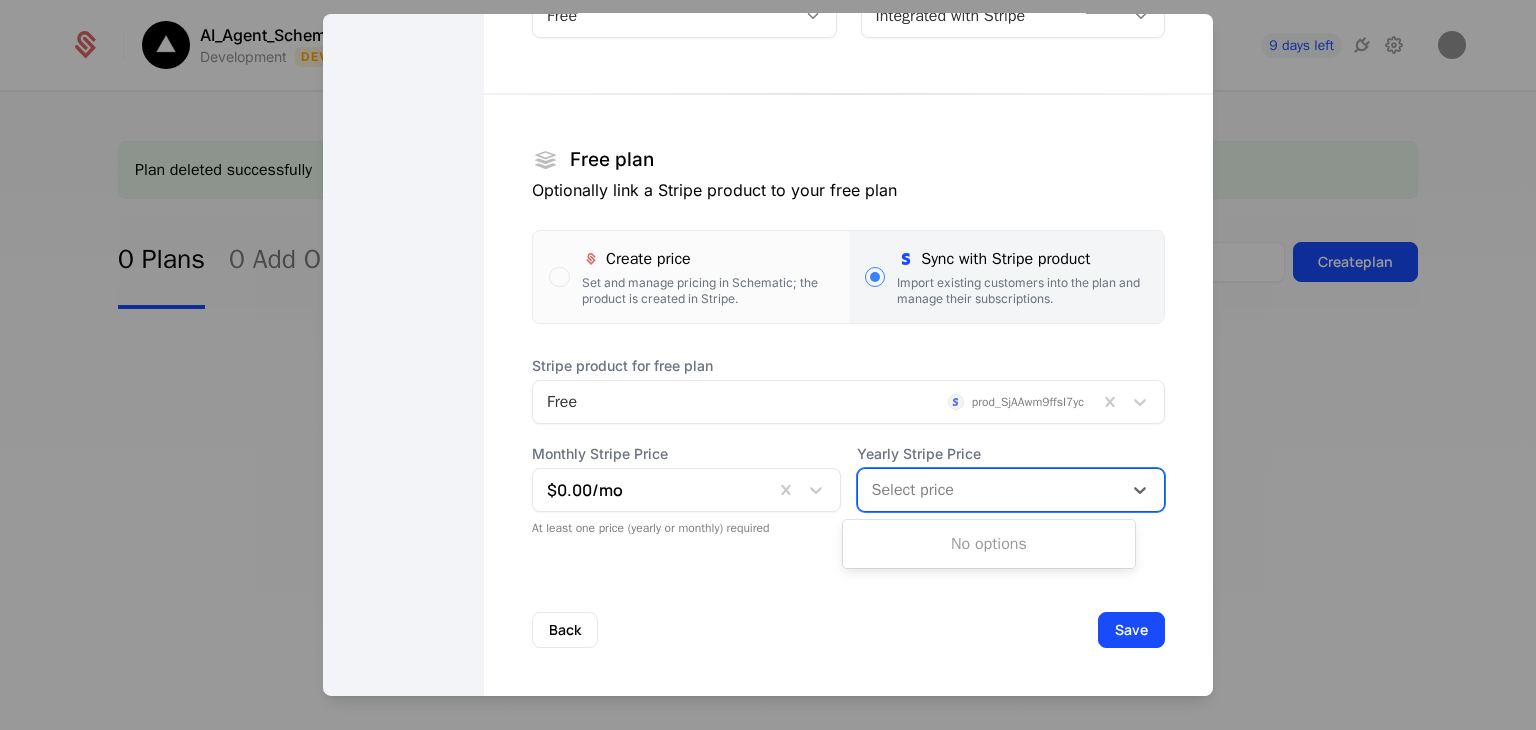 click on "Select price" at bounding box center [990, 490] 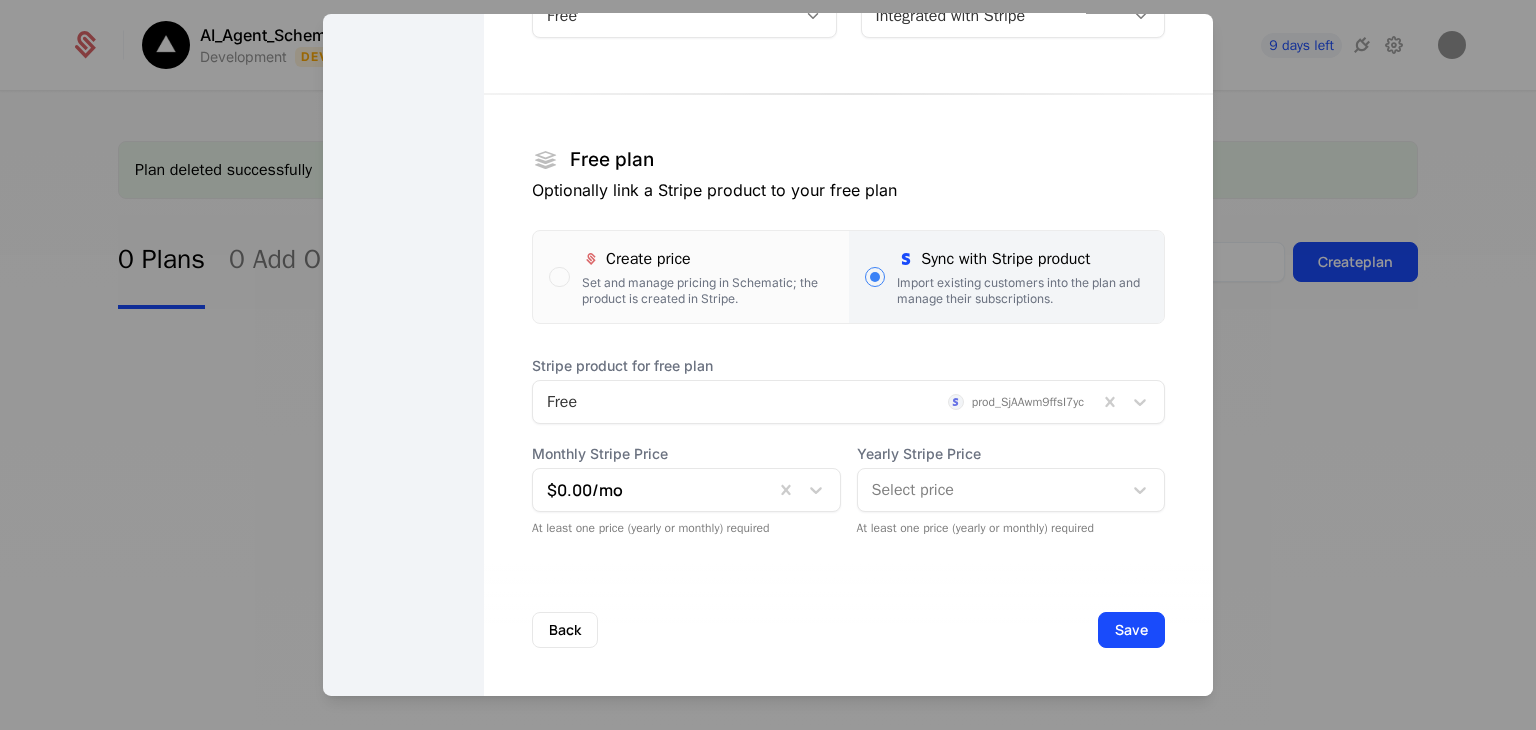 click on "Stripe product for free plan Free prod_SjAAwm9ffsI7yc Monthly Stripe Price $0.00 /mo At least one price (yearly or monthly) required Yearly Stripe Price Select price At least one price (yearly or monthly) required" at bounding box center [848, 446] 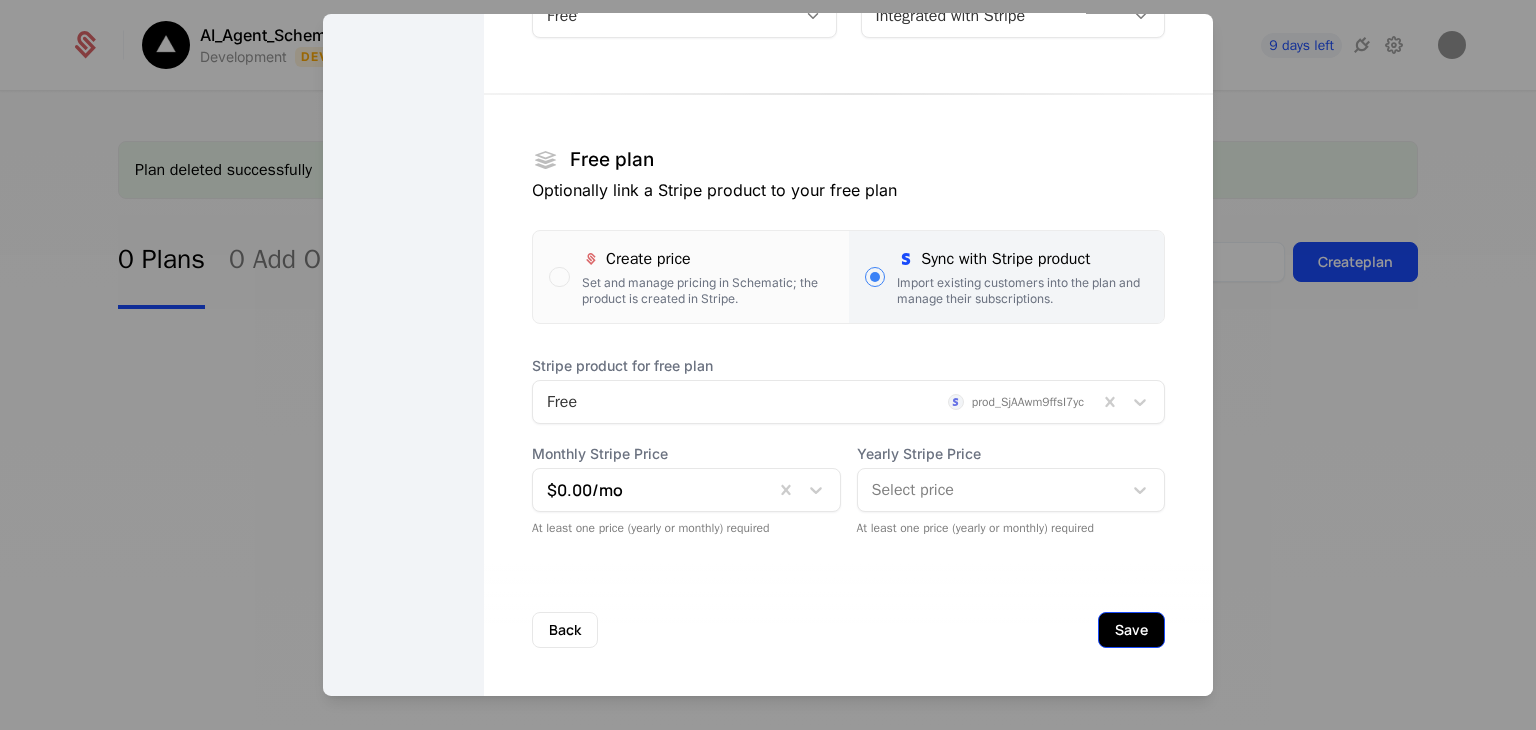click on "Save" at bounding box center [1131, 630] 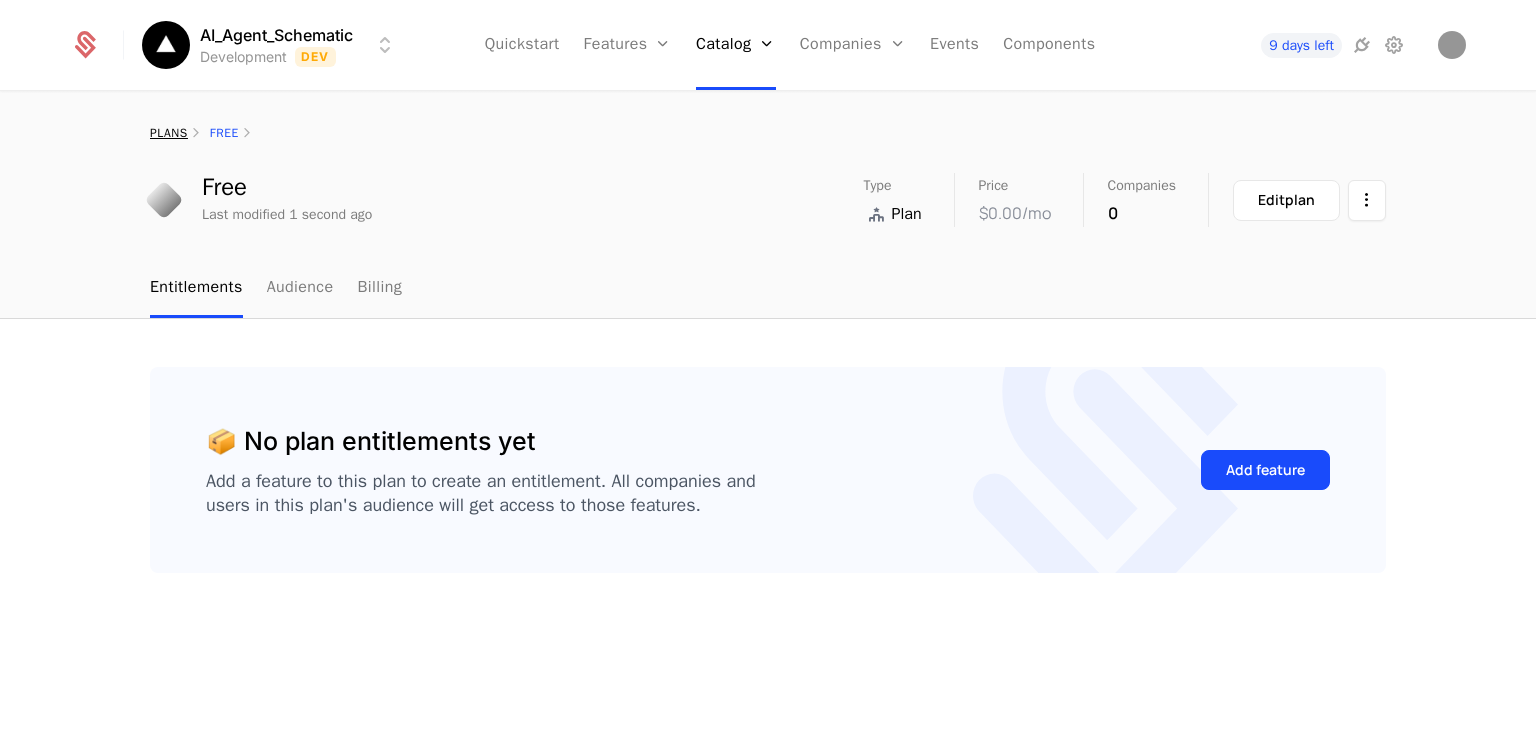 click on "plans" at bounding box center (169, 133) 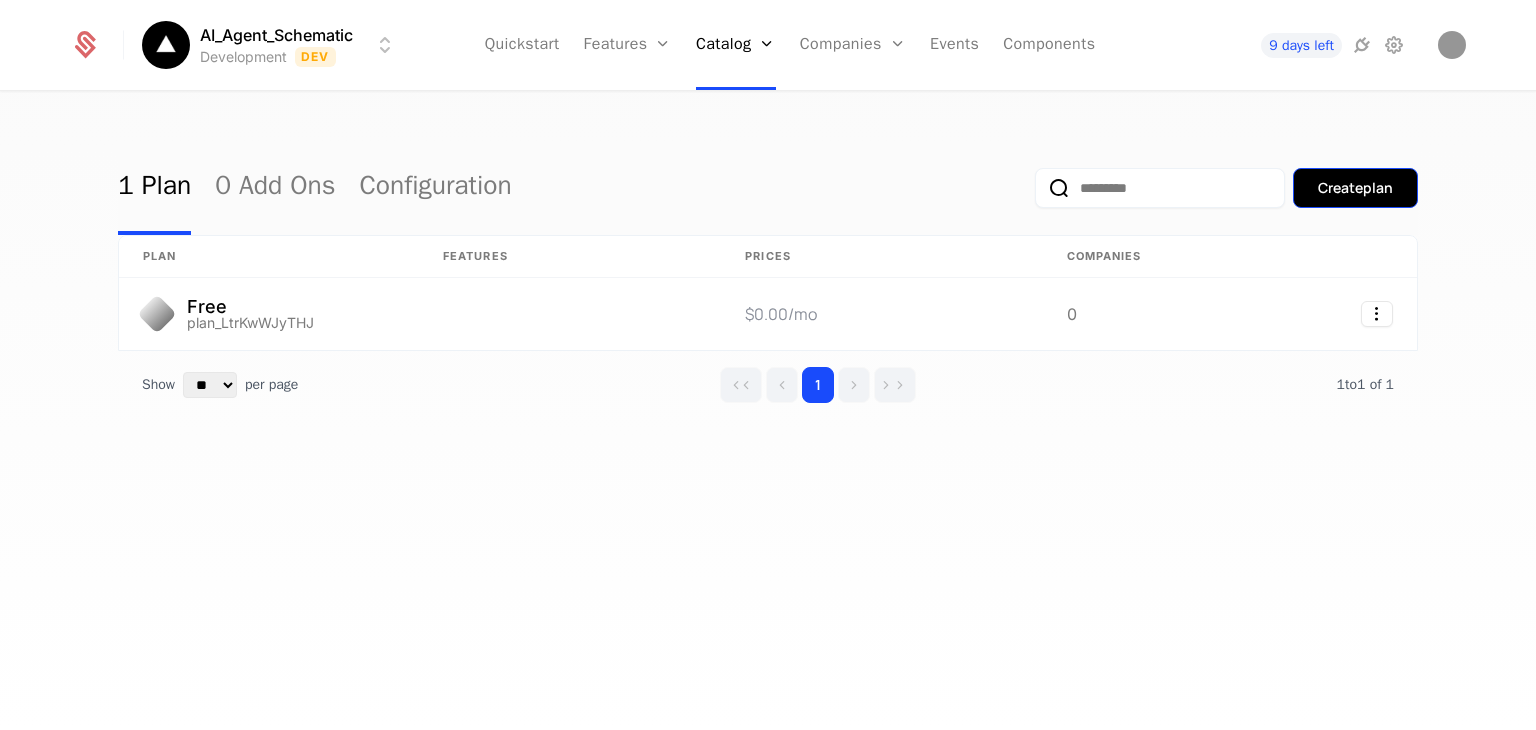 click on "Create  plan" at bounding box center [1355, 188] 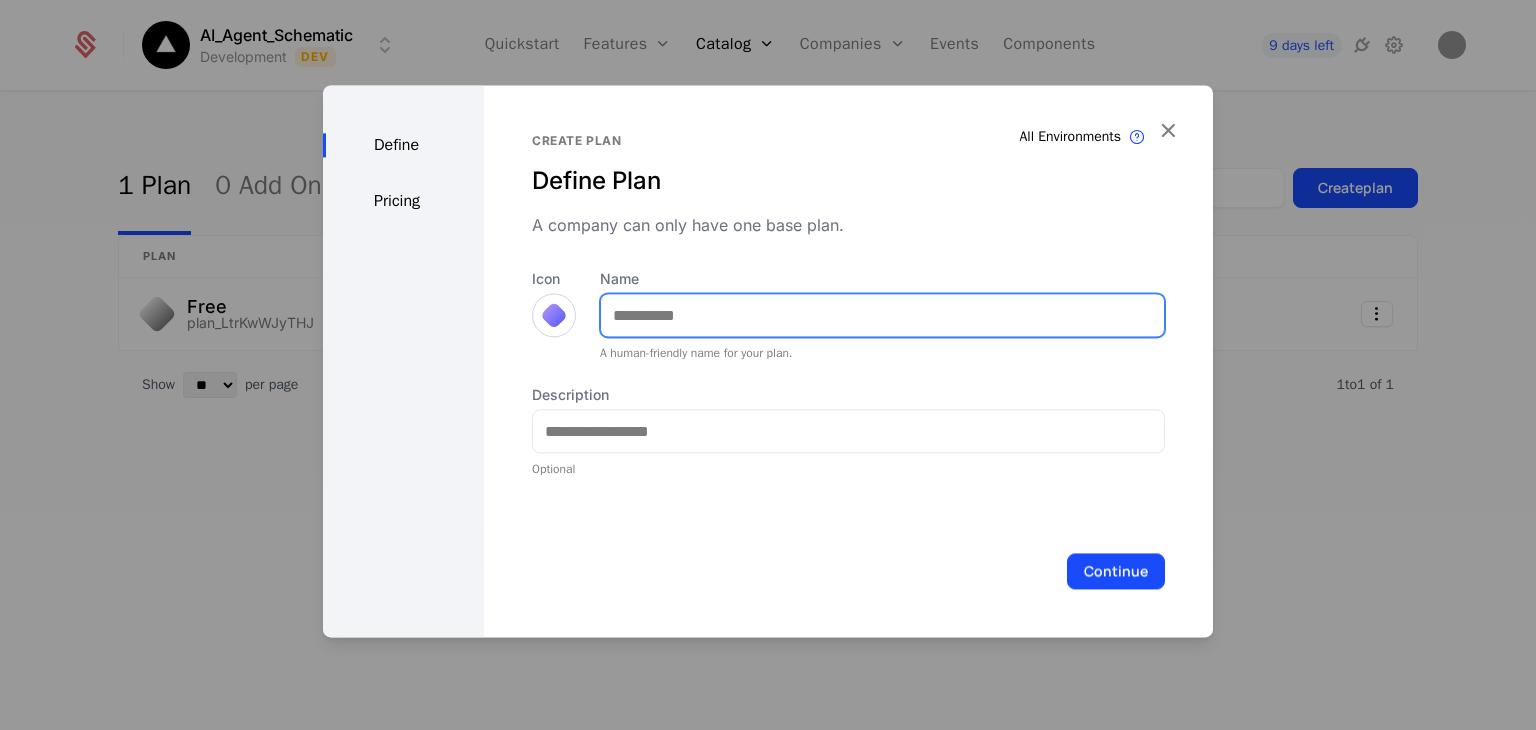 click on "Name" at bounding box center (882, 315) 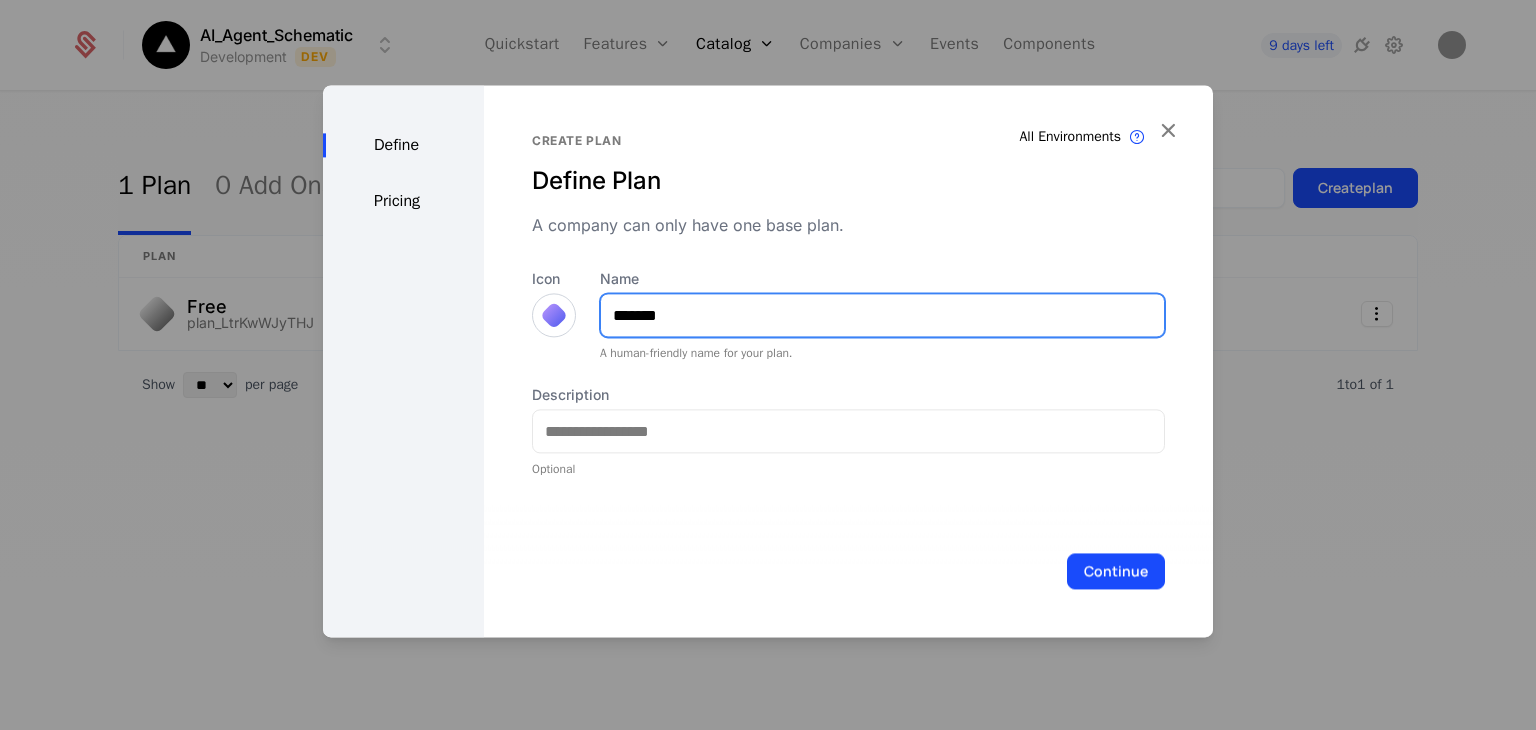 type on "*******" 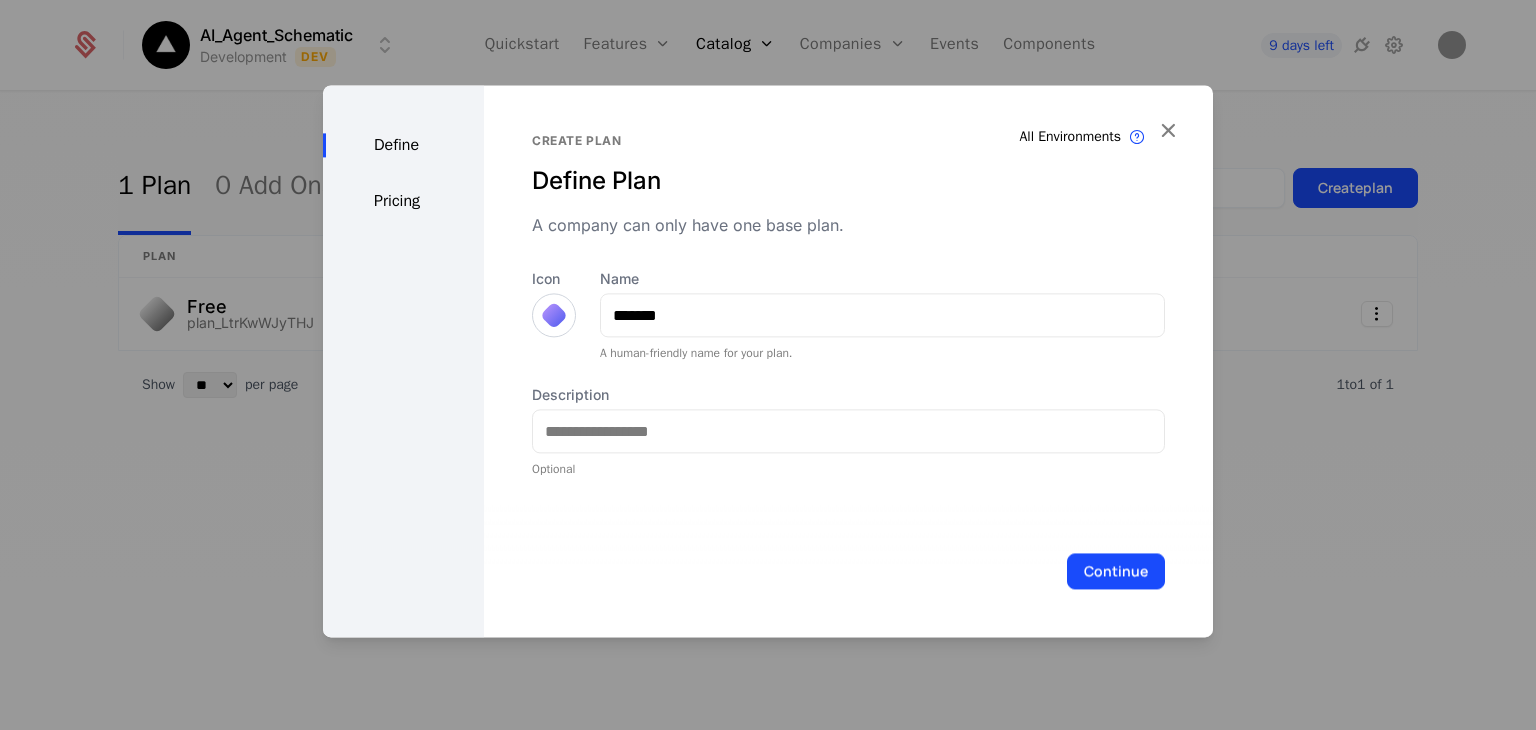 click at bounding box center (554, 315) 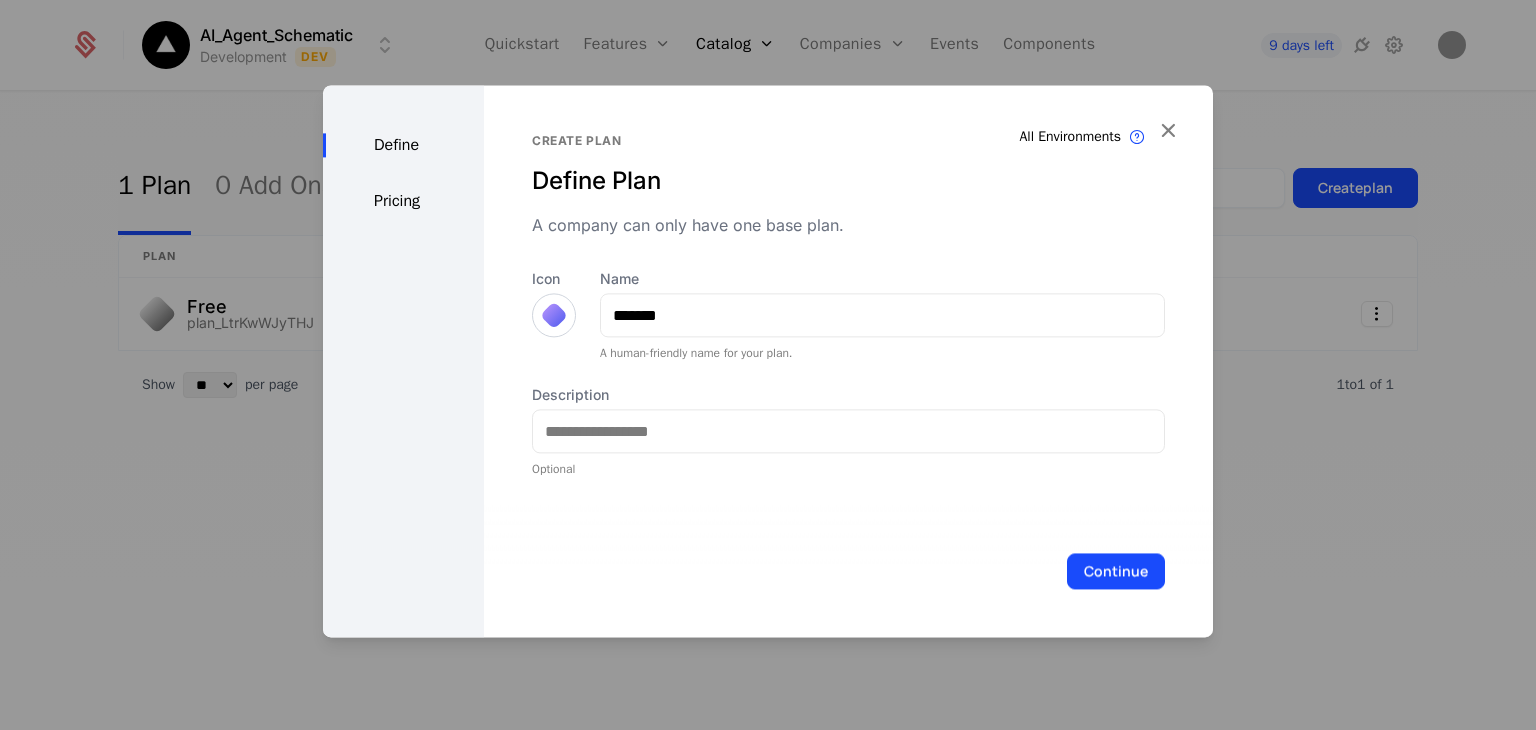 scroll, scrollTop: 0, scrollLeft: 0, axis: both 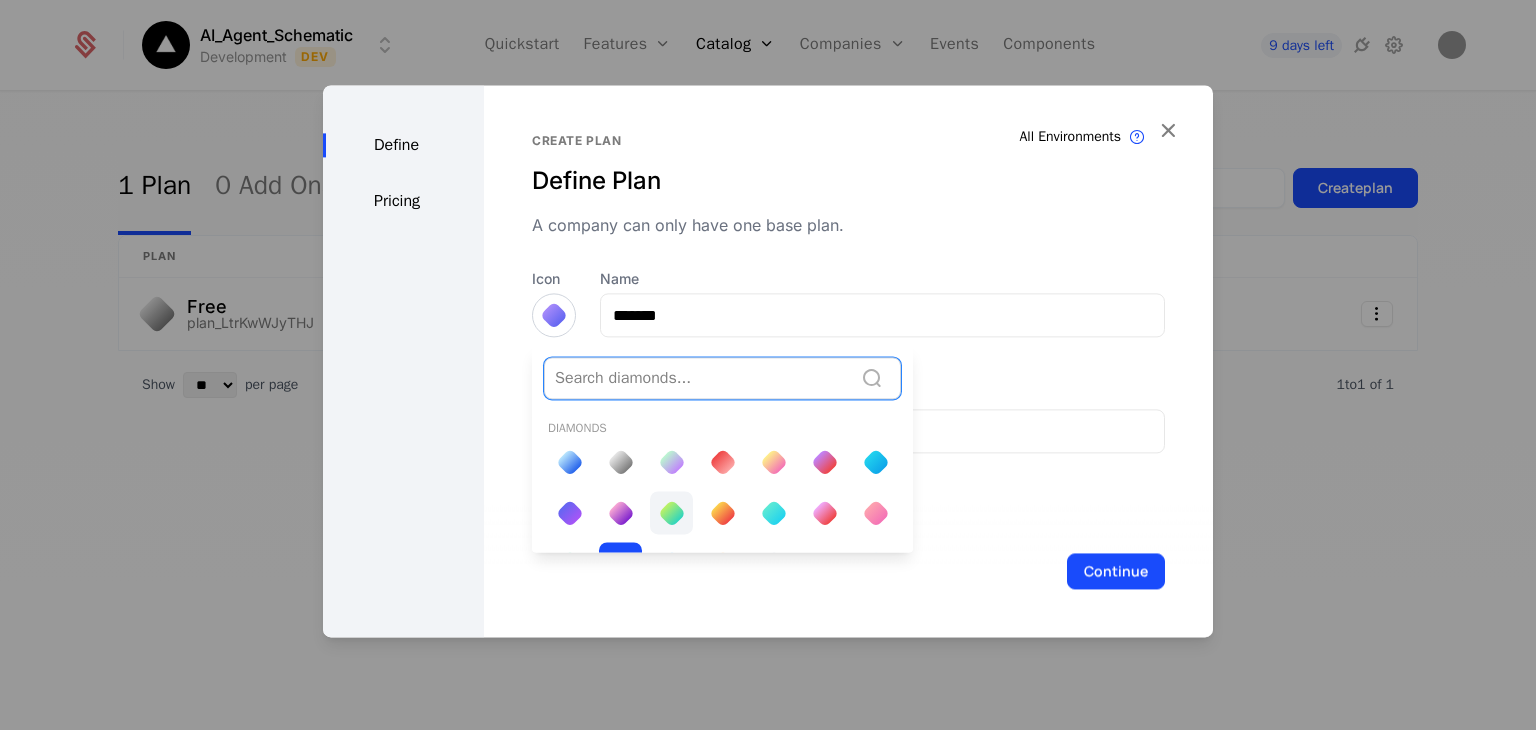 click at bounding box center [671, 513] 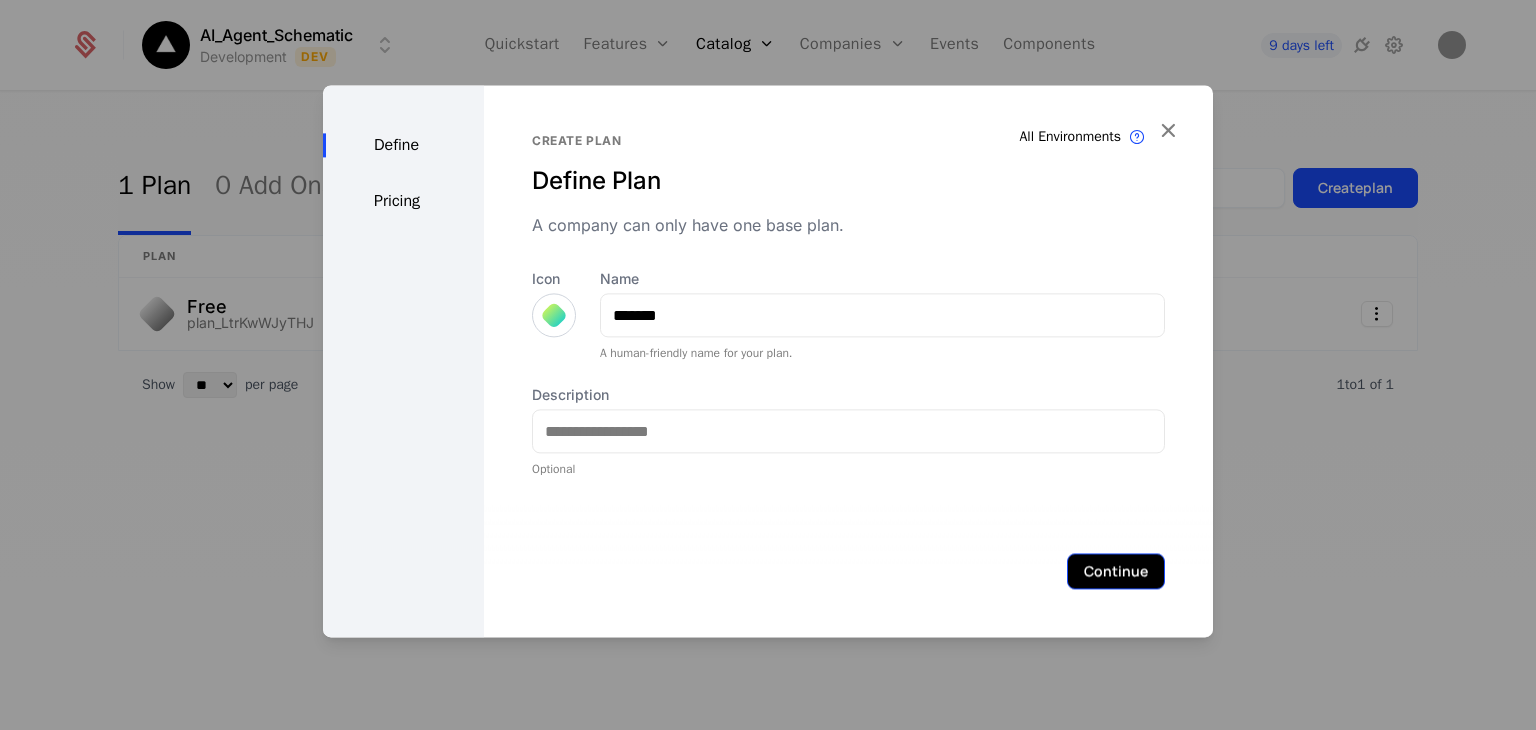 click on "Continue" at bounding box center (1116, 571) 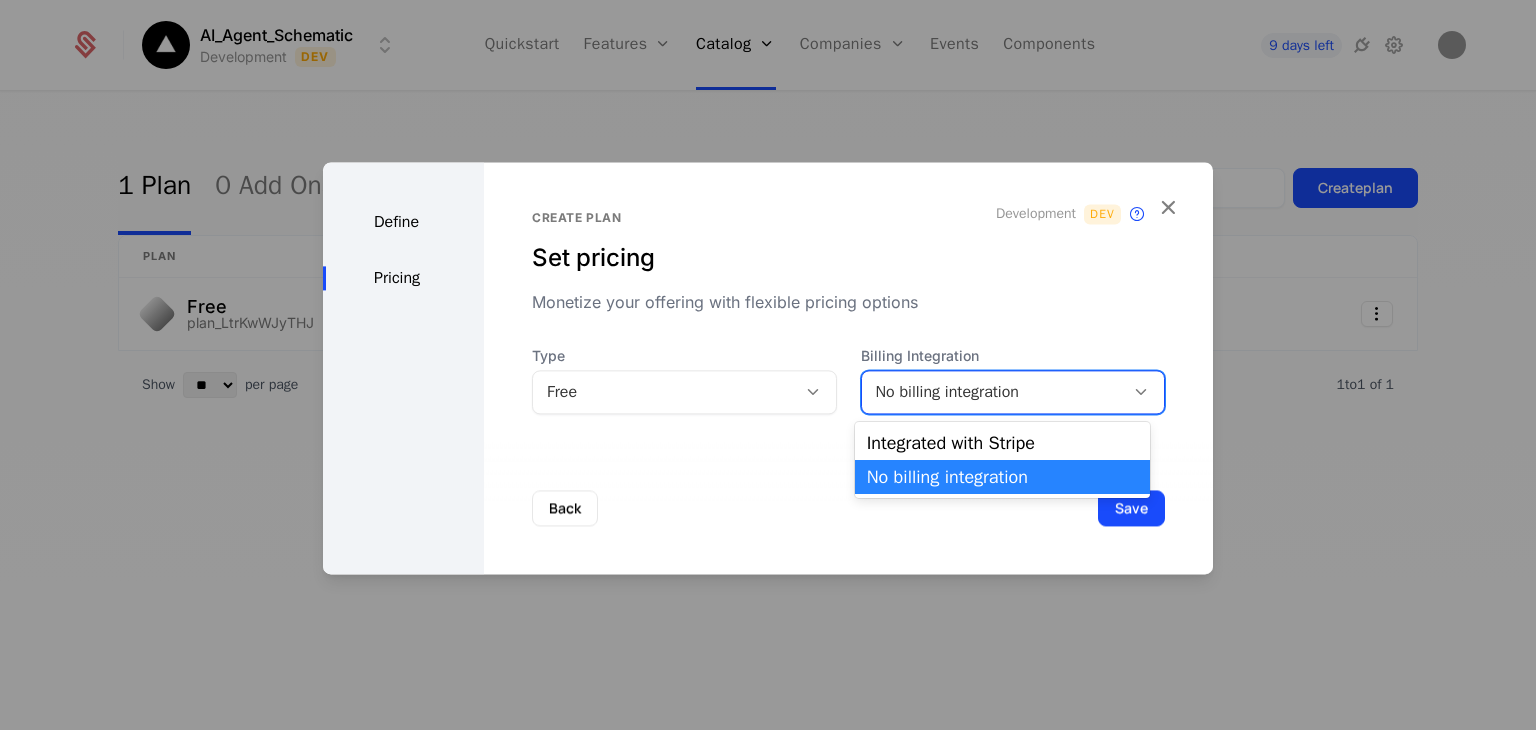 click on "No billing integration" at bounding box center [993, 392] 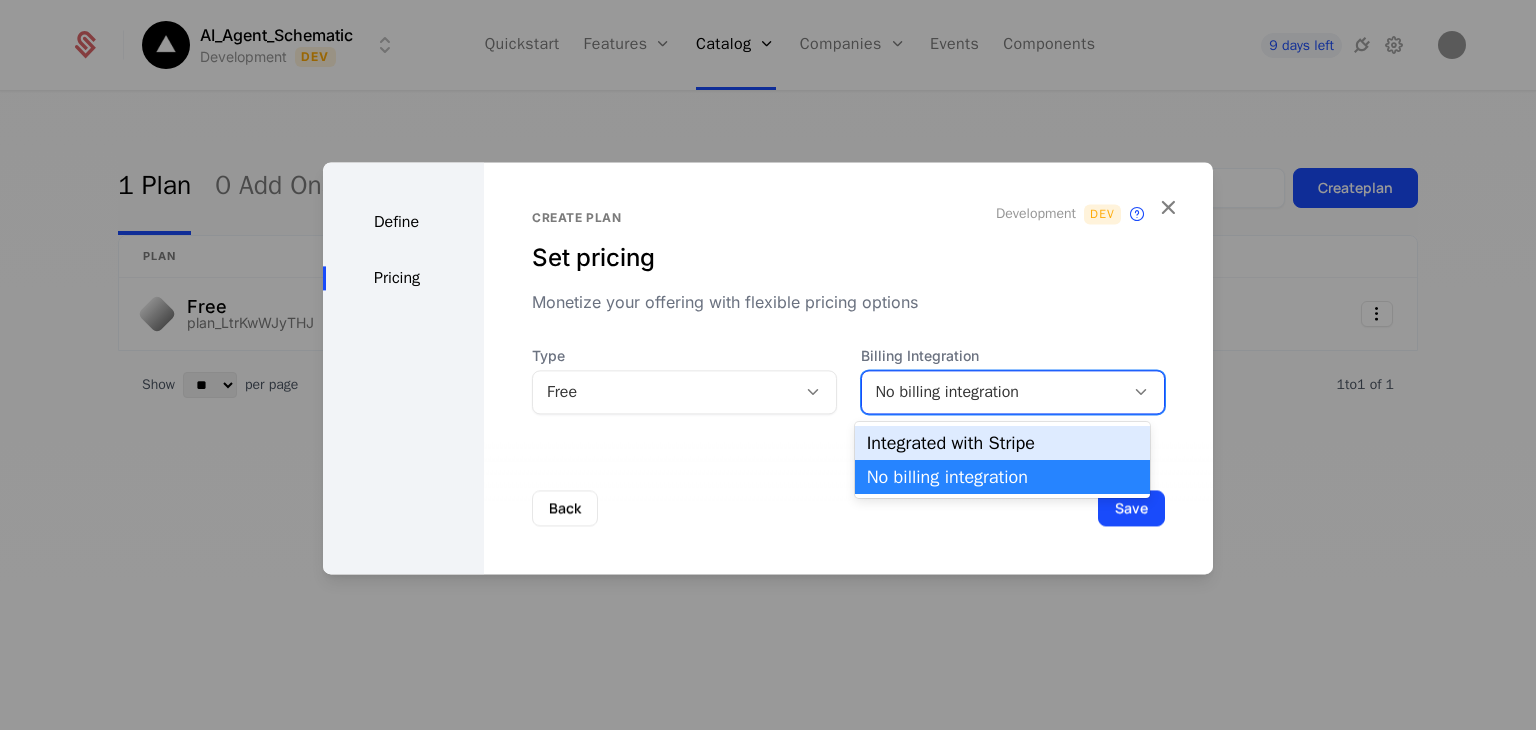 click on "Integrated with Stripe" at bounding box center (1002, 443) 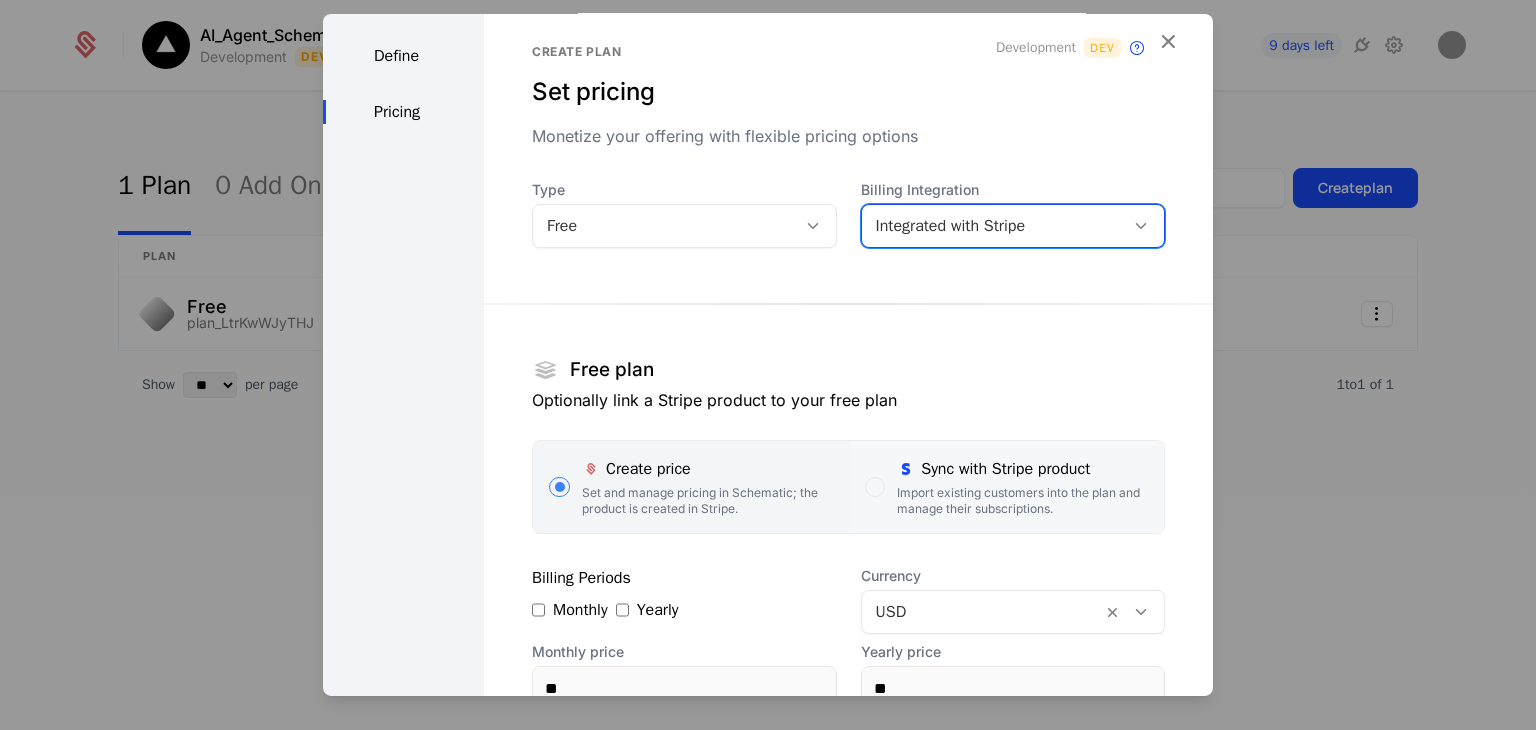 scroll, scrollTop: 16, scrollLeft: 0, axis: vertical 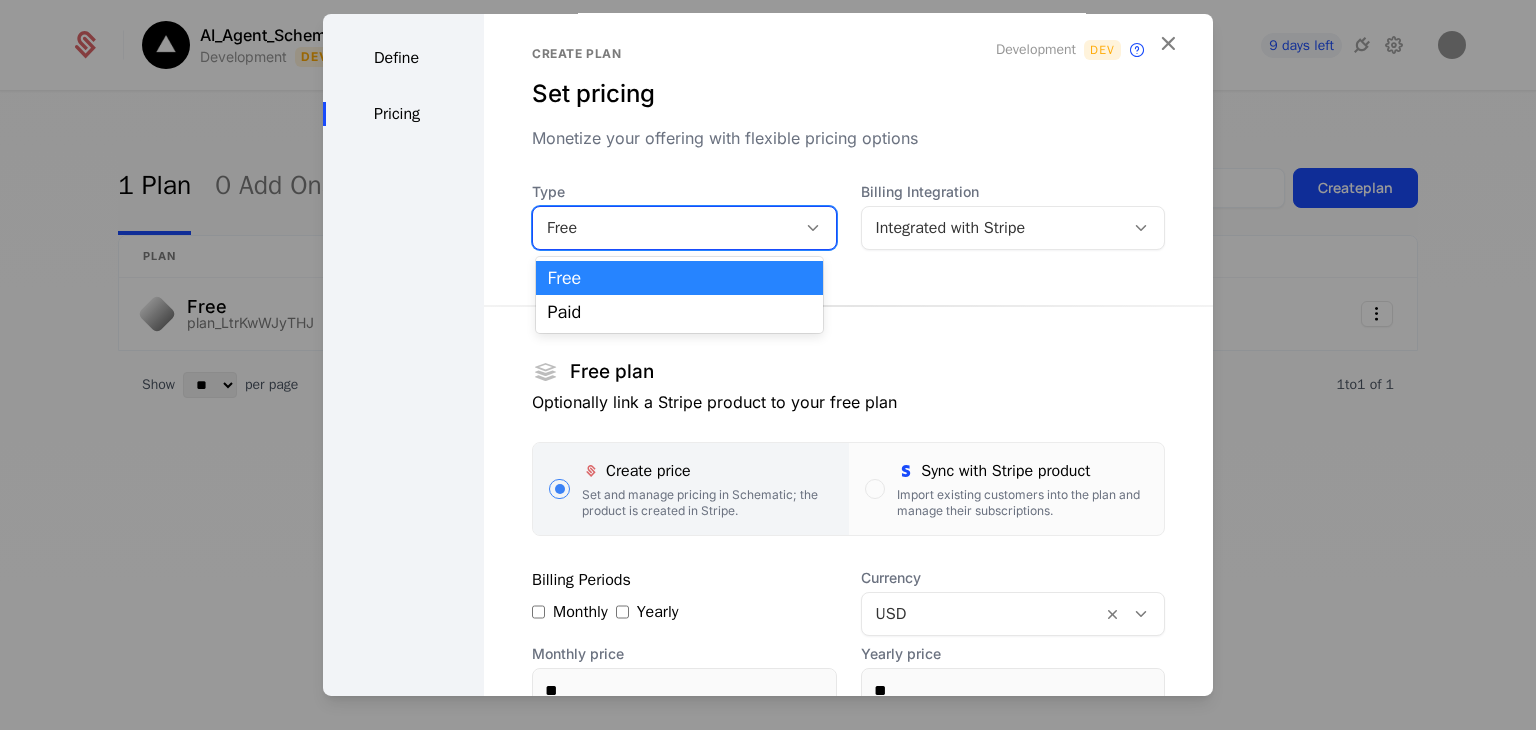 click on "Free" at bounding box center [664, 228] 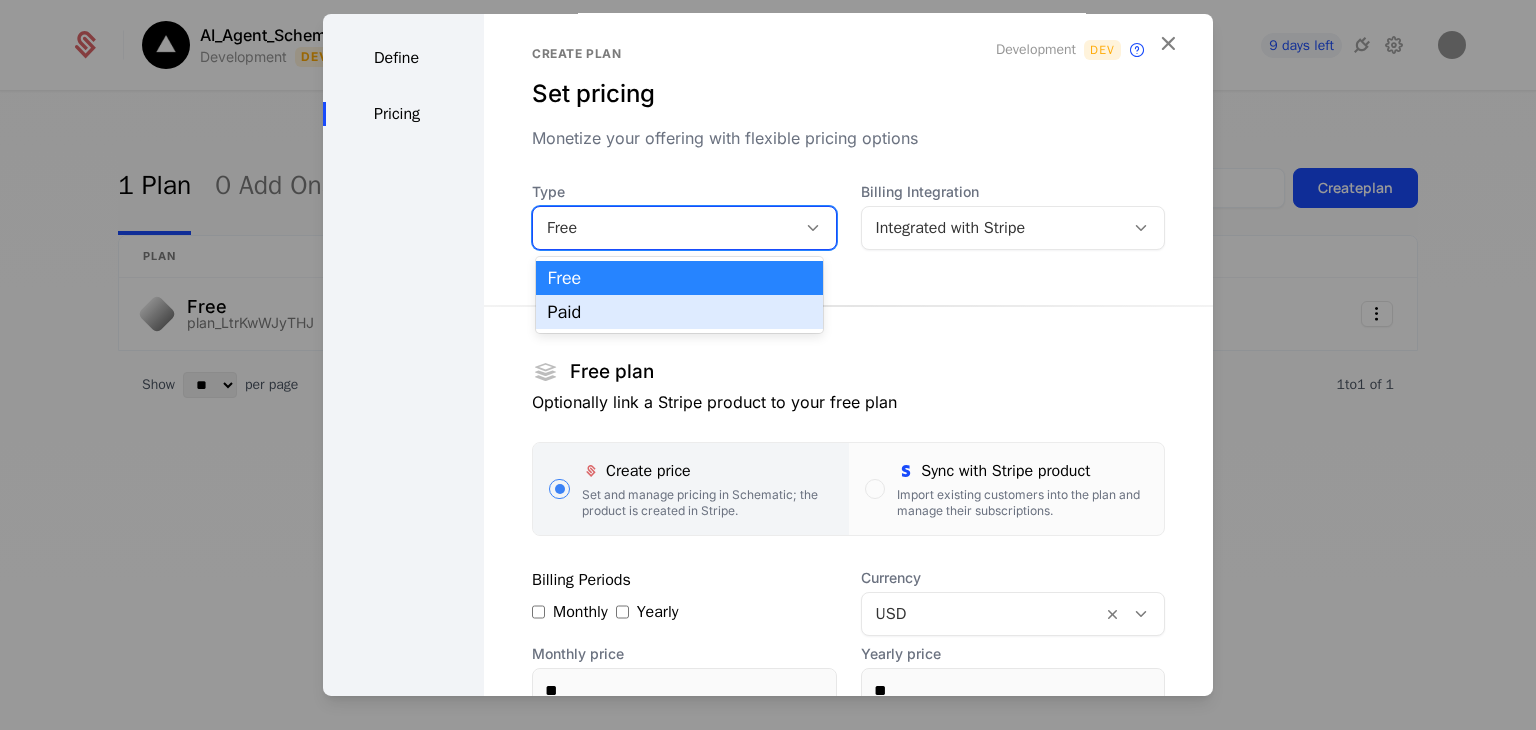 click on "Paid" at bounding box center [680, 312] 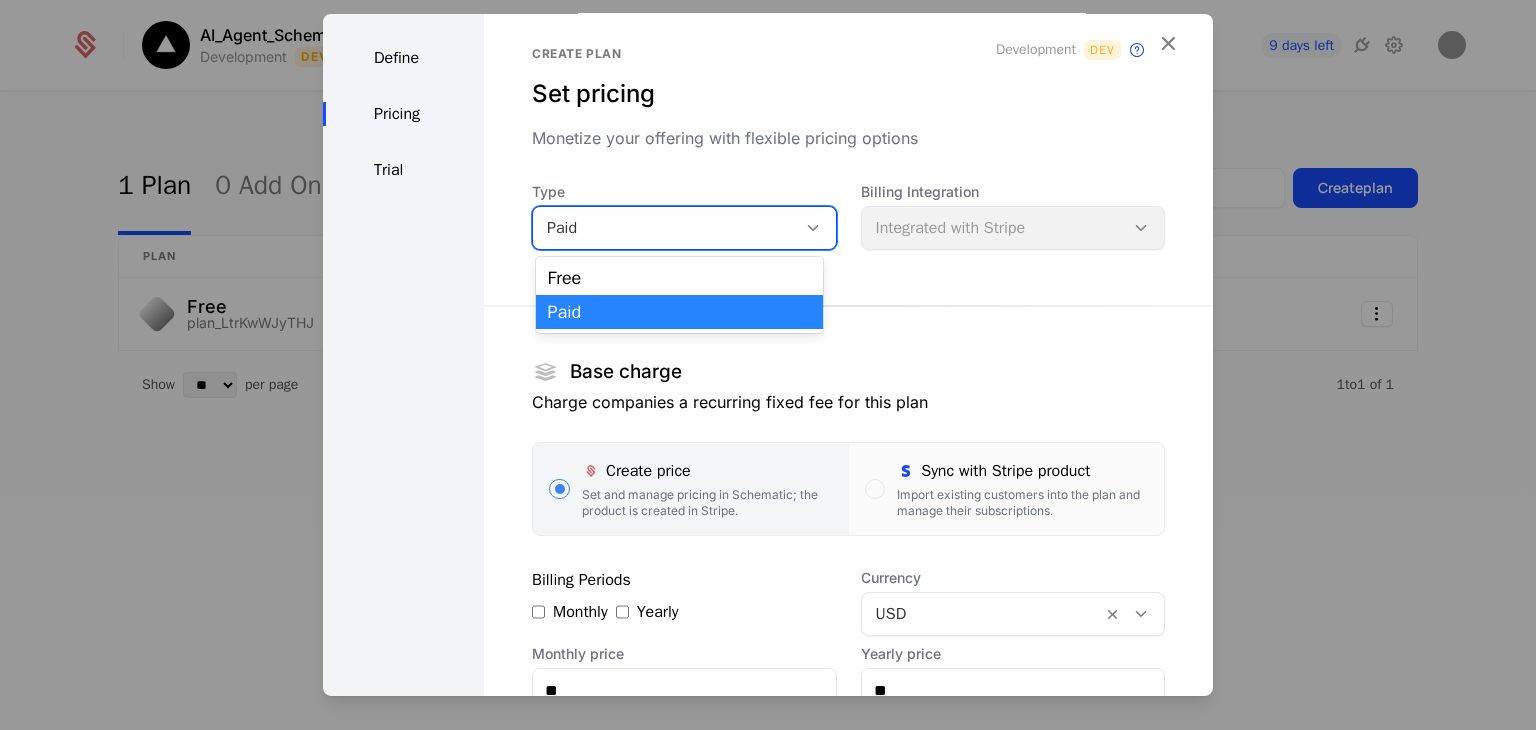 click at bounding box center [816, 228] 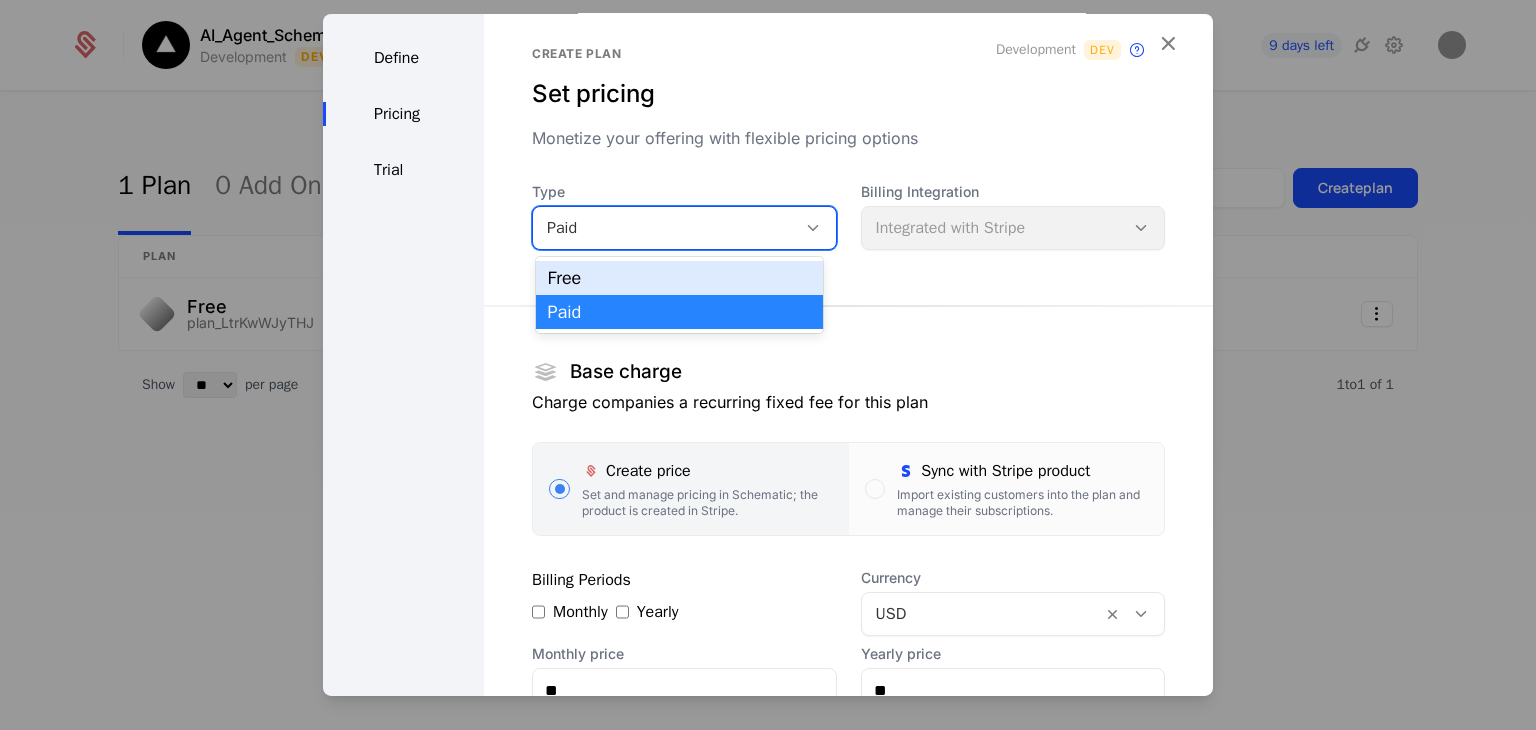 click on "Free" at bounding box center [680, 278] 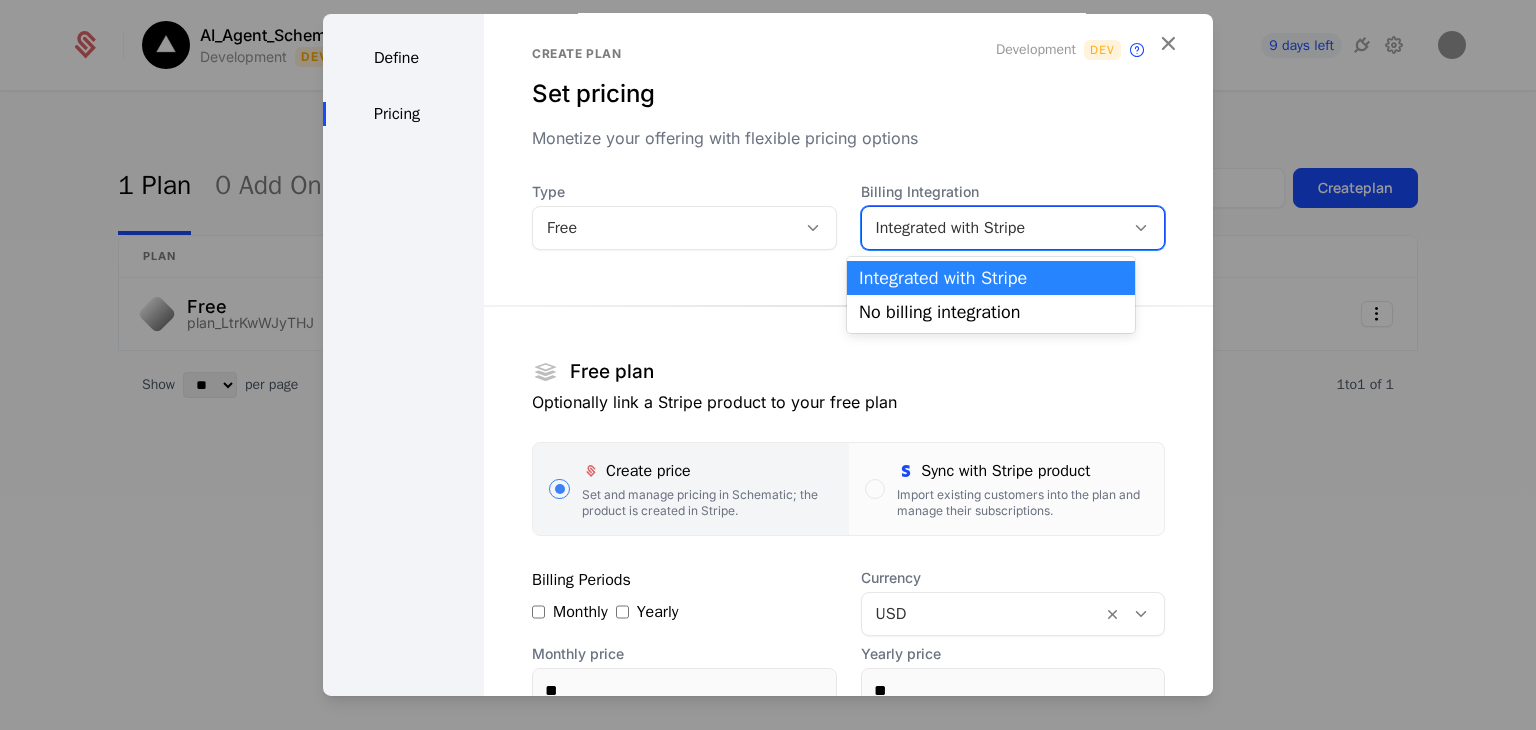 click on "Integrated with Stripe" at bounding box center (993, 228) 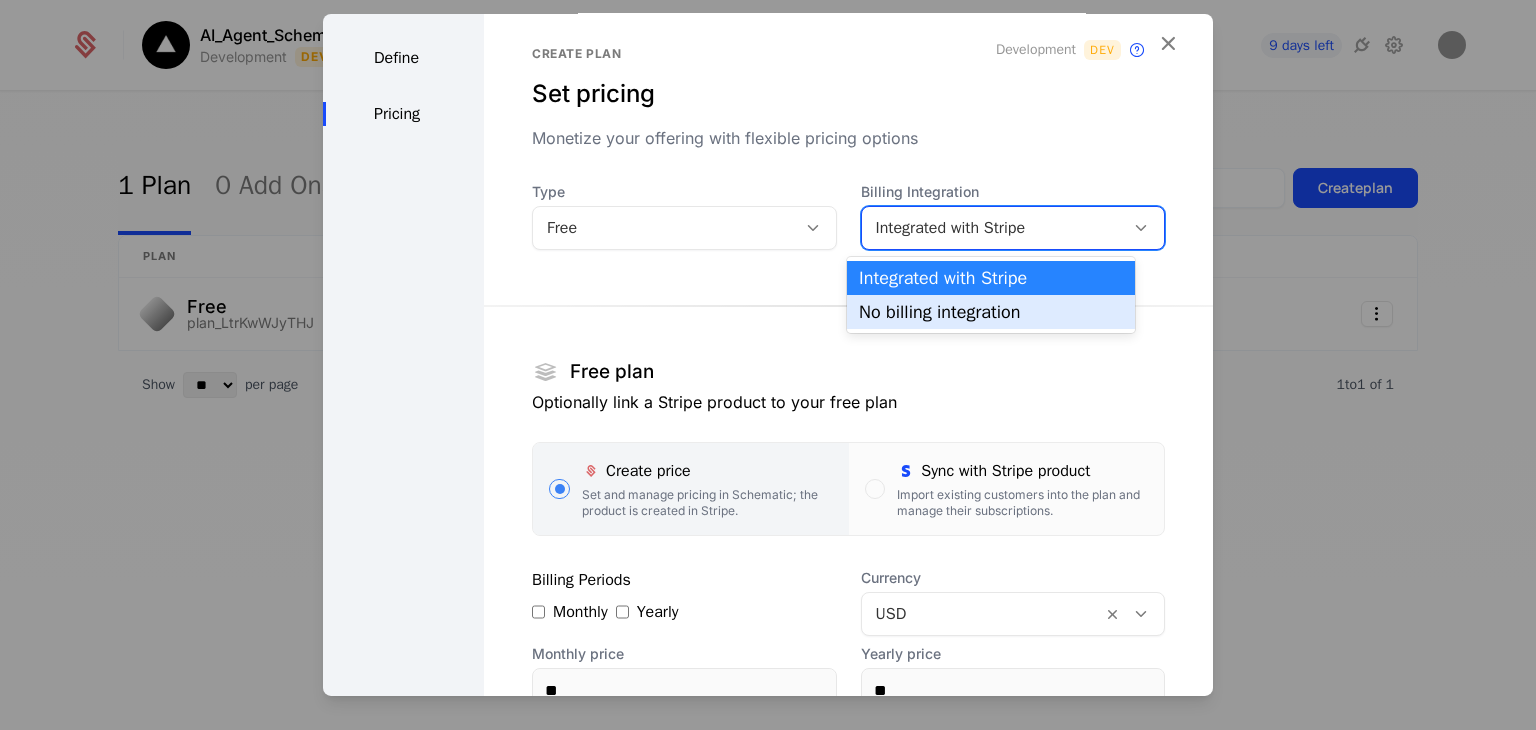 click on "No billing integration" at bounding box center [991, 312] 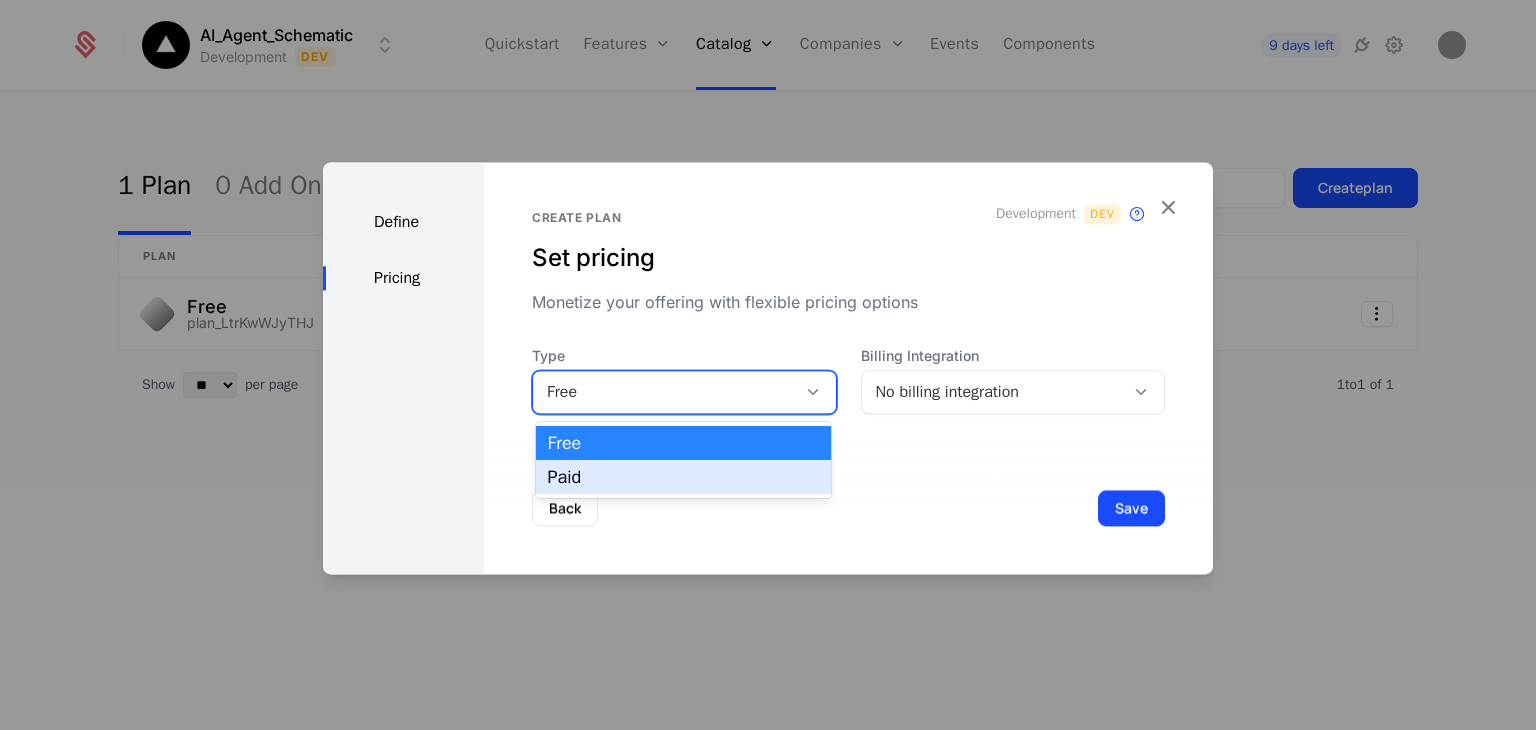 drag, startPoint x: 672, startPoint y: 385, endPoint x: 630, endPoint y: 473, distance: 97.50897 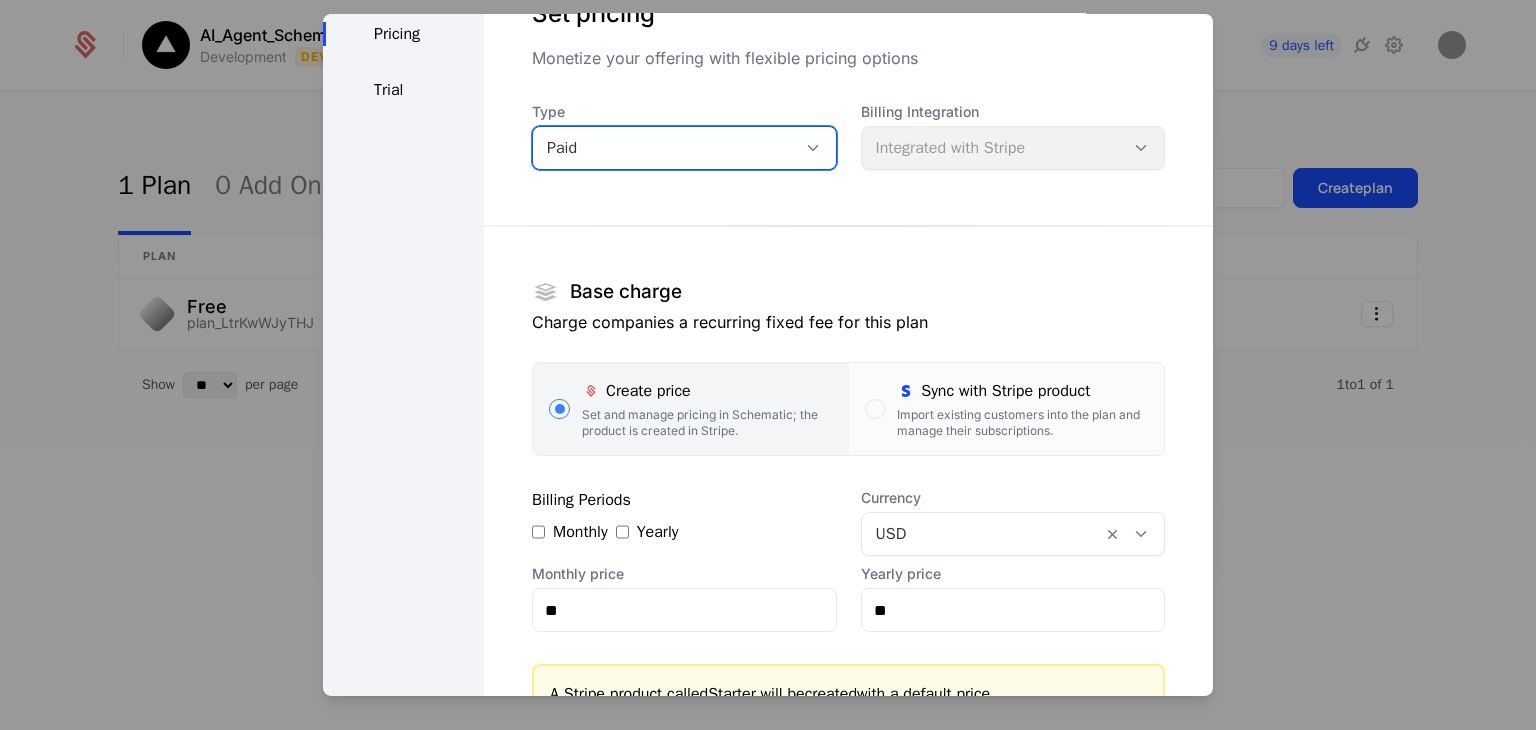 scroll, scrollTop: 102, scrollLeft: 0, axis: vertical 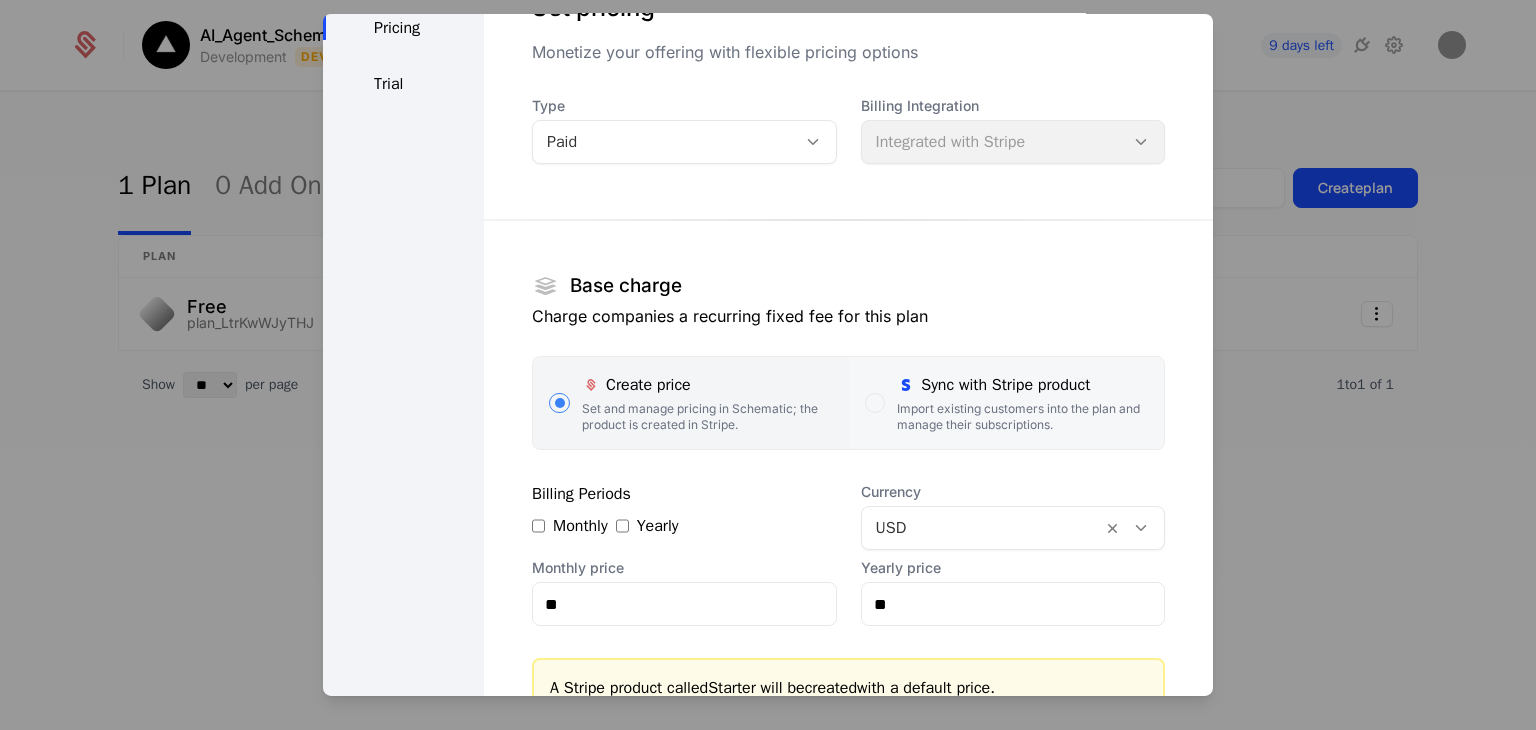 click on "Import existing customers into the plan and manage their subscriptions." at bounding box center [1022, 417] 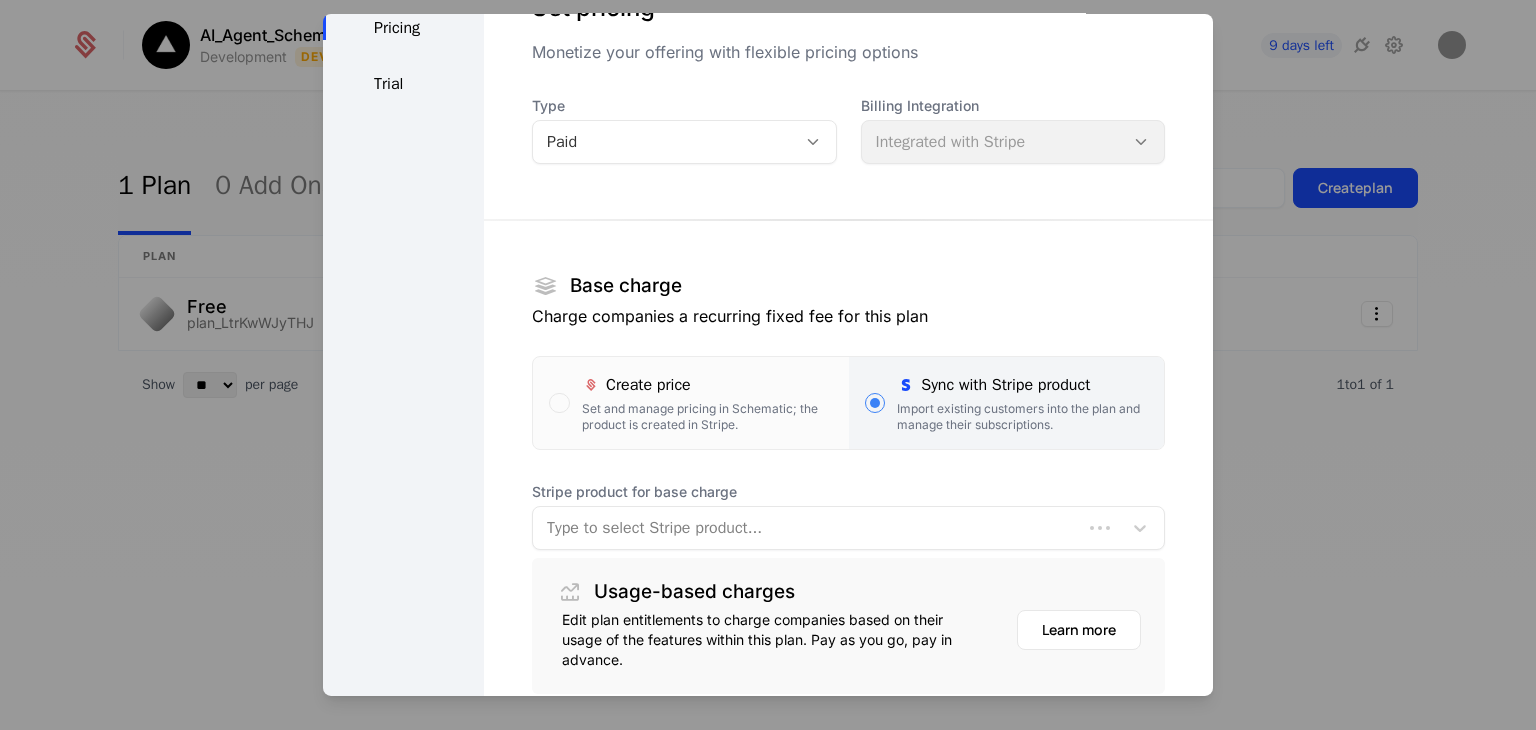 scroll, scrollTop: 260, scrollLeft: 0, axis: vertical 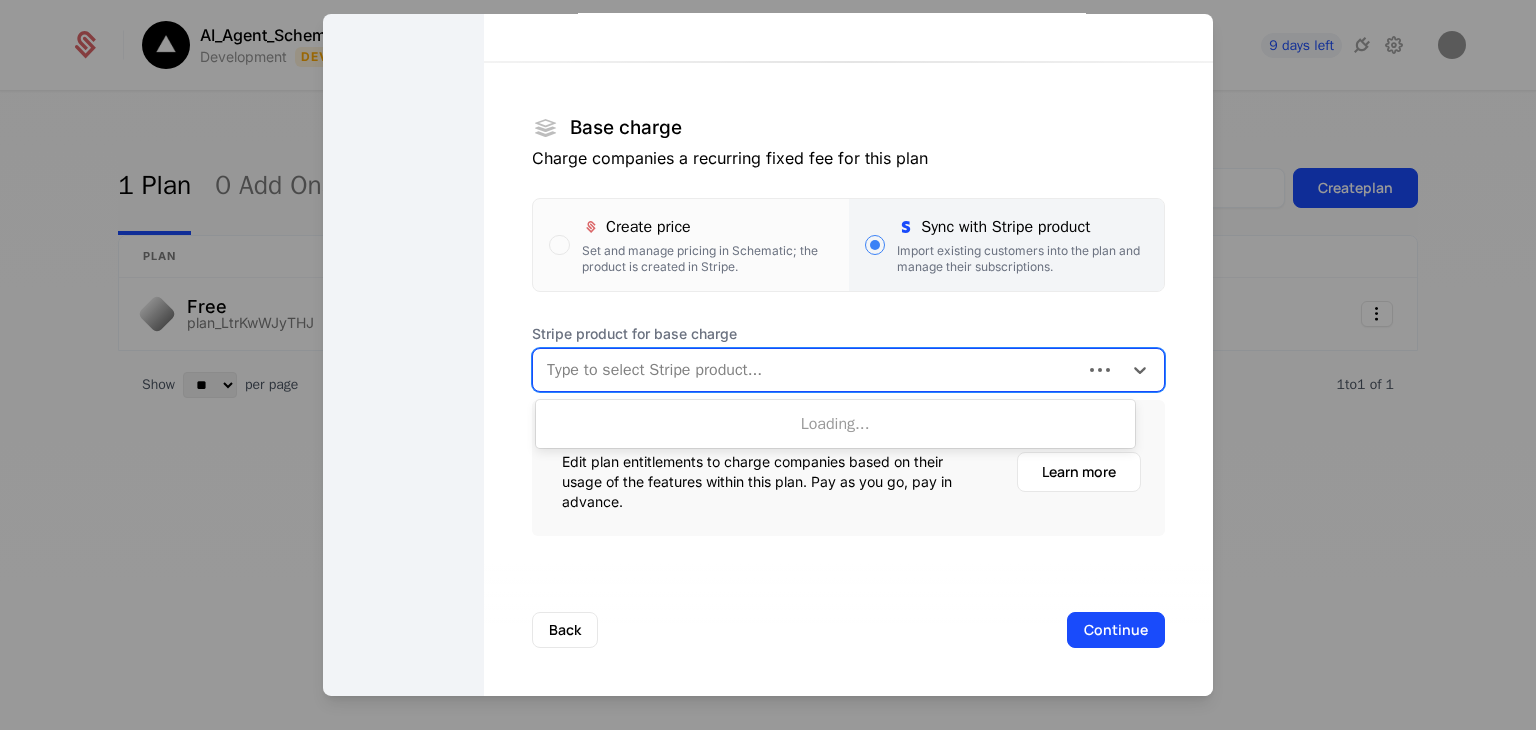 click on "Type to select Stripe product..." at bounding box center (807, 370) 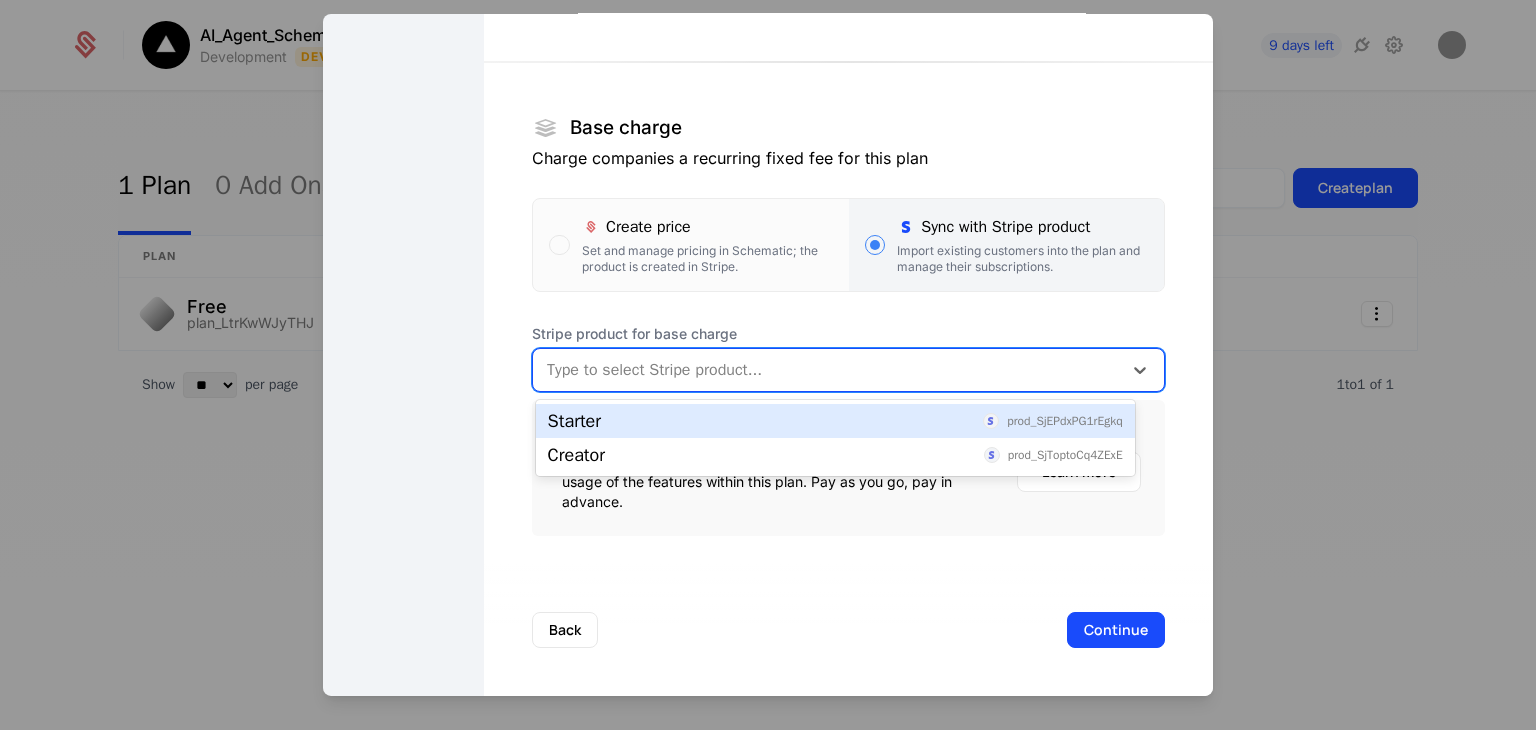 click on "Starter prod_SjEPdxPG1rEgkq" at bounding box center (835, 421) 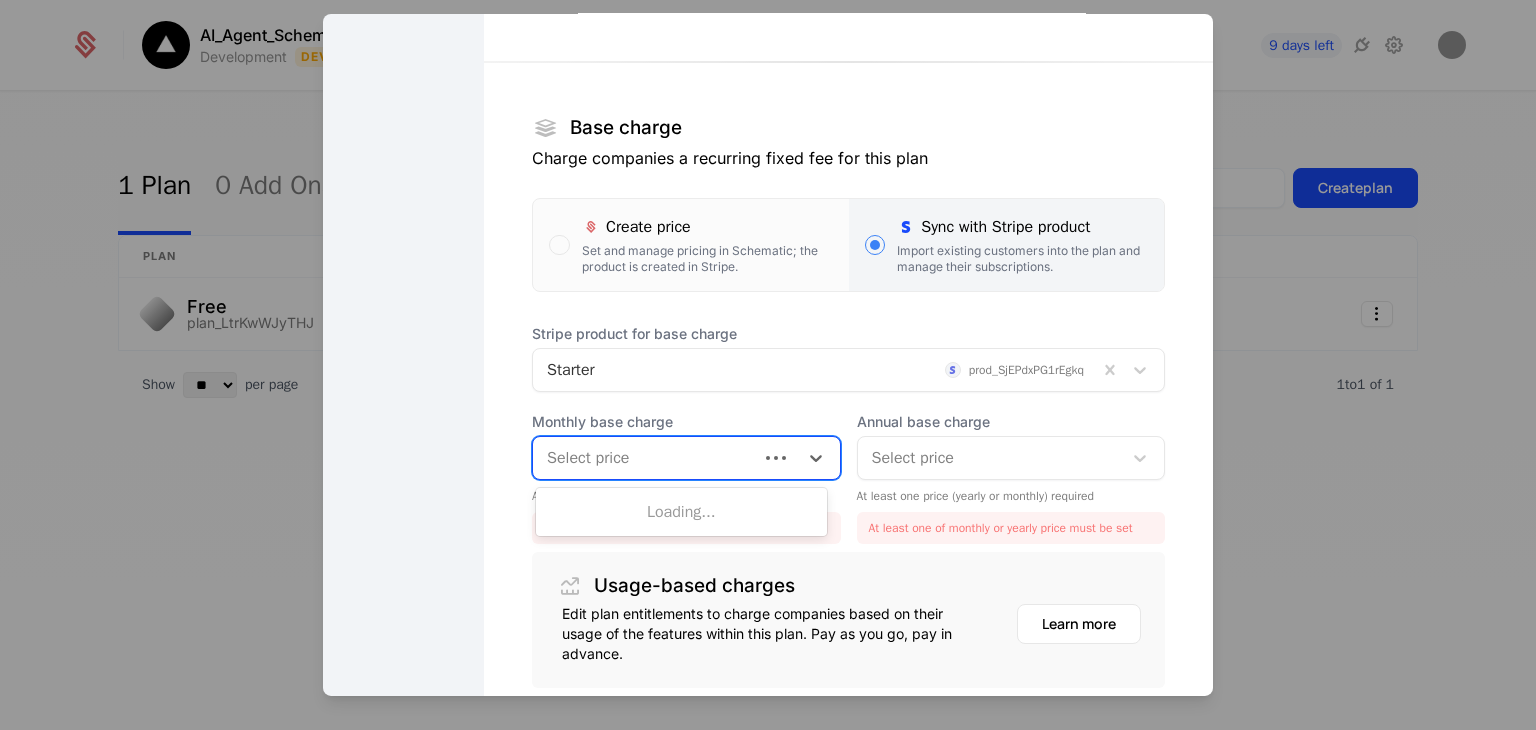 click on "Select price" at bounding box center (645, 458) 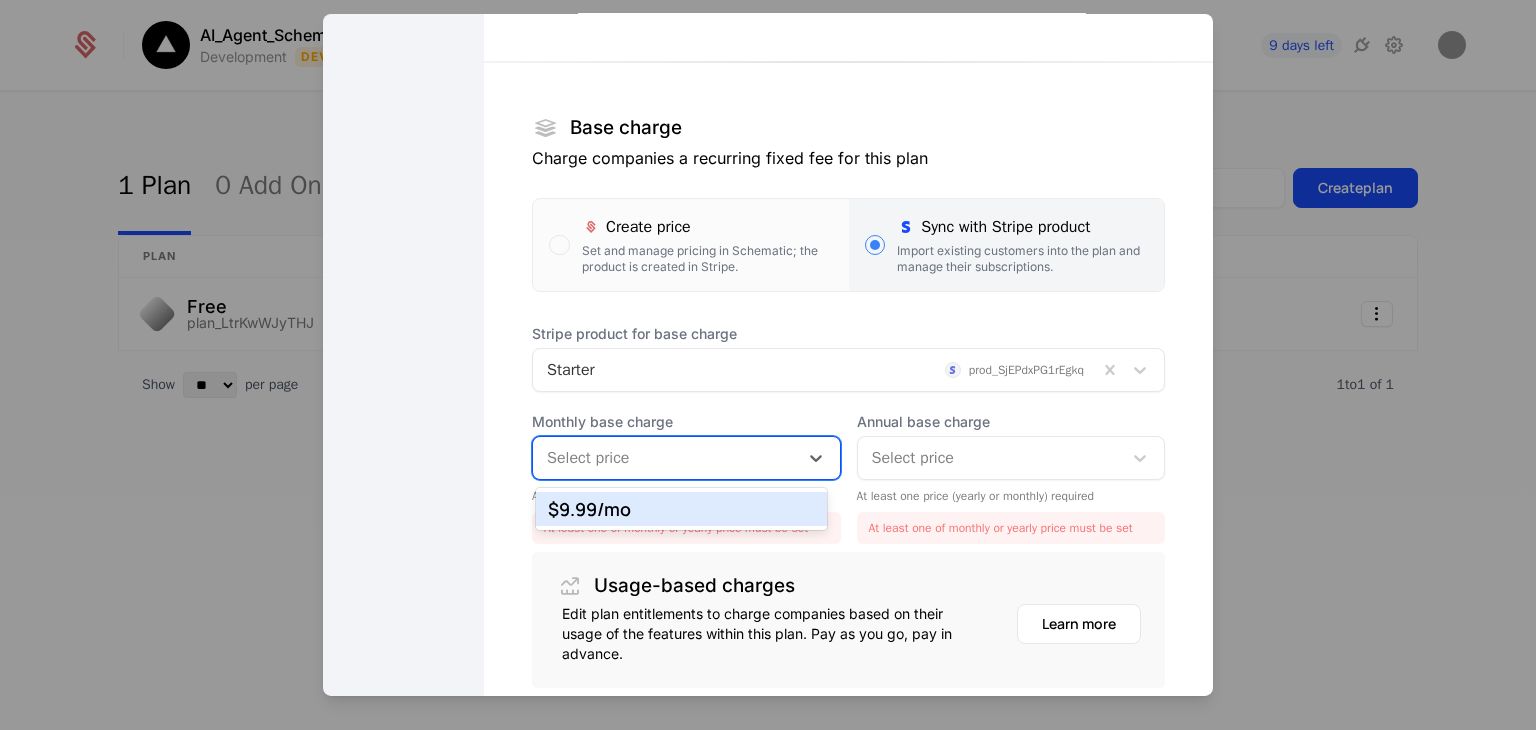 click on "$9.99 /mo" at bounding box center [682, 509] 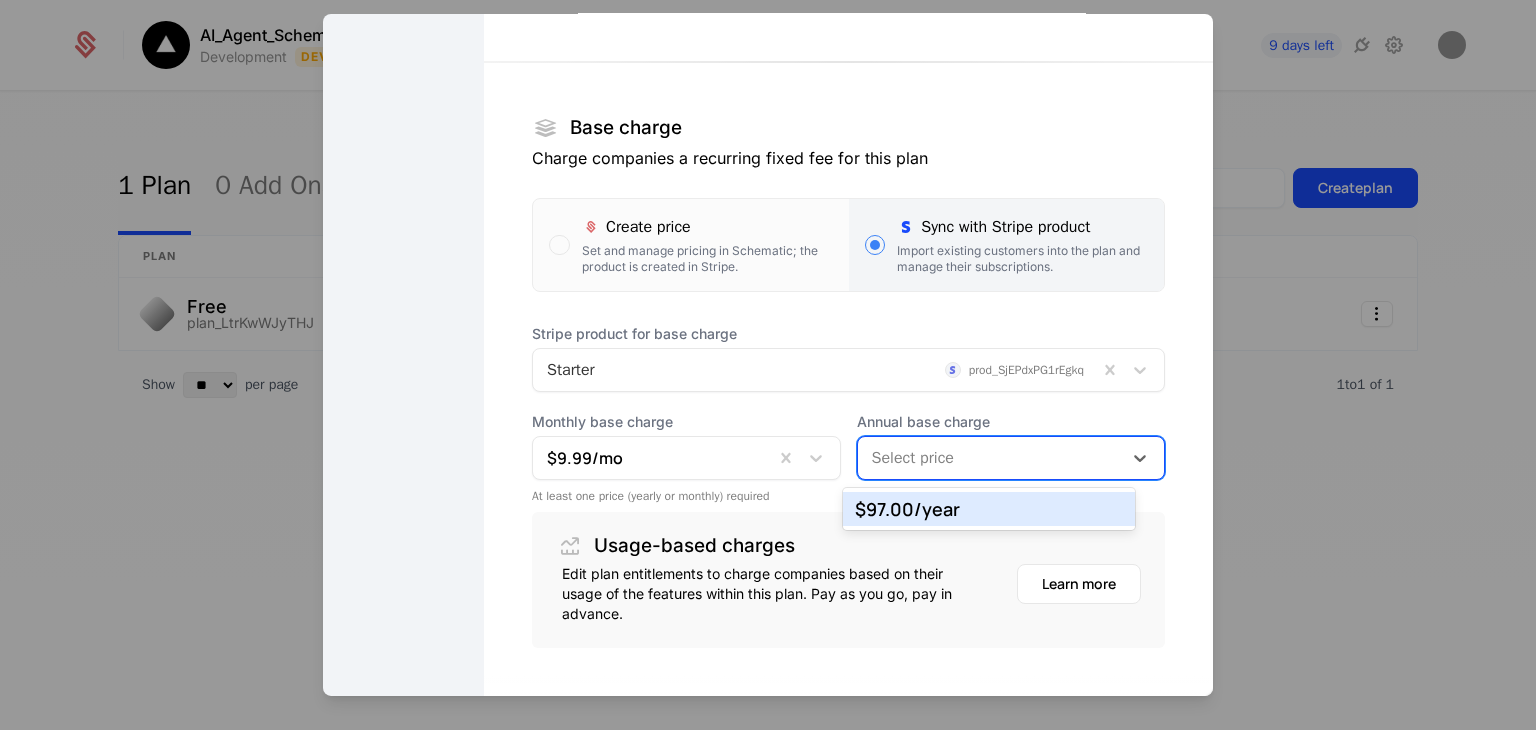 click at bounding box center [990, 458] 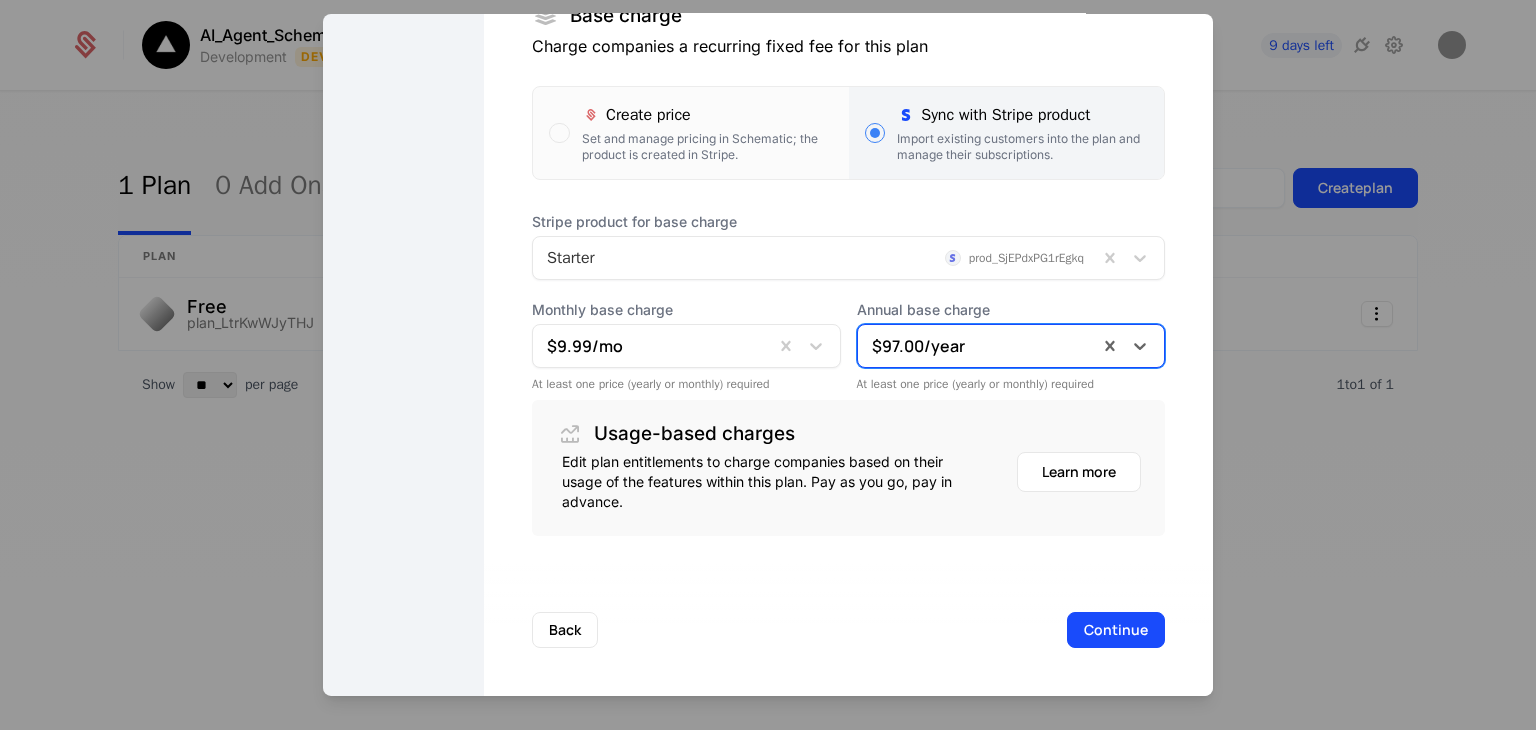 scroll, scrollTop: 0, scrollLeft: 0, axis: both 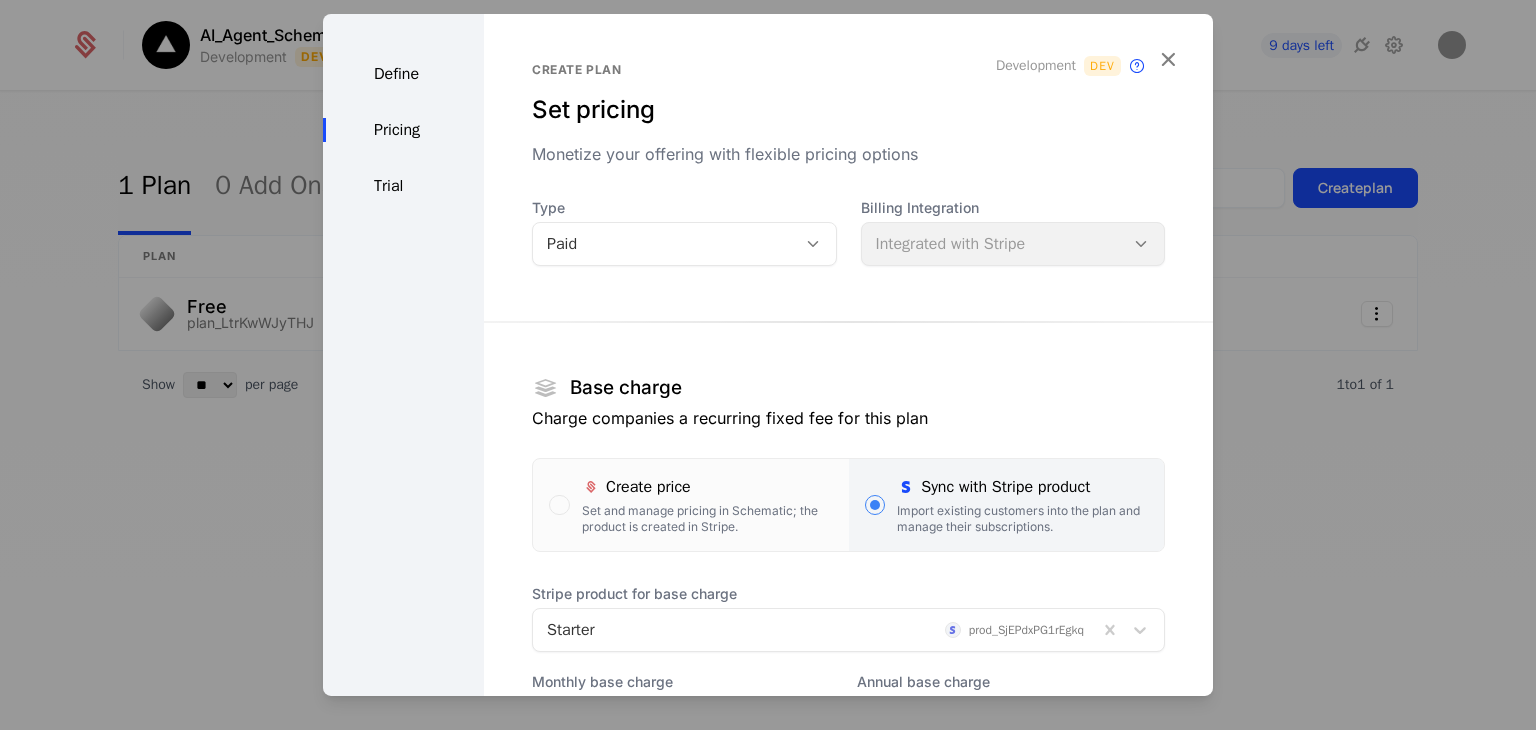 click on "Define" at bounding box center [403, 74] 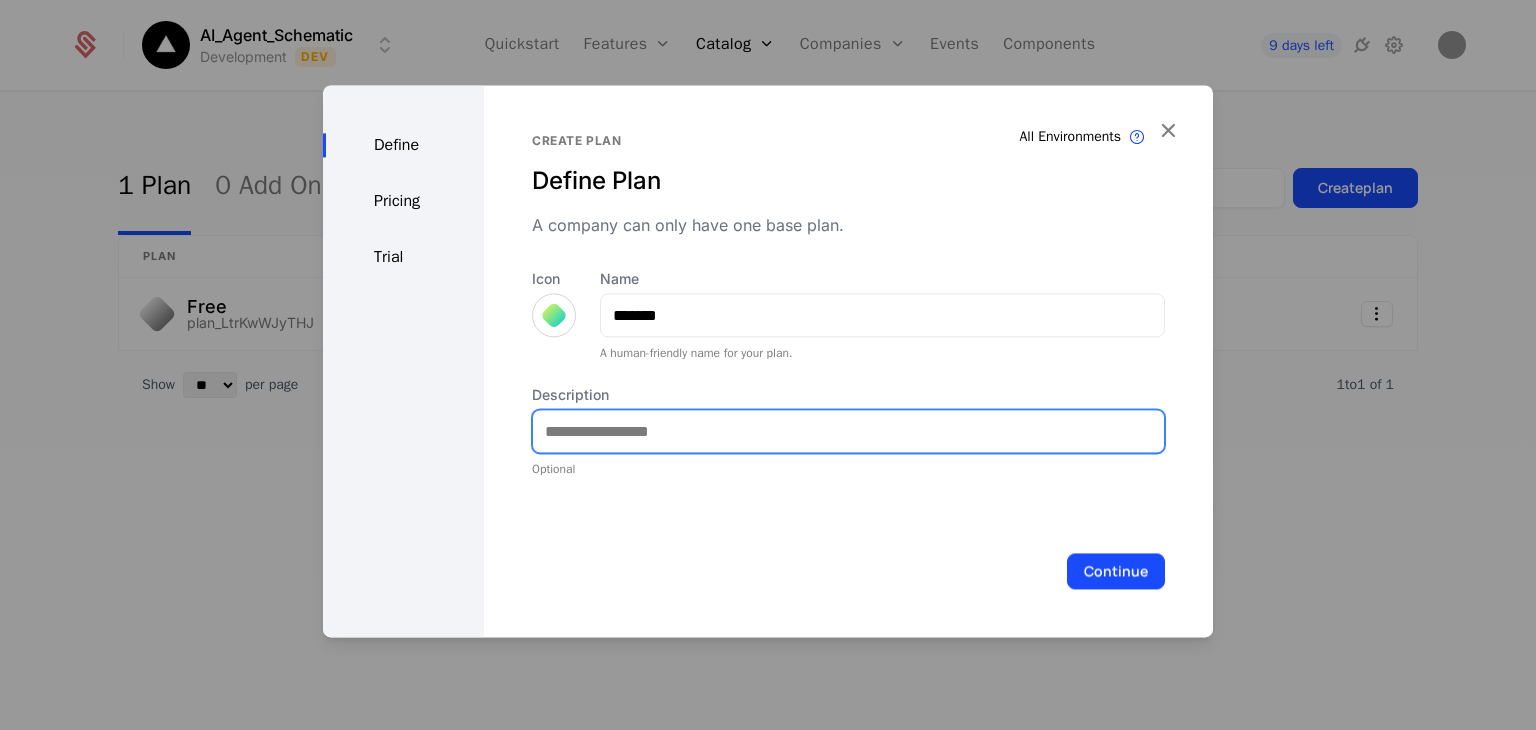 click on "Description" at bounding box center (848, 431) 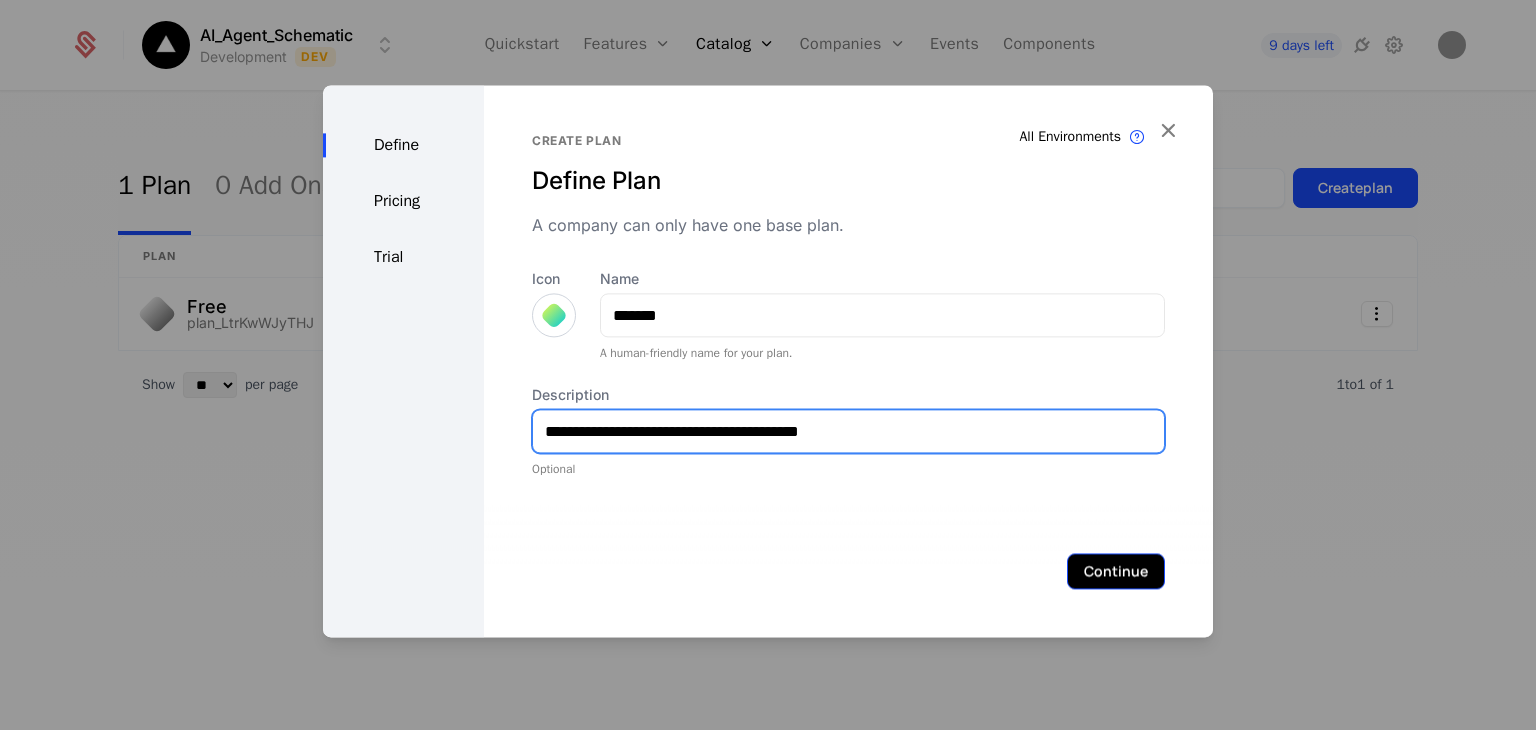 type on "**********" 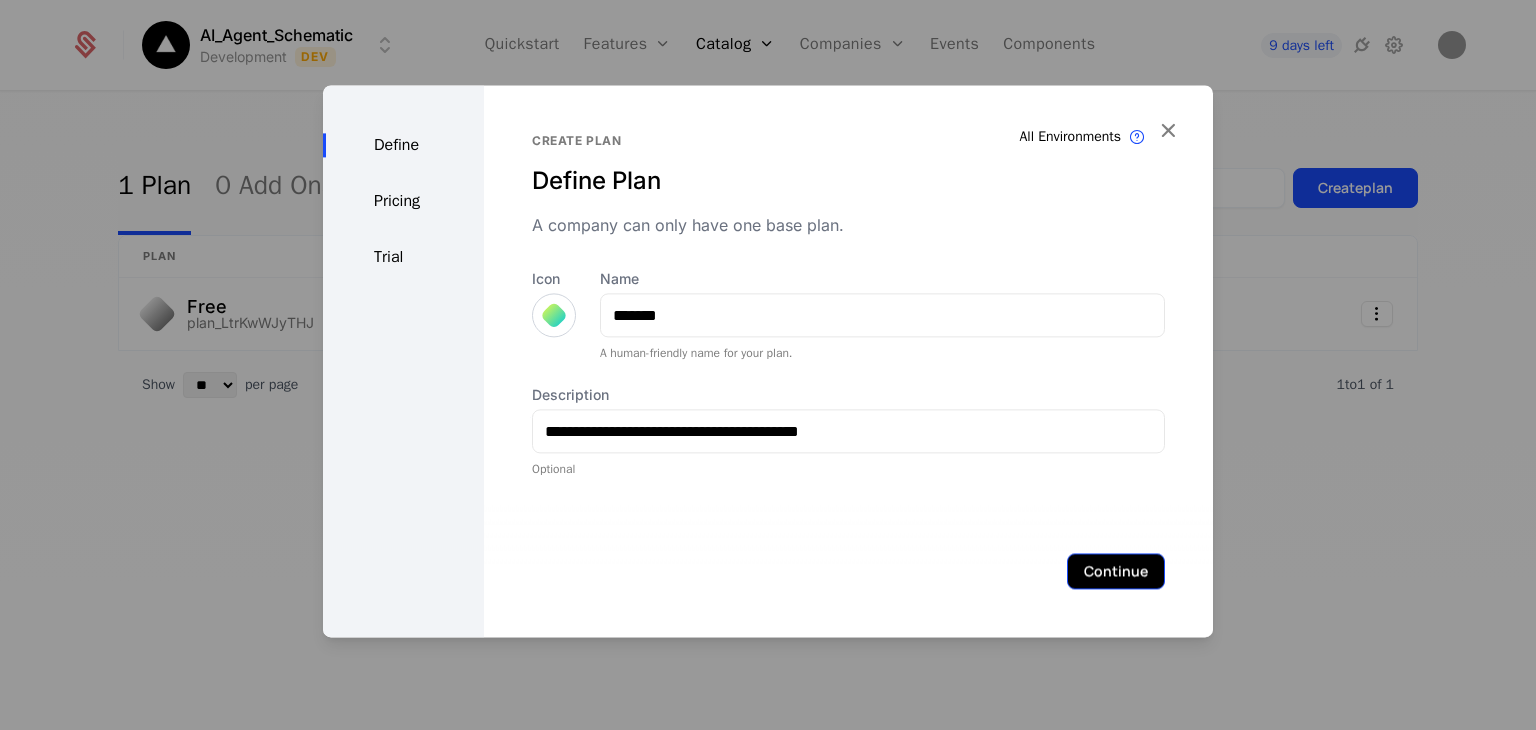 click on "Continue" at bounding box center (1116, 571) 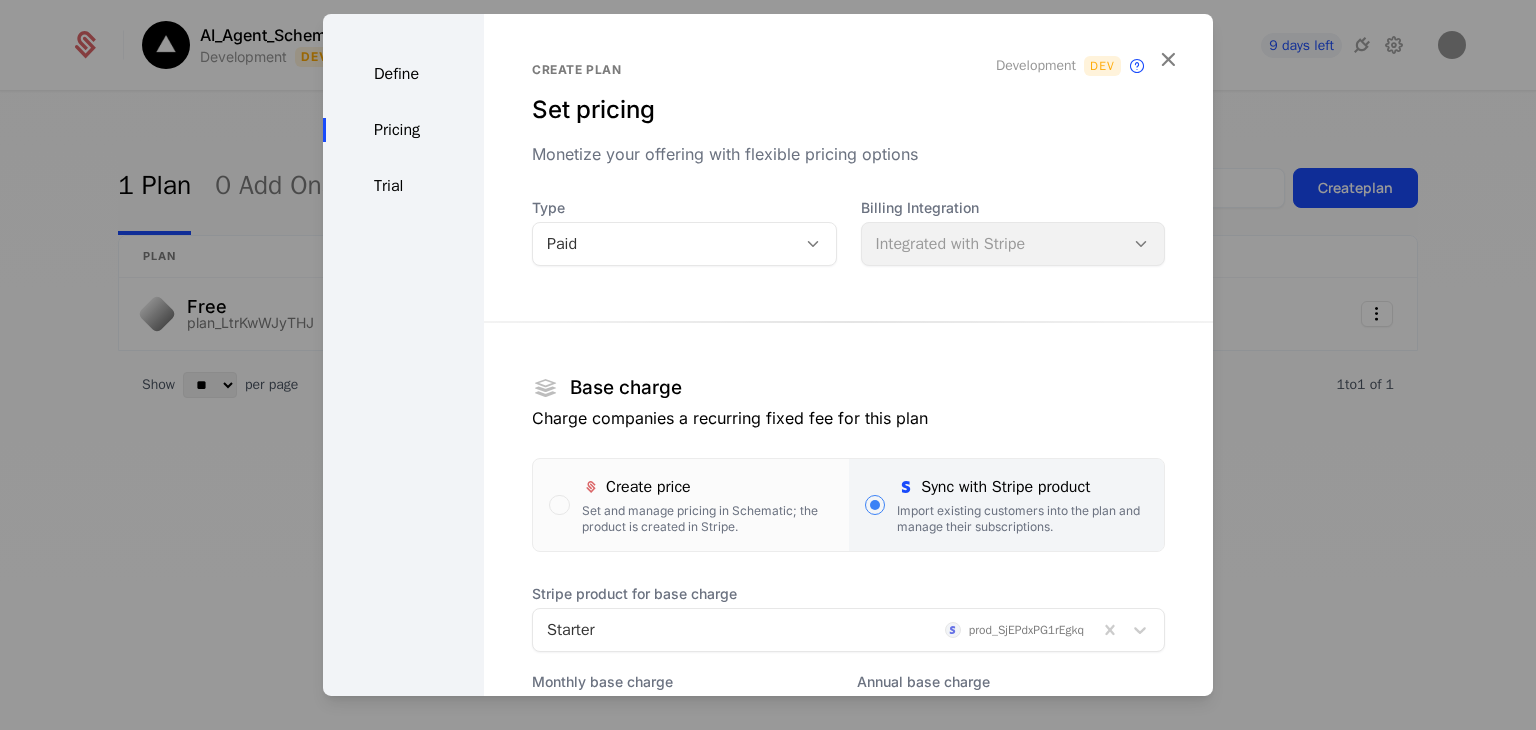 scroll, scrollTop: 372, scrollLeft: 0, axis: vertical 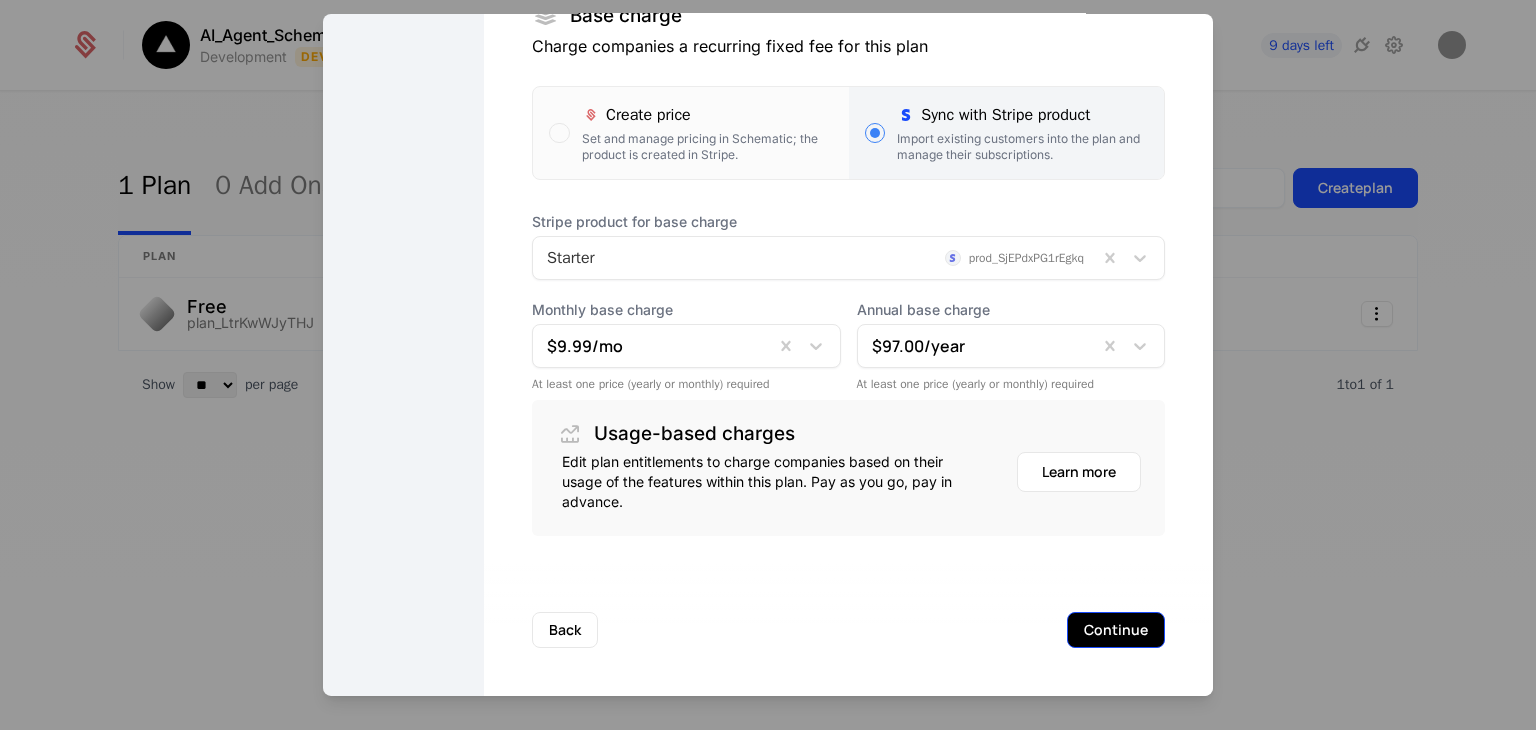 click on "Continue" at bounding box center (1116, 630) 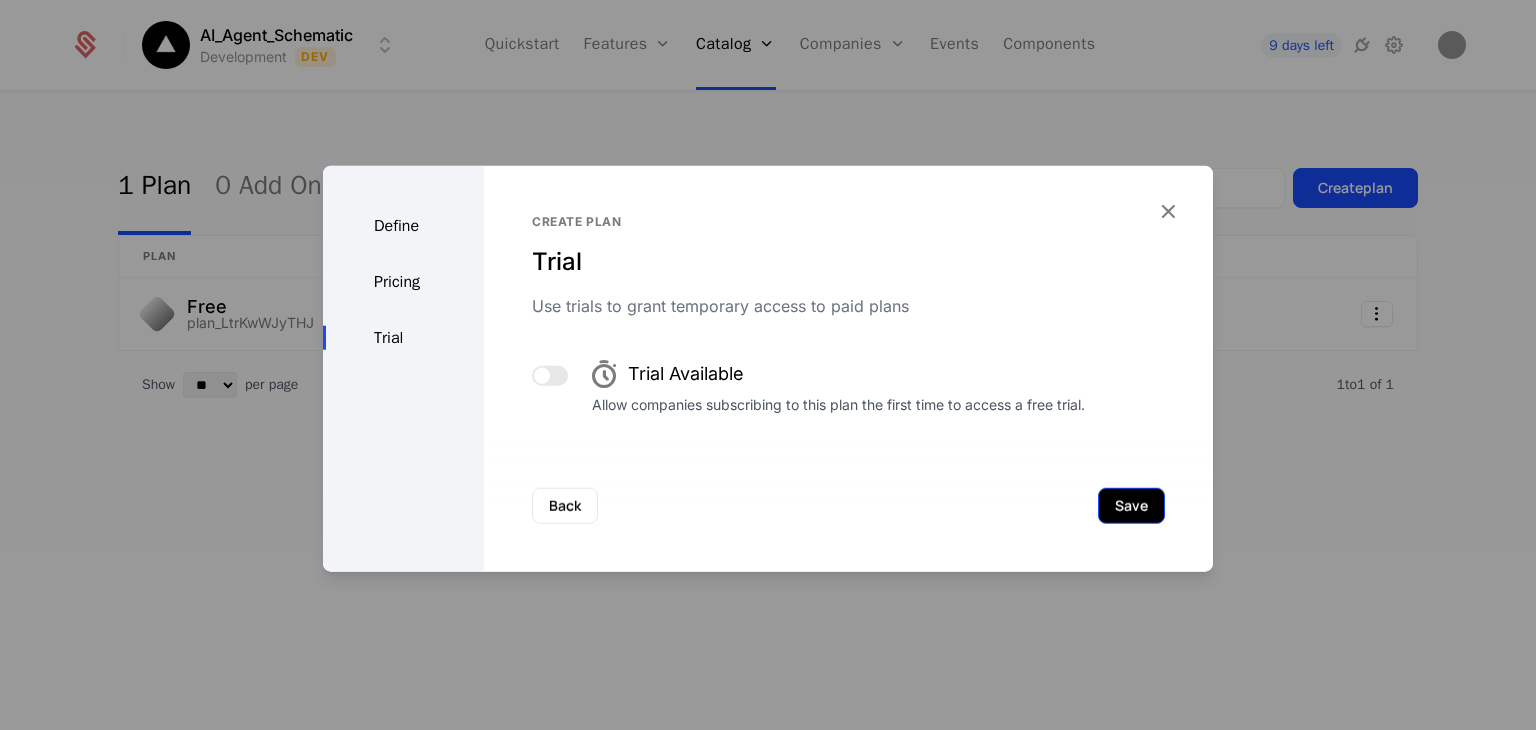 click on "Save" at bounding box center (1131, 506) 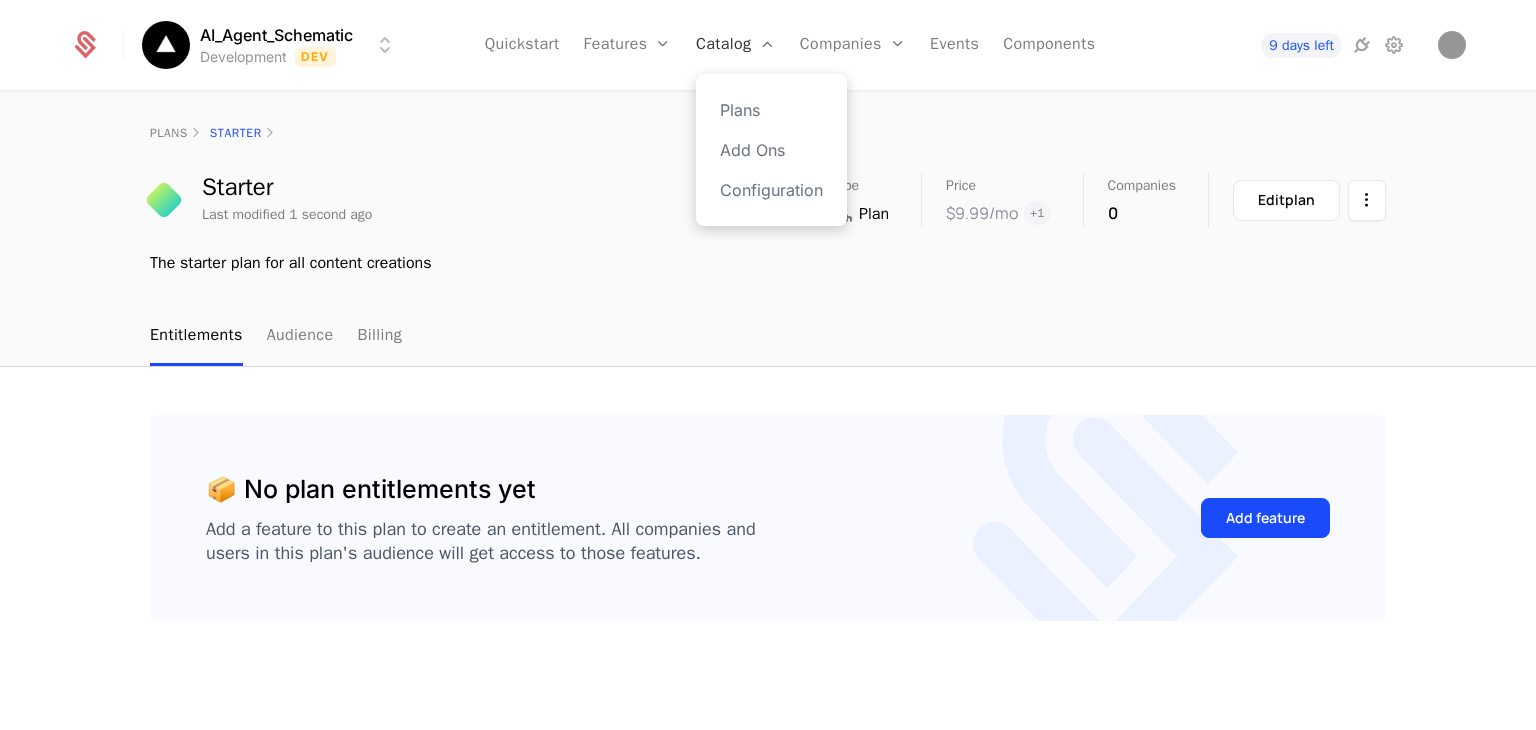 click on "Catalog" at bounding box center [736, 45] 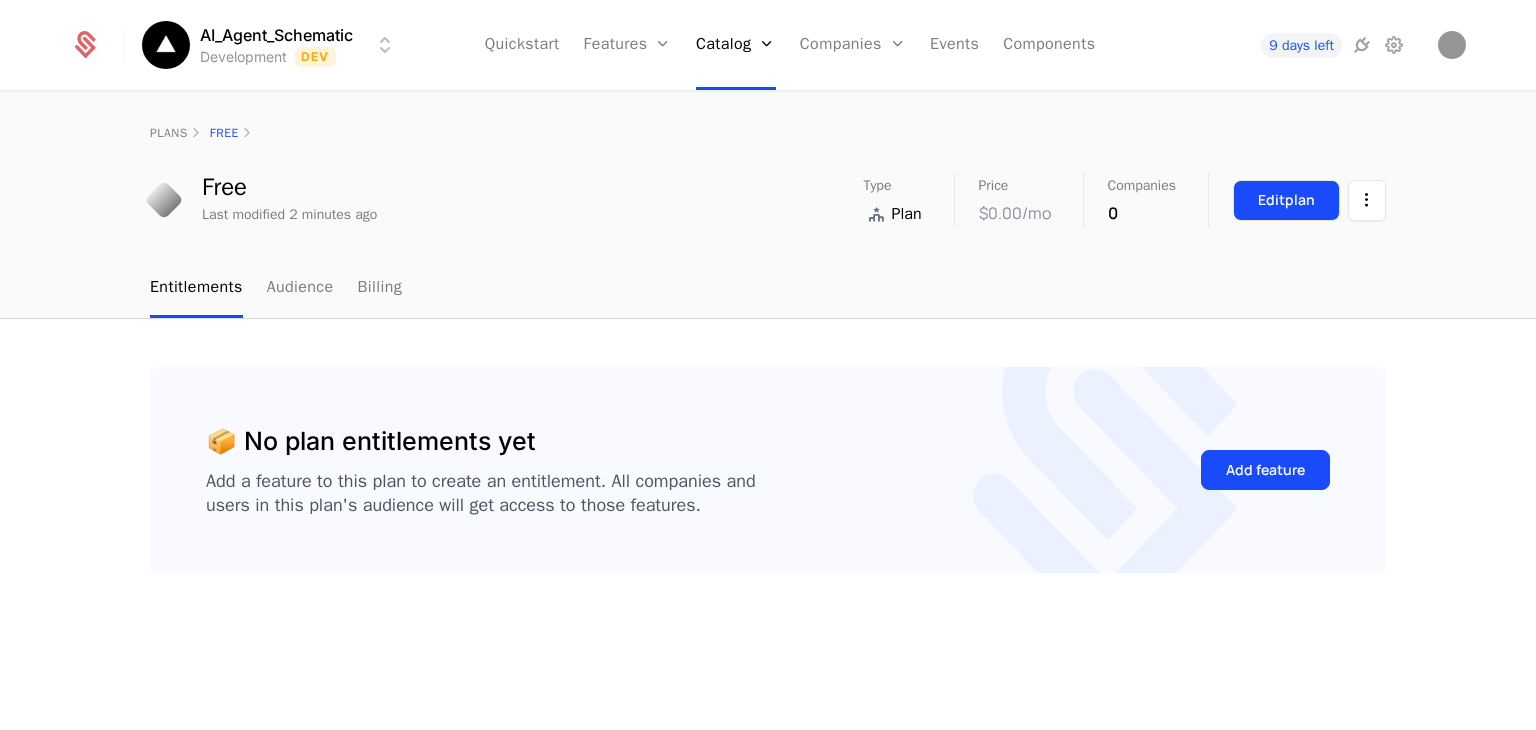 click on "Edit  plan" at bounding box center [1286, 200] 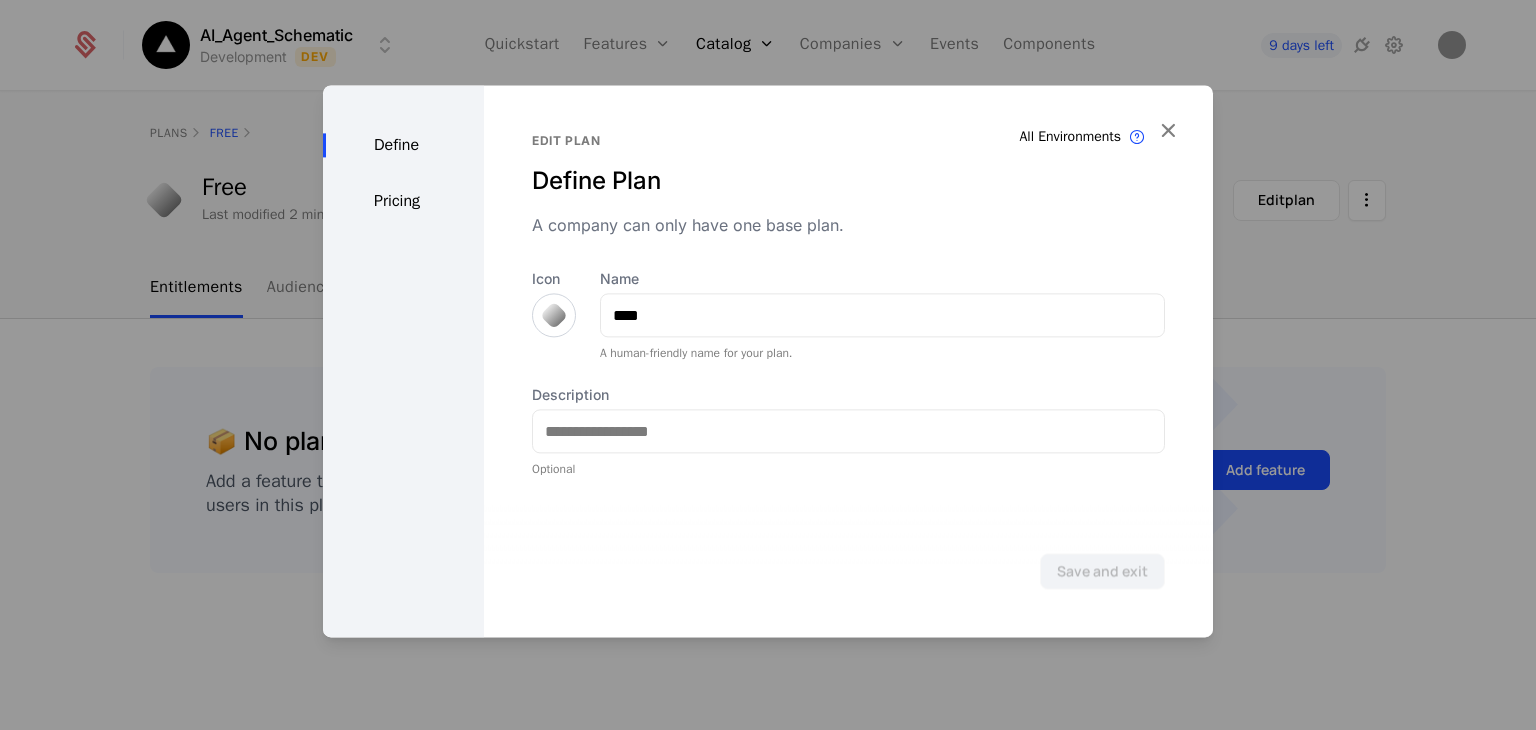 click on "Pricing" at bounding box center (403, 201) 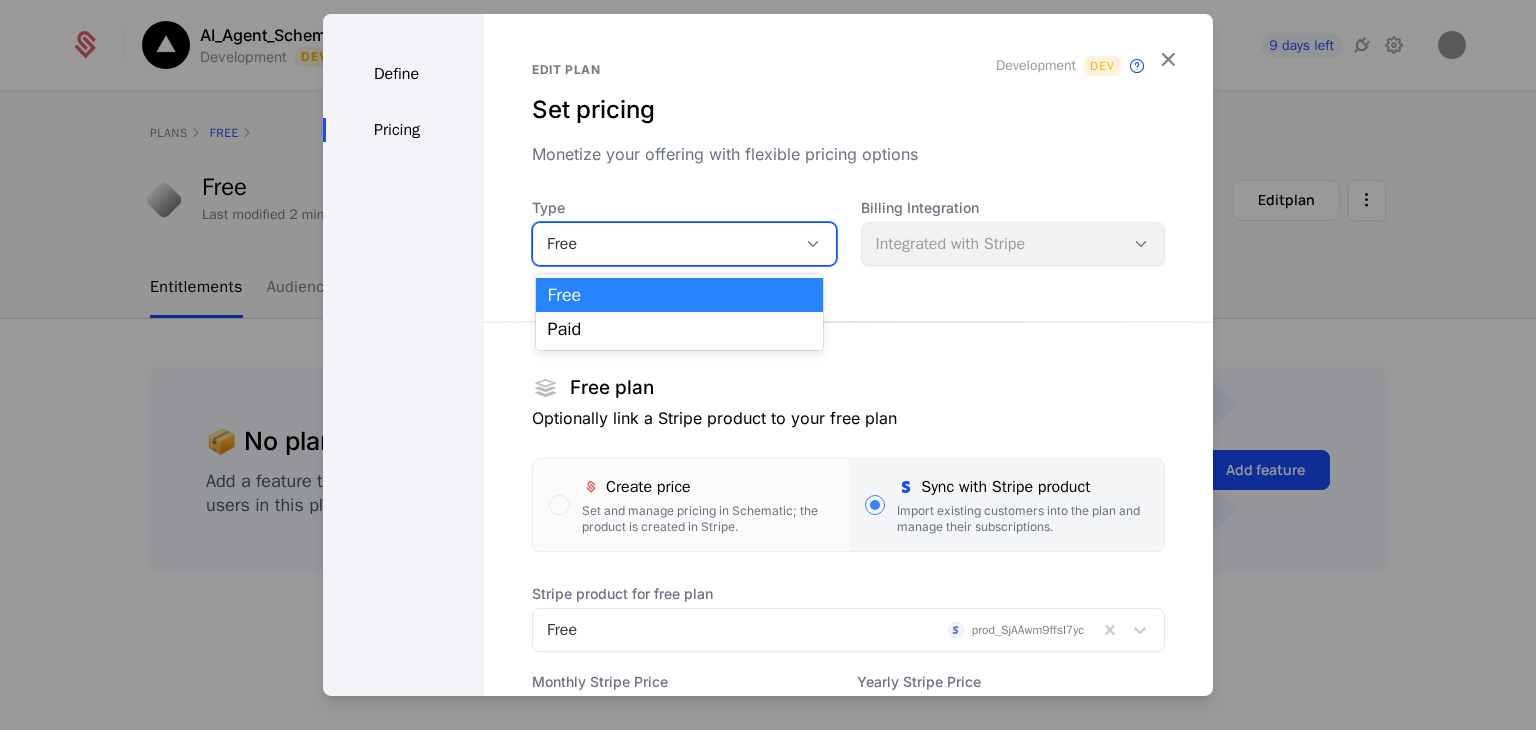 click on "Free" at bounding box center (664, 244) 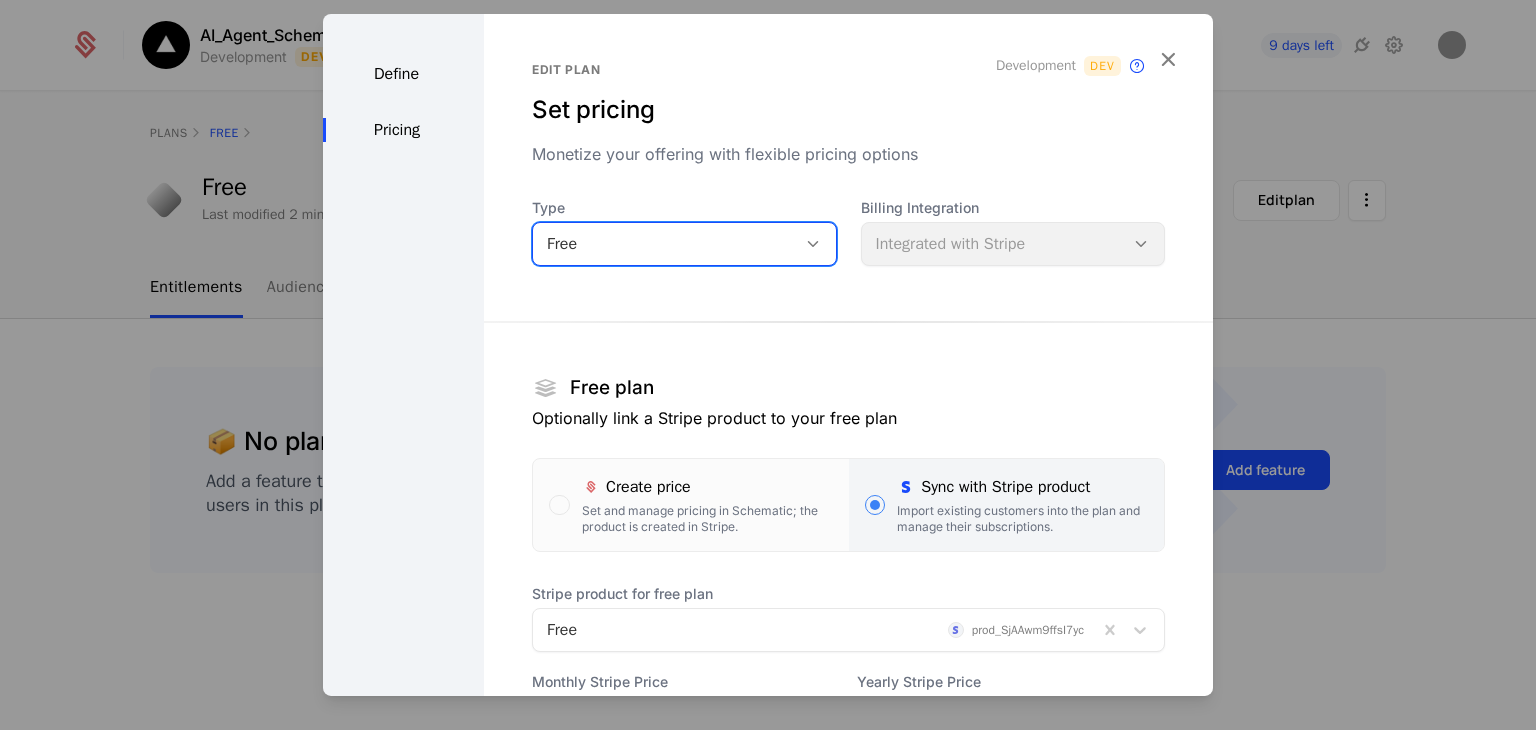 click on "Free" at bounding box center [664, 244] 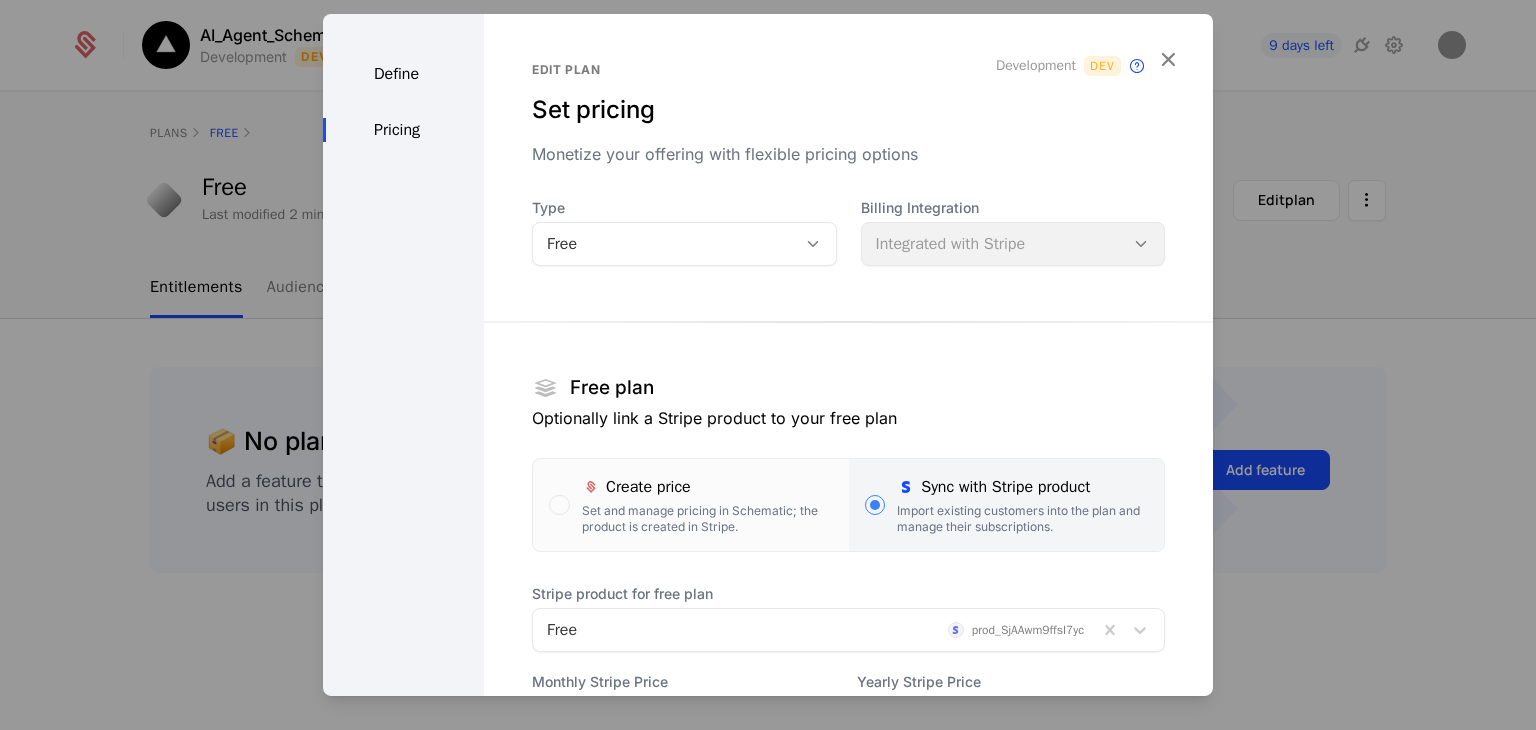 click on "Billing Integration Integrated with Stripe" at bounding box center (1013, 232) 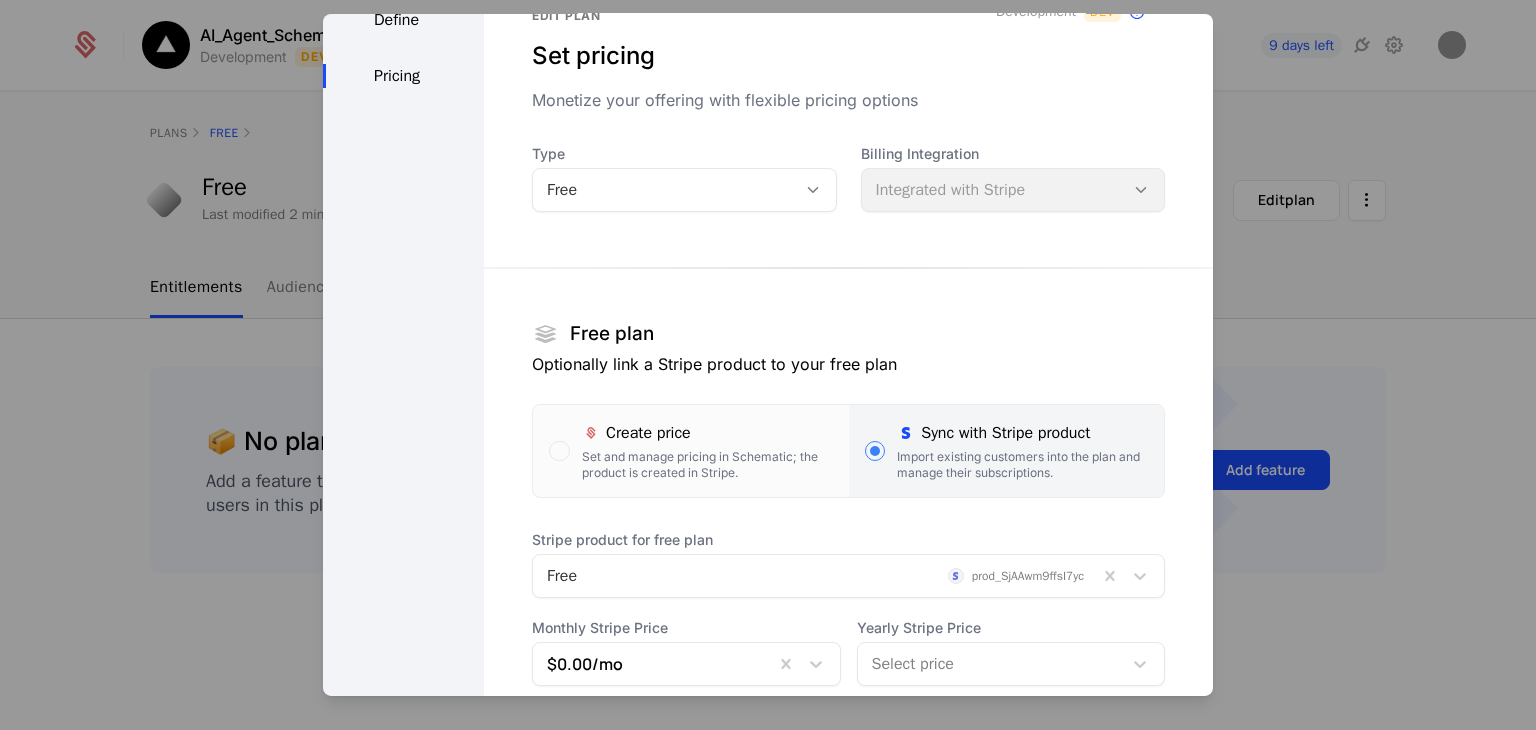 scroll, scrollTop: 28, scrollLeft: 0, axis: vertical 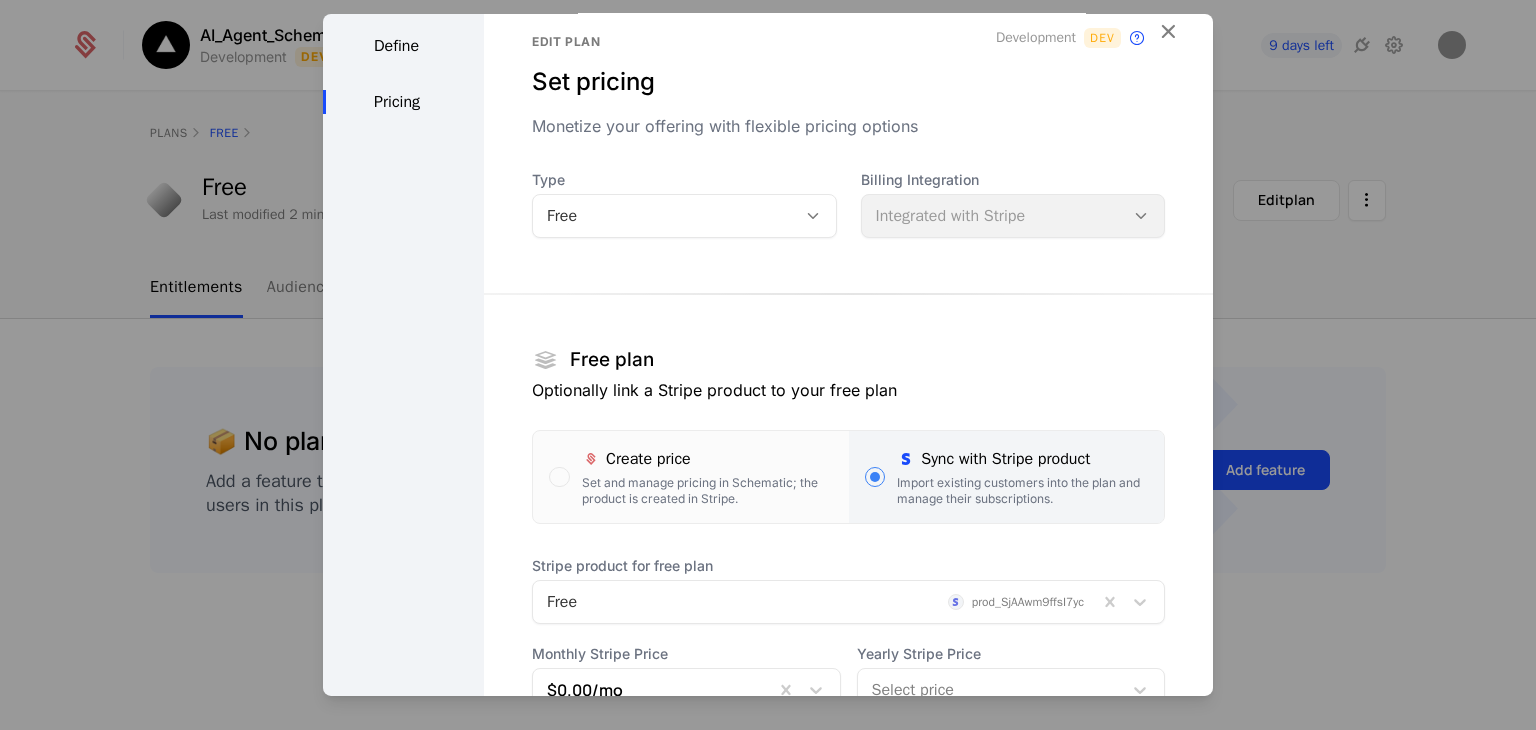 click at bounding box center (768, 365) 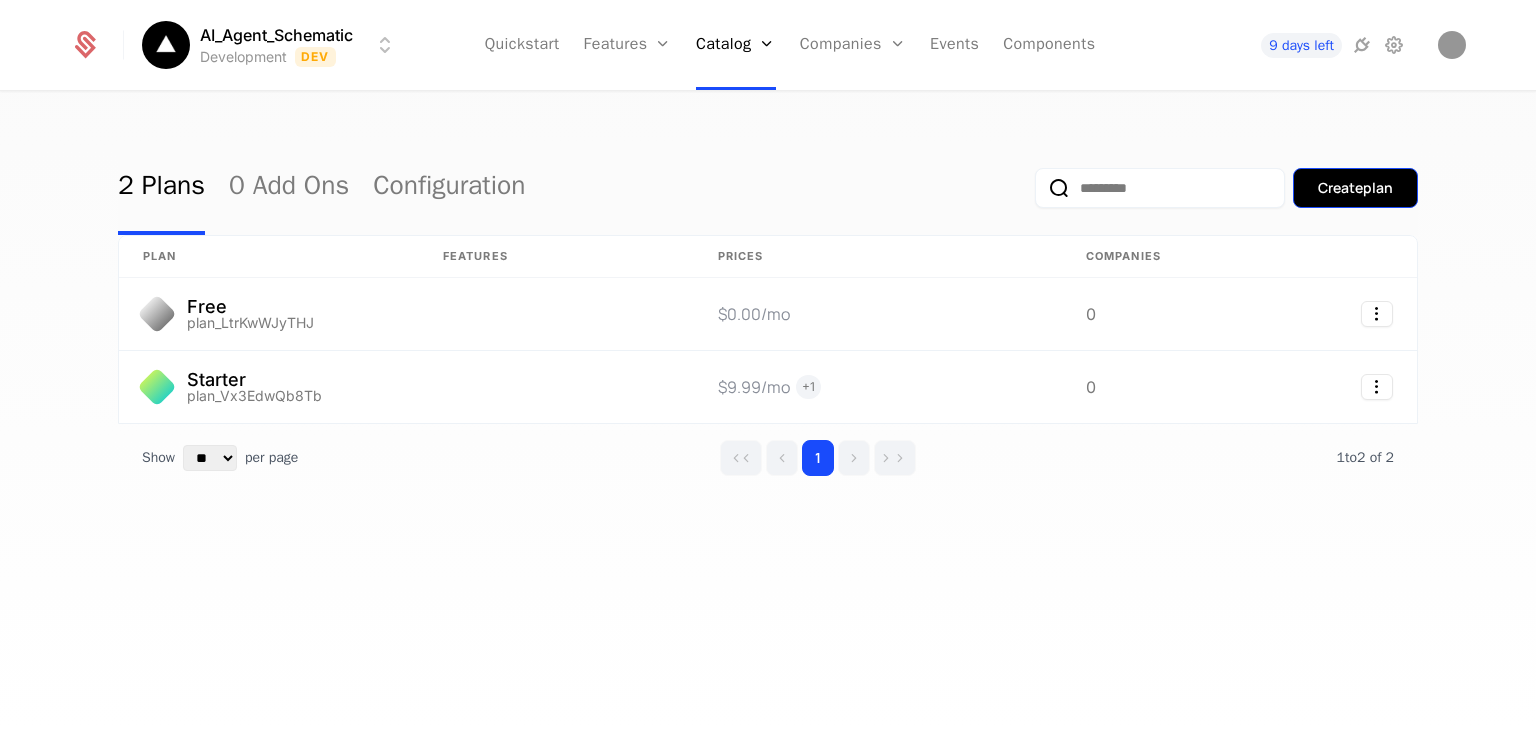 click on "Create  plan" at bounding box center [1355, 188] 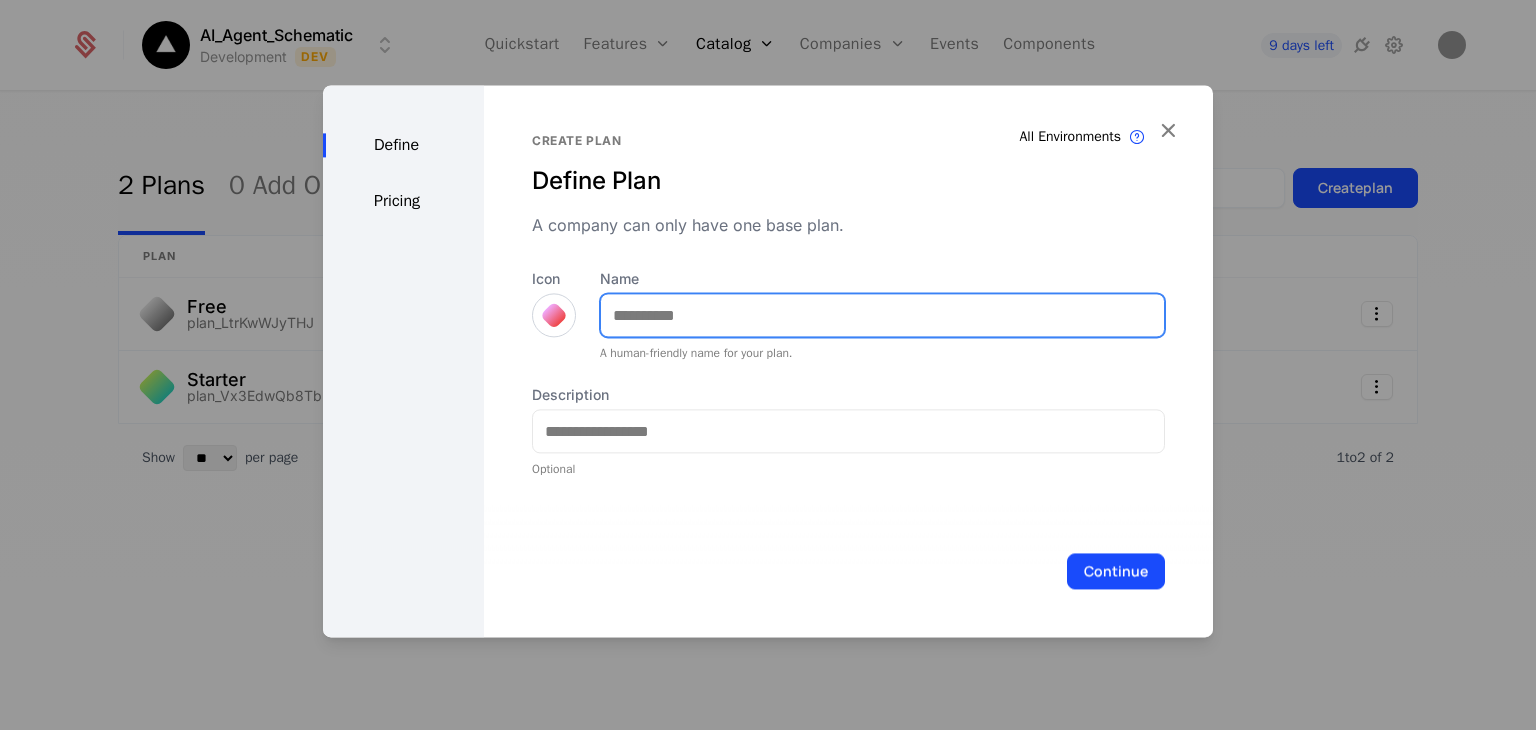 click on "Name" at bounding box center [882, 315] 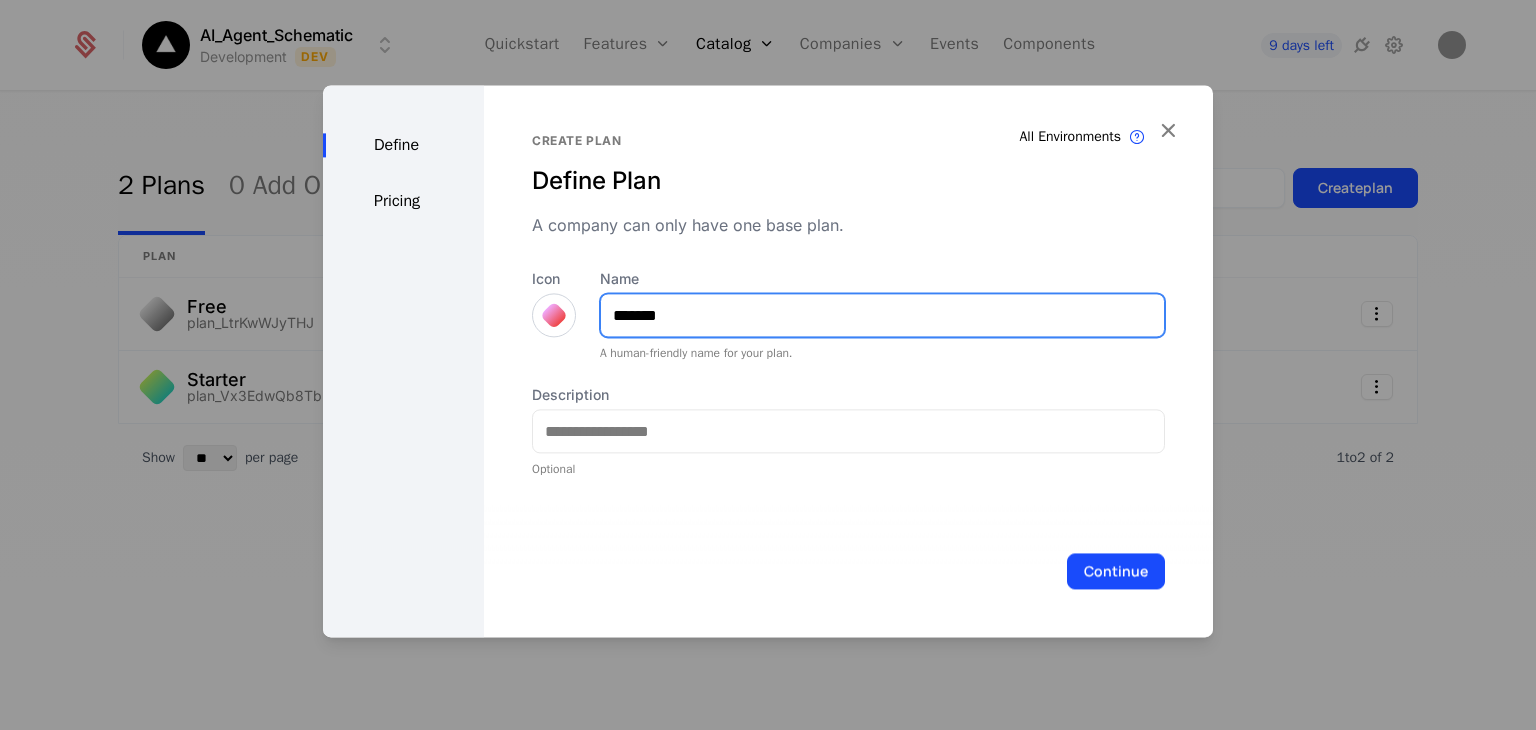 type on "*******" 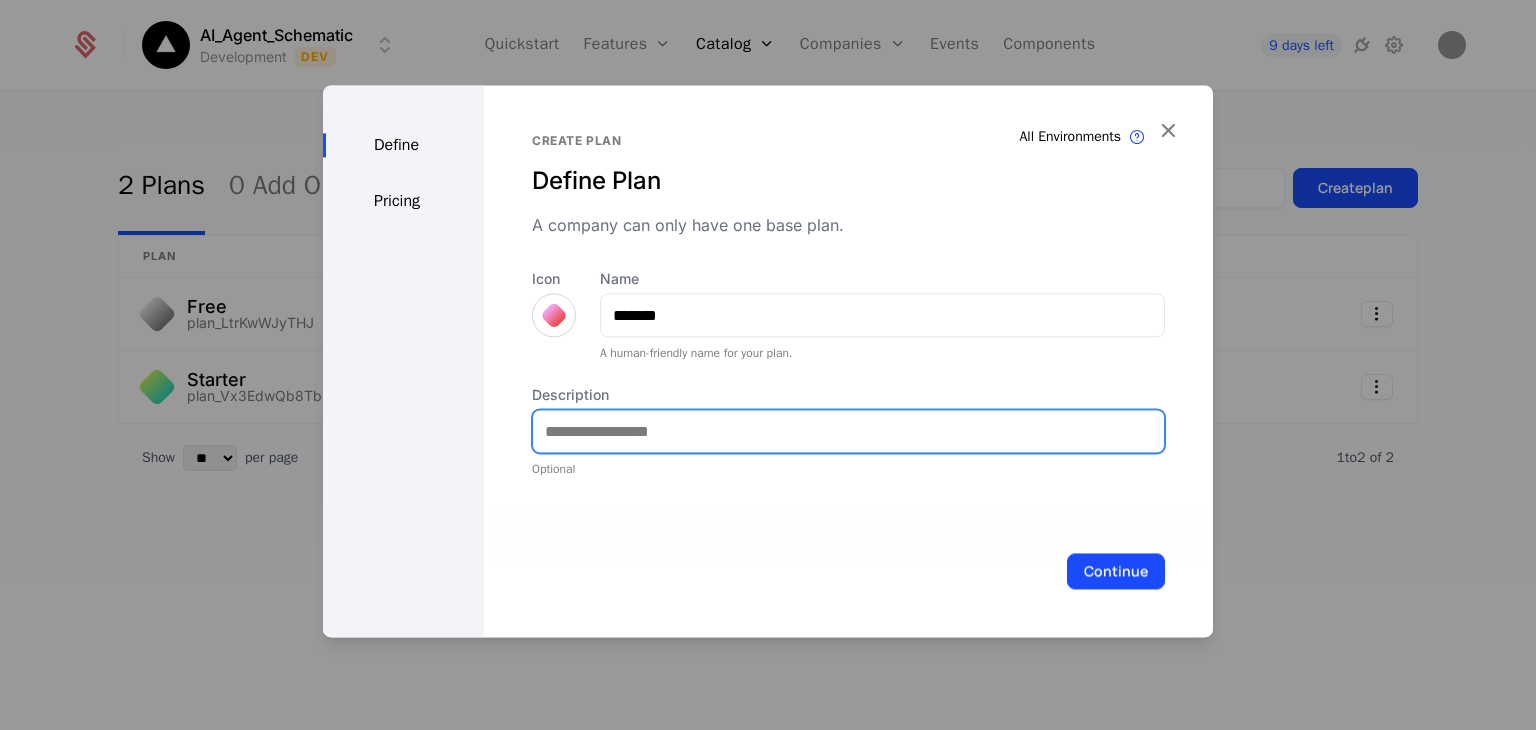 click on "Description" at bounding box center [848, 431] 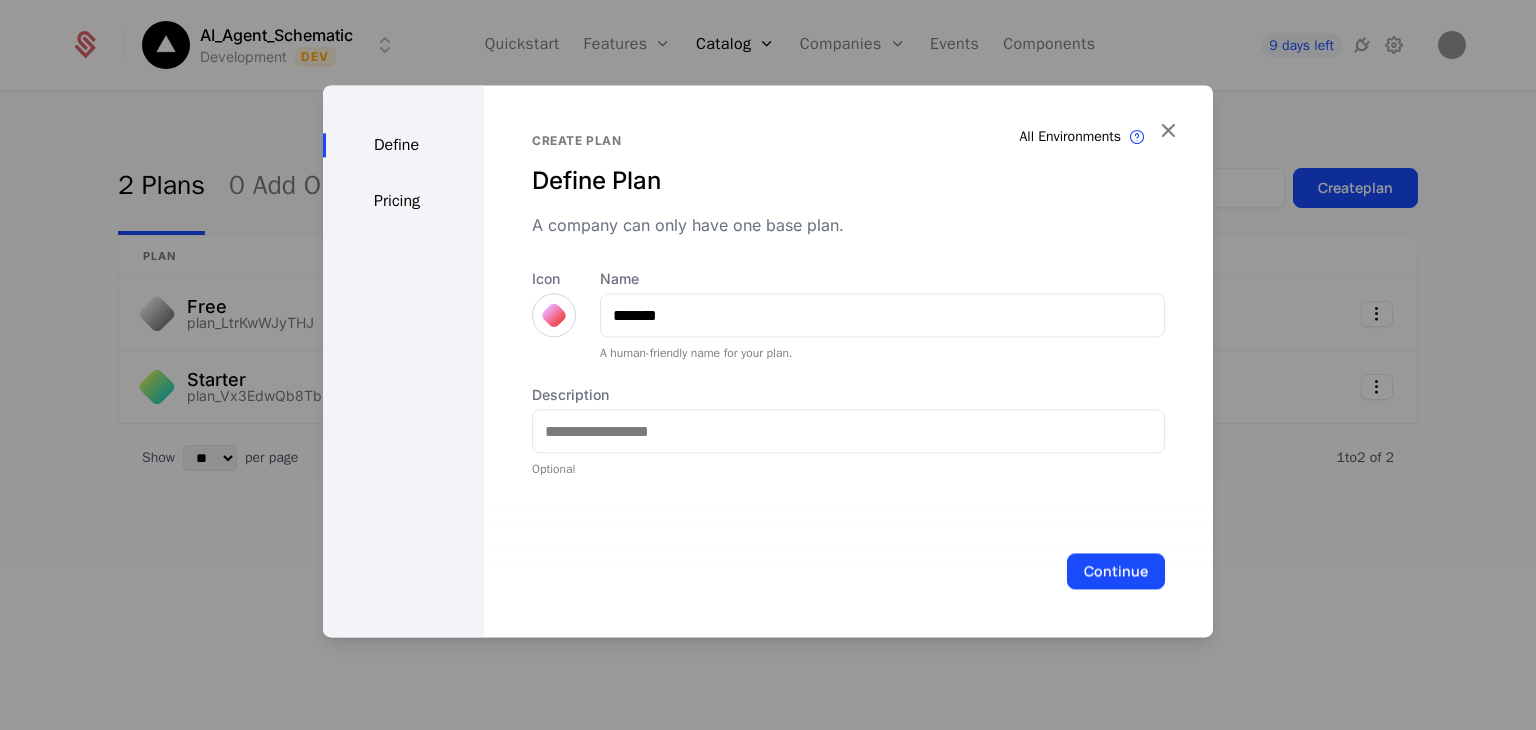 click on "Define Pricing" at bounding box center (403, 361) 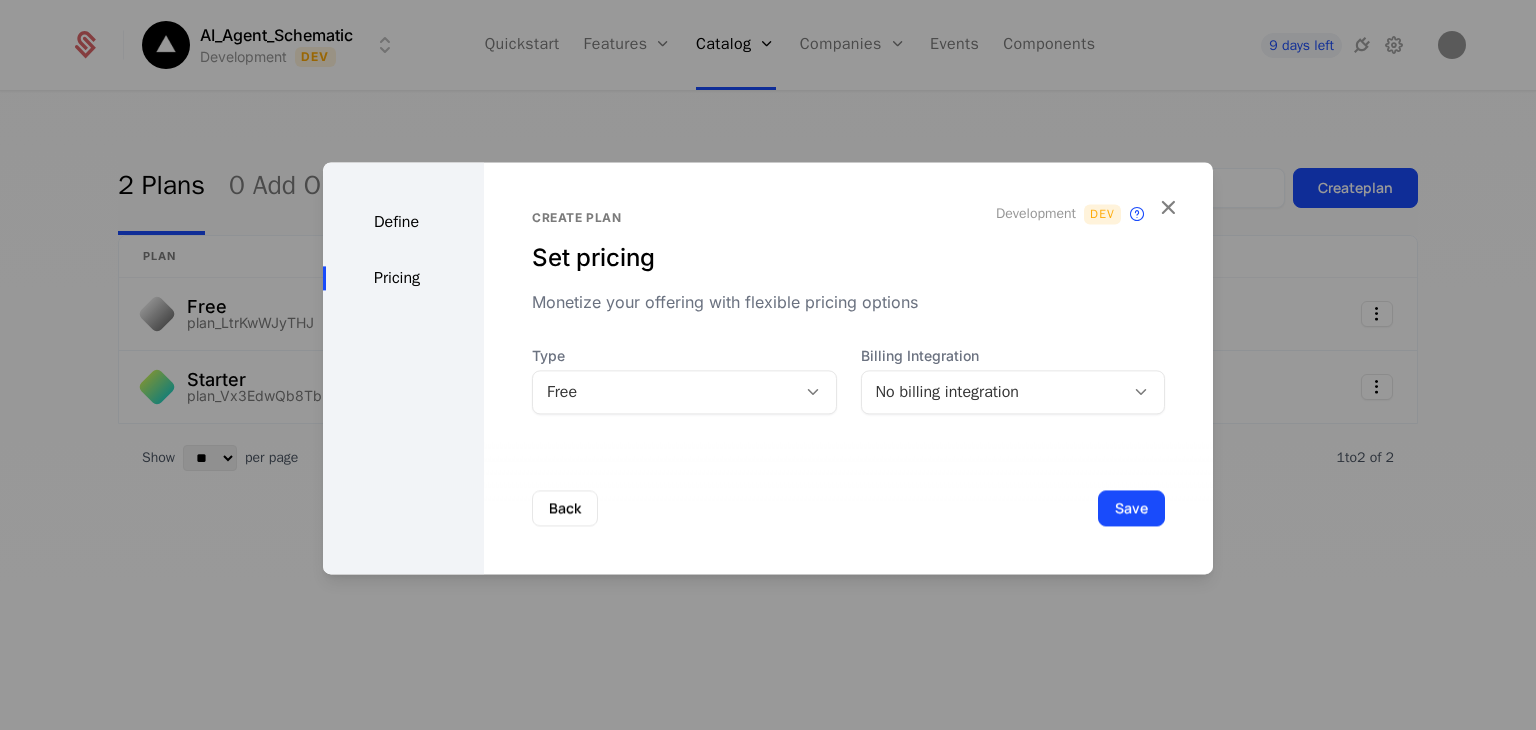 click on "Free" at bounding box center (684, 392) 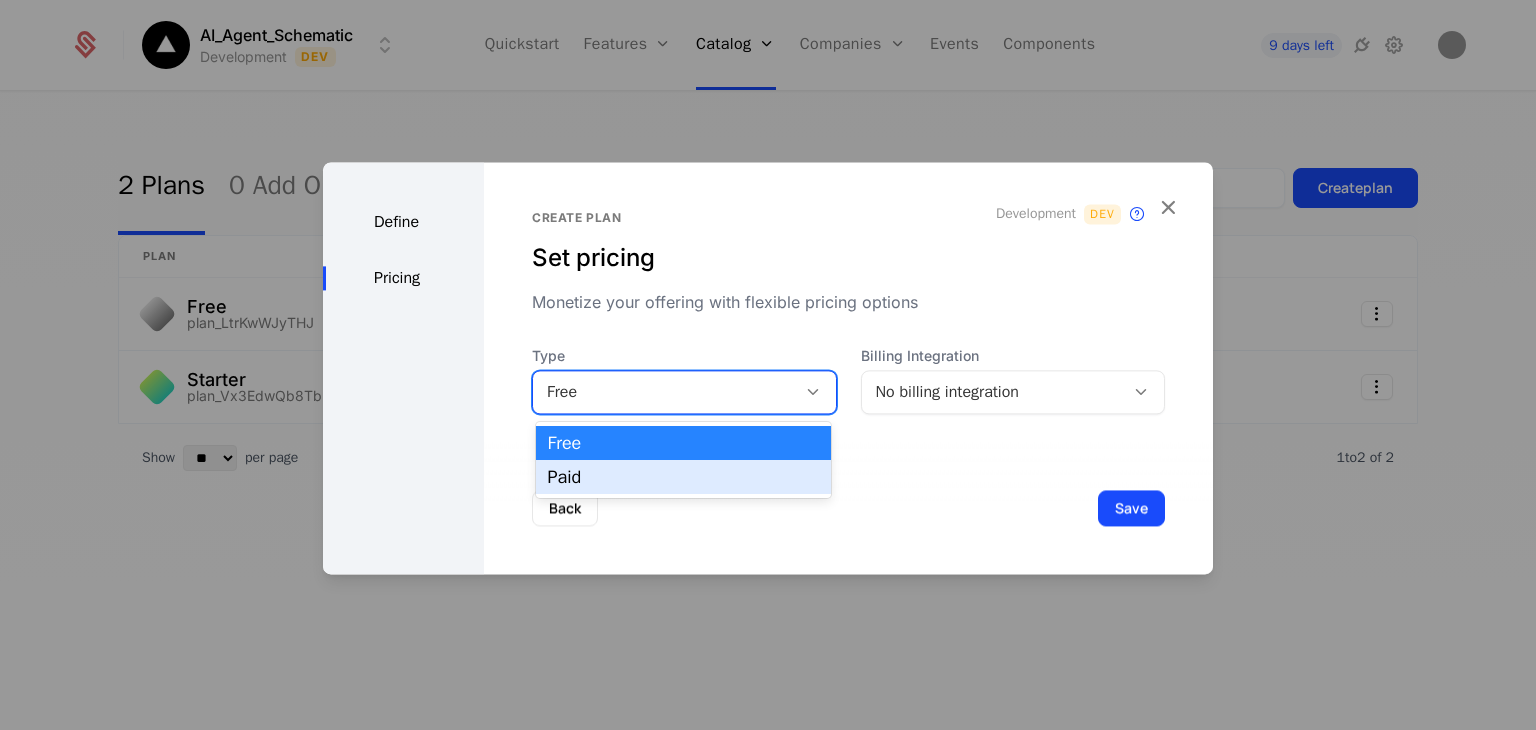 click on "Paid" at bounding box center (683, 477) 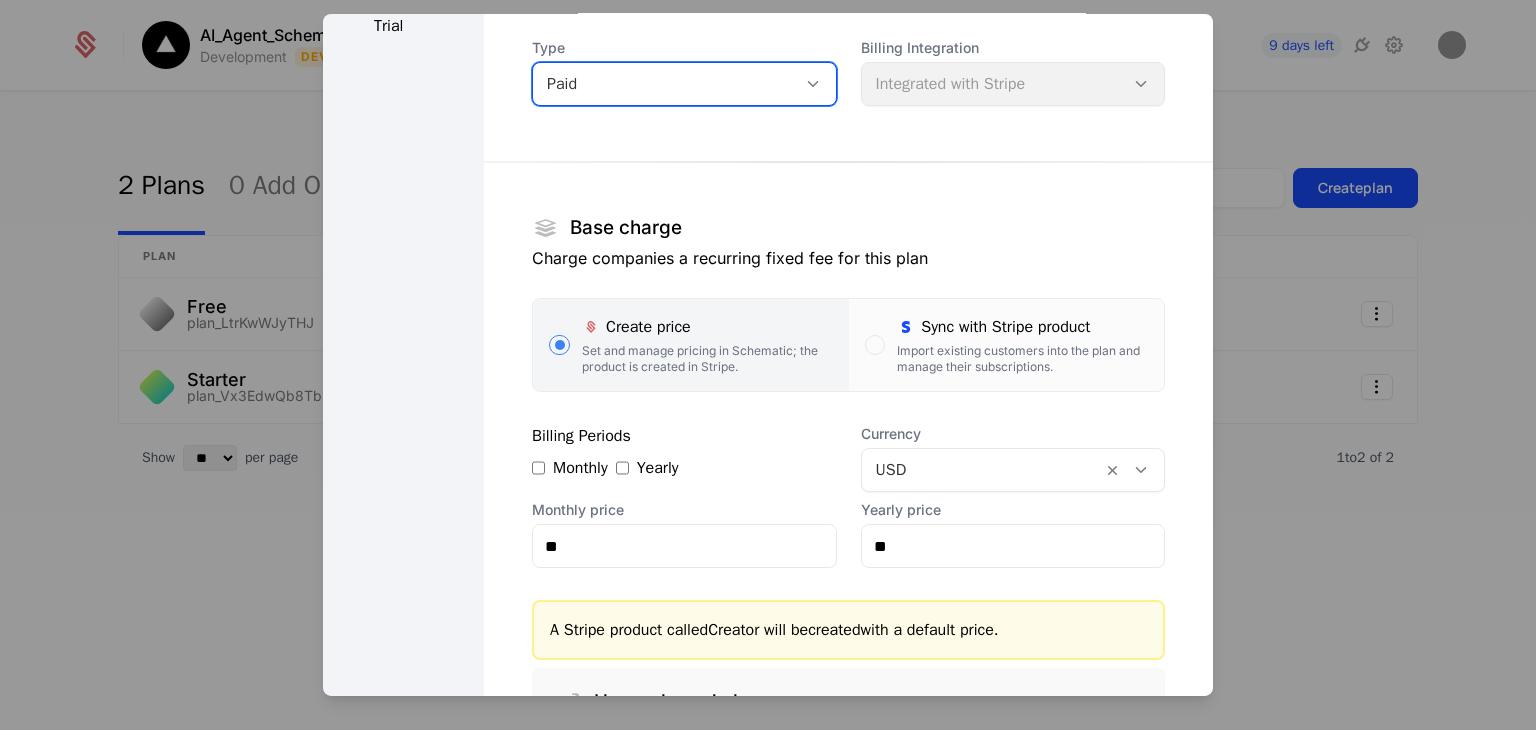 scroll, scrollTop: 162, scrollLeft: 0, axis: vertical 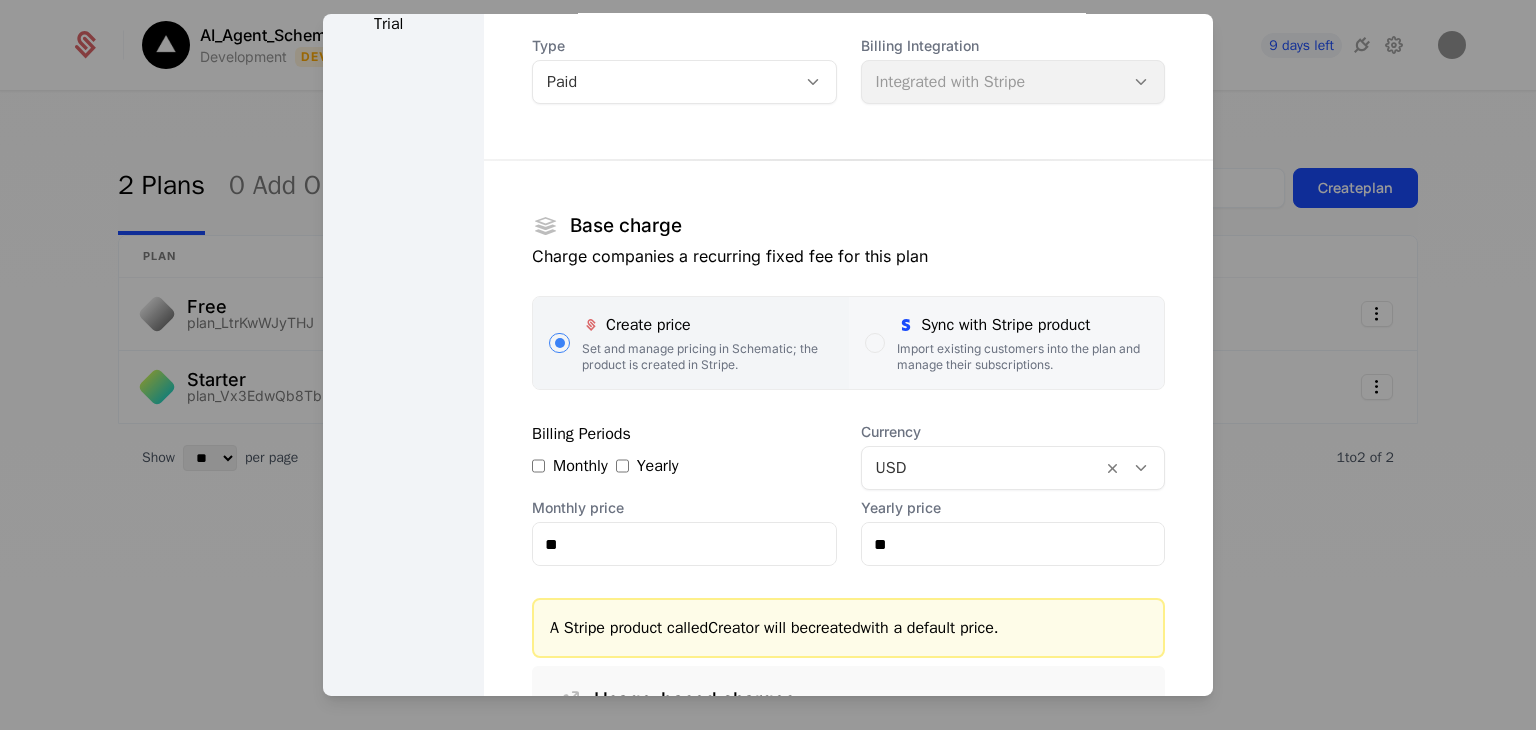 click on "Import existing customers into the plan and manage their subscriptions." at bounding box center [1022, 357] 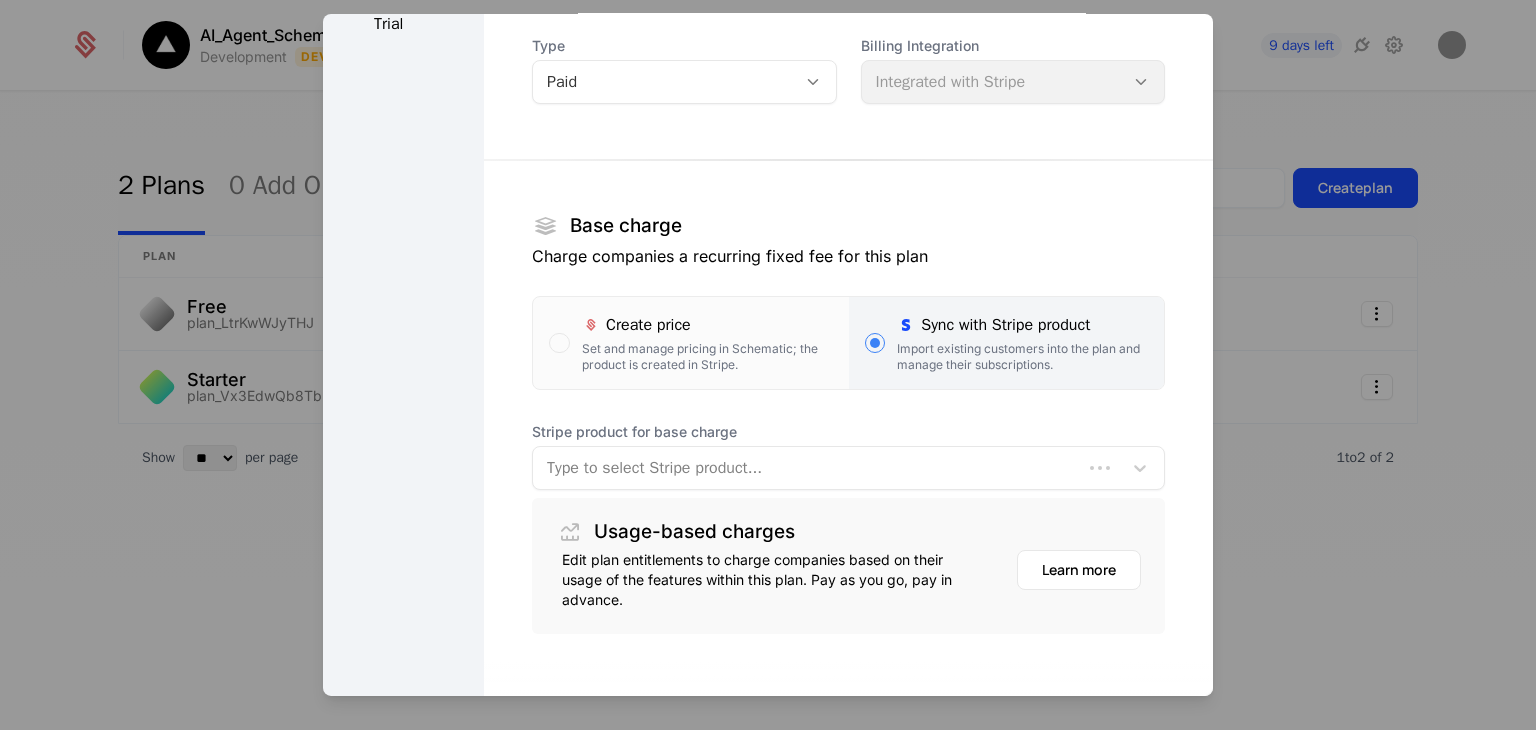 scroll, scrollTop: 260, scrollLeft: 0, axis: vertical 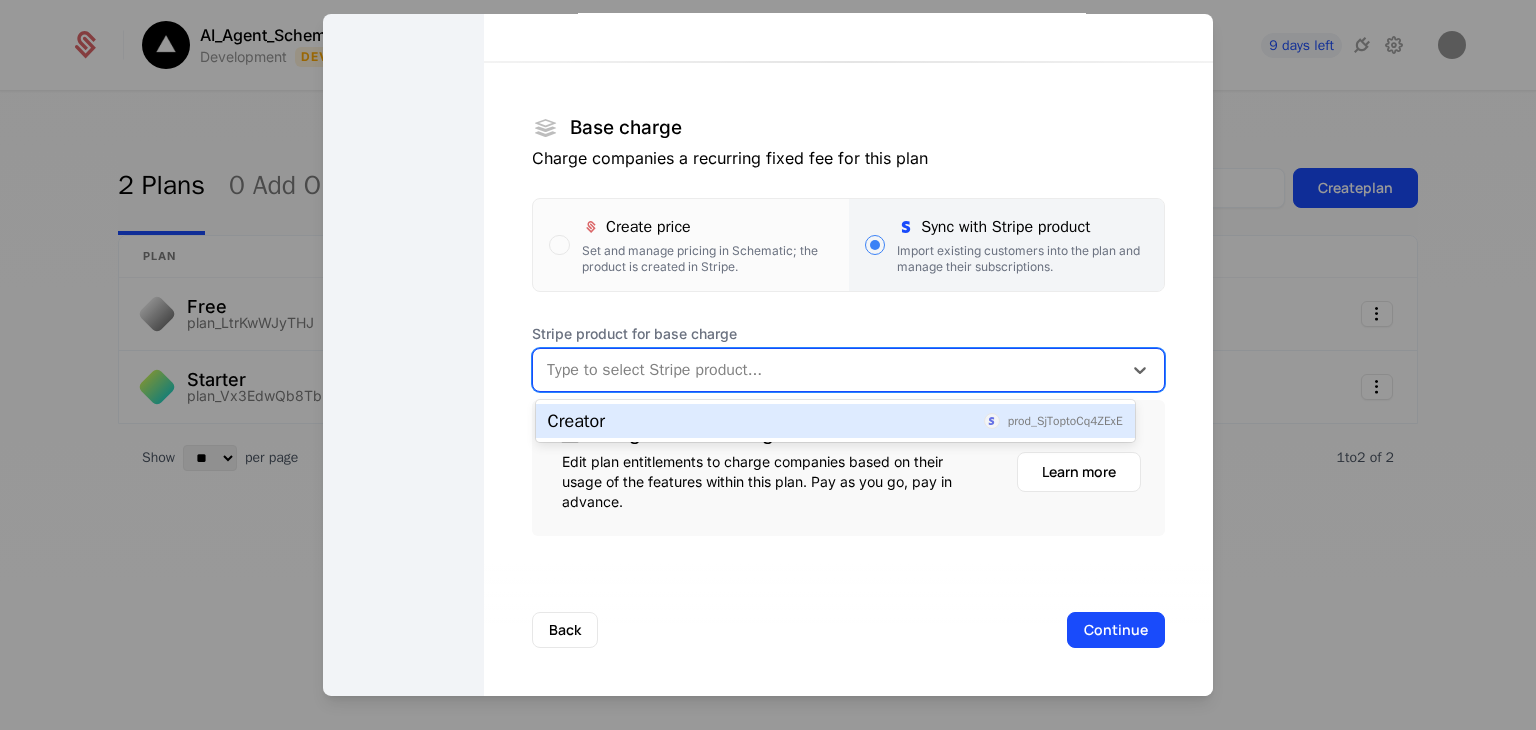 click at bounding box center [827, 370] 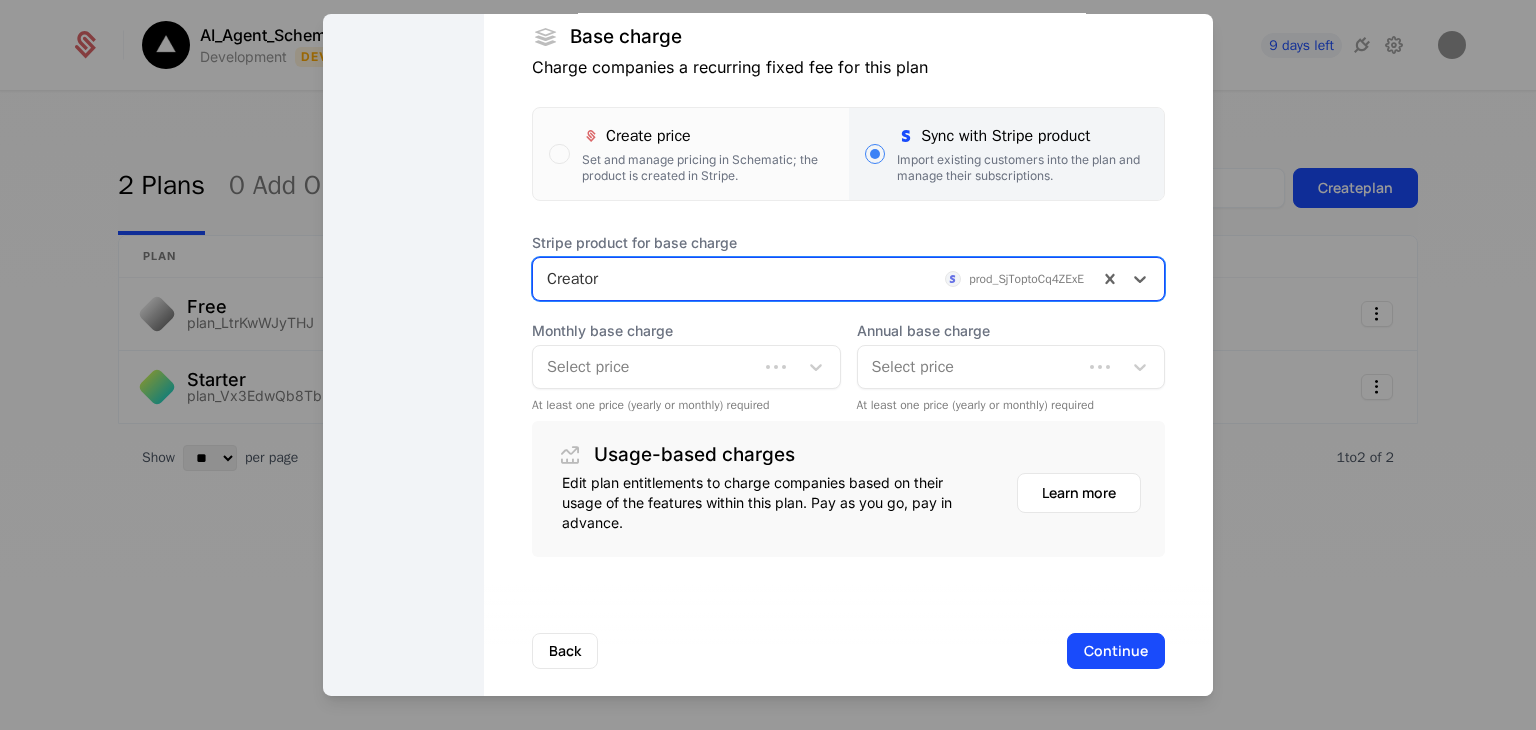 scroll, scrollTop: 372, scrollLeft: 0, axis: vertical 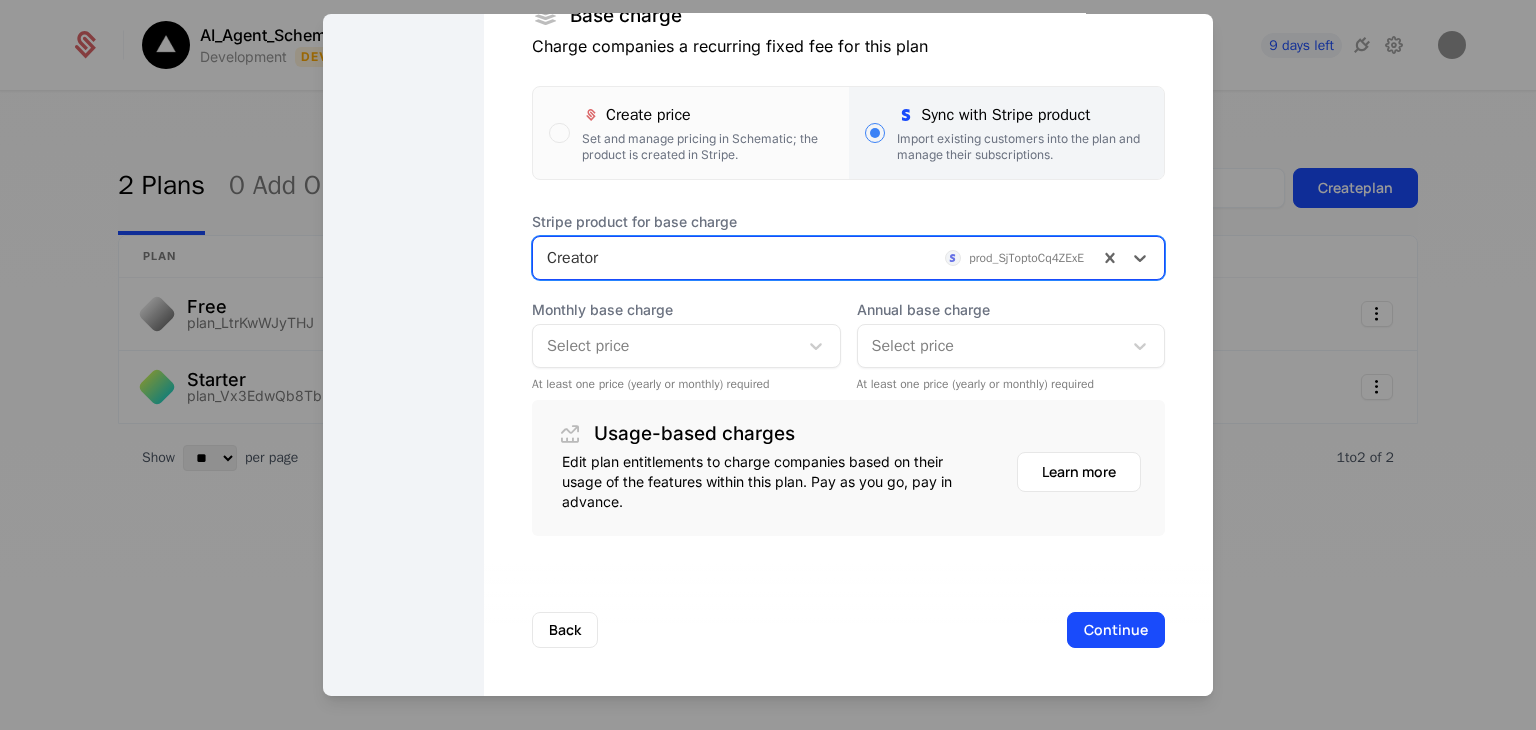 click at bounding box center (665, 346) 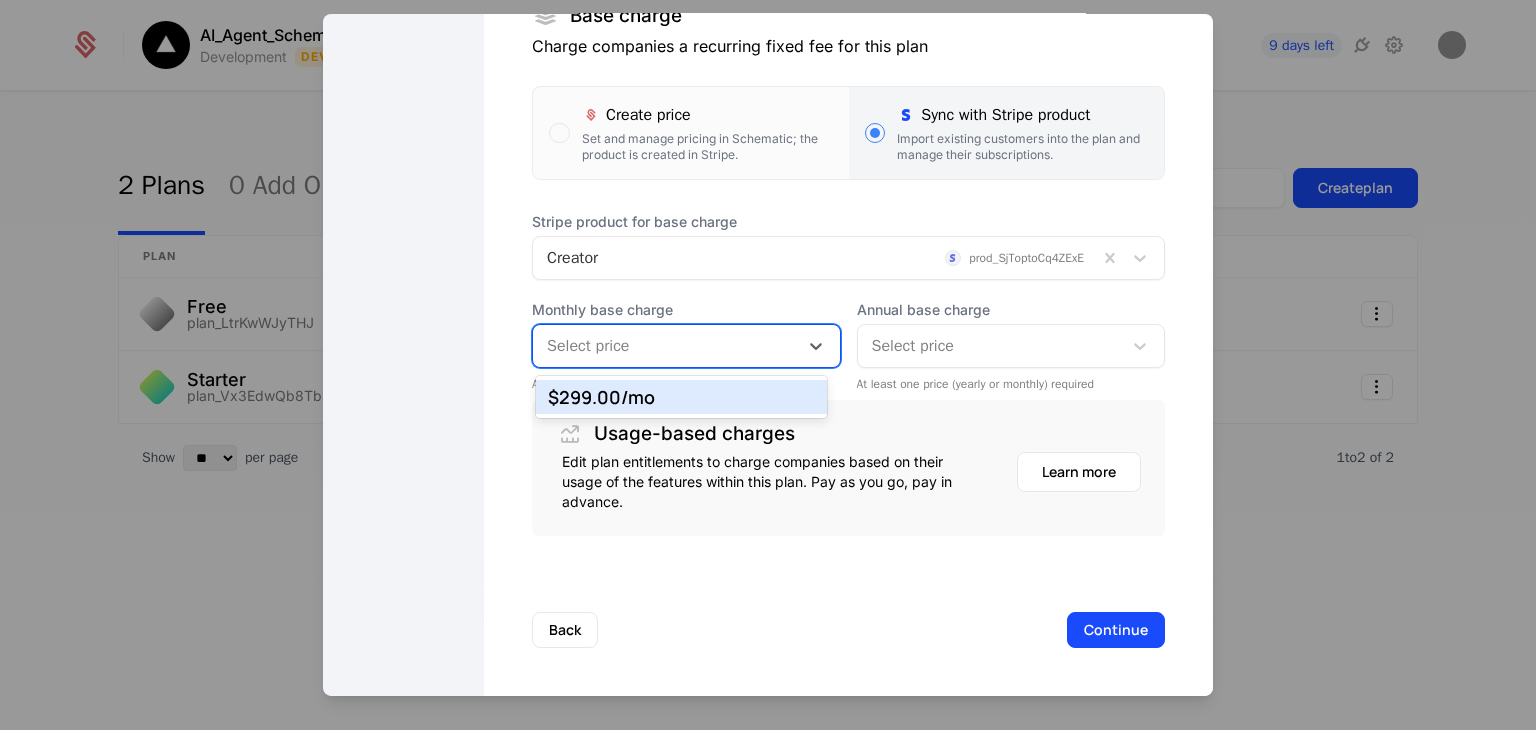 click on "$299.00 /mo" at bounding box center [682, 397] 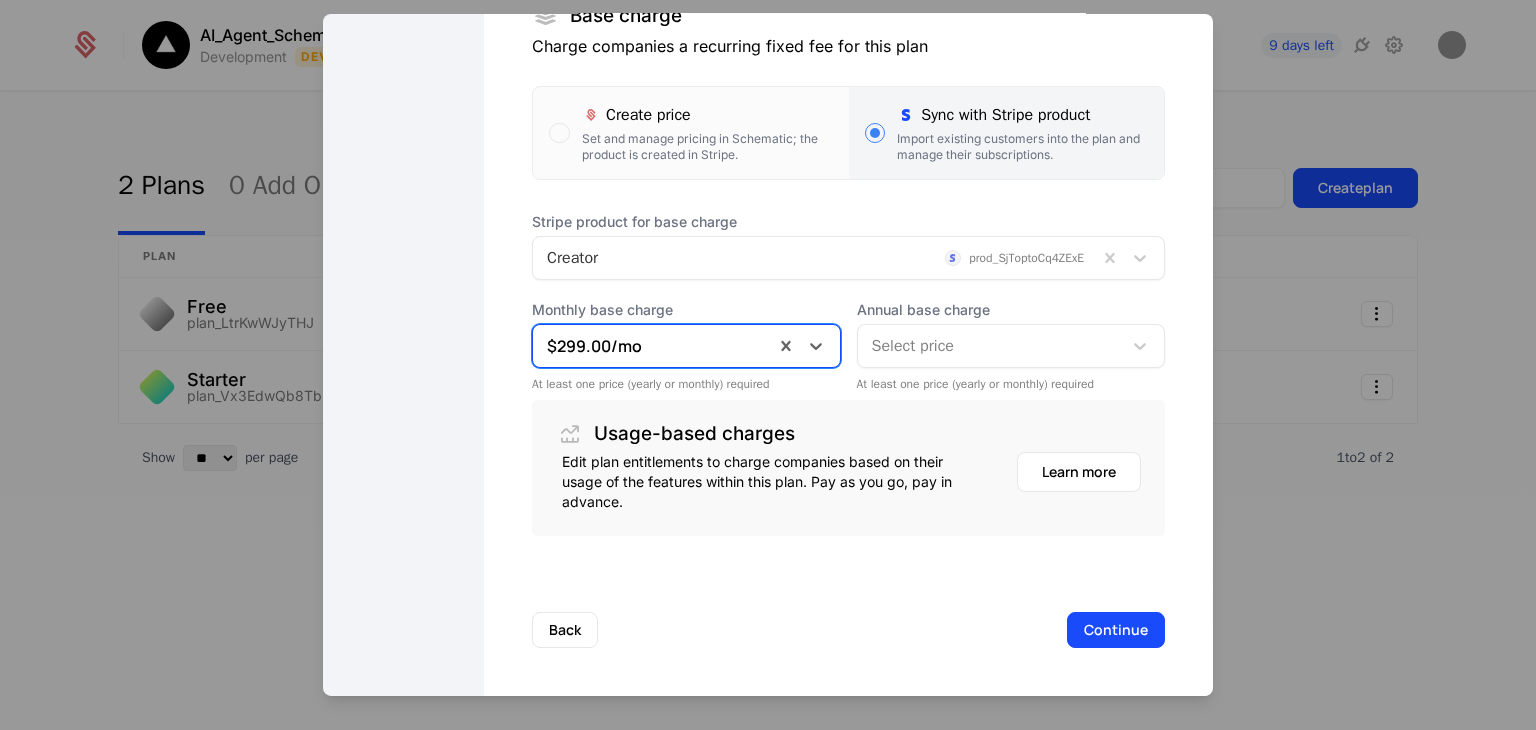click at bounding box center [990, 346] 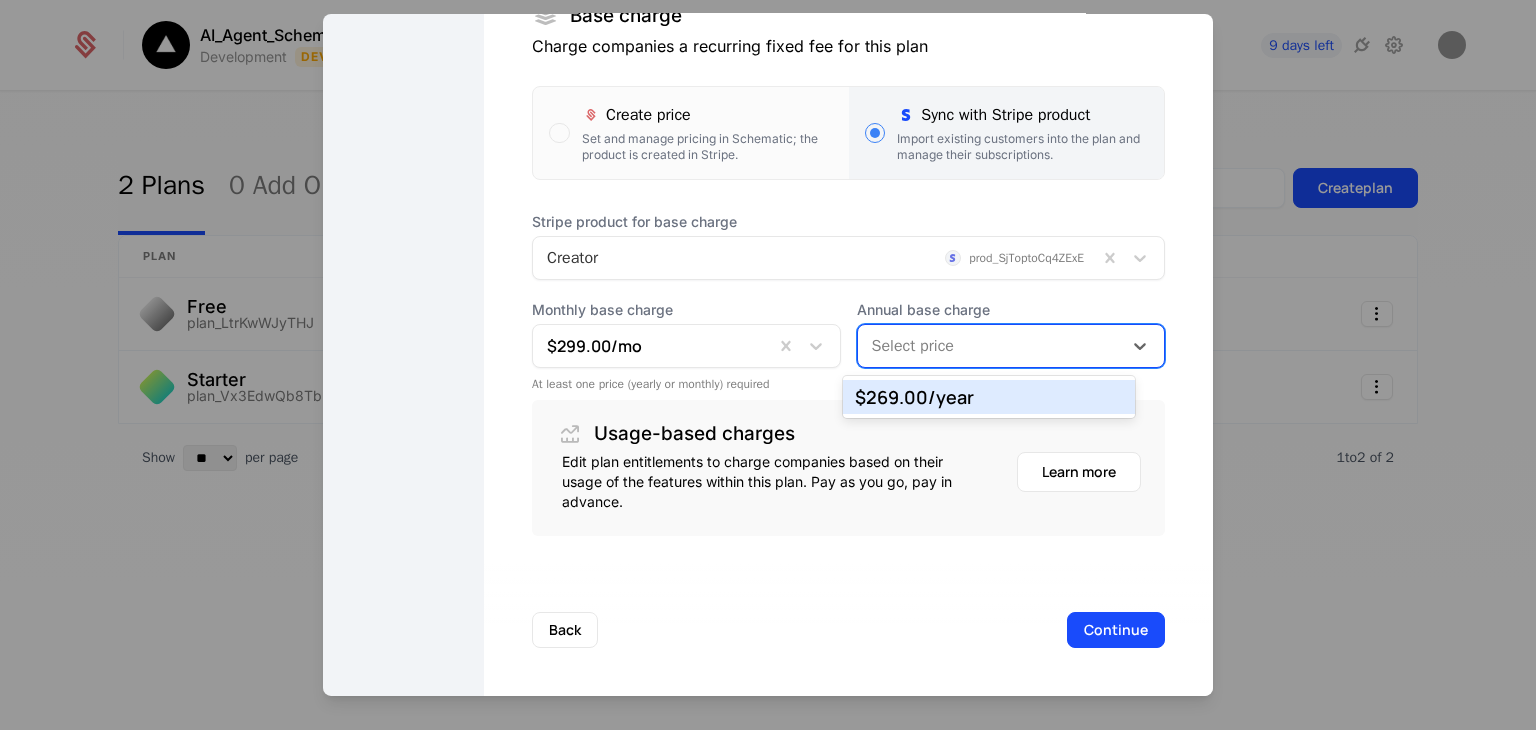 click on "$269.00 /year" at bounding box center [989, 397] 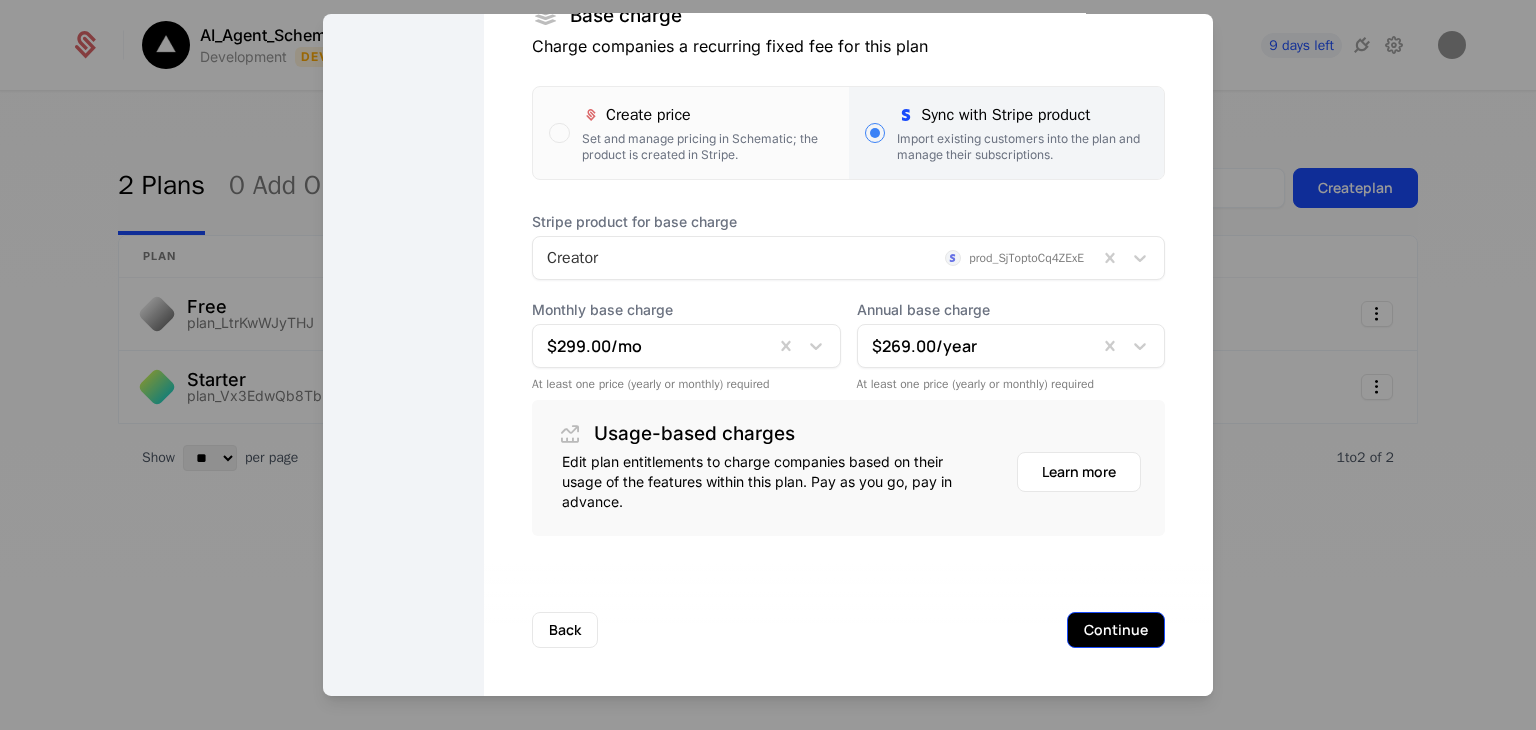 click on "Continue" at bounding box center [1116, 630] 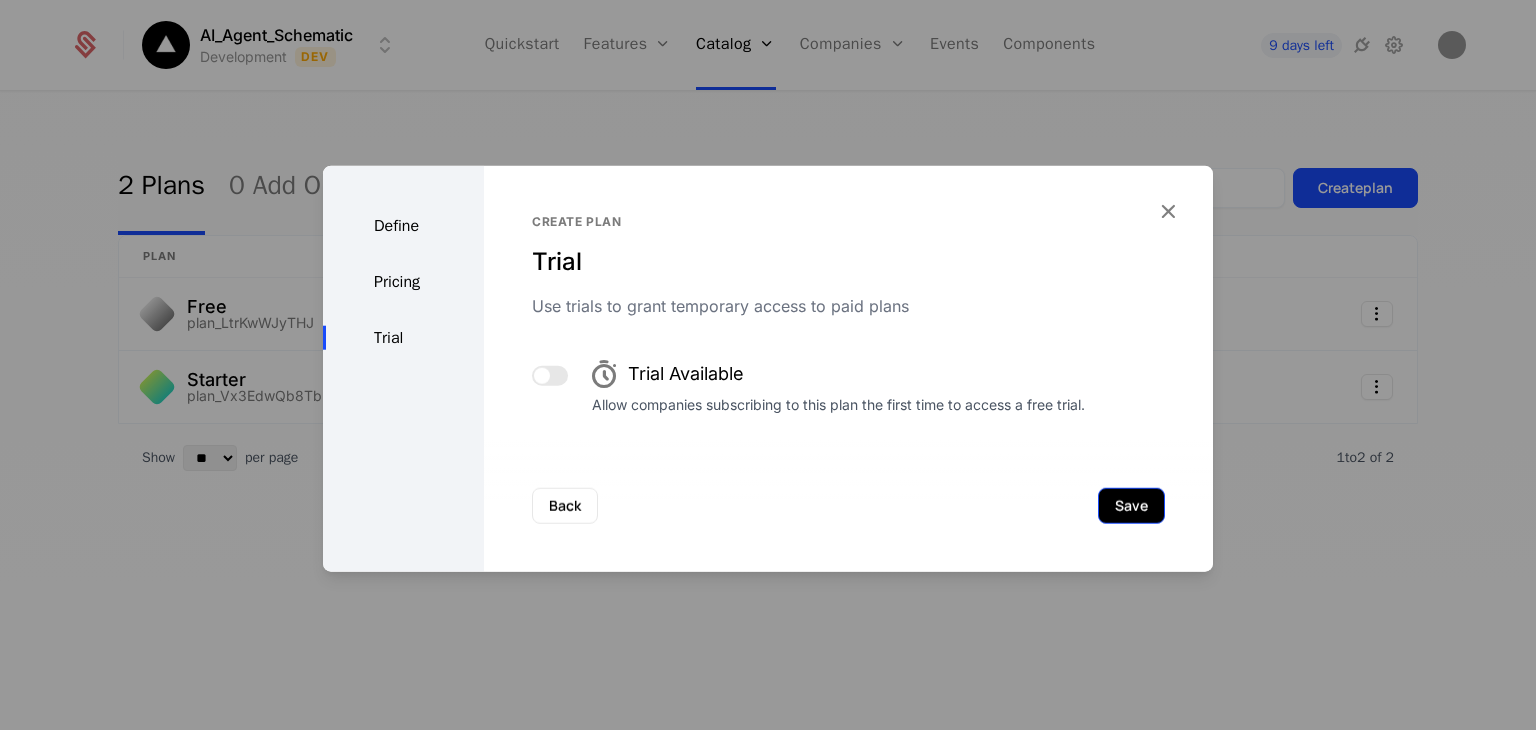 click on "Save" at bounding box center (1131, 506) 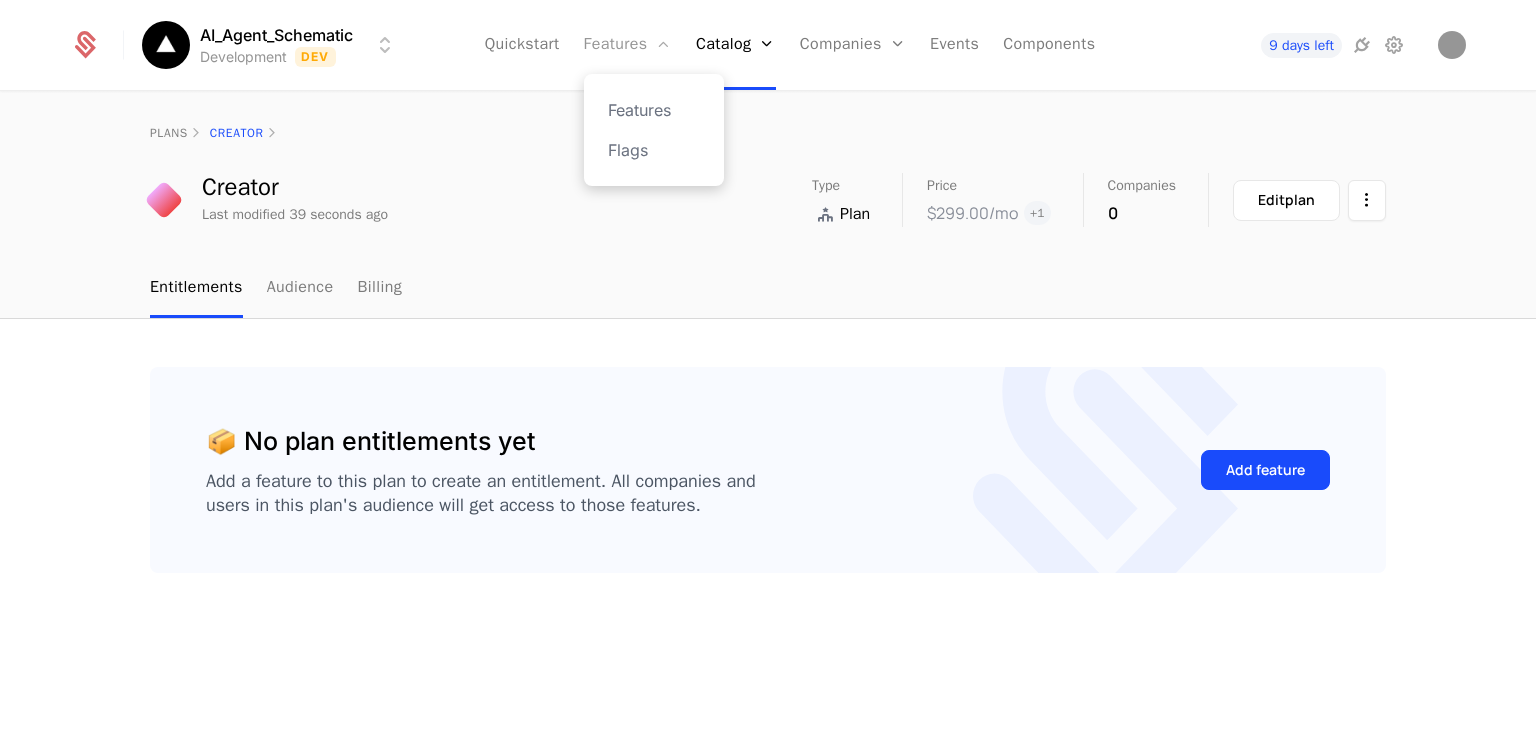 click on "Features" at bounding box center [628, 45] 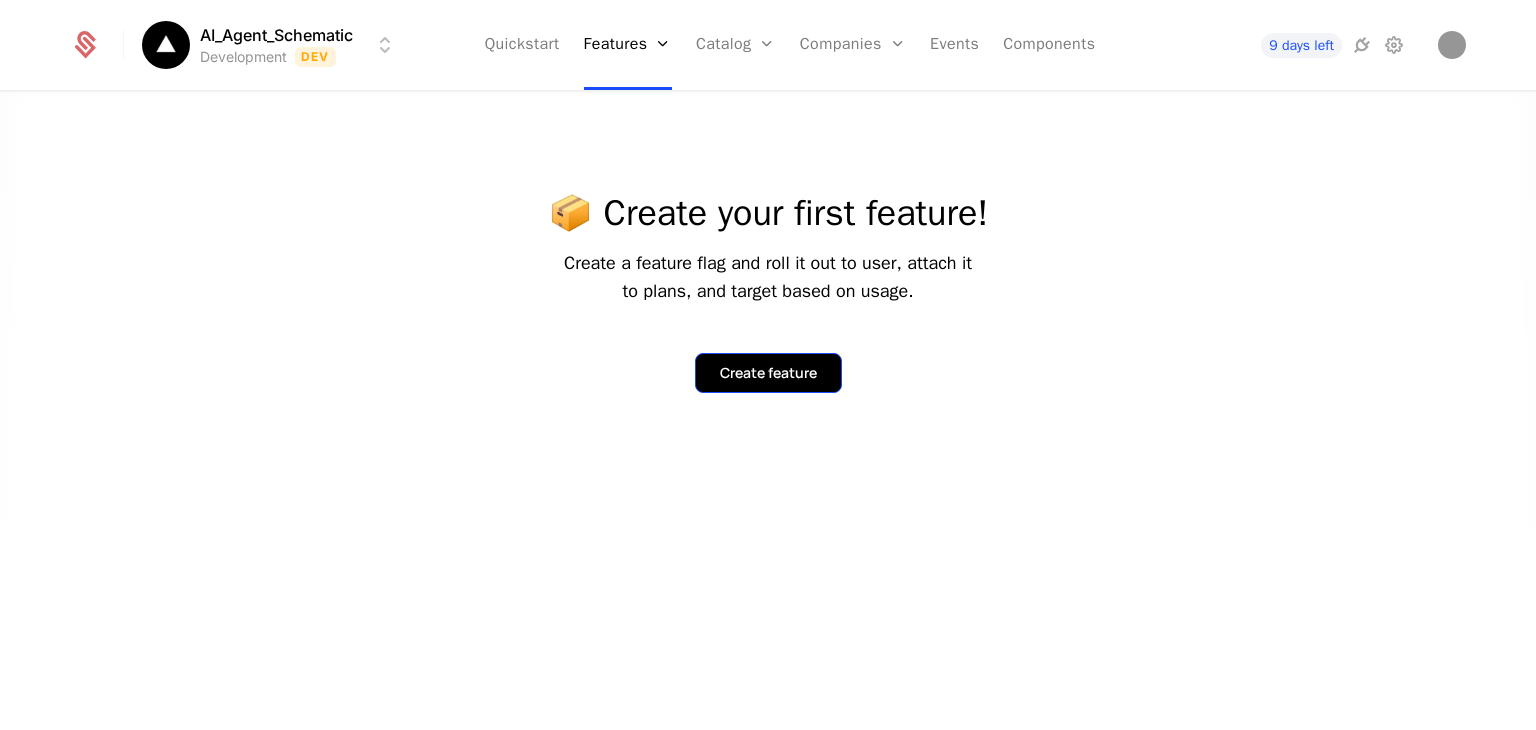 click on "Create feature" at bounding box center (768, 373) 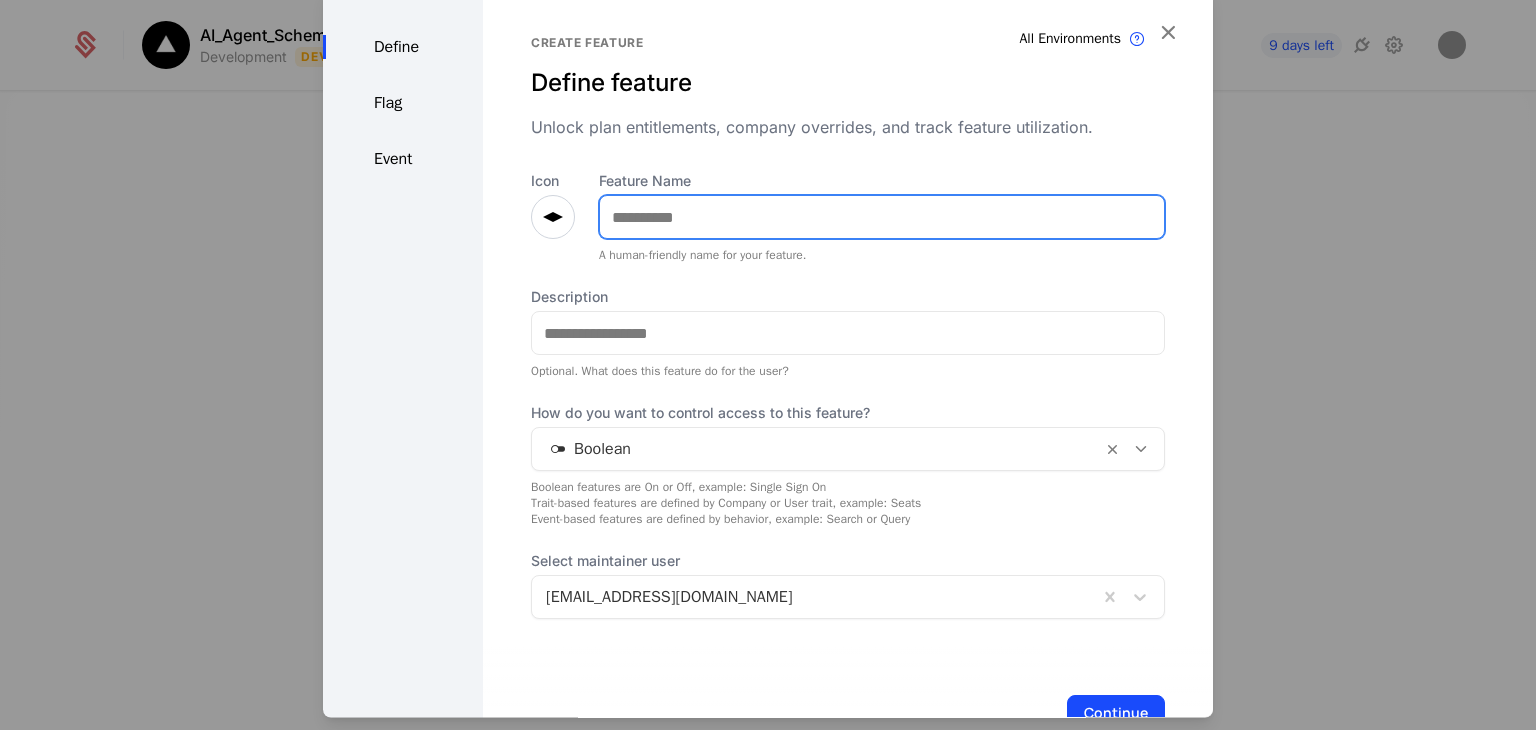 click on "Feature Name" at bounding box center (882, 218) 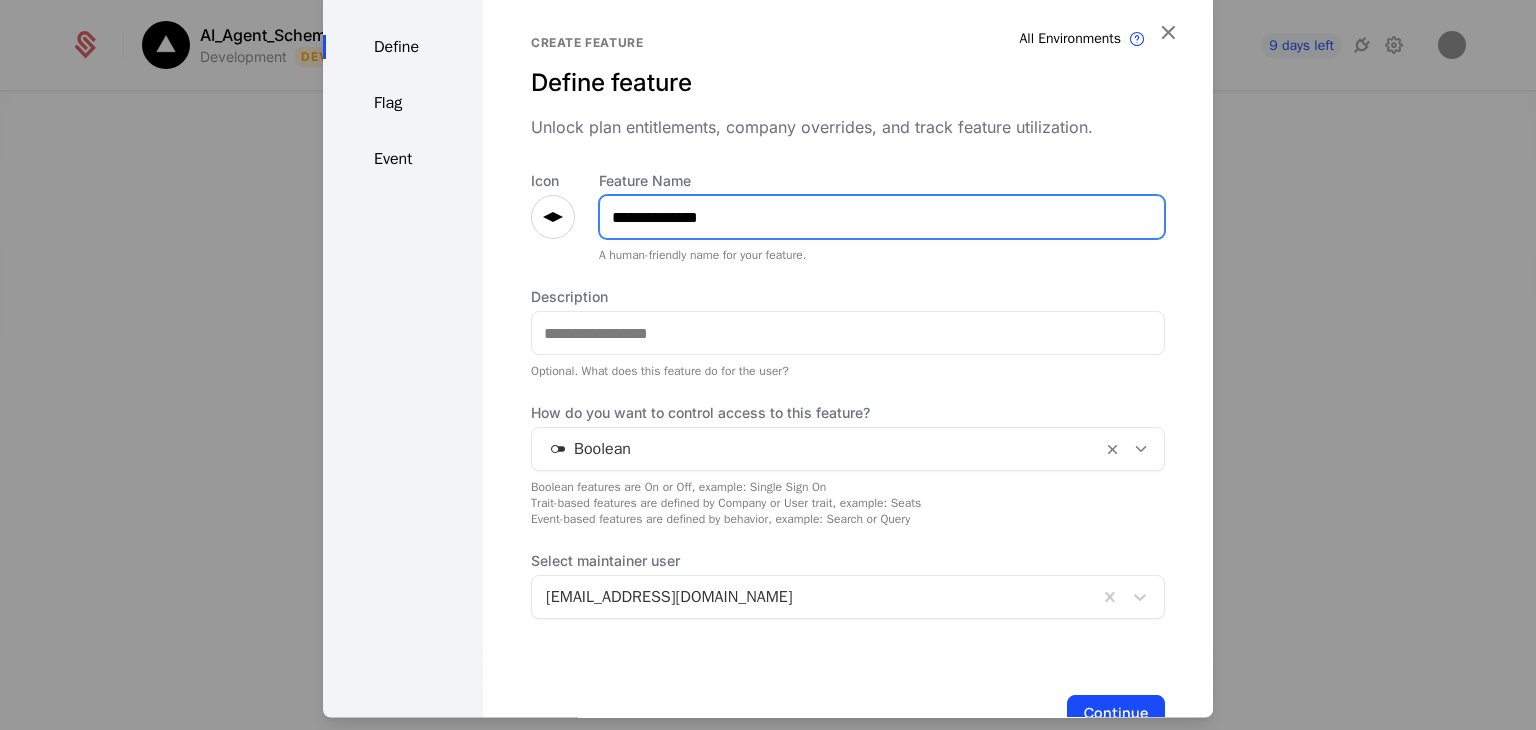 type on "**********" 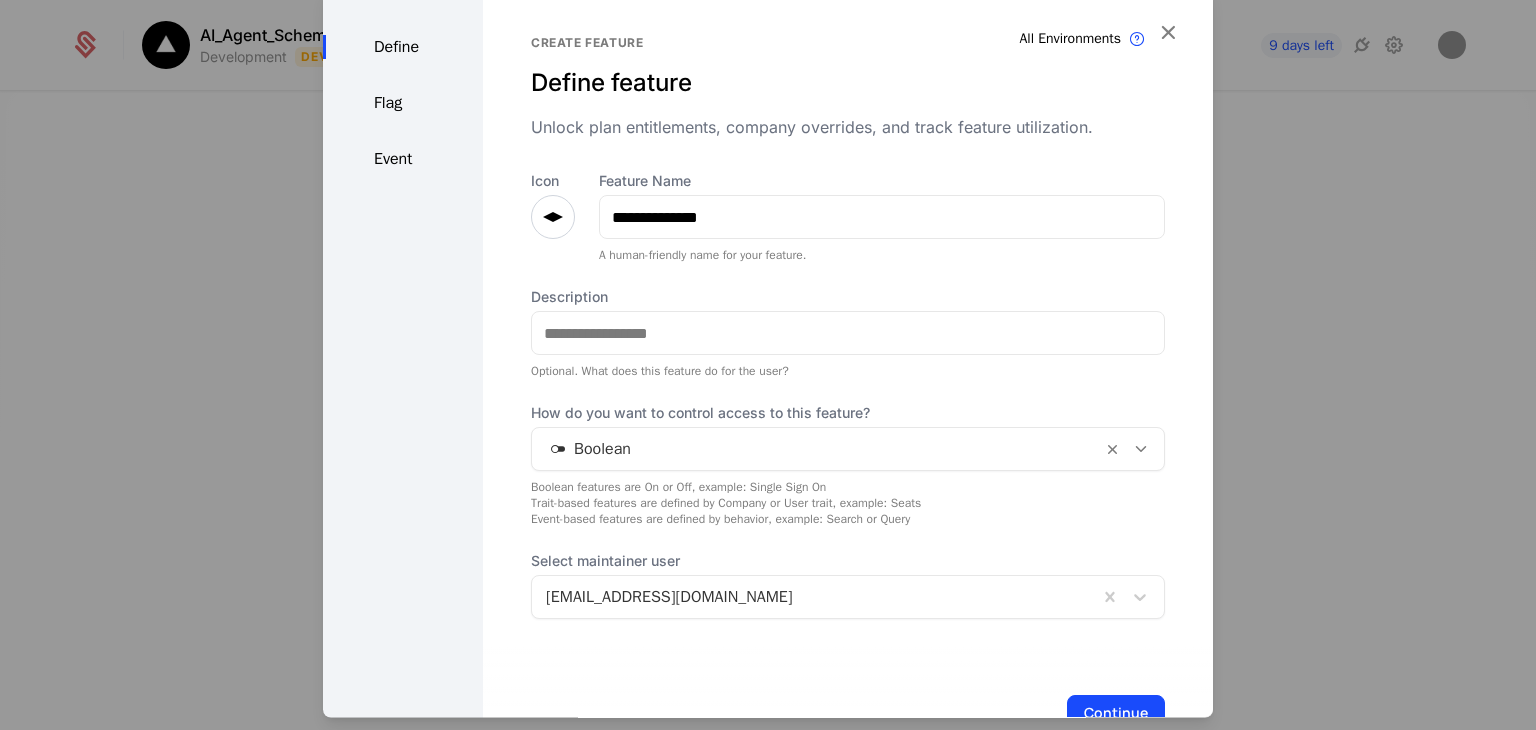 click at bounding box center [553, 218] 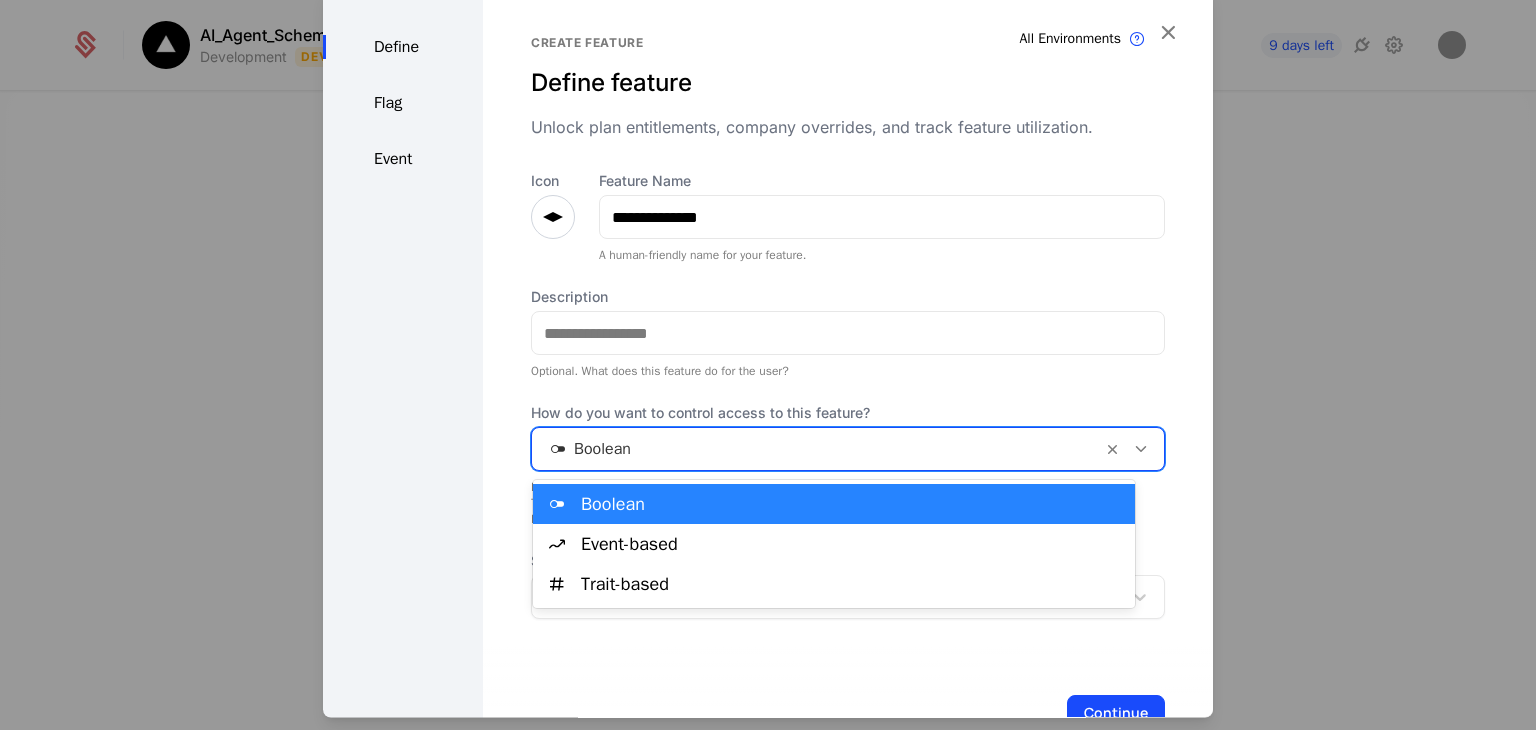 click at bounding box center [817, 450] 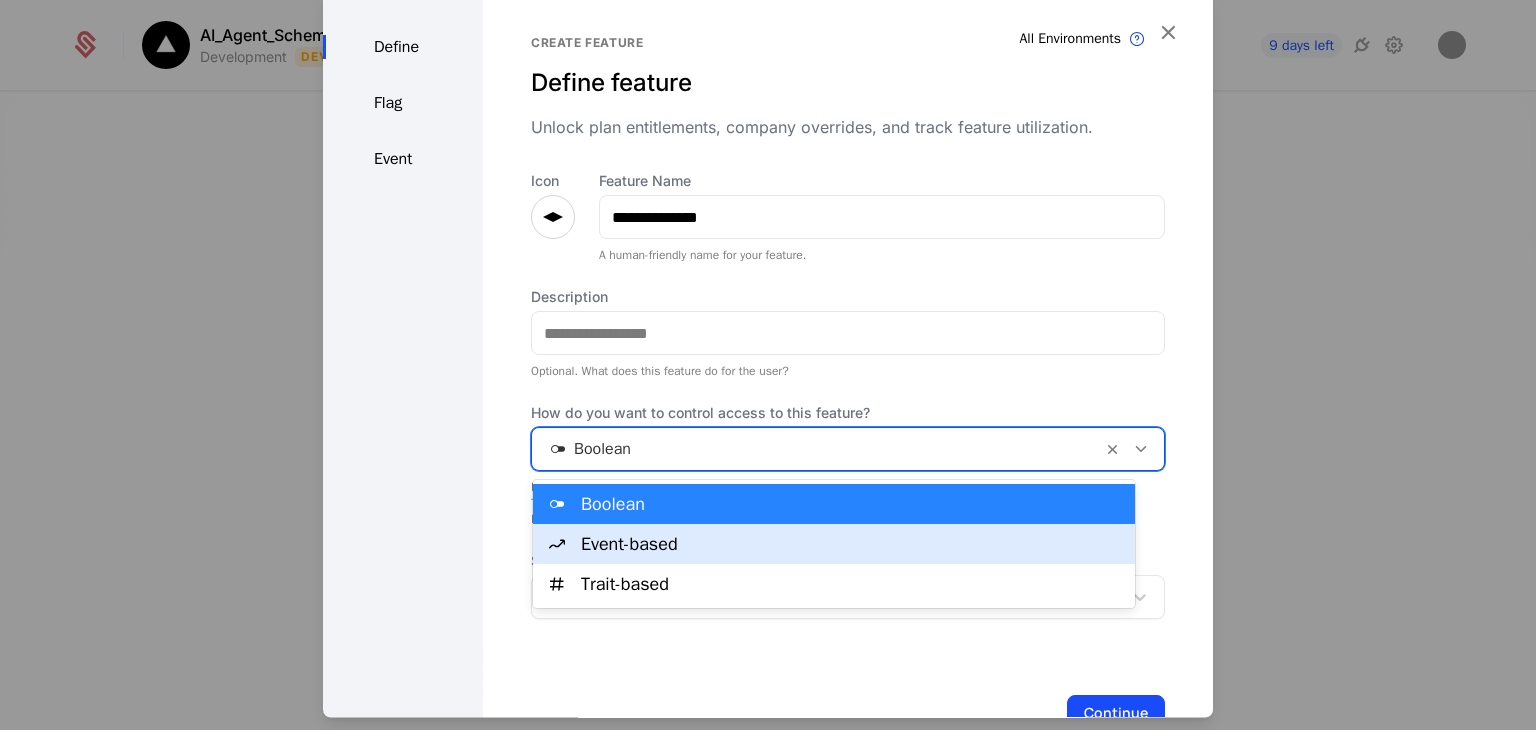 click on "Event-based" at bounding box center [852, 544] 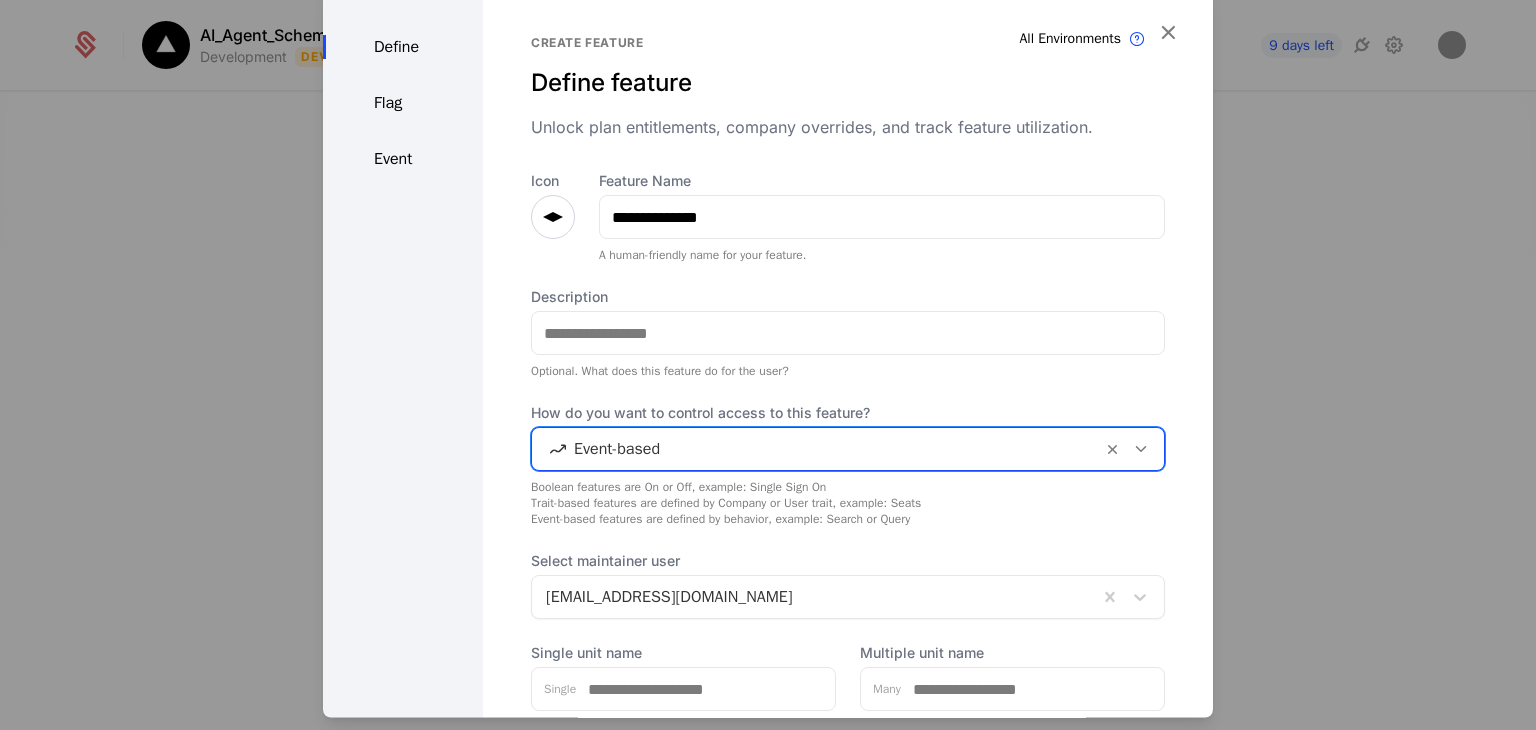 click at bounding box center [553, 218] 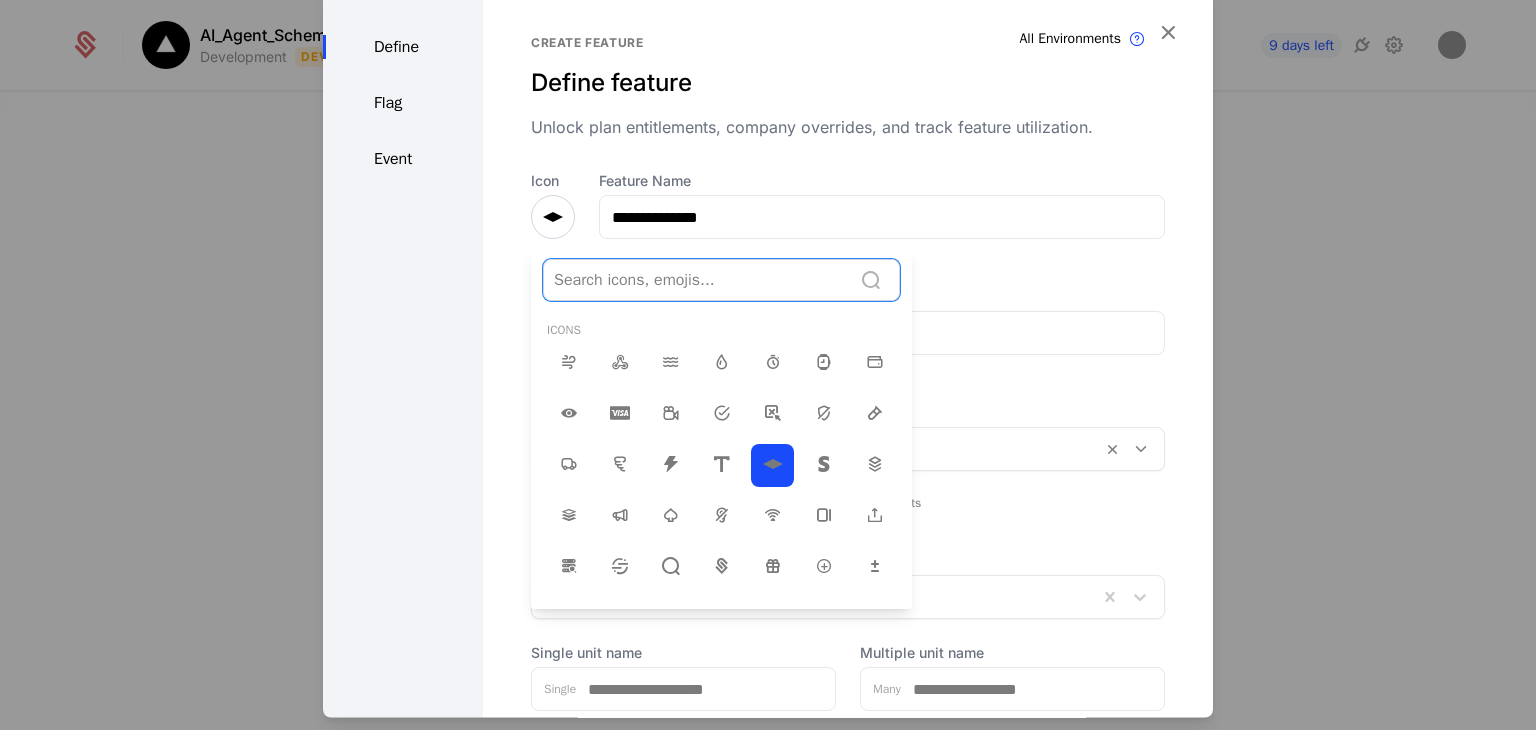 click at bounding box center (697, 281) 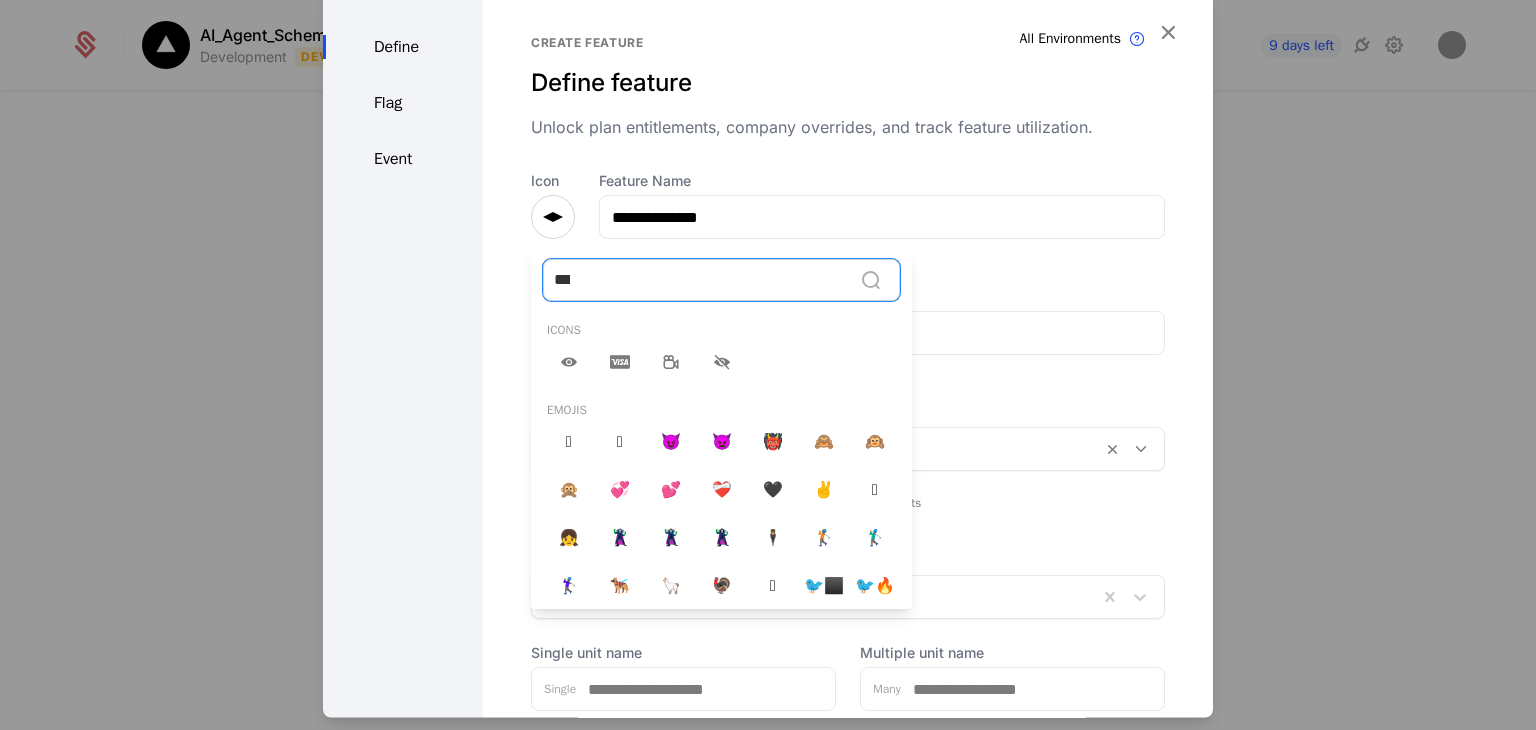type on "****" 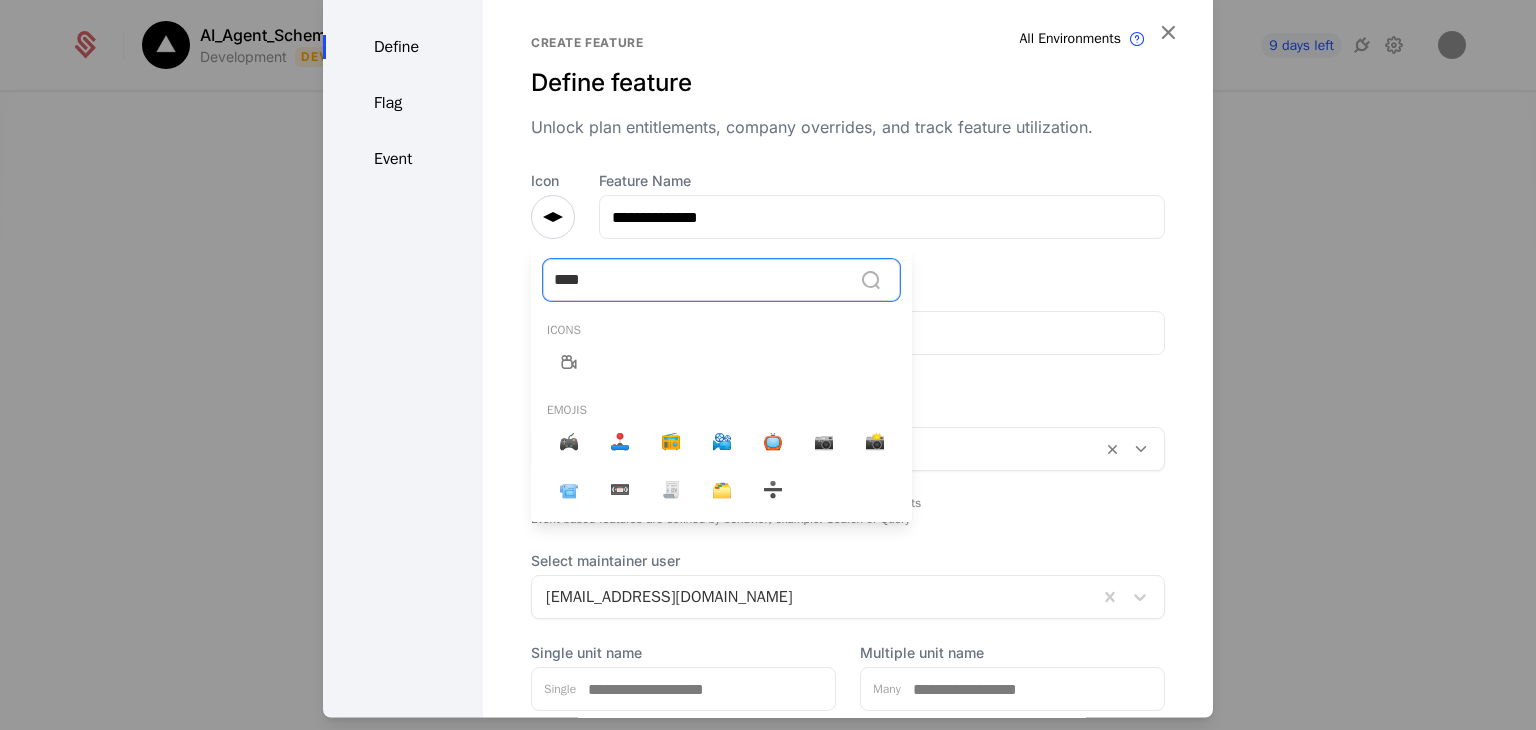 click at bounding box center (568, 364) 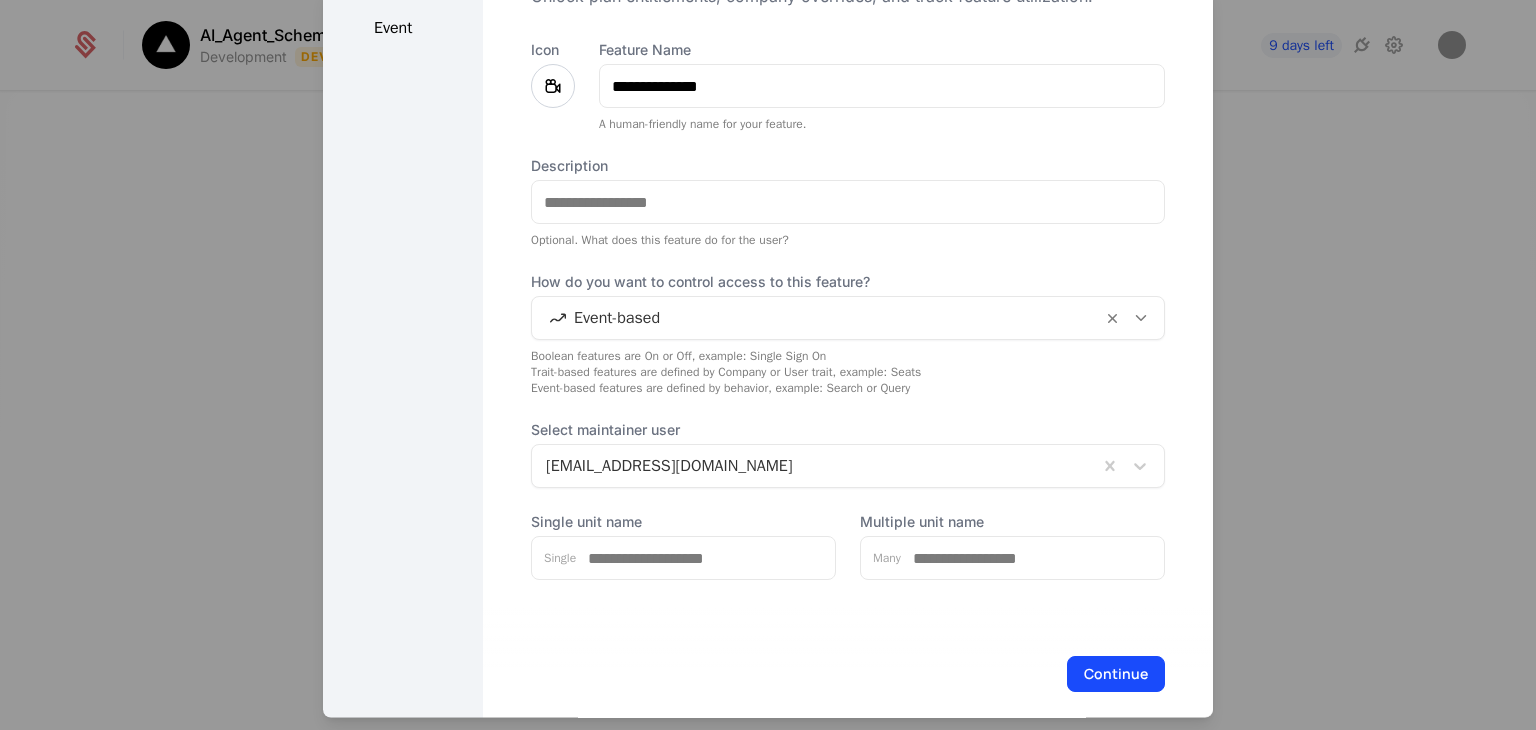 scroll, scrollTop: 154, scrollLeft: 0, axis: vertical 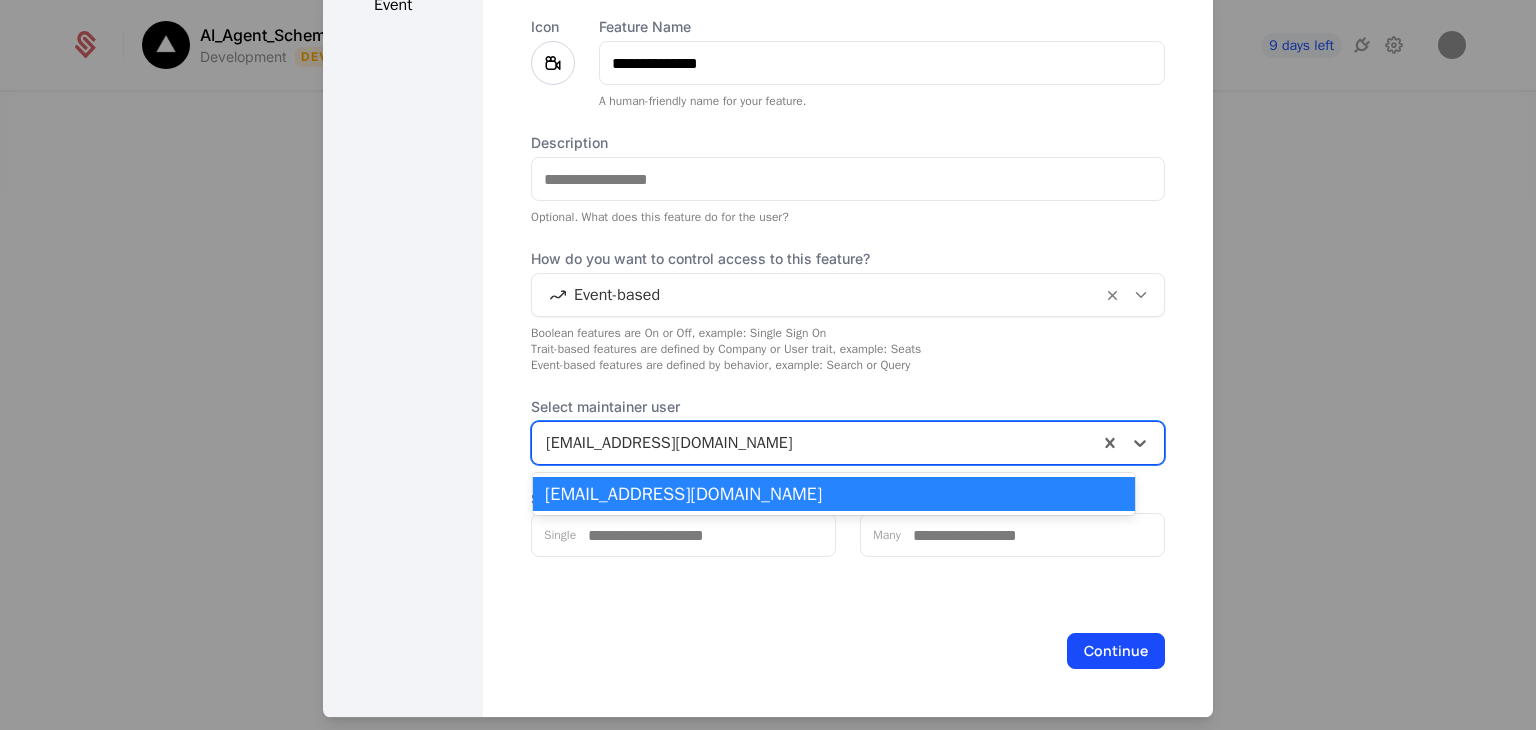 click on "motivationguy15@gmail.com" at bounding box center (815, 444) 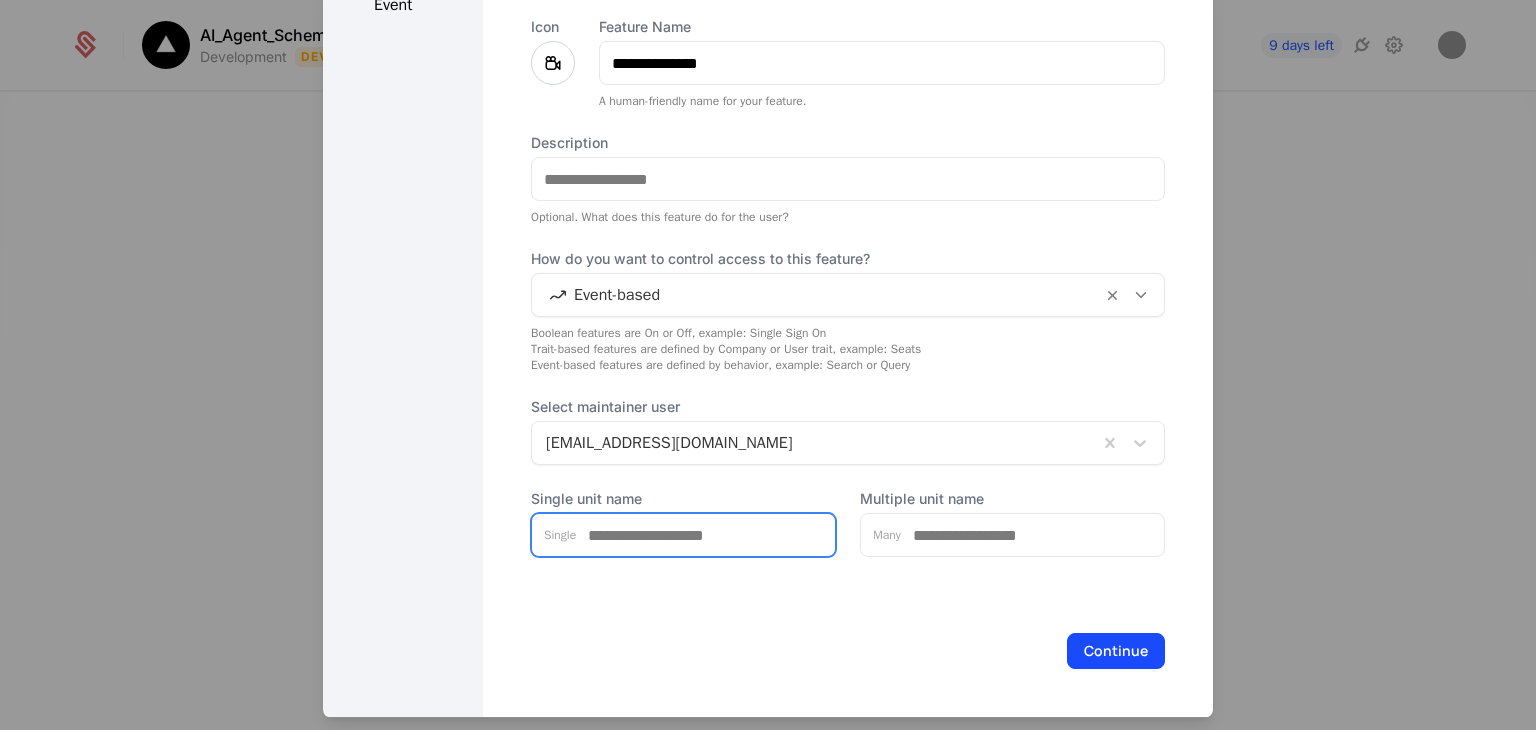 click on "Single unit name" at bounding box center (705, 536) 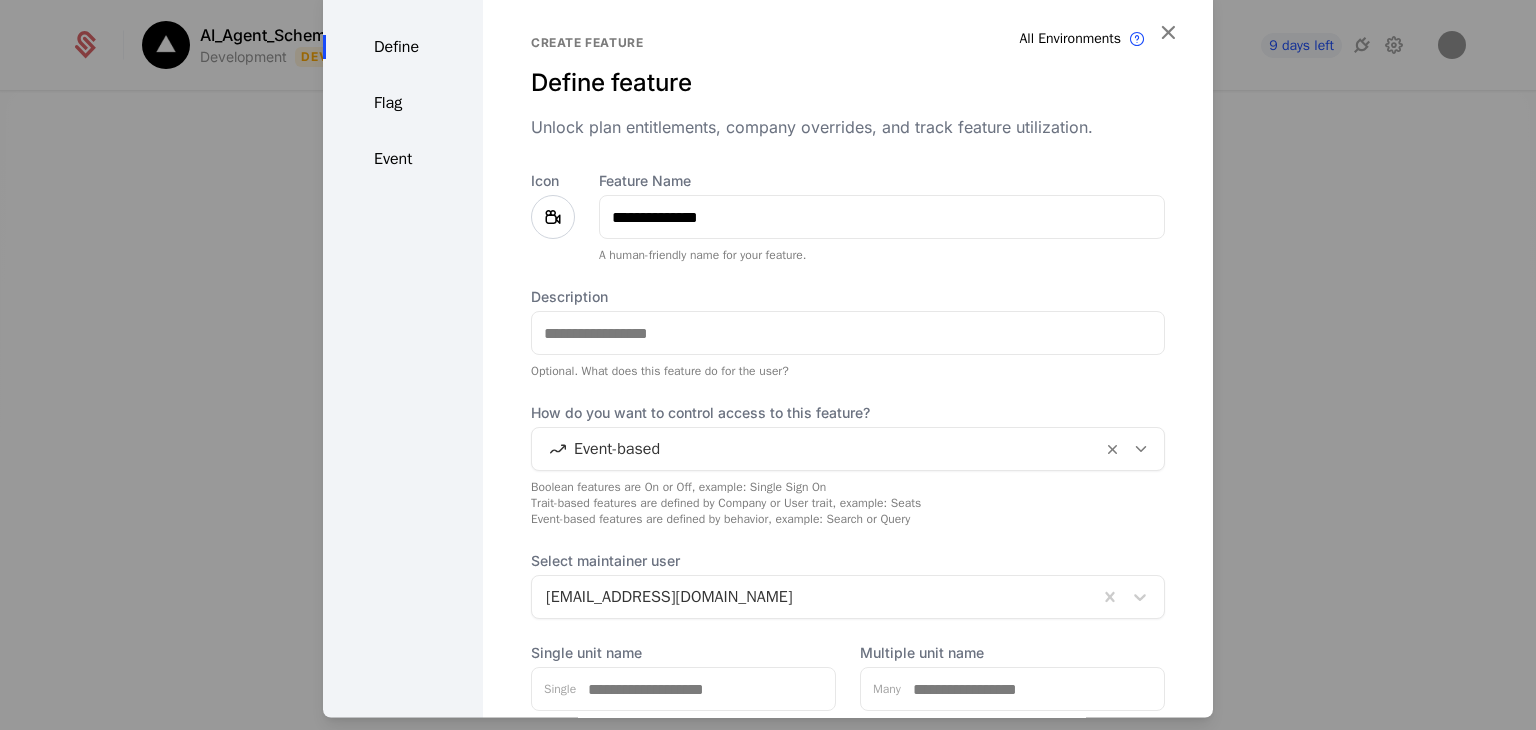 click on "Flag" at bounding box center [403, 104] 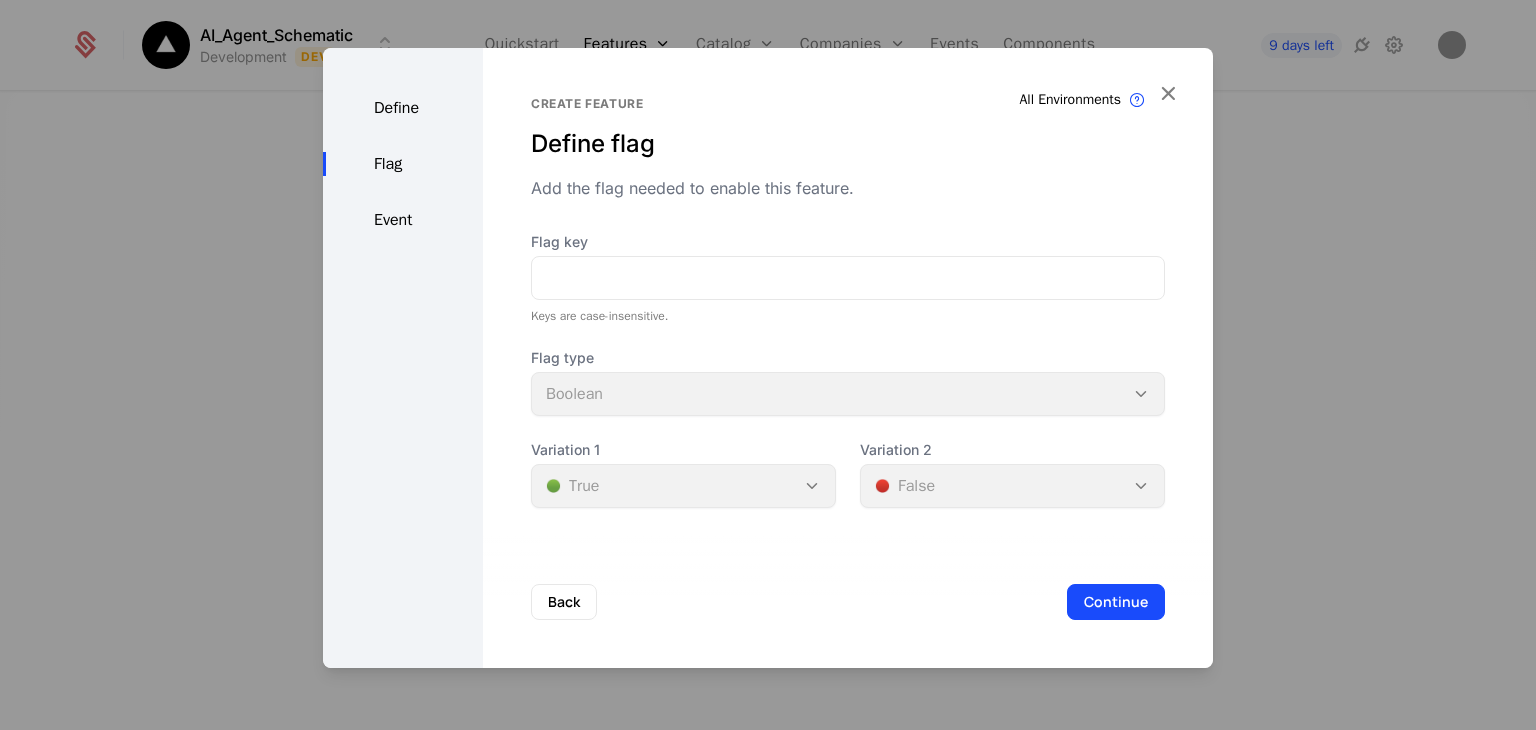 click on "Event" at bounding box center (403, 220) 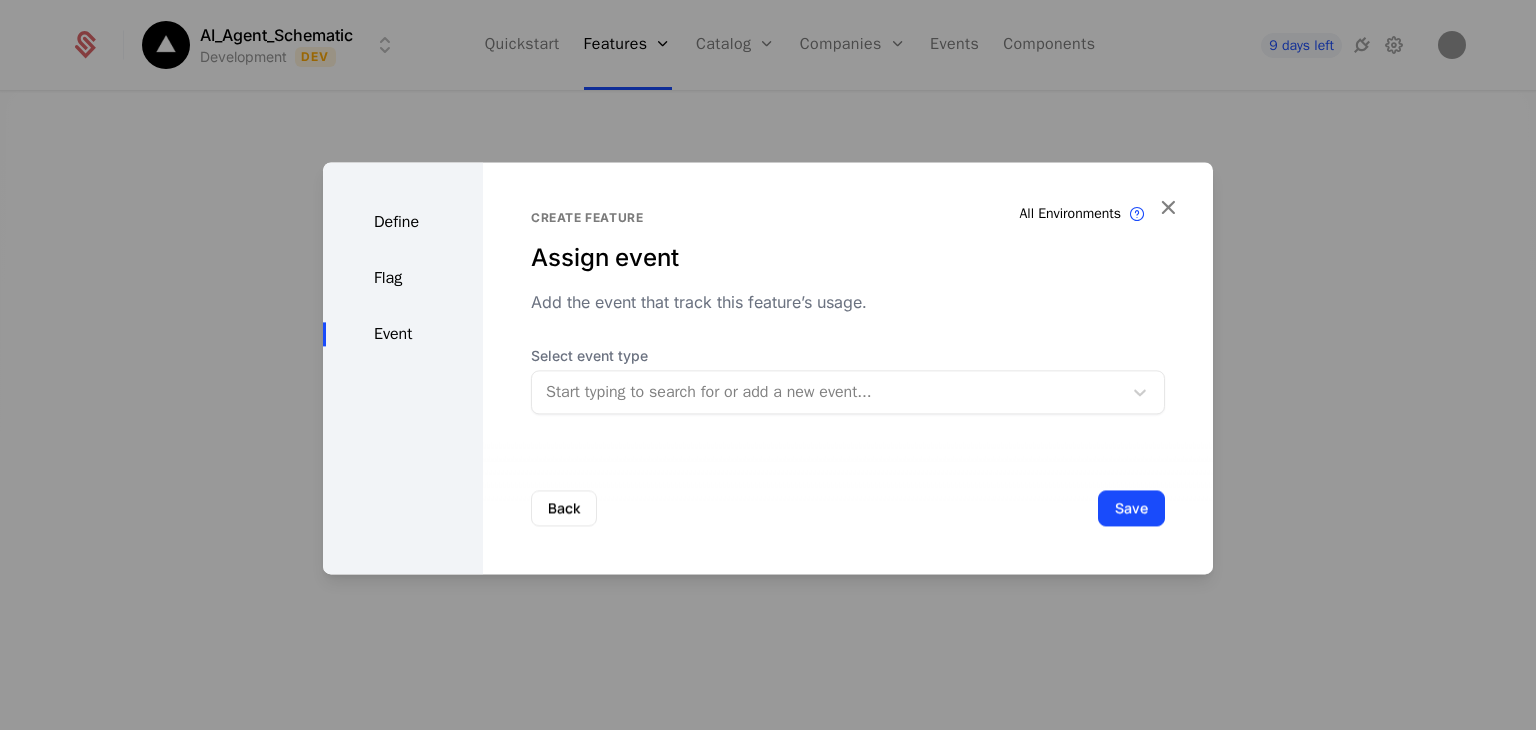 click on "Define" at bounding box center (403, 222) 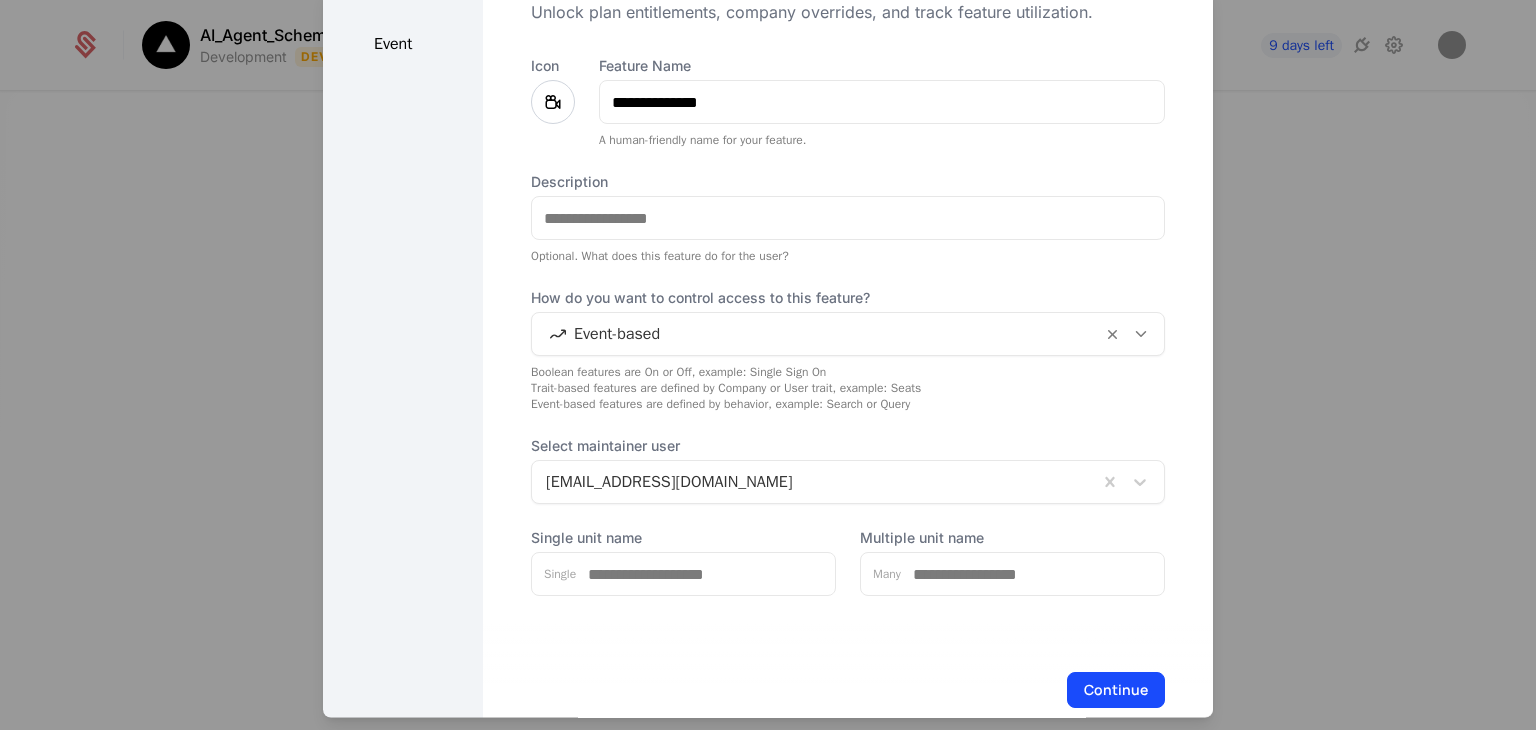 scroll, scrollTop: 154, scrollLeft: 0, axis: vertical 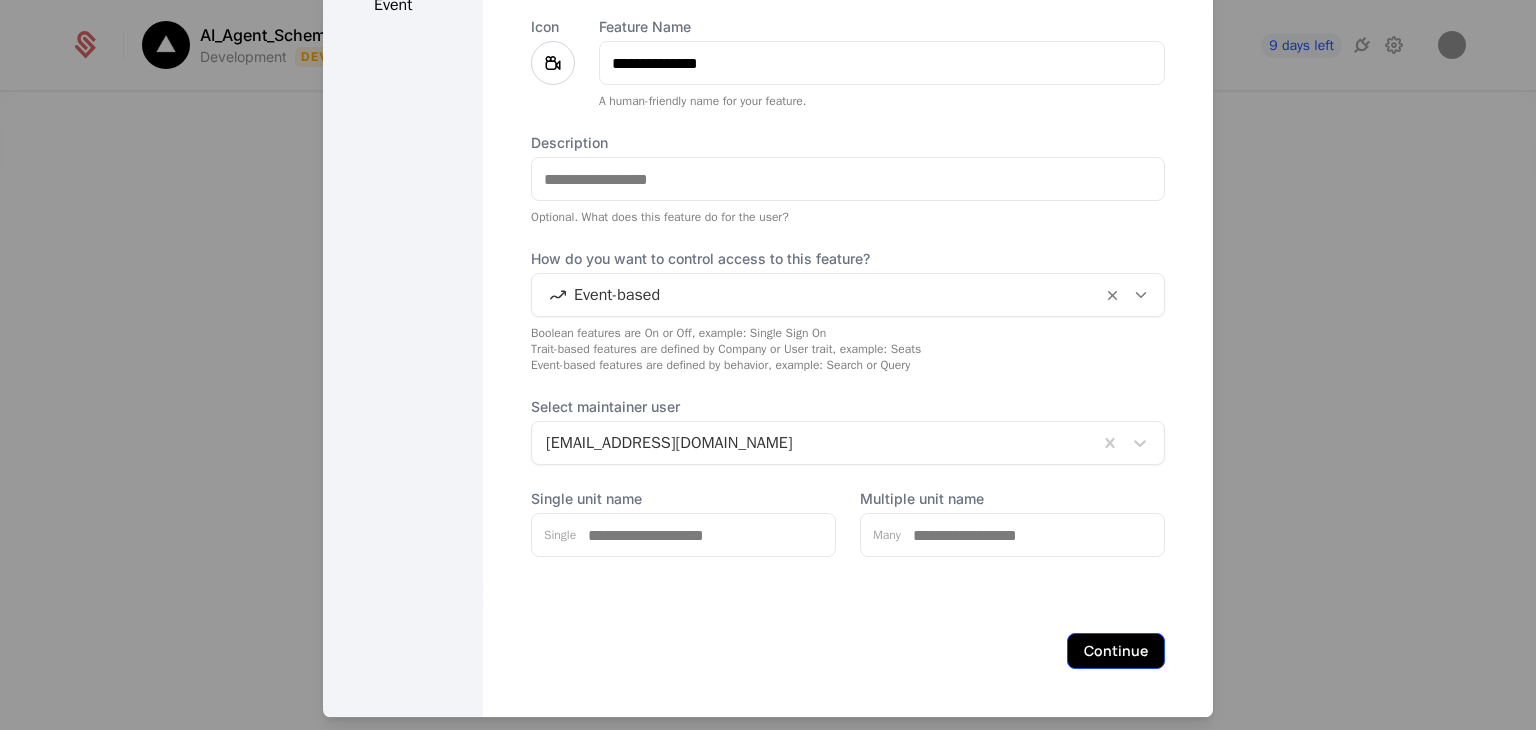 click on "Continue" at bounding box center (1116, 652) 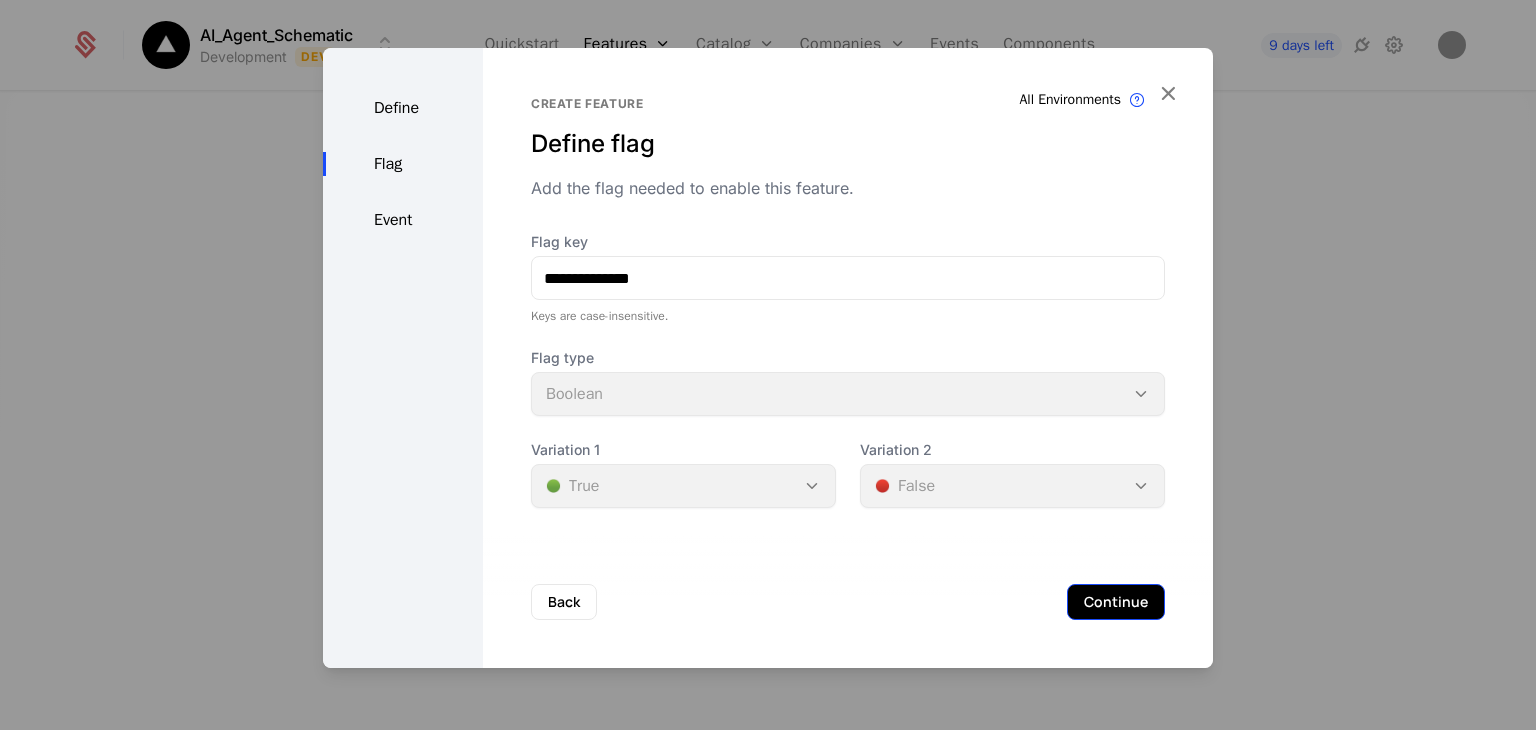 scroll, scrollTop: 0, scrollLeft: 0, axis: both 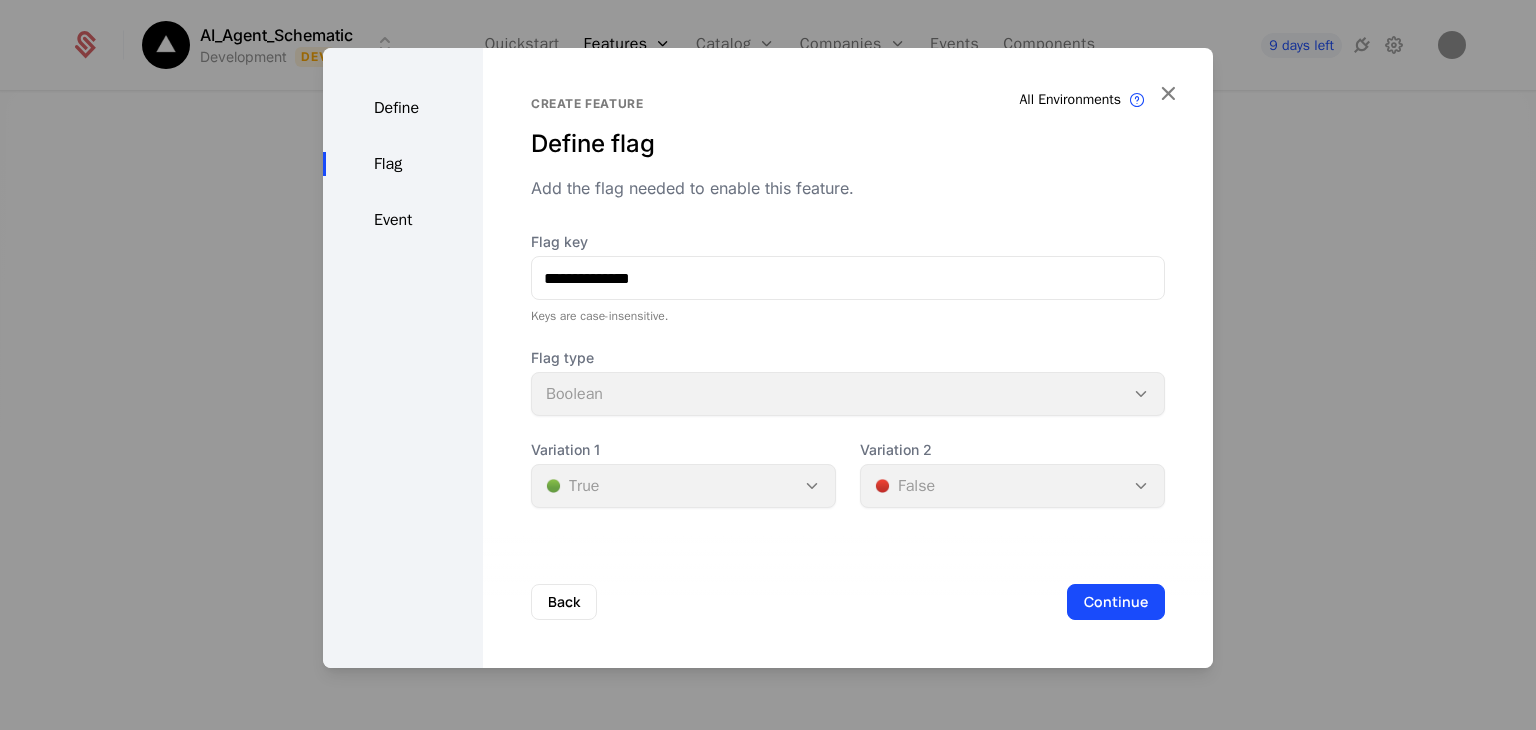 type 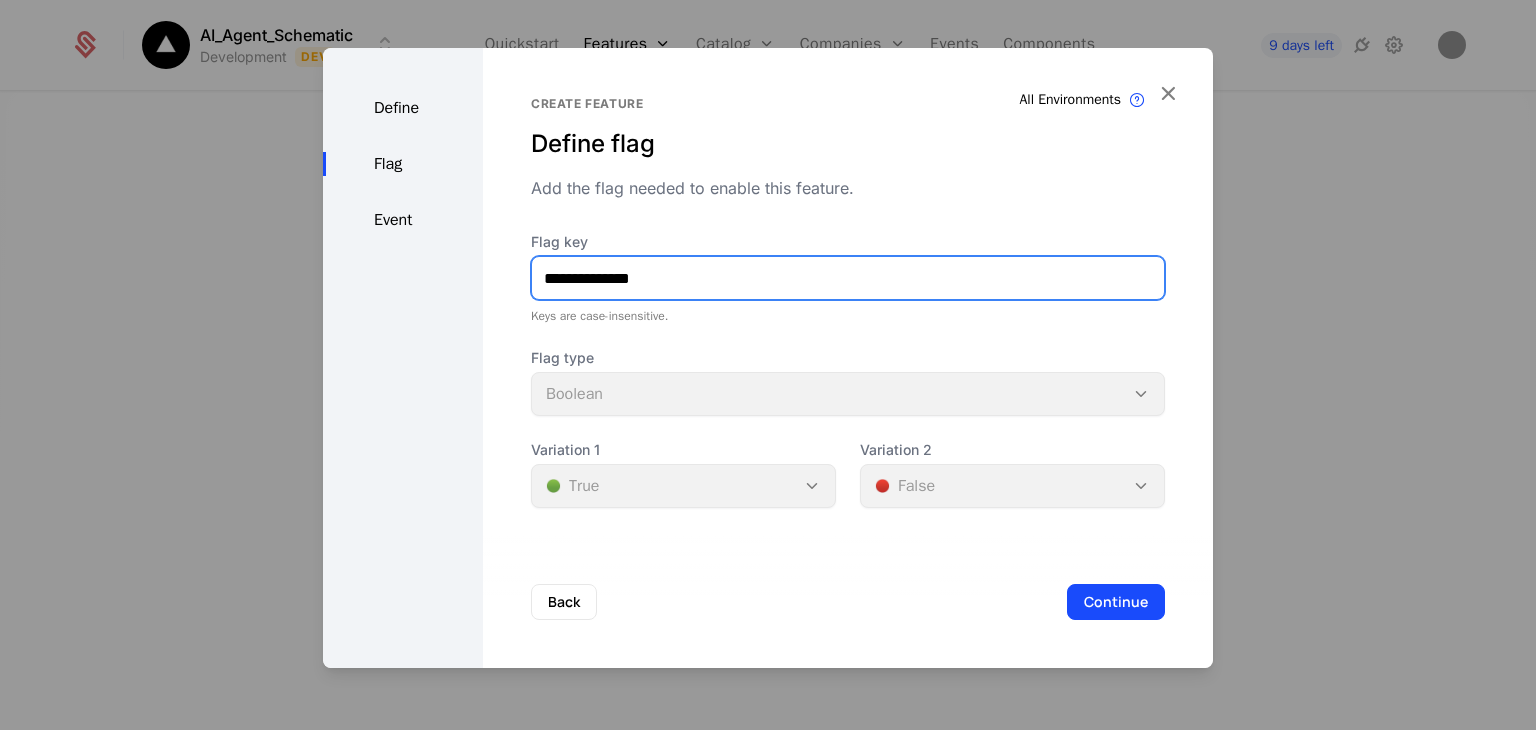 click on "**********" at bounding box center (848, 278) 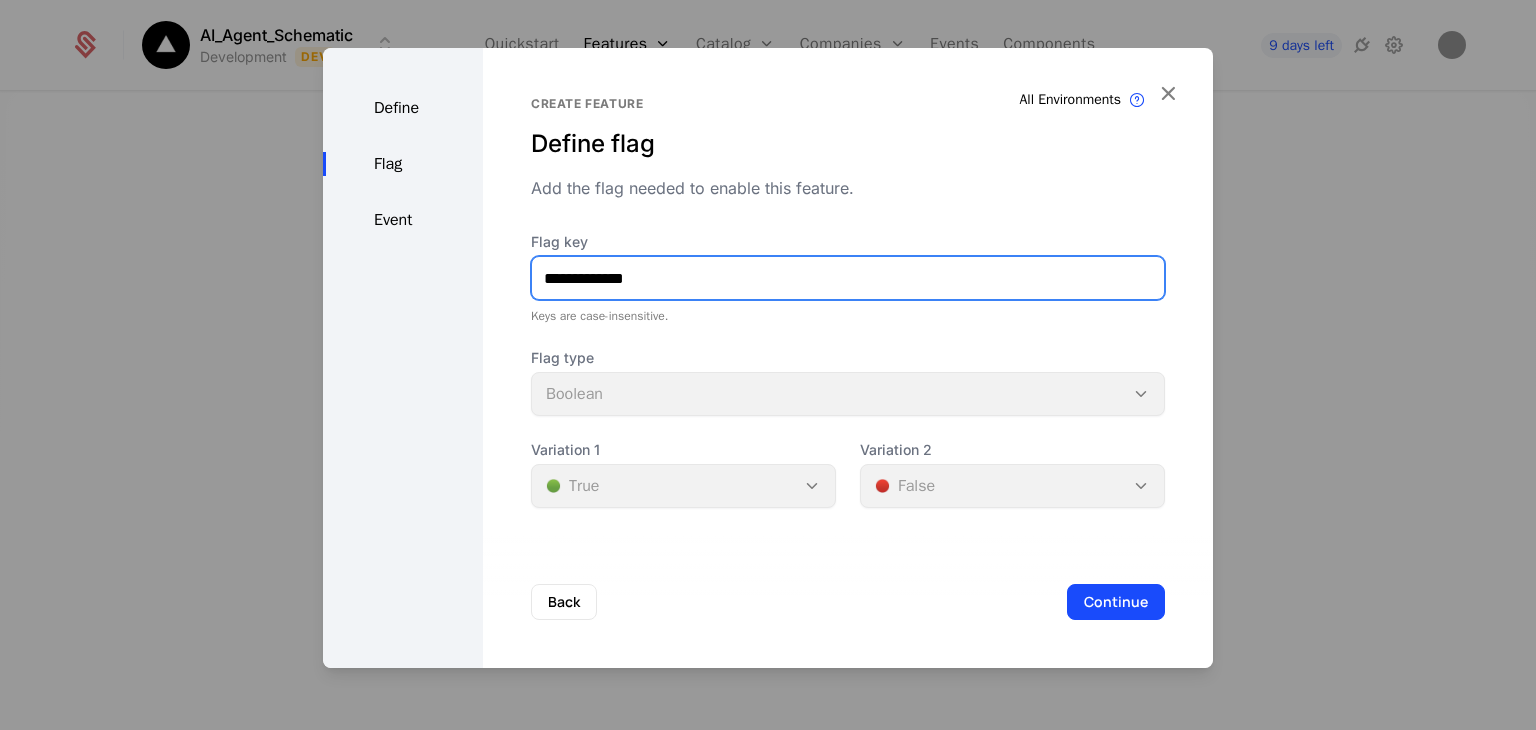 type on "**********" 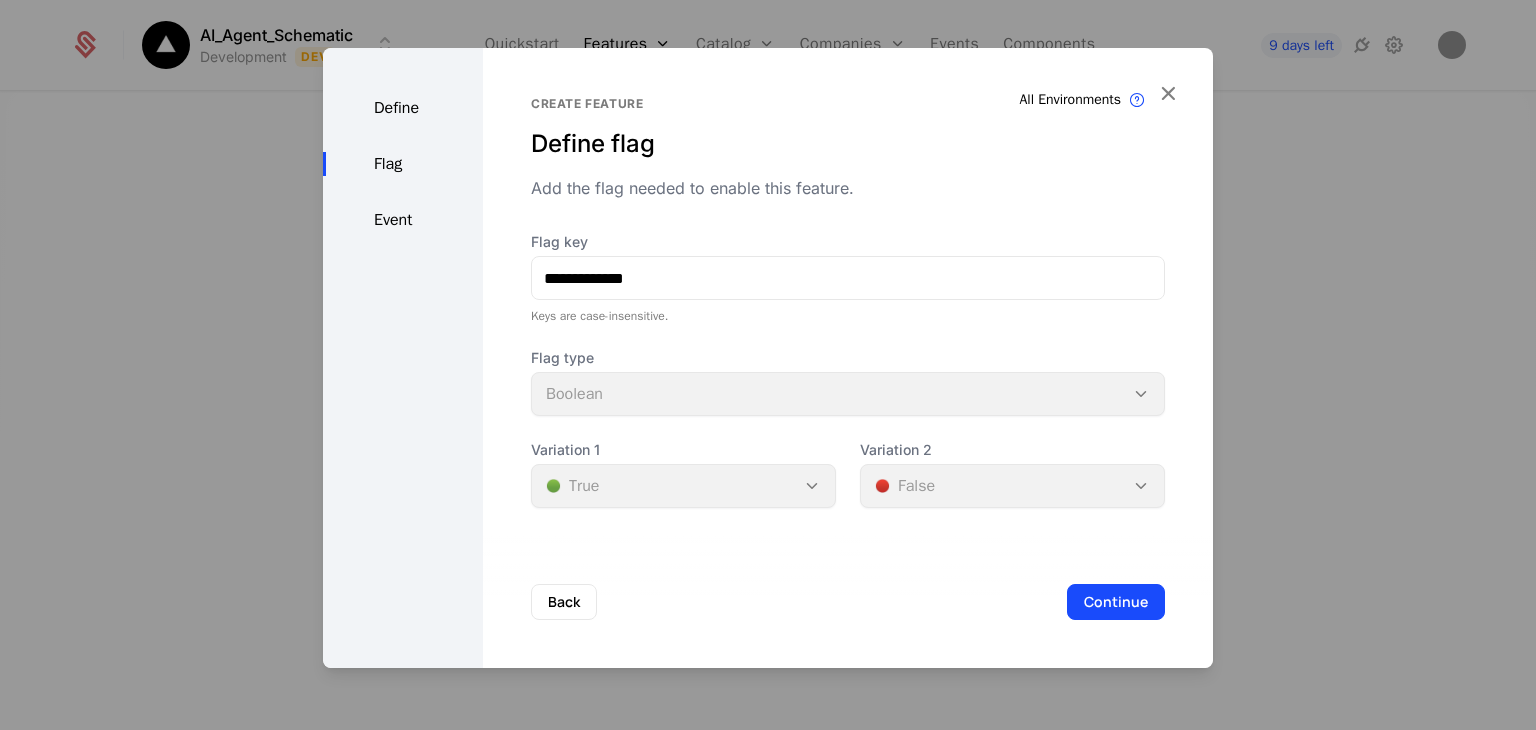 click on "Event" at bounding box center [403, 220] 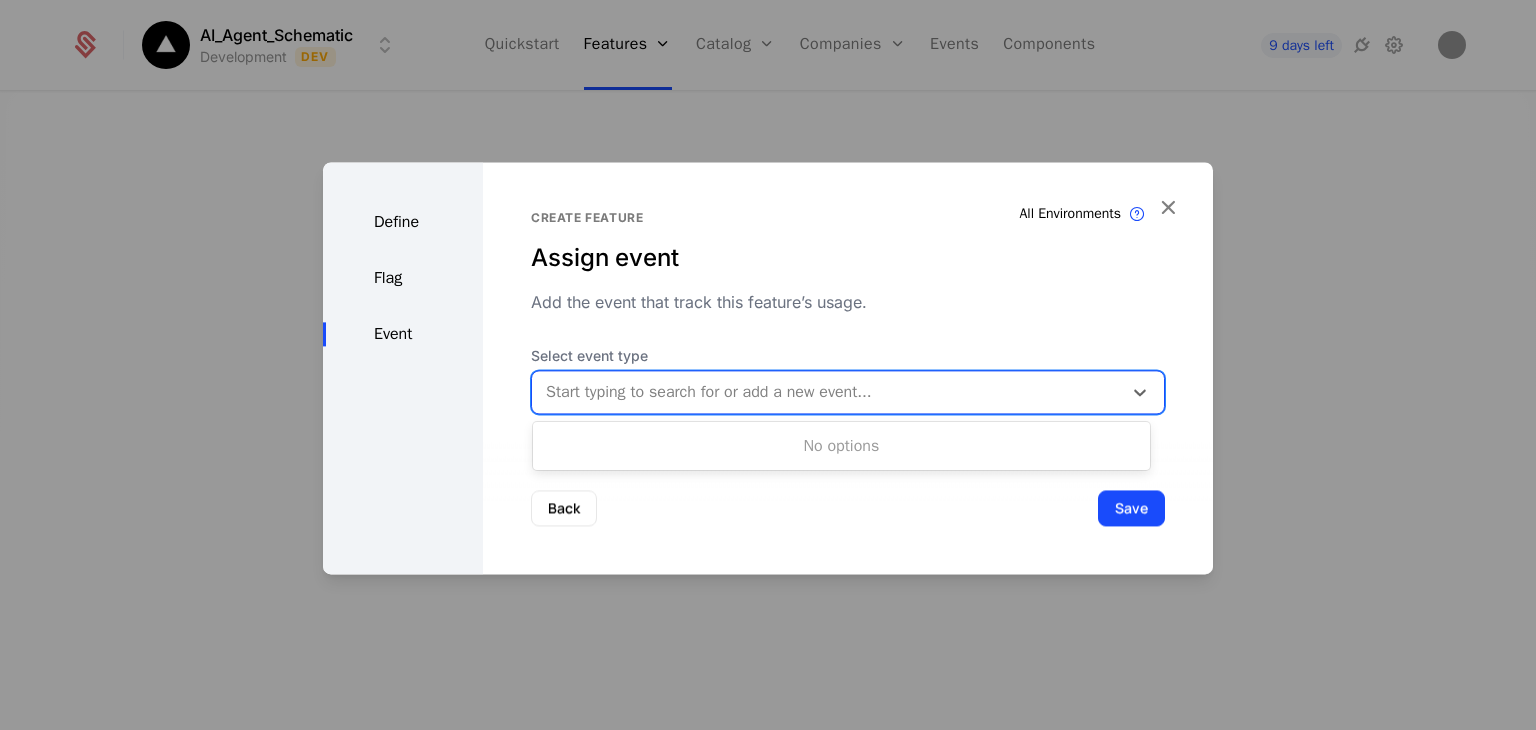 click at bounding box center [827, 392] 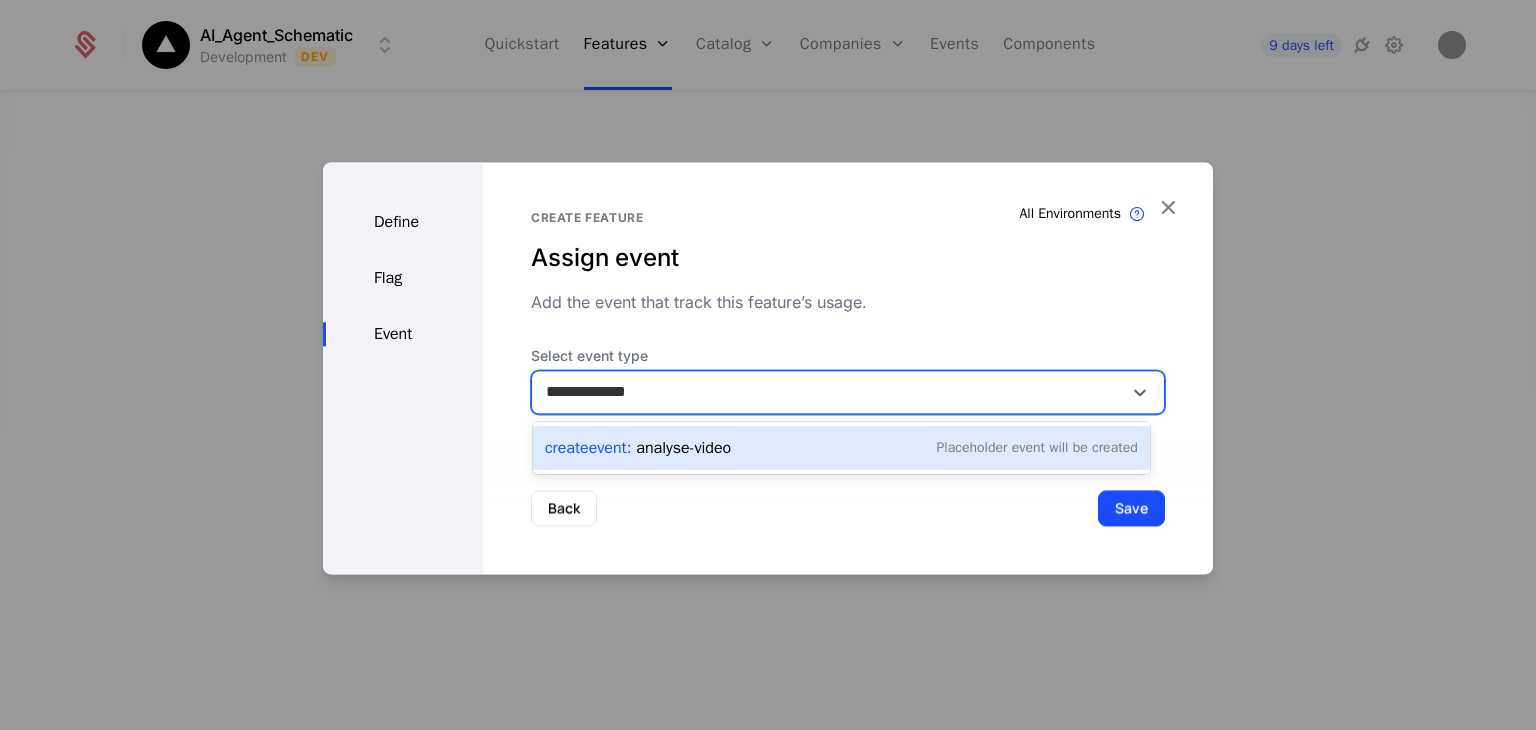 click on "Create  Event :   analyse-video" at bounding box center [638, 448] 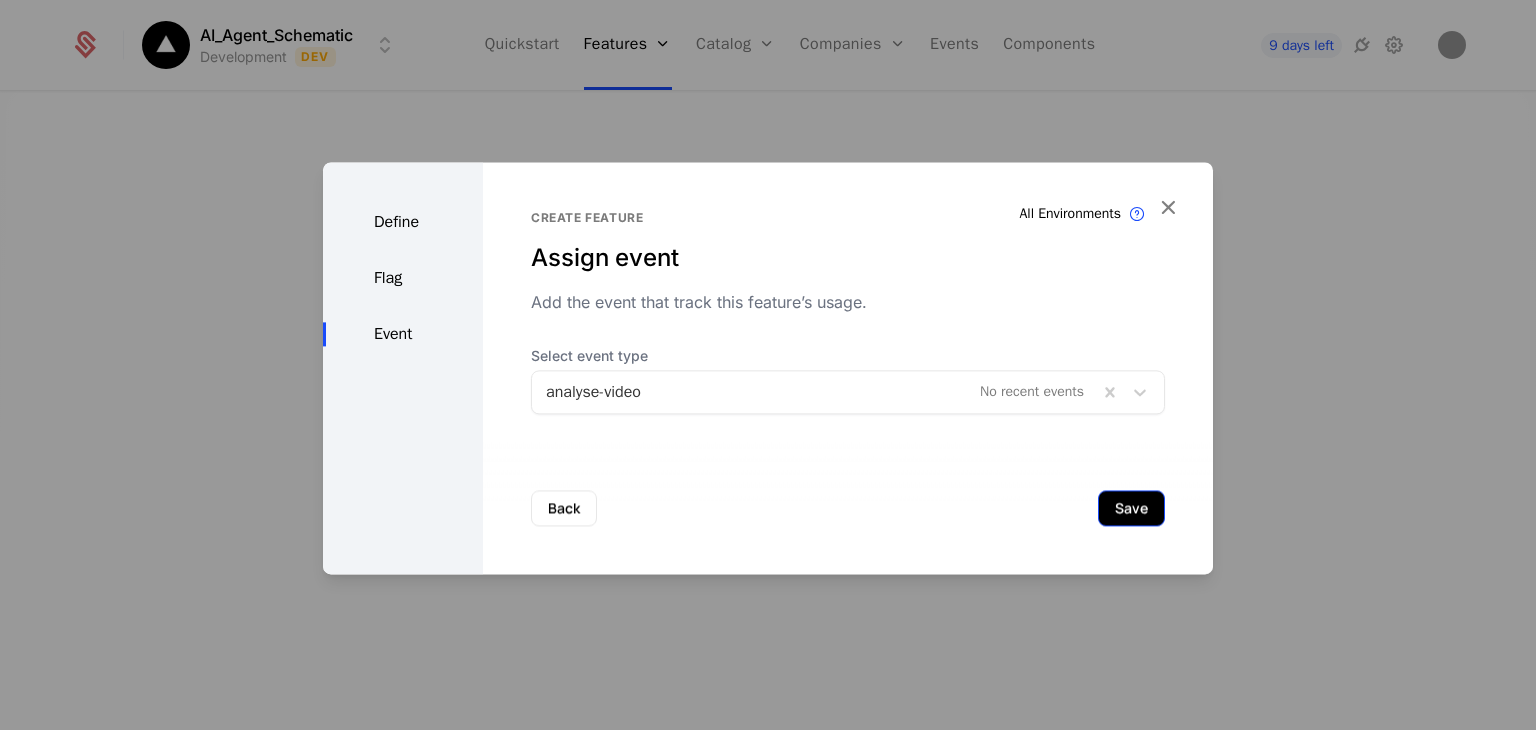 click on "Save" at bounding box center (1131, 508) 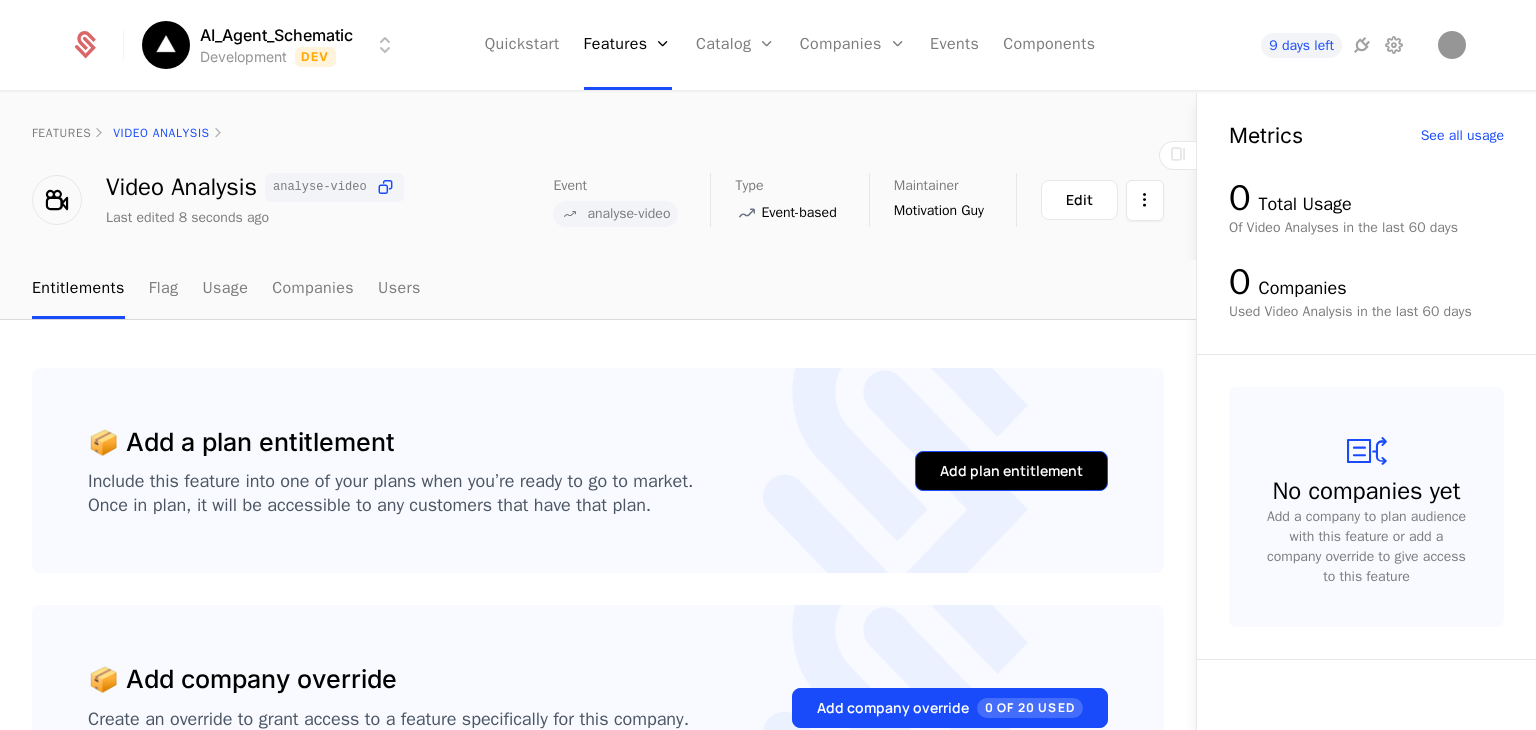 click on "Add plan entitlement" at bounding box center [1011, 471] 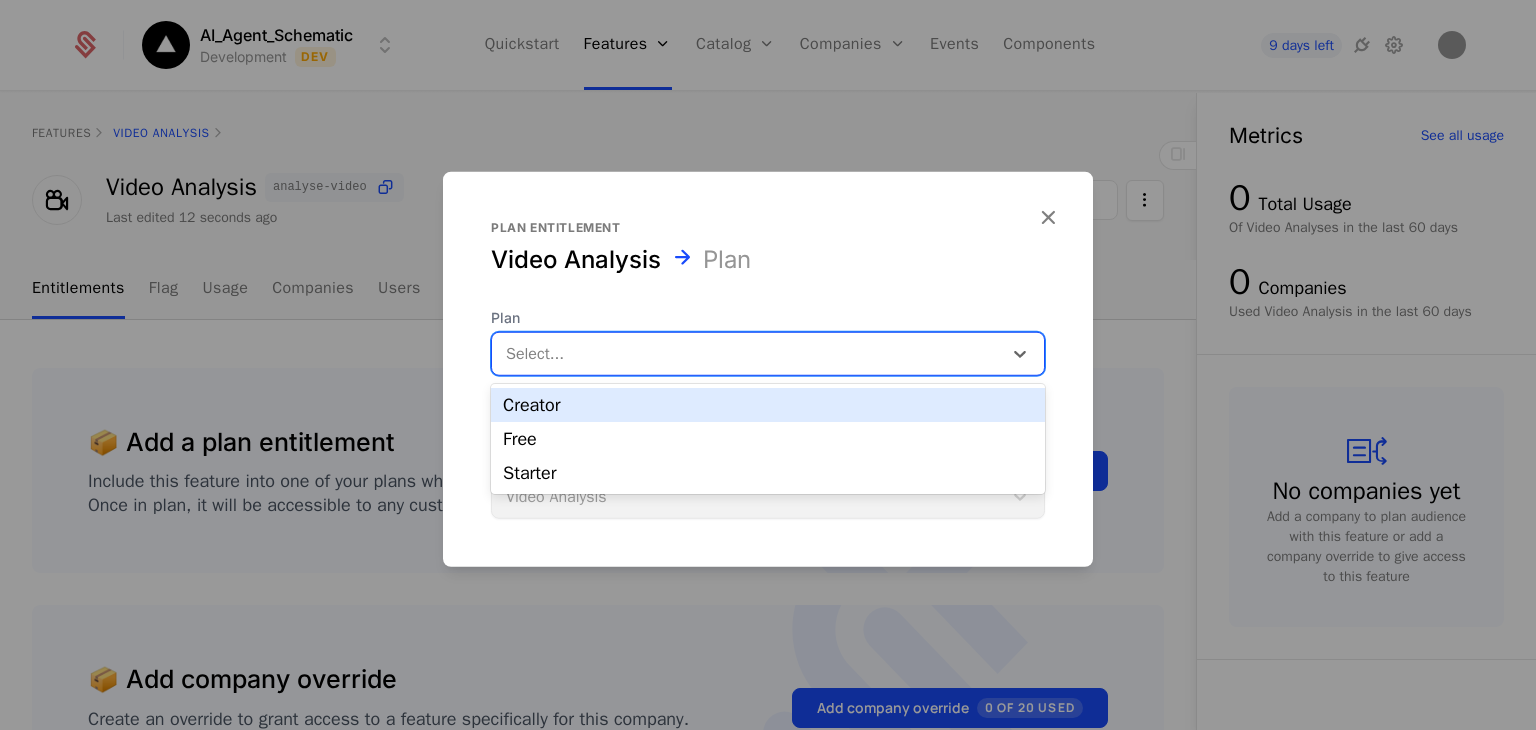 click on "Select..." at bounding box center [768, 354] 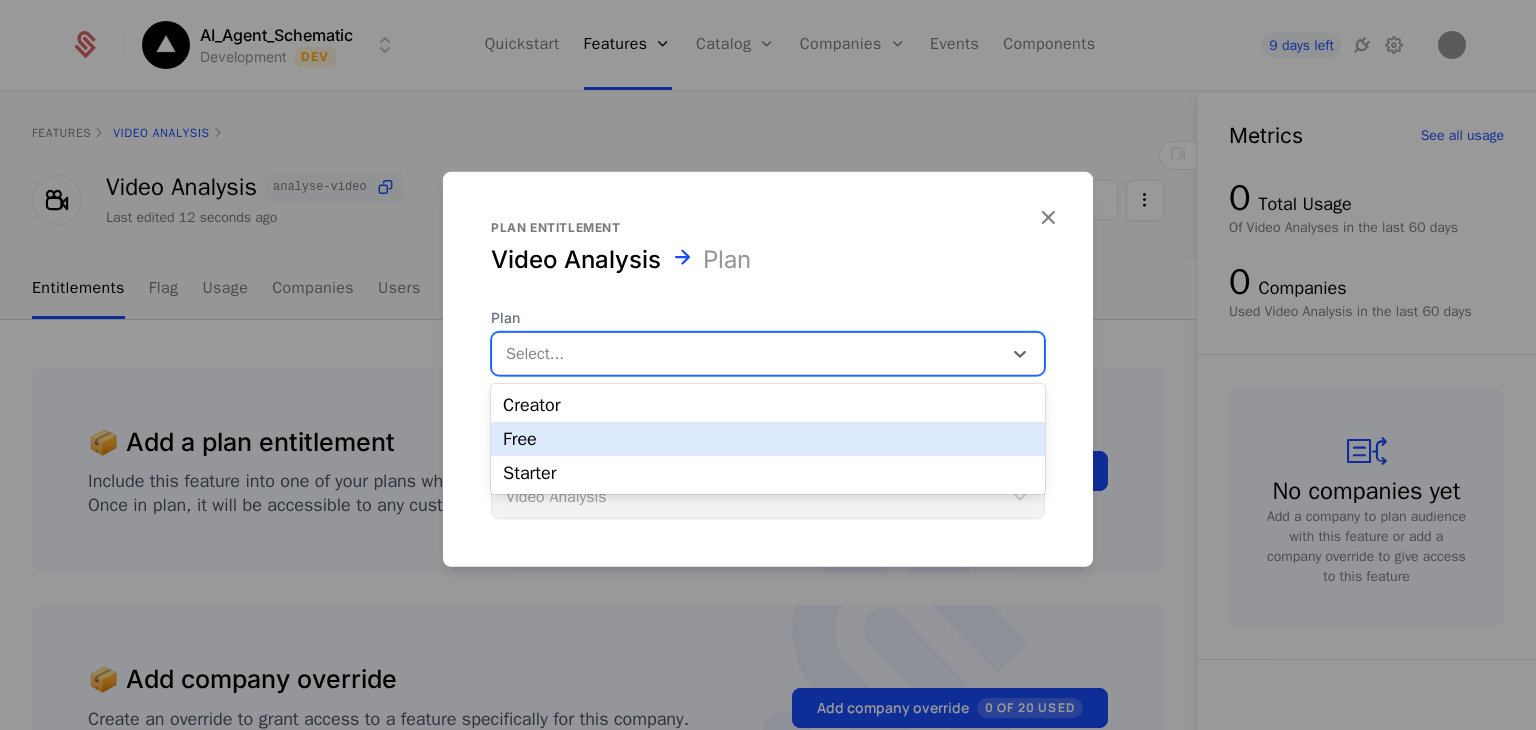 click on "Free" at bounding box center [768, 439] 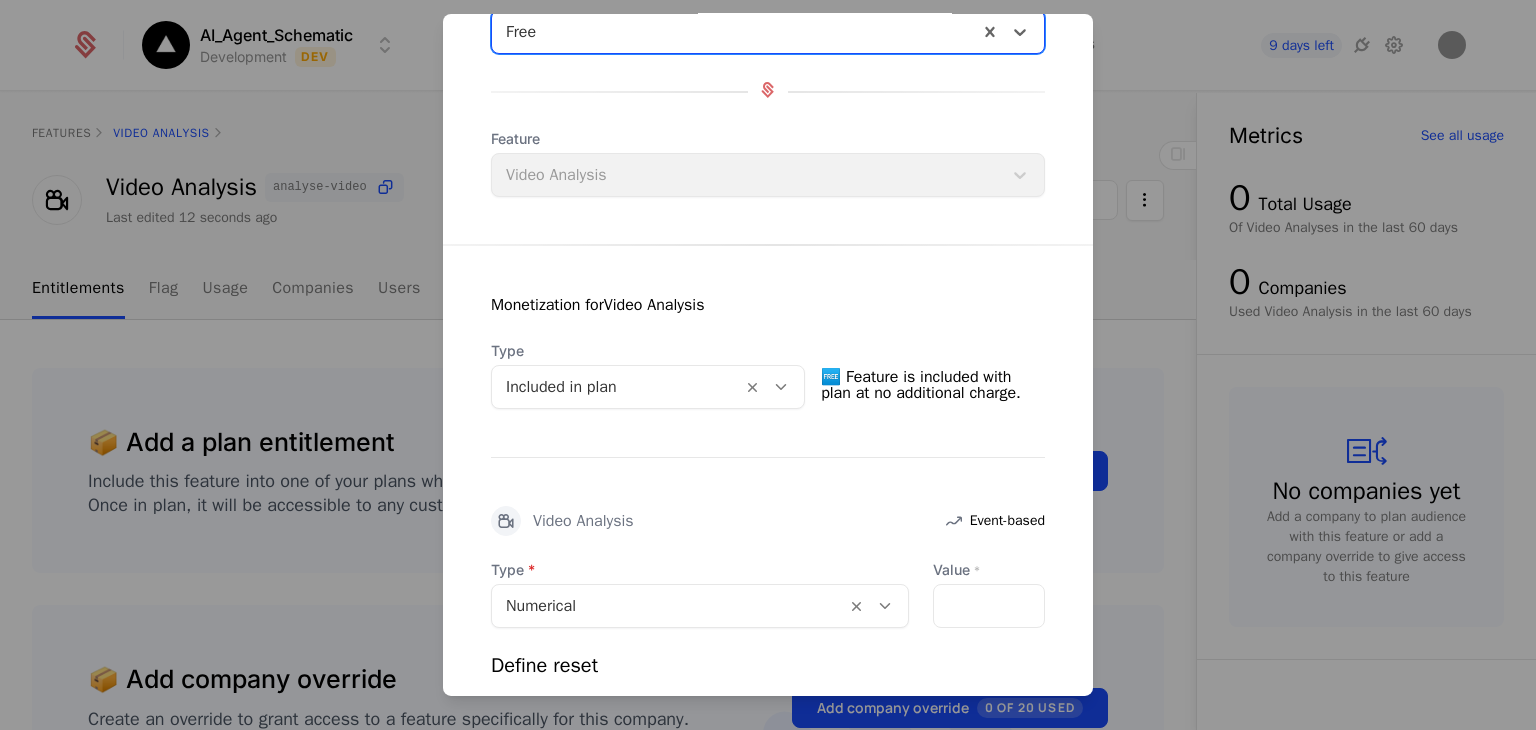 scroll, scrollTop: 0, scrollLeft: 0, axis: both 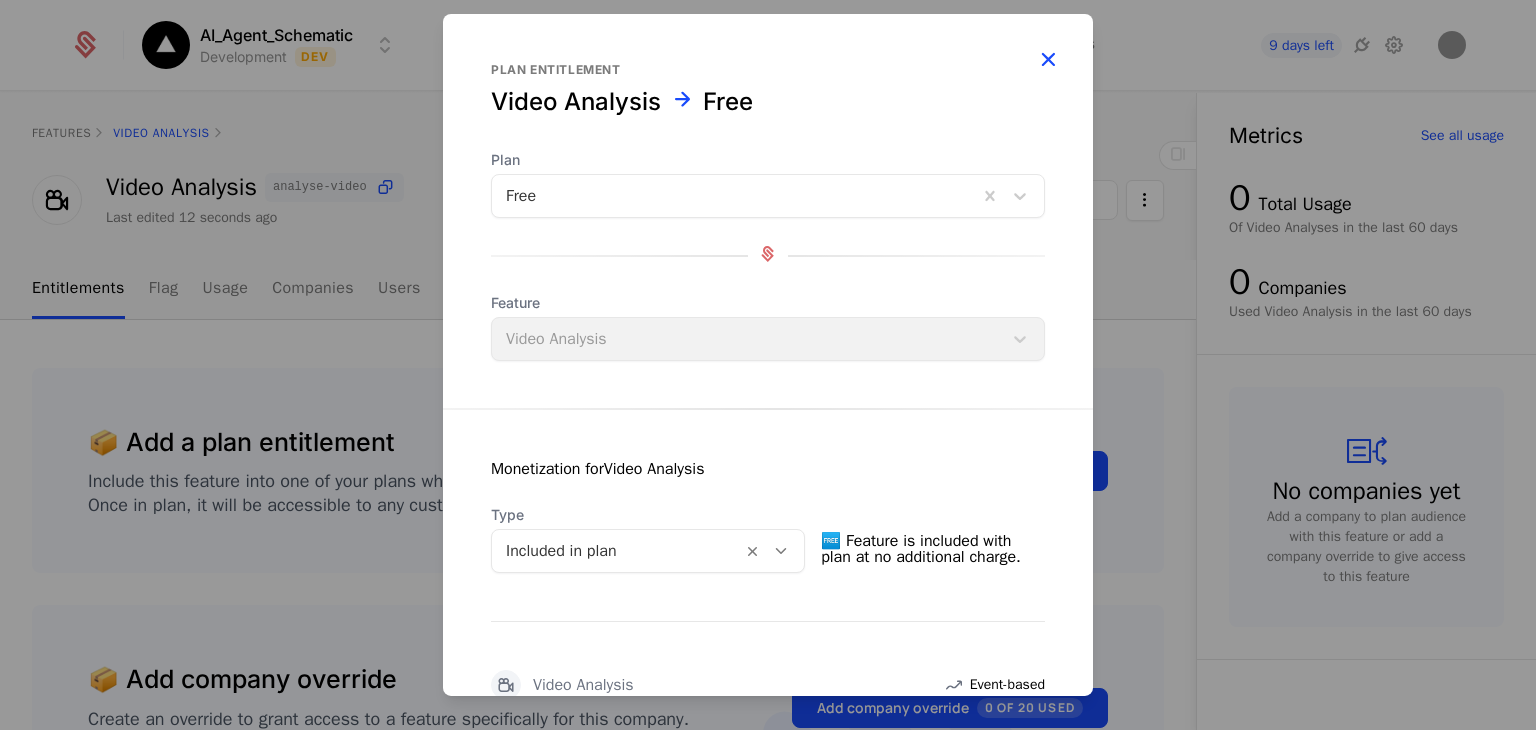 click at bounding box center (1048, 59) 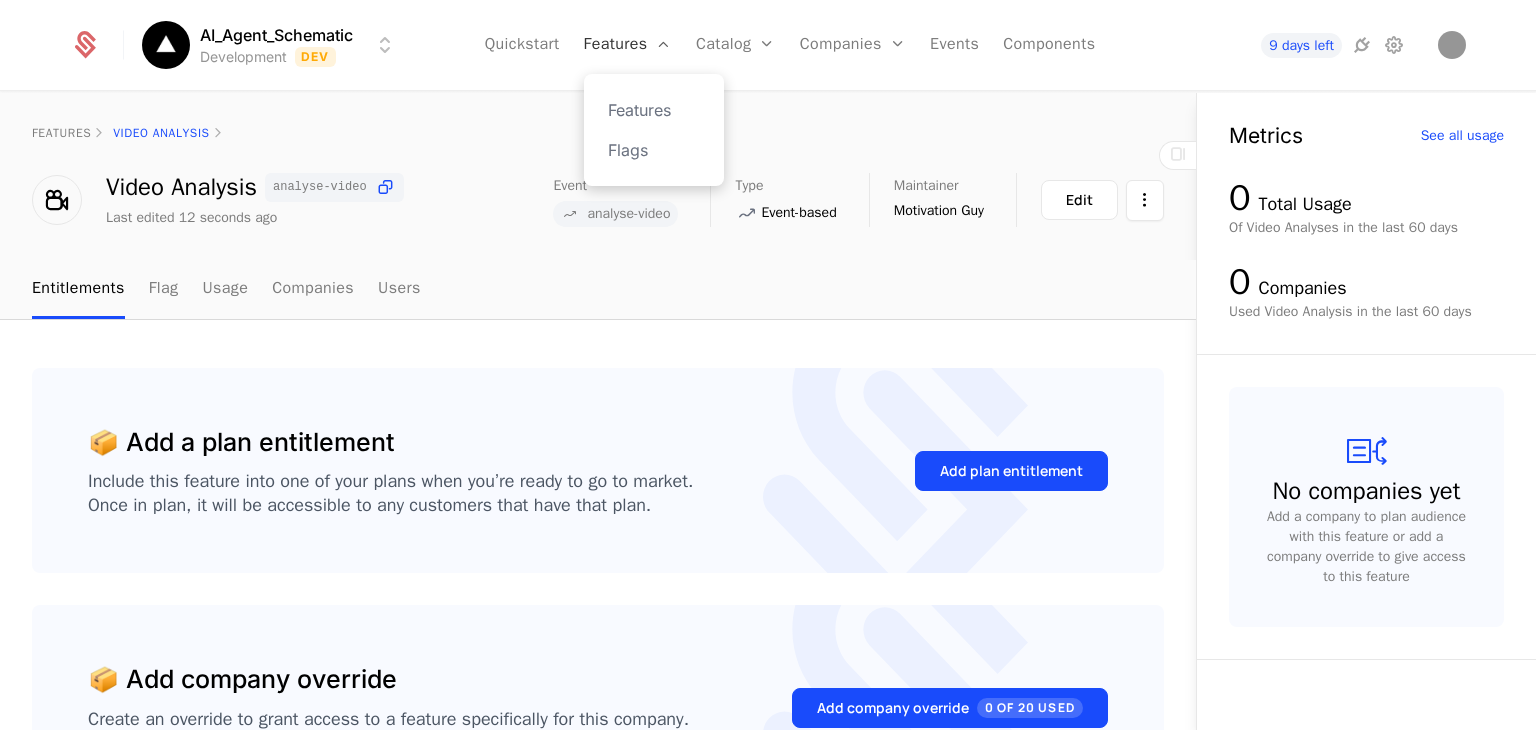 click on "Features" at bounding box center (628, 45) 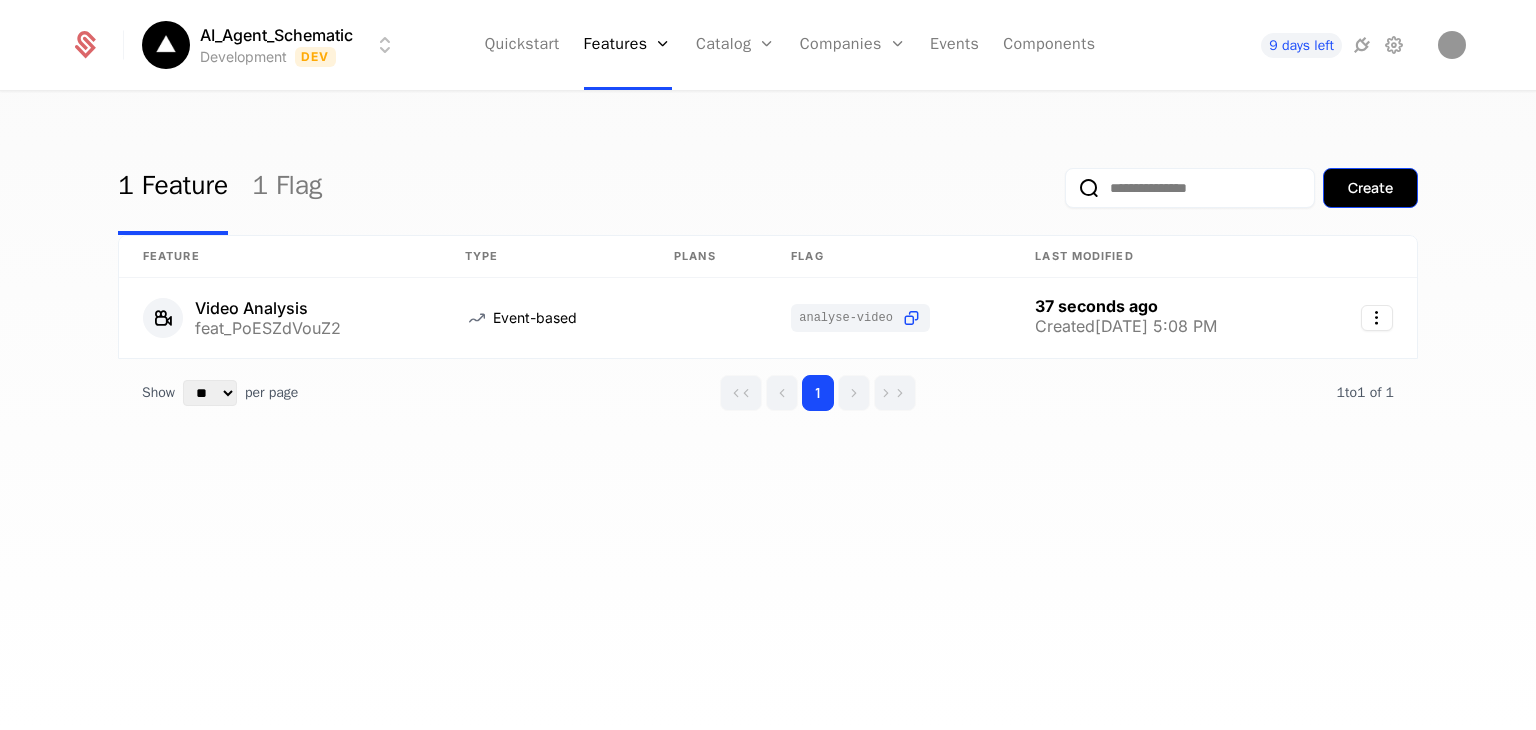 click on "Create" at bounding box center (1370, 188) 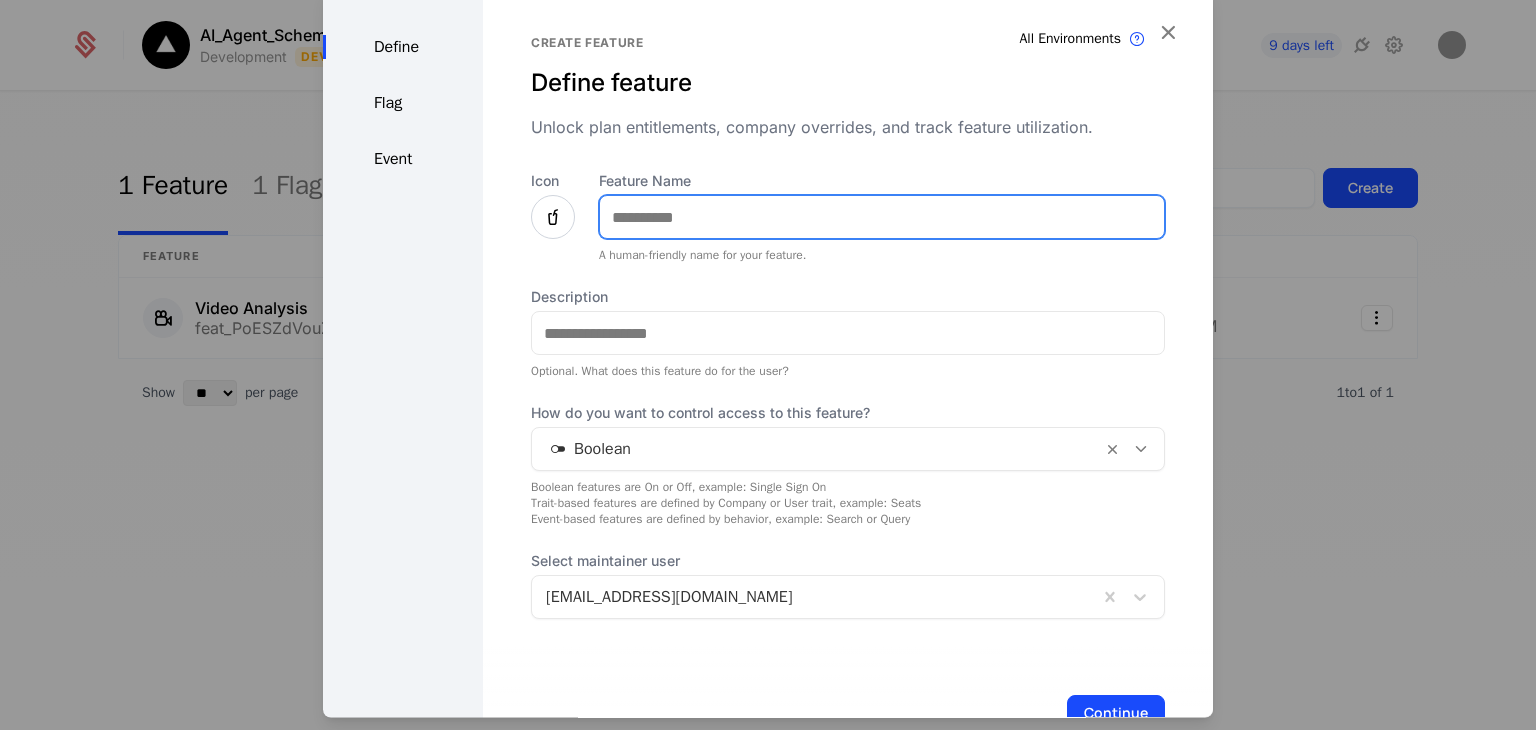 click on "Feature Name" at bounding box center [882, 218] 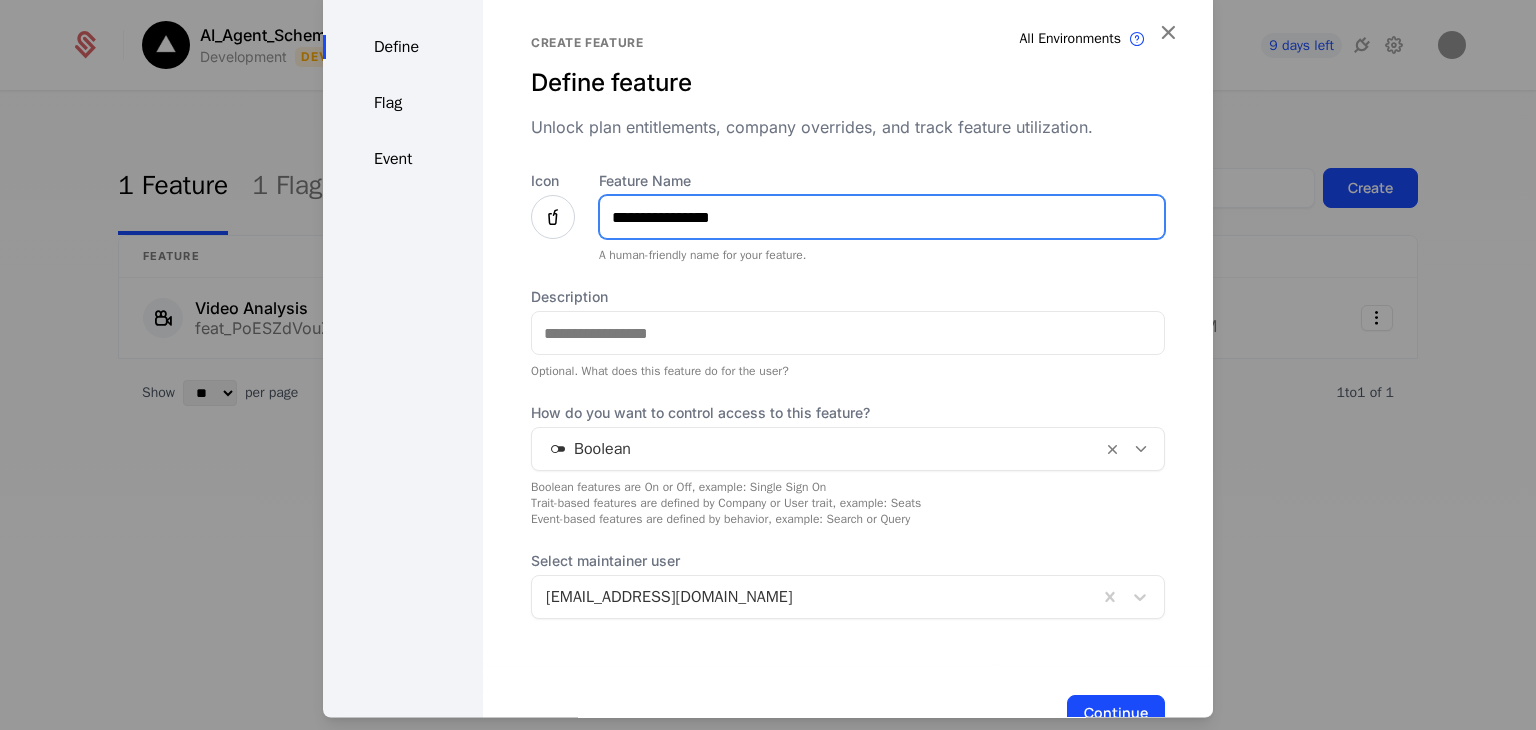 type on "**********" 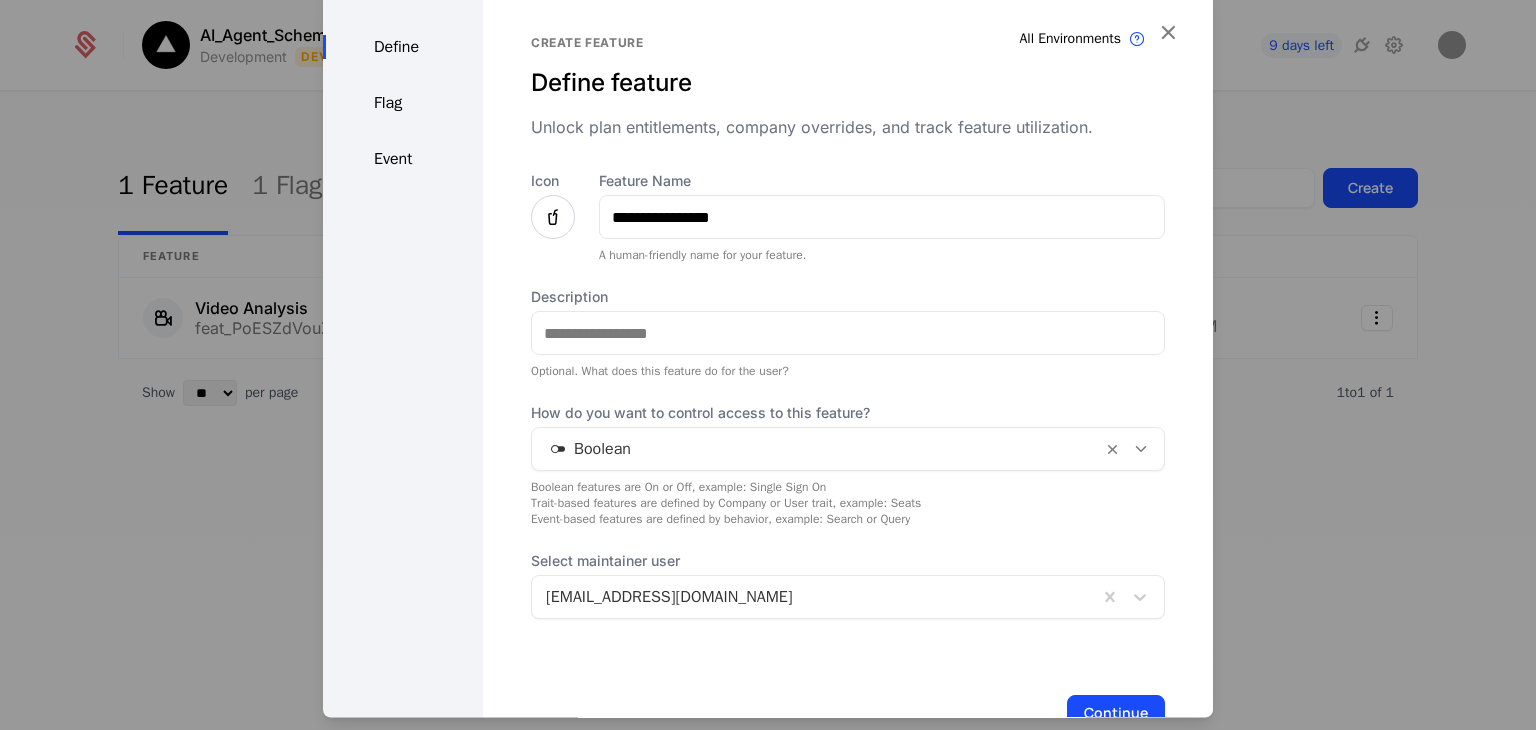 click at bounding box center [553, 218] 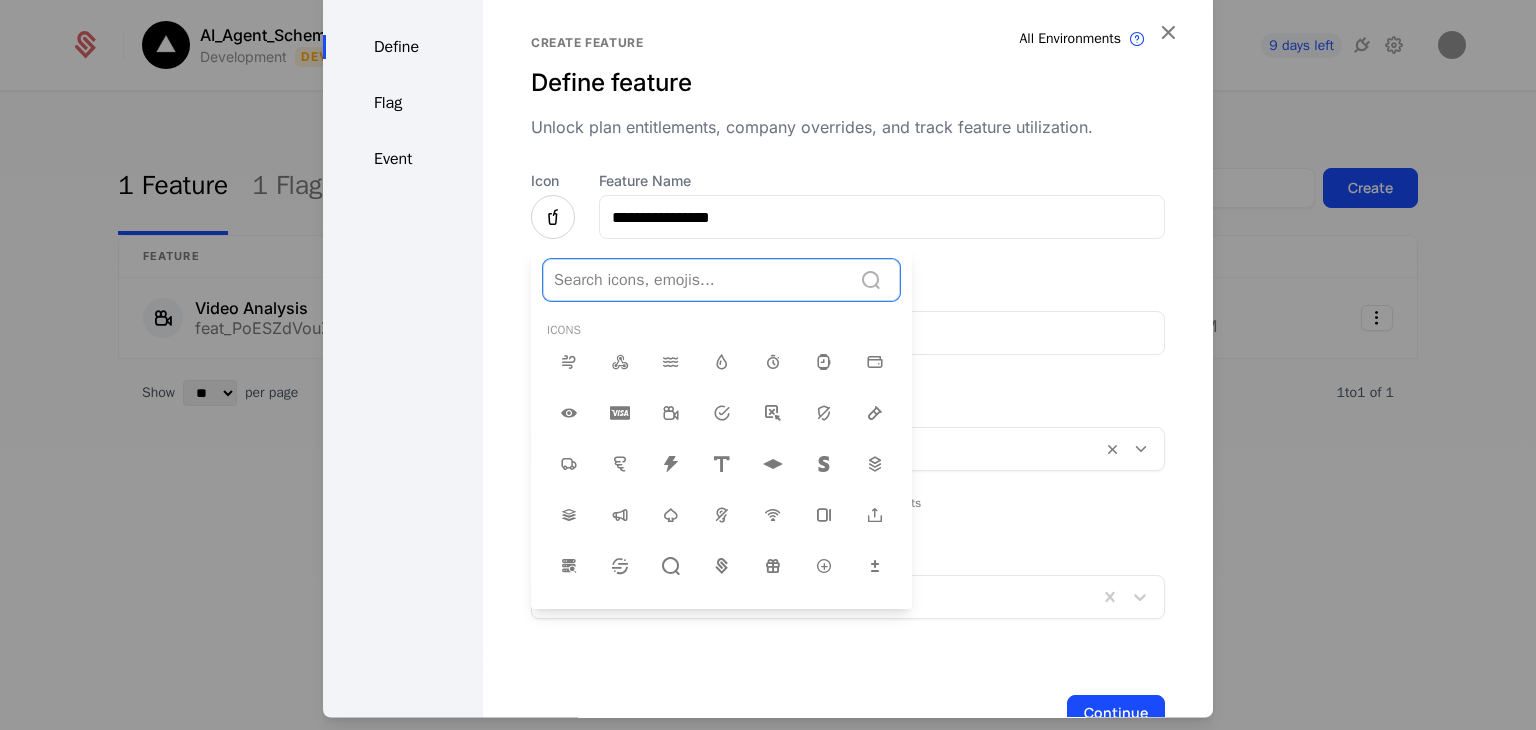 click at bounding box center (697, 281) 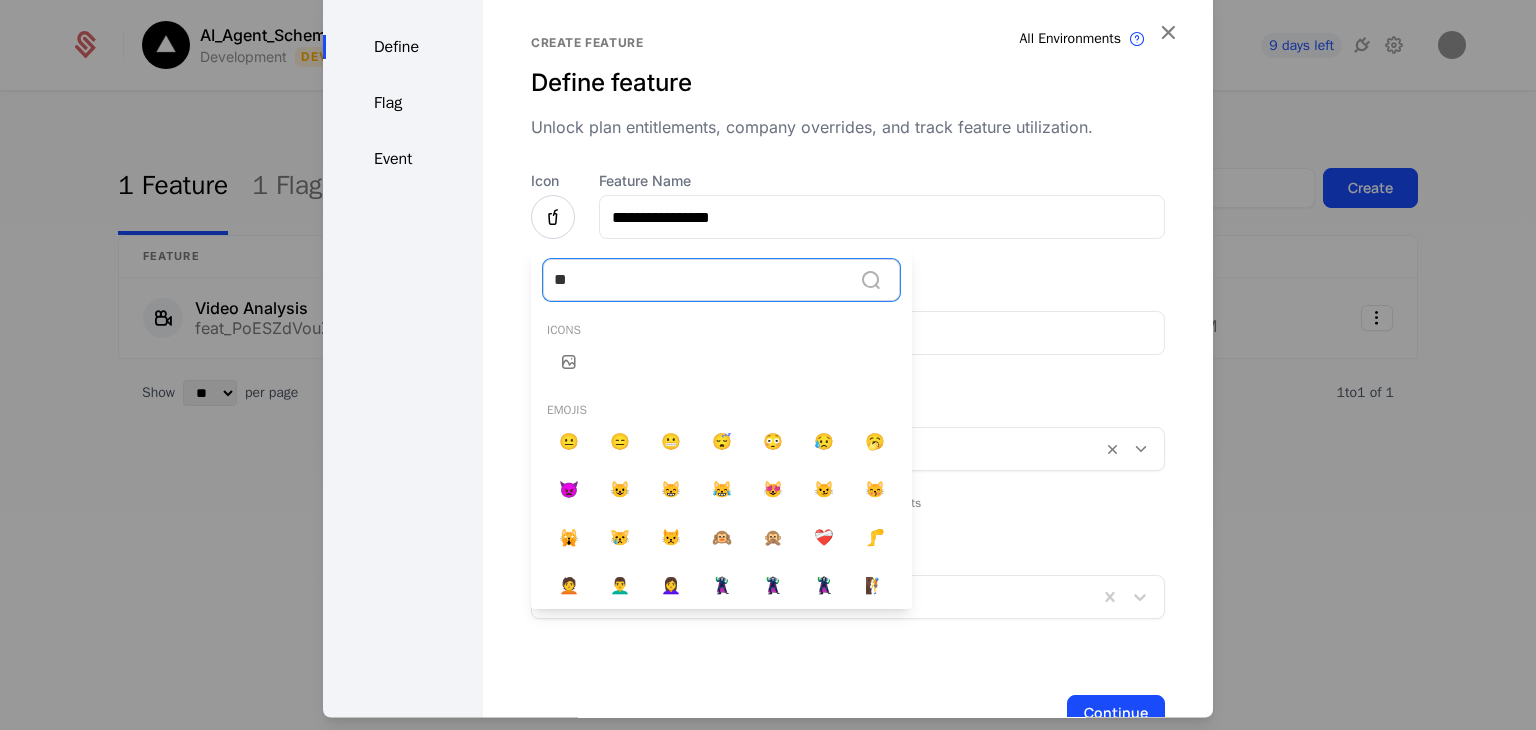 type on "***" 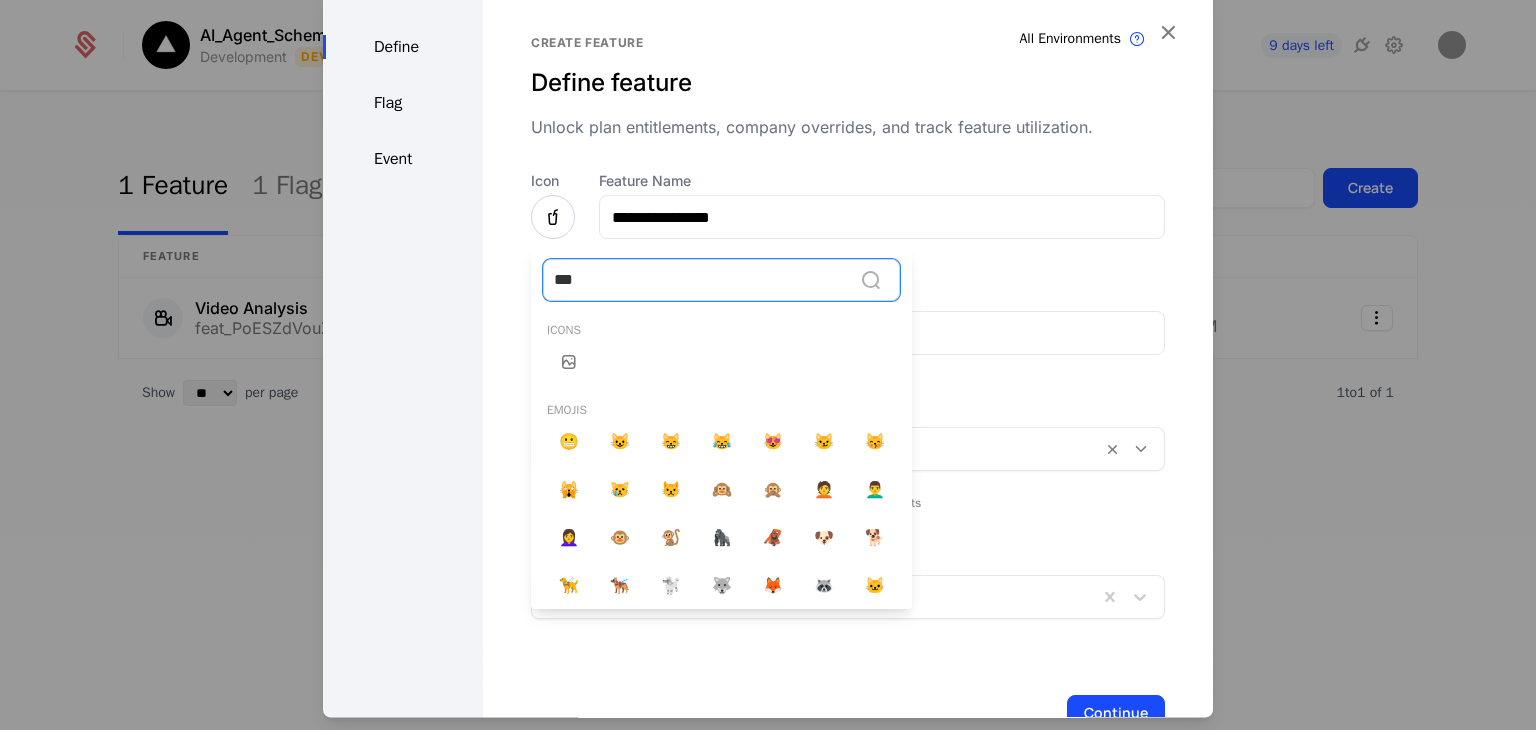 click at bounding box center (569, 363) 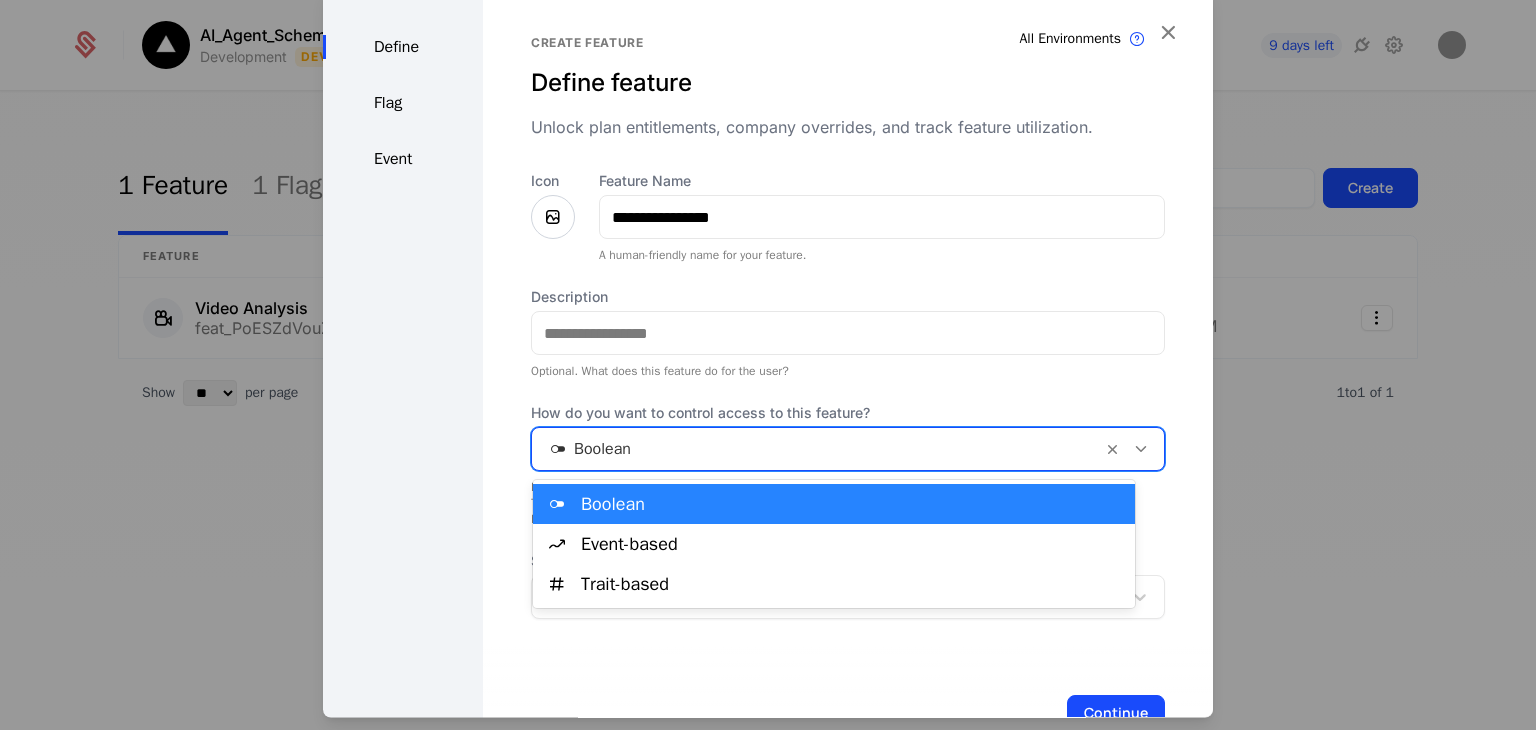 click at bounding box center (817, 450) 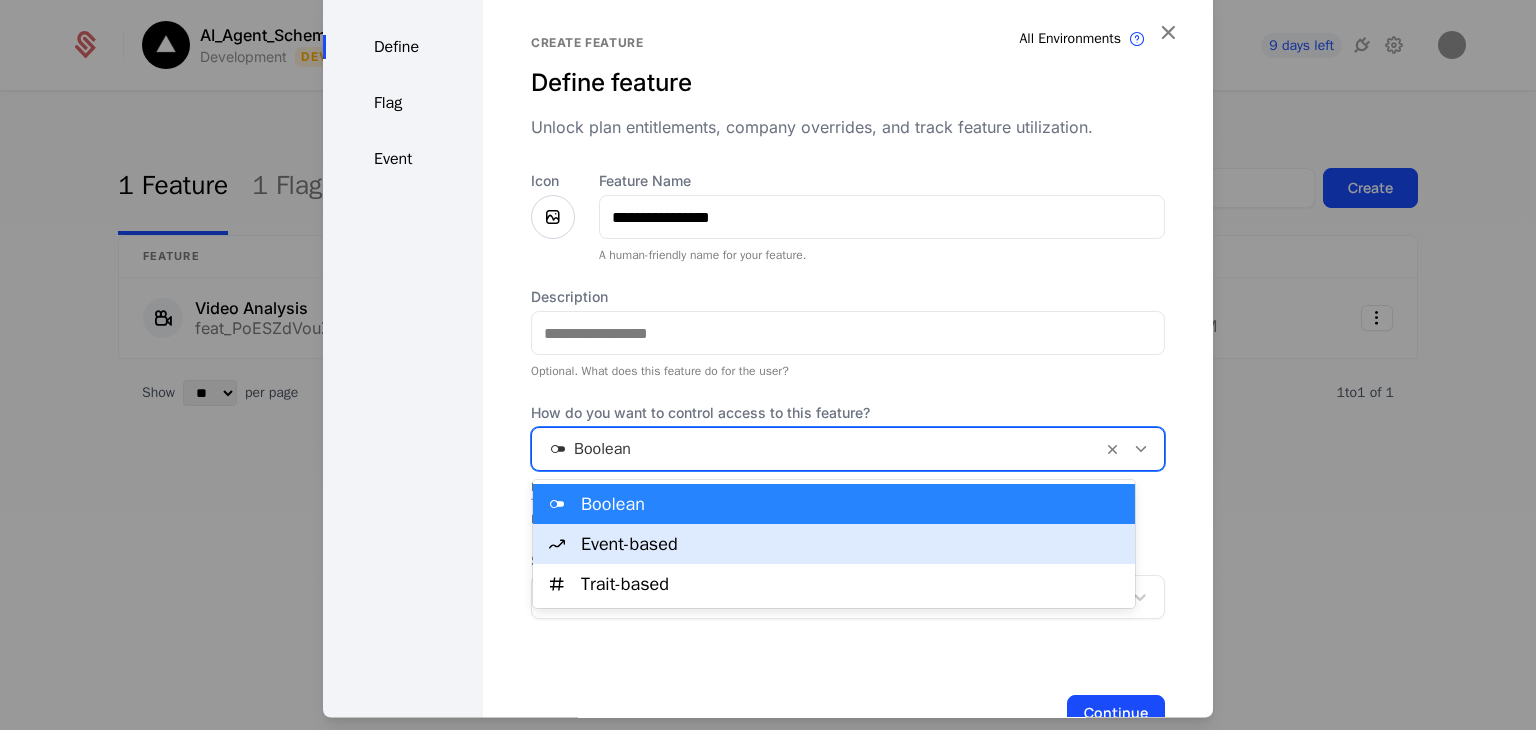 click on "Event-based" at bounding box center (852, 544) 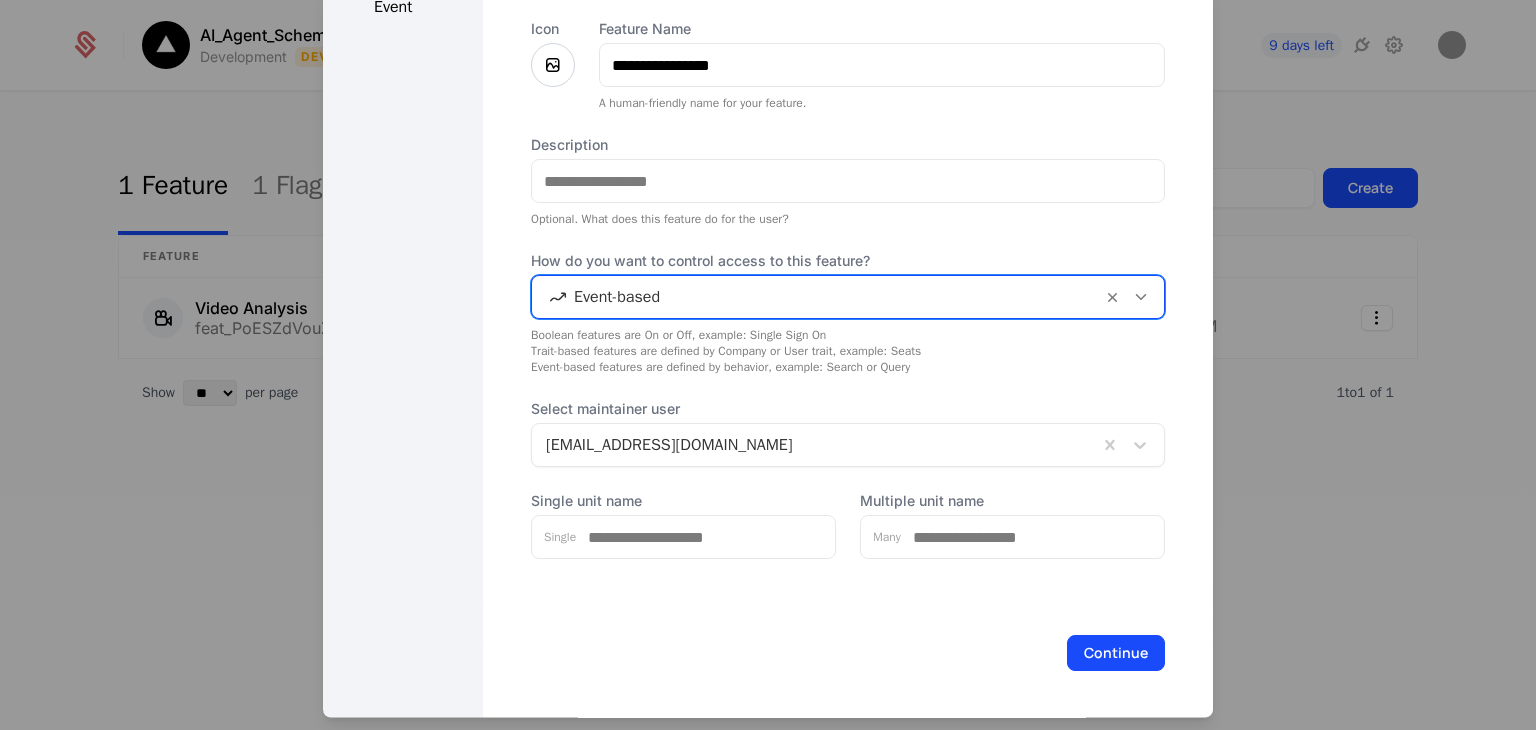 scroll, scrollTop: 154, scrollLeft: 0, axis: vertical 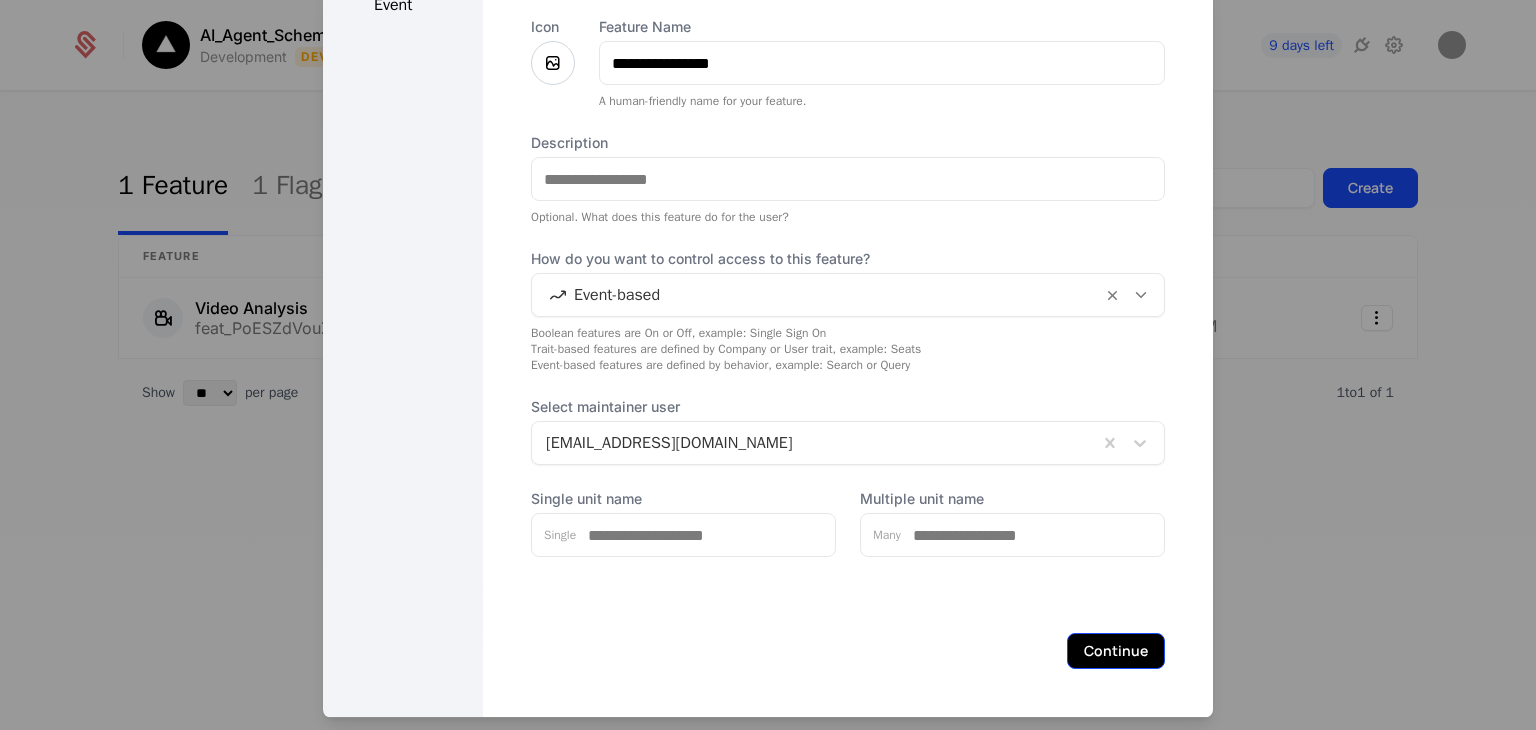 click on "Continue" at bounding box center (1116, 652) 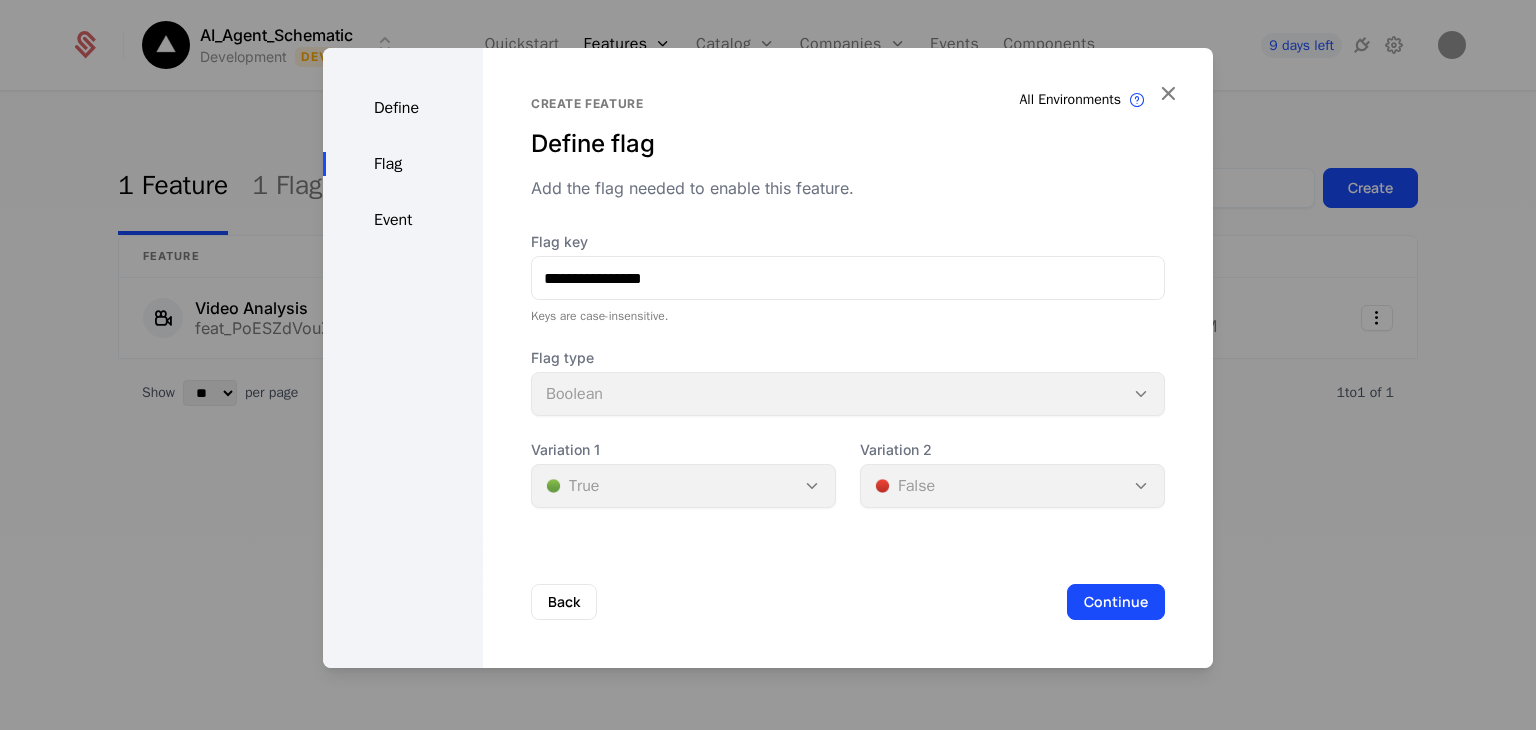 type 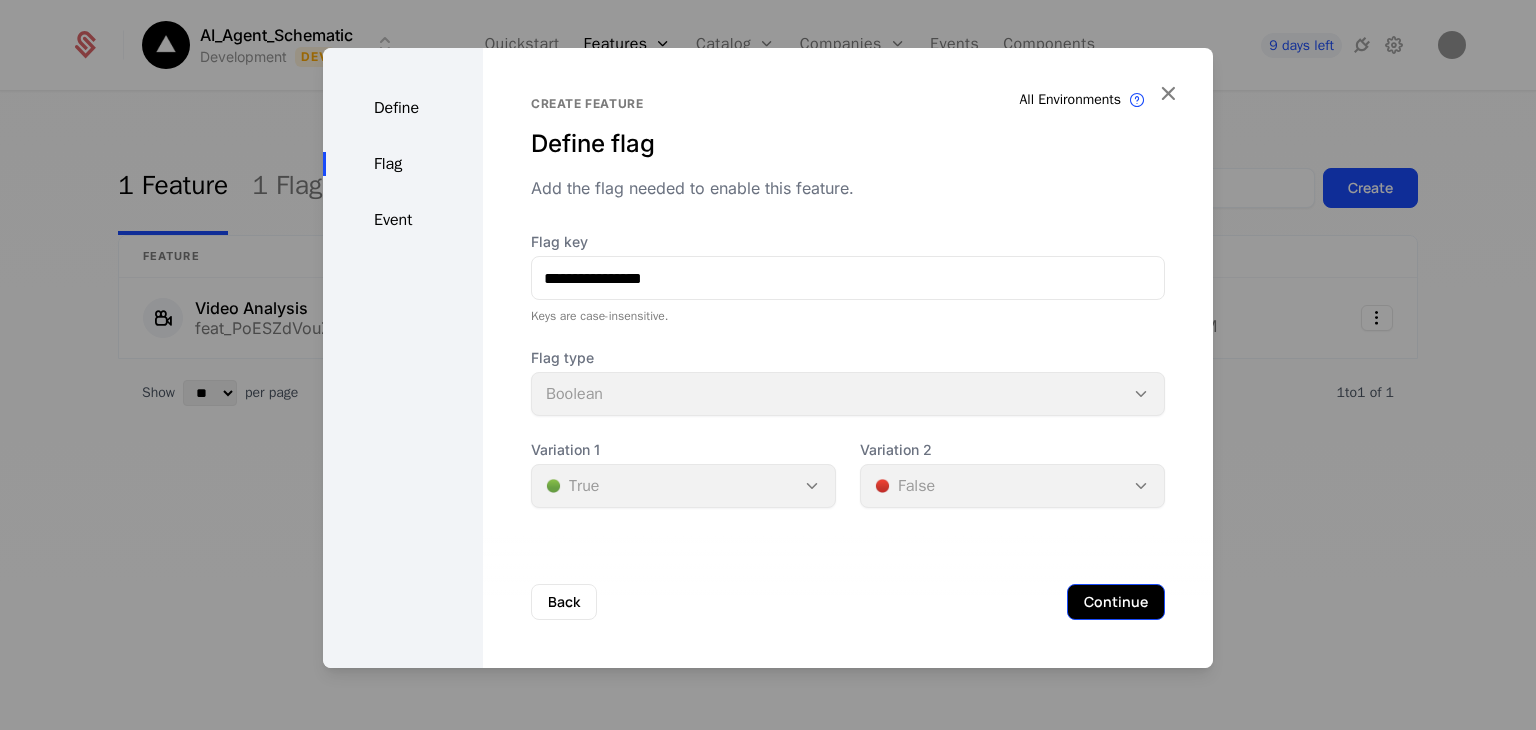 click on "Continue" at bounding box center (1116, 602) 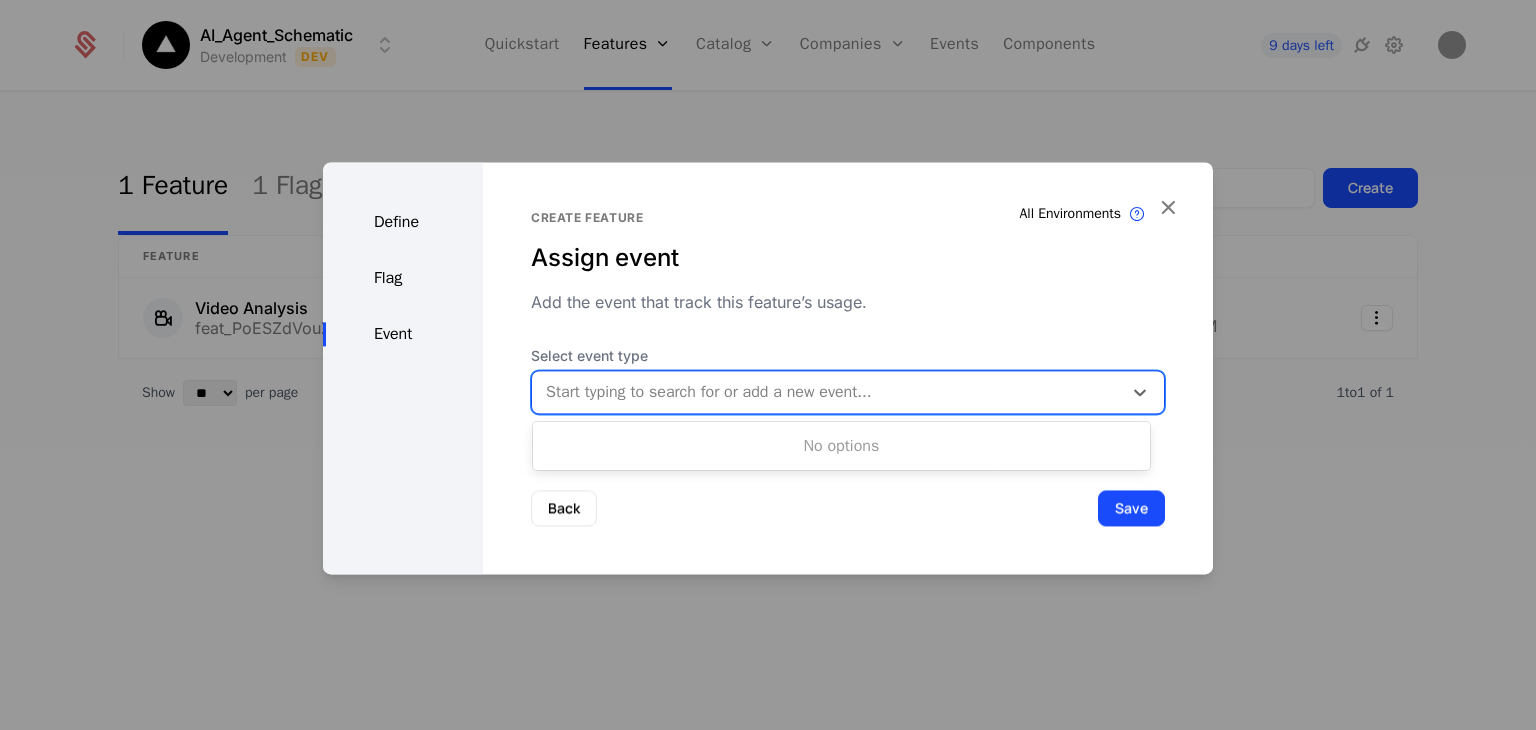 click at bounding box center [827, 392] 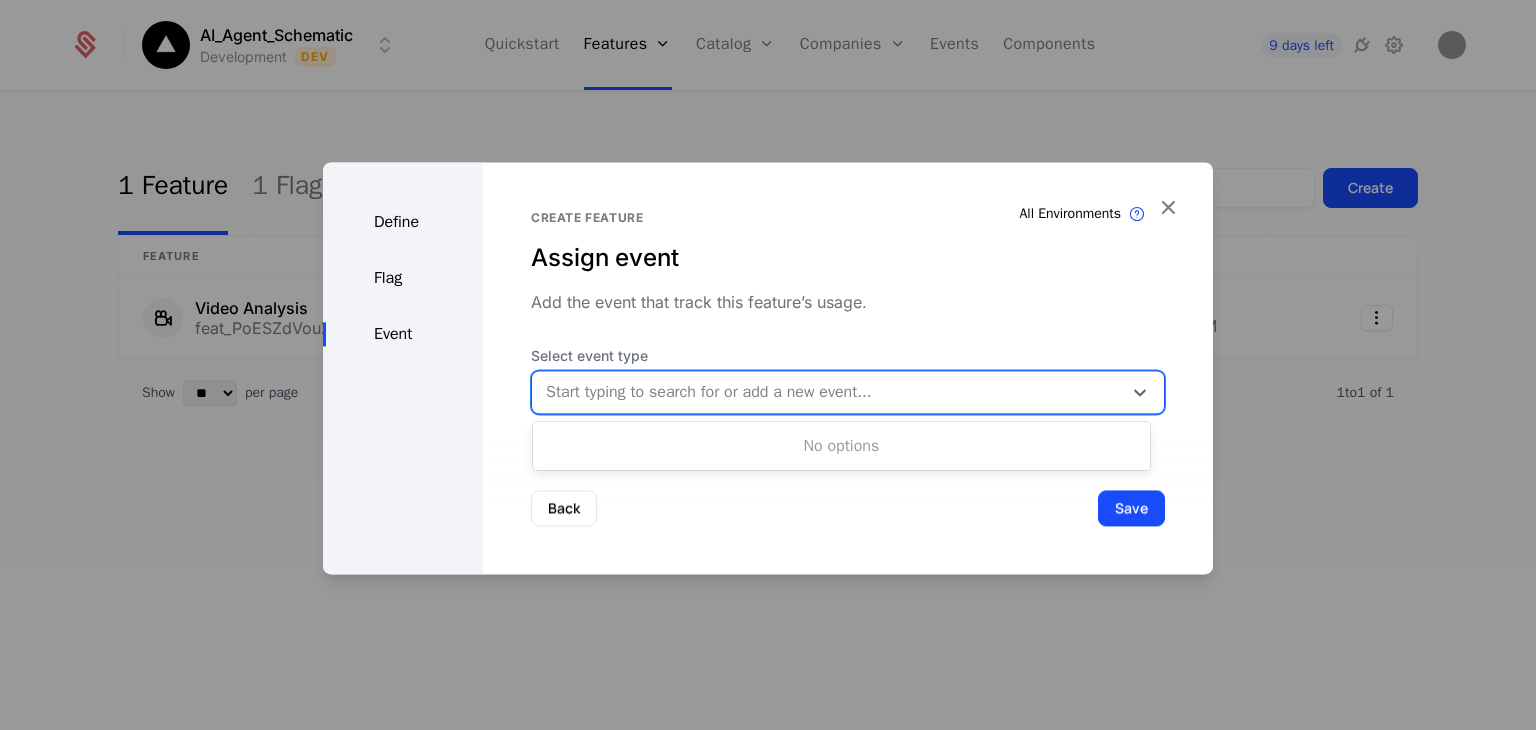 paste on "**********" 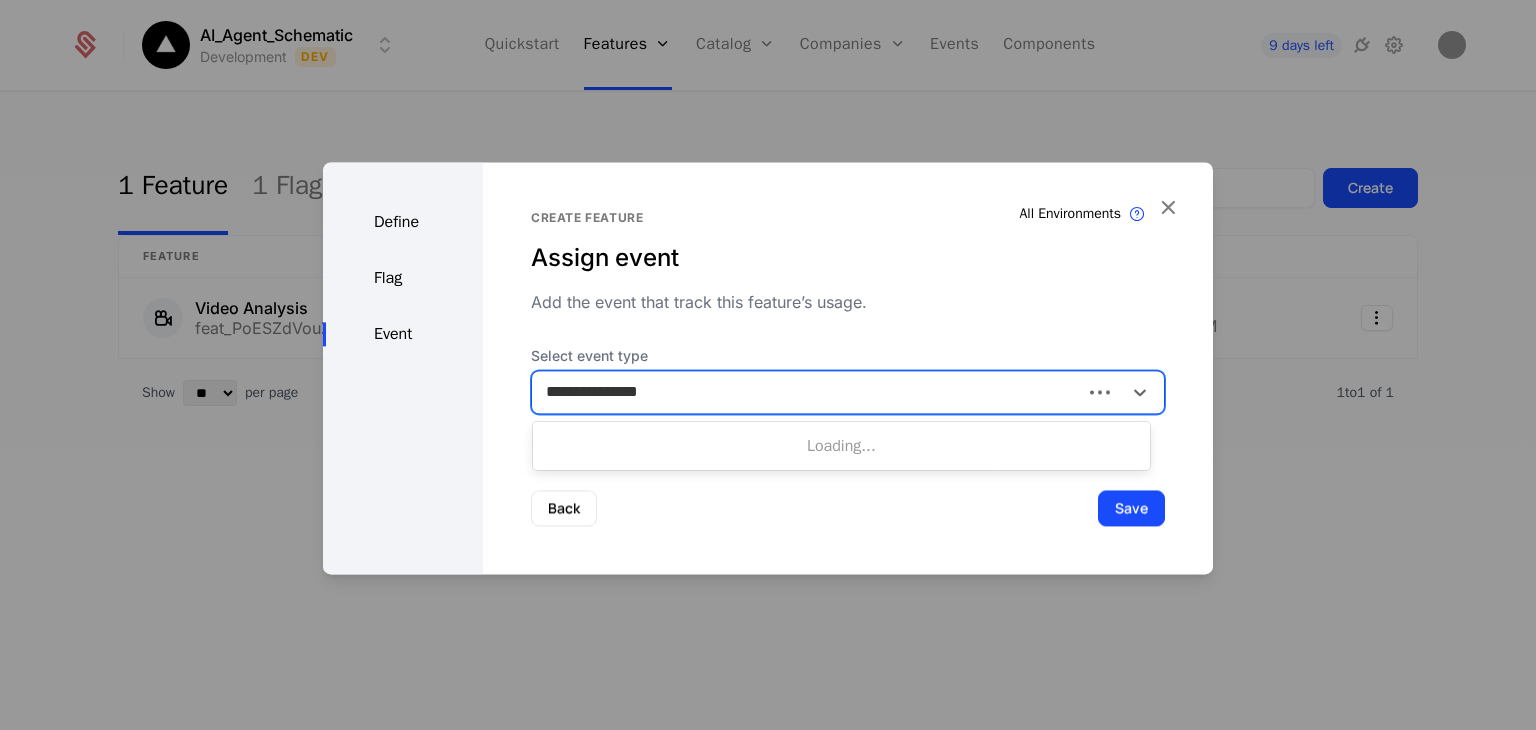 type on "**********" 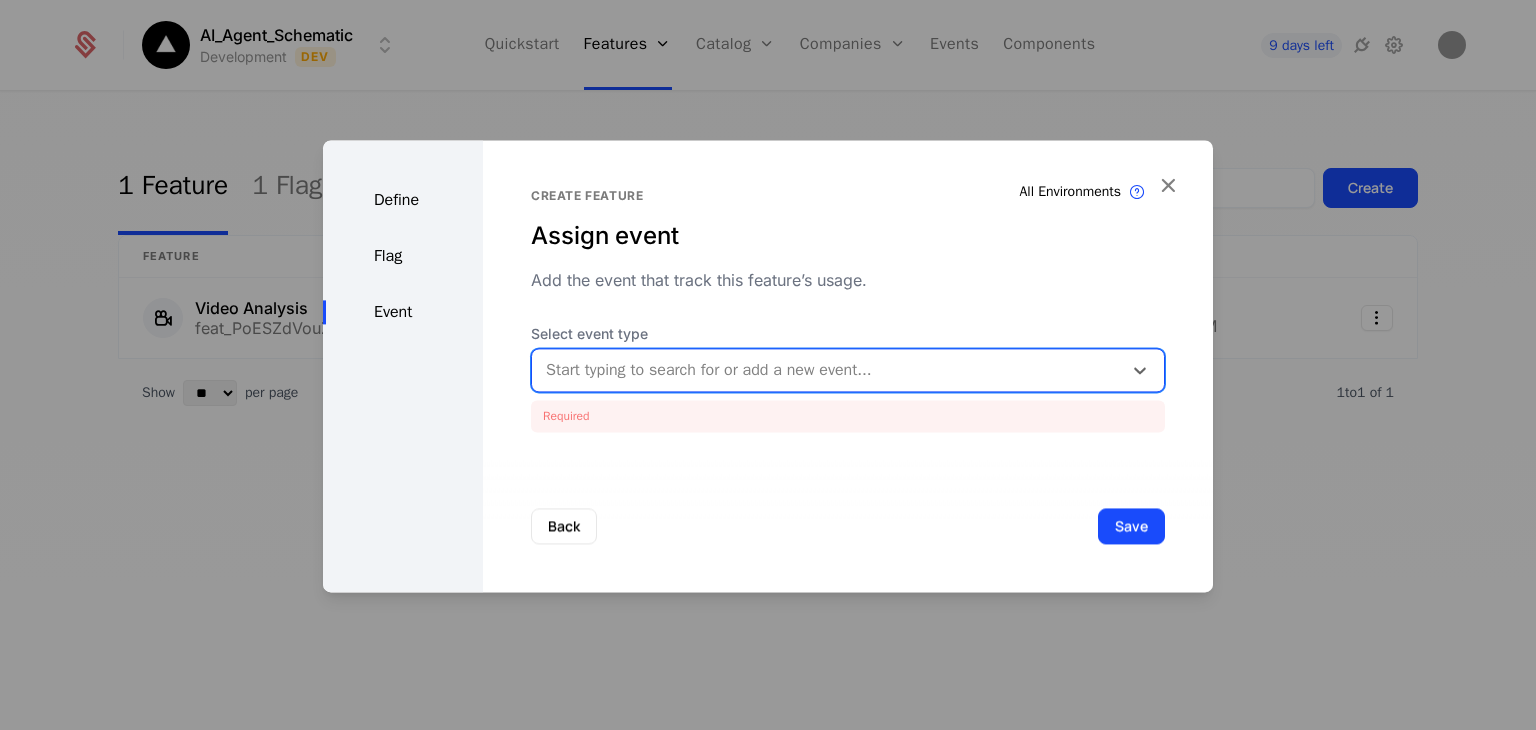 paste on "**********" 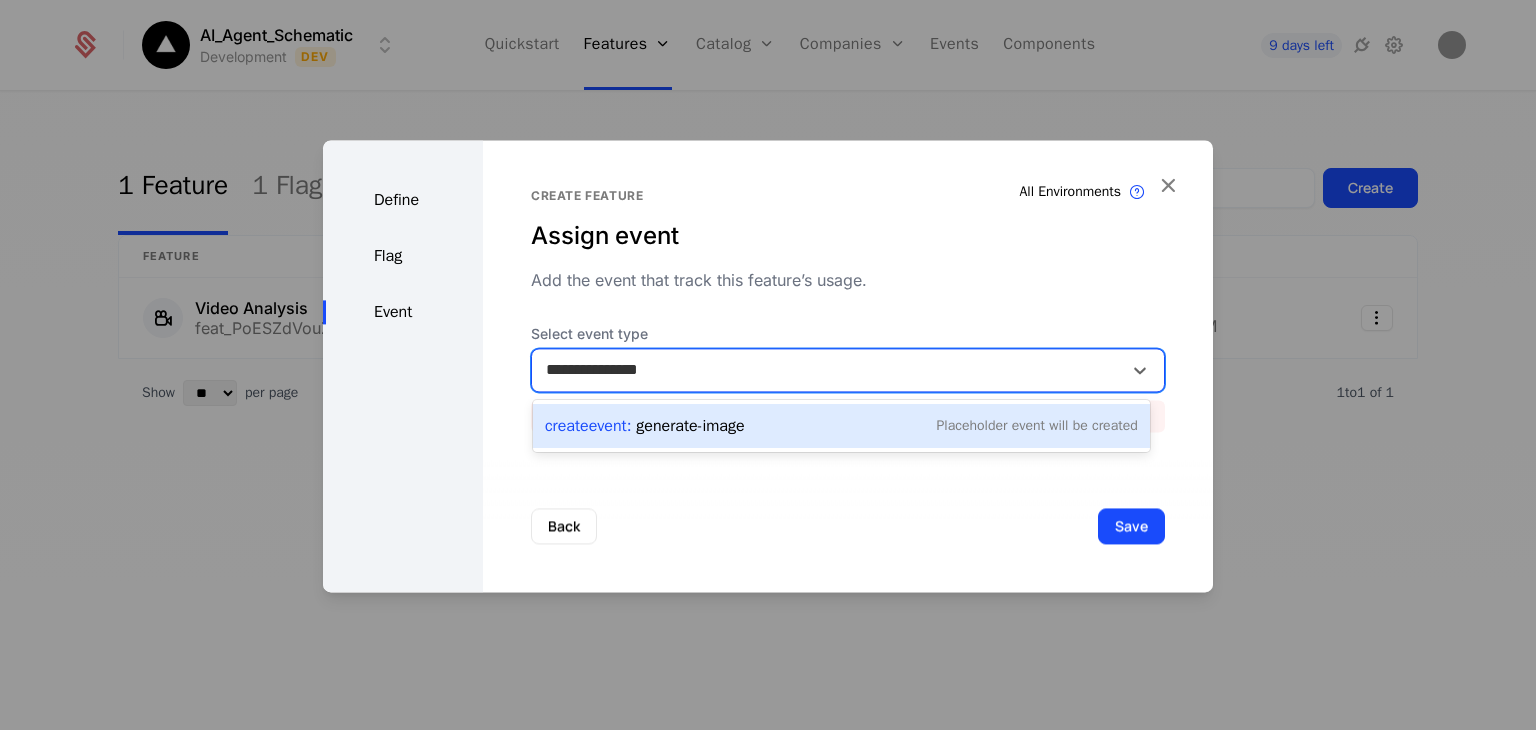 click on "Create  Event :    generate-image" at bounding box center [645, 426] 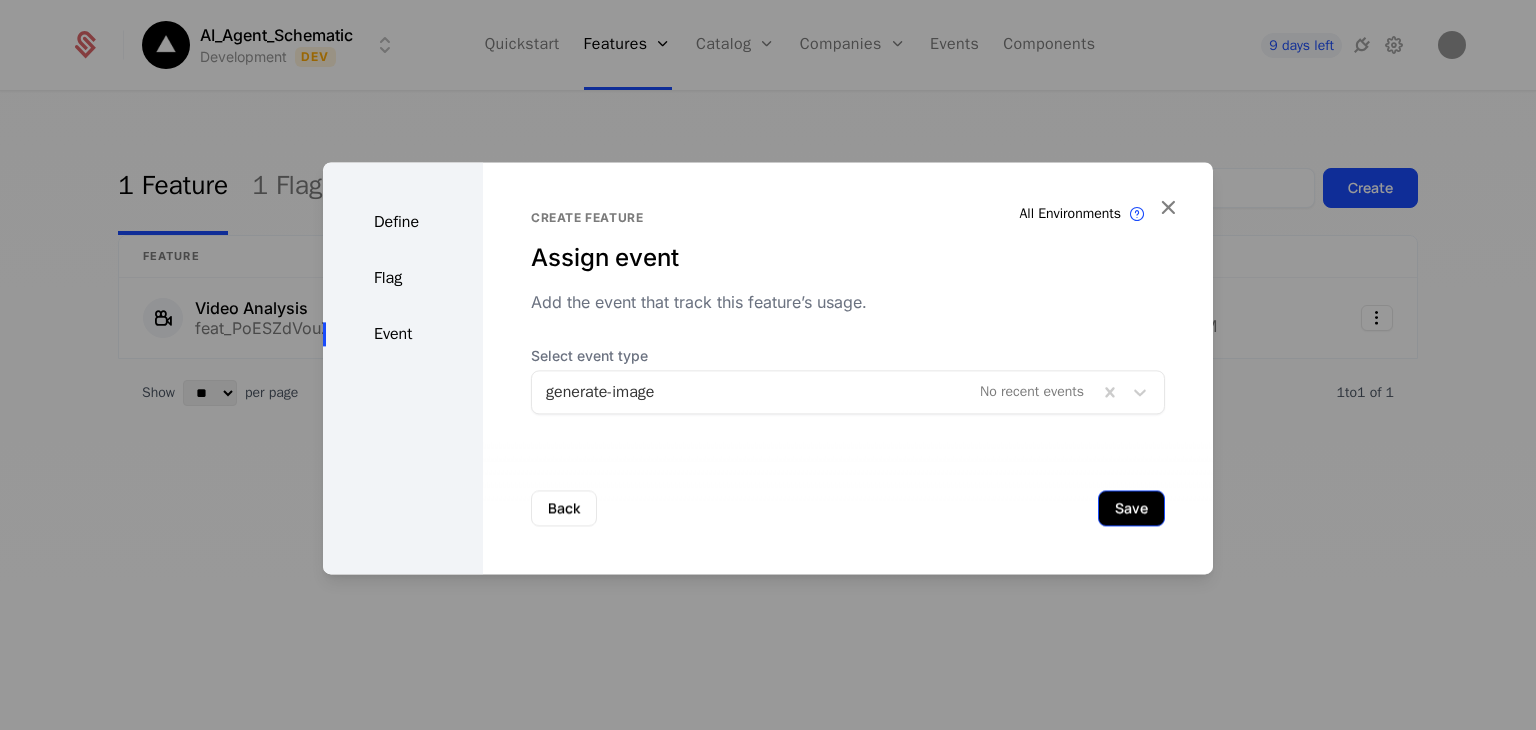 click on "Save" at bounding box center [1131, 508] 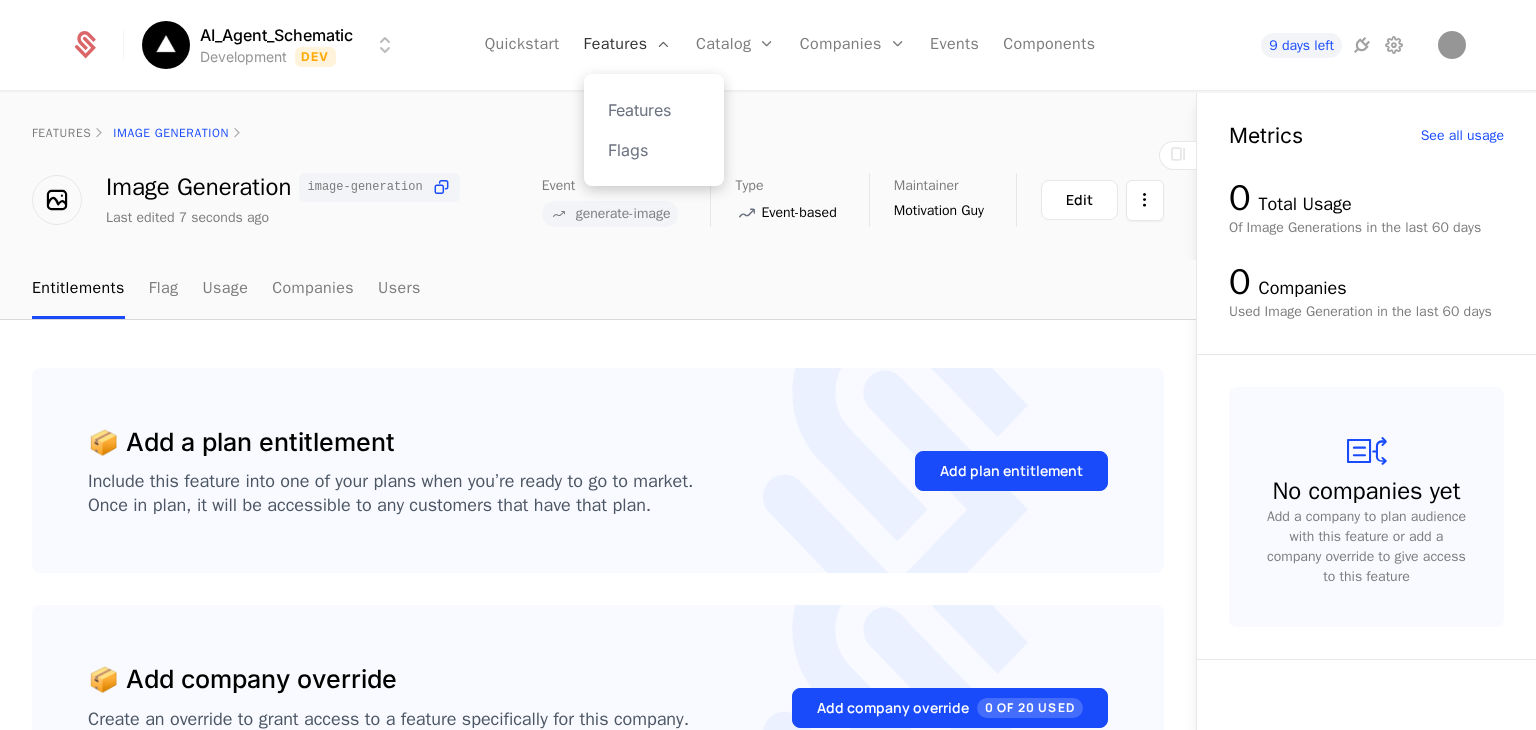 click on "Features" at bounding box center (628, 45) 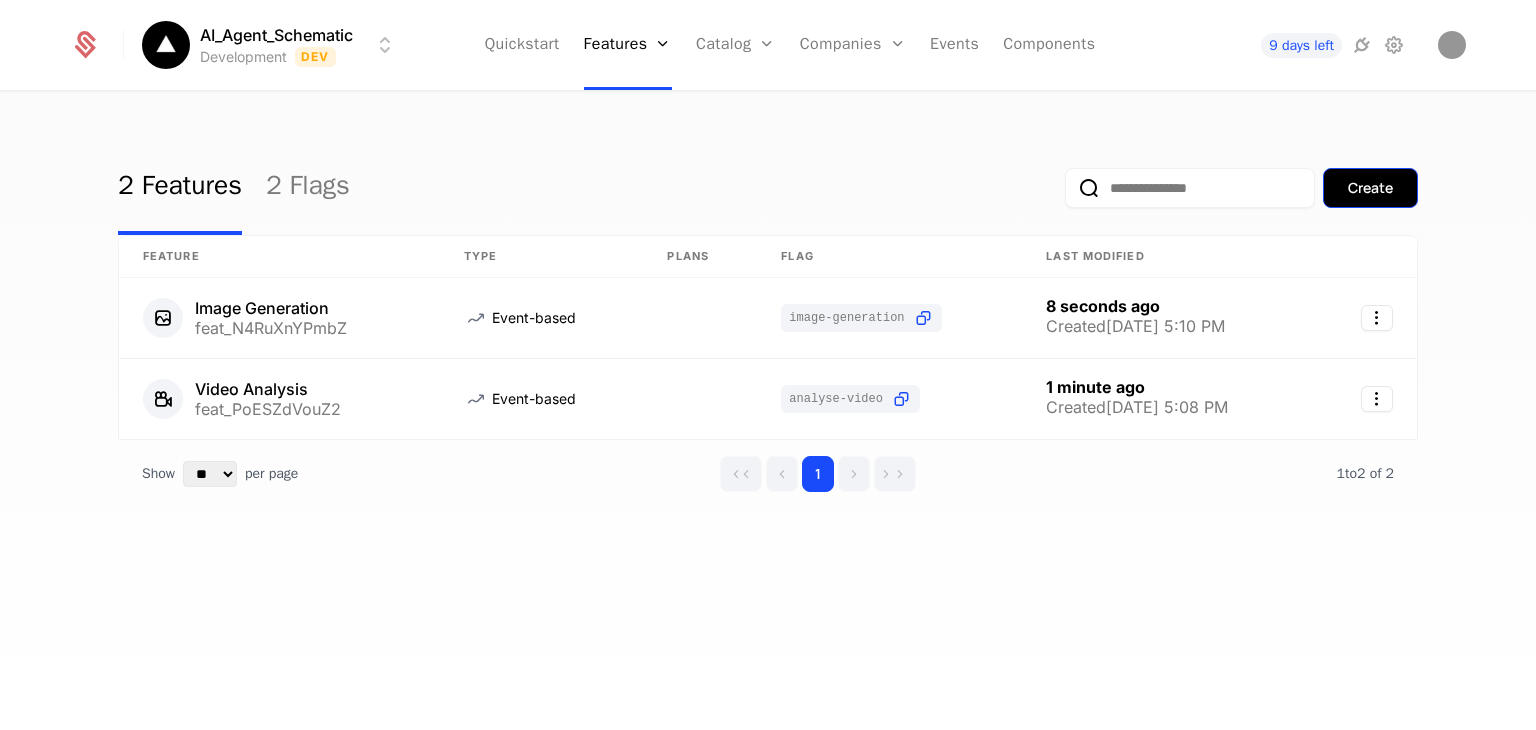 click on "Create" at bounding box center [1370, 188] 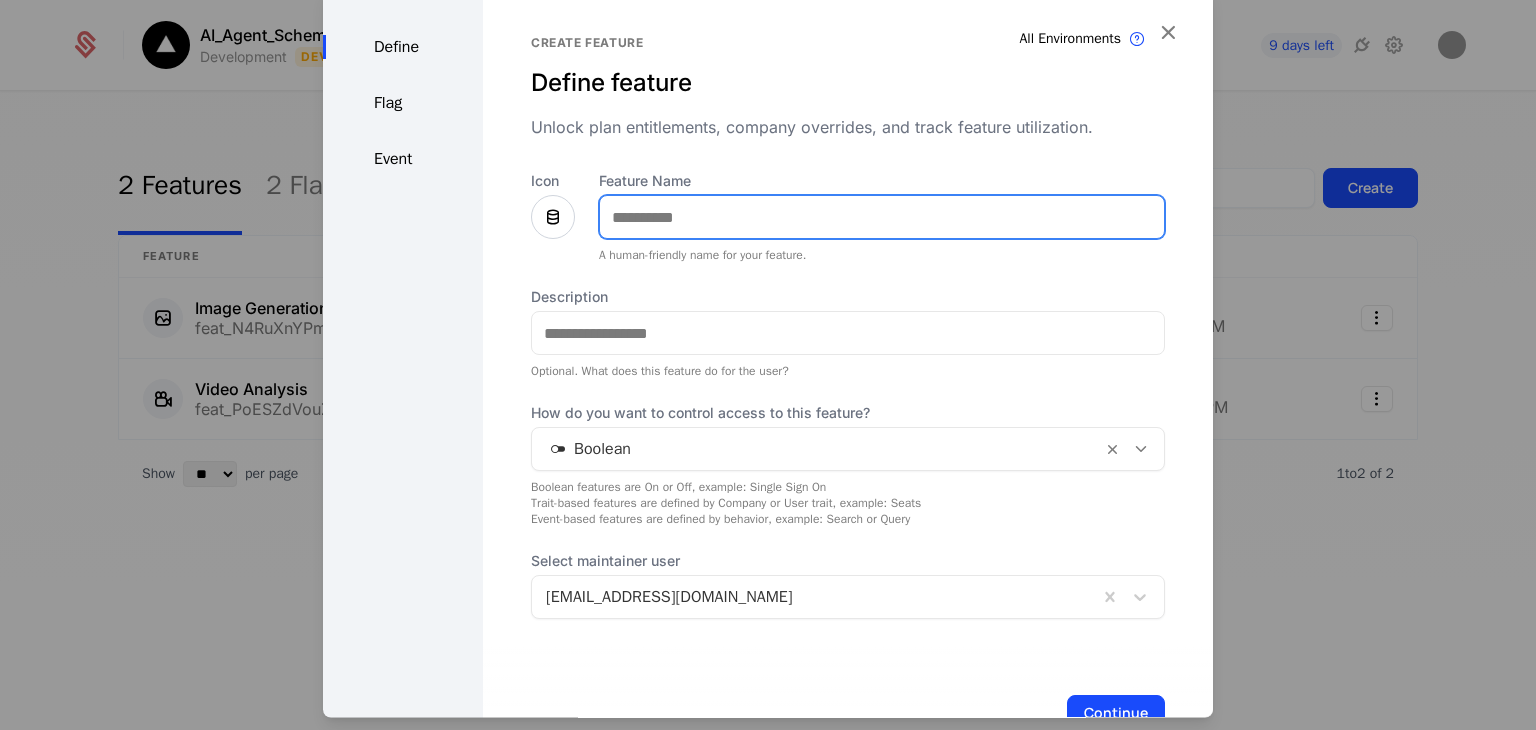 click on "Feature Name" at bounding box center [882, 218] 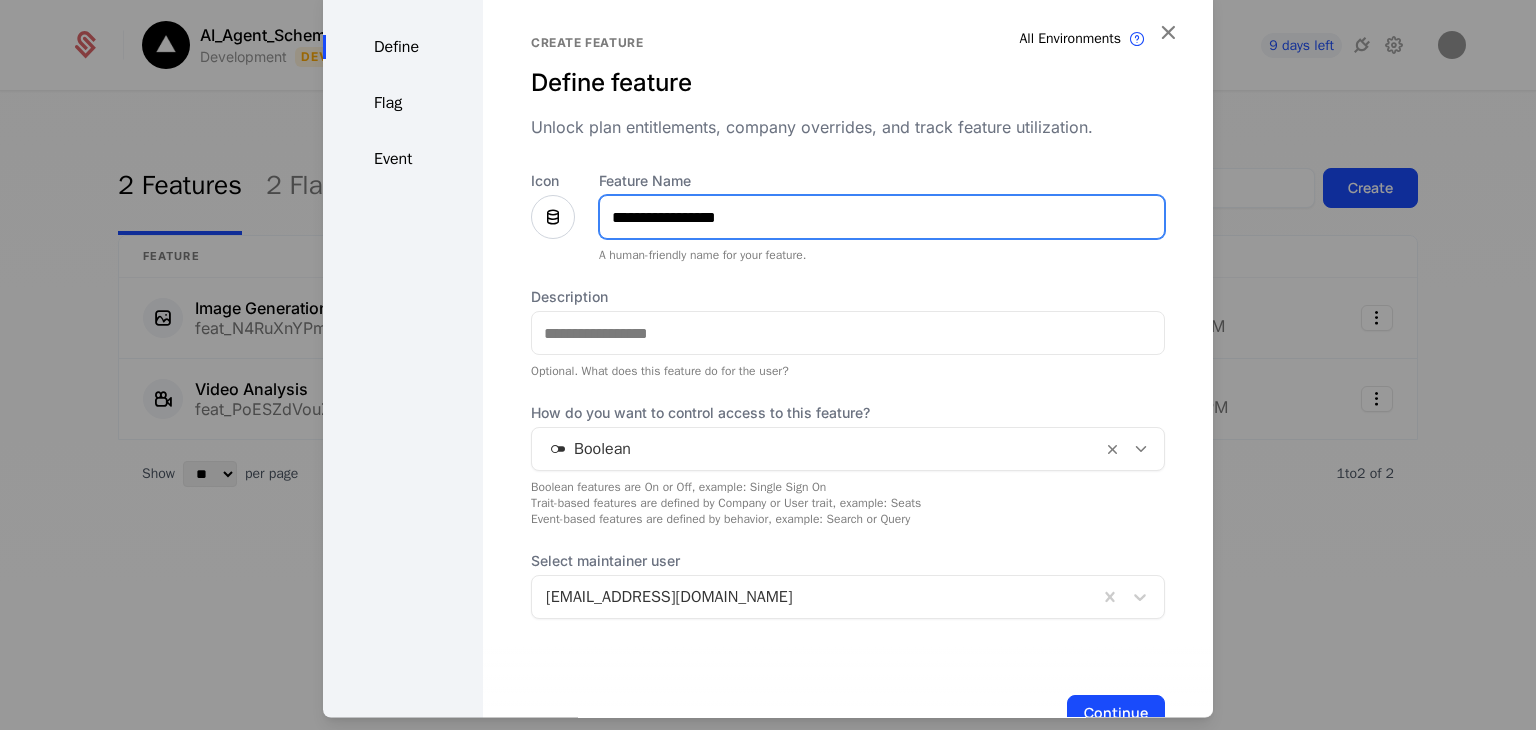 type on "**********" 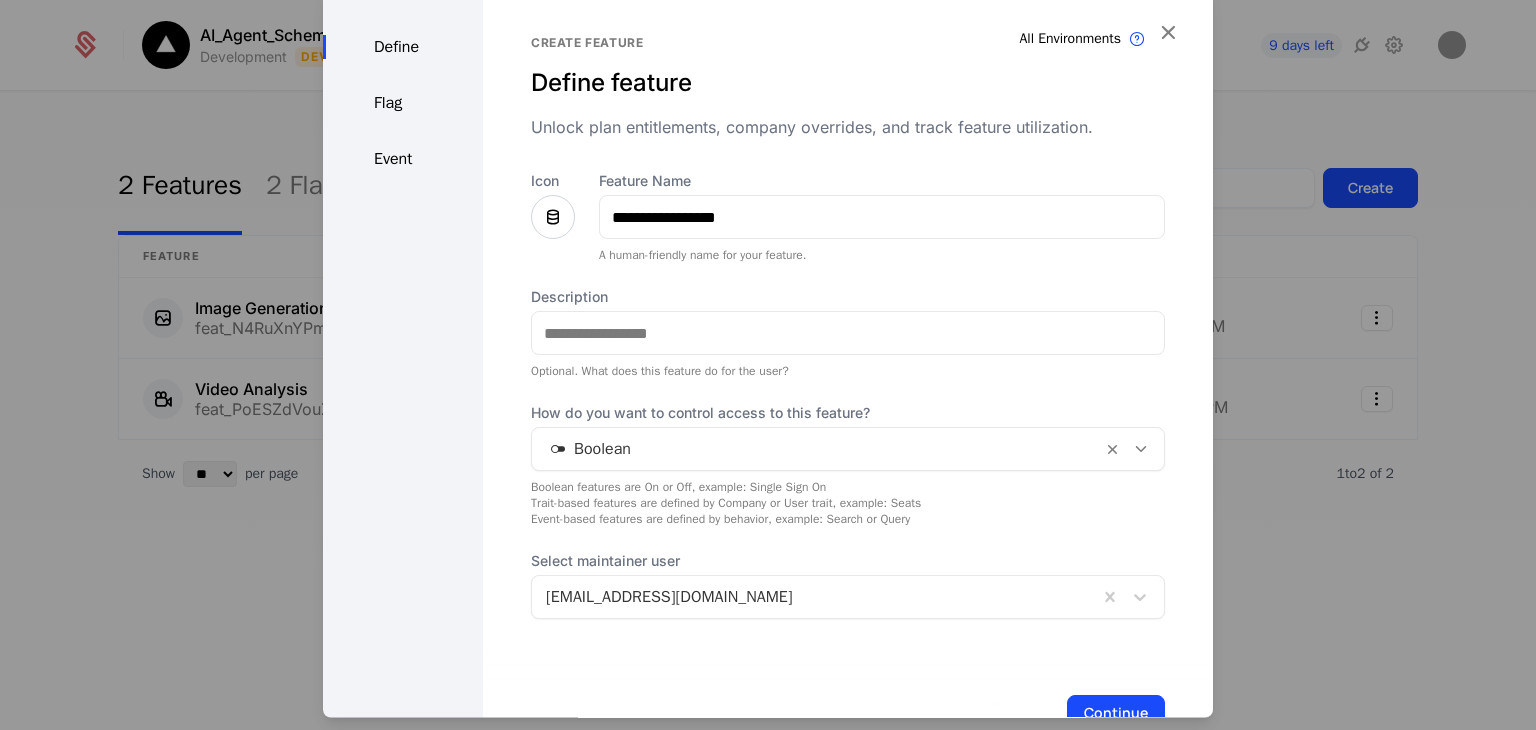 click at bounding box center (553, 218) 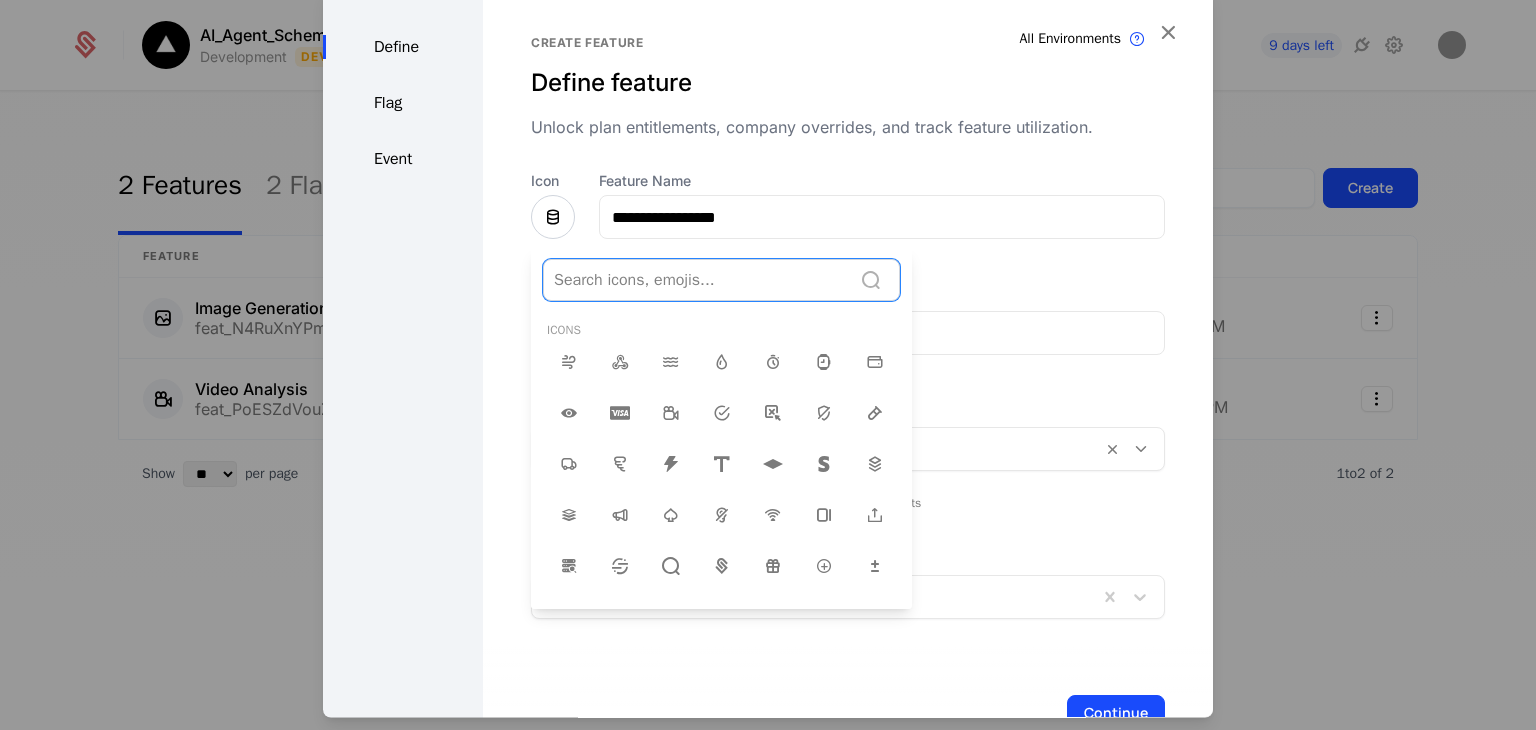 click at bounding box center [697, 281] 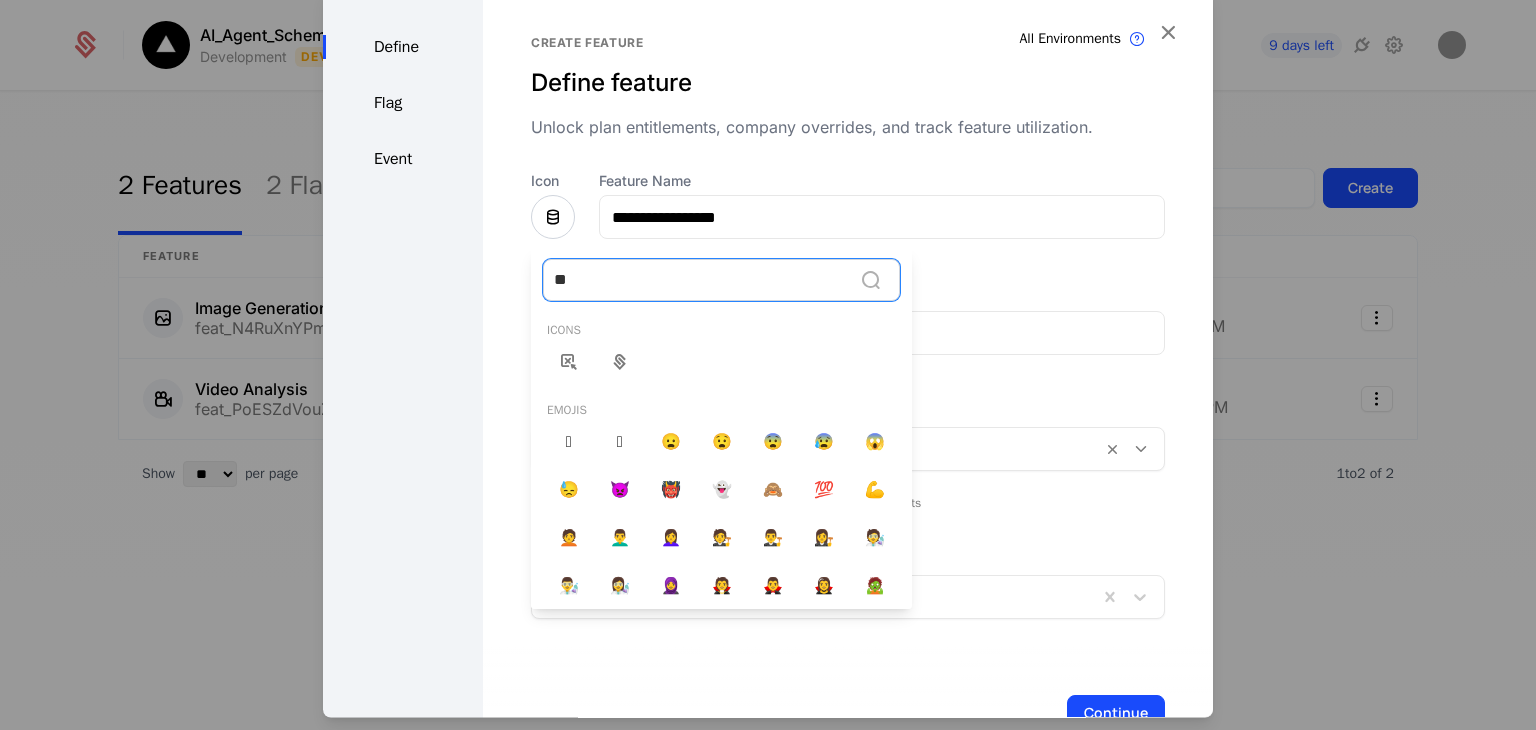 type on "*" 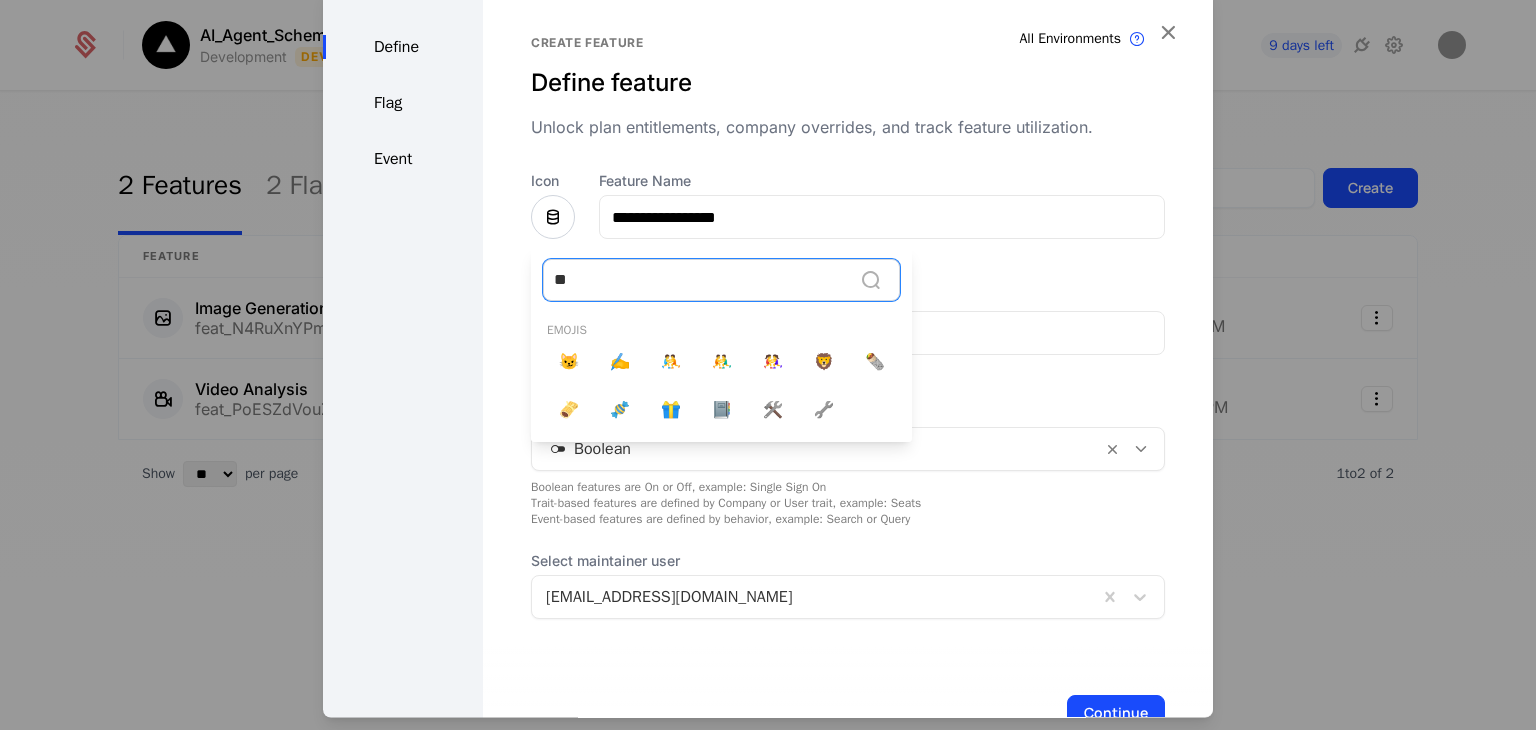 type on "***" 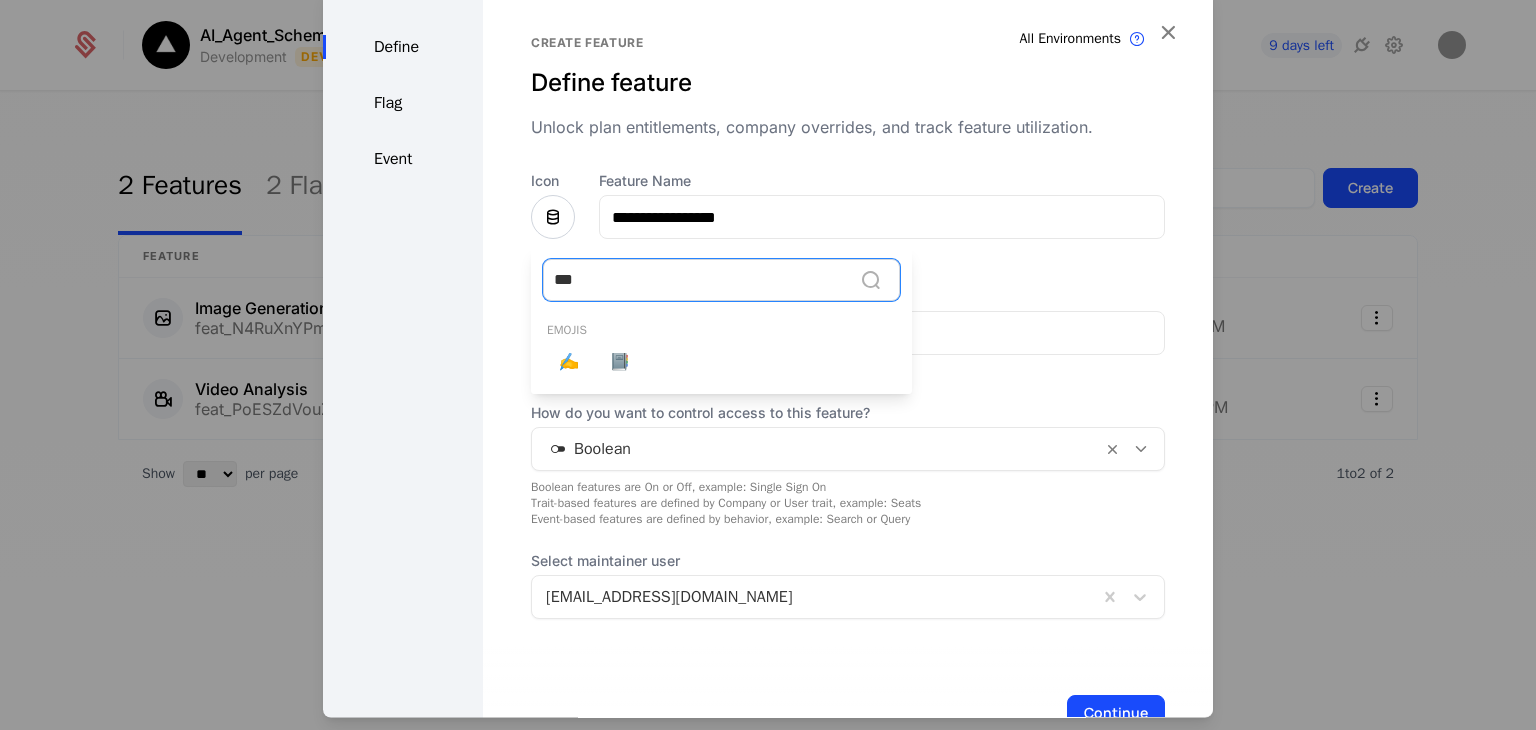 click on "✍️" at bounding box center (569, 363) 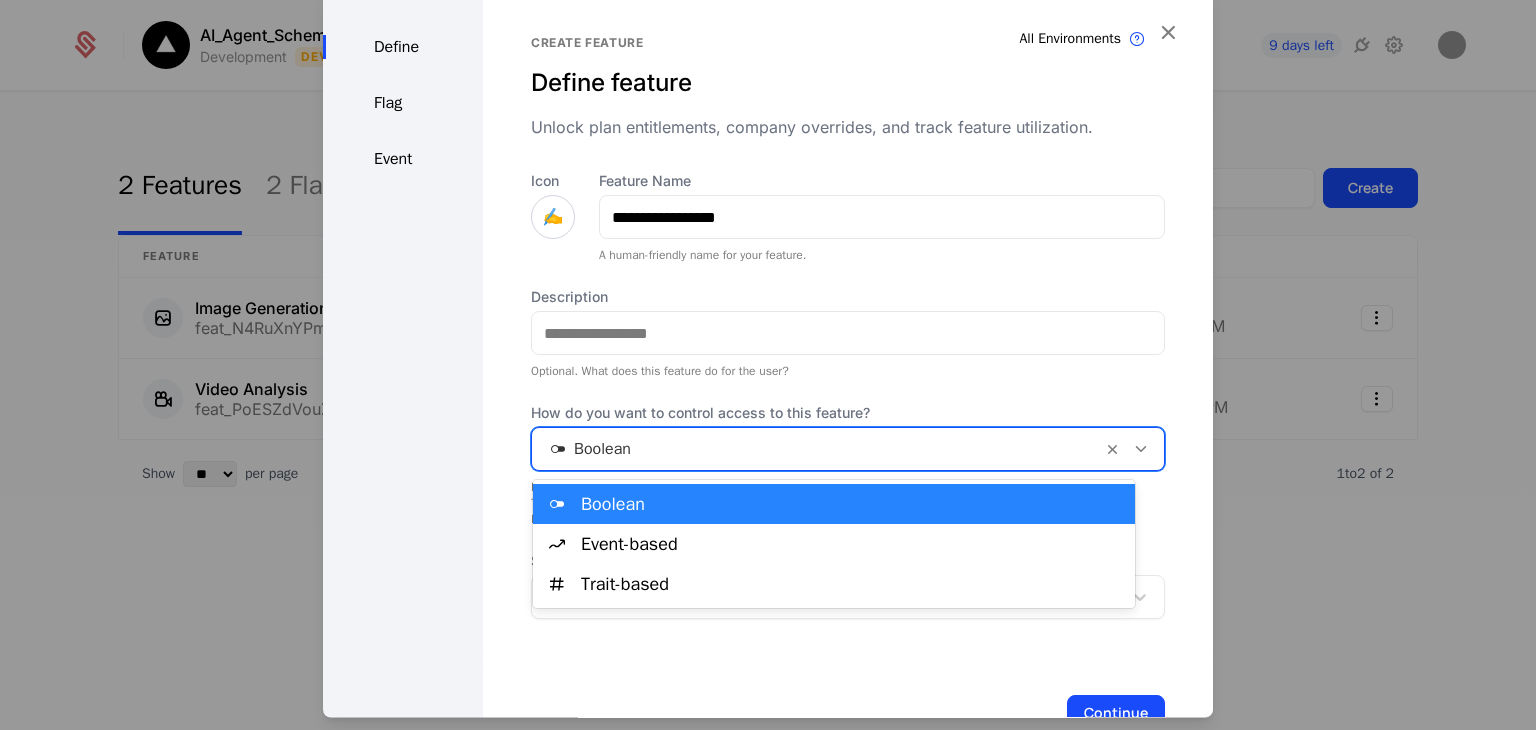 click at bounding box center [817, 450] 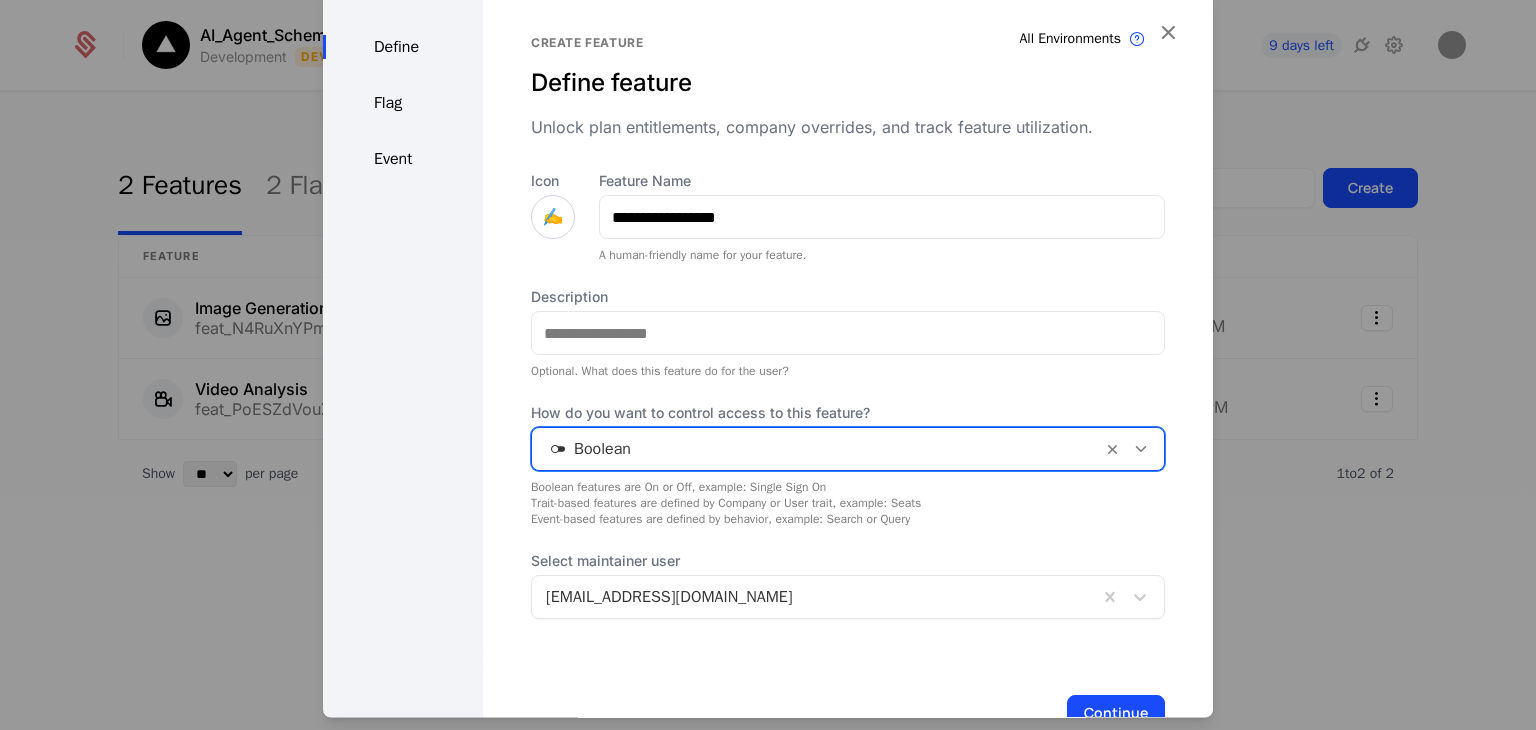 scroll, scrollTop: 62, scrollLeft: 0, axis: vertical 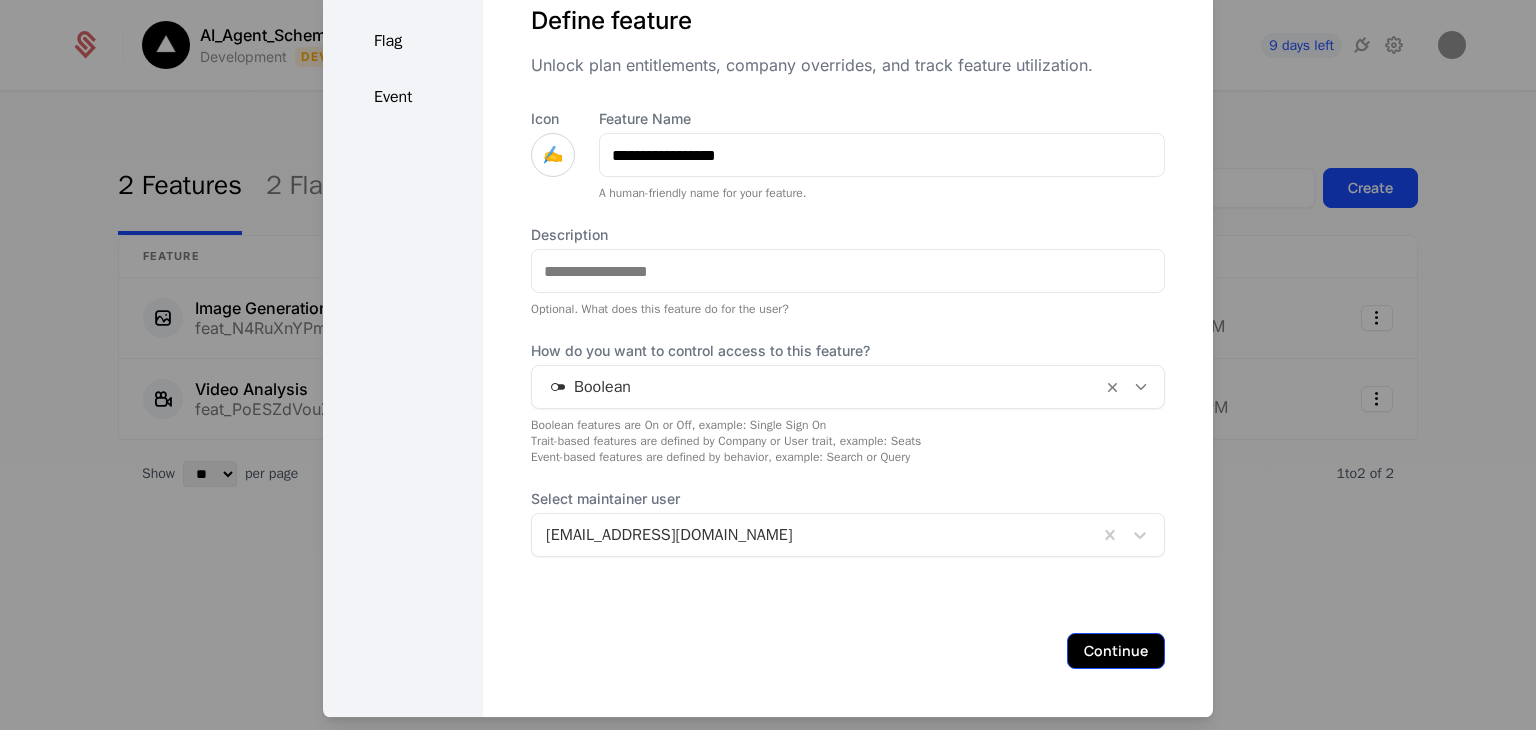 click on "Continue" at bounding box center (1116, 652) 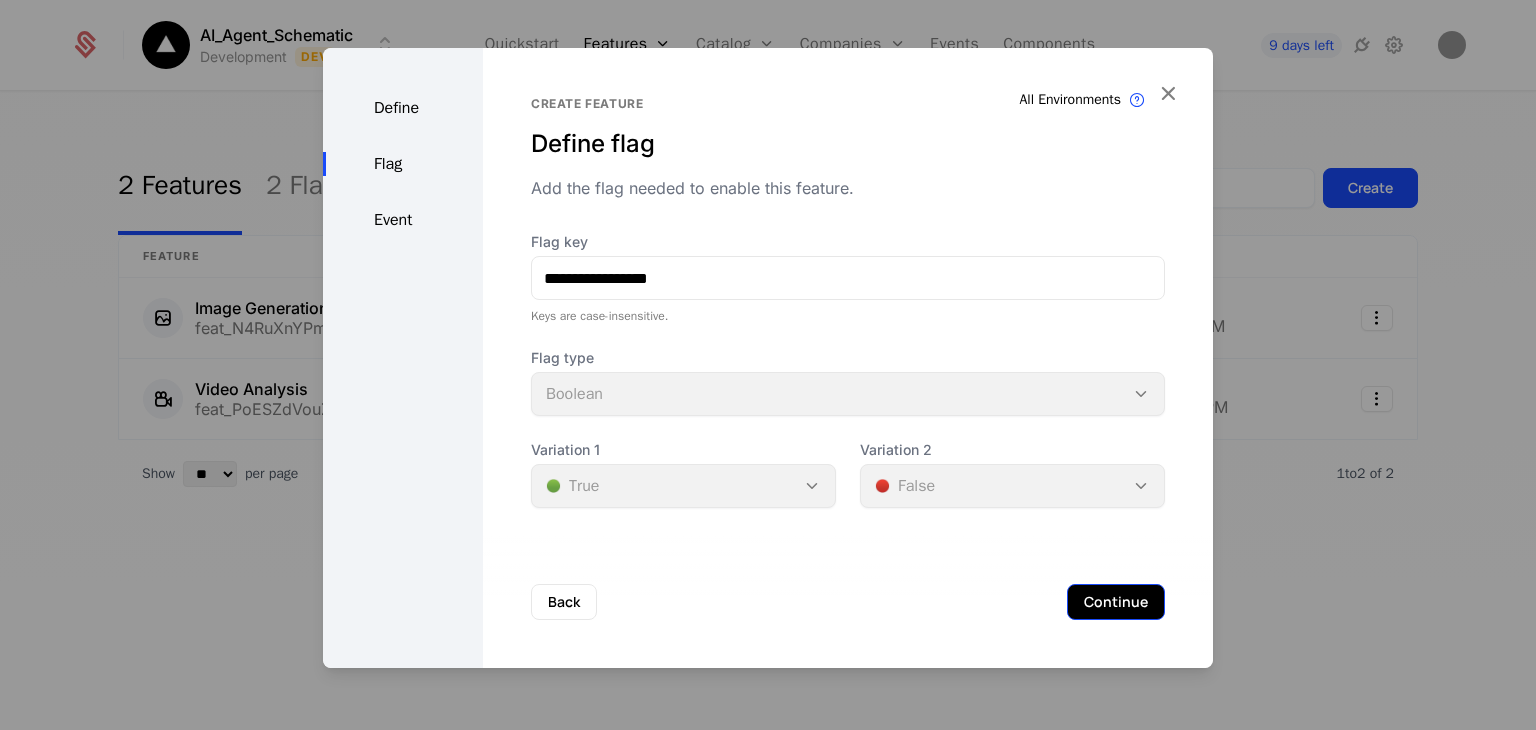 scroll, scrollTop: 0, scrollLeft: 0, axis: both 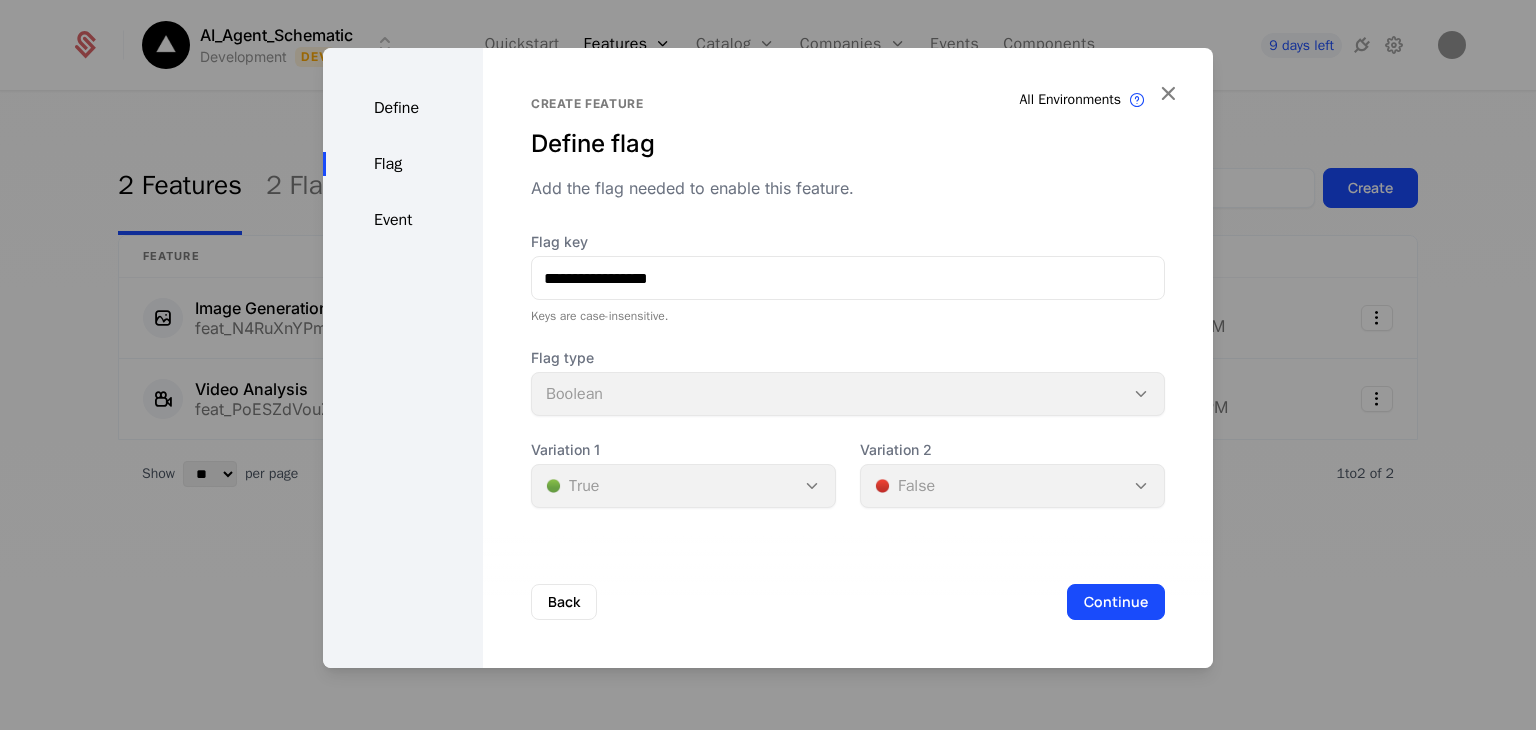 type 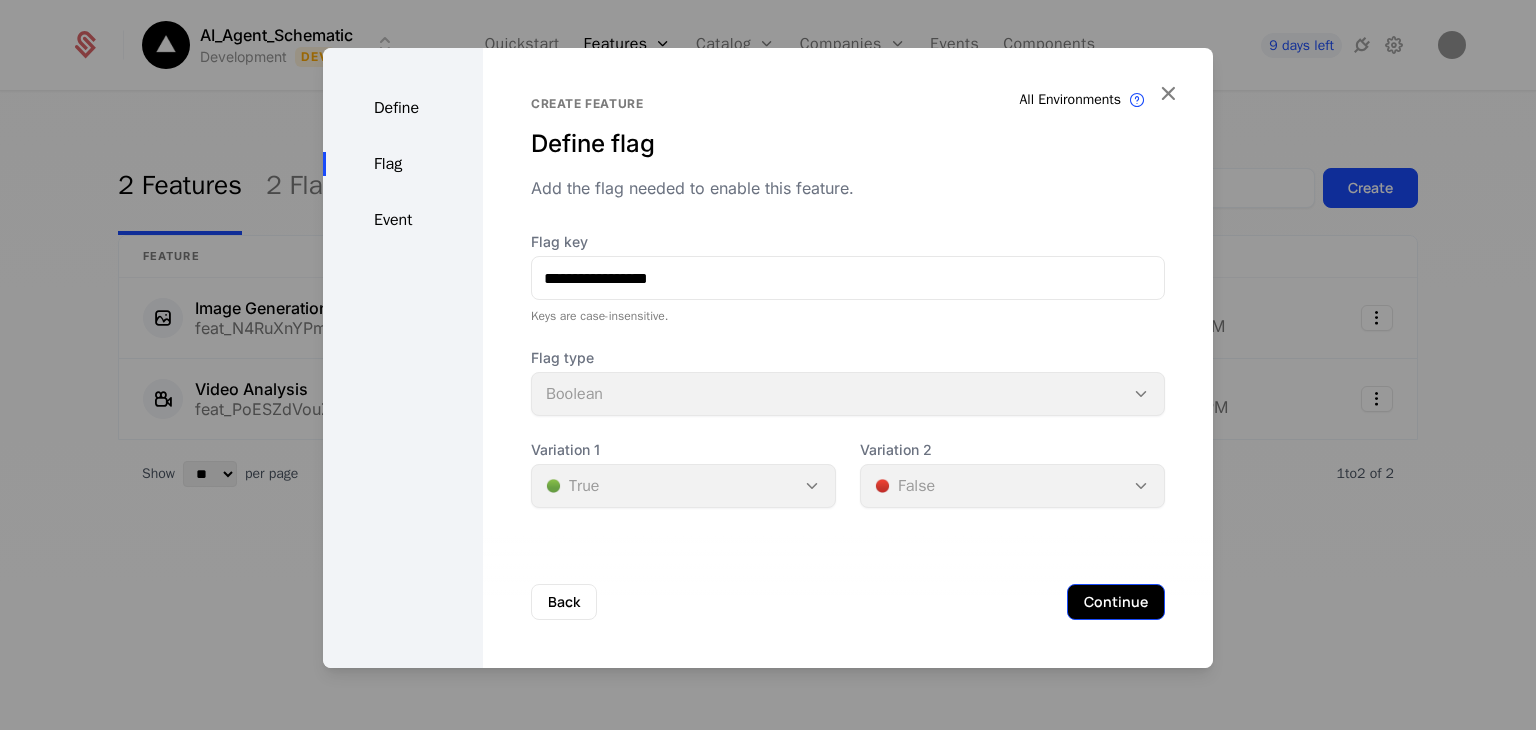 click on "Continue" at bounding box center [1116, 602] 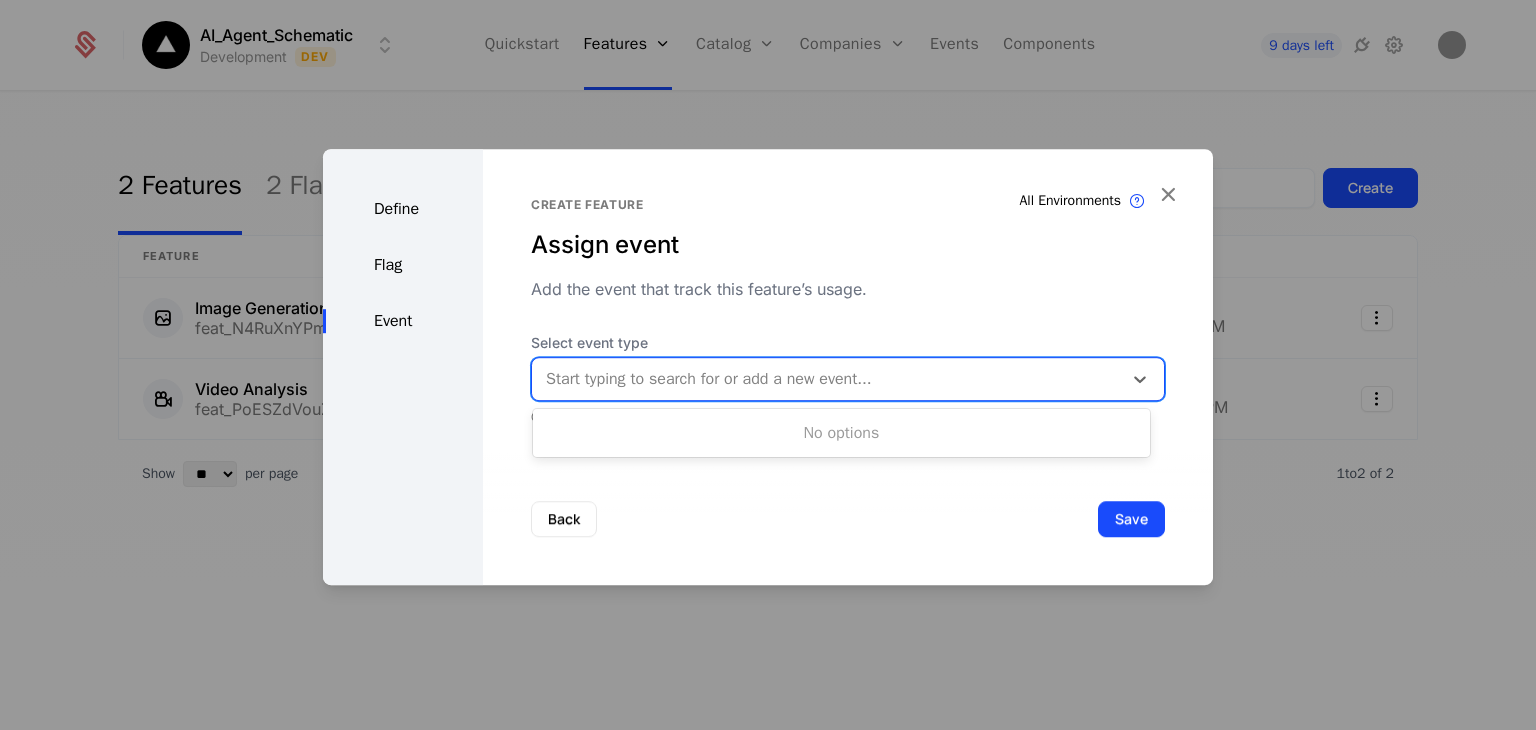 click at bounding box center [827, 379] 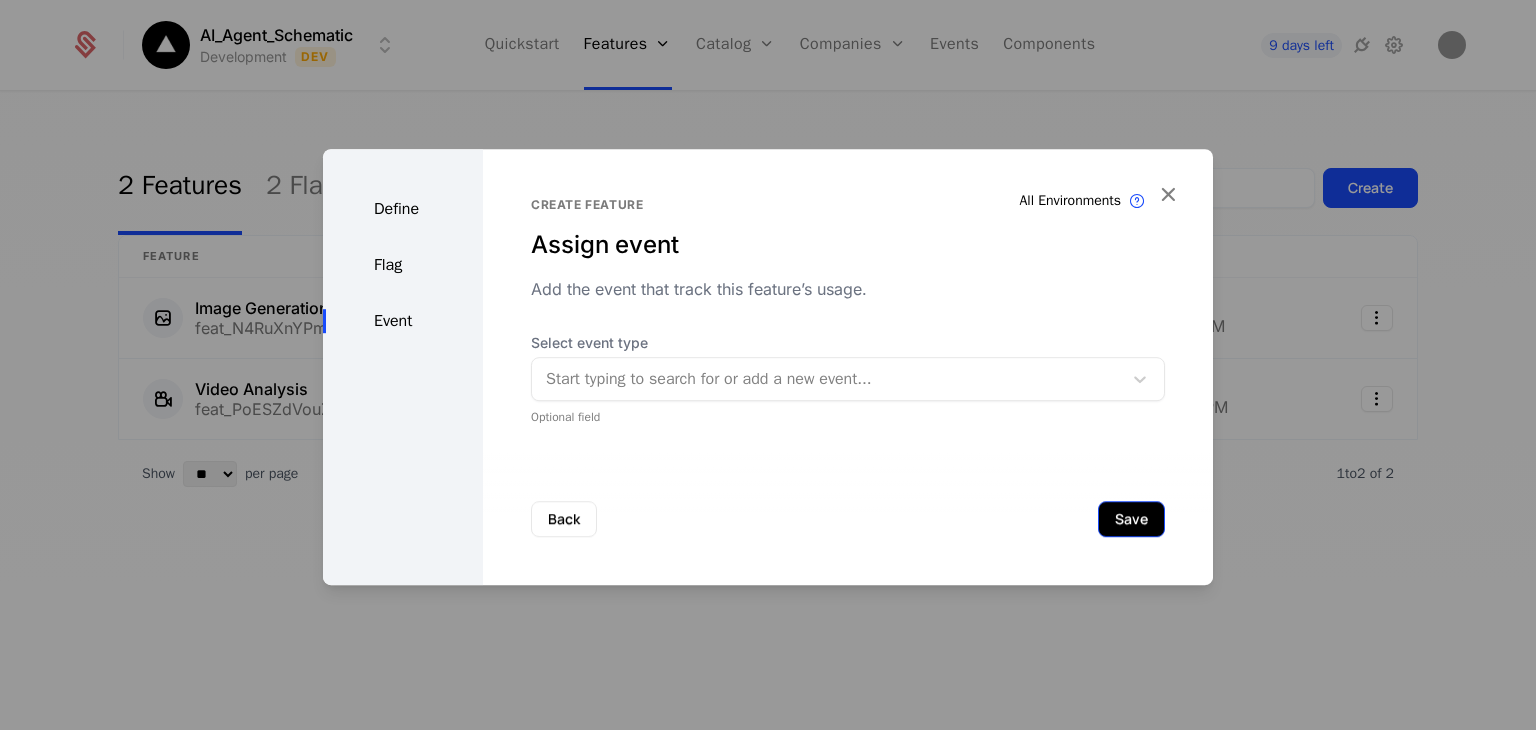 click on "Save" at bounding box center [1131, 519] 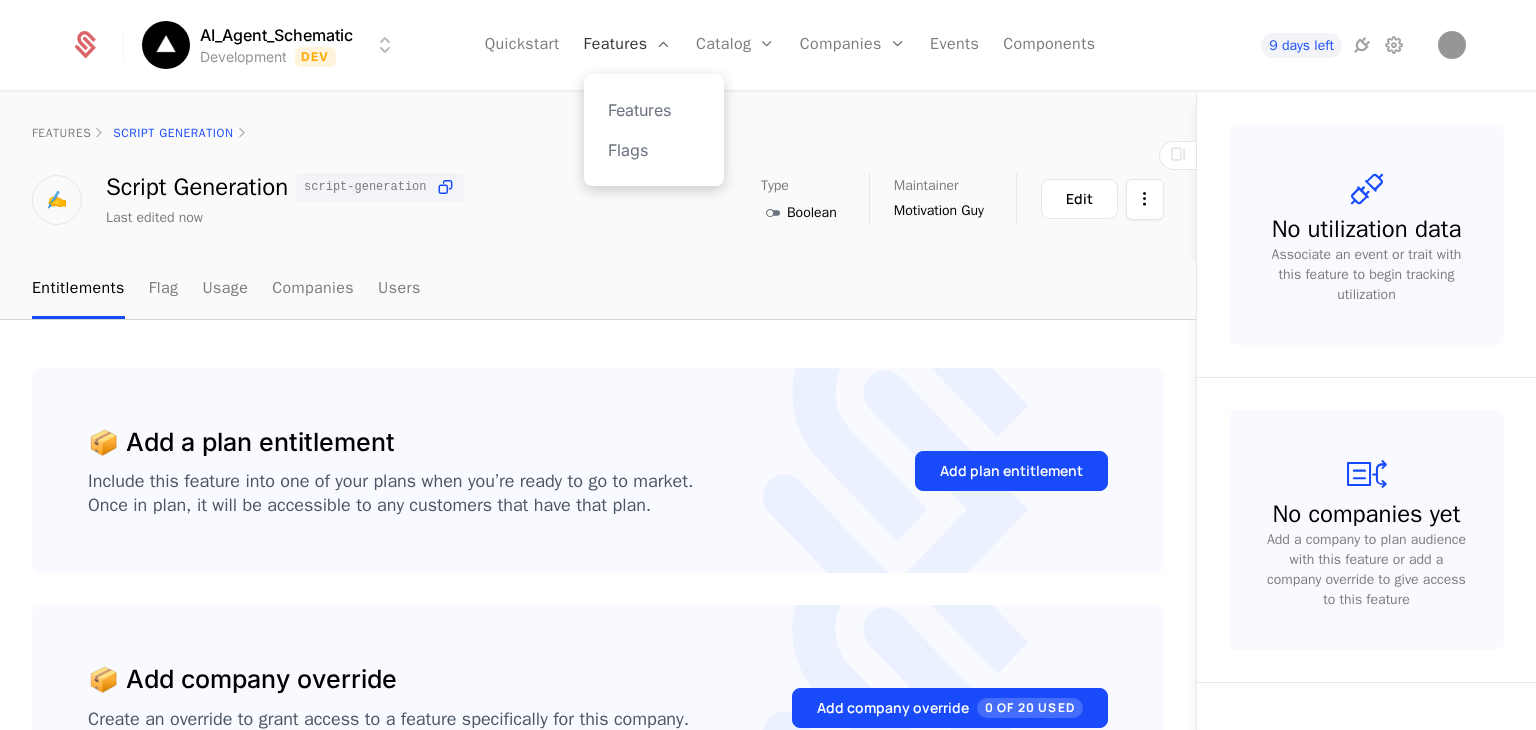 click on "Features" at bounding box center [628, 45] 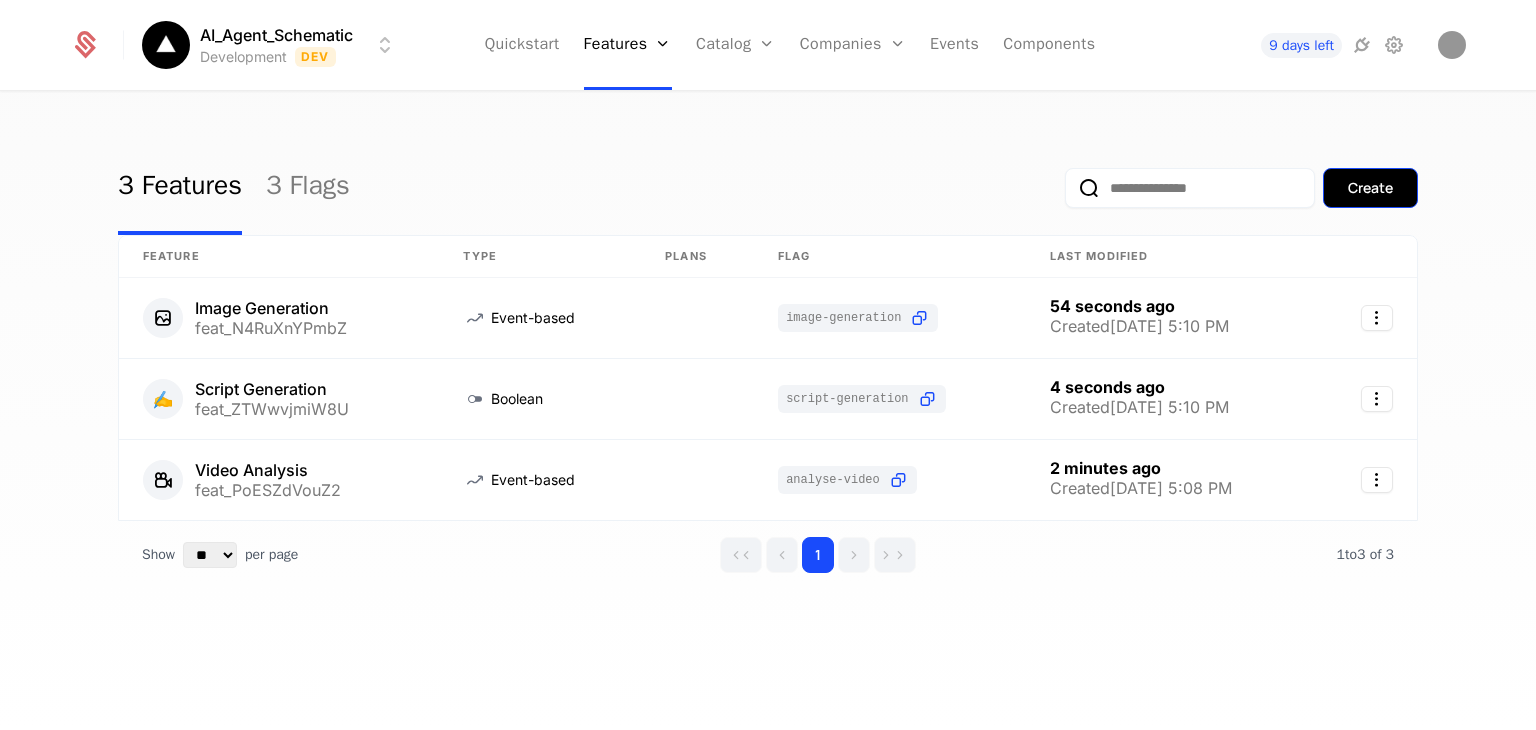 click on "Create" at bounding box center (1370, 188) 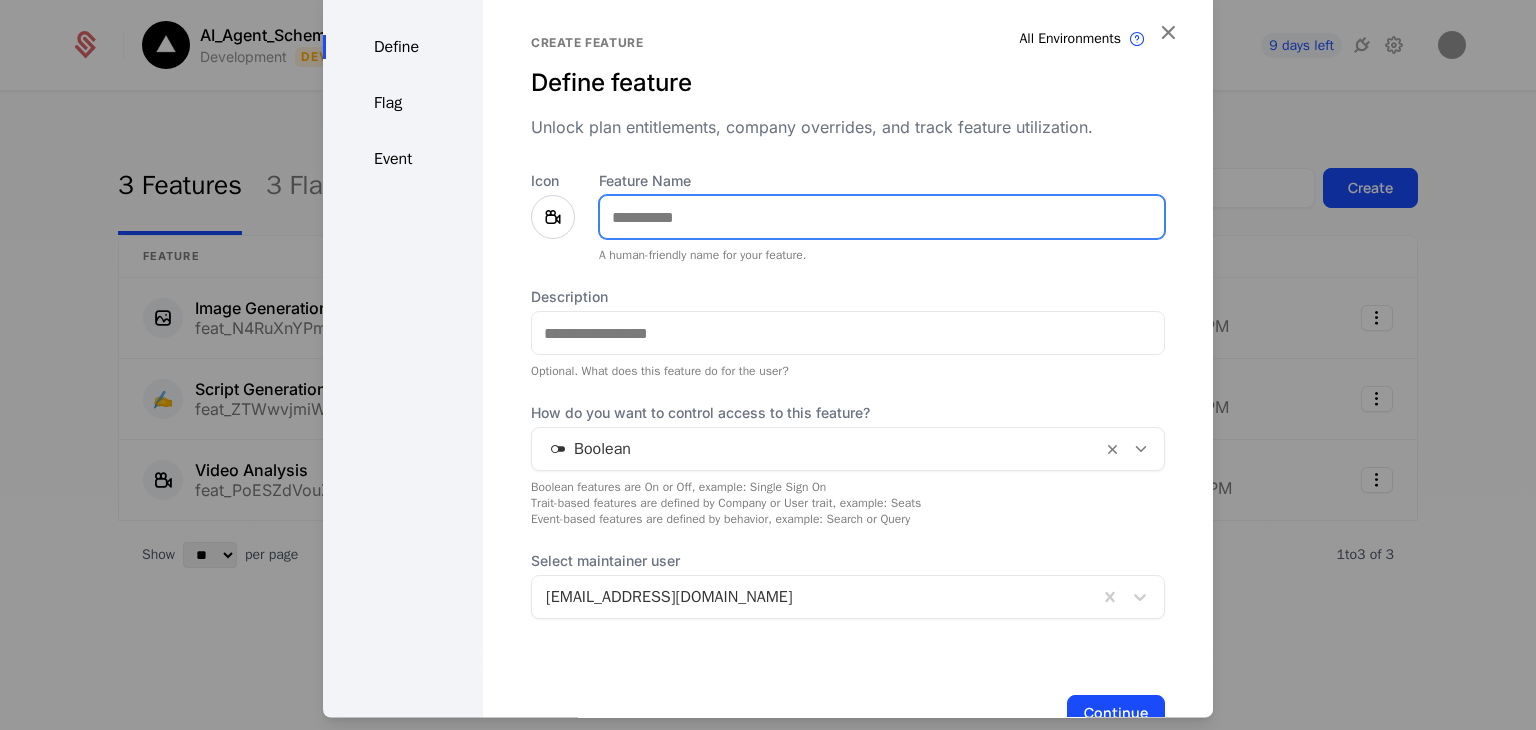 click on "Feature Name" at bounding box center [882, 218] 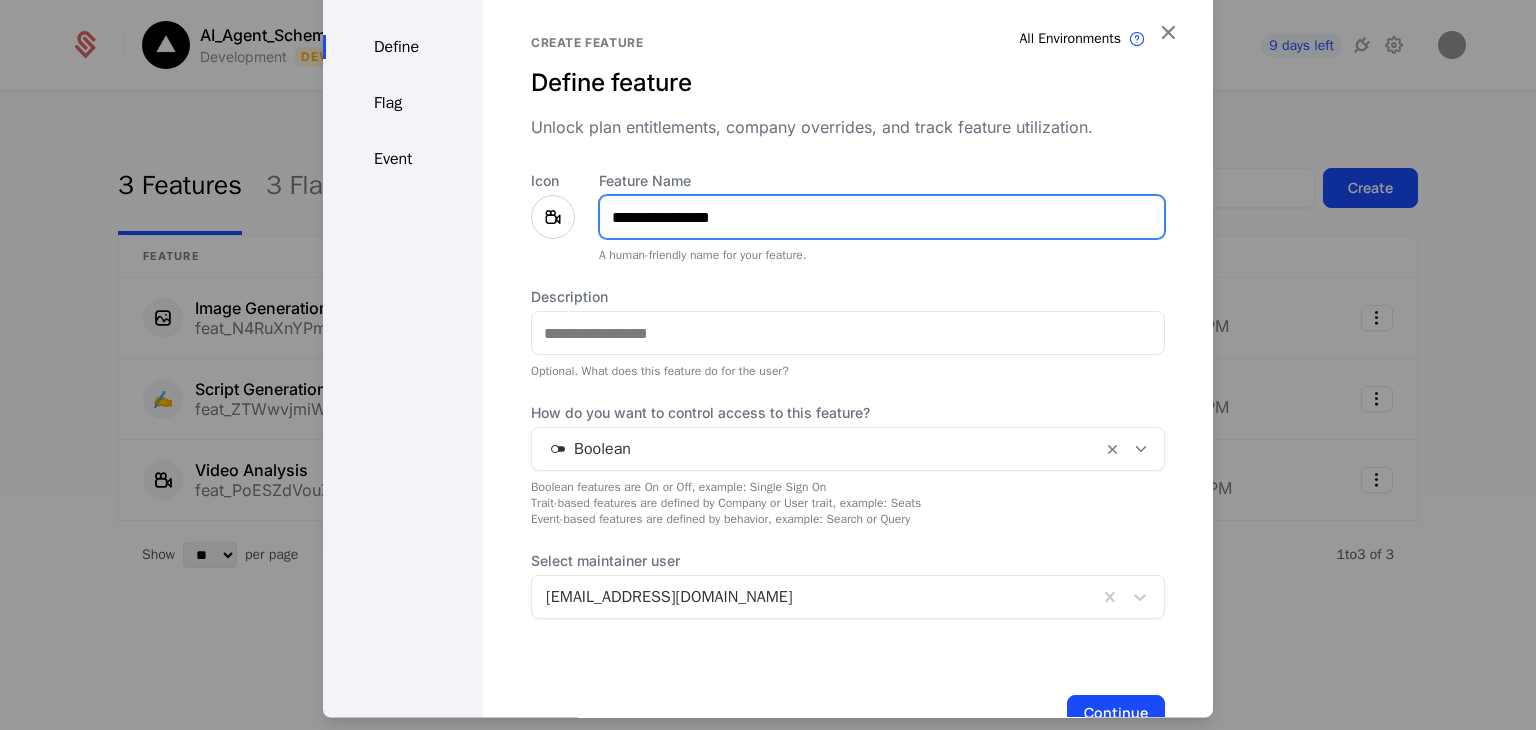type on "**********" 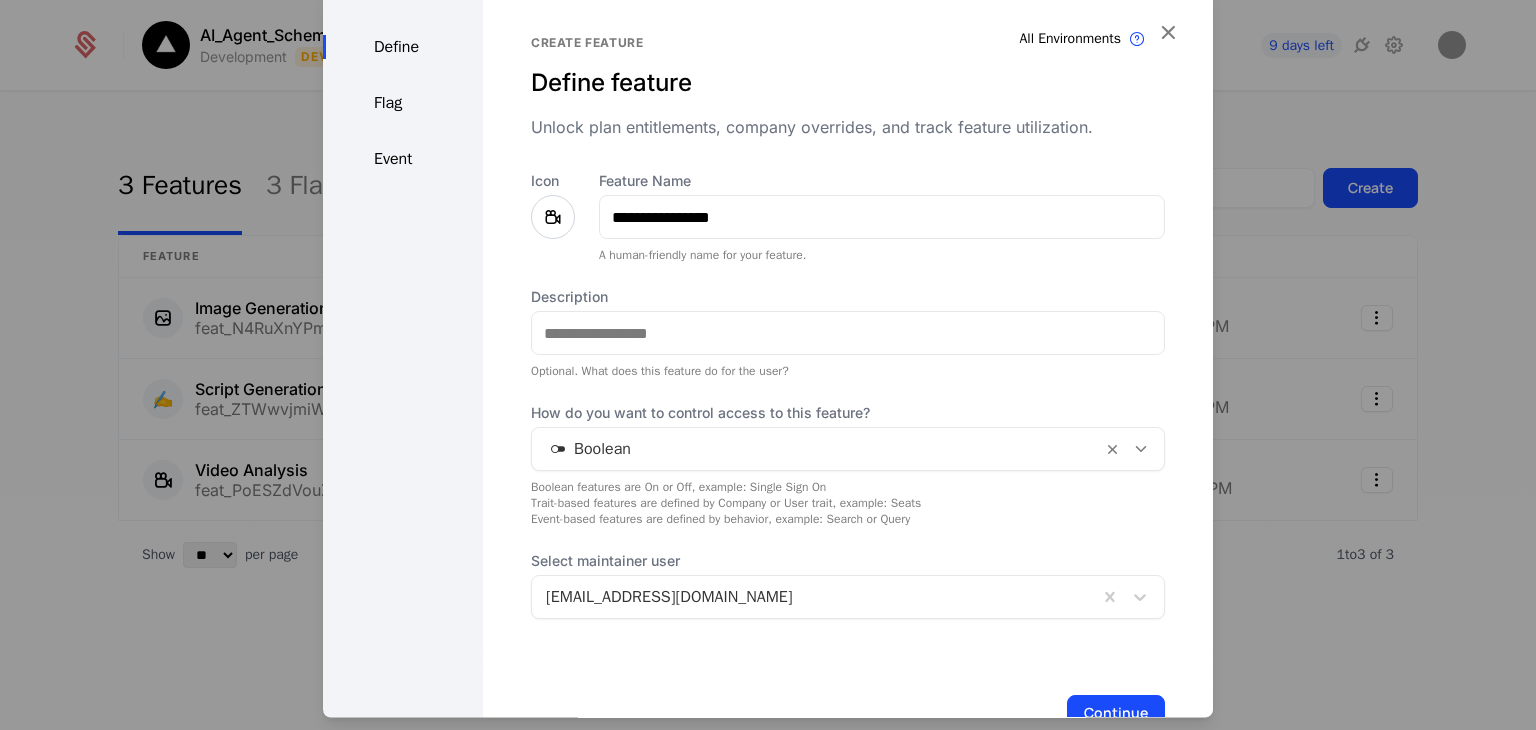click at bounding box center (553, 218) 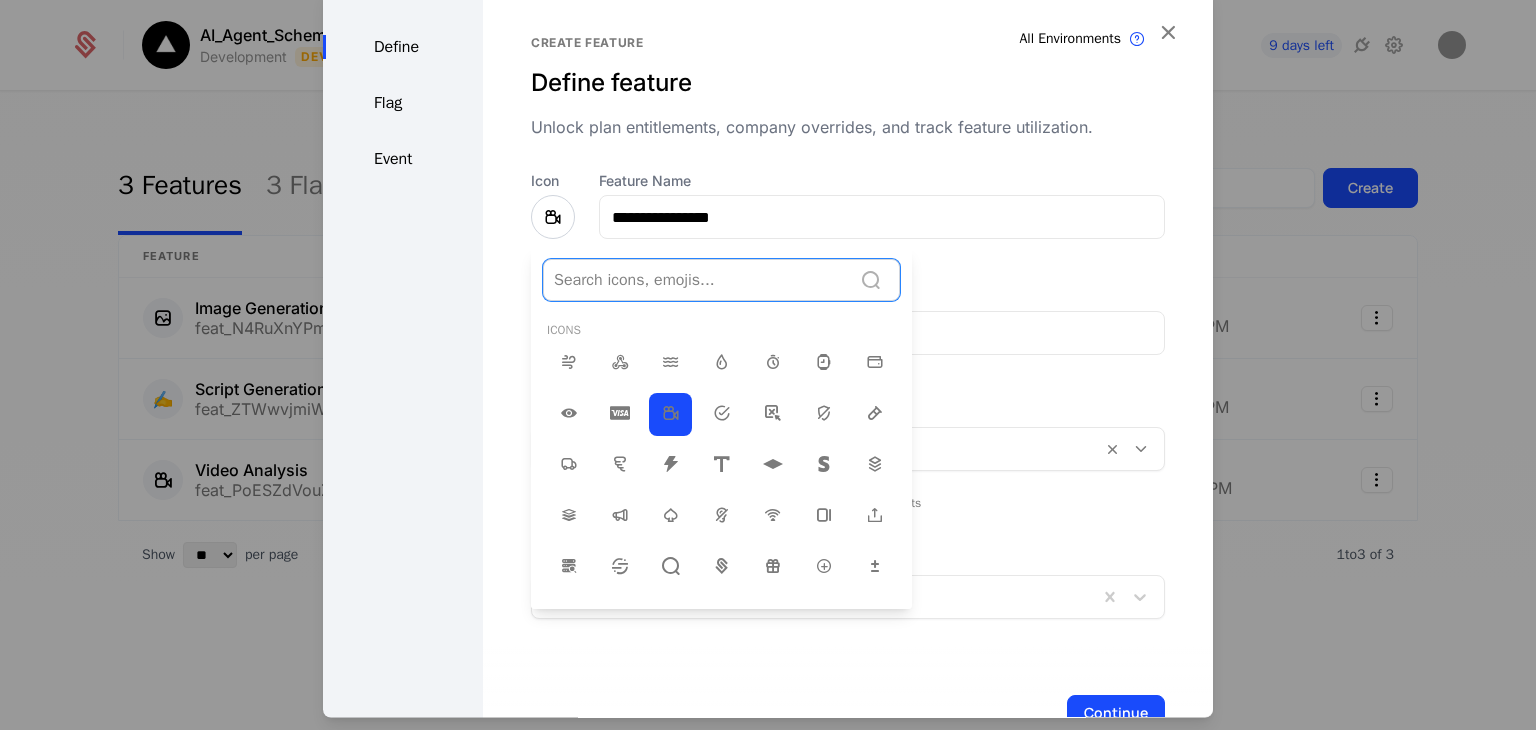 click at bounding box center [697, 281] 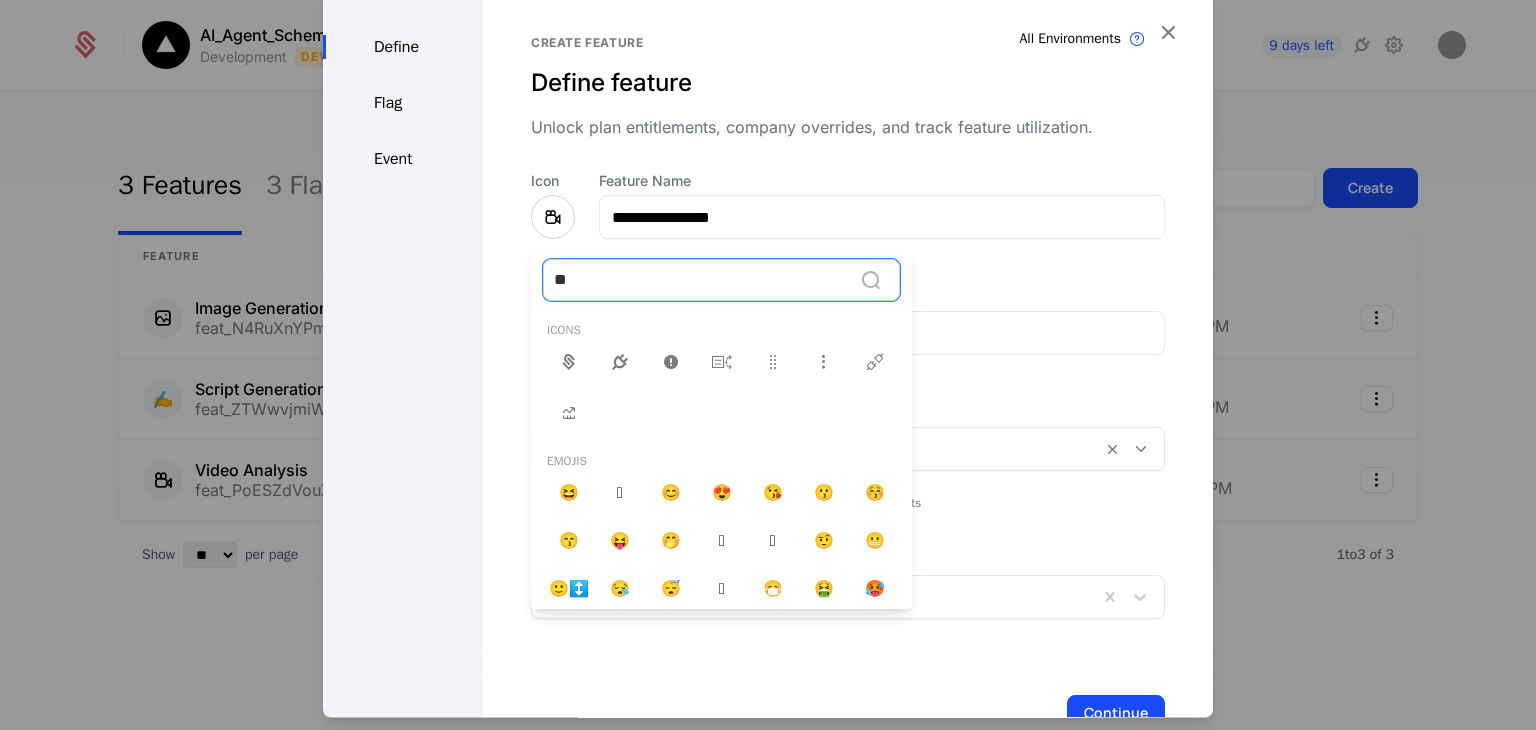 type on "*" 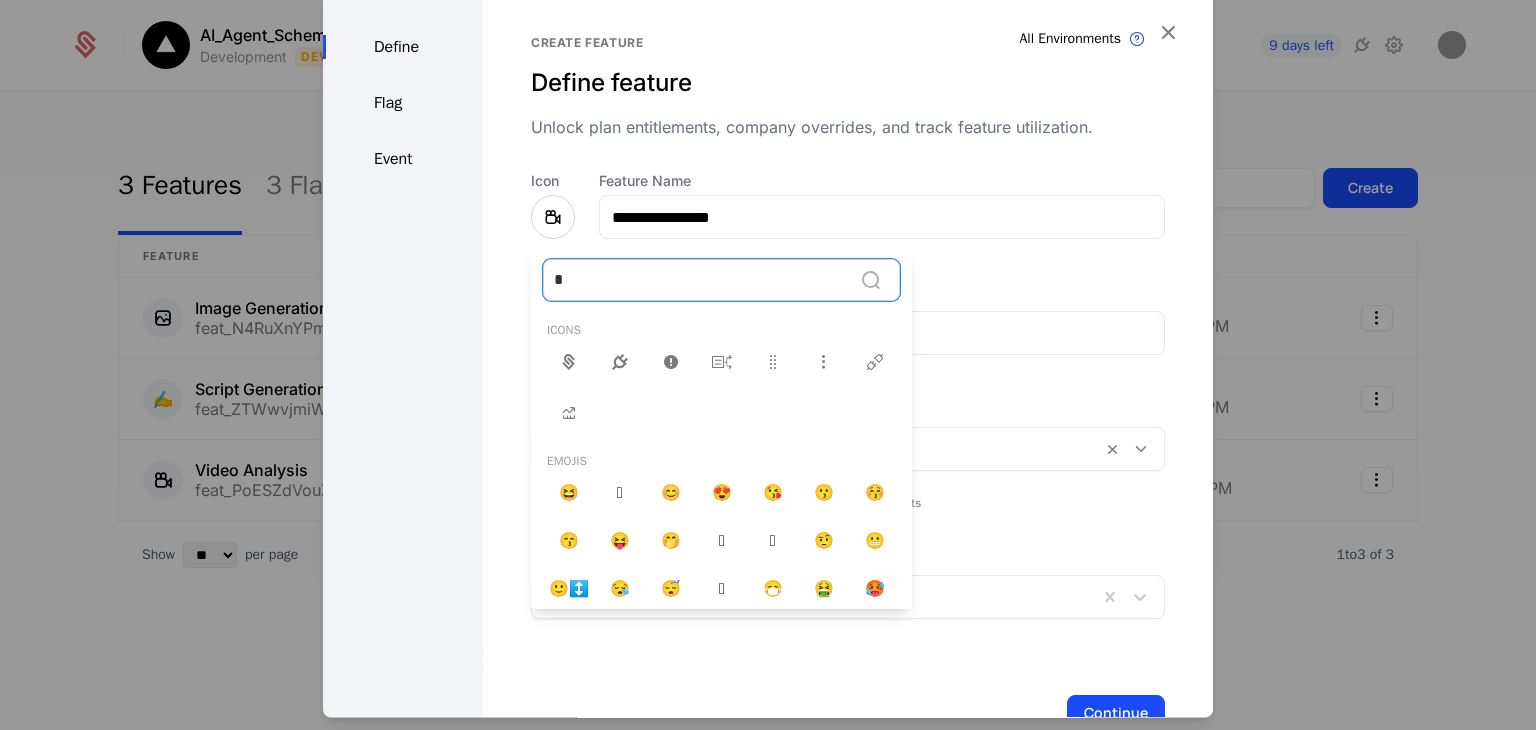 type 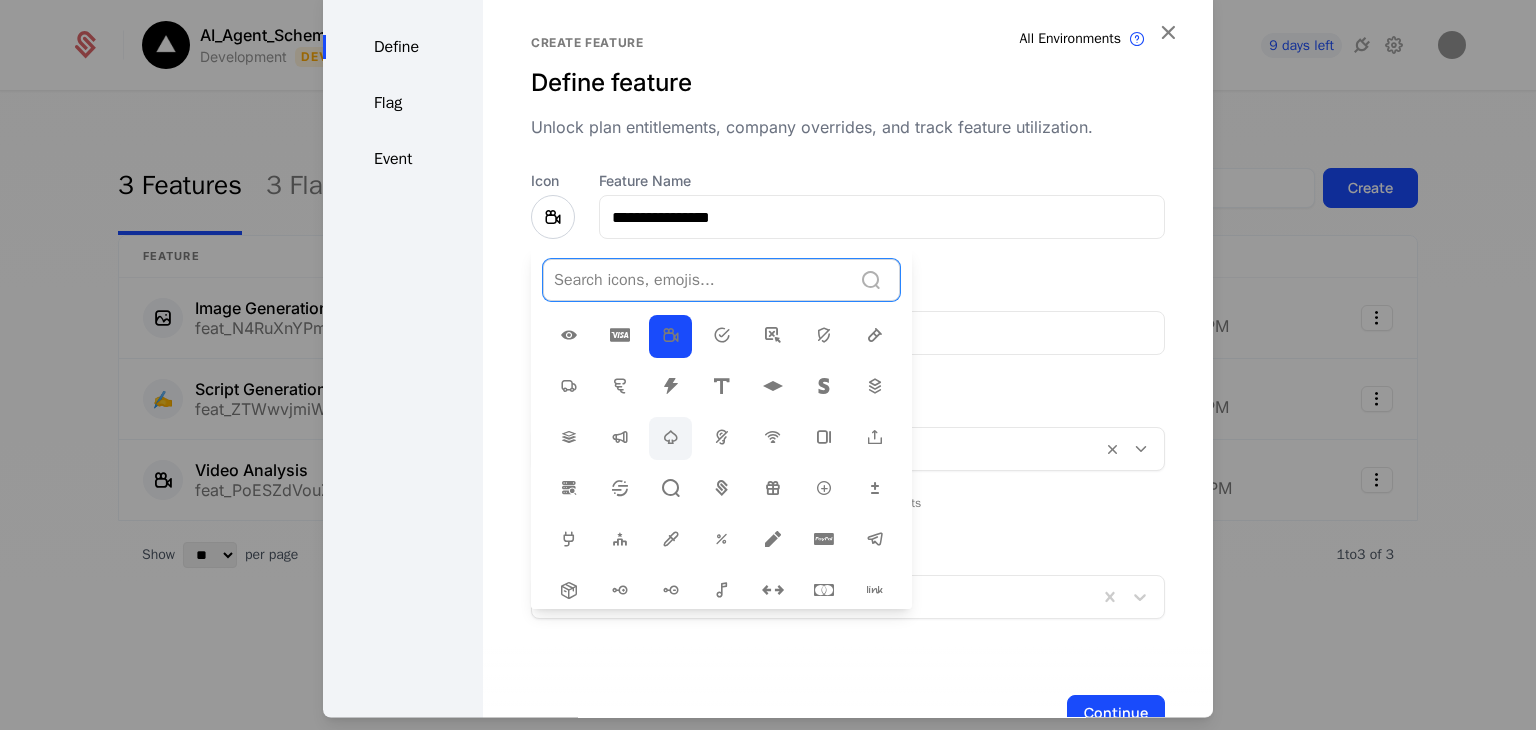 scroll, scrollTop: 79, scrollLeft: 0, axis: vertical 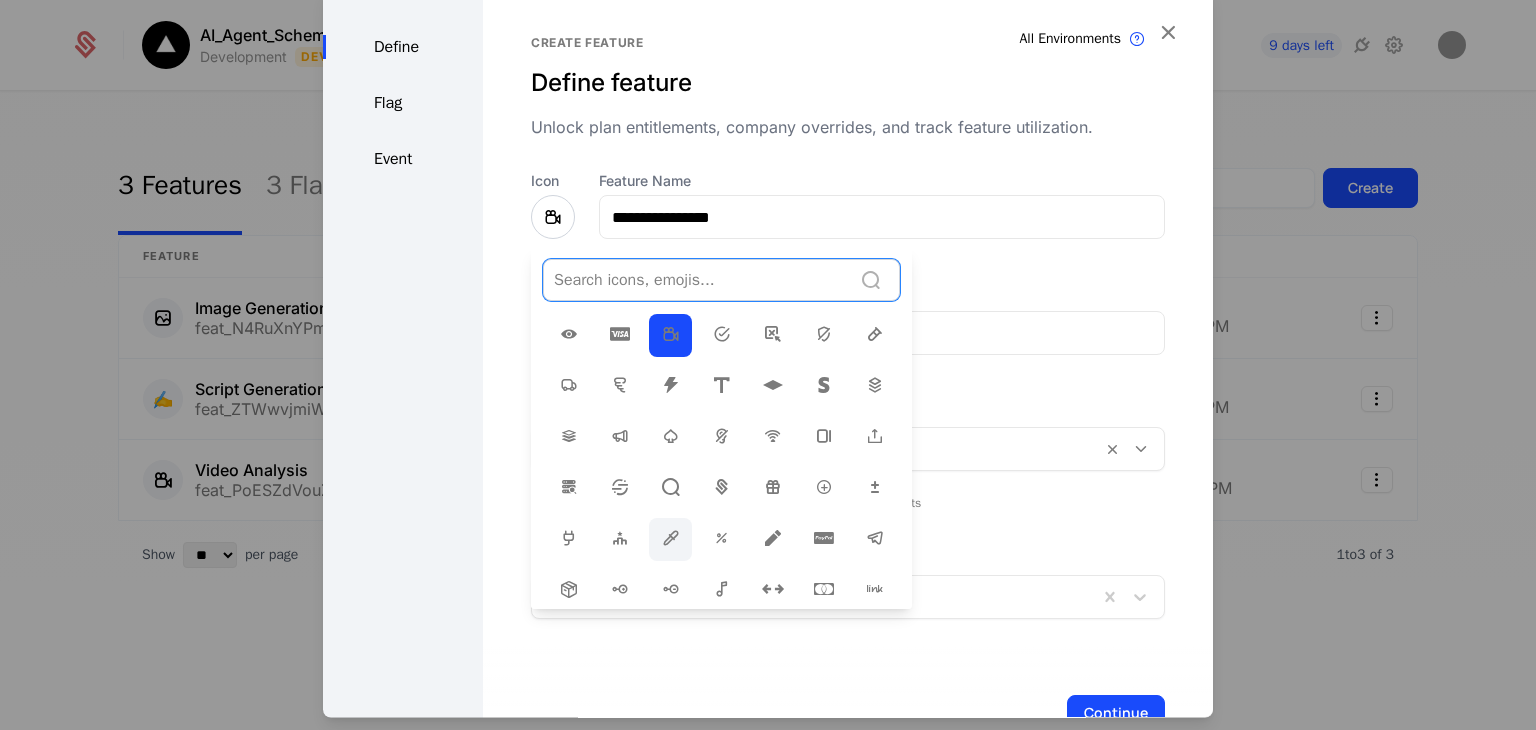 click at bounding box center [671, 539] 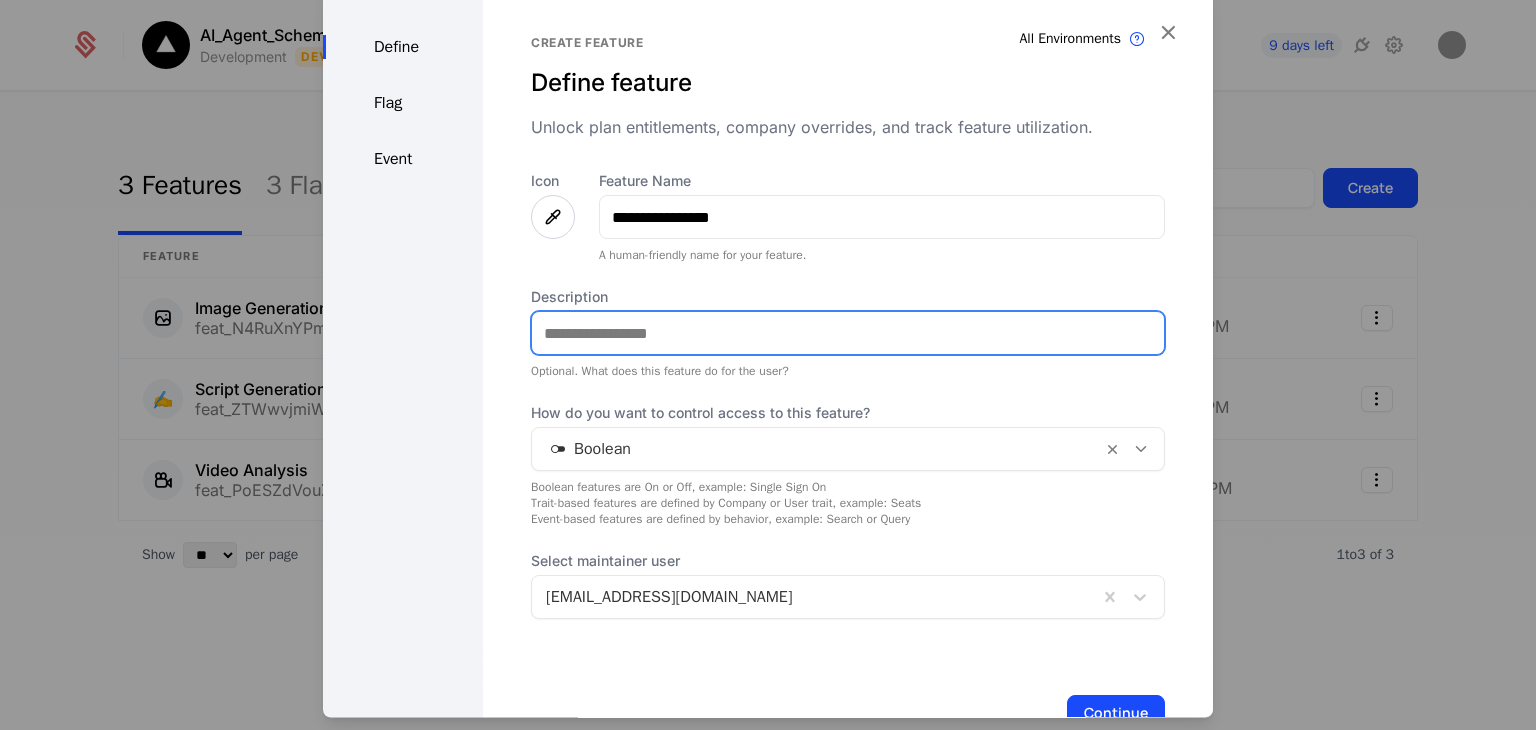 click on "Description" at bounding box center [848, 334] 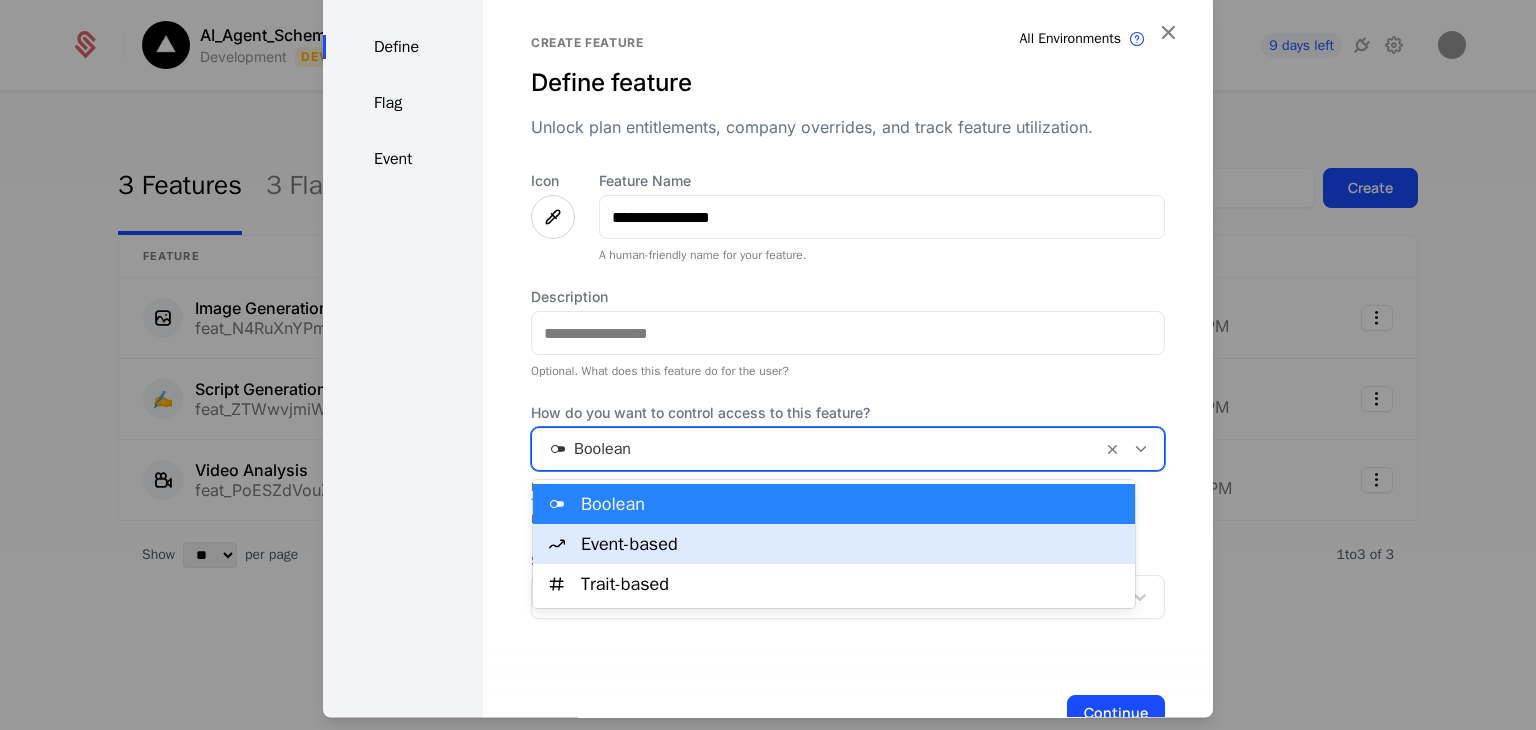 drag, startPoint x: 621, startPoint y: 453, endPoint x: 608, endPoint y: 545, distance: 92.91394 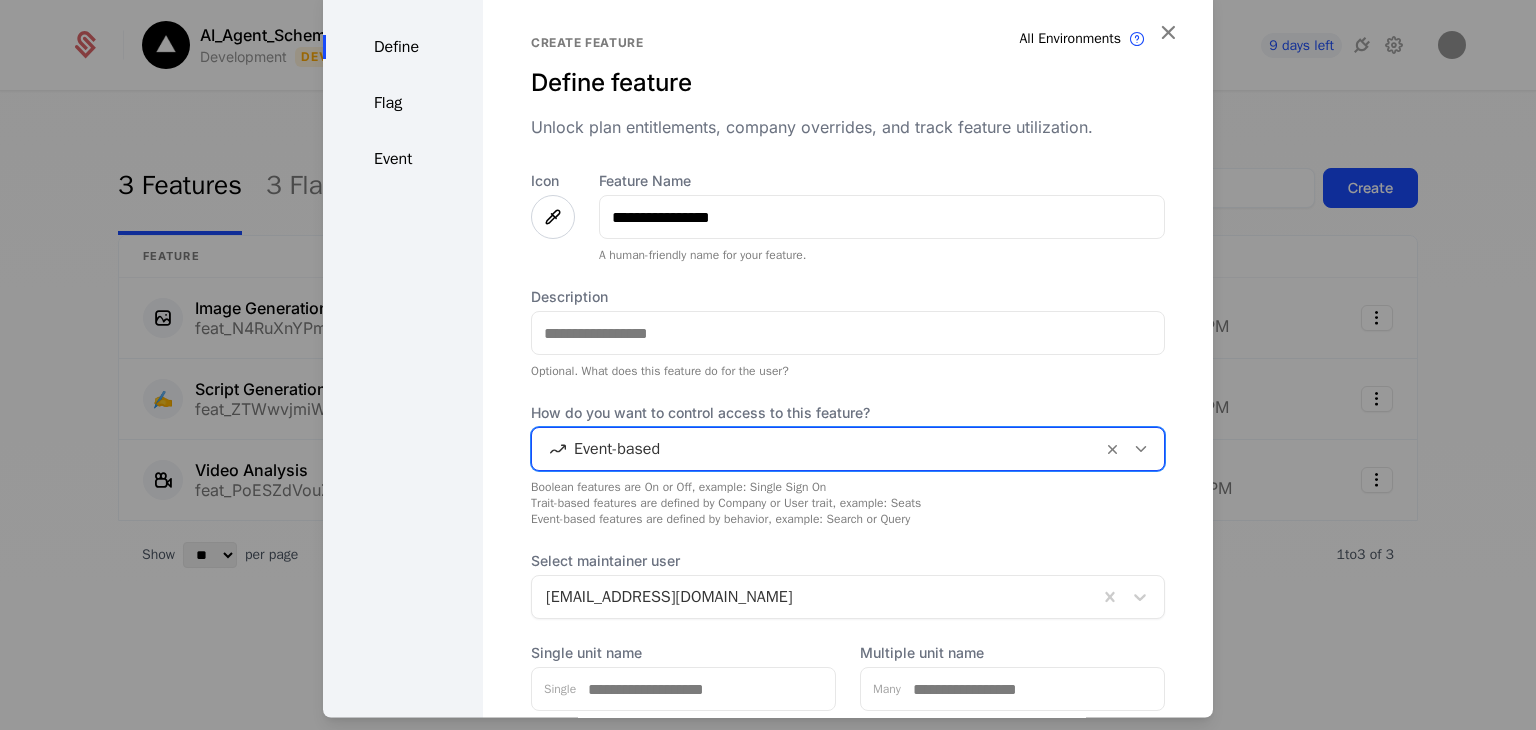 scroll, scrollTop: 154, scrollLeft: 0, axis: vertical 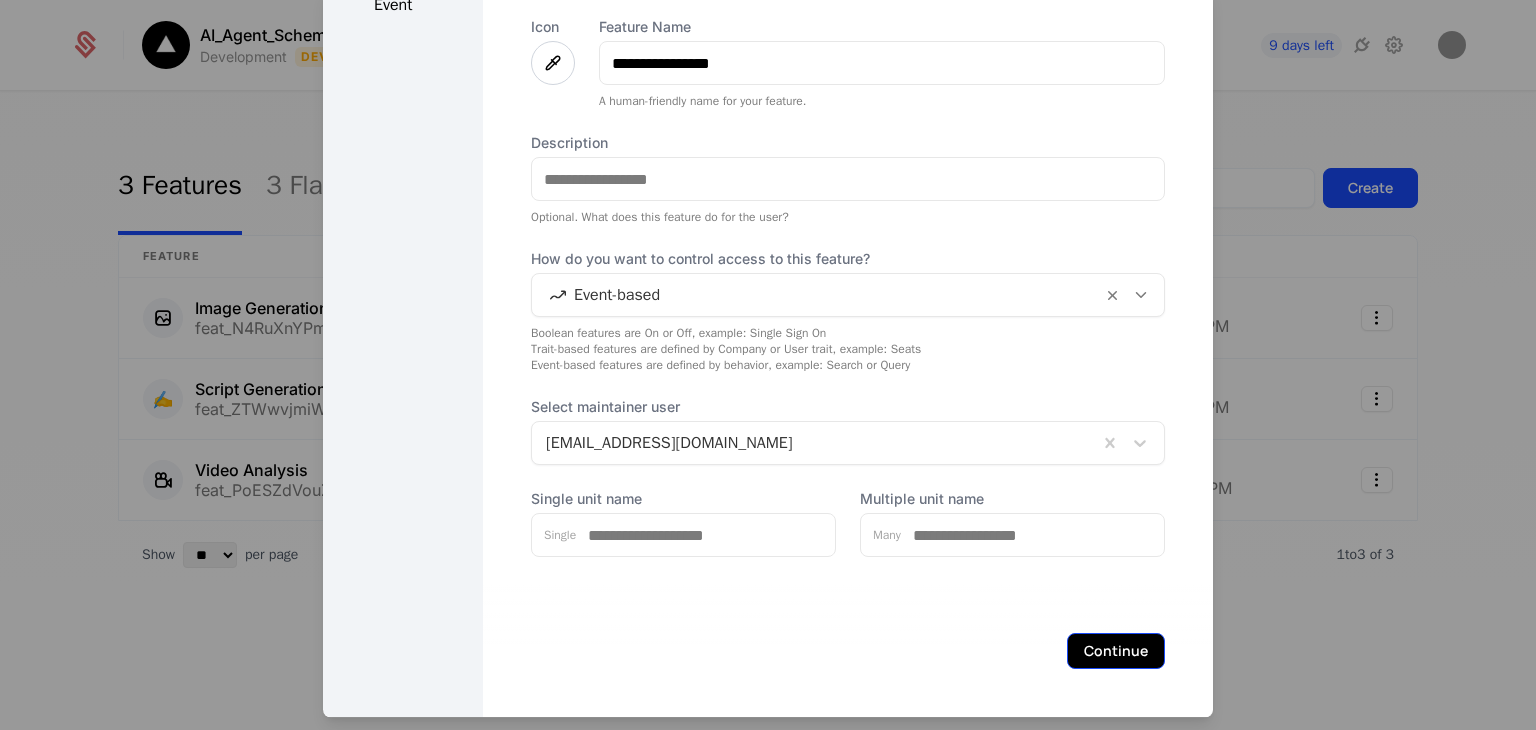 click on "Continue" at bounding box center [1116, 652] 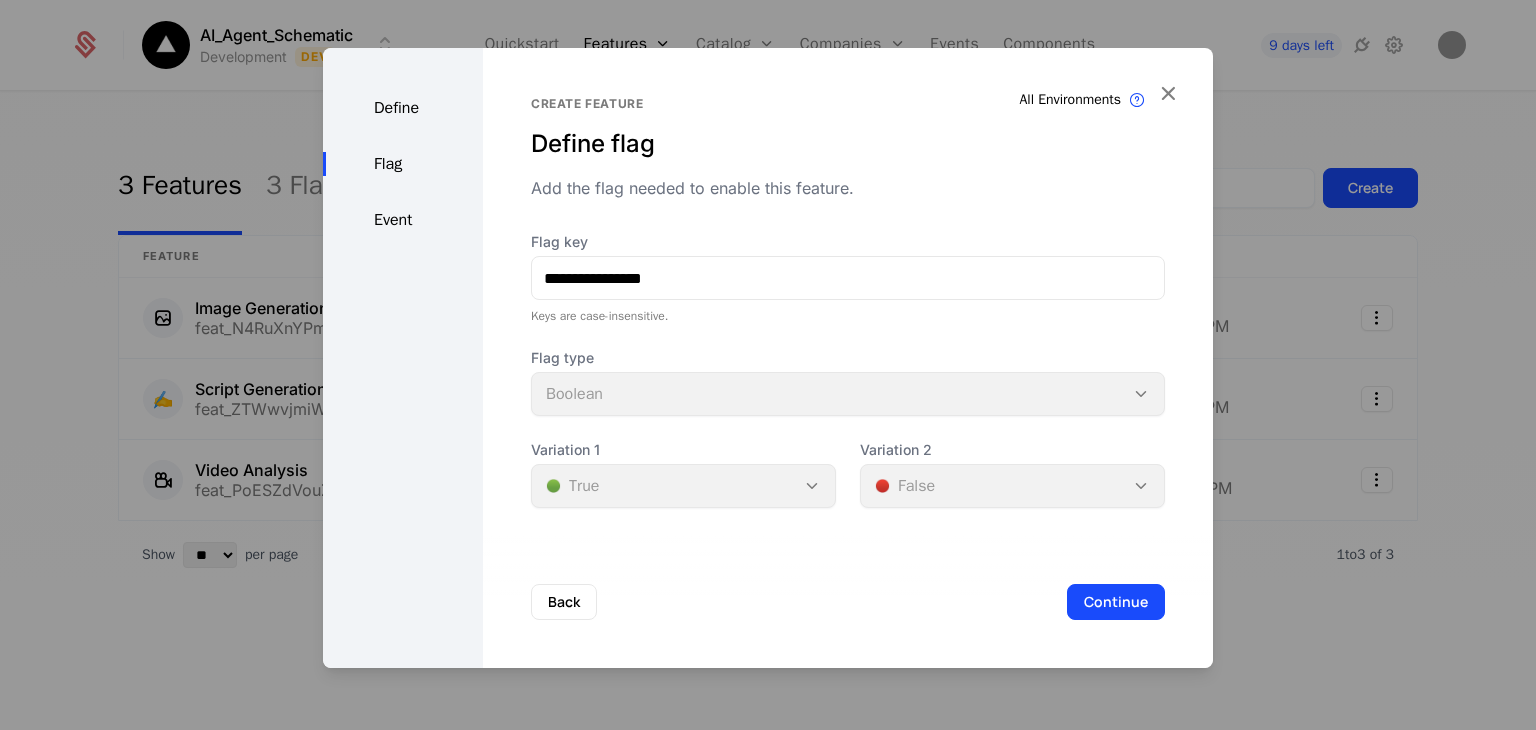 type 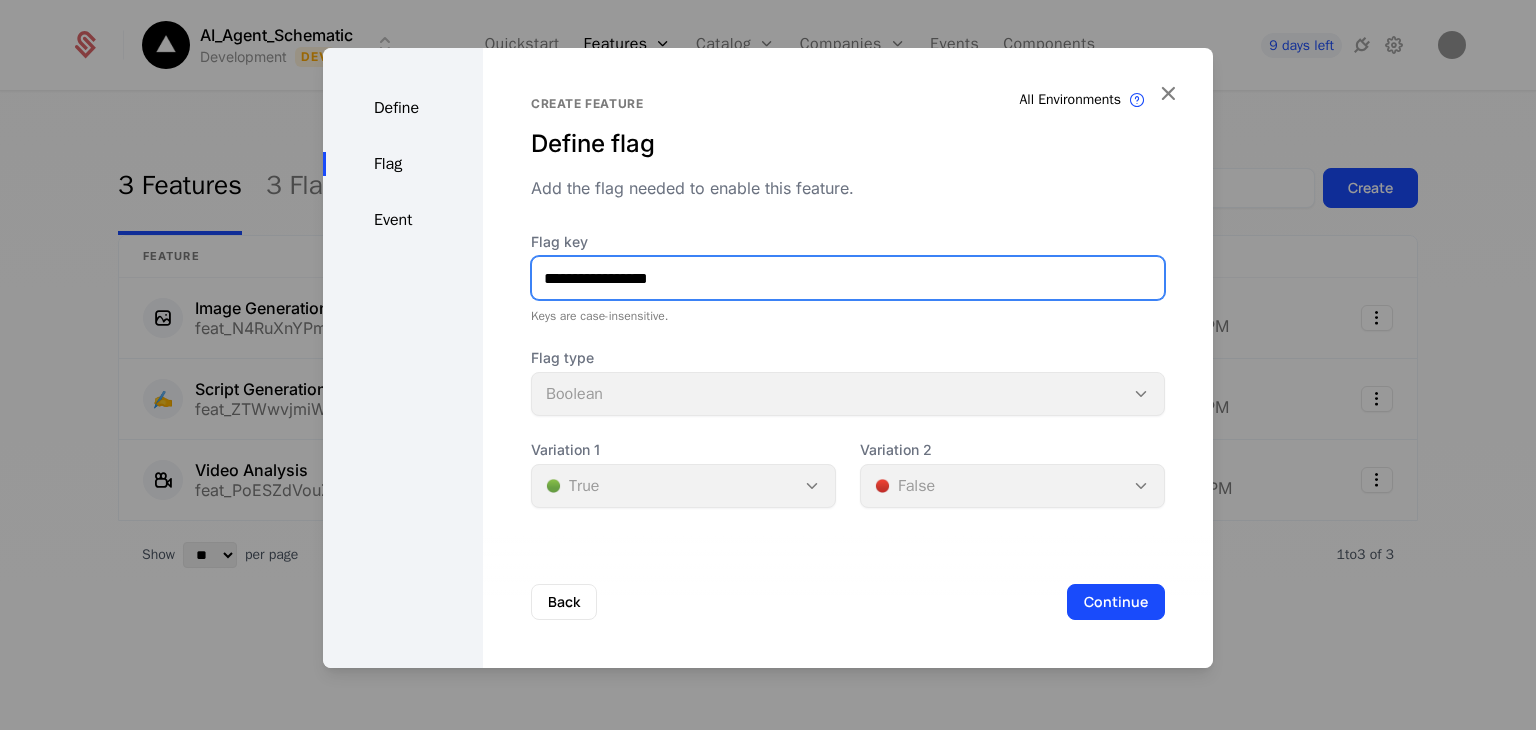 click on "**********" at bounding box center (848, 278) 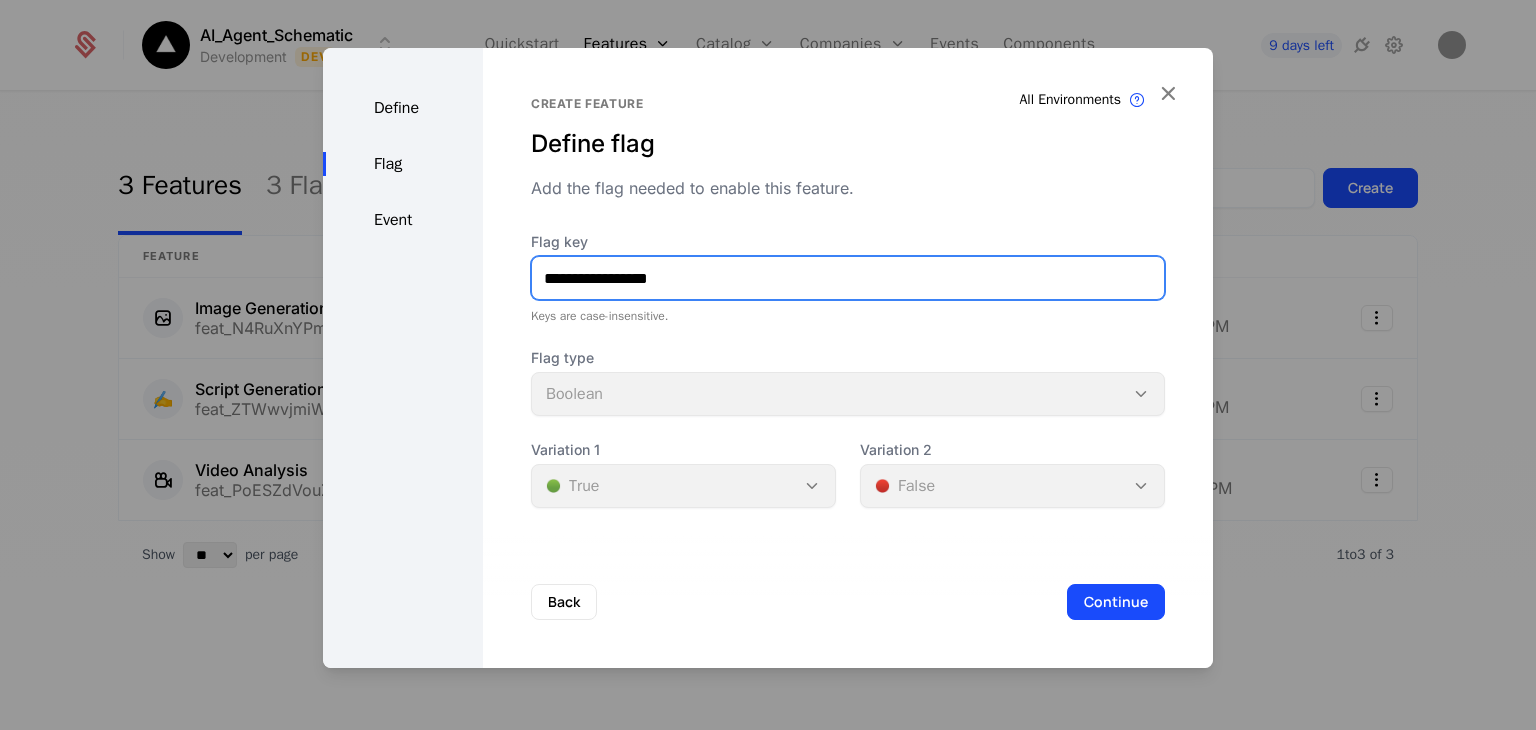 type on "**********" 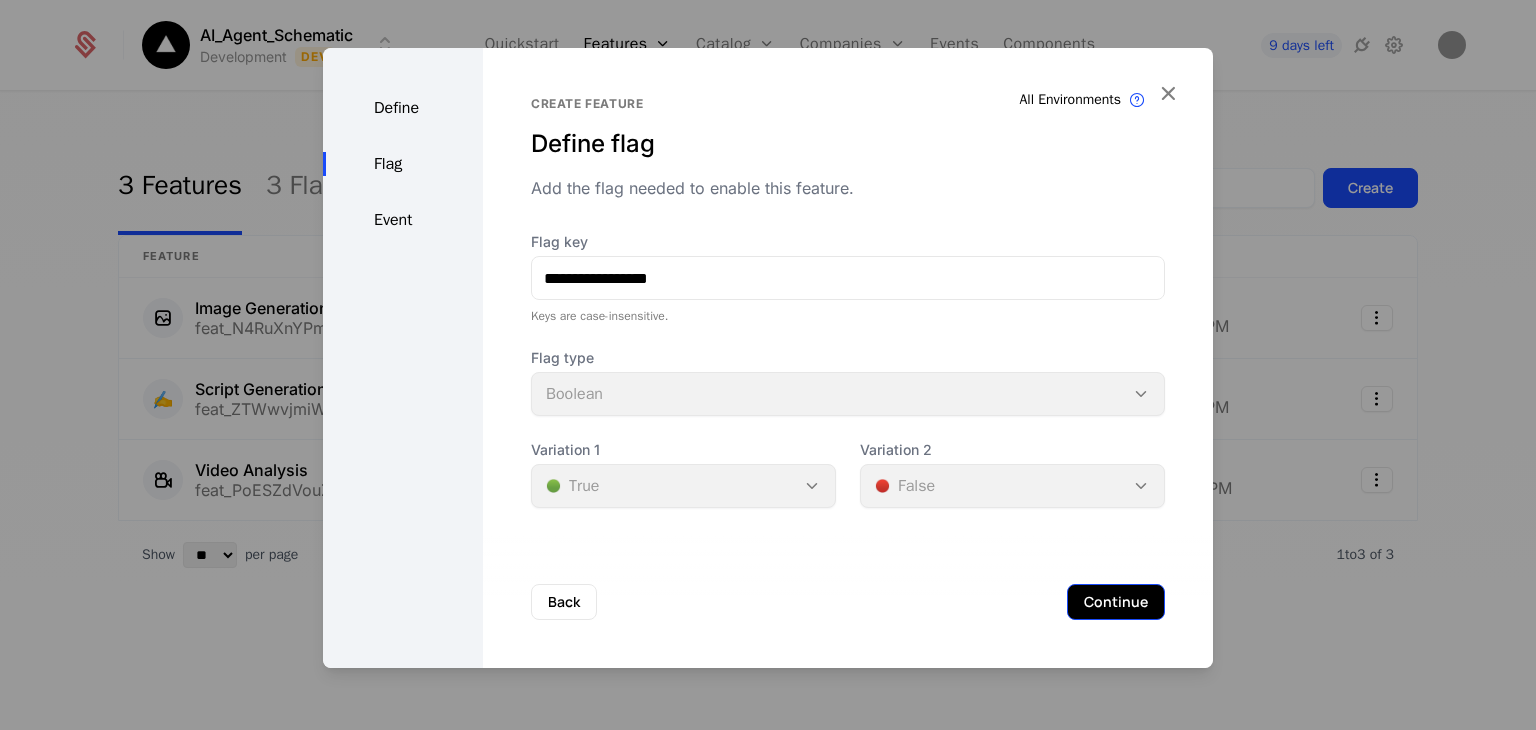 click on "Continue" at bounding box center [1116, 602] 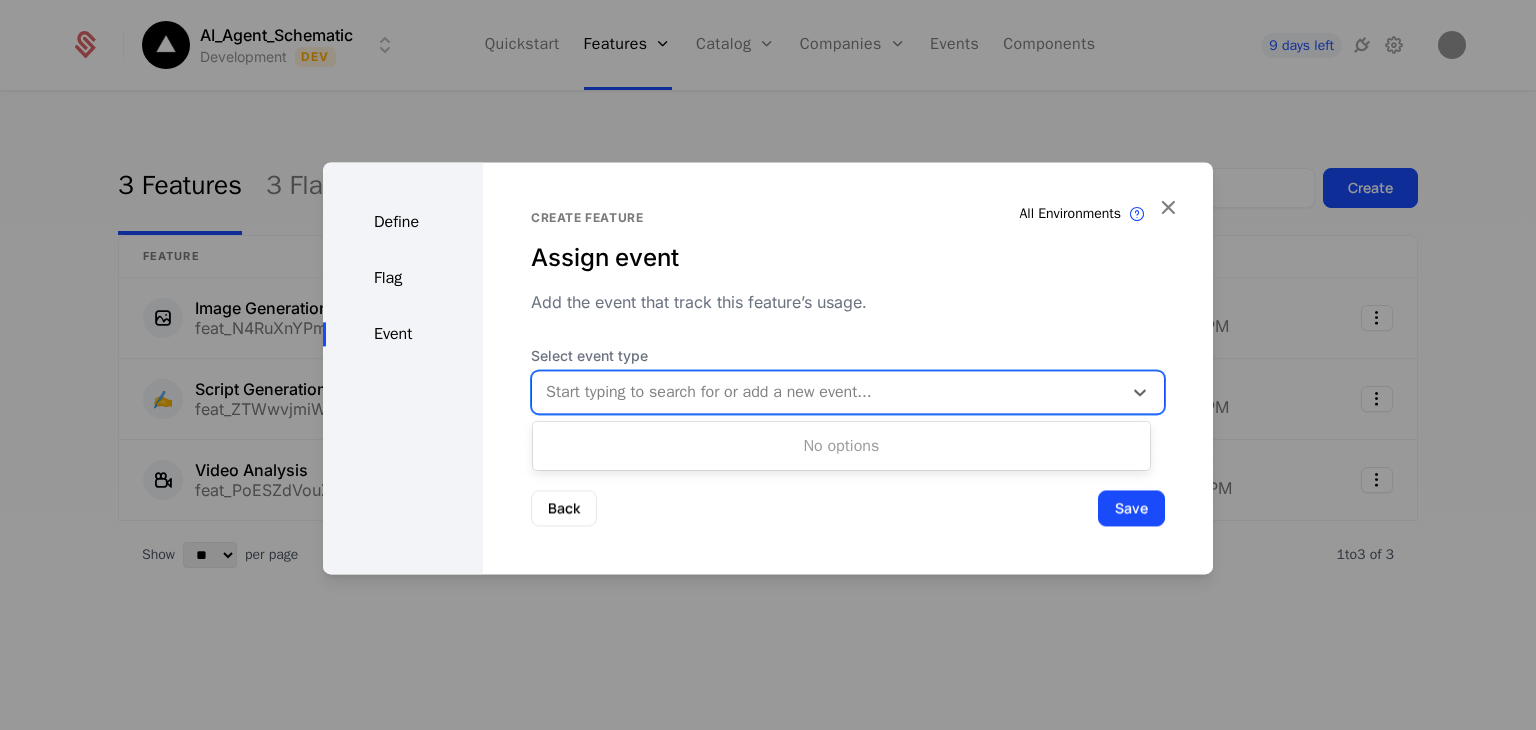 click at bounding box center [827, 392] 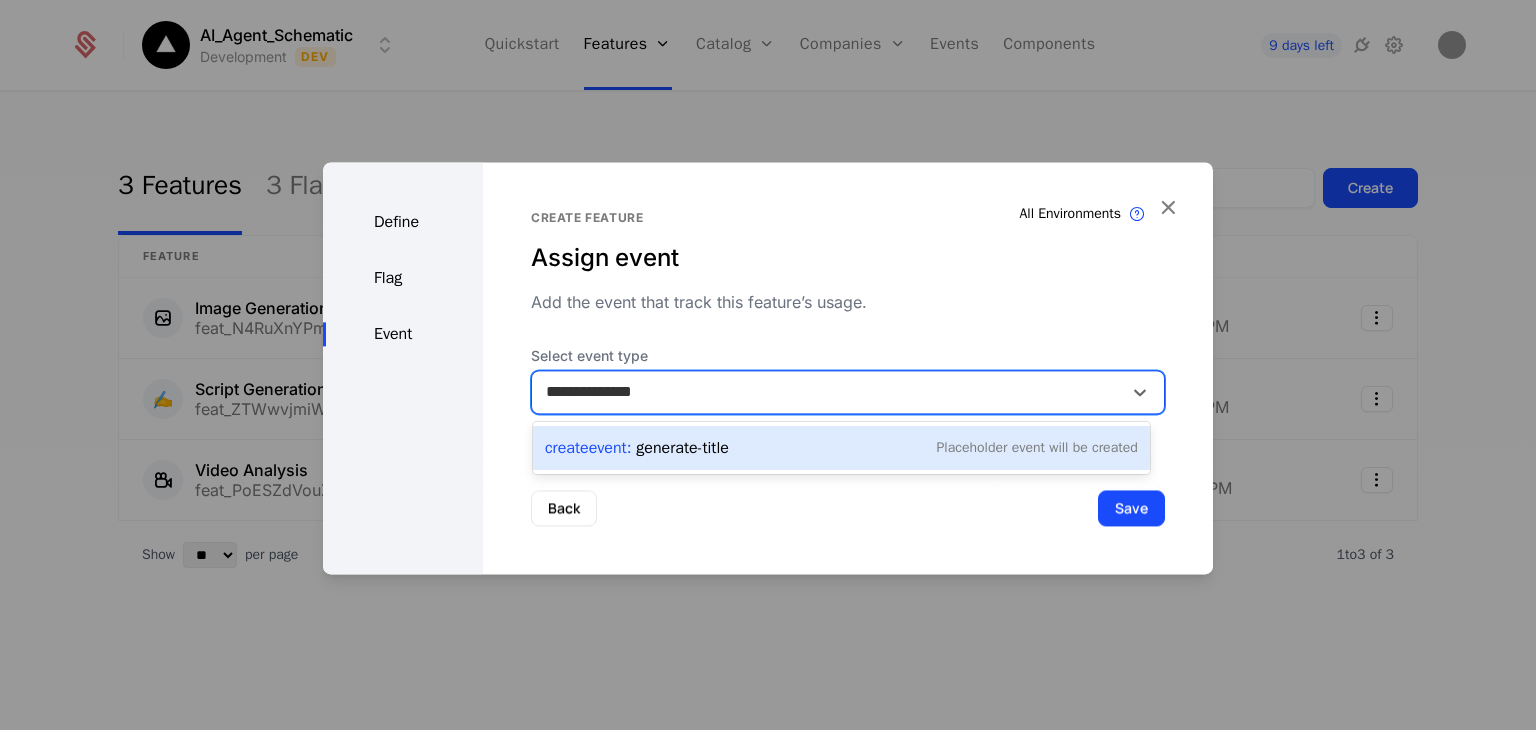 click on "Create  Event :   generate-title" at bounding box center [637, 448] 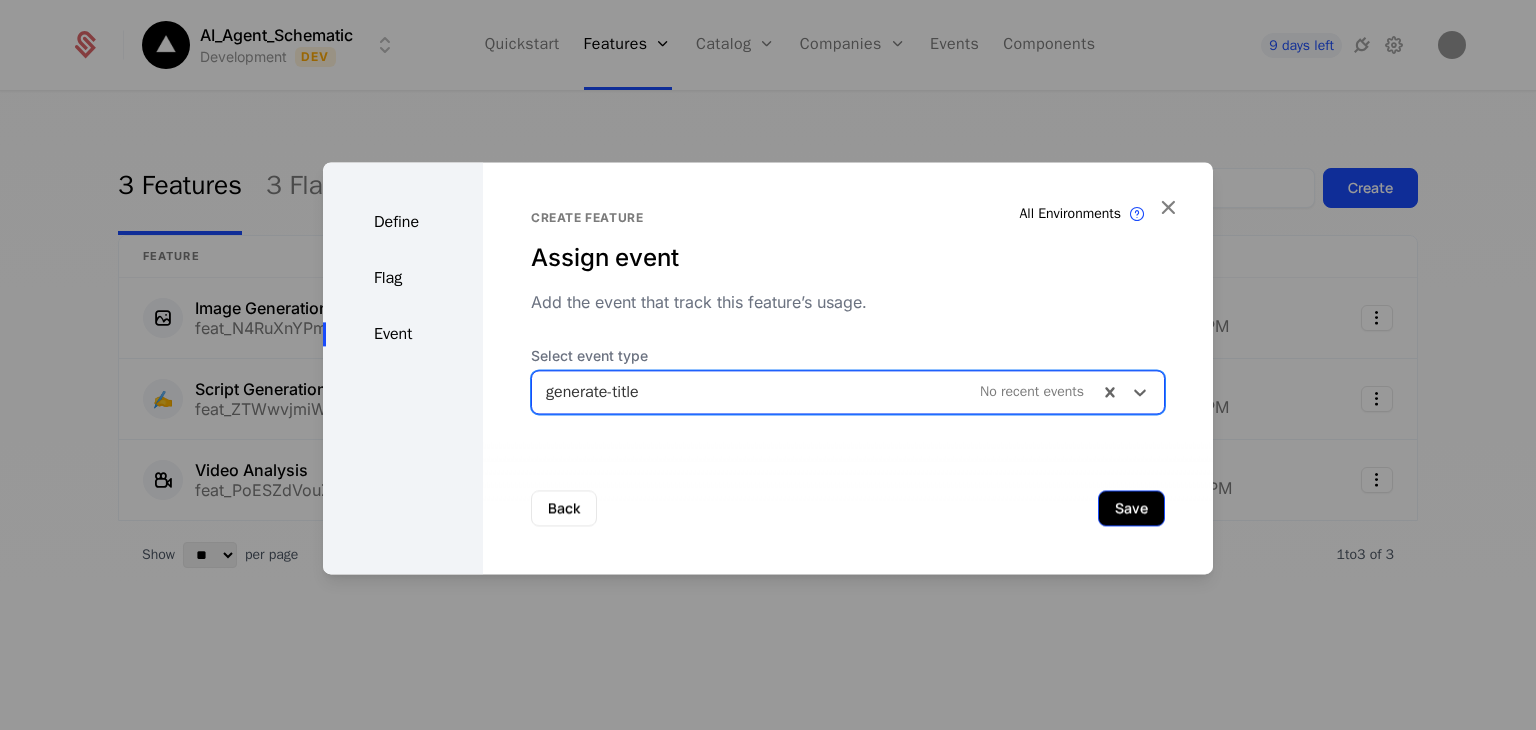 click on "Save" at bounding box center (1131, 508) 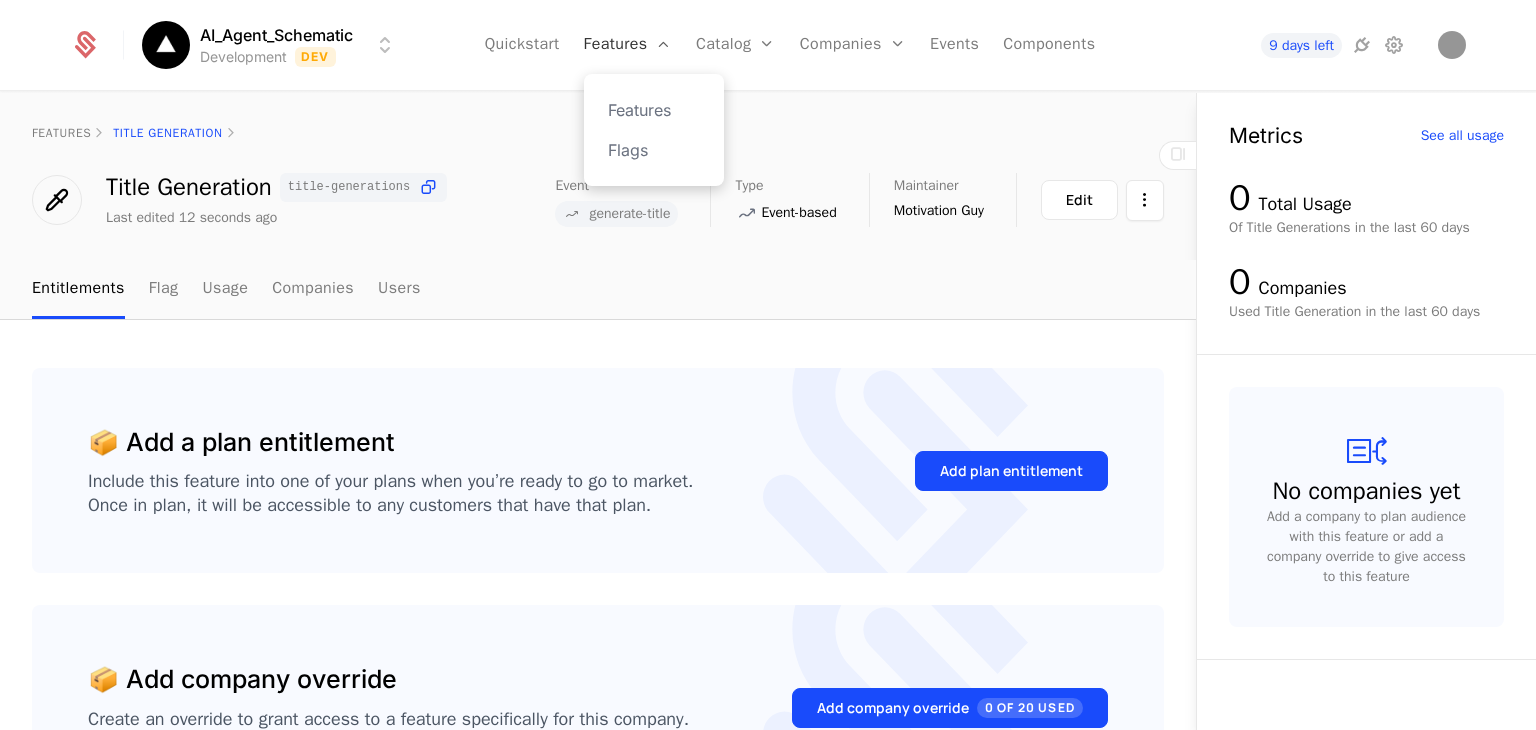click on "Features" at bounding box center (628, 45) 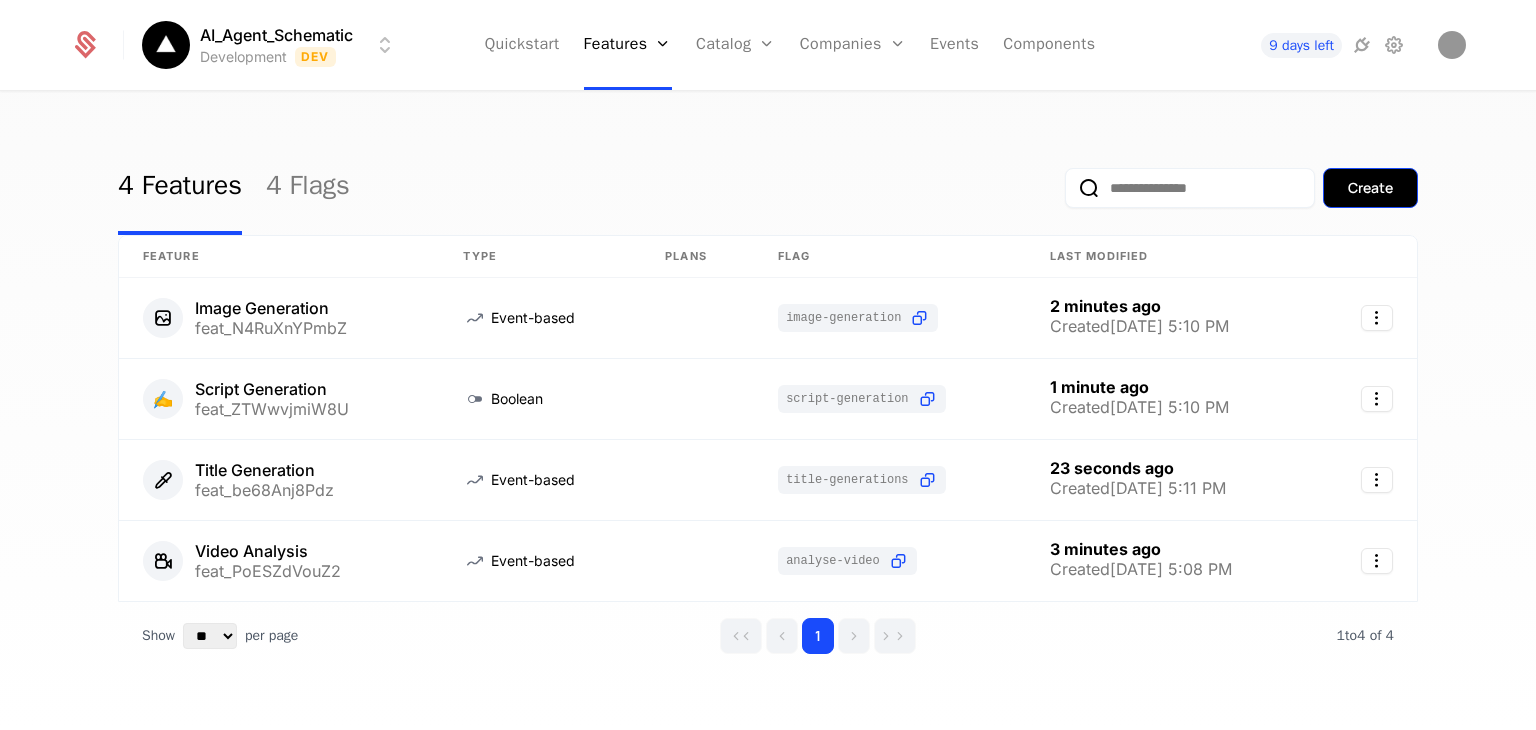 click on "Create" at bounding box center [1370, 188] 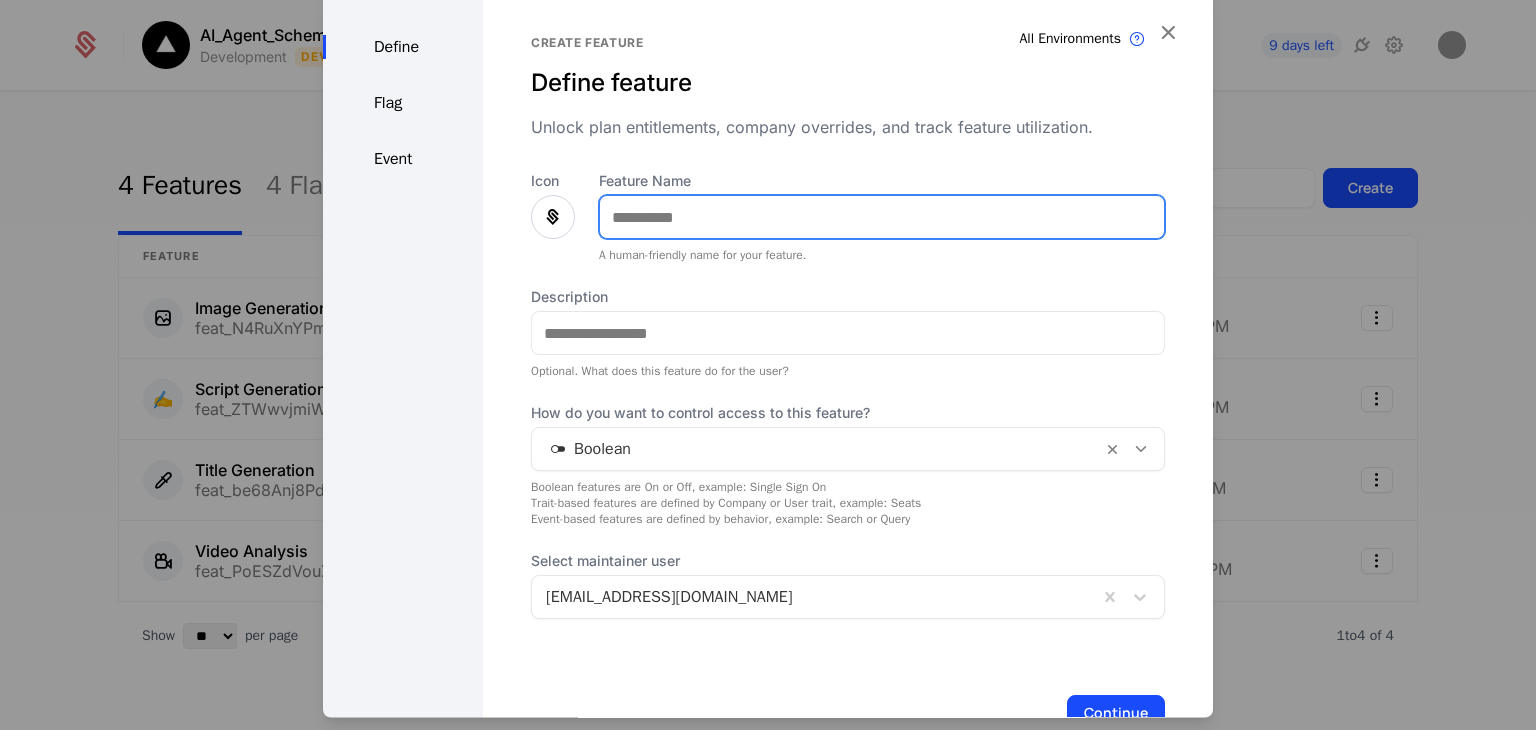 click on "Feature Name" at bounding box center (882, 218) 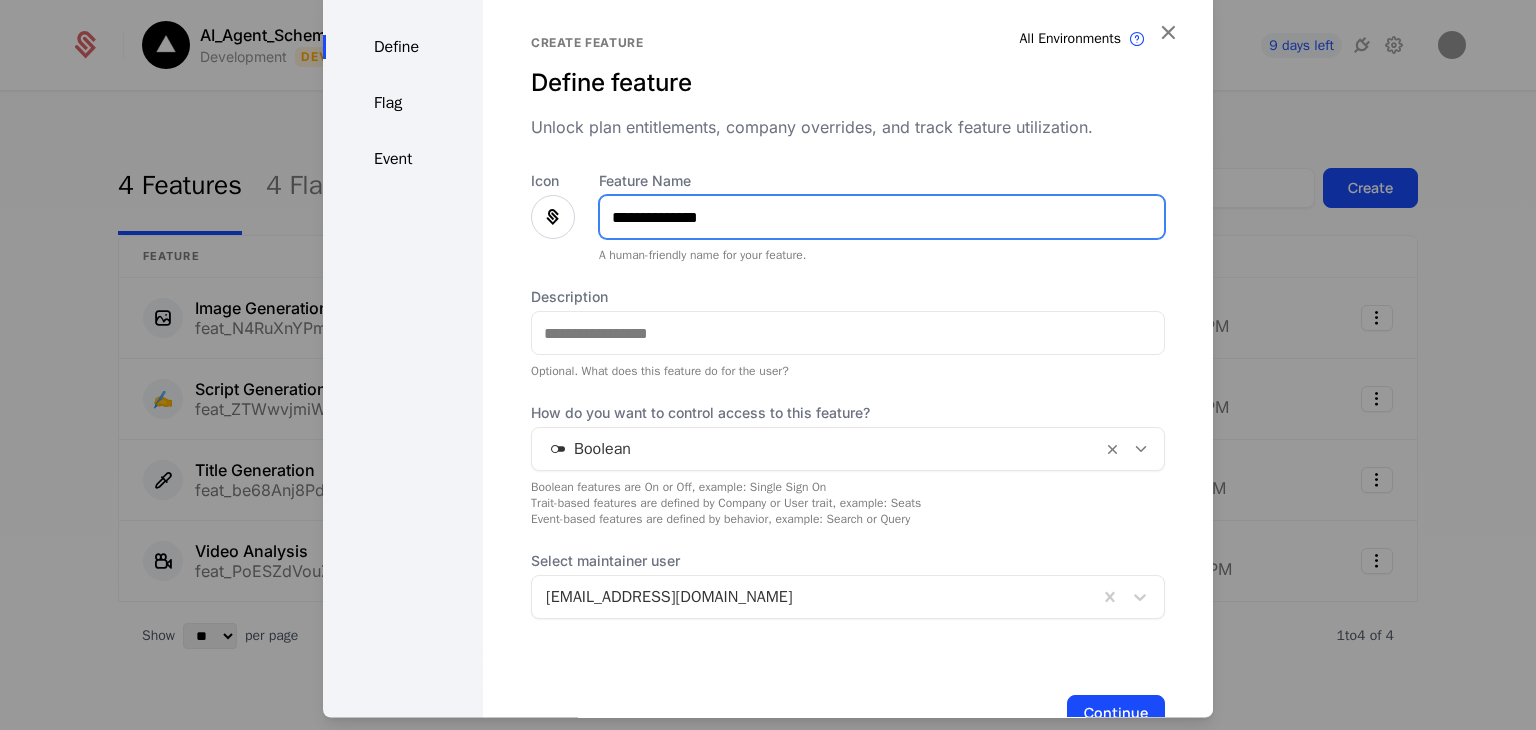 type on "**********" 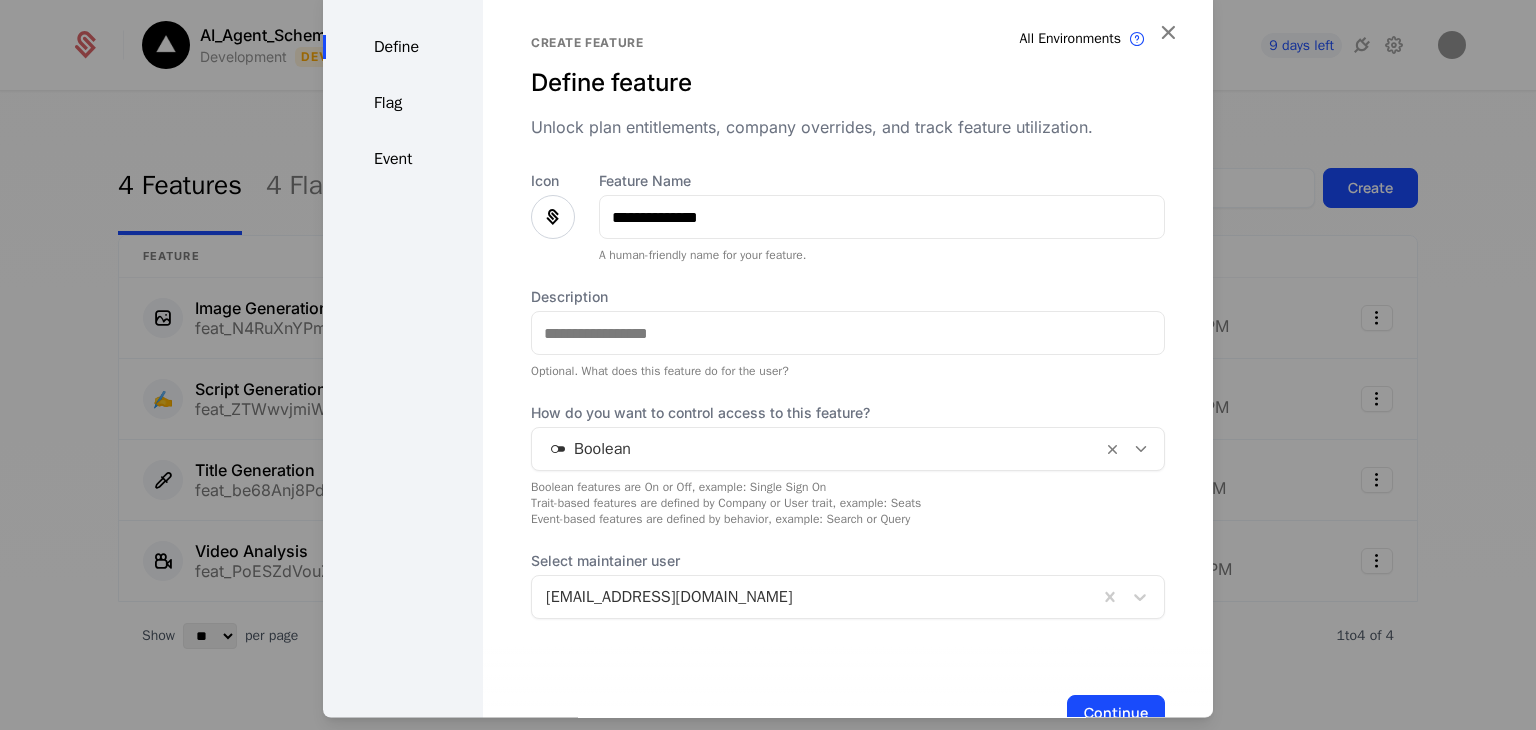 click at bounding box center (553, 218) 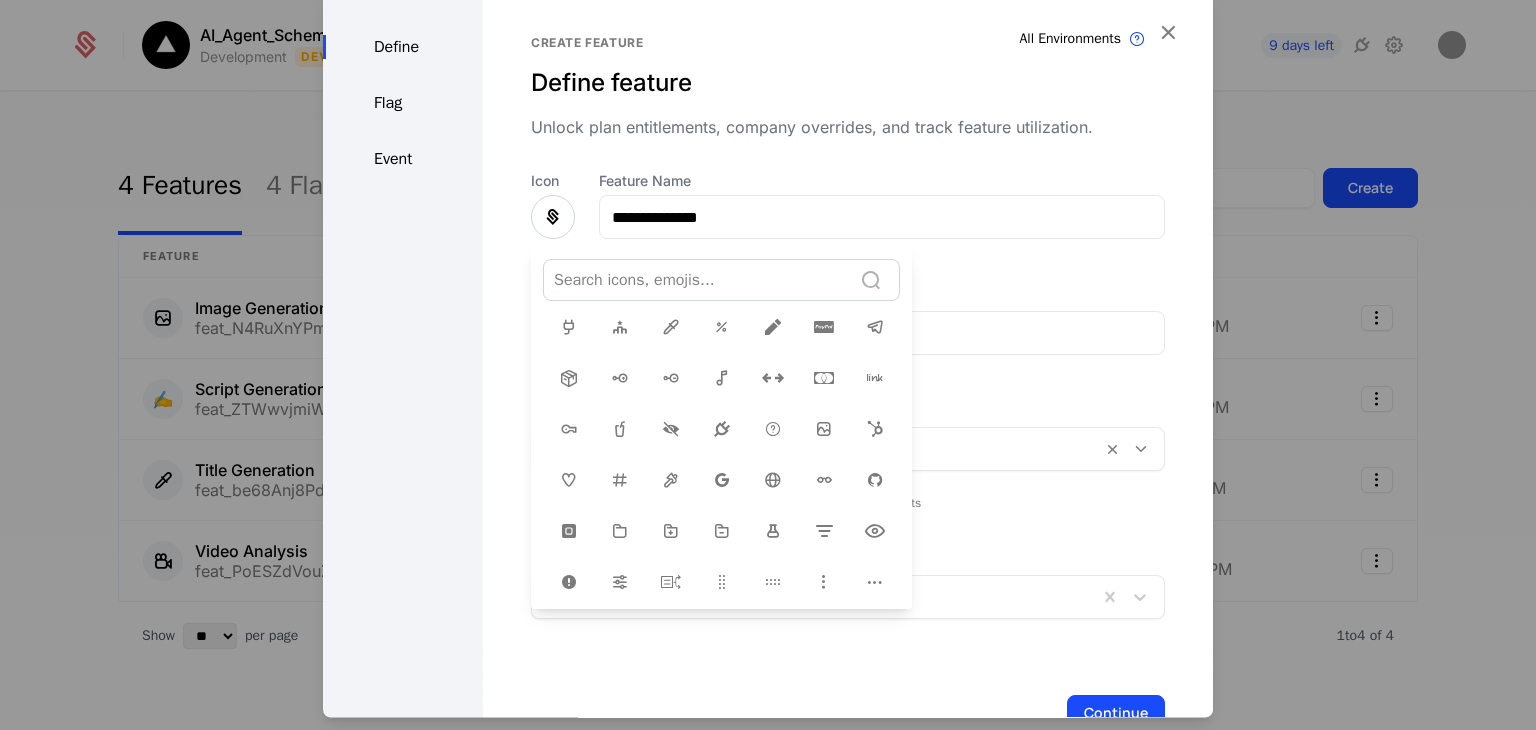 scroll, scrollTop: 342, scrollLeft: 0, axis: vertical 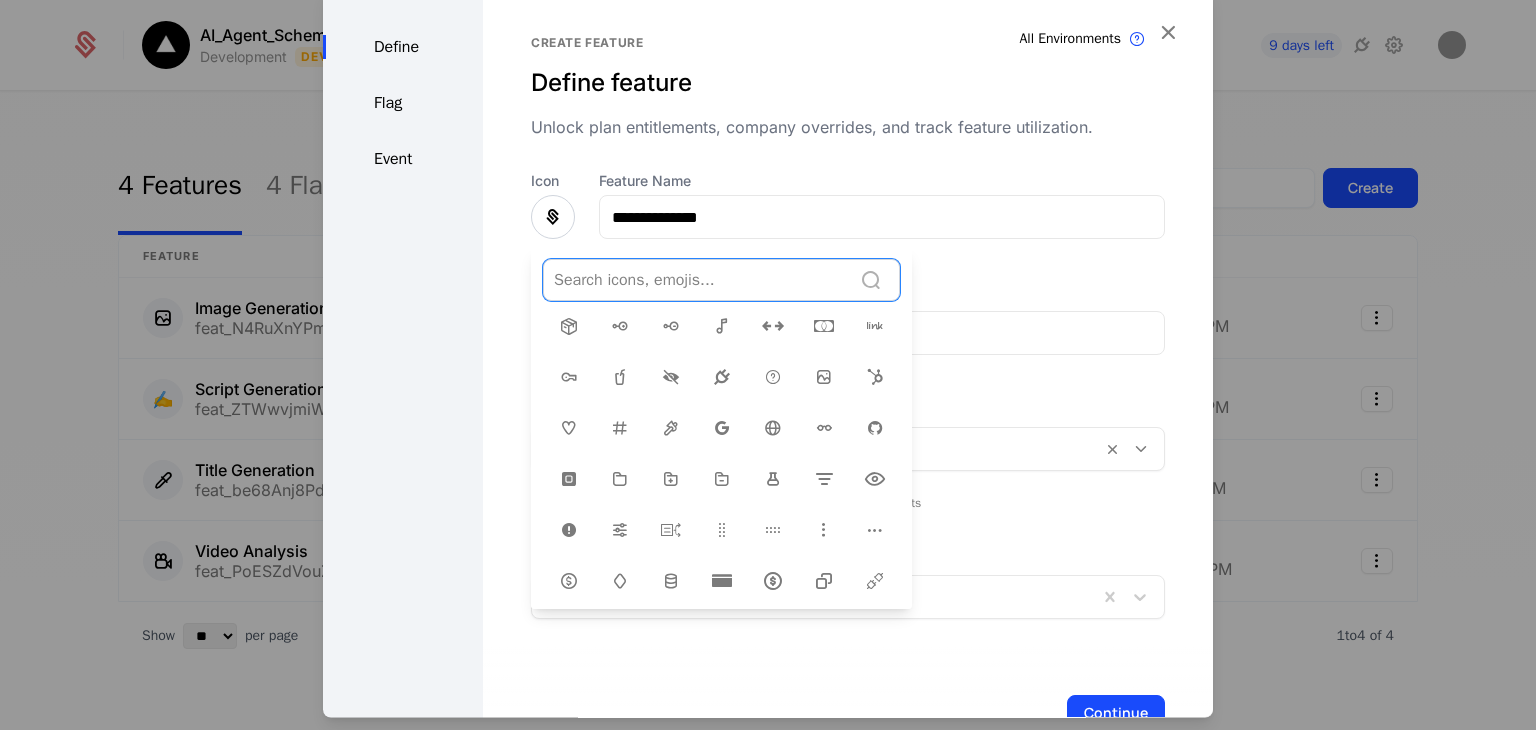 click at bounding box center [722, 429] 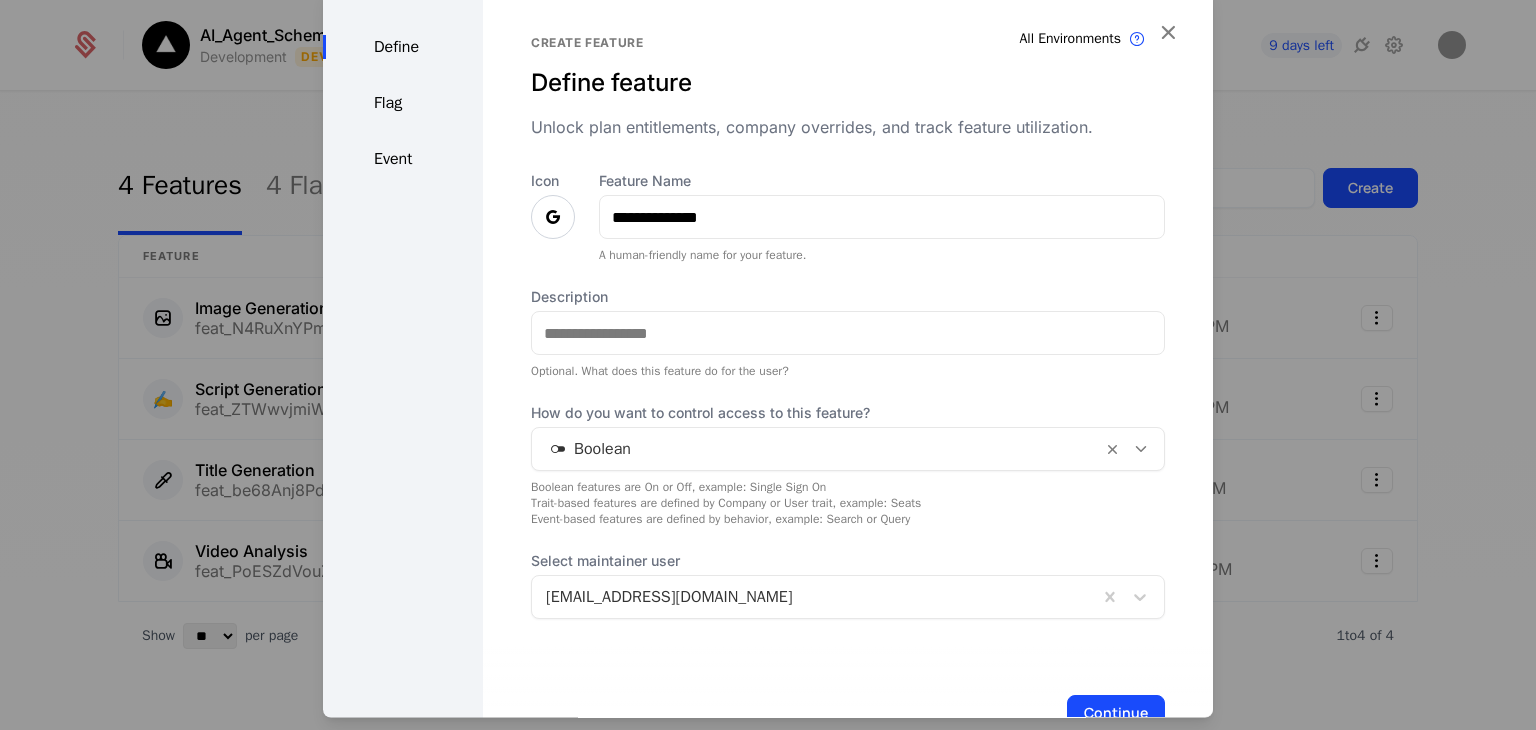 click at bounding box center [553, 218] 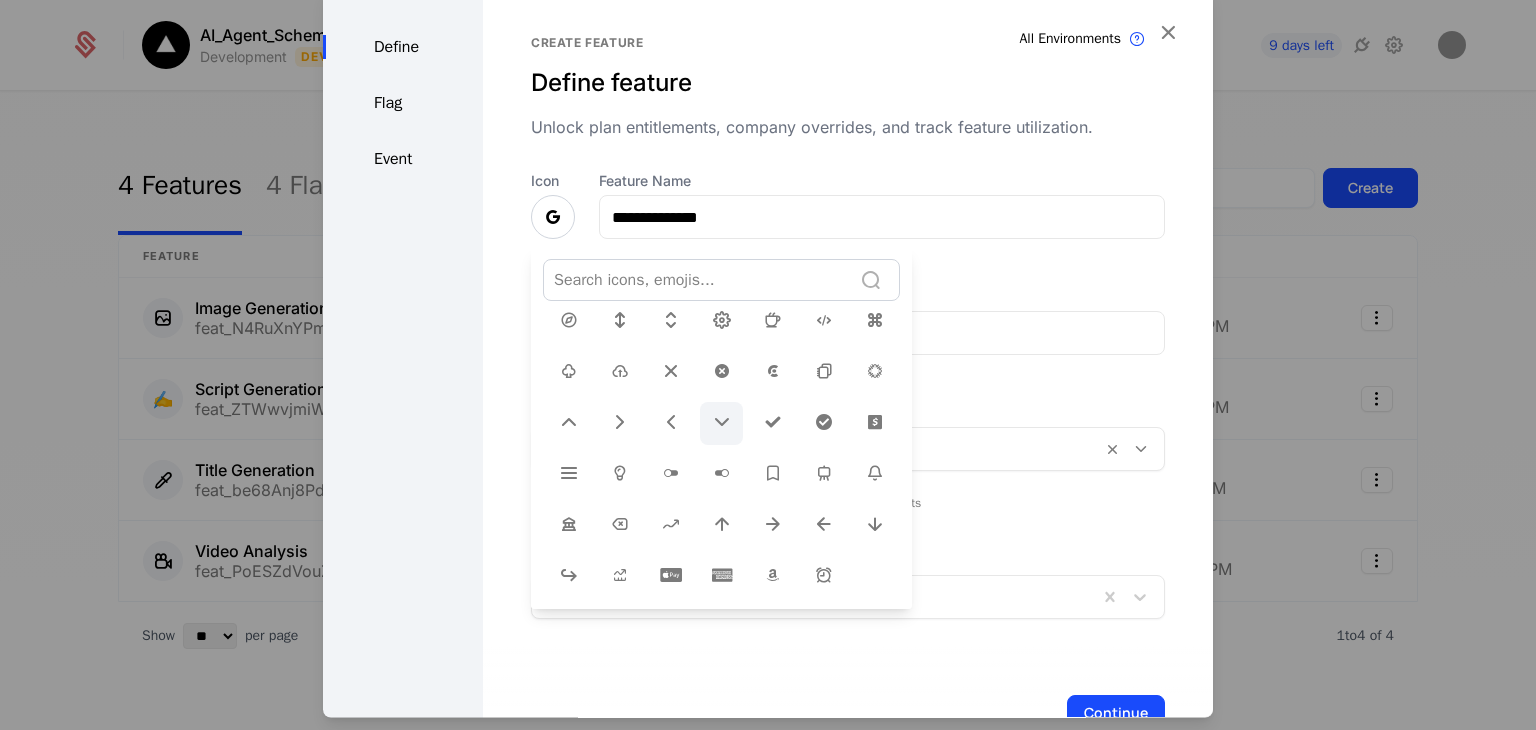 scroll, scrollTop: 655, scrollLeft: 0, axis: vertical 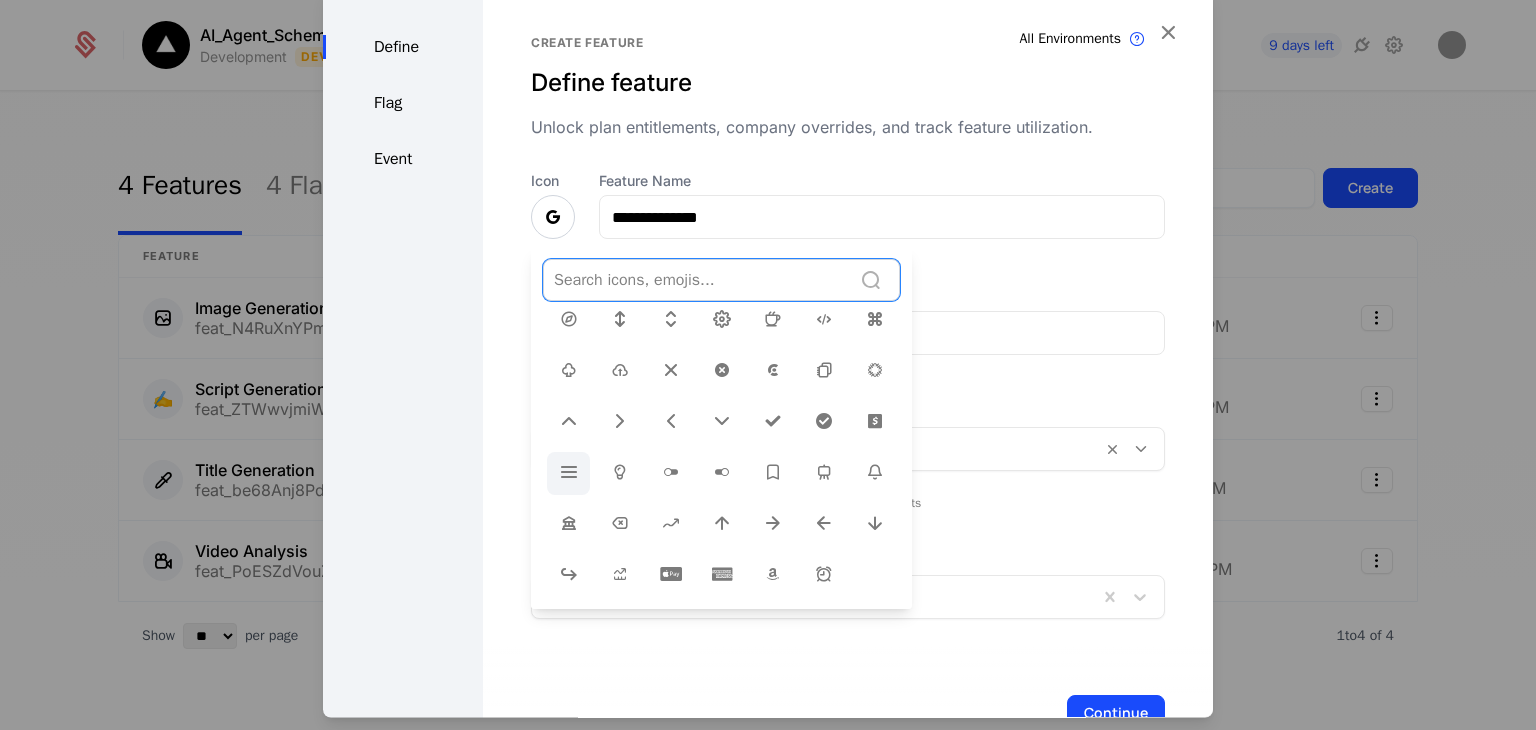 click at bounding box center (569, 473) 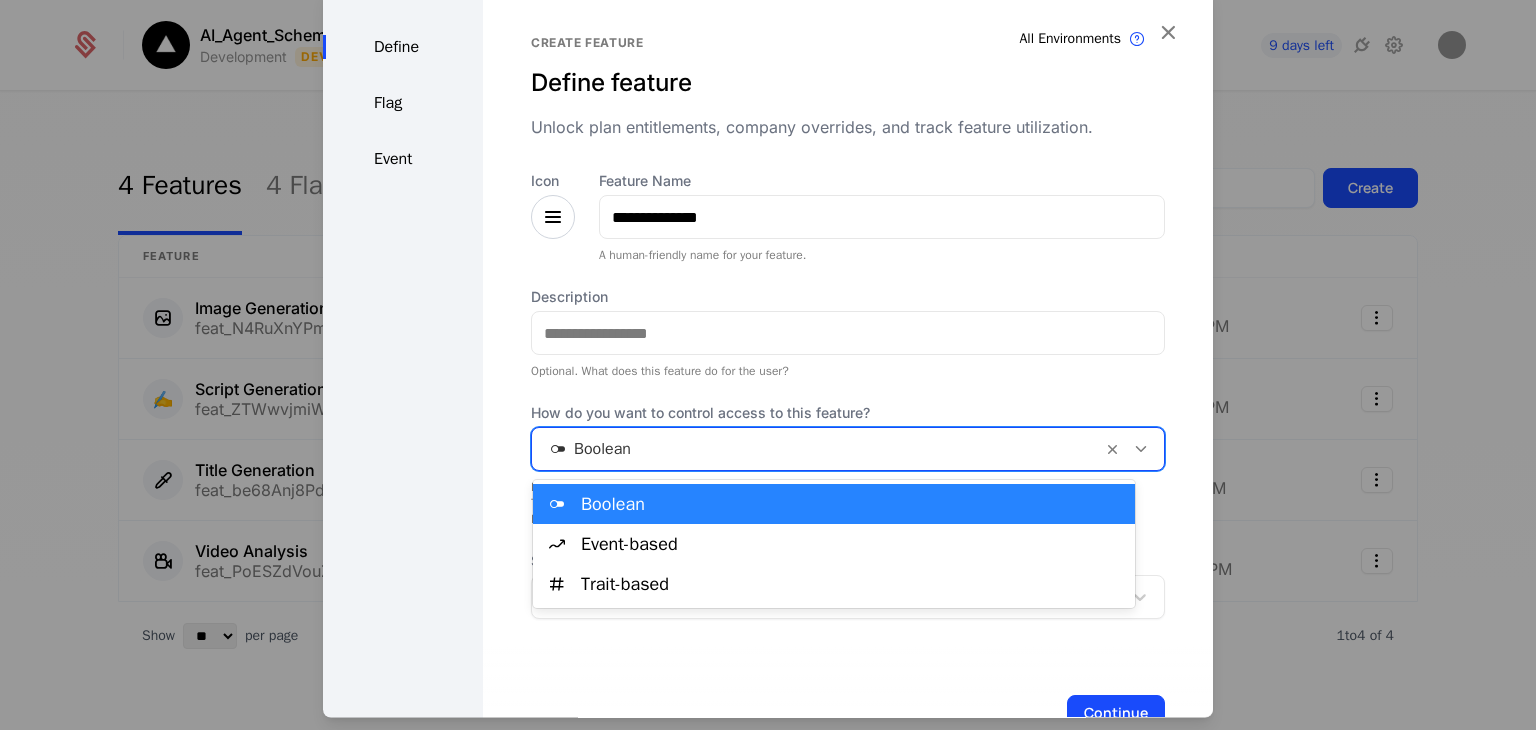 drag, startPoint x: 658, startPoint y: 438, endPoint x: 623, endPoint y: 536, distance: 104.062485 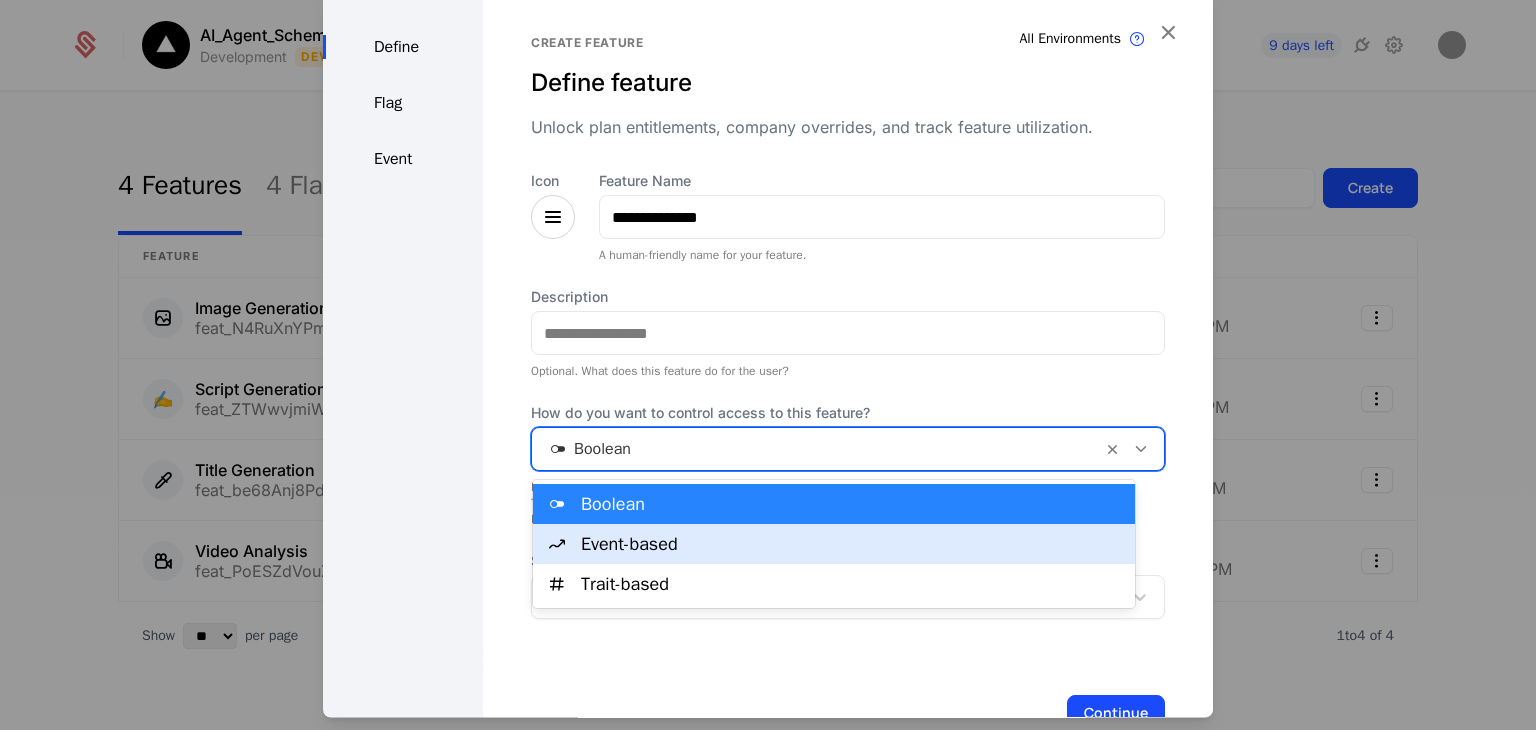 click on "Event-based" at bounding box center (852, 544) 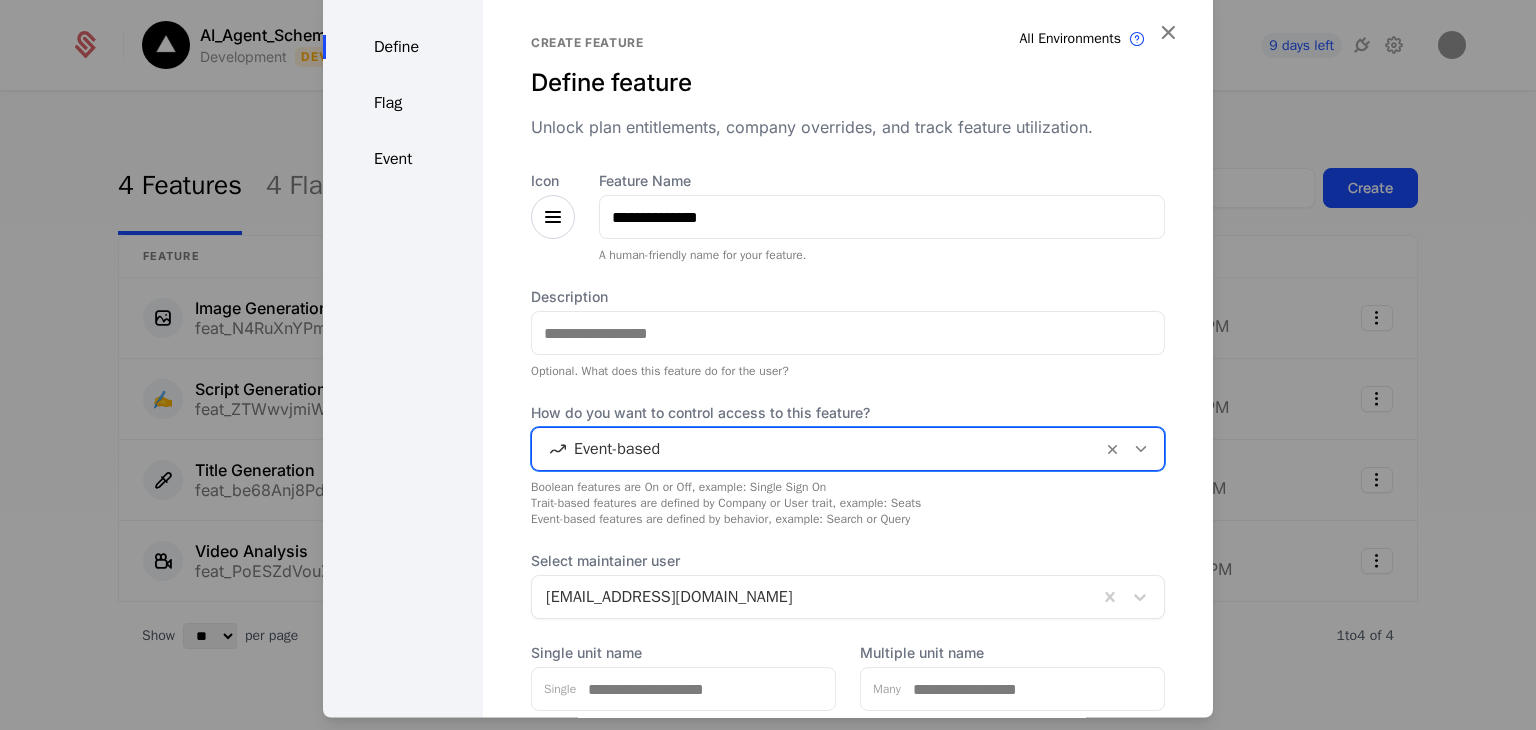 scroll, scrollTop: 154, scrollLeft: 0, axis: vertical 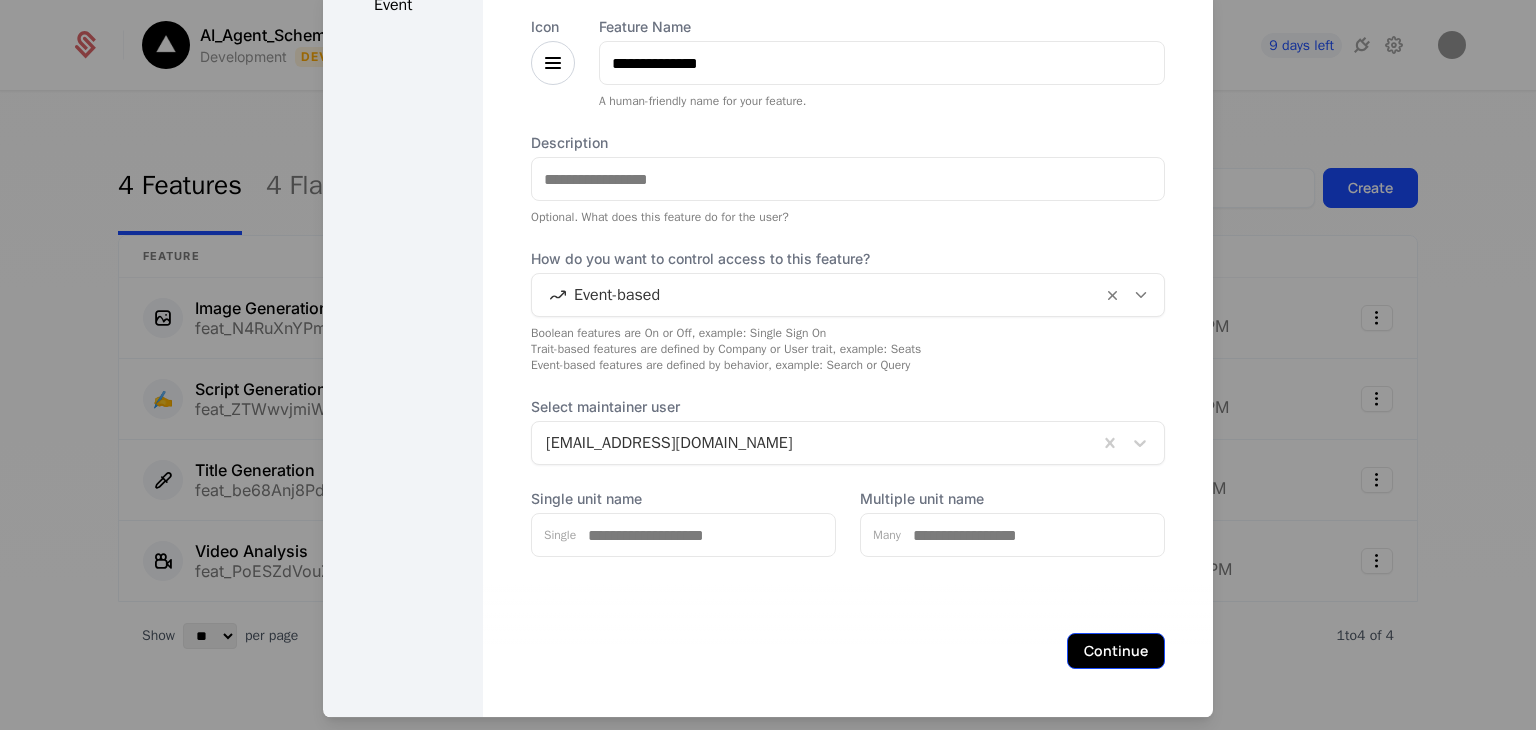 click on "Continue" at bounding box center (1116, 652) 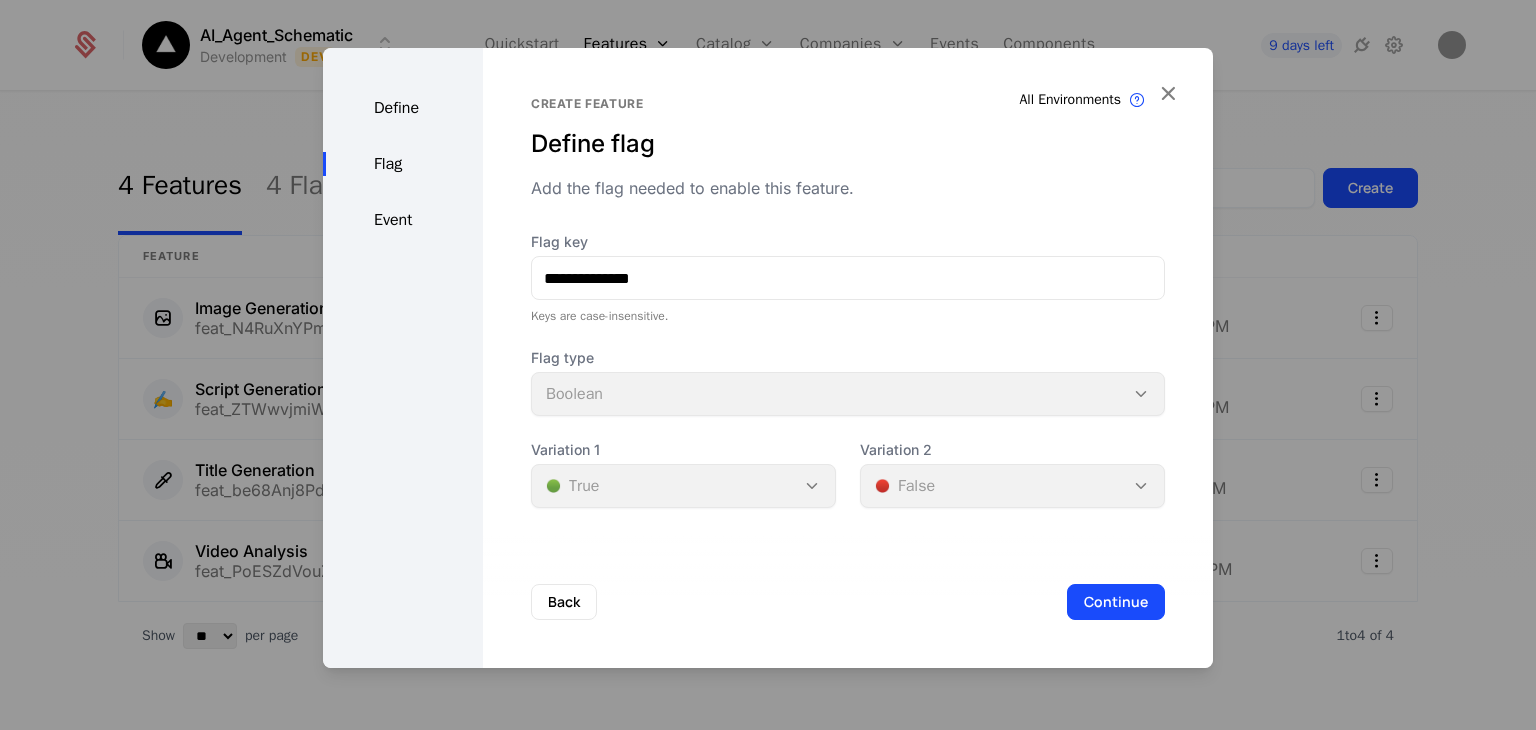 type 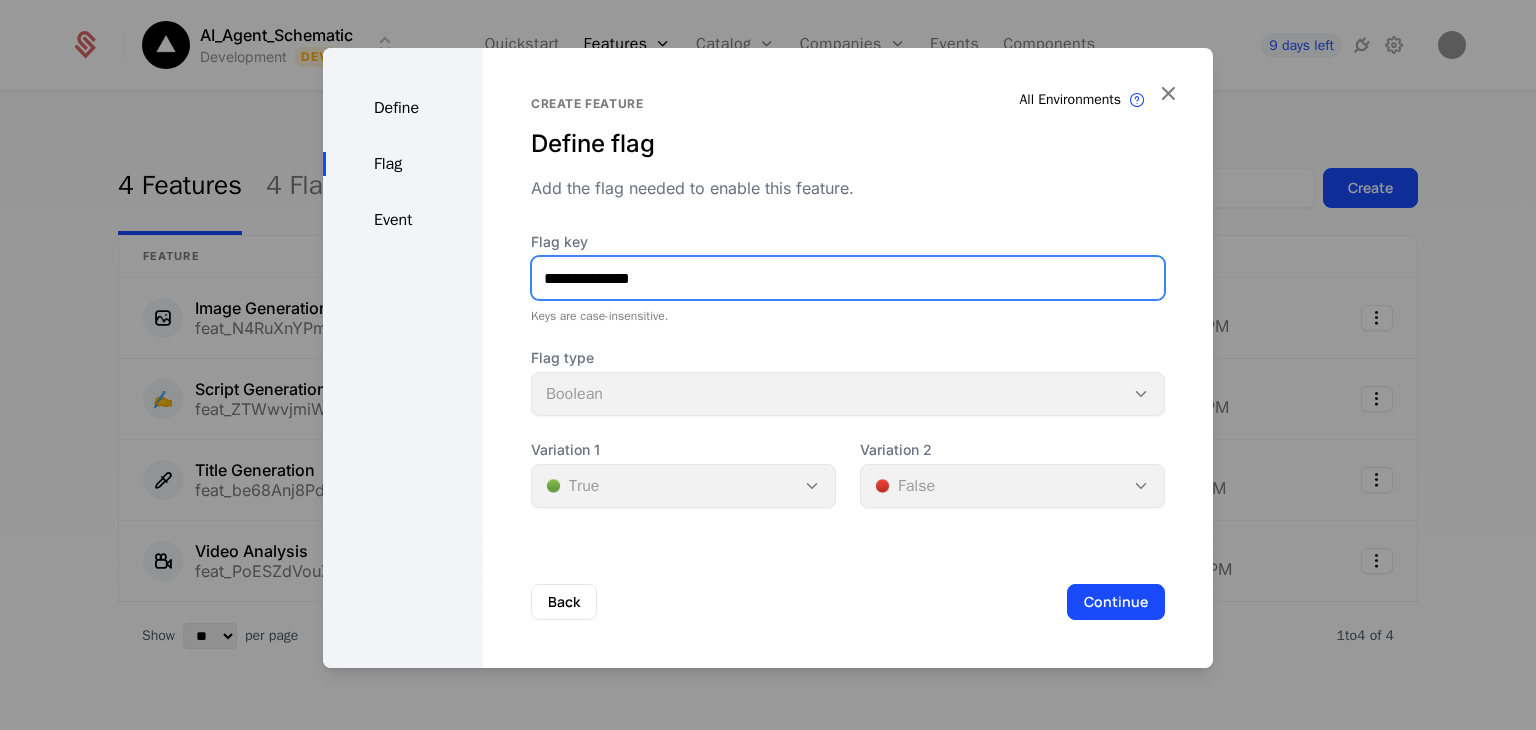 click on "**********" at bounding box center [848, 278] 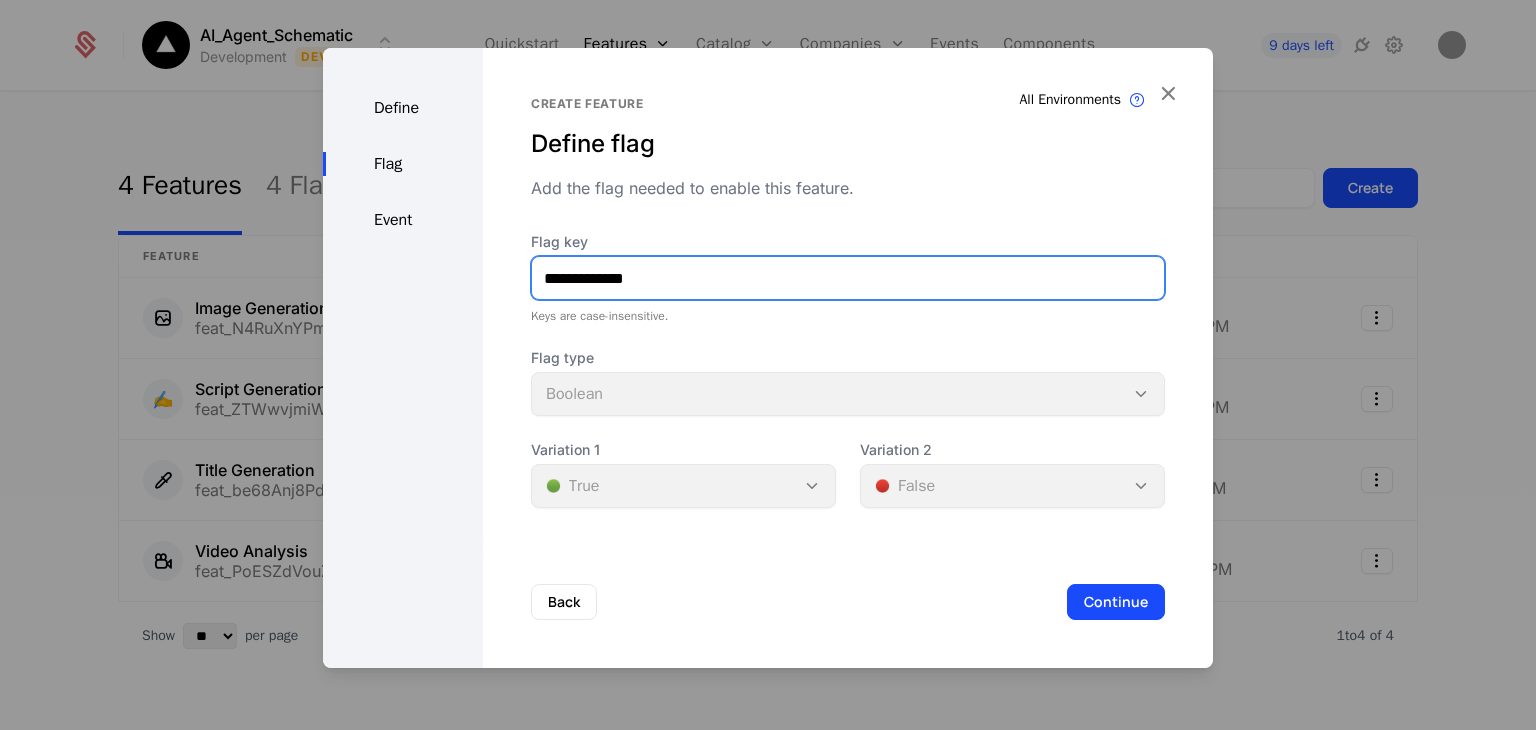 type on "**********" 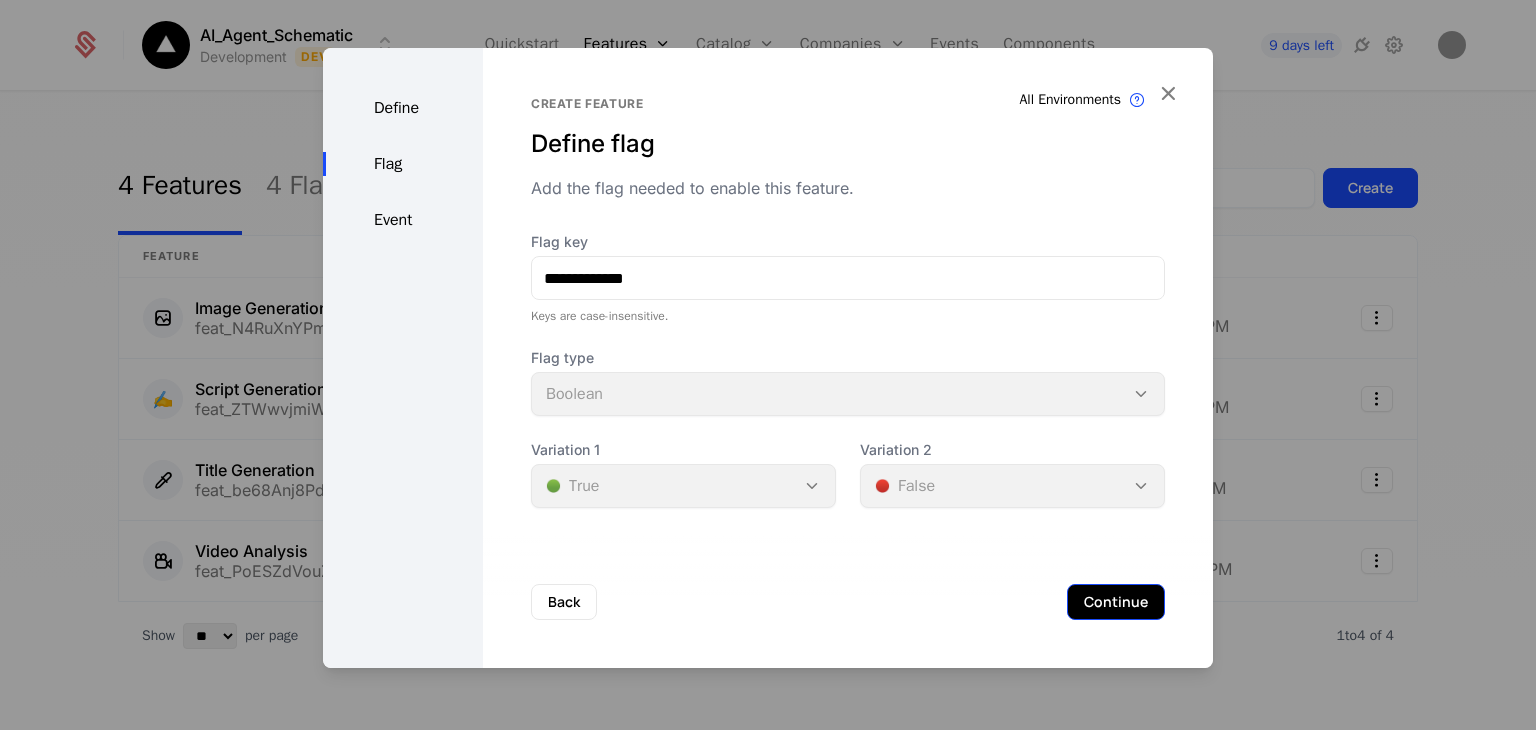 click on "Continue" at bounding box center [1116, 602] 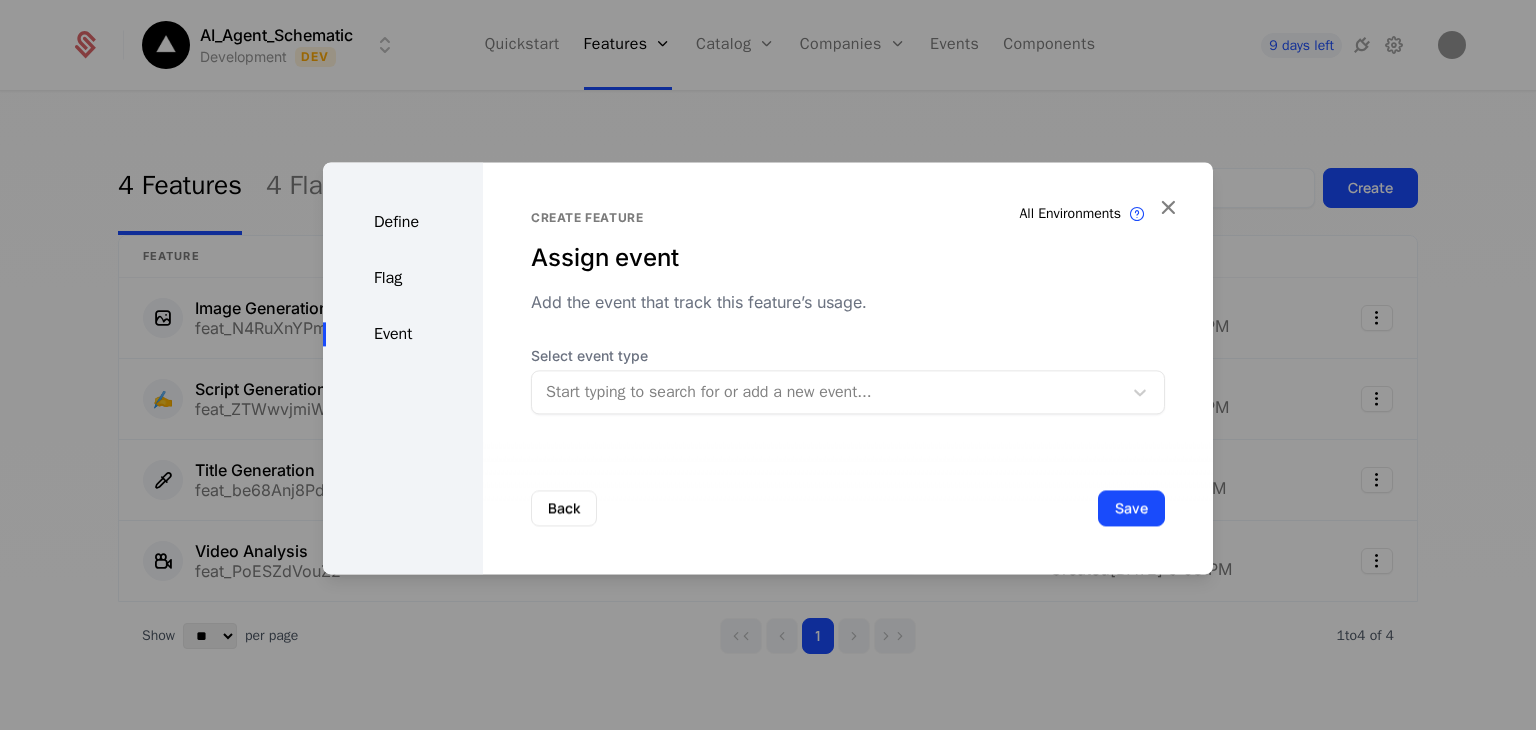 click at bounding box center (827, 392) 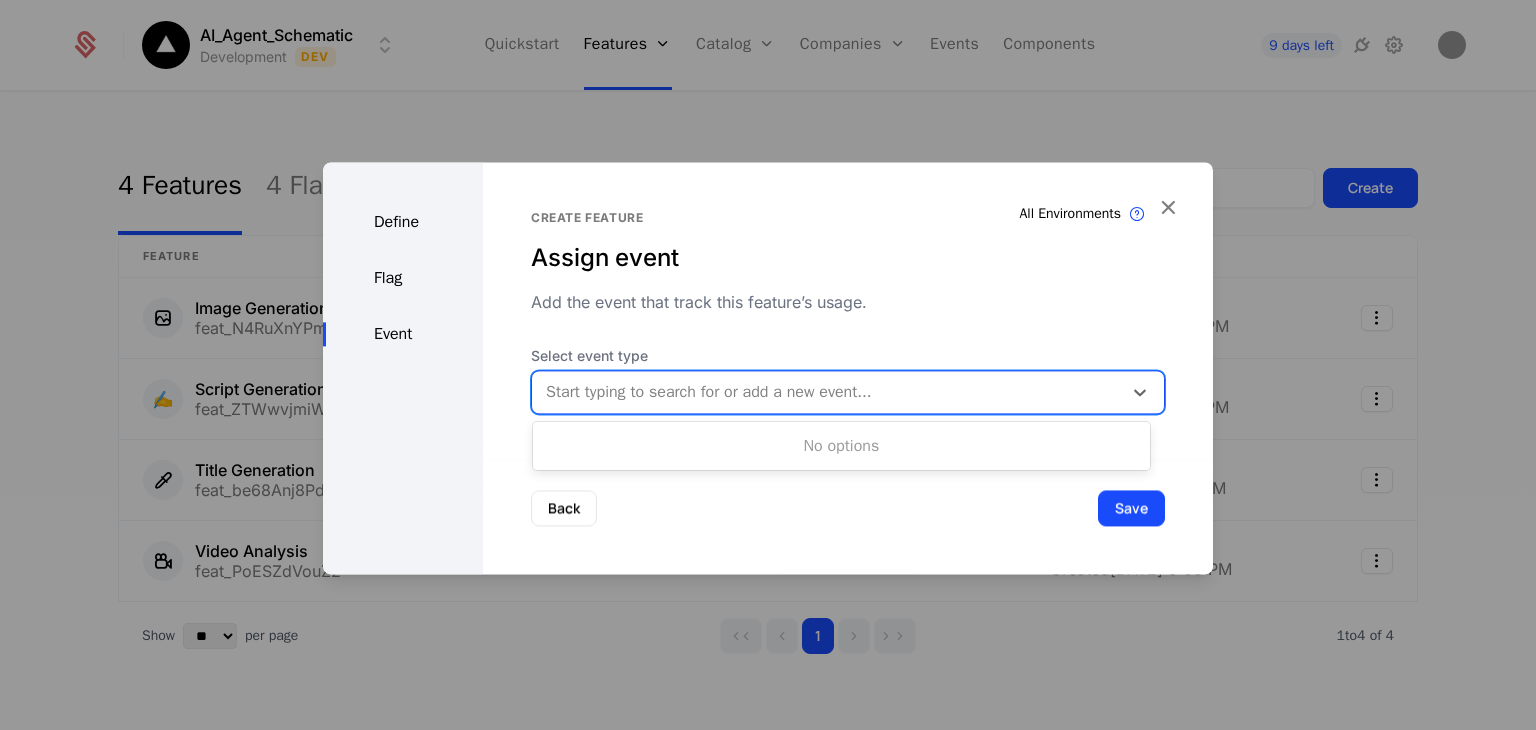 paste on "**********" 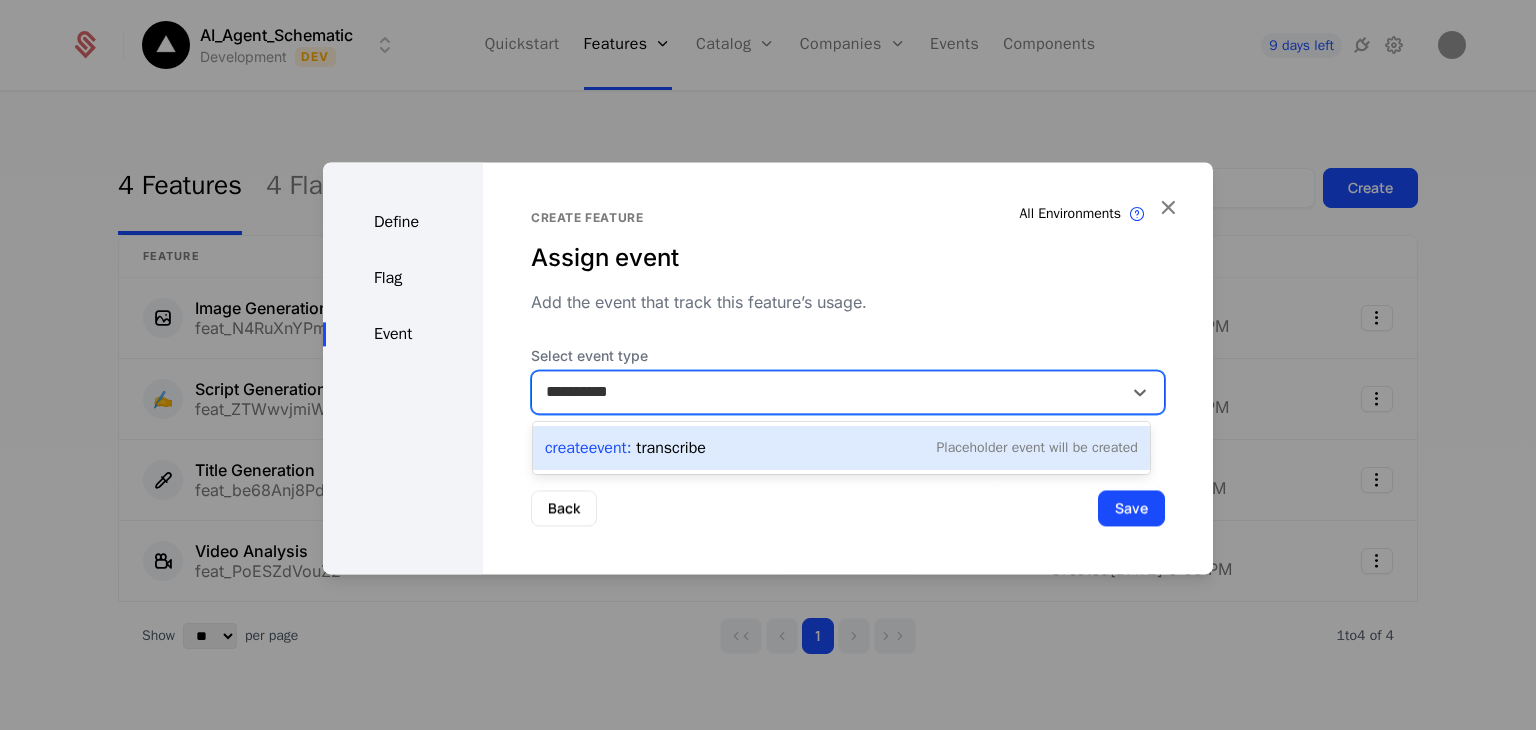click on "Create  Event :   transcribe" at bounding box center [625, 448] 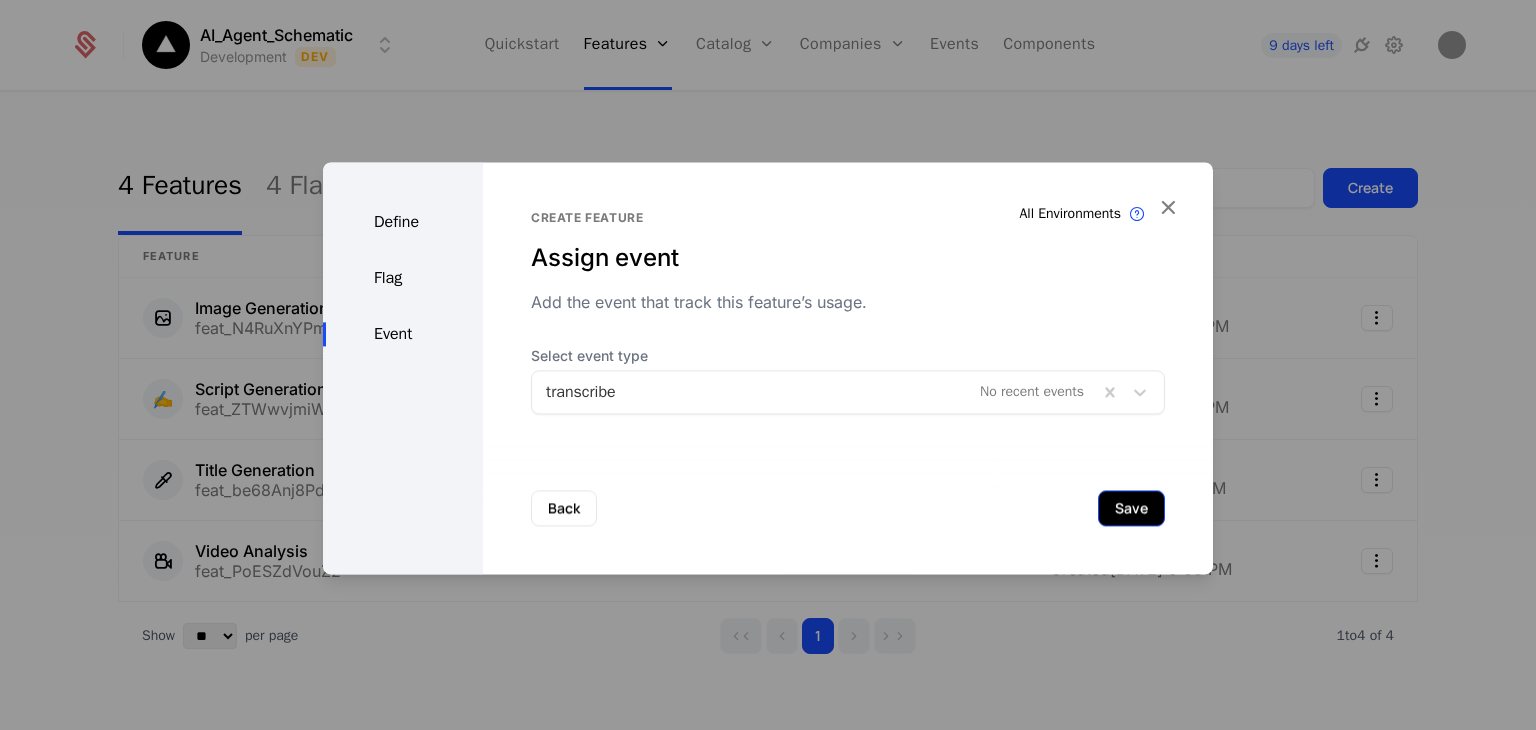 click on "Save" at bounding box center (1131, 508) 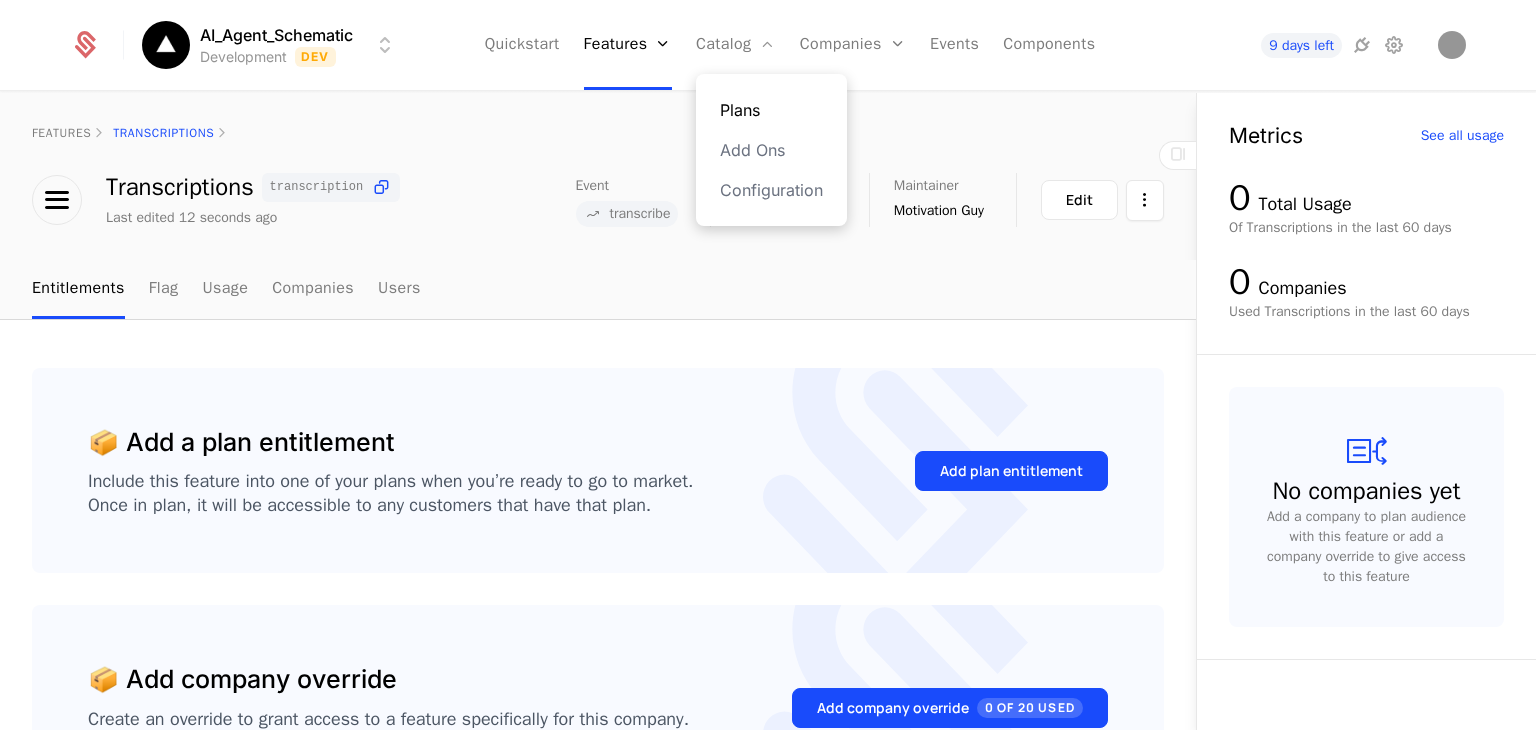 click on "Plans" at bounding box center [771, 110] 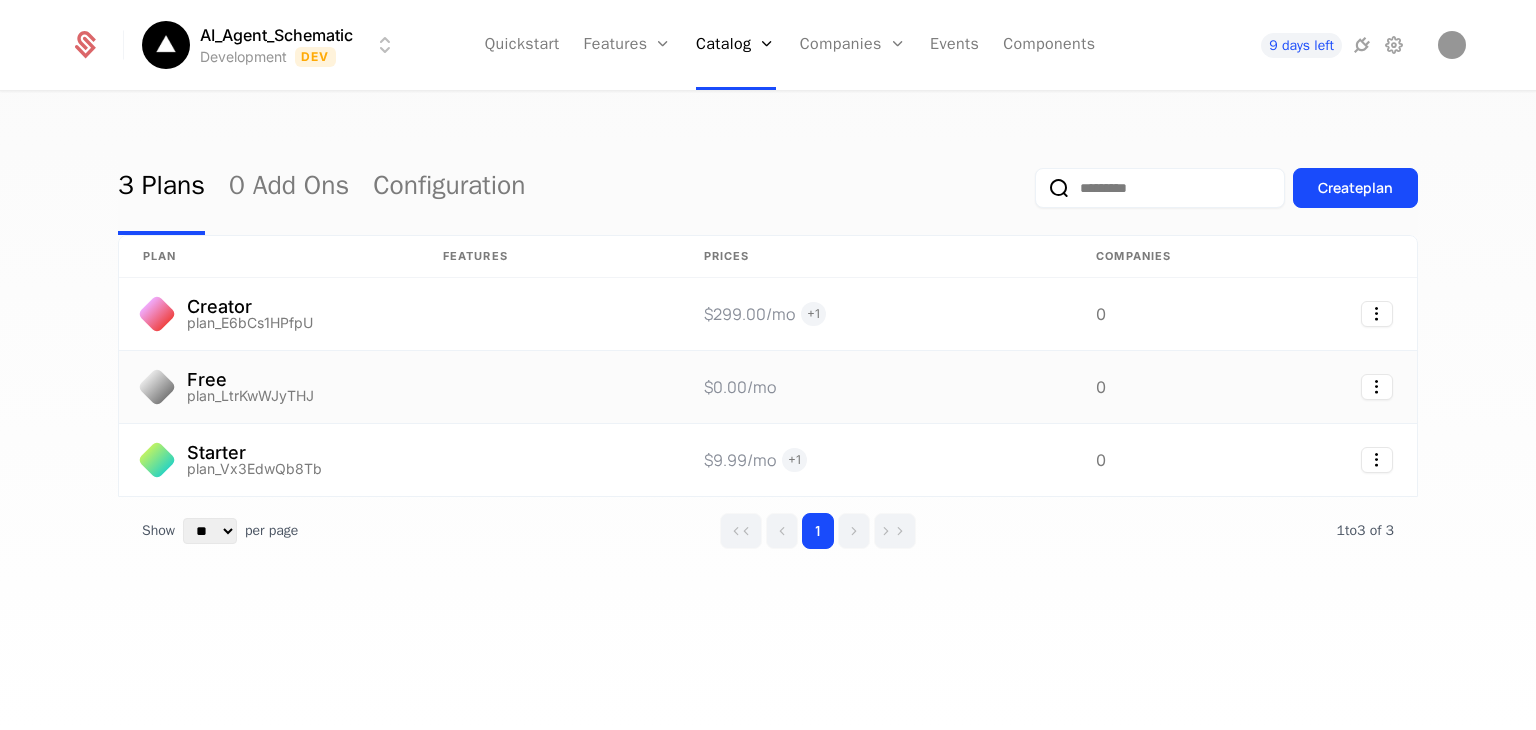 click on "Free plan_LtrKwWJyTHJ" at bounding box center [269, 387] 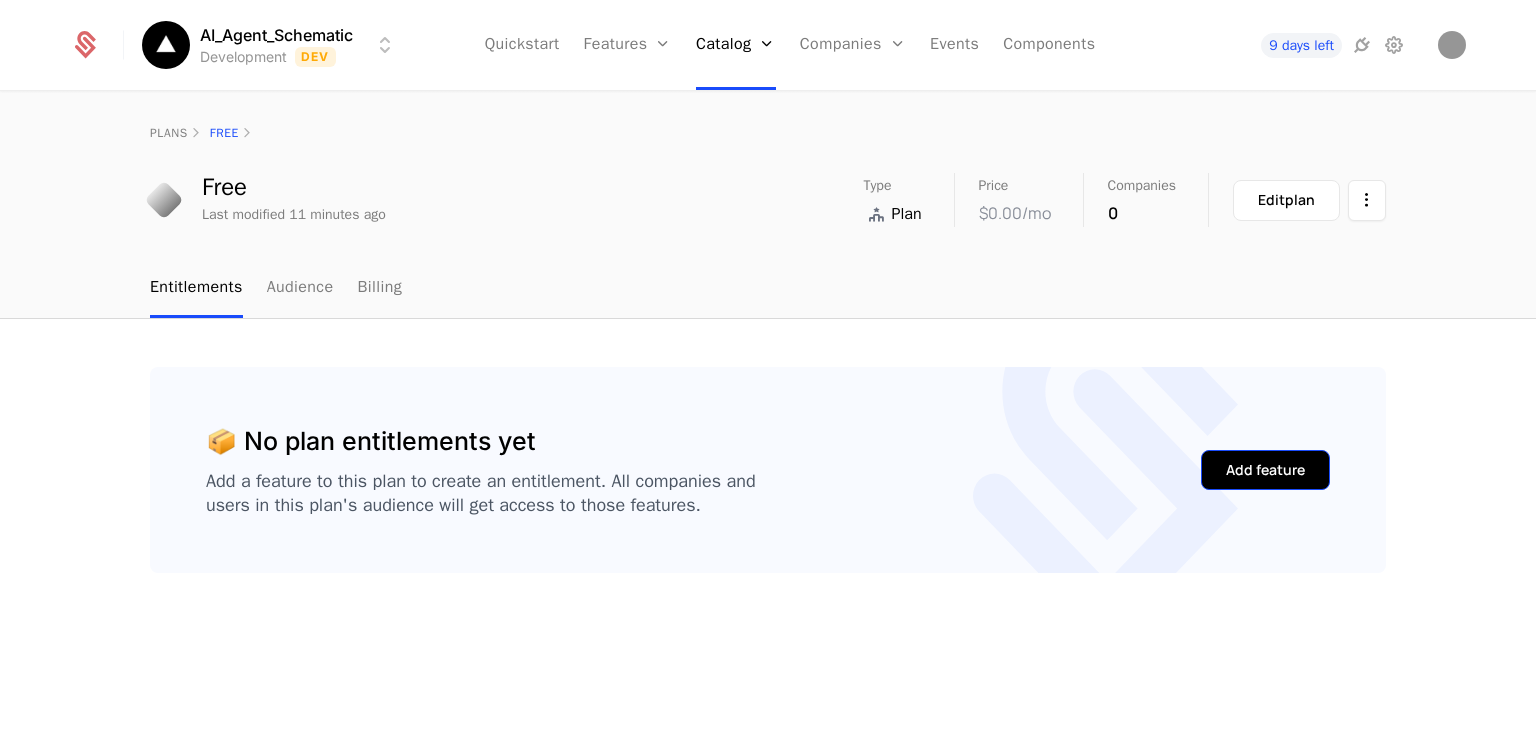 click on "Add feature" at bounding box center [1265, 470] 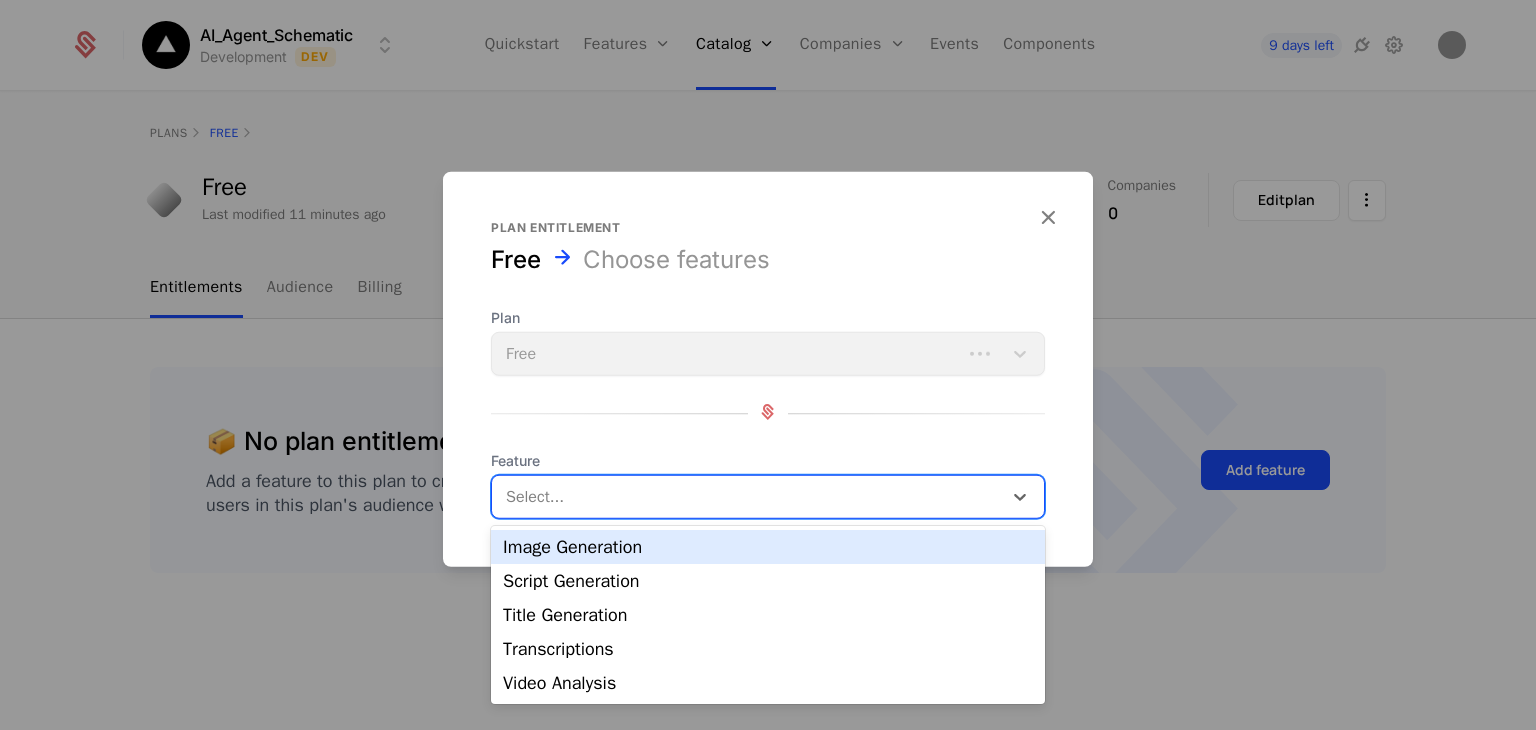 click at bounding box center (749, 497) 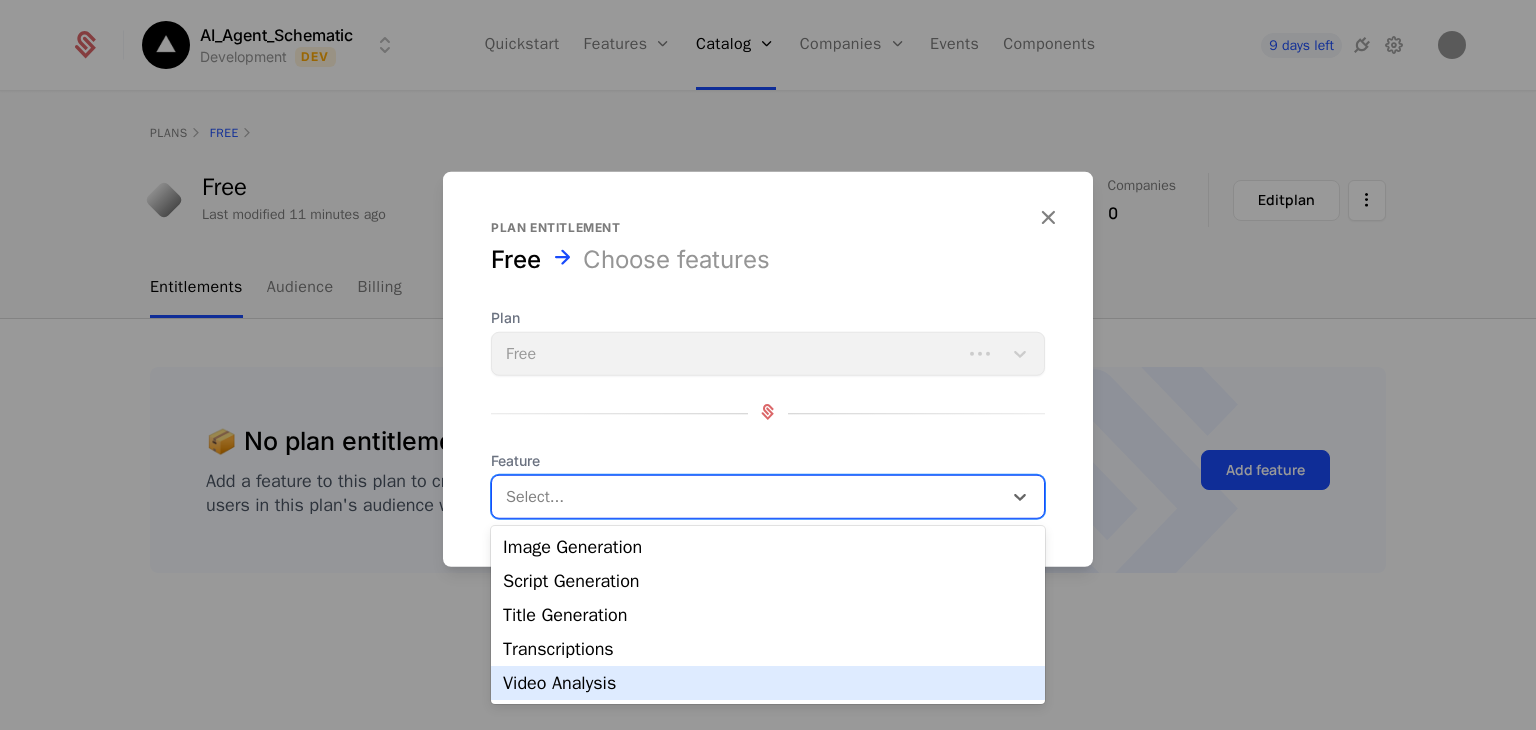 click on "Video Analysis" at bounding box center [768, 683] 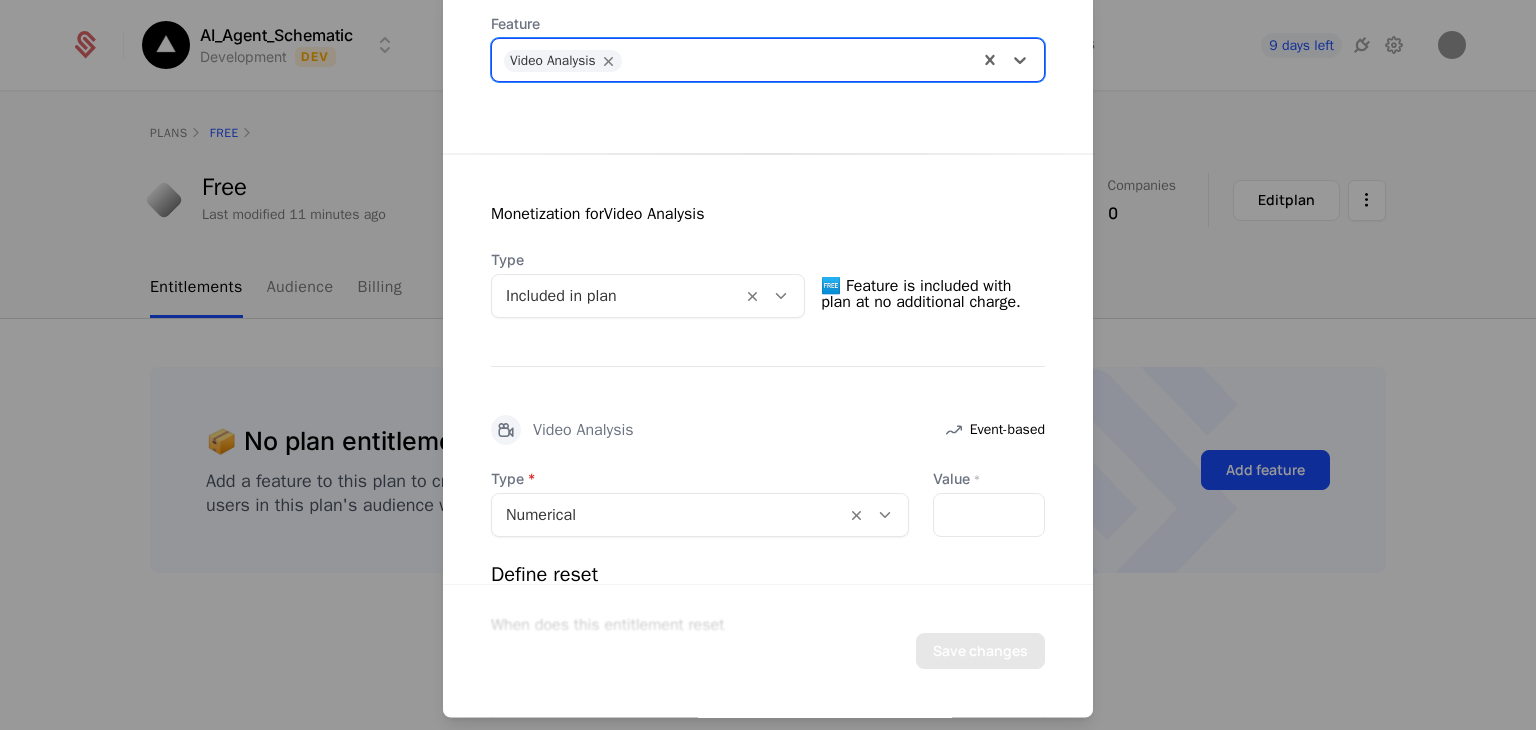 scroll, scrollTop: 254, scrollLeft: 0, axis: vertical 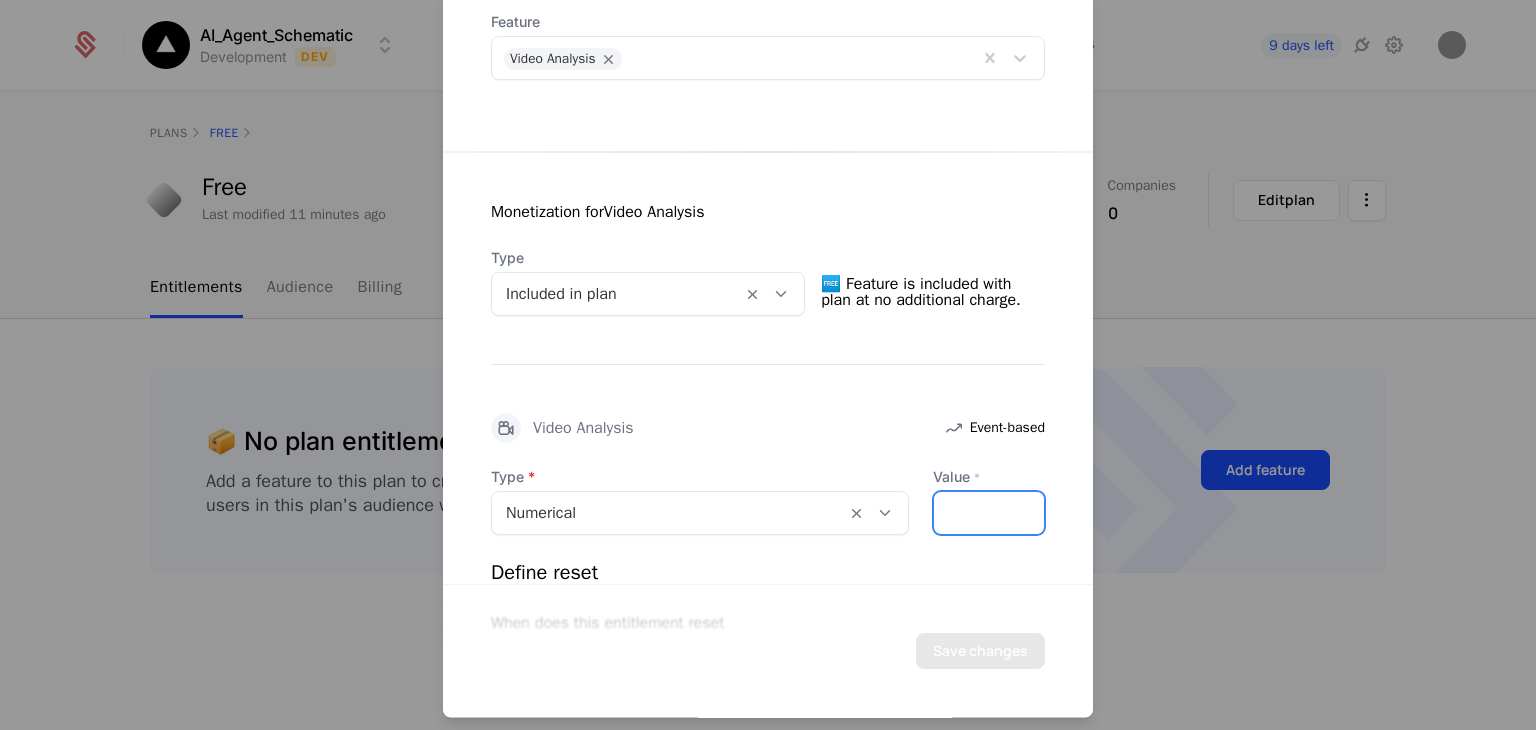 click on "*" at bounding box center [989, 514] 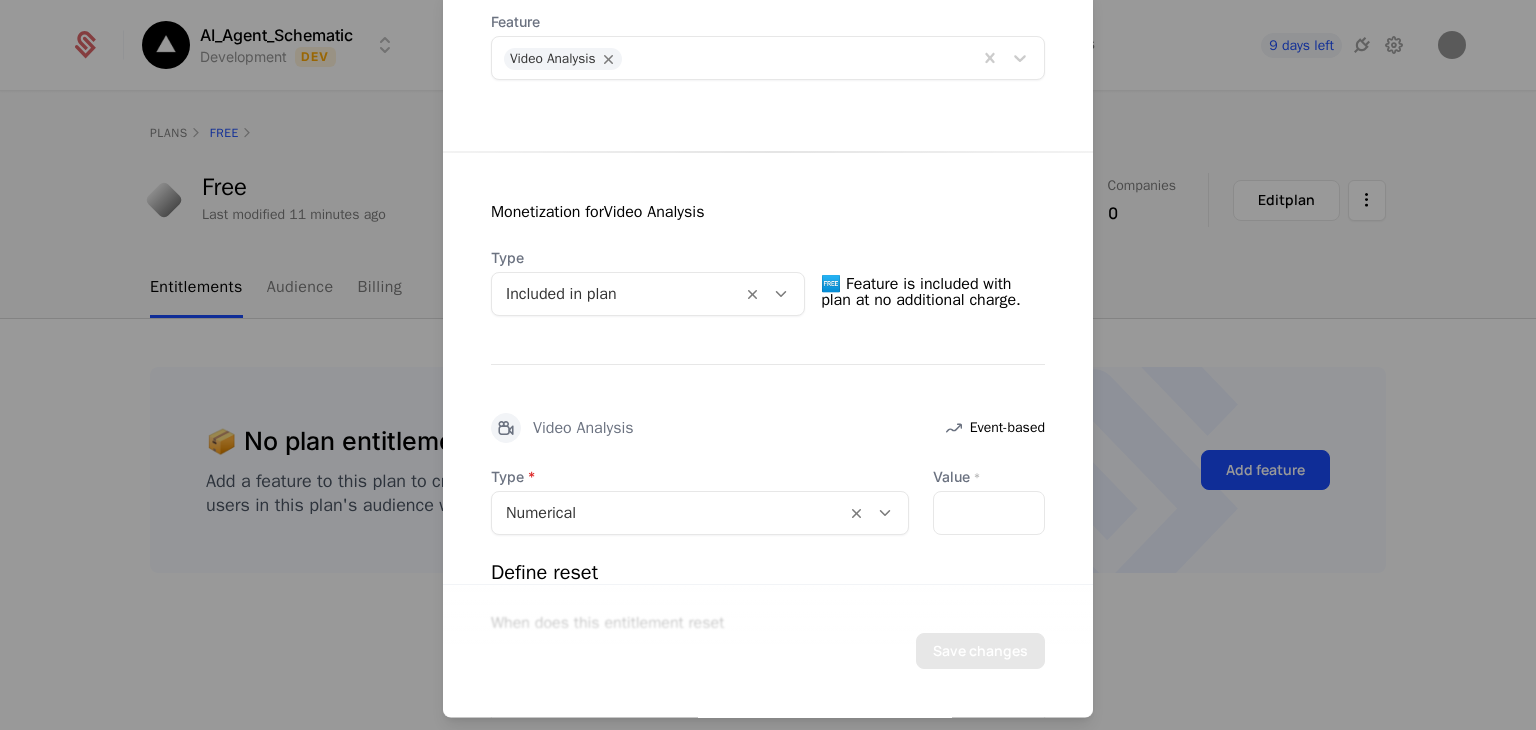 click on "Type Numerical Value * * Define reset When does this entitlement reset Period Select..." at bounding box center (768, 598) 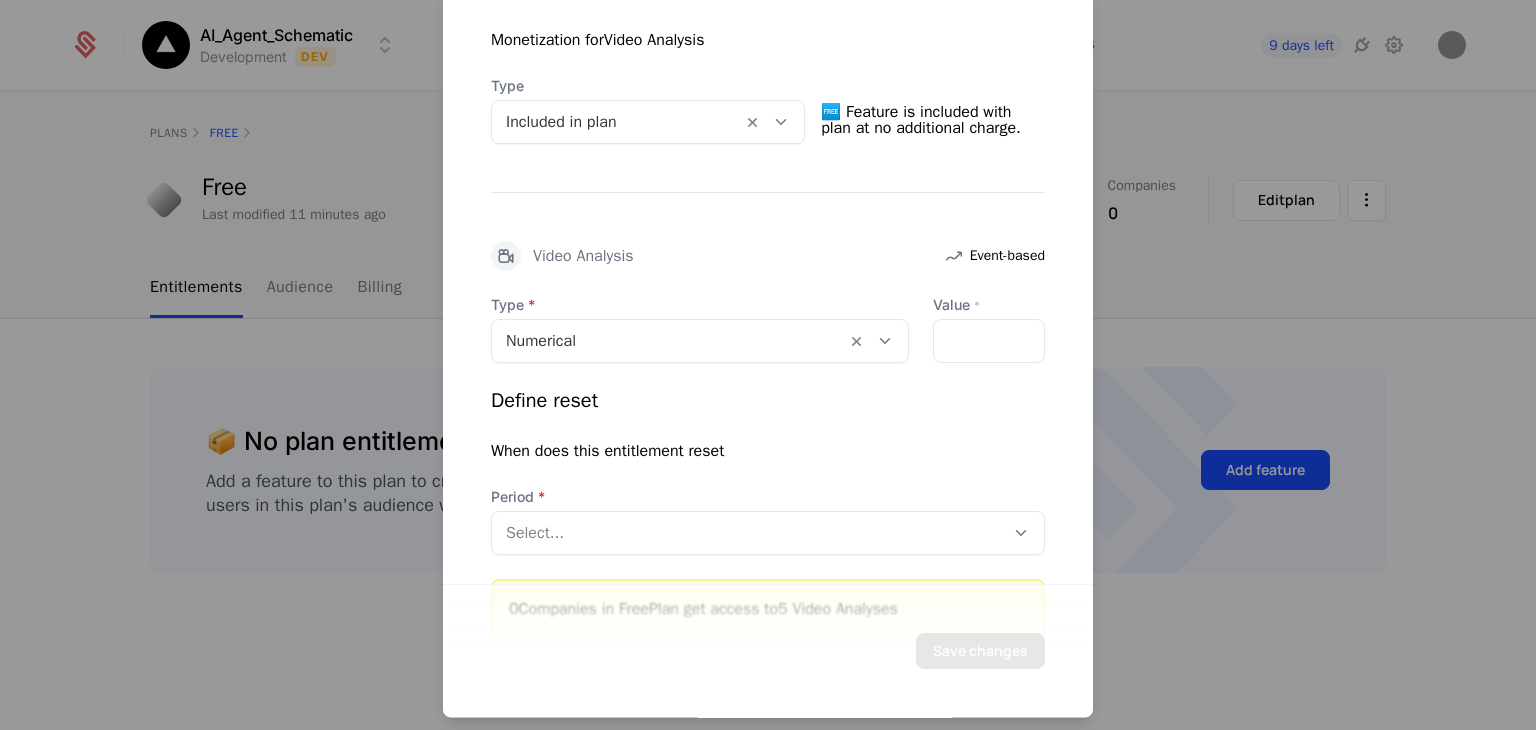 scroll, scrollTop: 502, scrollLeft: 0, axis: vertical 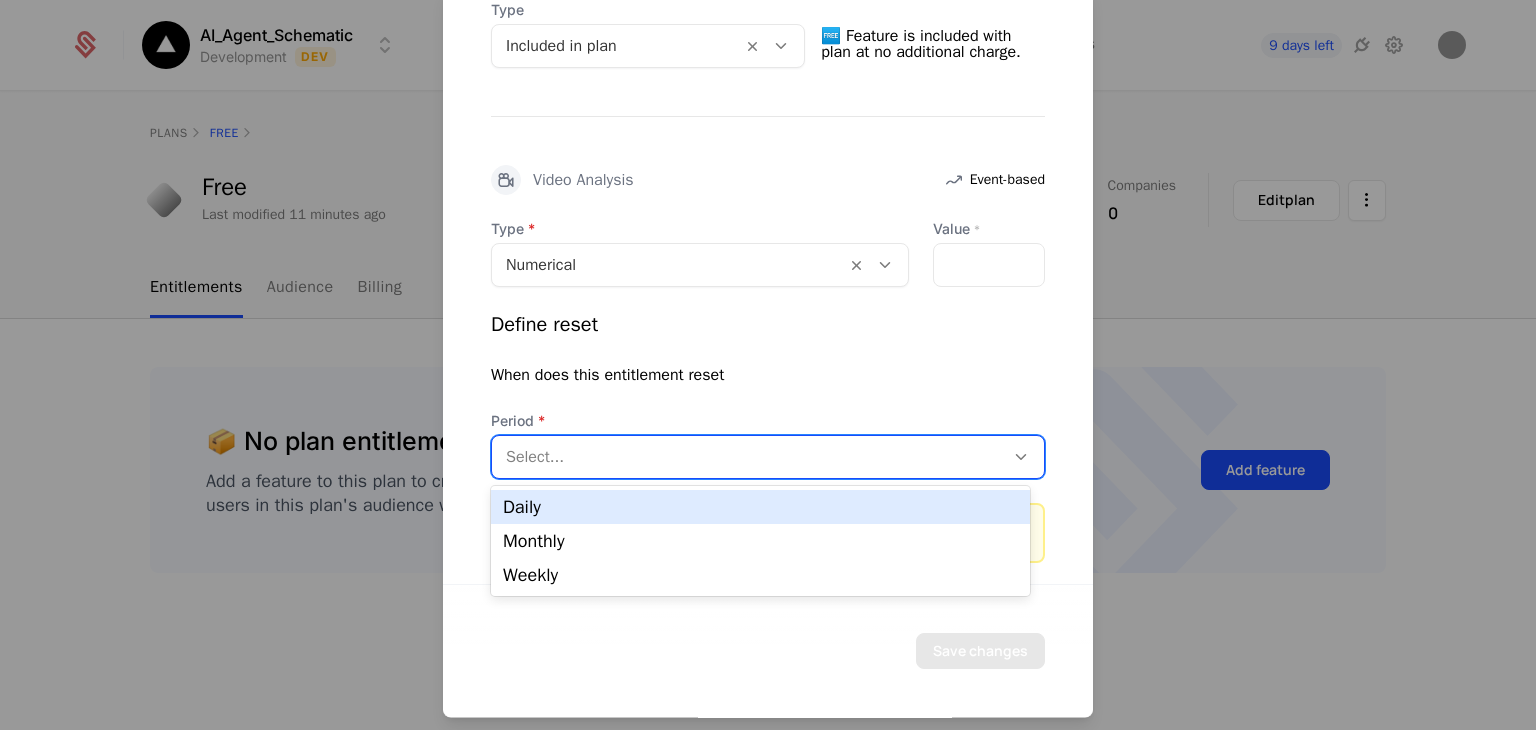 click at bounding box center [748, 458] 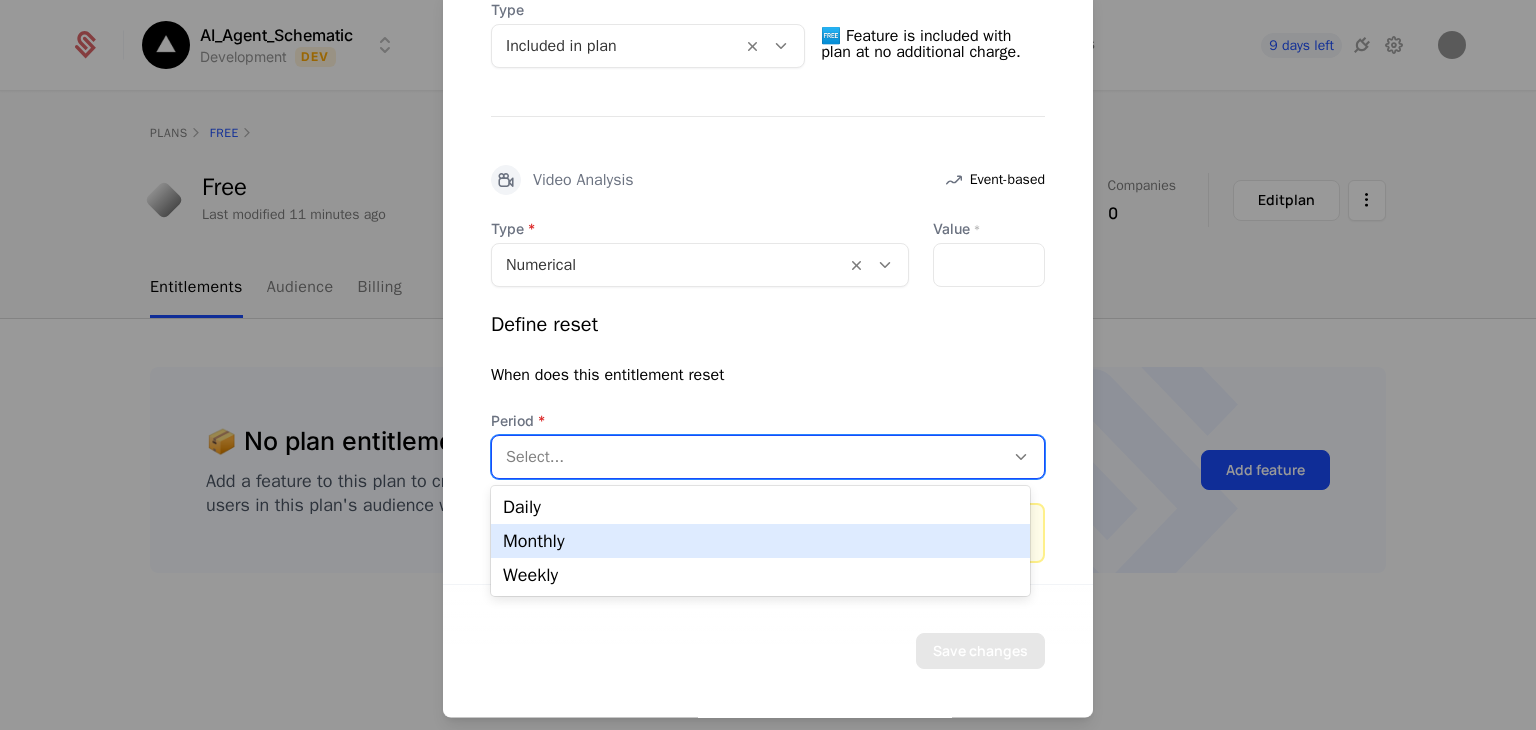 click on "Monthly" at bounding box center (760, 541) 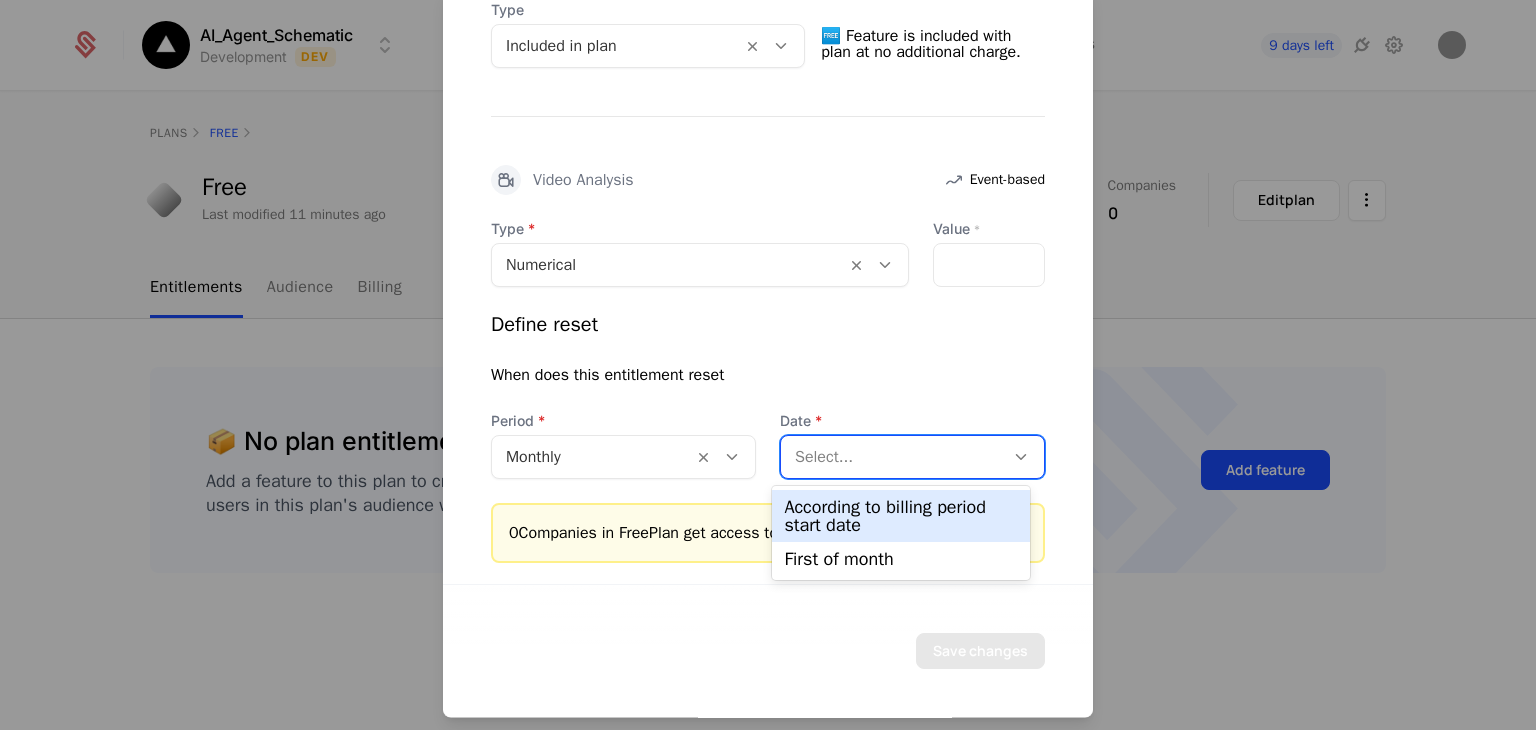 click at bounding box center [892, 458] 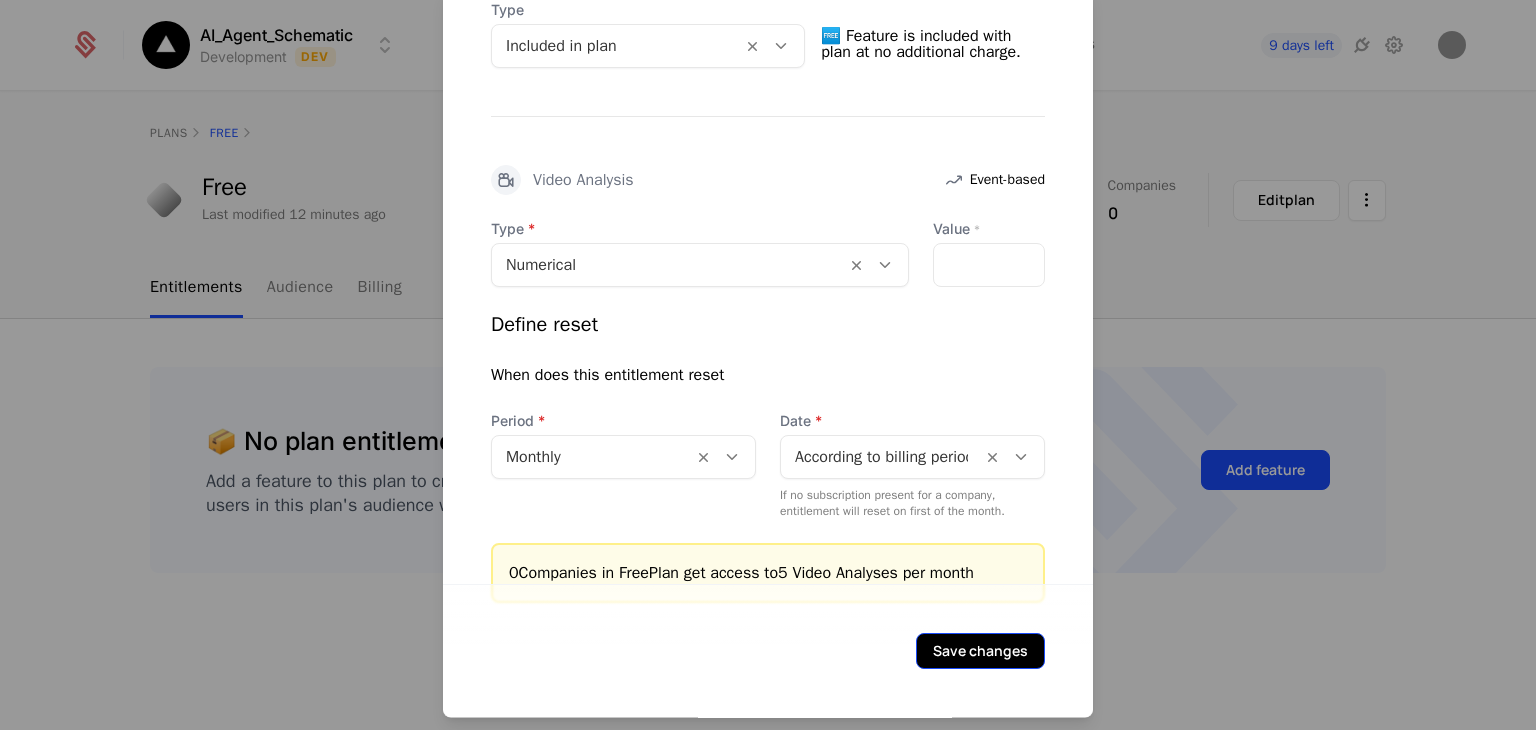 click on "Save changes" at bounding box center [980, 652] 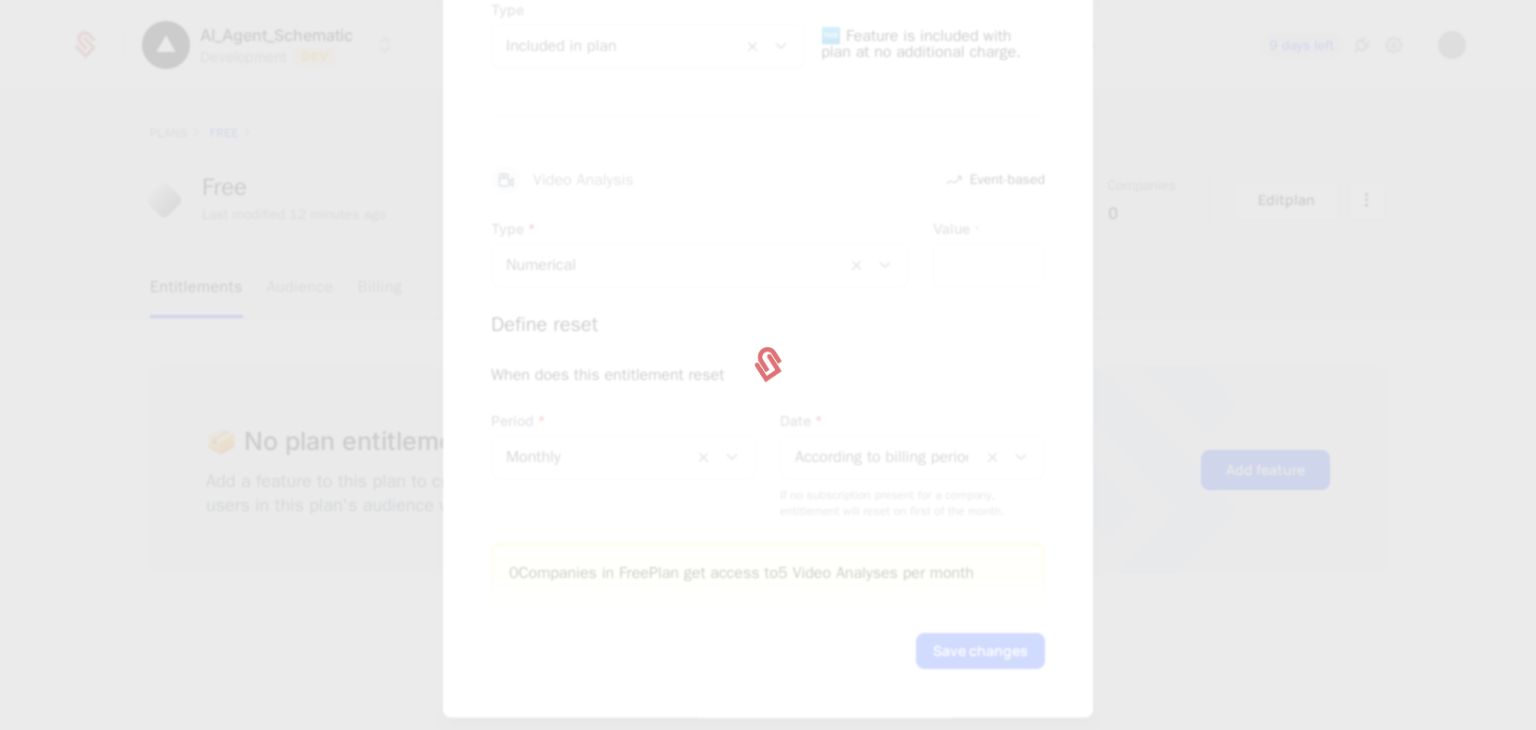 scroll, scrollTop: 0, scrollLeft: 0, axis: both 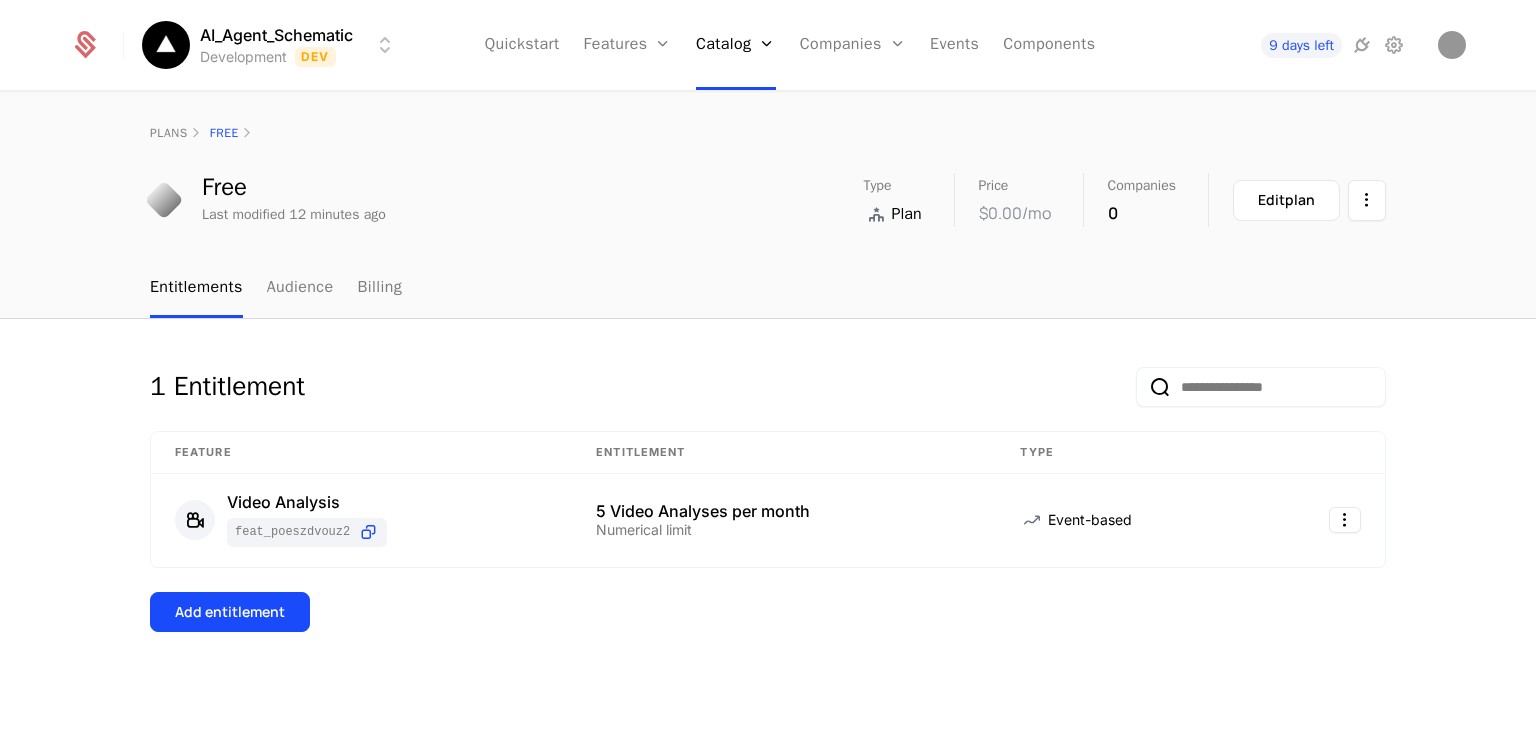 click on "1 Entitlement Feature Entitlement Type Video Analysis feat_PoESZdVouZ2 5 Video Analyses per month Numerical limit Event-based Add entitlement" at bounding box center (768, 531) 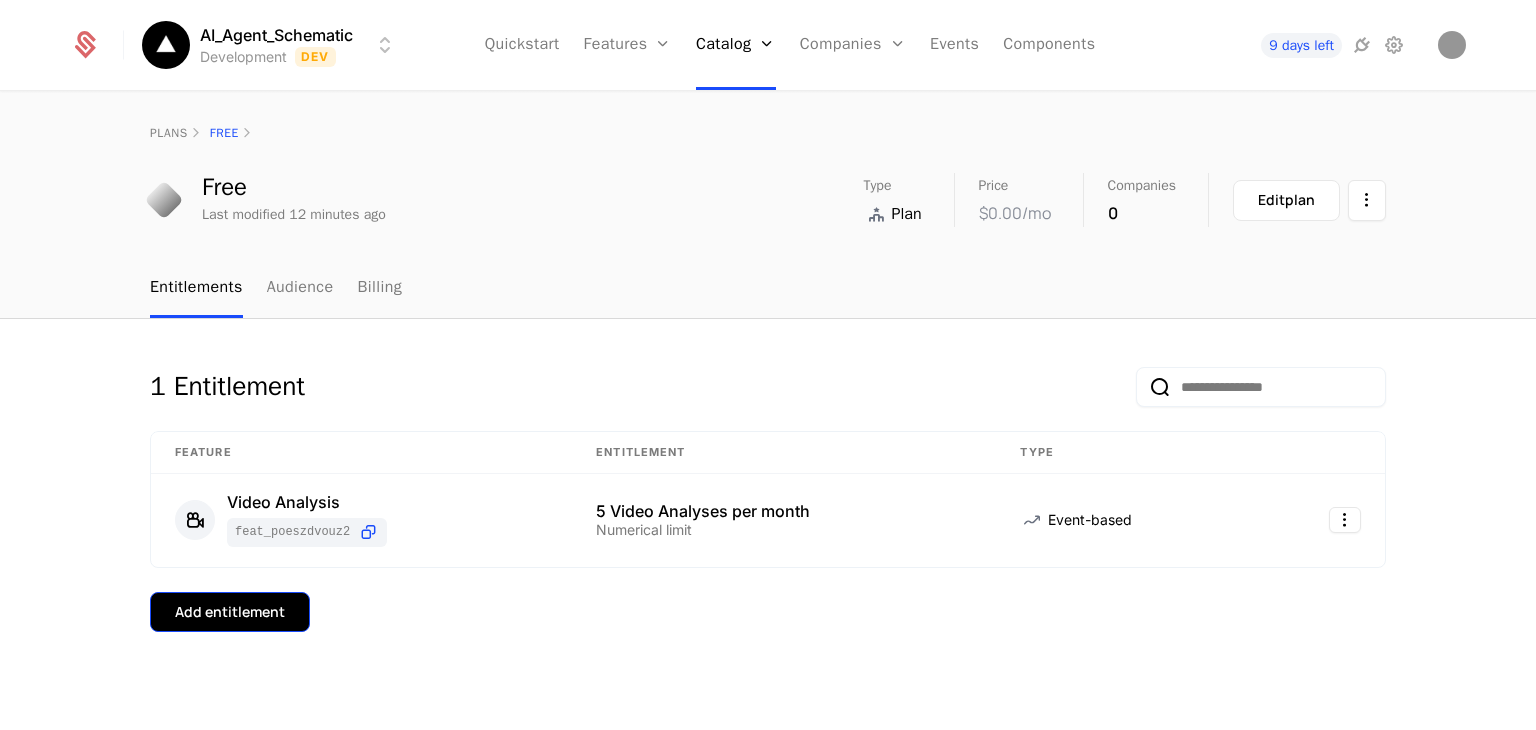 click on "Add entitlement" at bounding box center [230, 612] 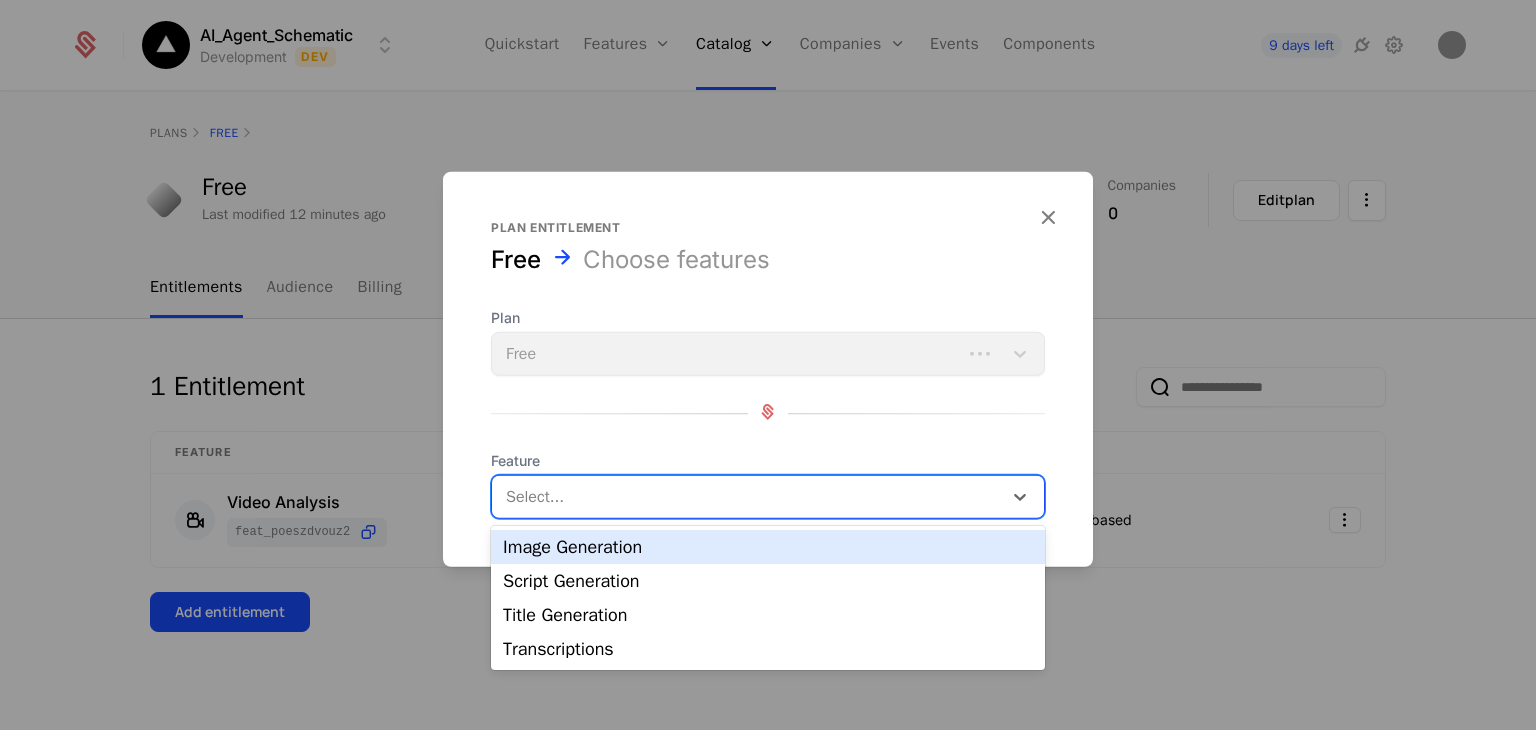 click at bounding box center (749, 497) 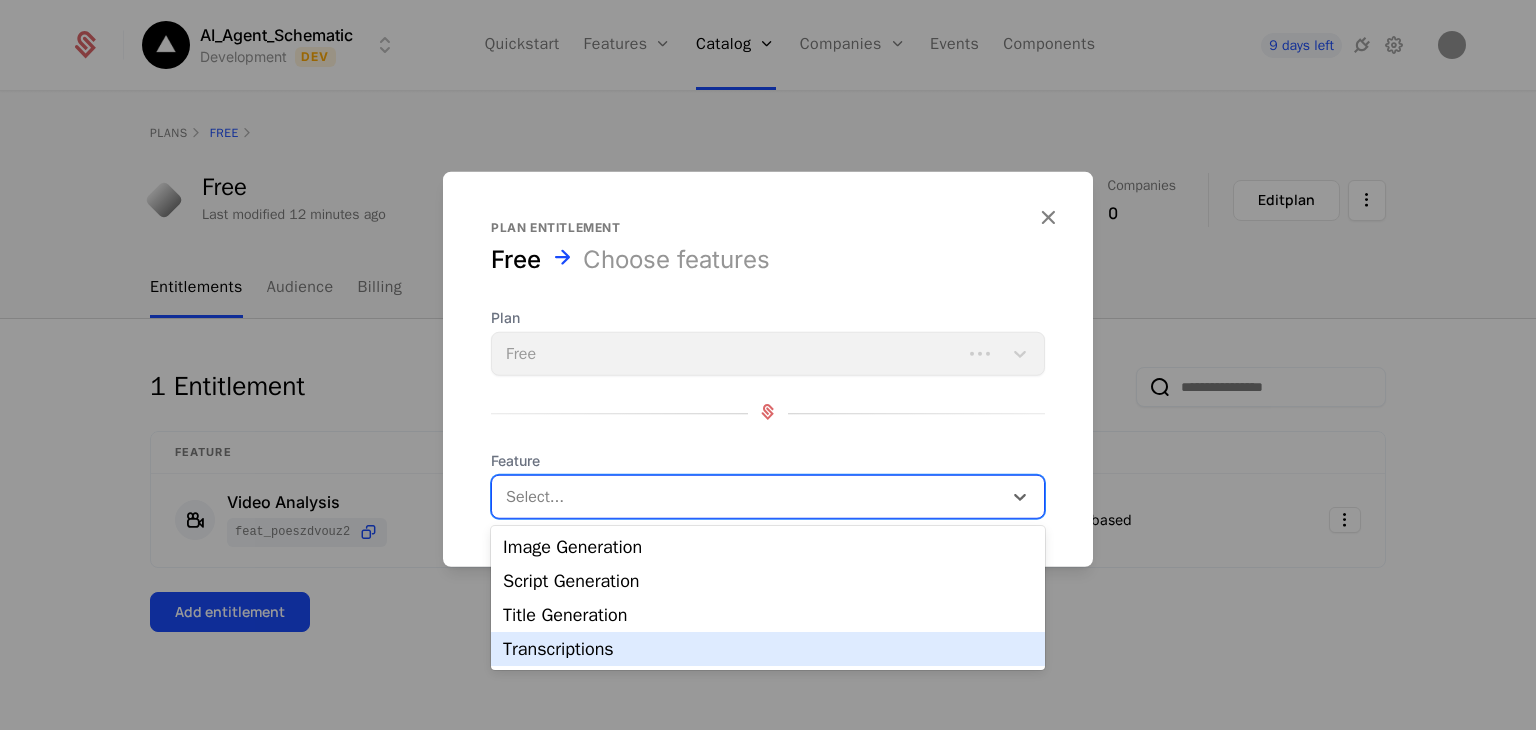 click on "Transcriptions" at bounding box center (768, 649) 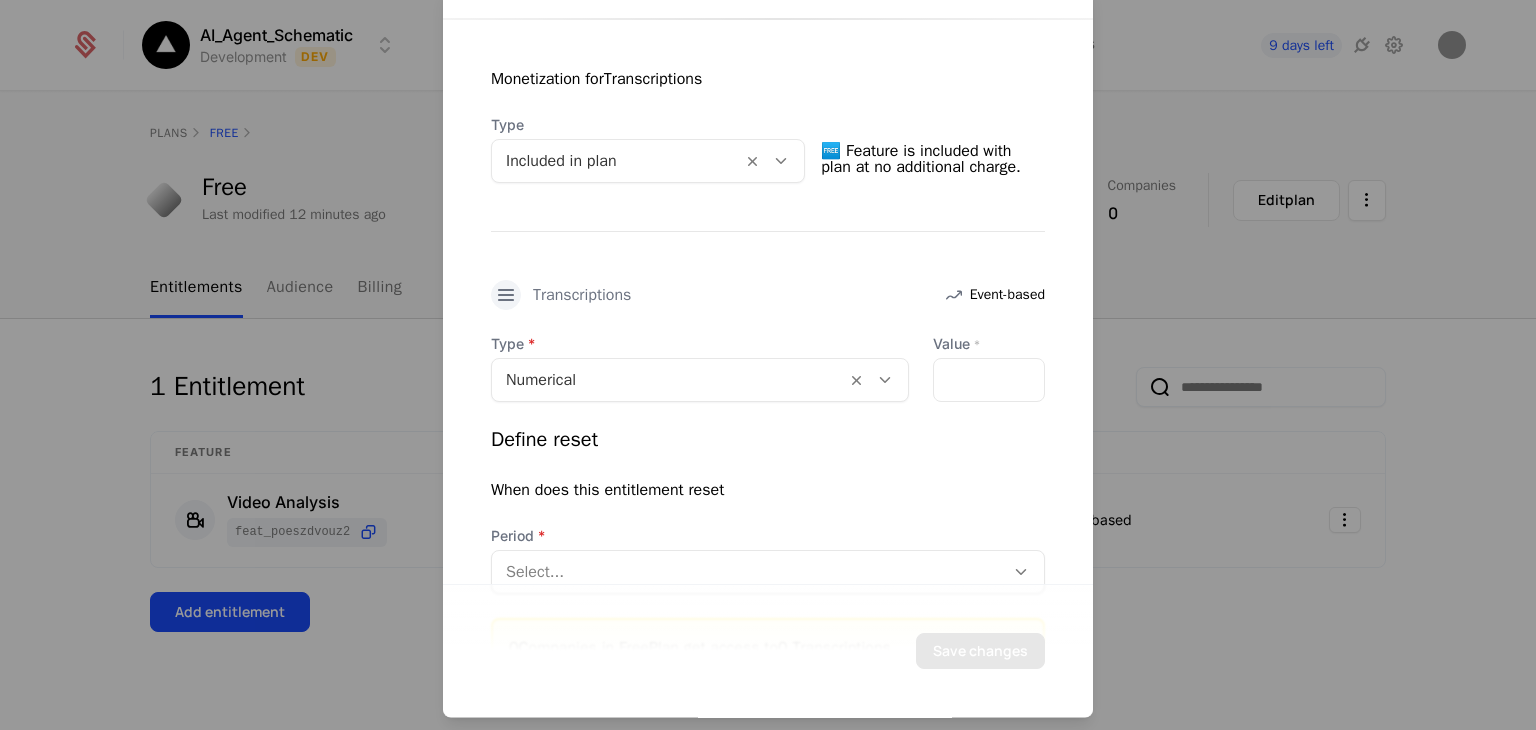 scroll, scrollTop: 388, scrollLeft: 0, axis: vertical 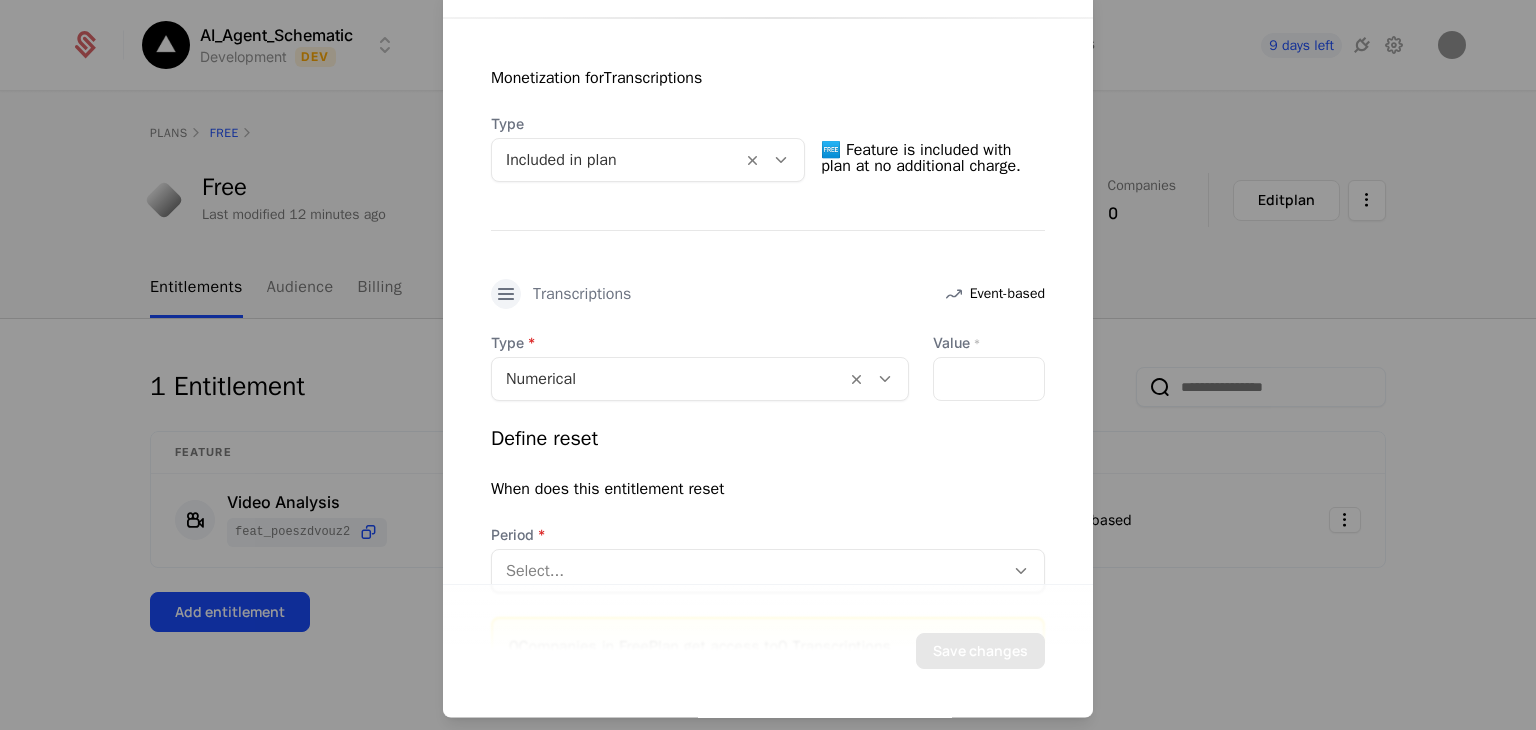 click at bounding box center (669, 380) 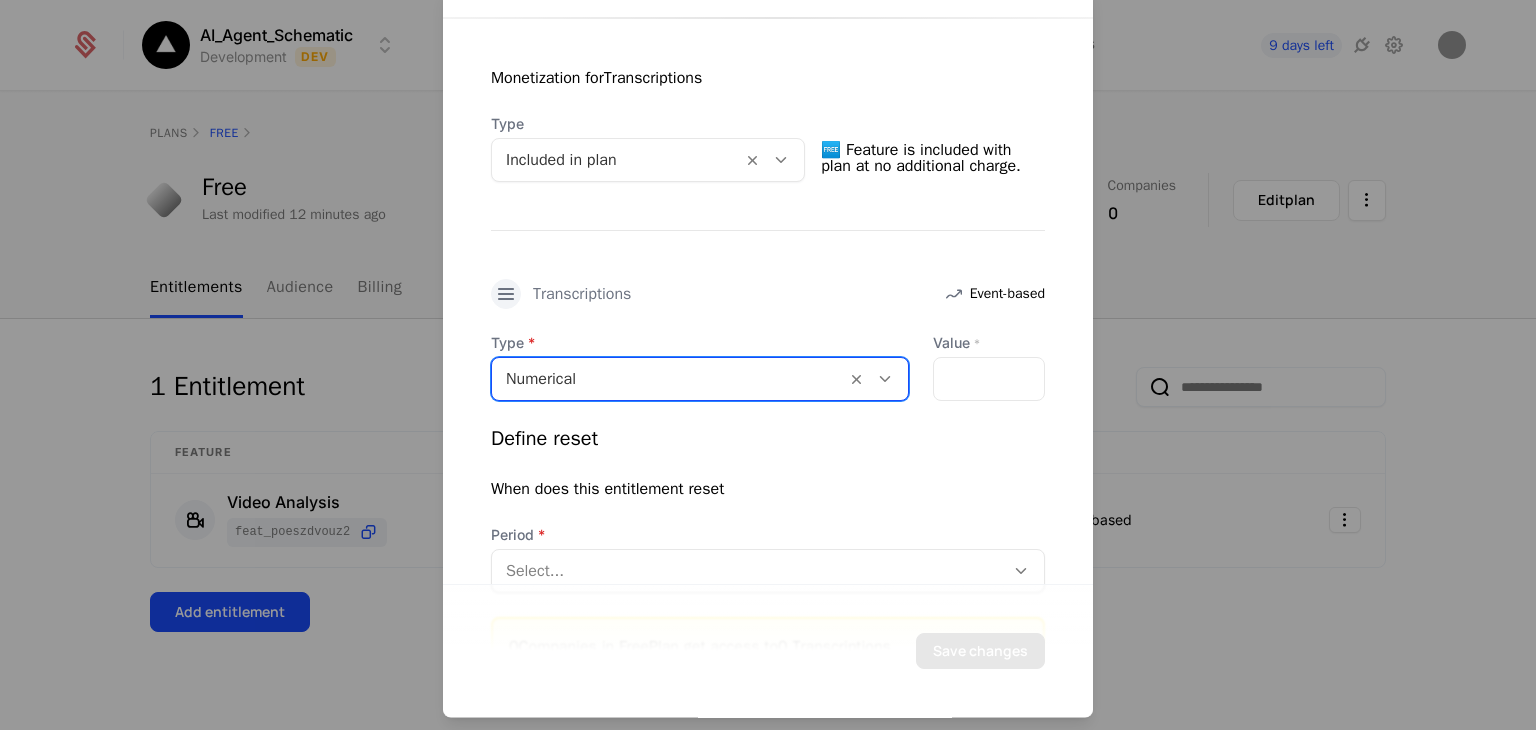 click at bounding box center [669, 380] 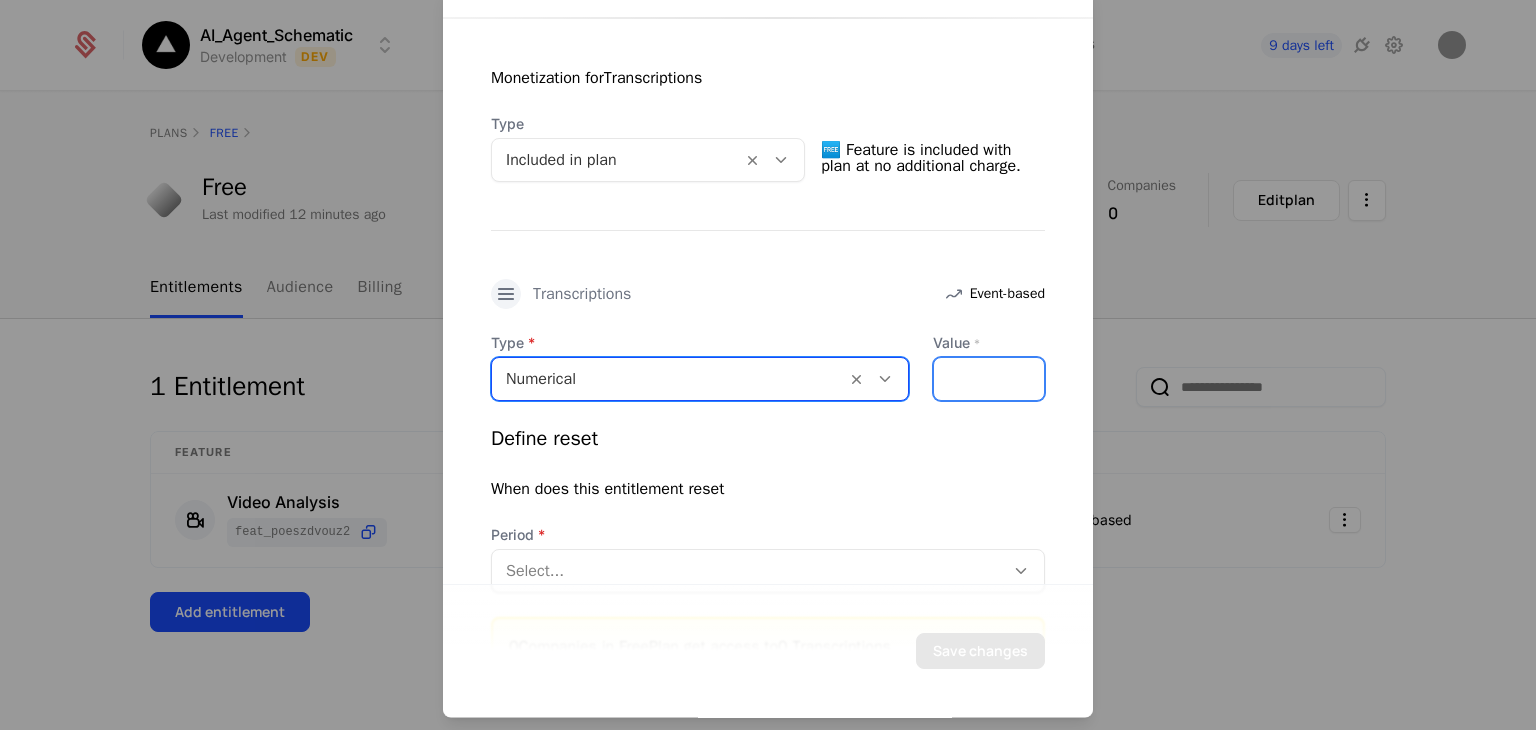 click on "*" at bounding box center [989, 380] 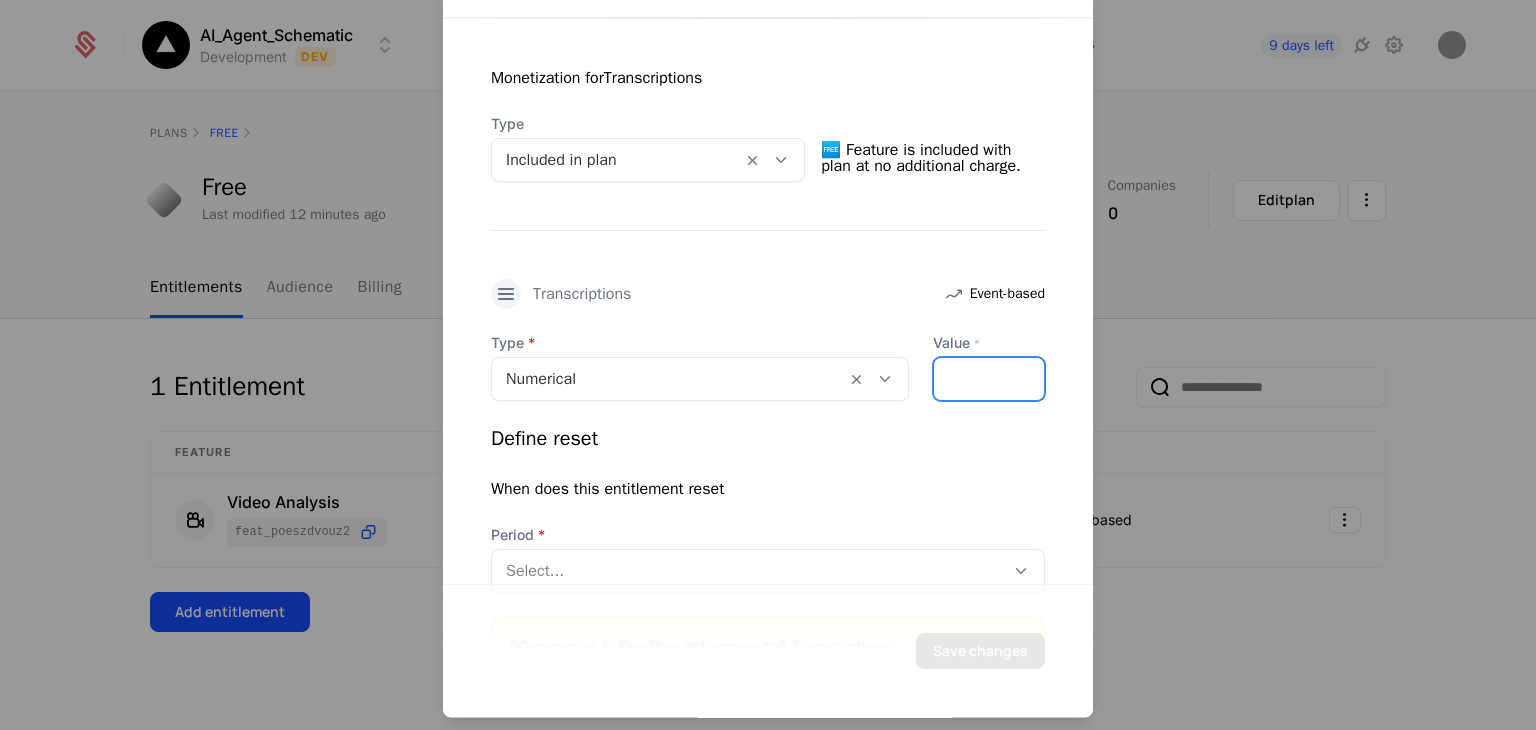 type on "*" 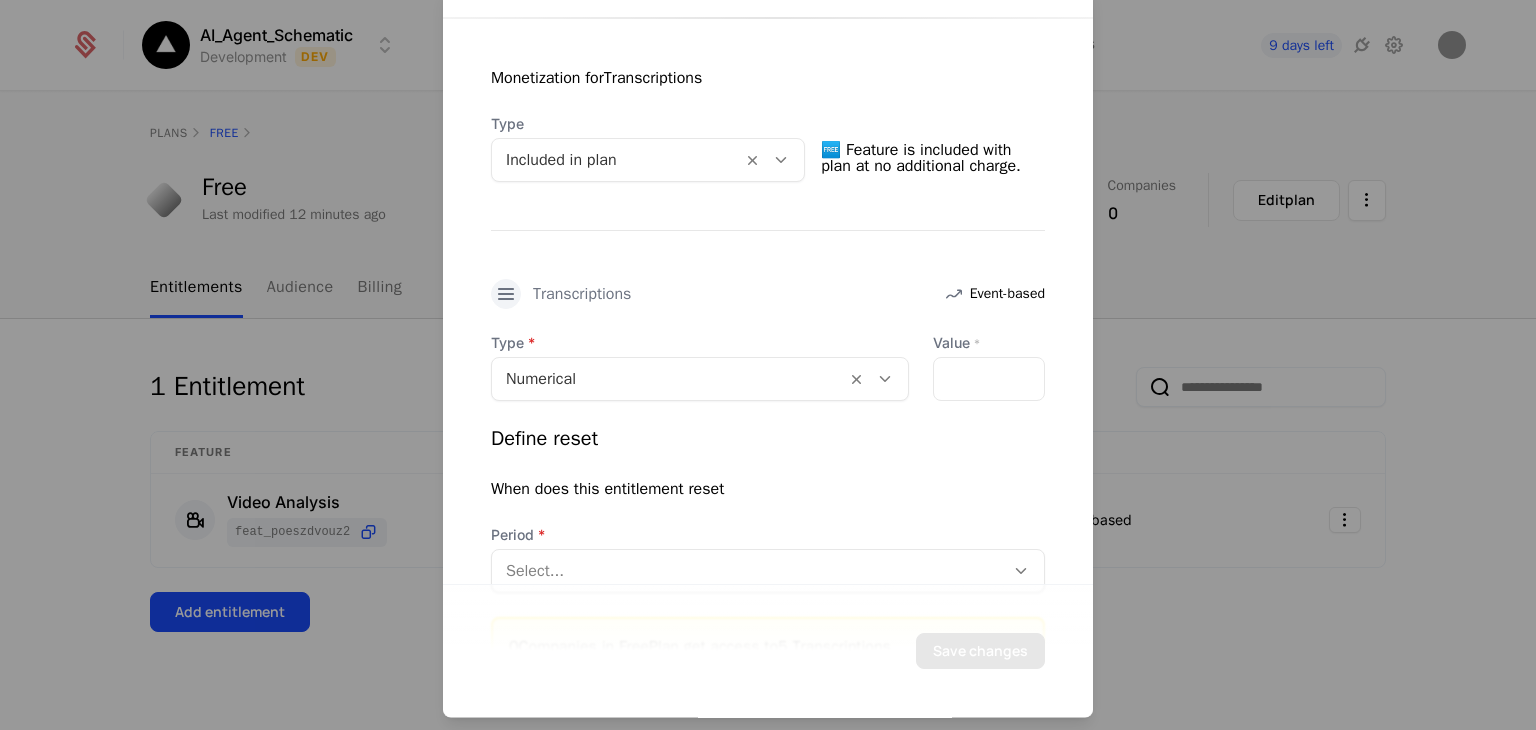 click on "Define reset" at bounding box center (768, 440) 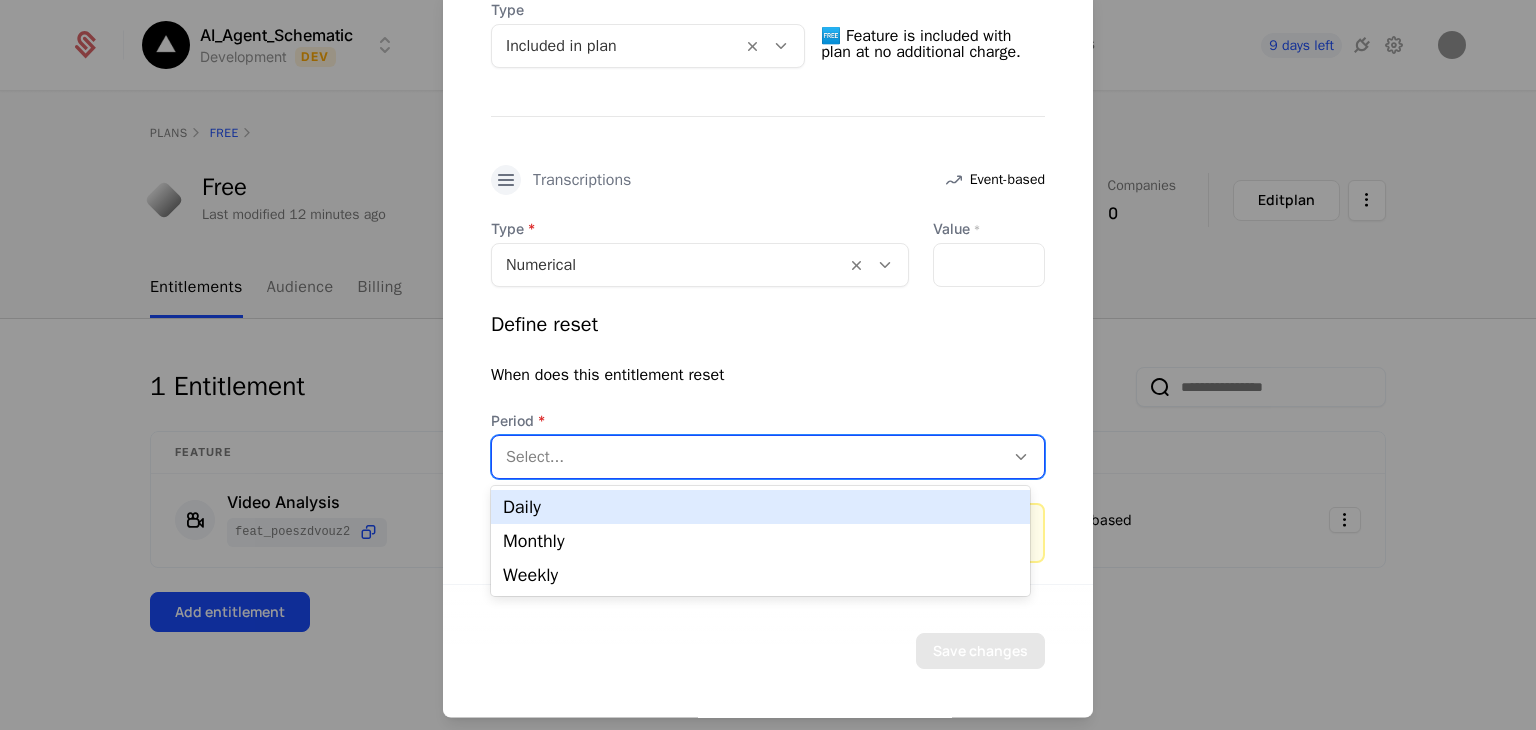 click on "Select..." at bounding box center [748, 458] 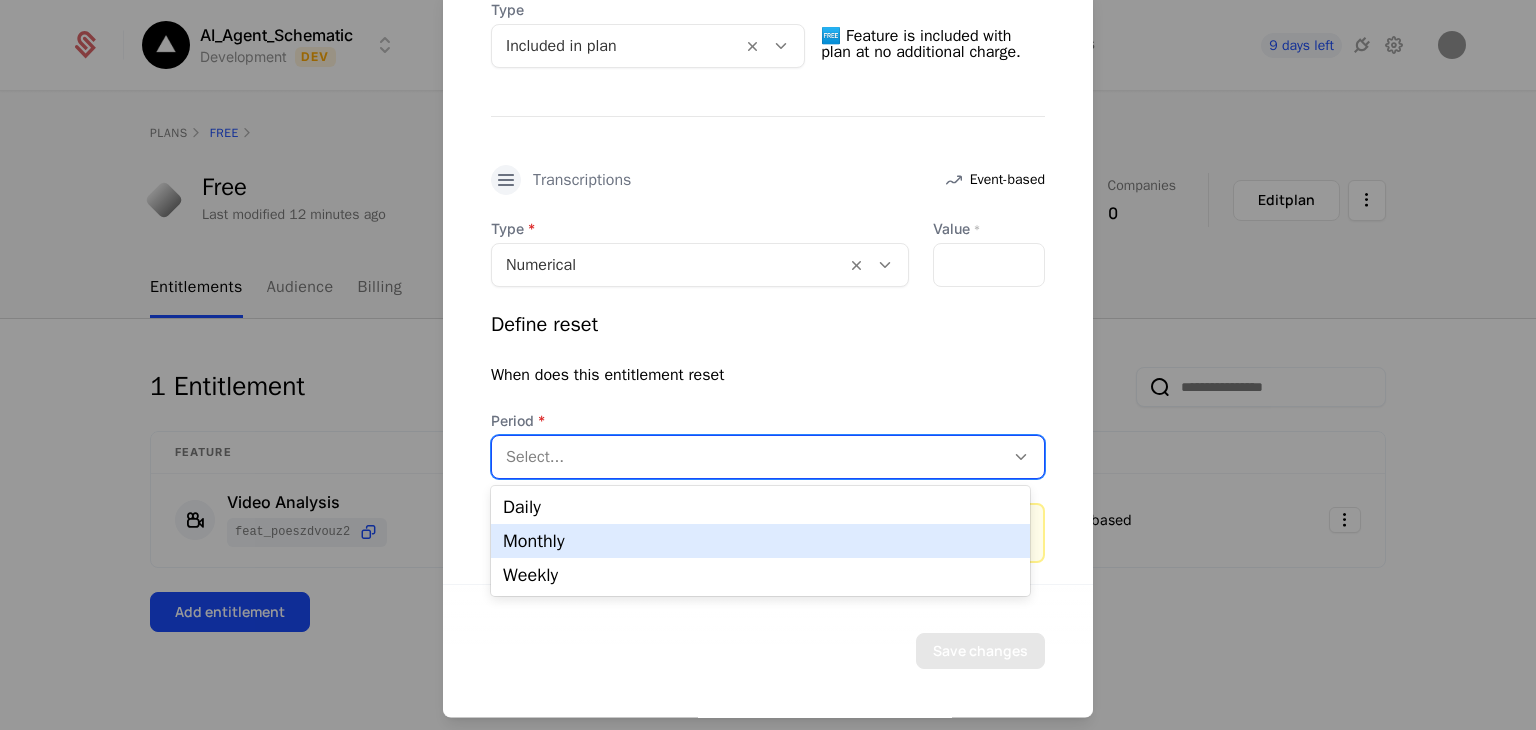 click on "Monthly" at bounding box center (760, 541) 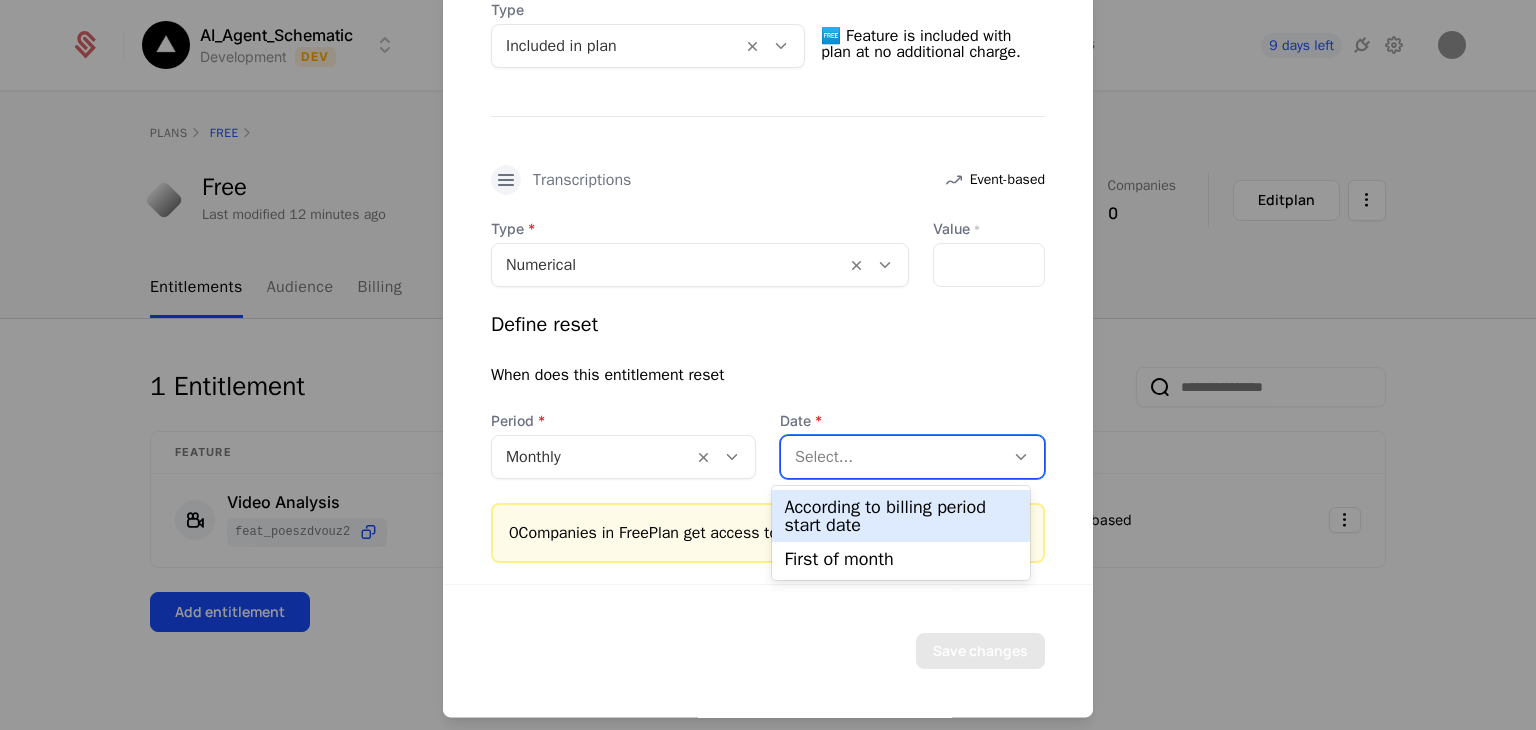 drag, startPoint x: 960, startPoint y: 466, endPoint x: 860, endPoint y: 520, distance: 113.64858 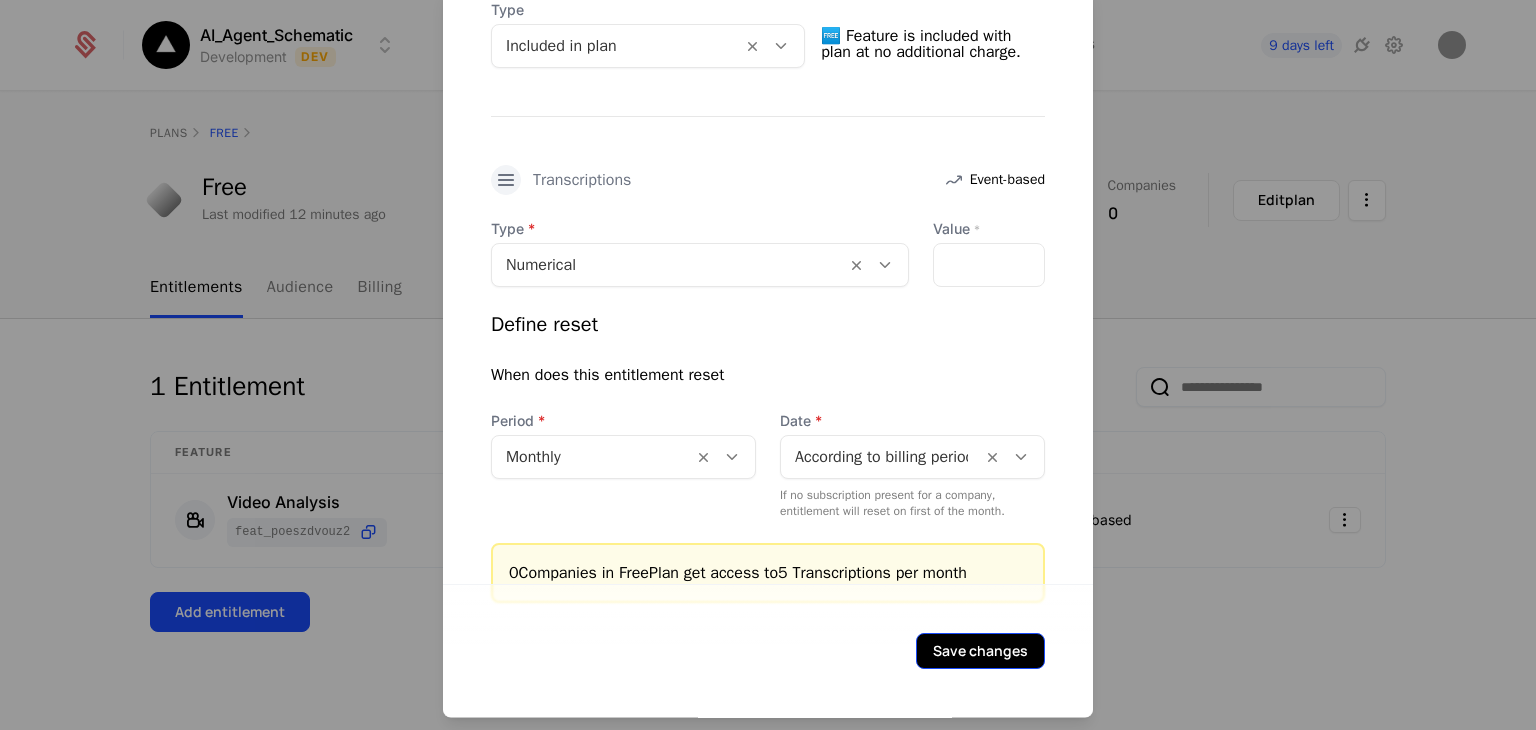 click on "Save changes" at bounding box center (980, 652) 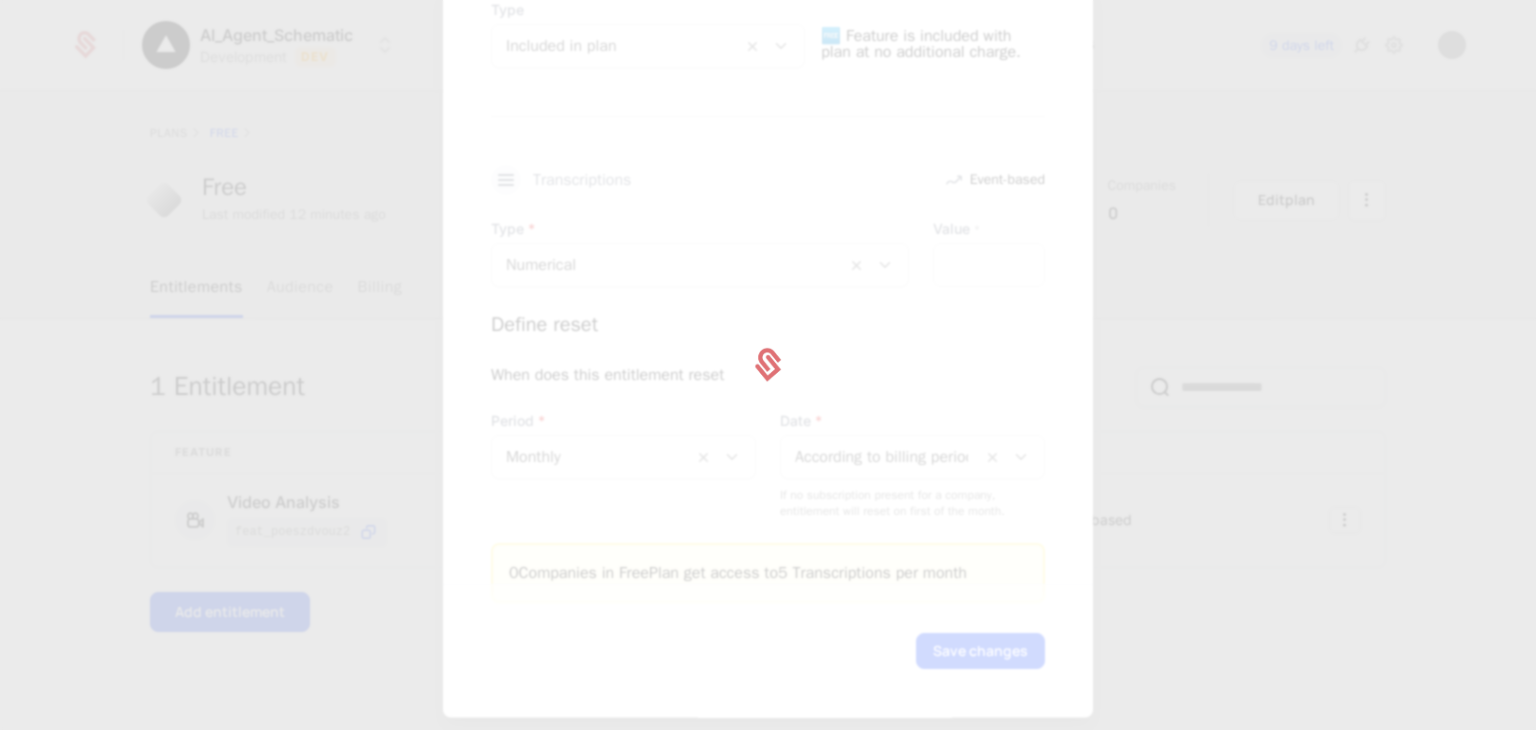 scroll, scrollTop: 0, scrollLeft: 0, axis: both 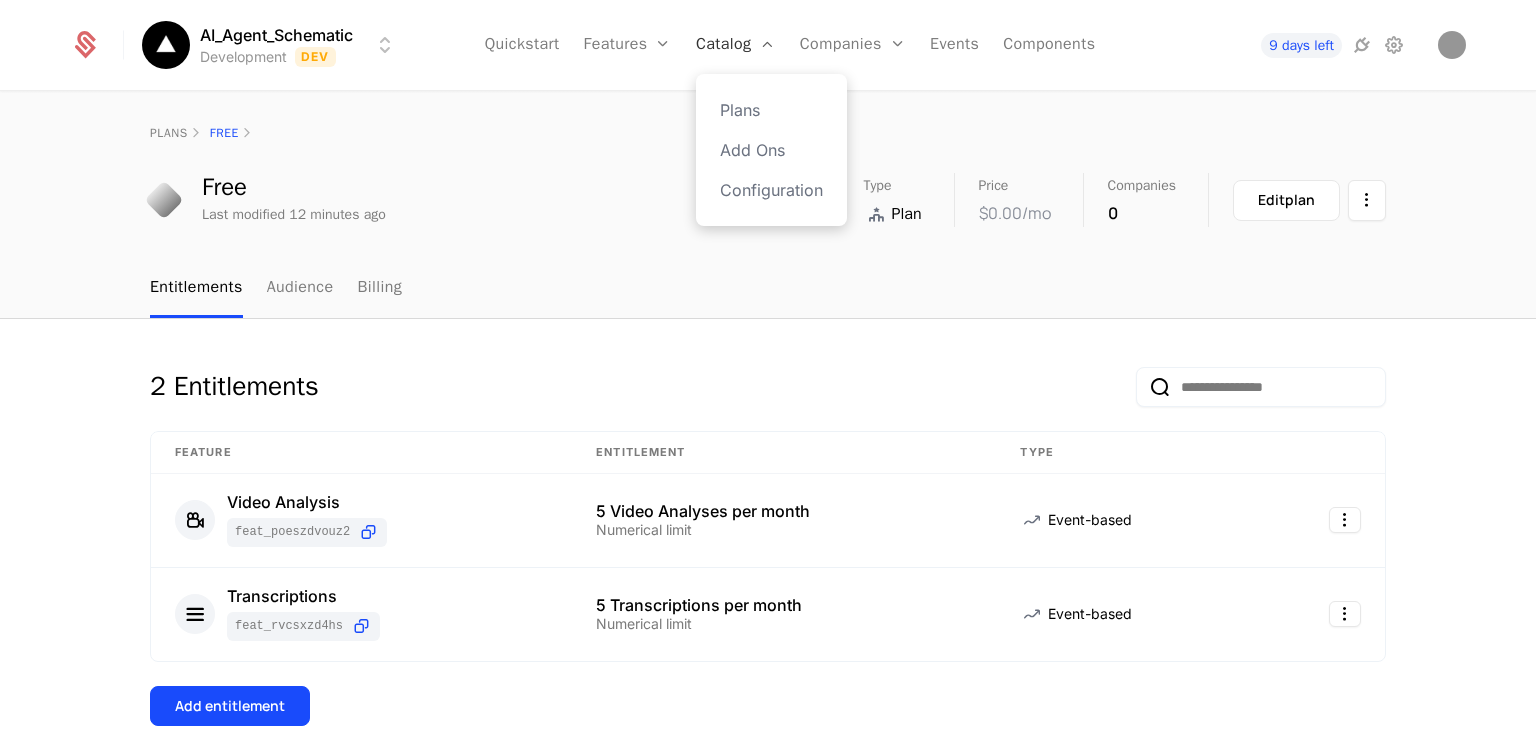 click on "Catalog" at bounding box center [736, 45] 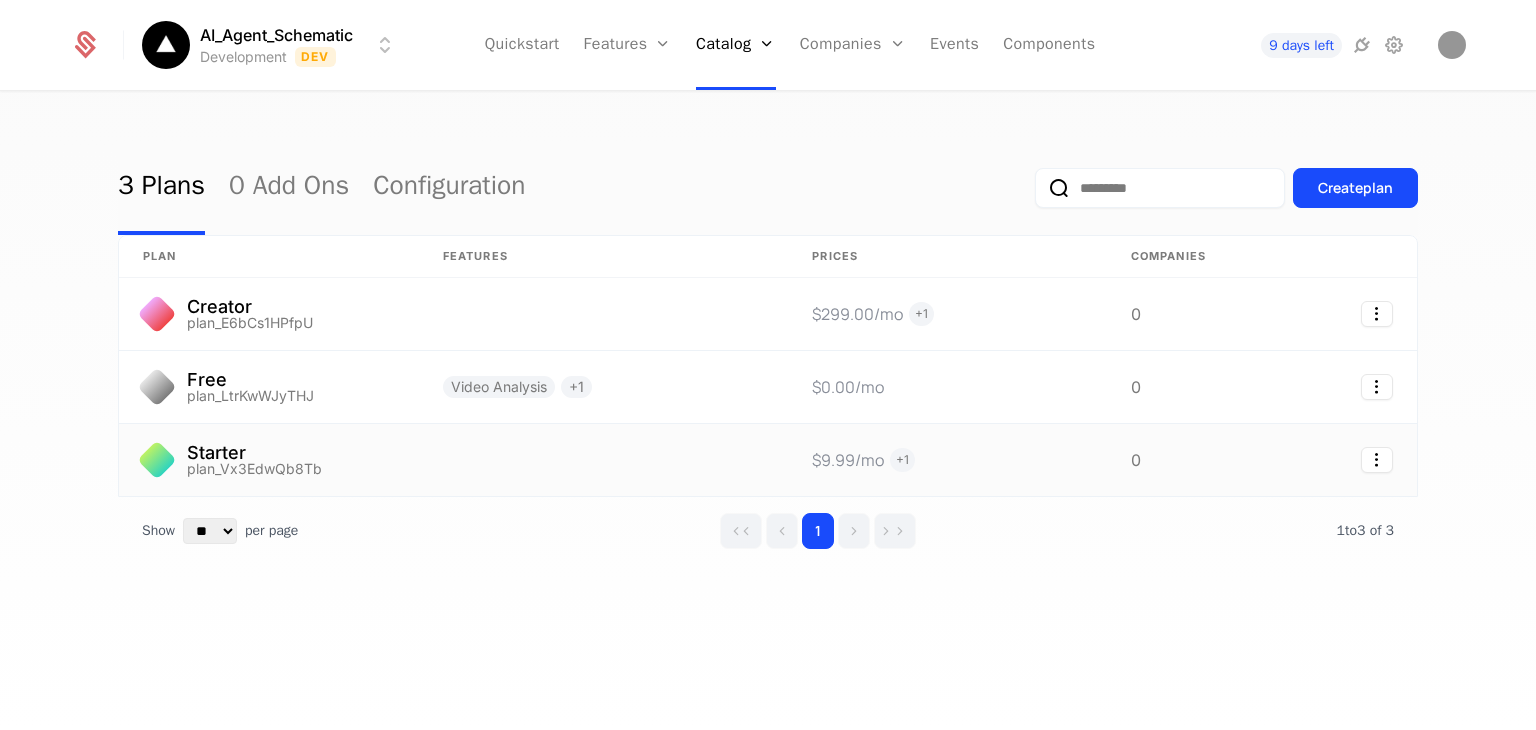 click on "Starter" at bounding box center [254, 453] 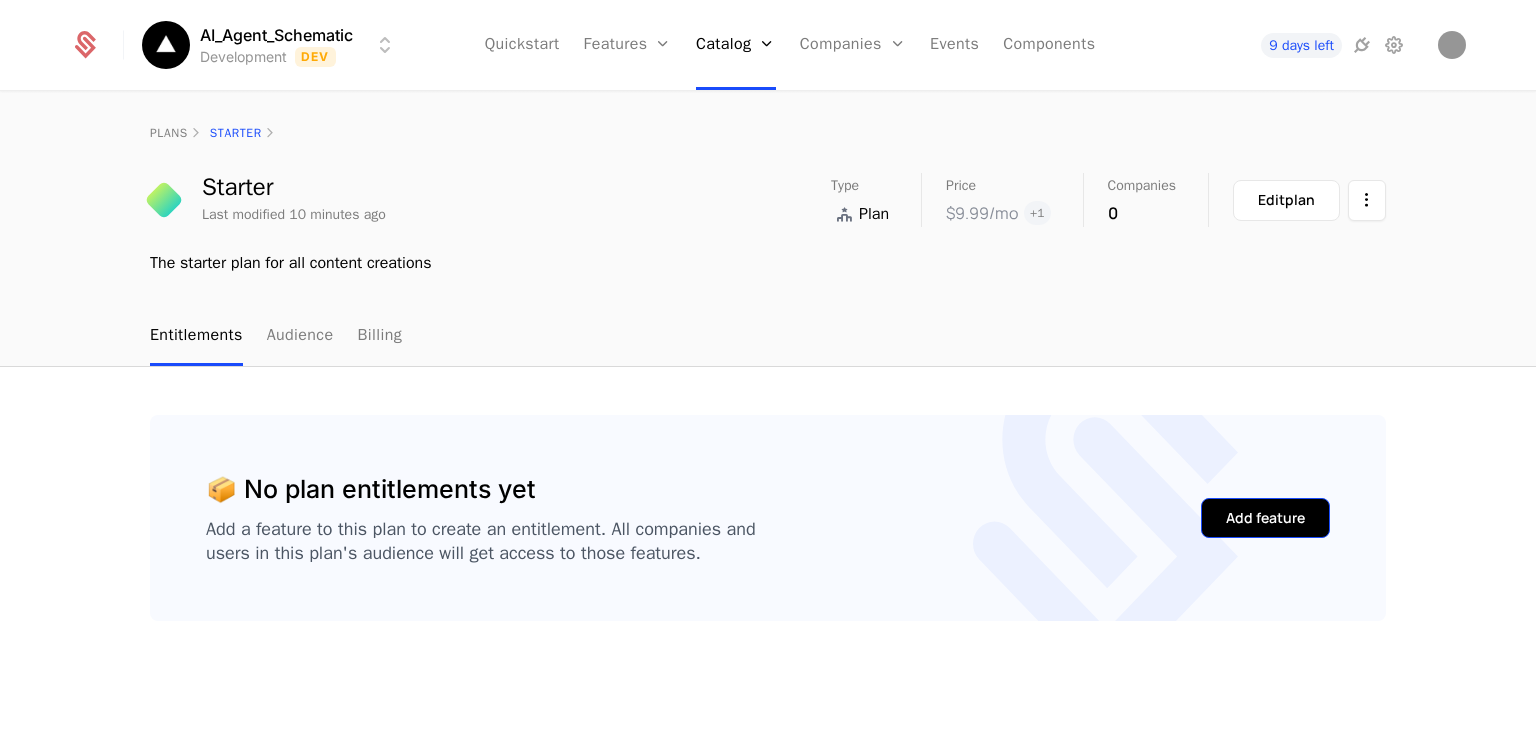 click on "Add feature" at bounding box center (1265, 518) 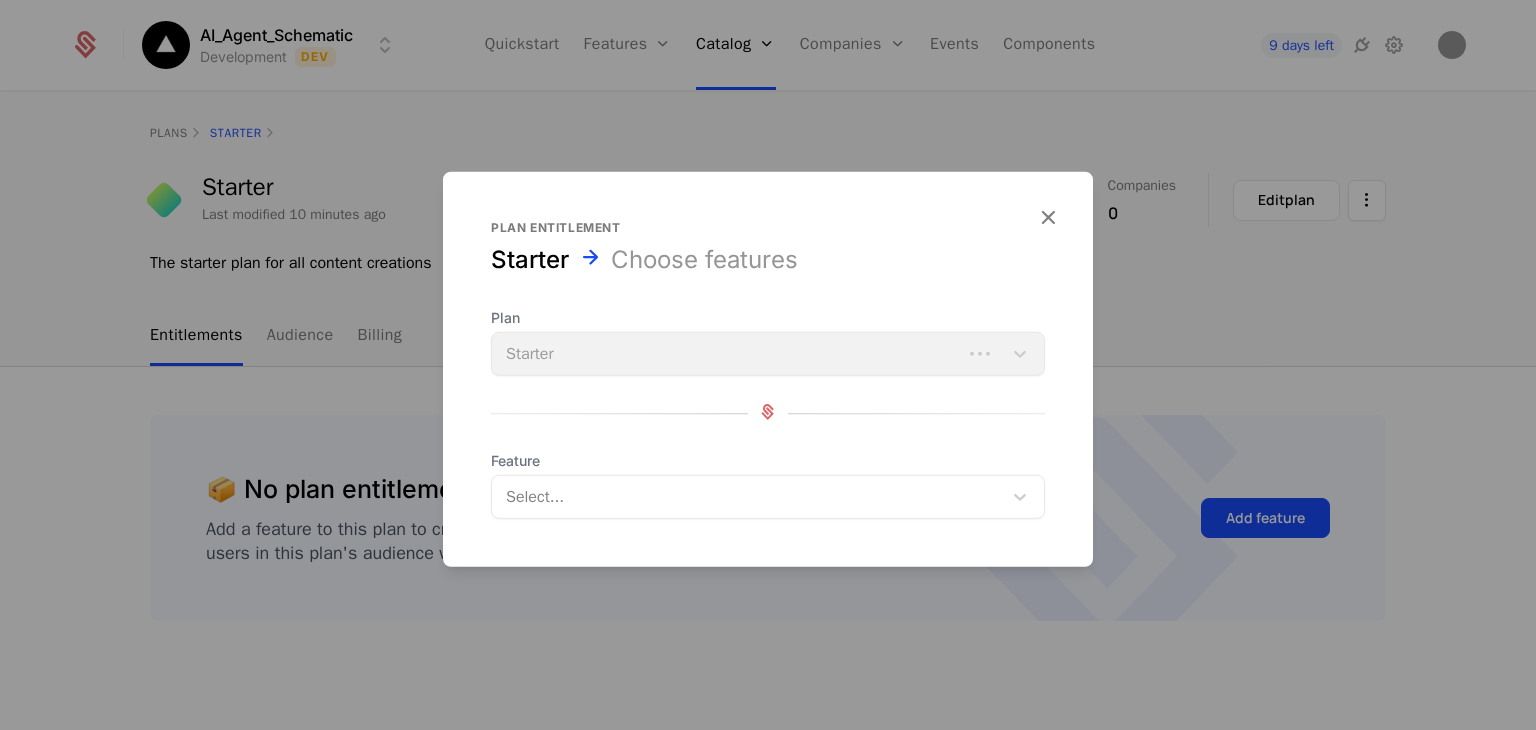 click at bounding box center (749, 497) 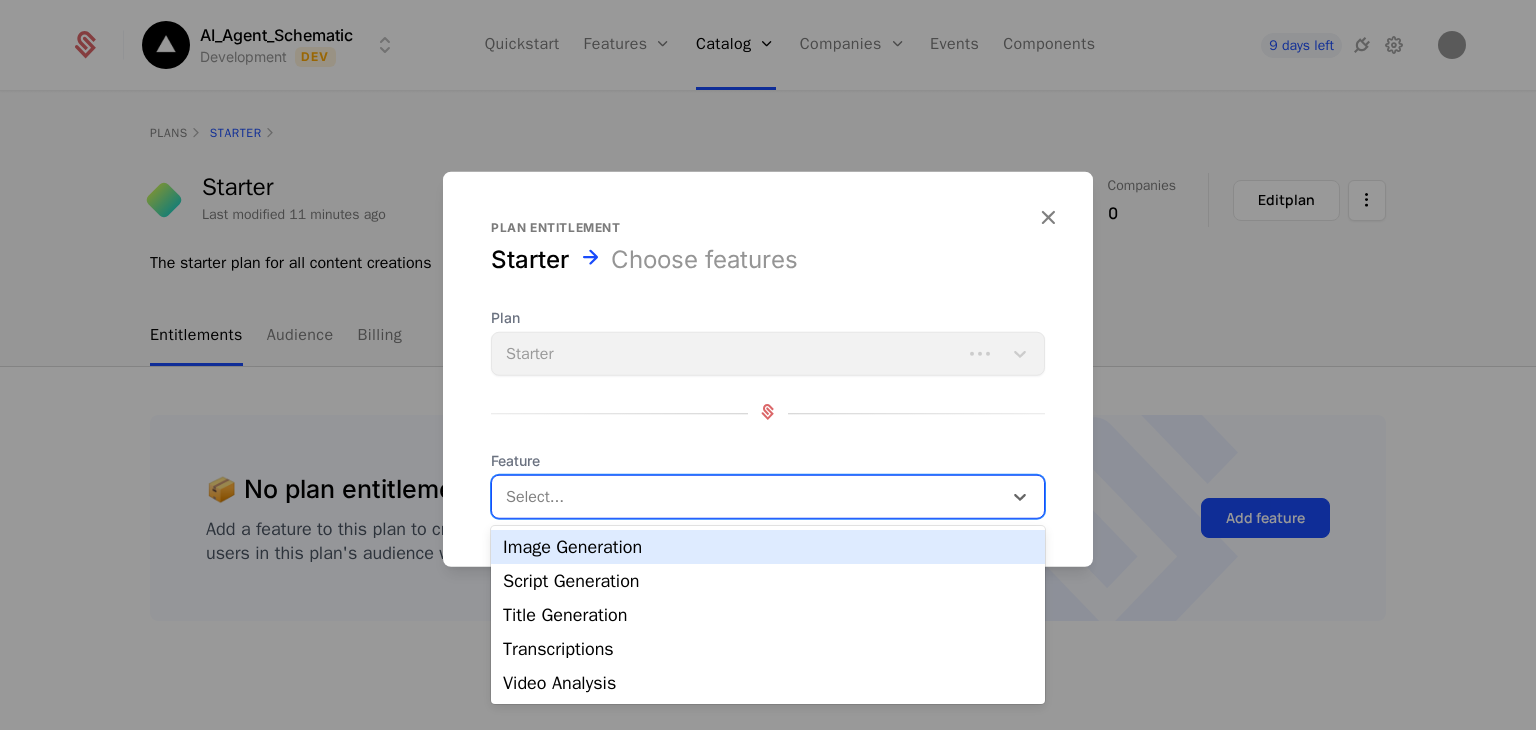 click at bounding box center (749, 497) 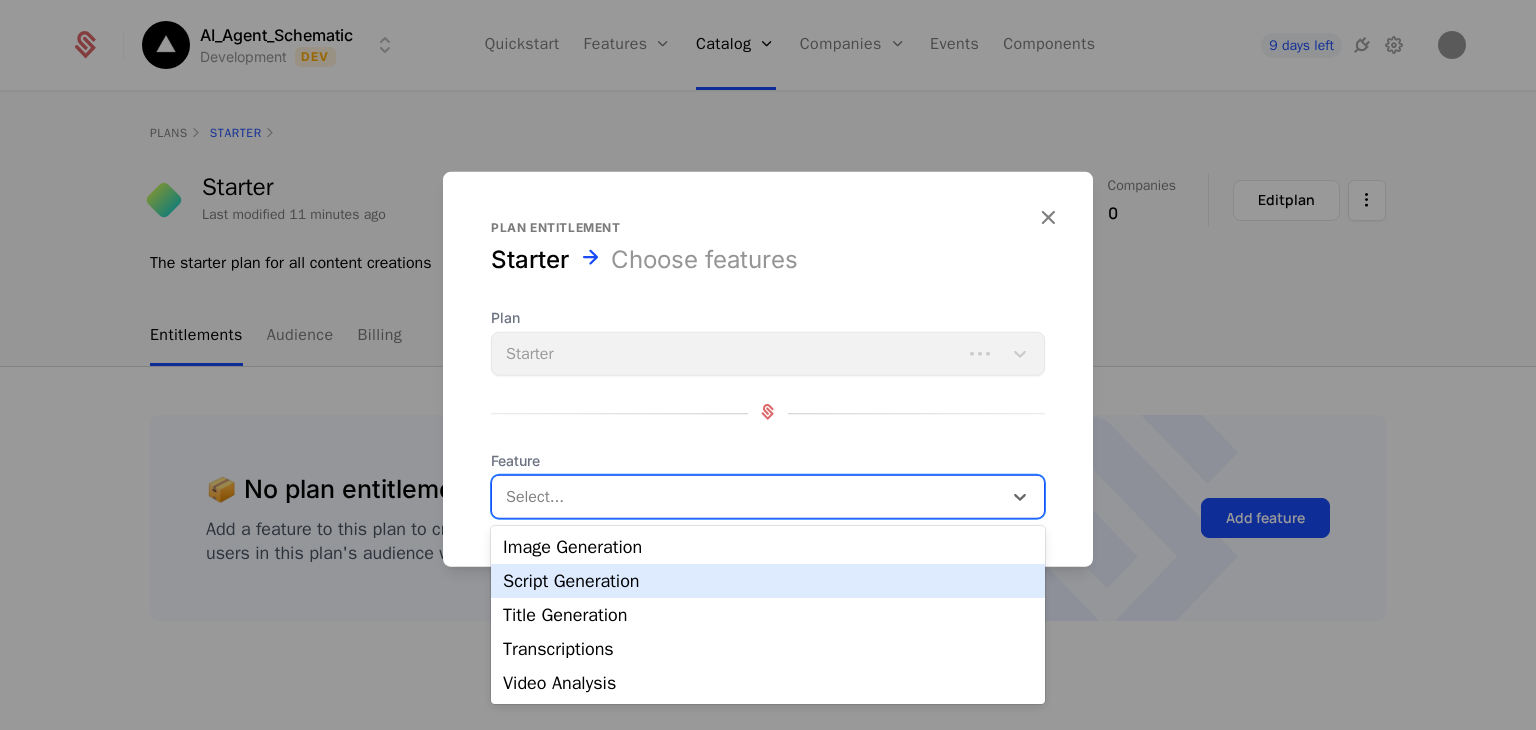 click on "Script Generation" at bounding box center [768, 581] 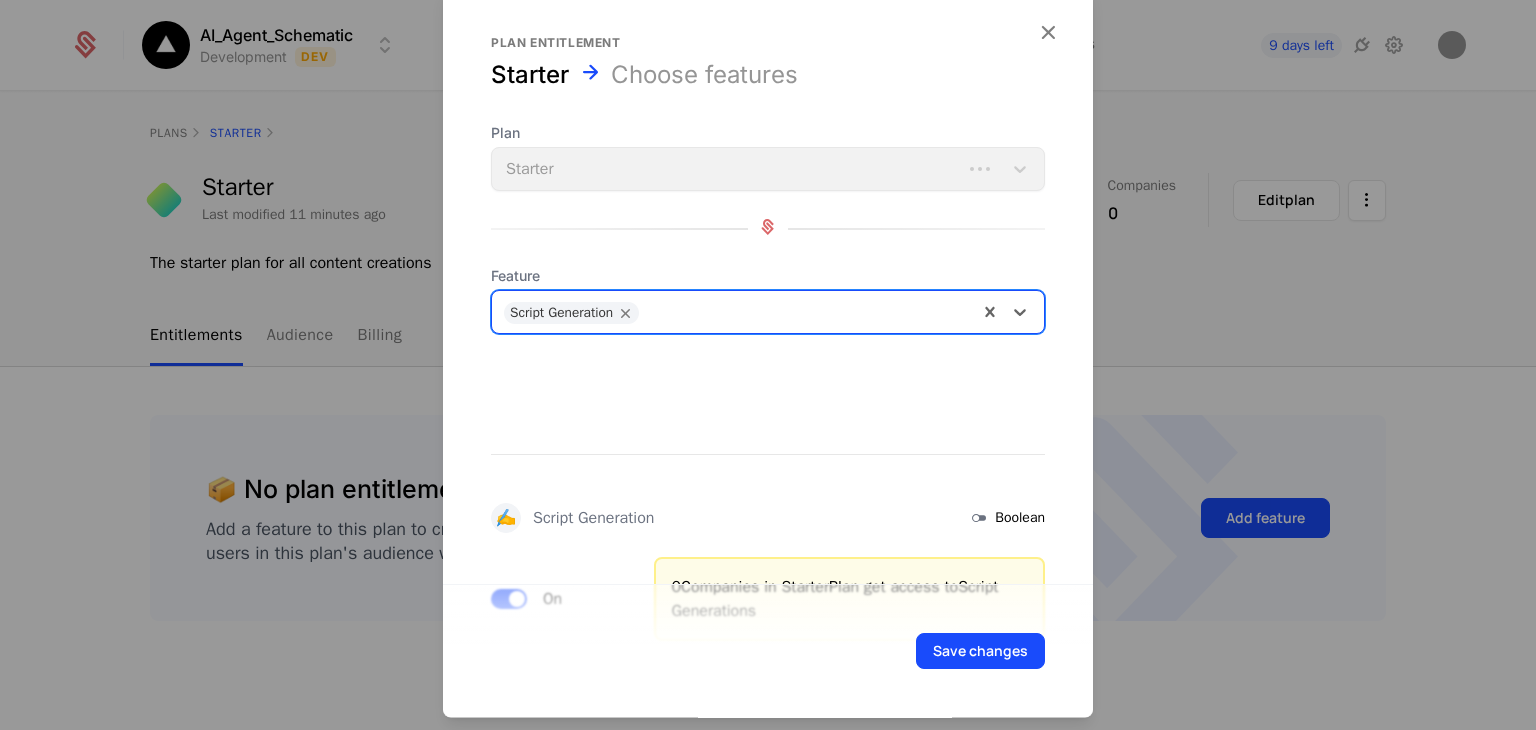 scroll, scrollTop: 78, scrollLeft: 0, axis: vertical 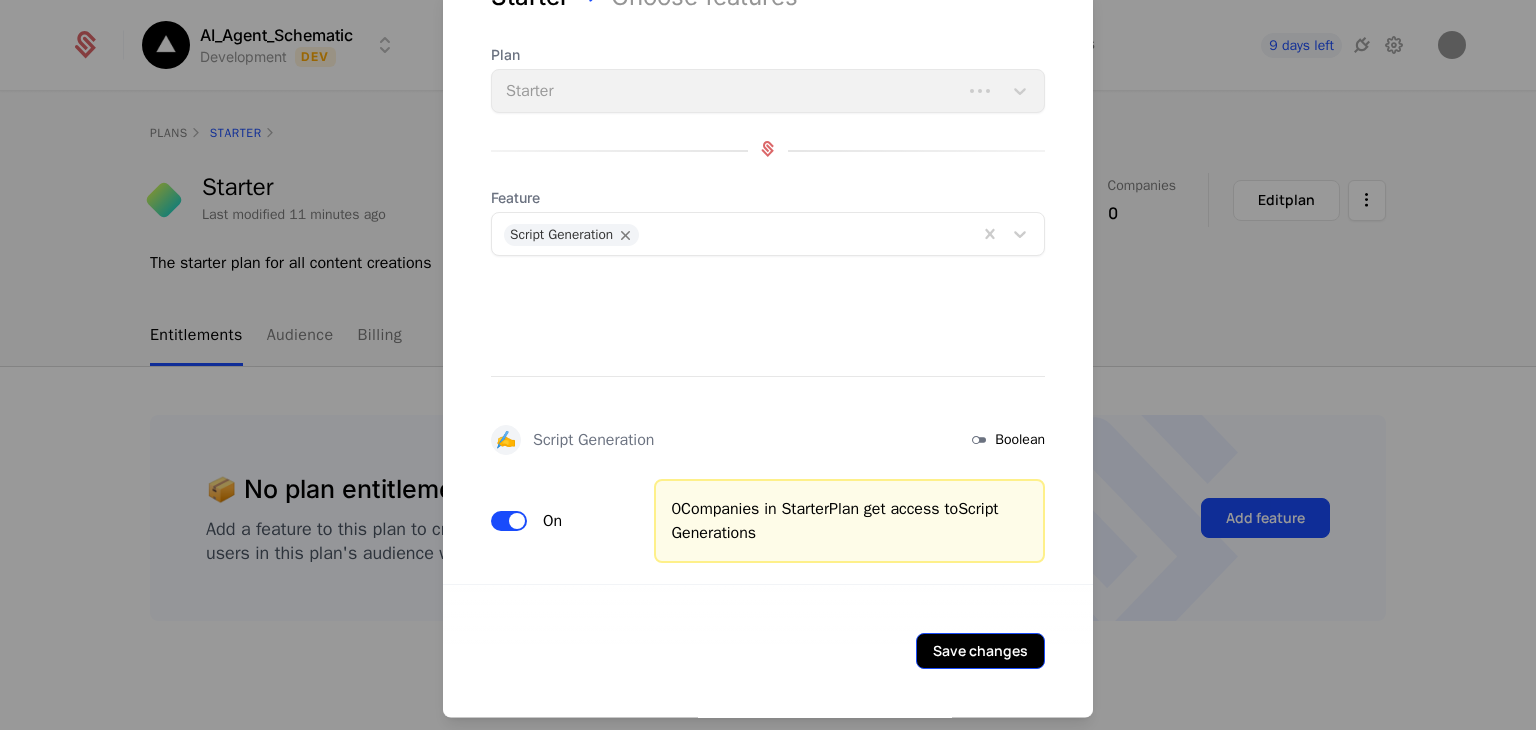 click on "Save changes" at bounding box center (980, 652) 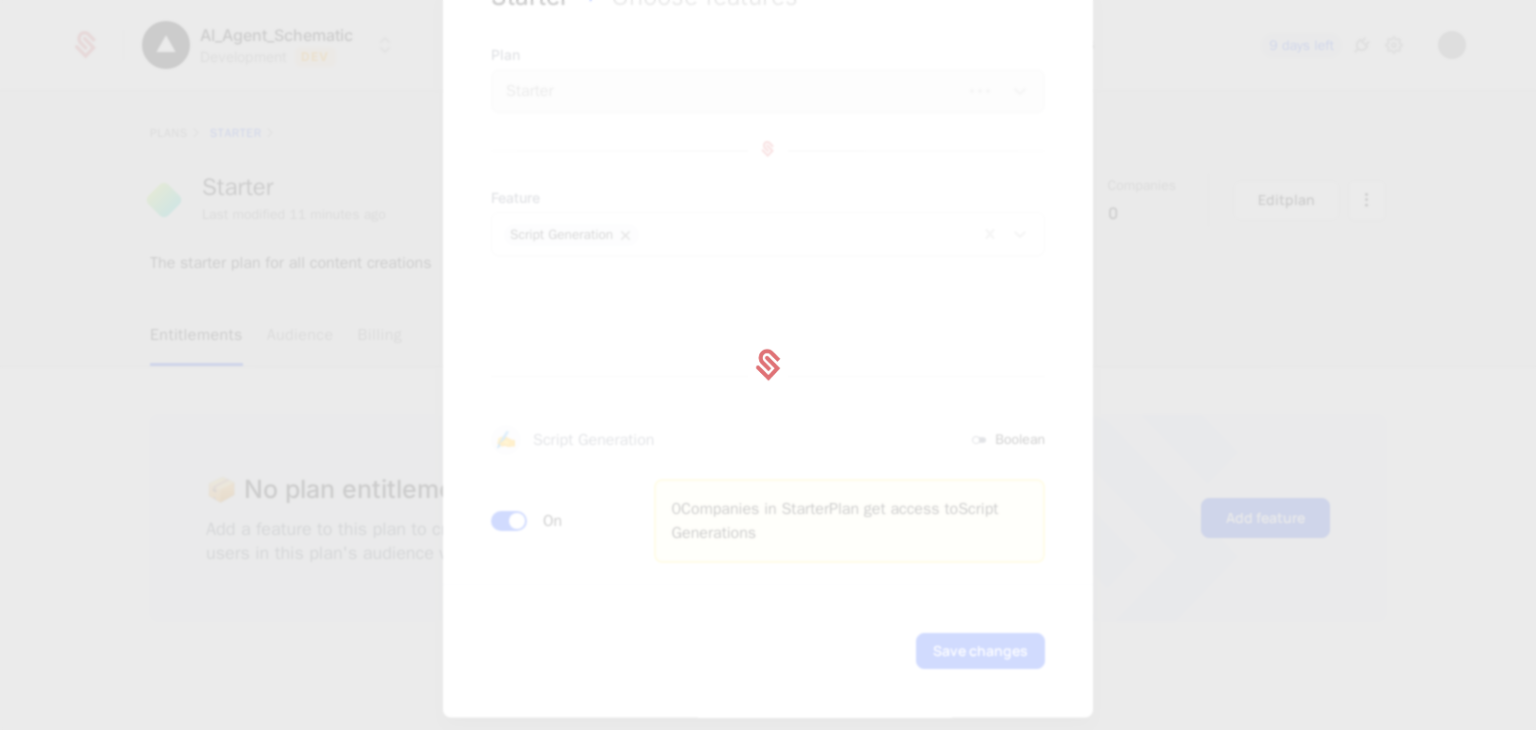 type 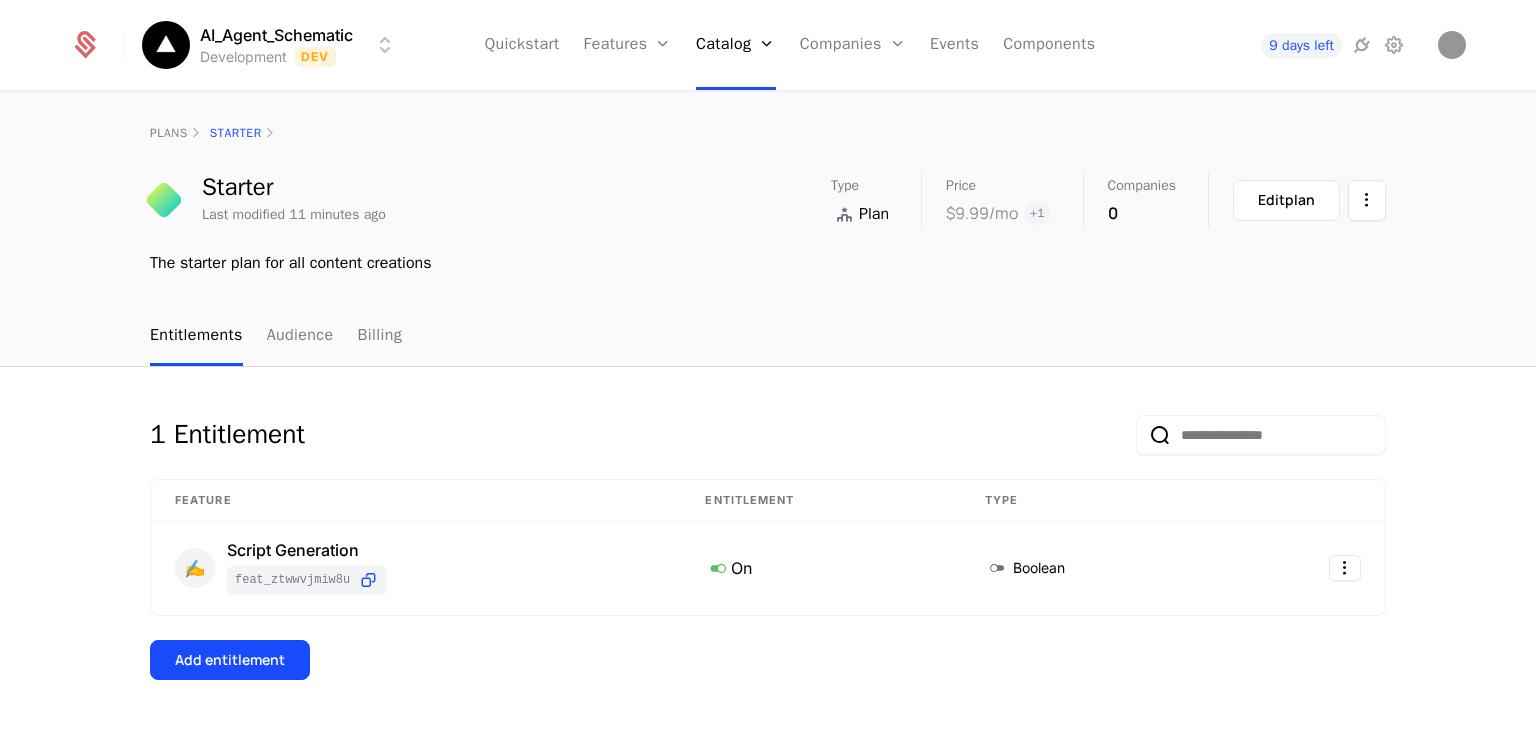 scroll, scrollTop: 59, scrollLeft: 0, axis: vertical 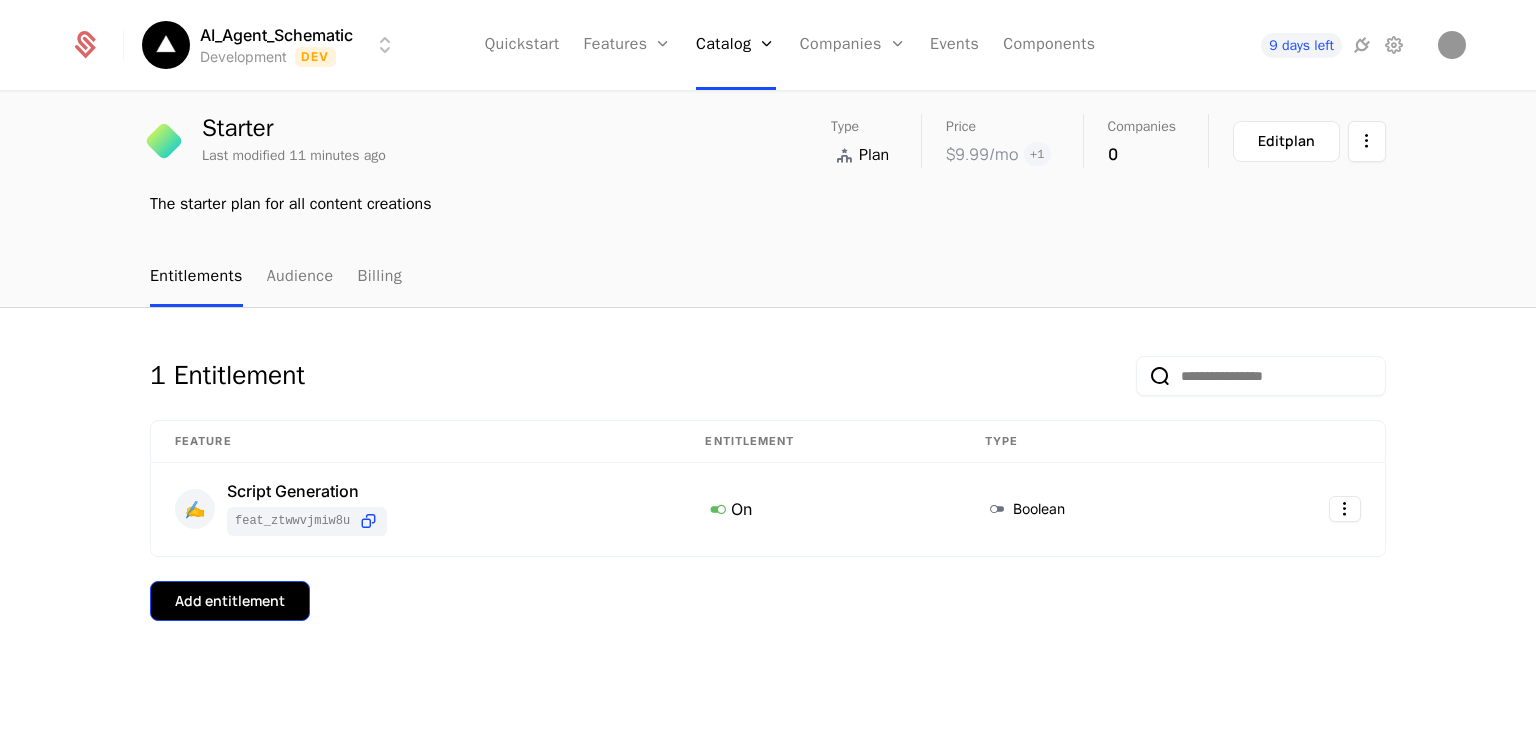 click on "Add entitlement" at bounding box center [230, 601] 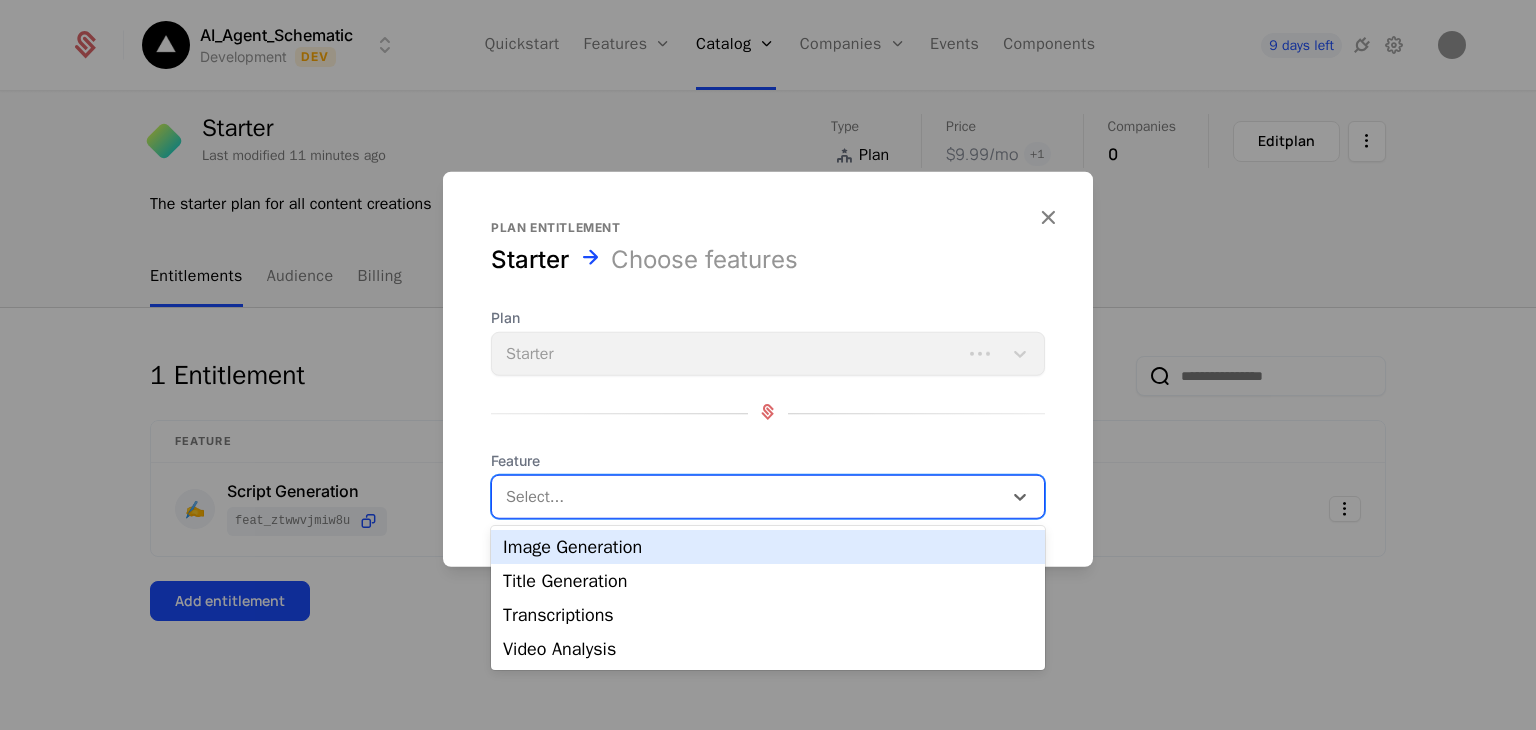 click at bounding box center (749, 497) 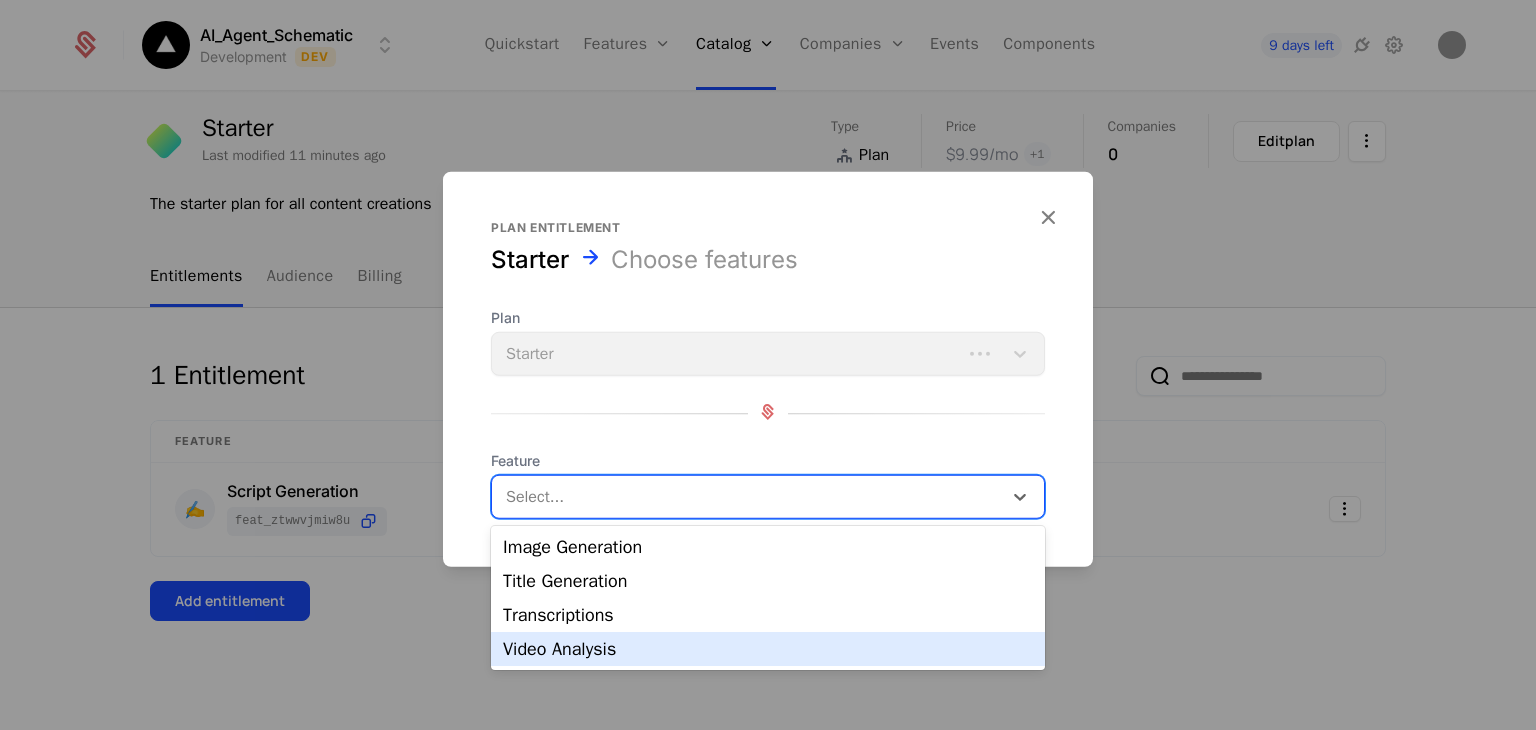click on "Video Analysis" at bounding box center (768, 649) 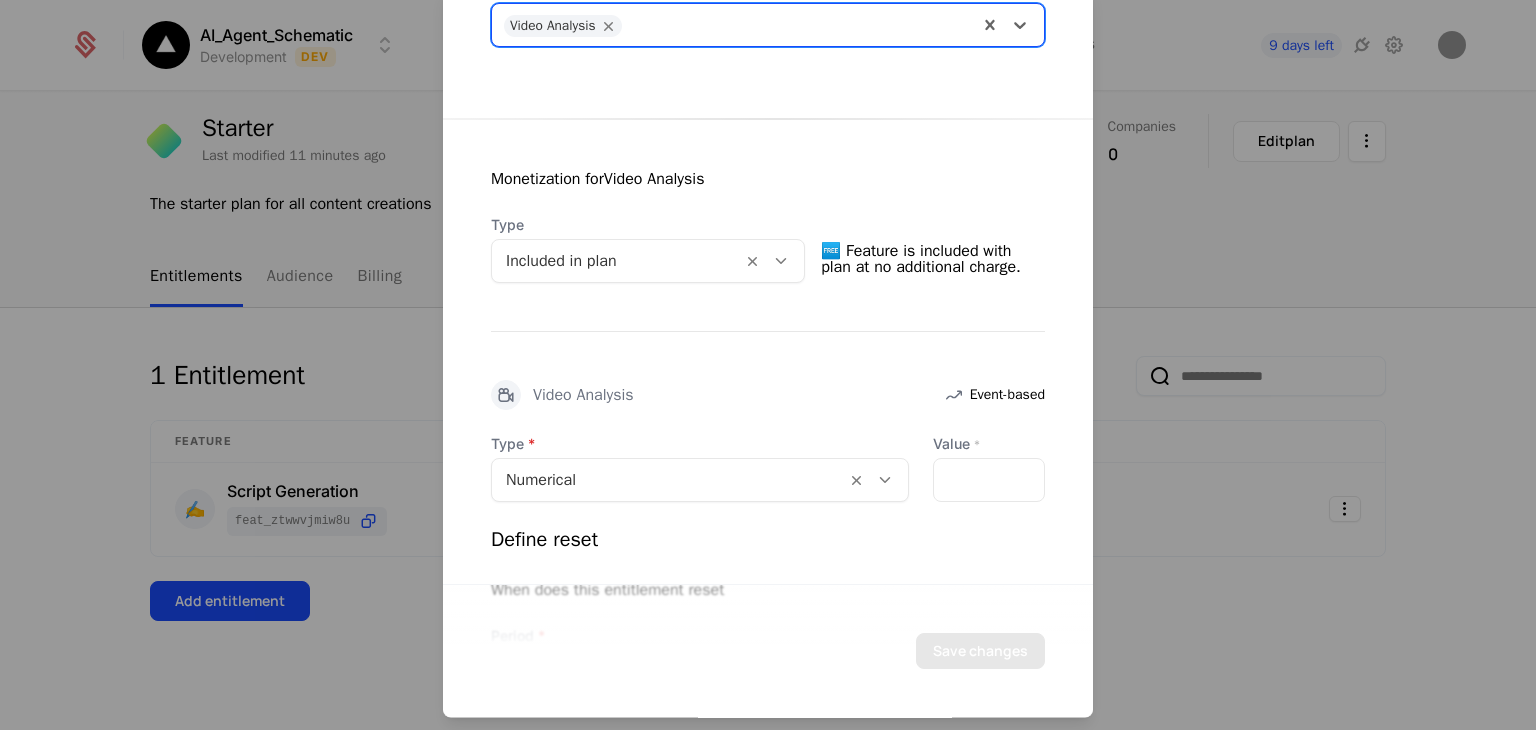 scroll, scrollTop: 288, scrollLeft: 0, axis: vertical 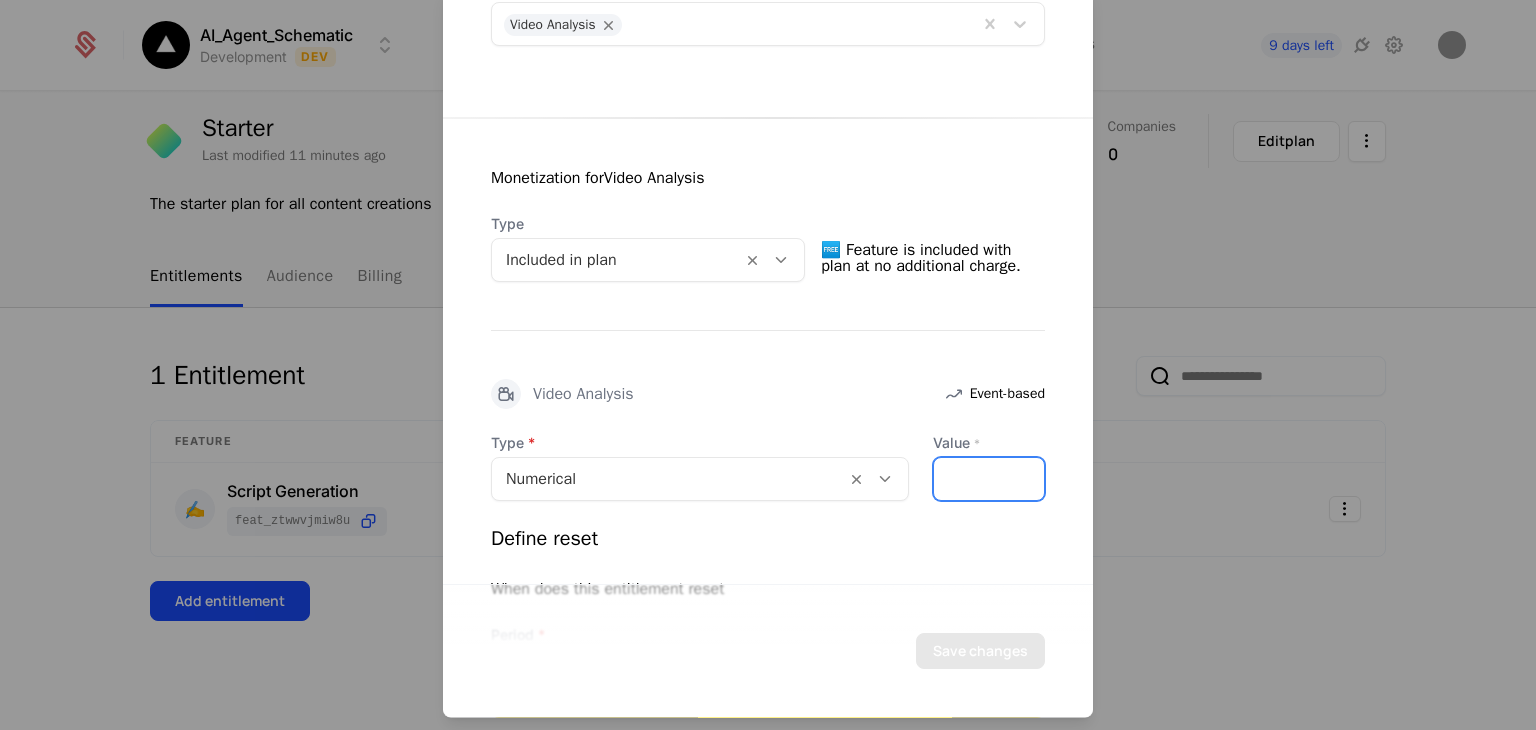click on "*" at bounding box center [989, 480] 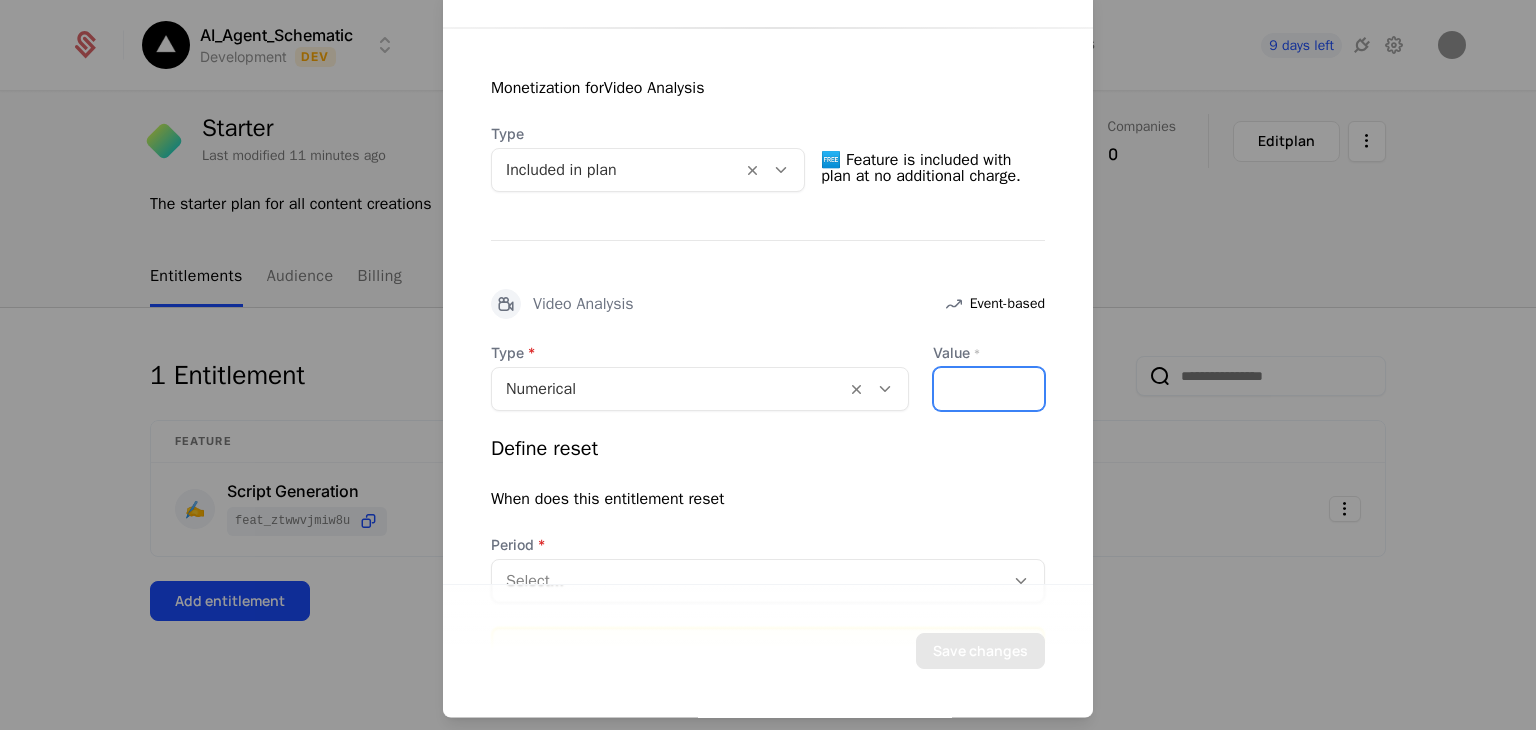 scroll, scrollTop: 502, scrollLeft: 0, axis: vertical 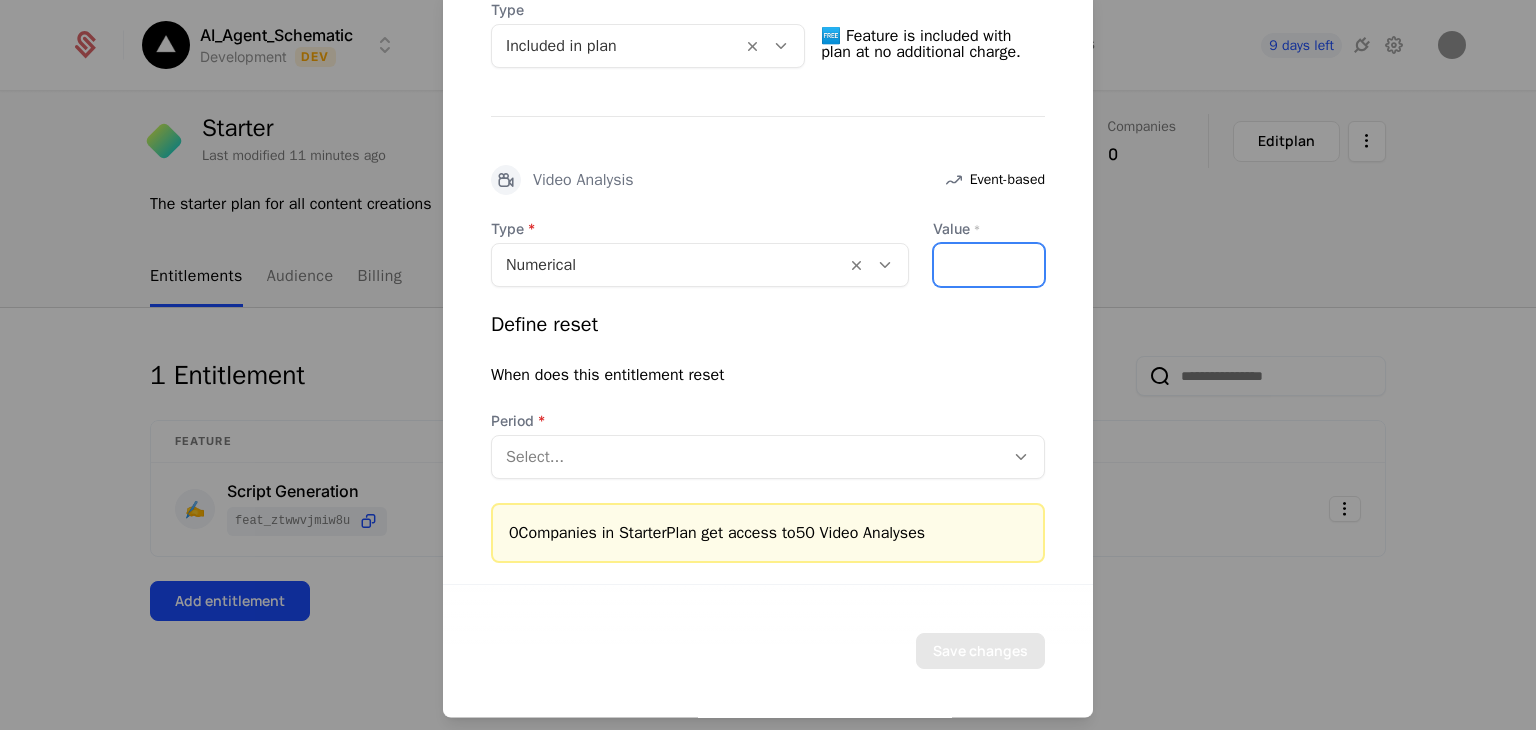 type on "**" 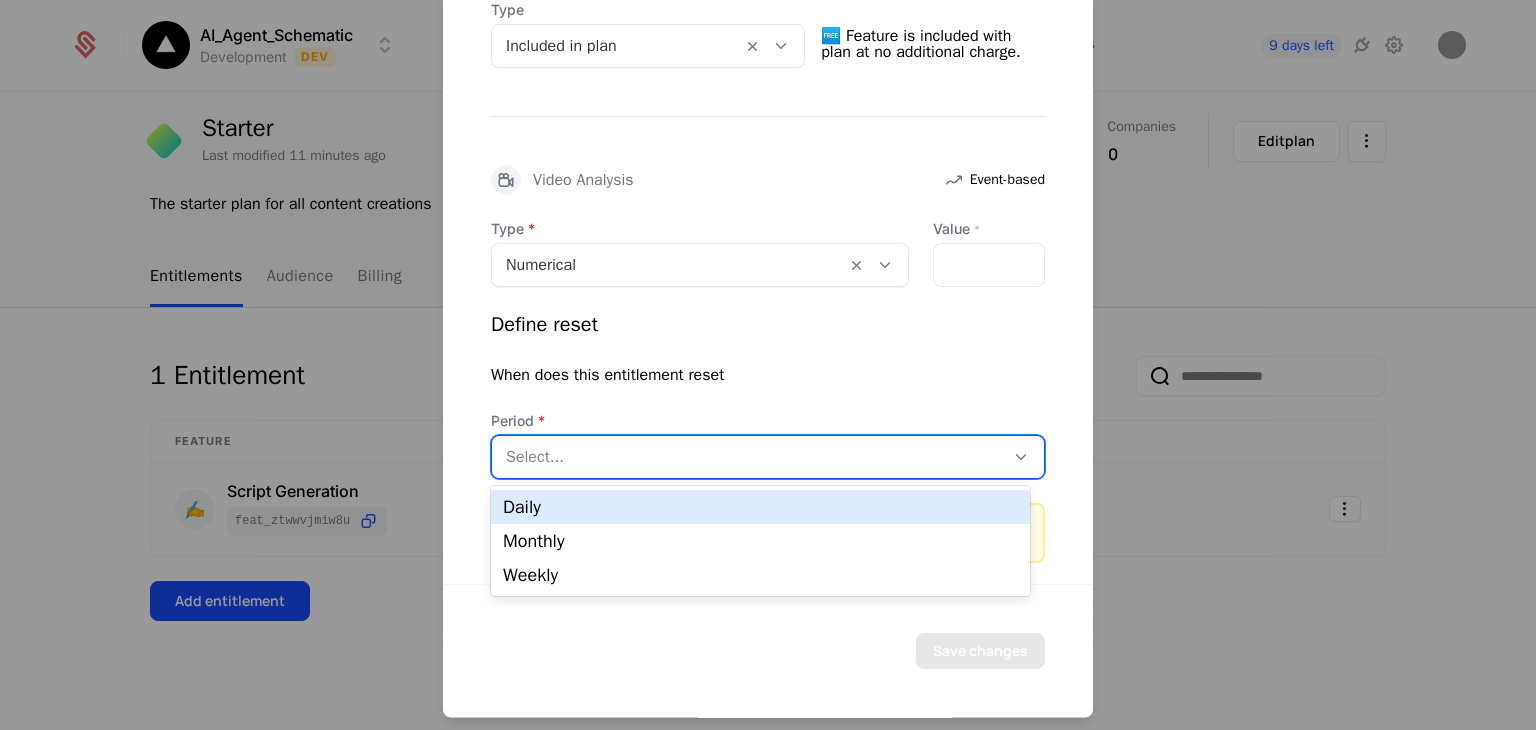 click on "Select..." at bounding box center (748, 458) 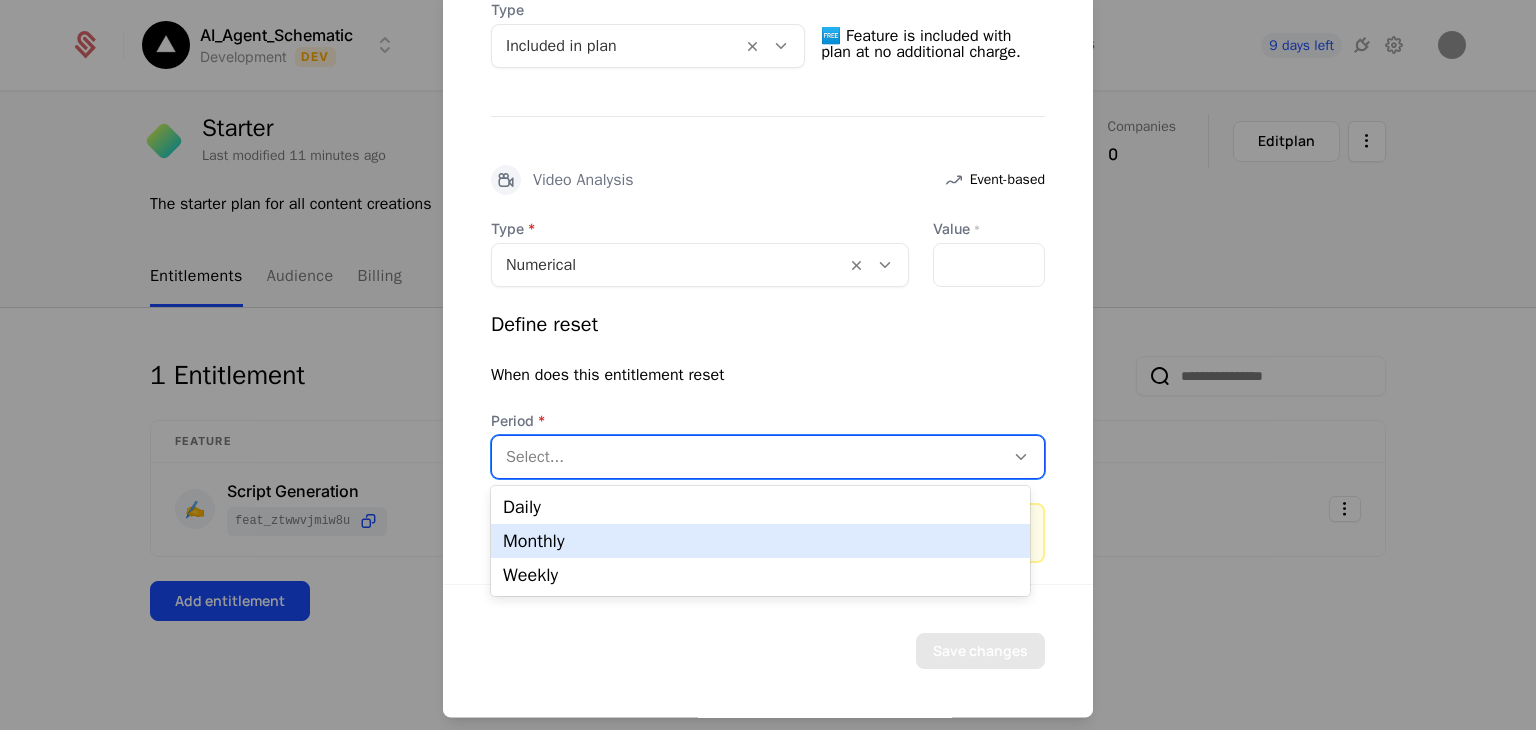click on "Monthly" at bounding box center [760, 541] 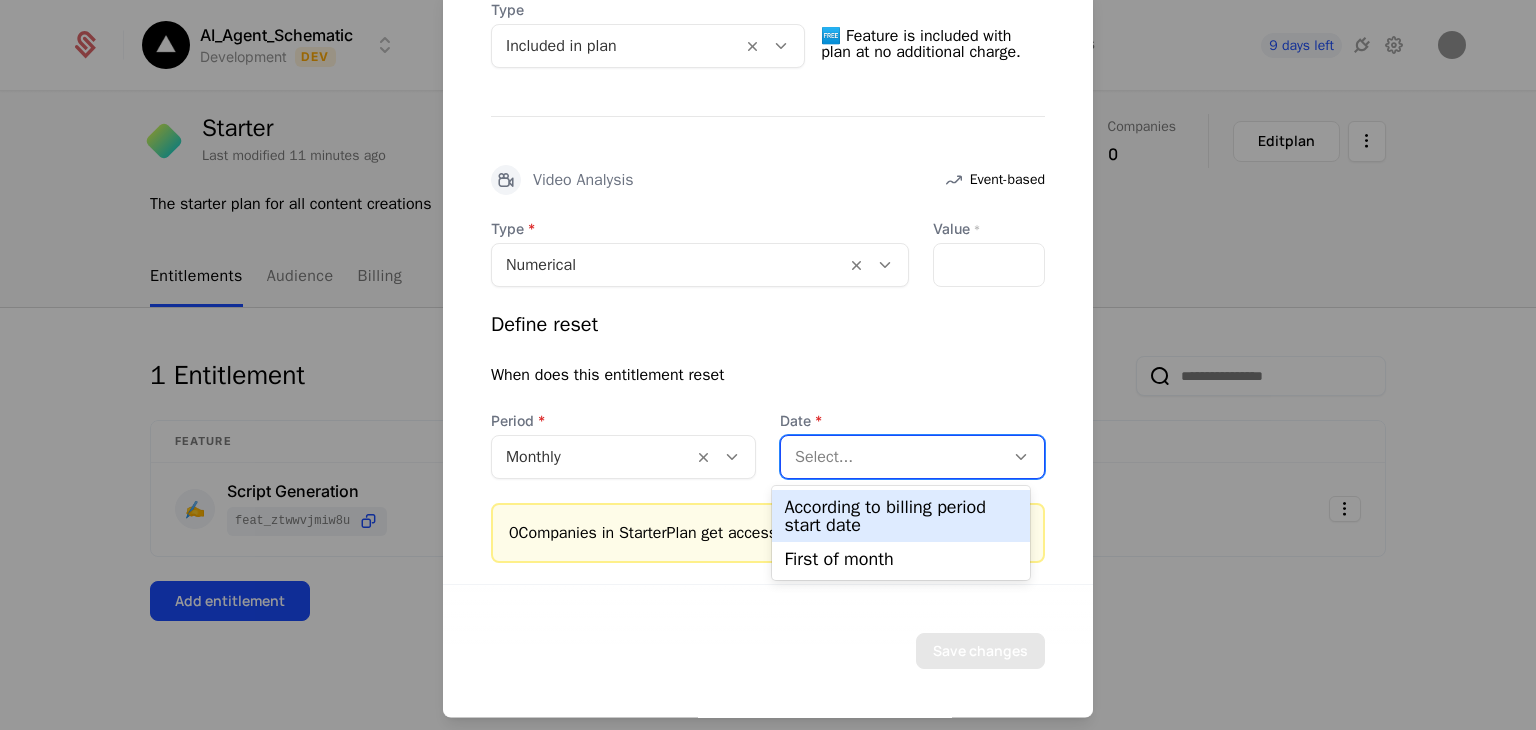 click at bounding box center [892, 458] 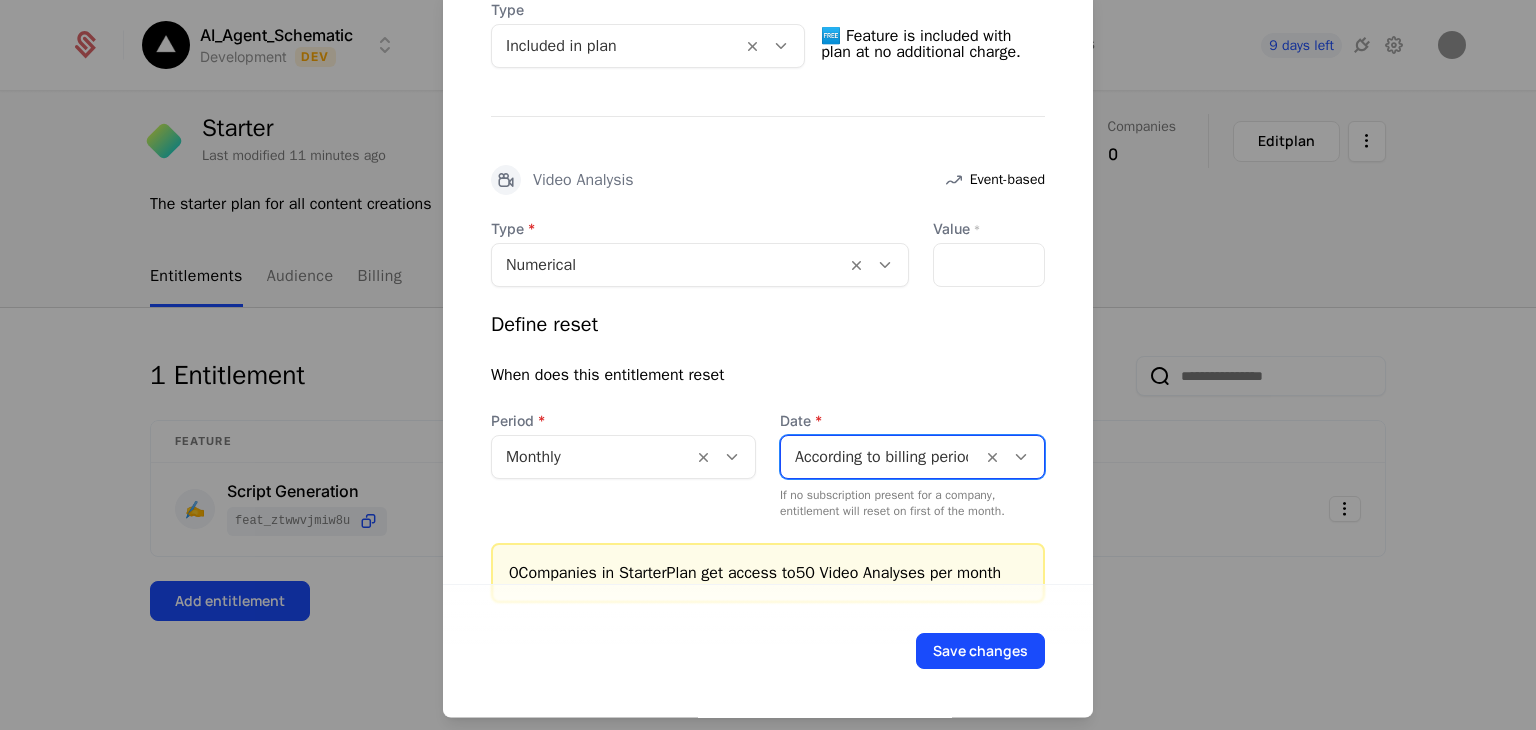 scroll, scrollTop: 566, scrollLeft: 0, axis: vertical 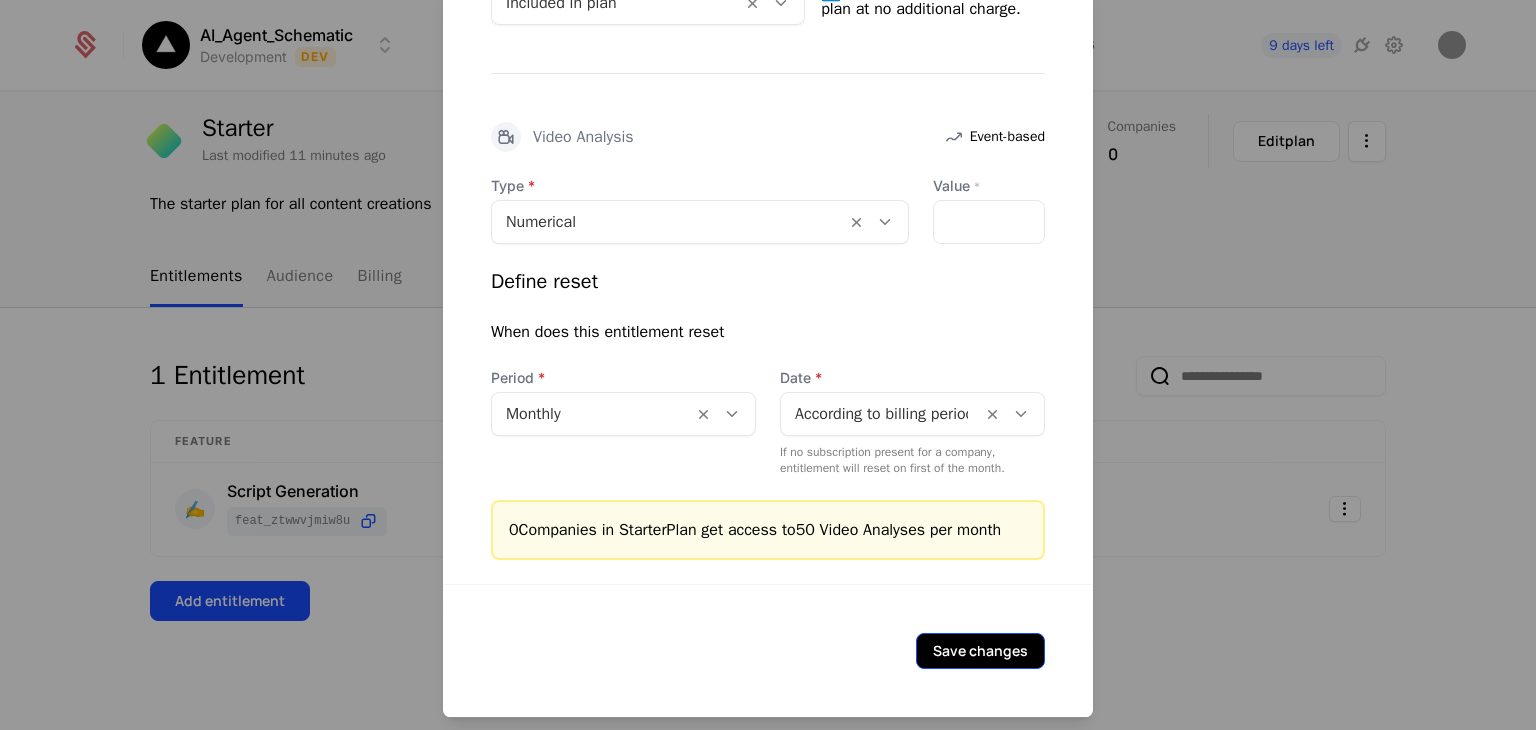 click on "Save changes" at bounding box center (980, 652) 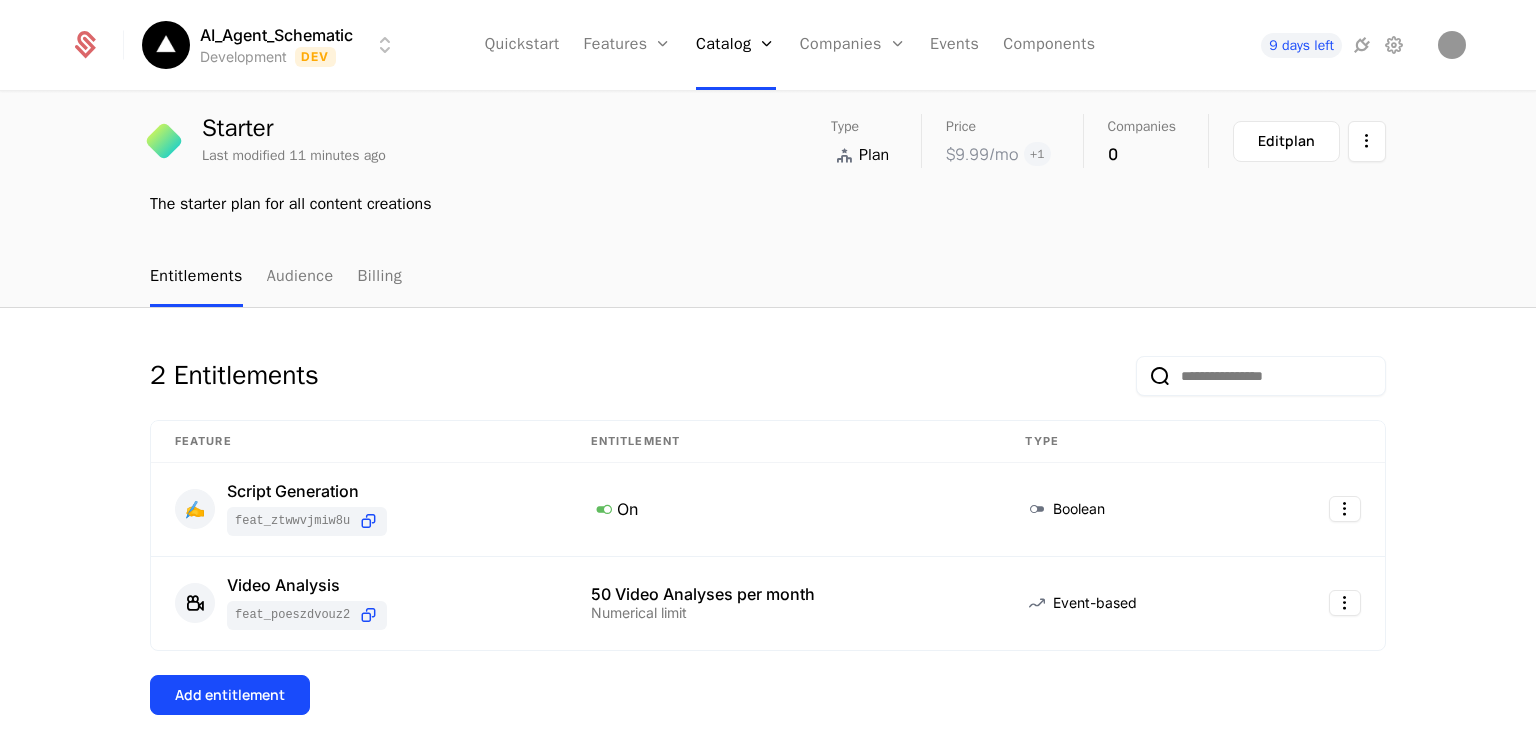 scroll, scrollTop: 152, scrollLeft: 0, axis: vertical 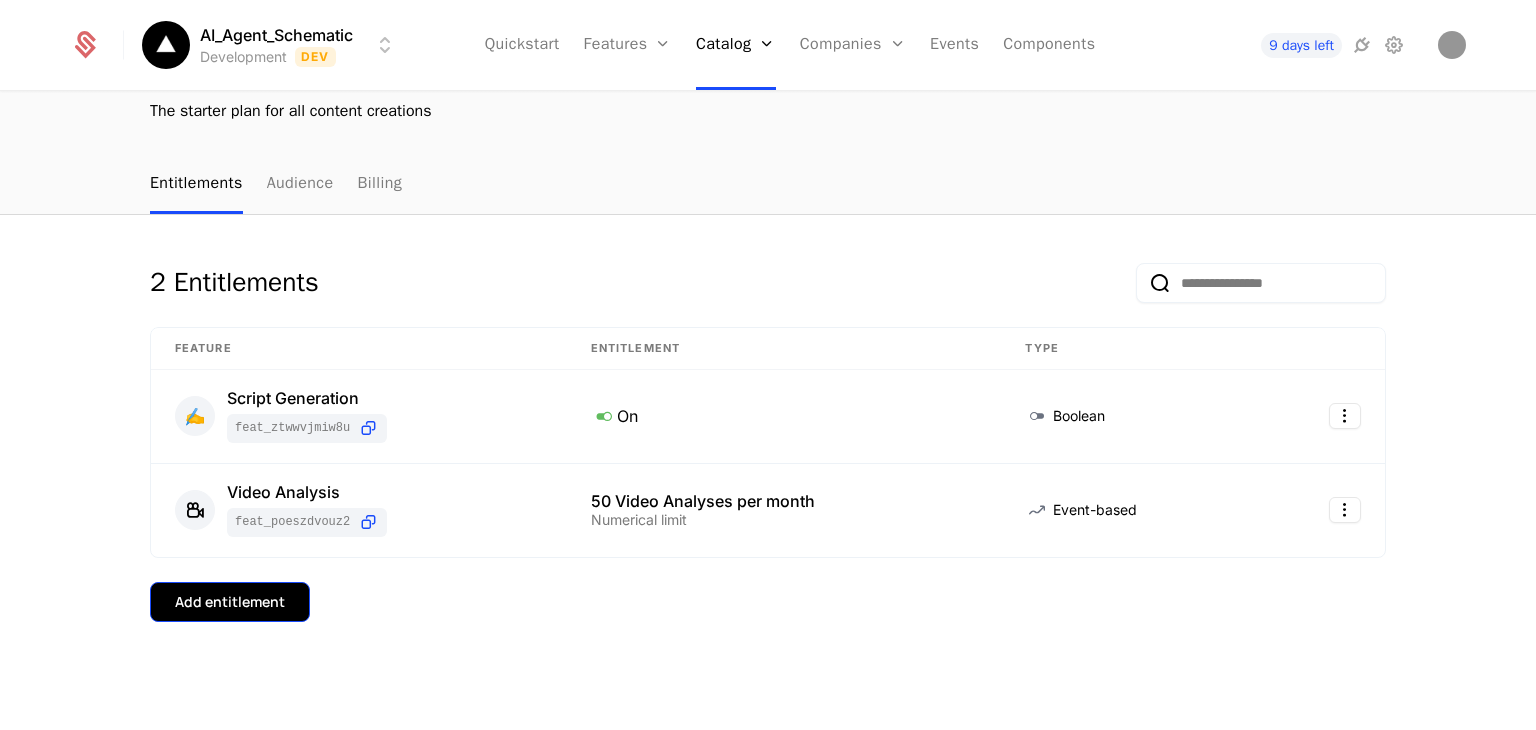 click on "Add entitlement" at bounding box center [230, 602] 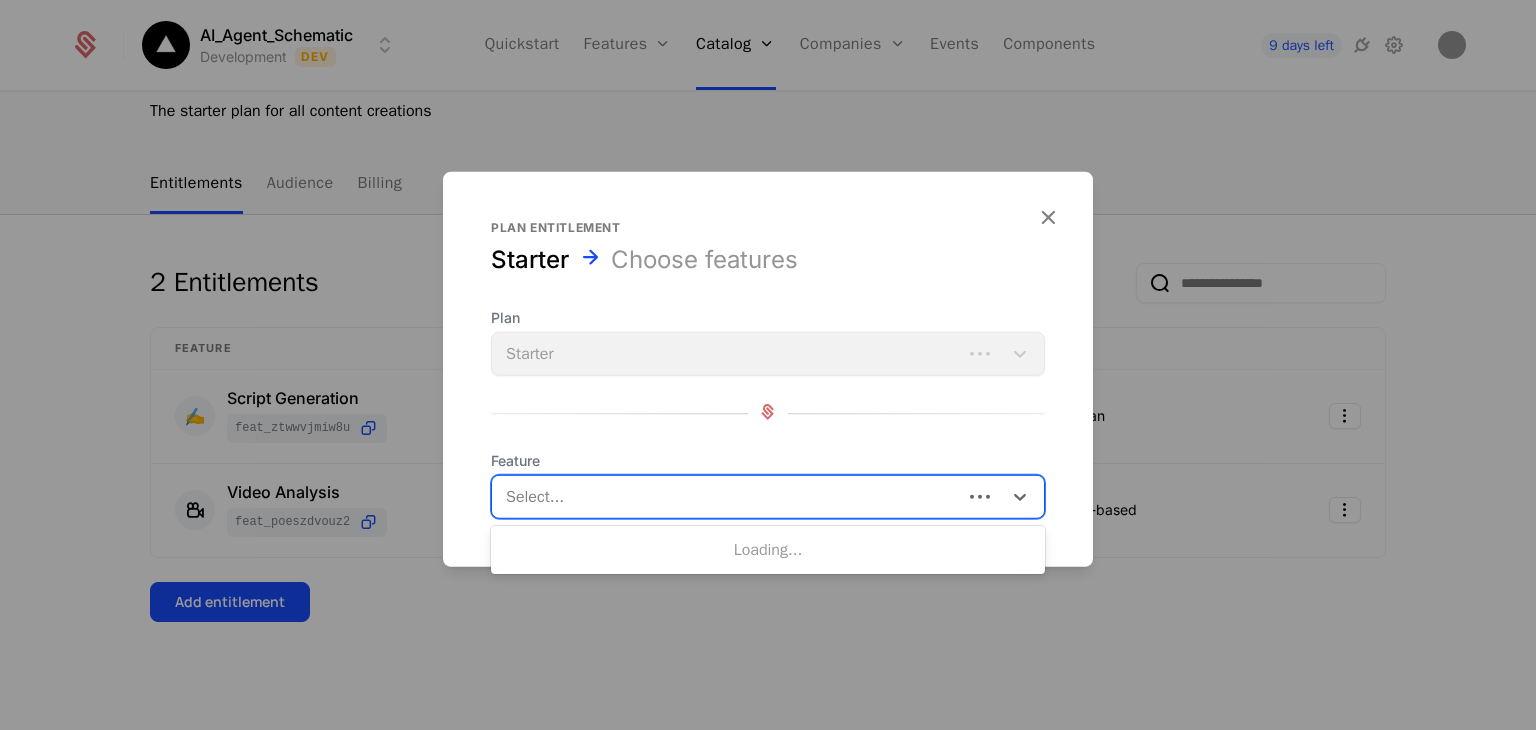 click at bounding box center [729, 497] 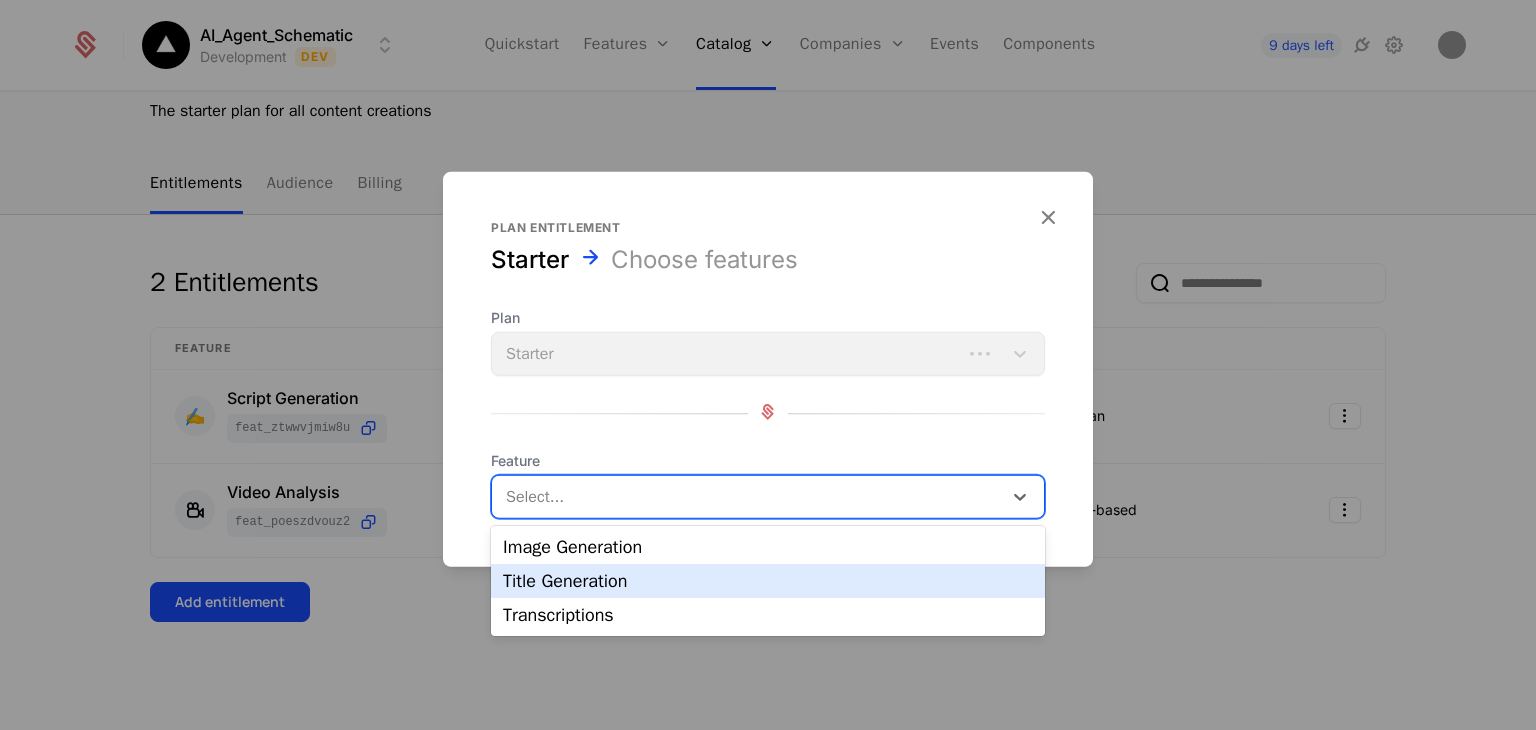 click on "Title Generation" at bounding box center [768, 581] 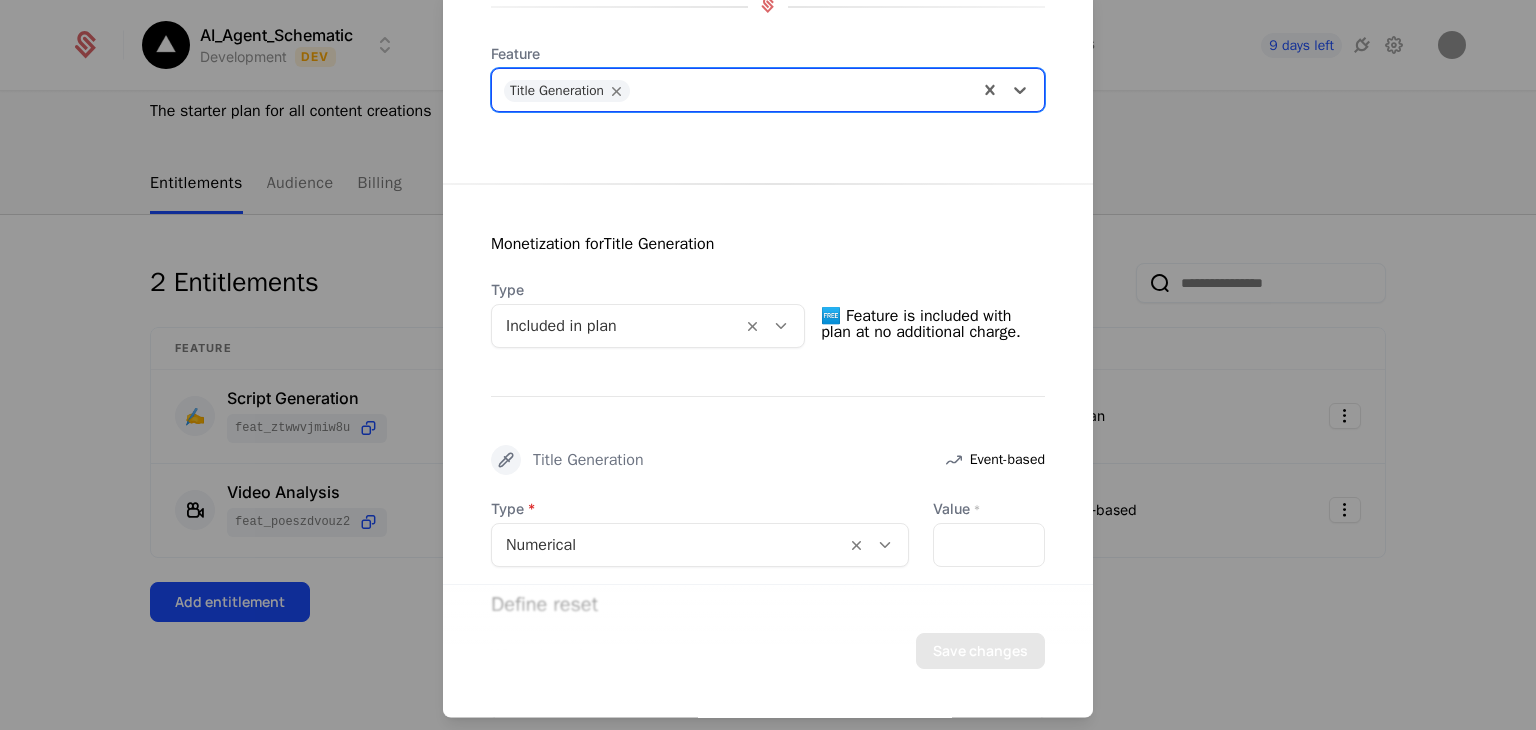 scroll, scrollTop: 232, scrollLeft: 0, axis: vertical 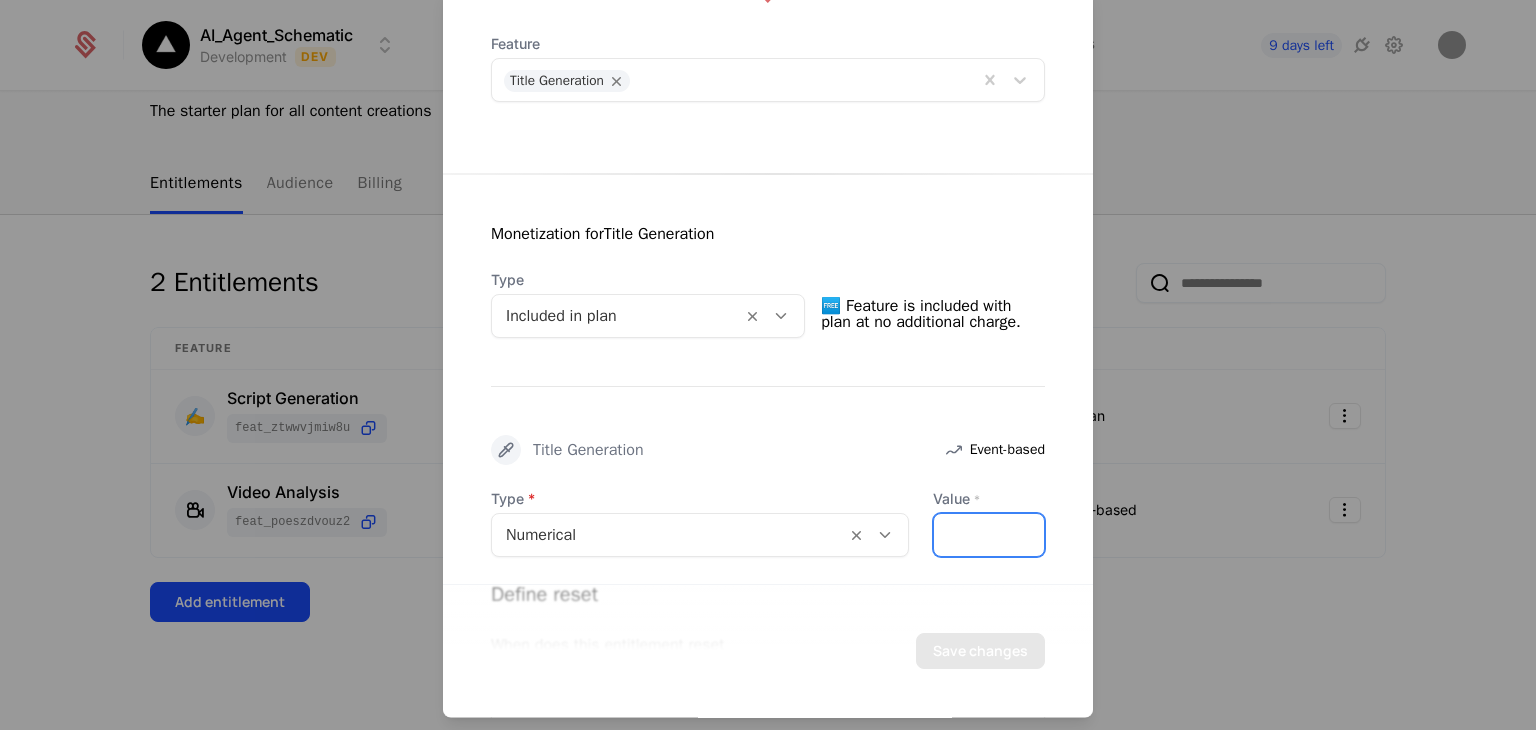 click on "*" at bounding box center (989, 536) 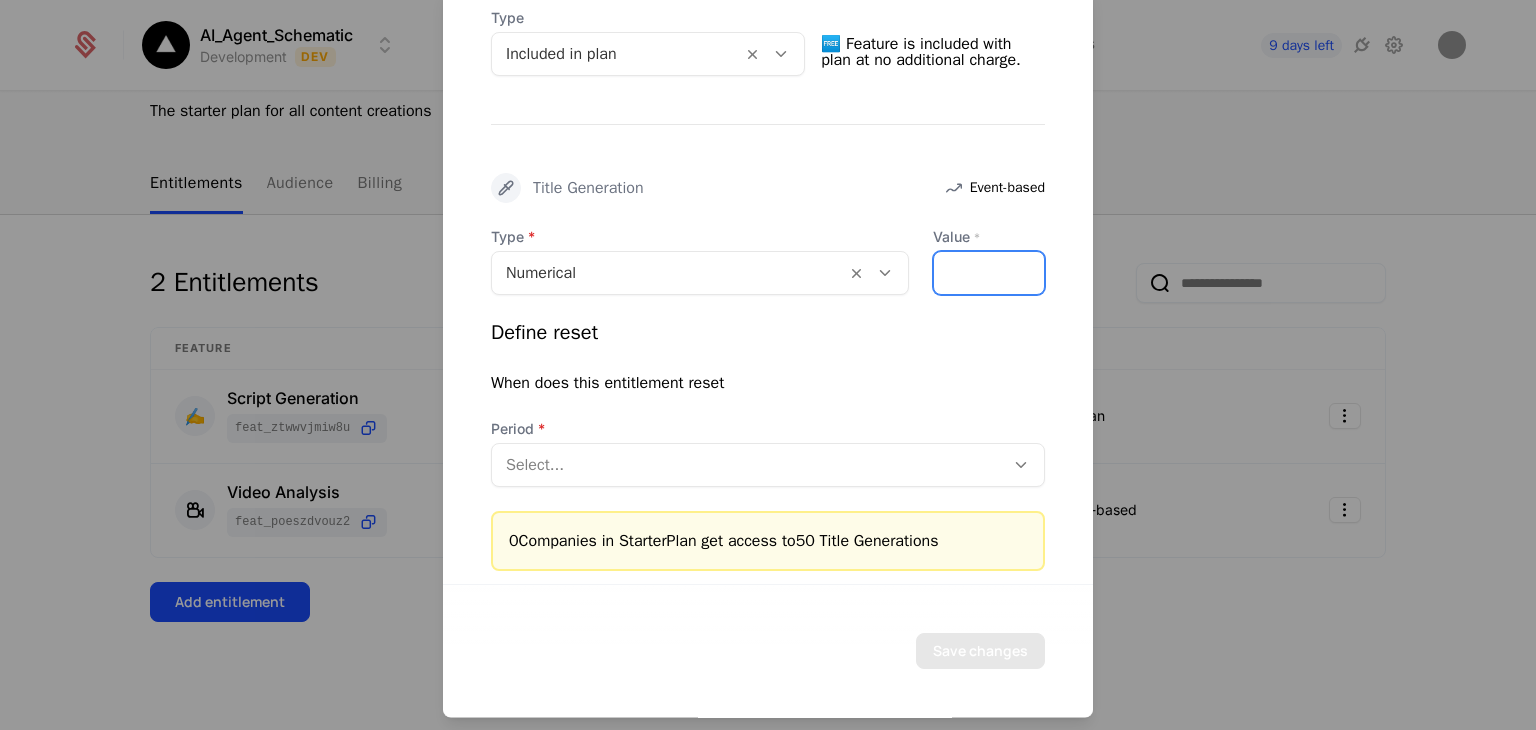 scroll, scrollTop: 500, scrollLeft: 0, axis: vertical 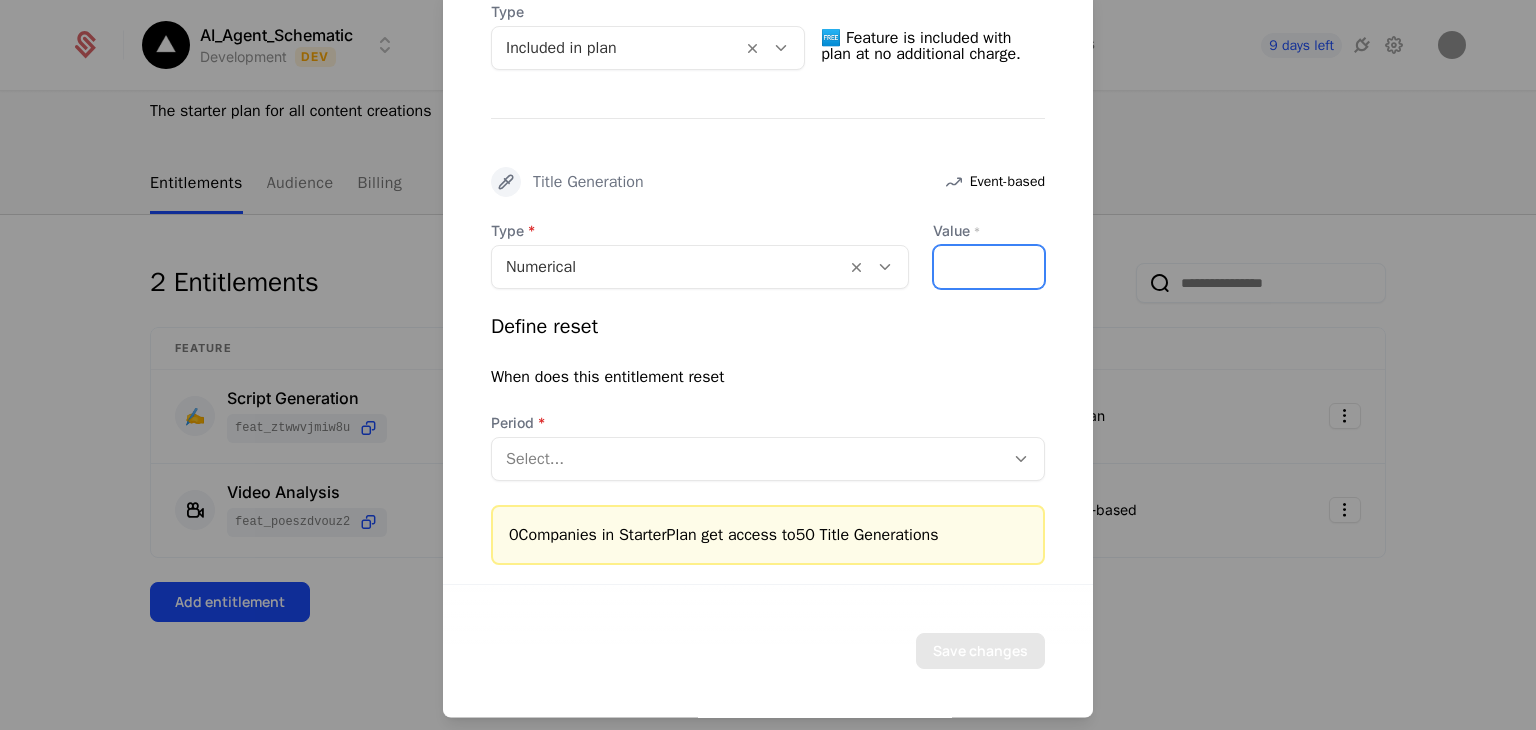 type on "**" 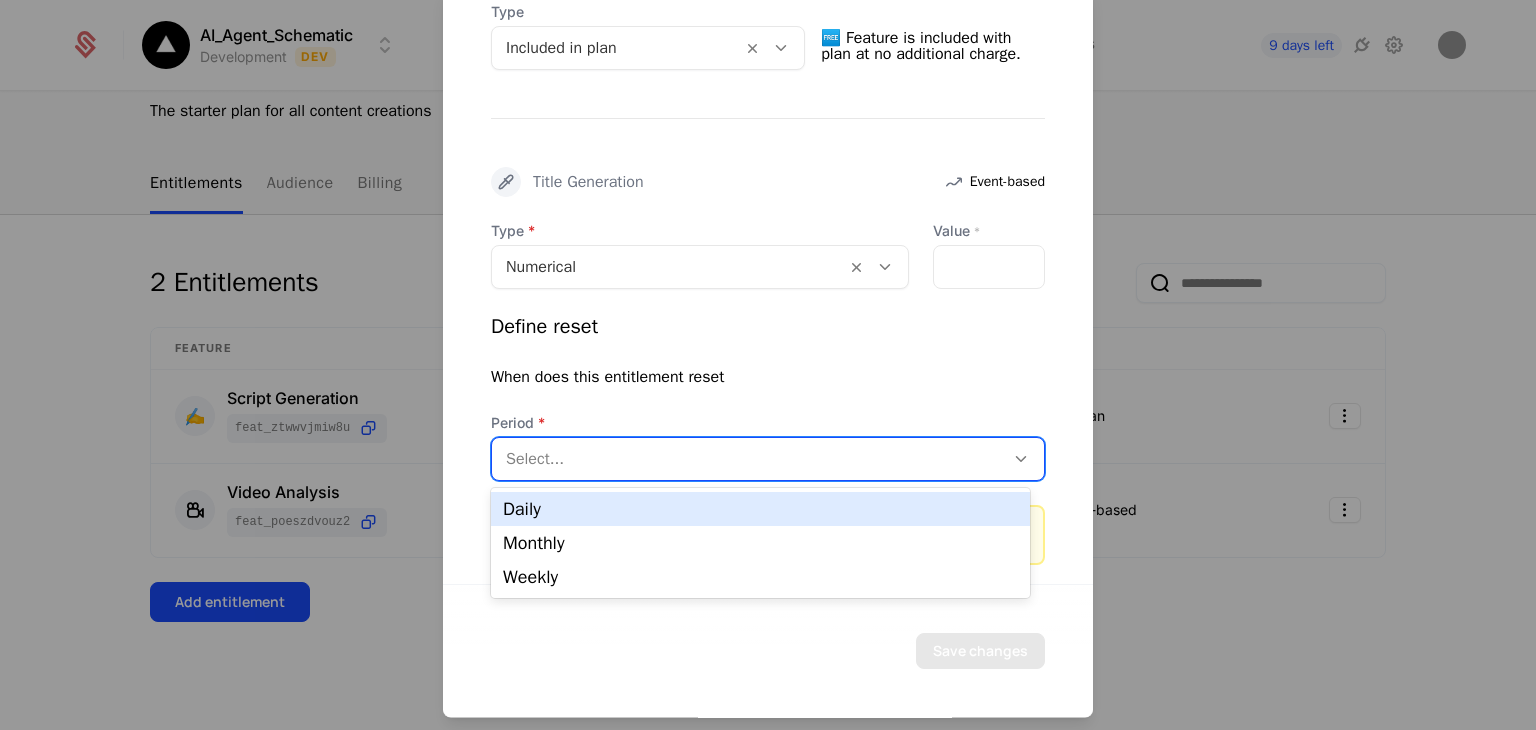 click on "Select..." at bounding box center [748, 460] 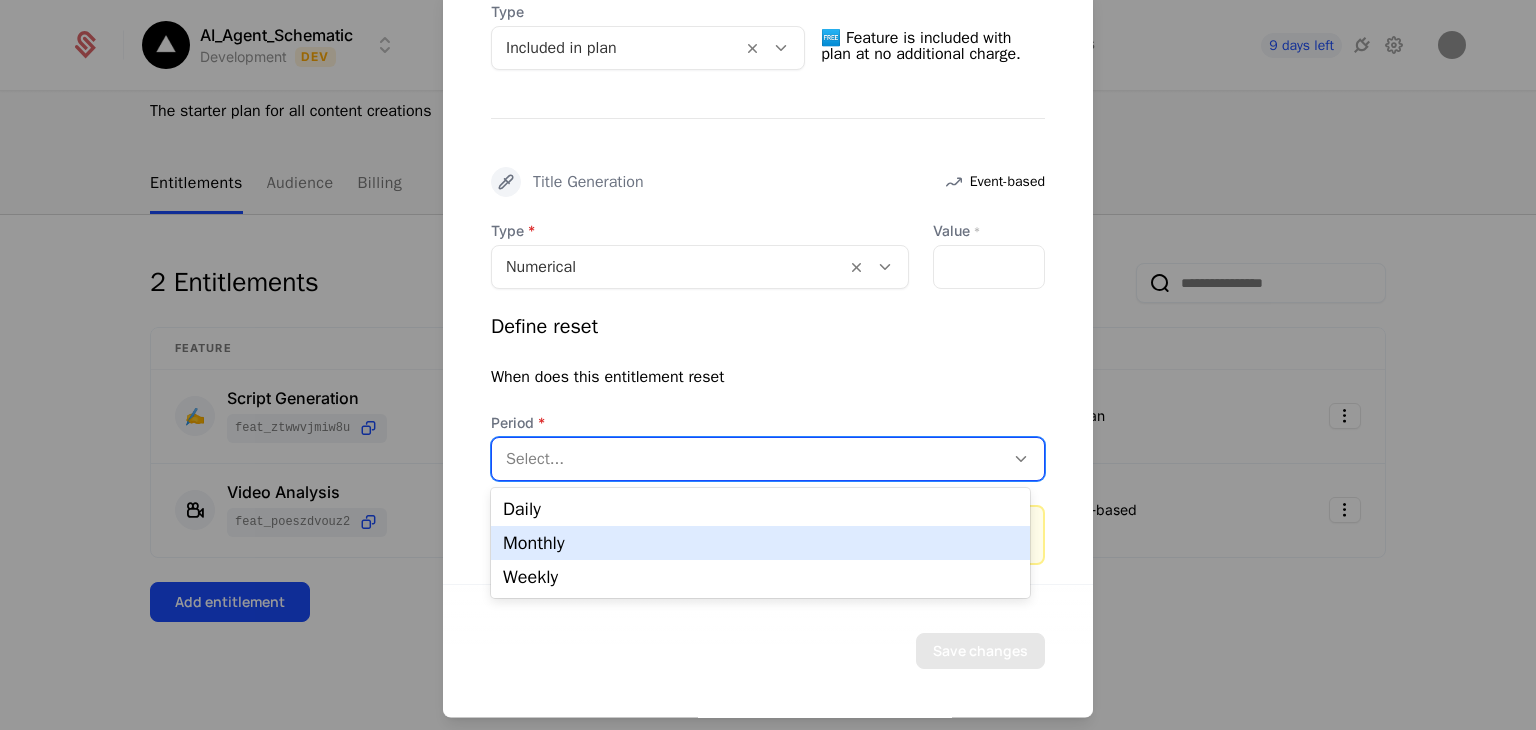 click on "Monthly" at bounding box center [760, 543] 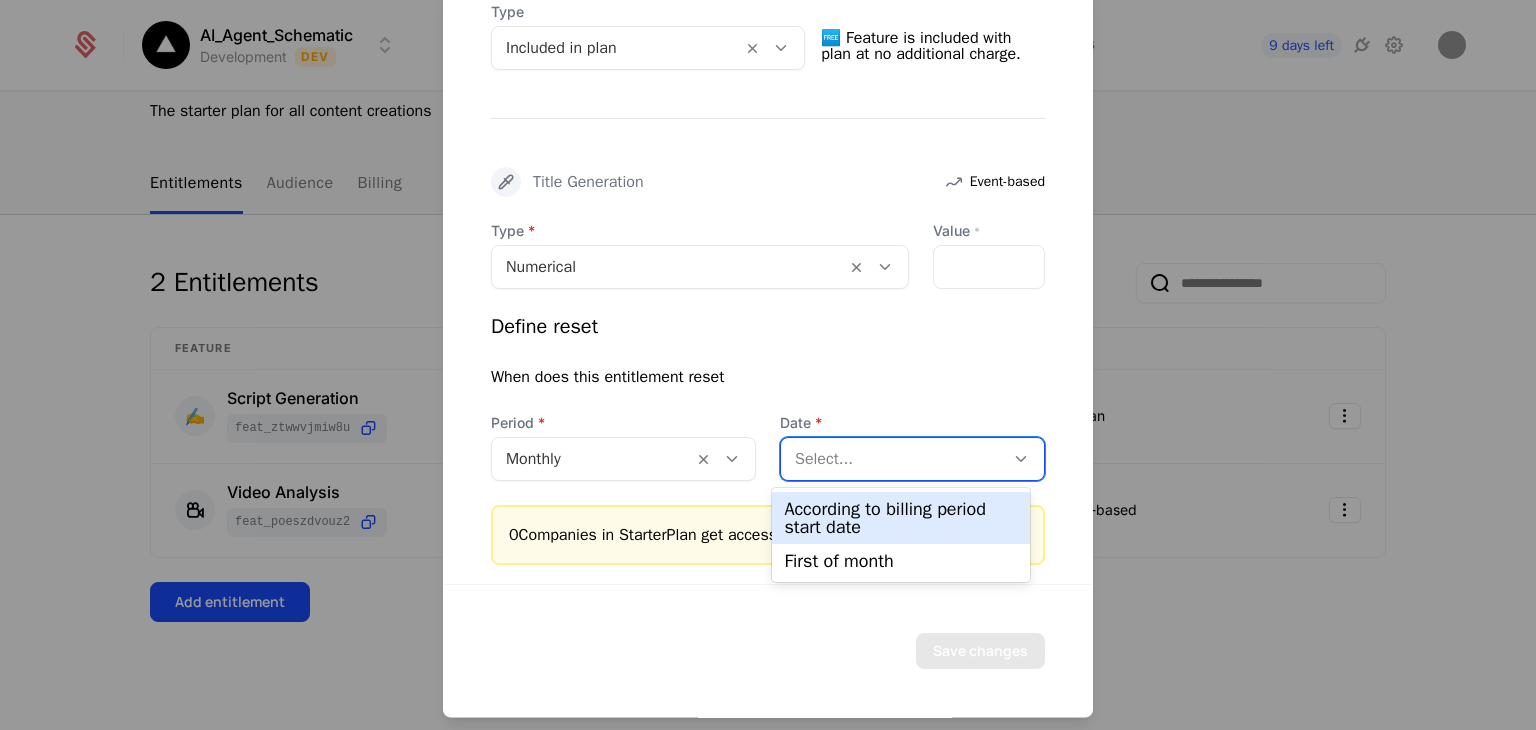 drag, startPoint x: 881, startPoint y: 477, endPoint x: 831, endPoint y: 515, distance: 62.801273 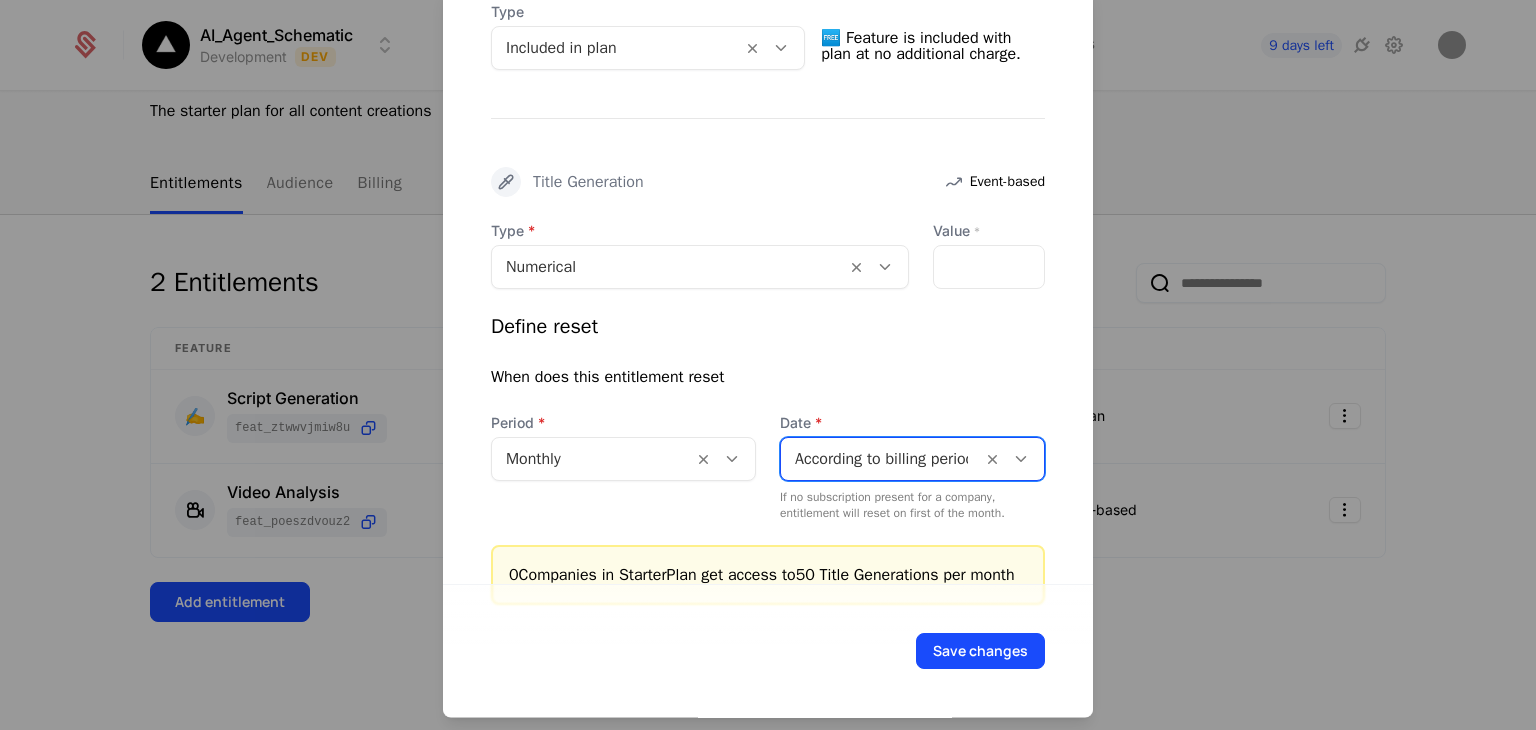 scroll, scrollTop: 566, scrollLeft: 0, axis: vertical 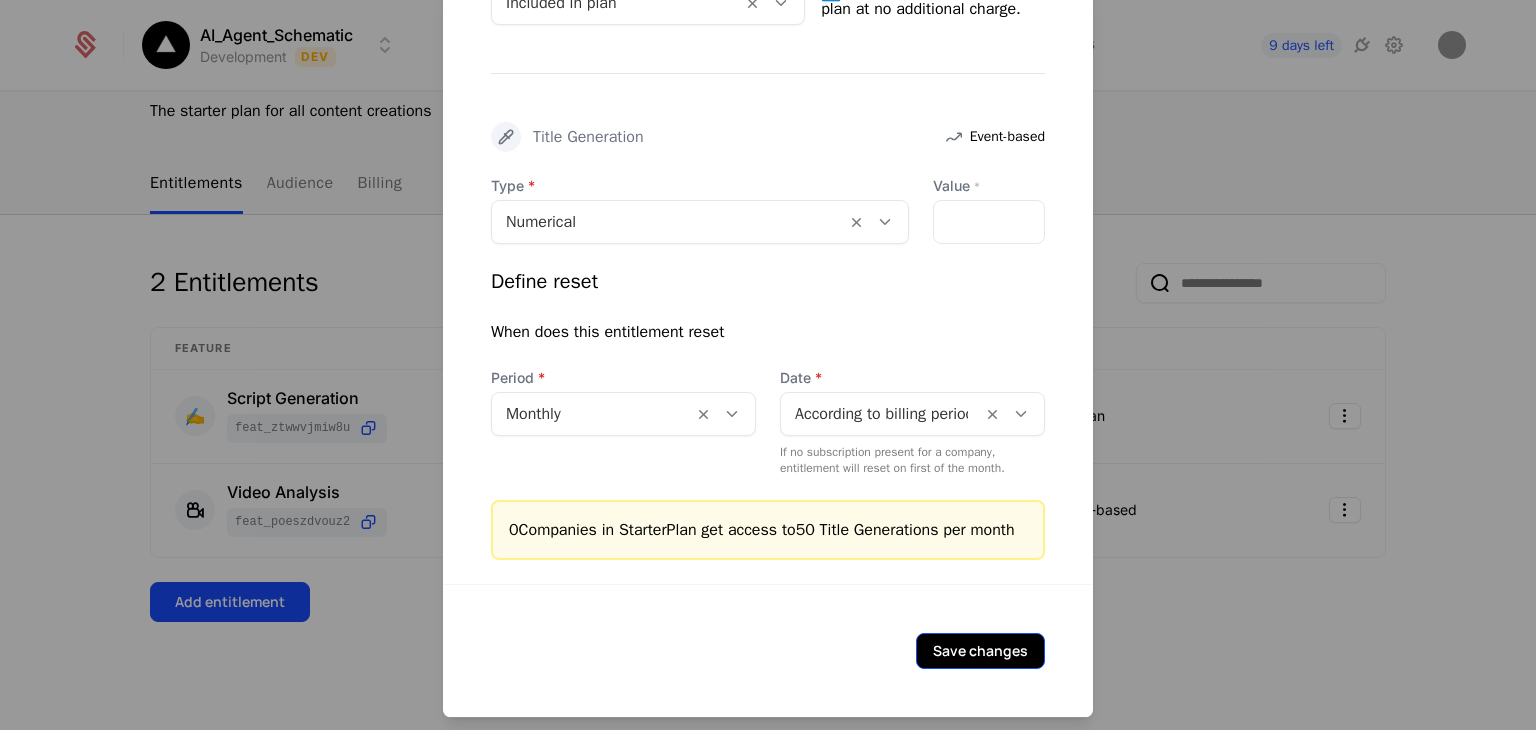 click on "Save changes" at bounding box center (980, 652) 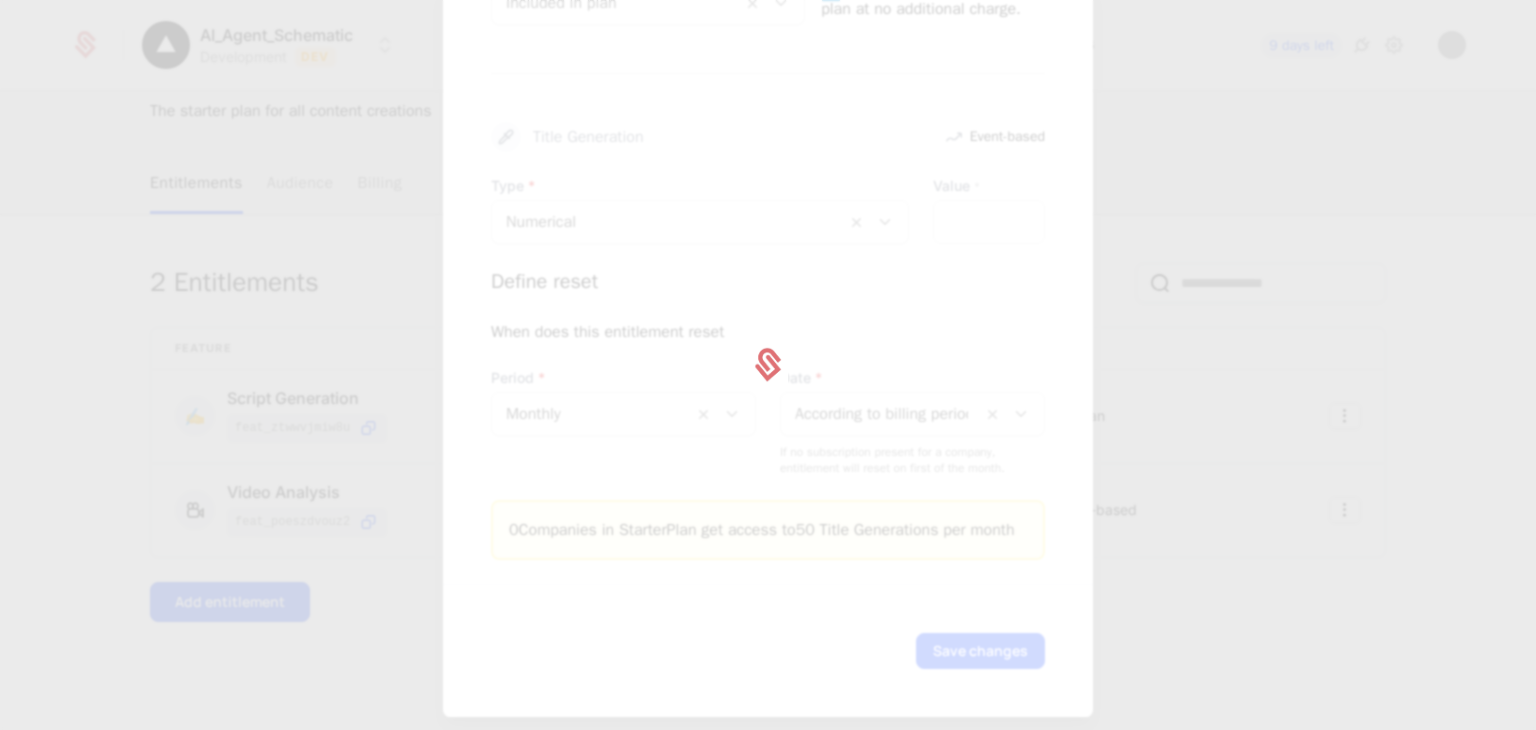 type 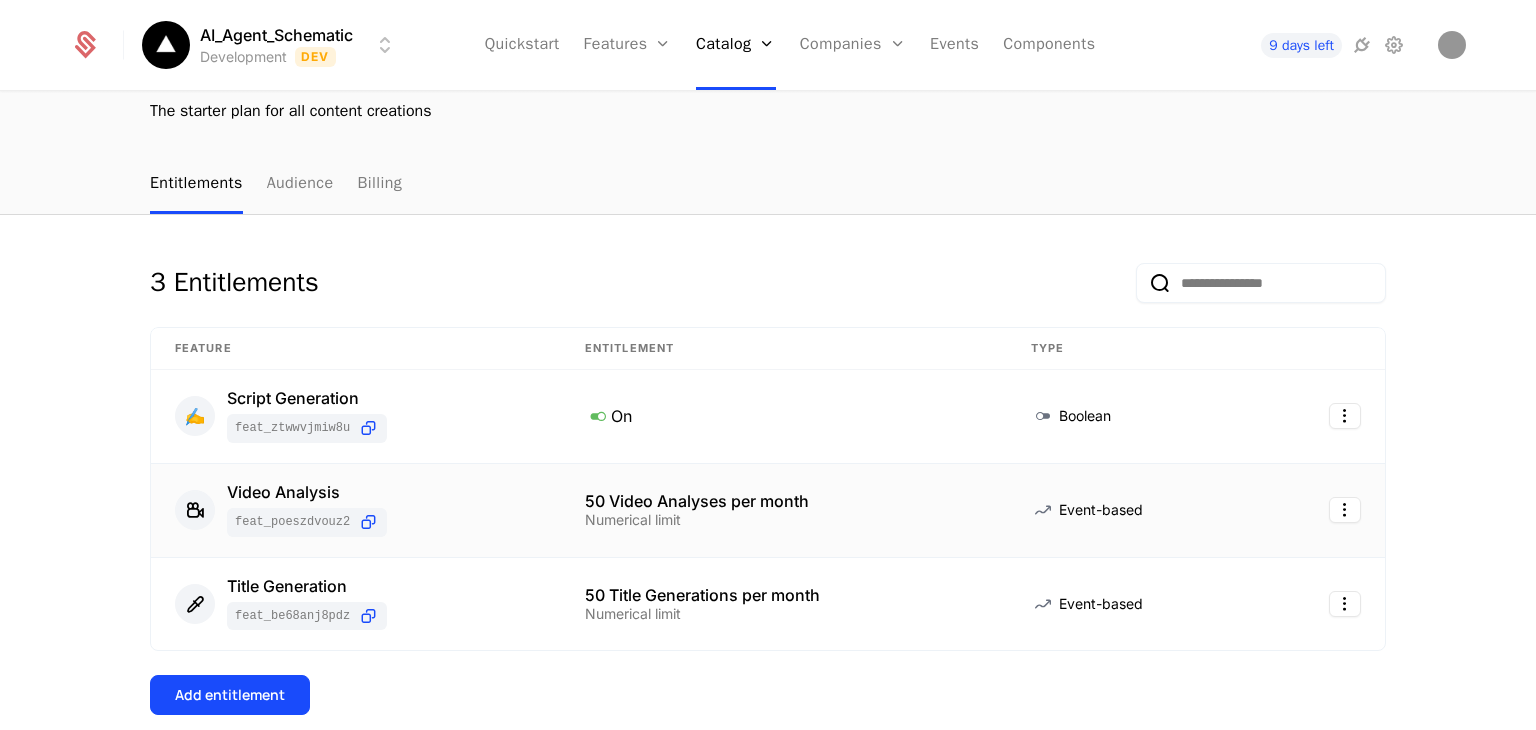 scroll, scrollTop: 246, scrollLeft: 0, axis: vertical 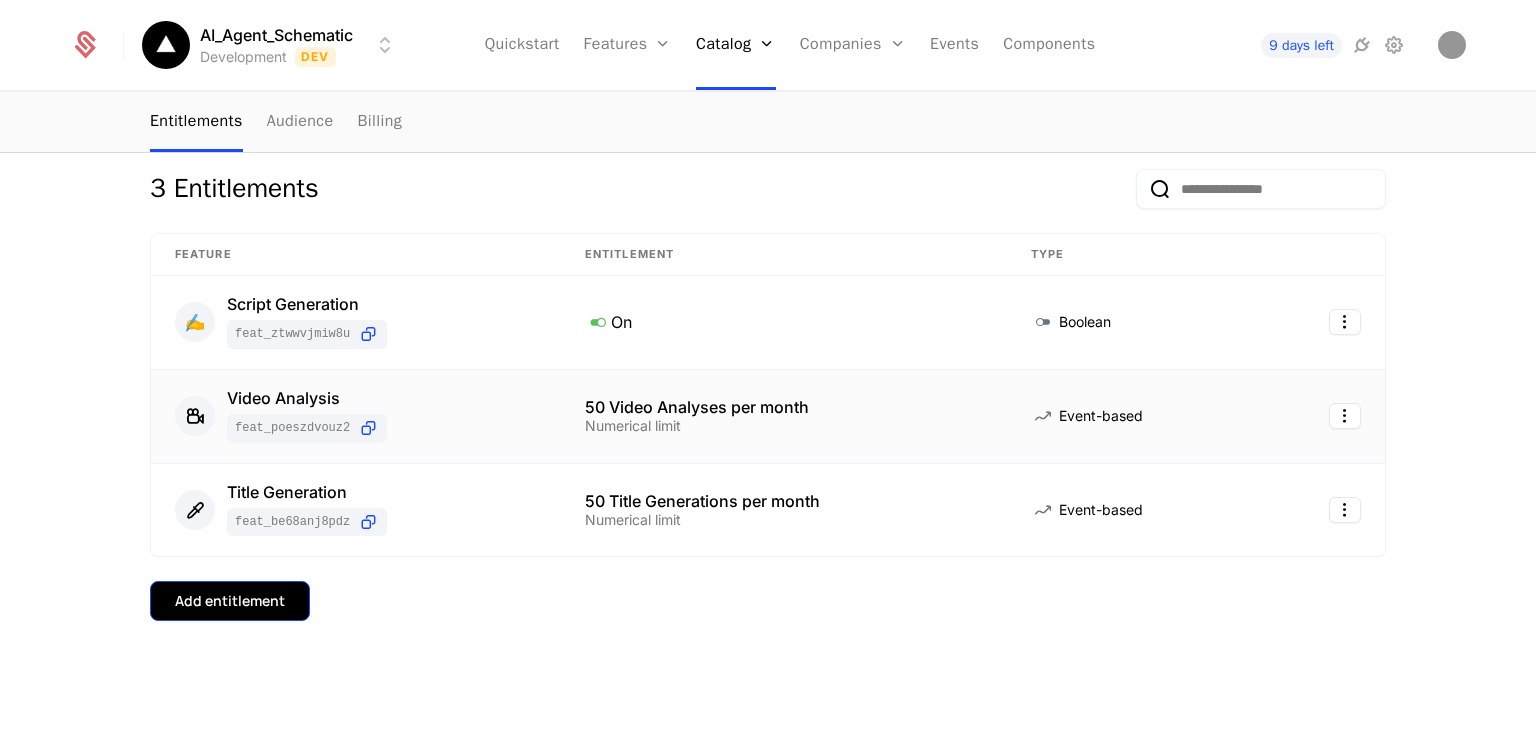 click on "Add entitlement" at bounding box center [230, 601] 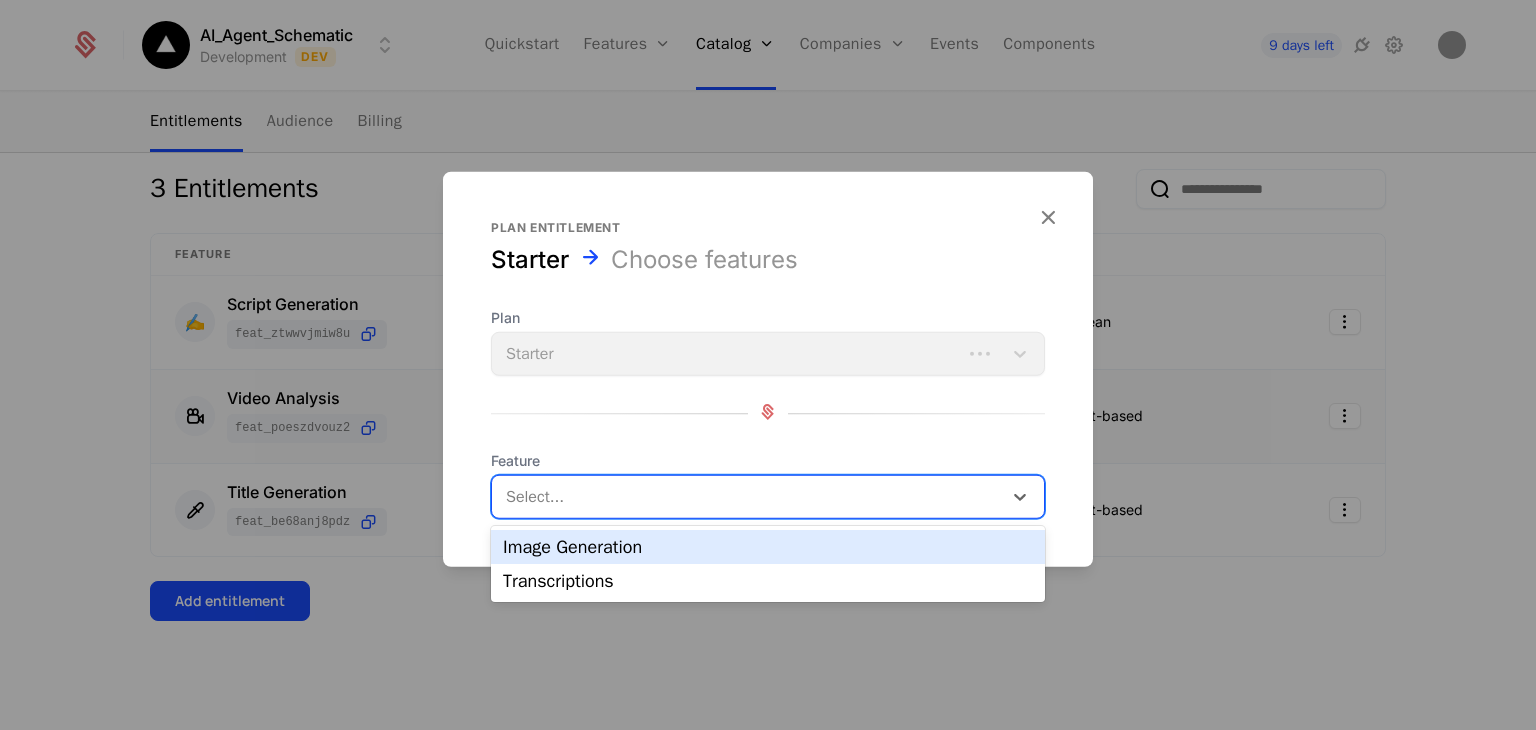 click at bounding box center (749, 497) 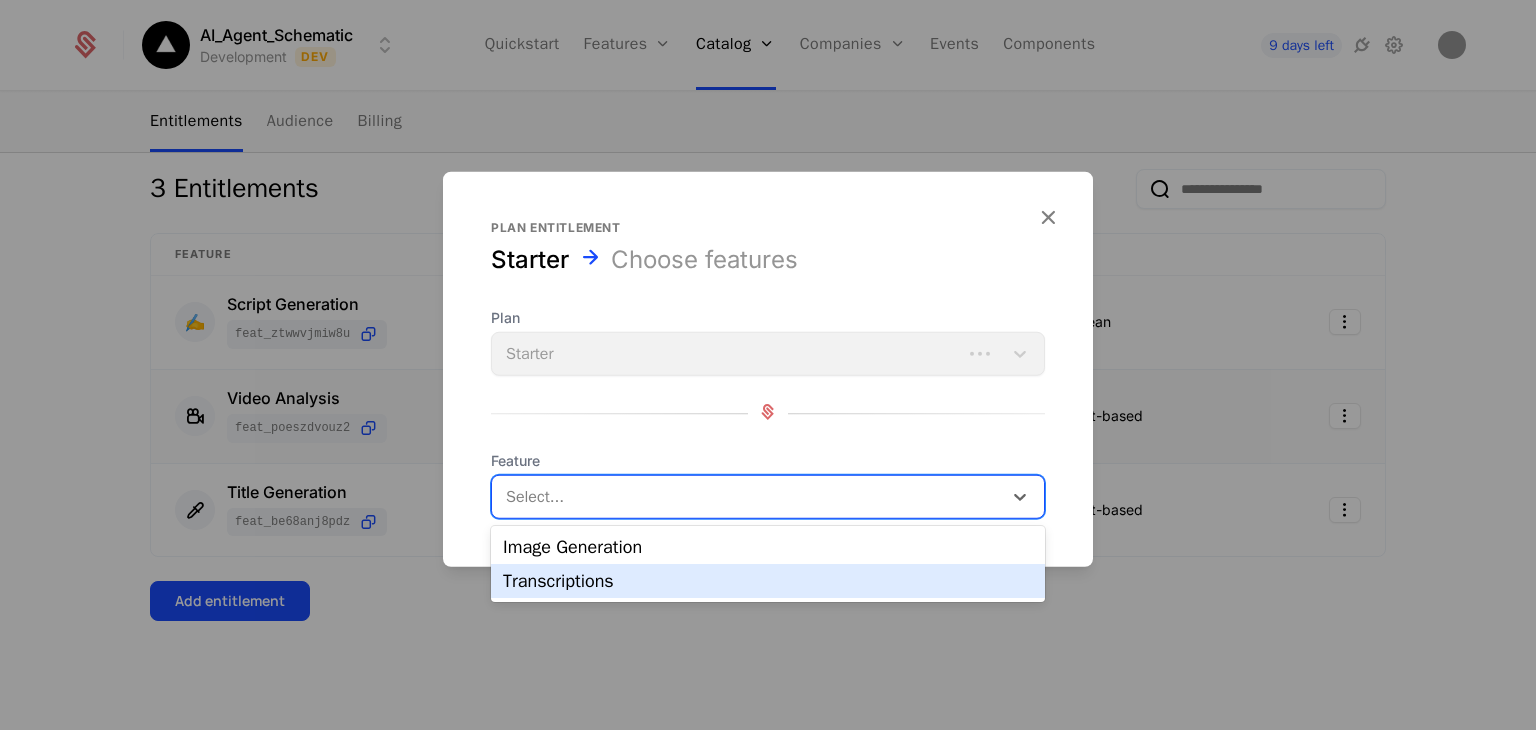 click on "Transcriptions" at bounding box center (768, 581) 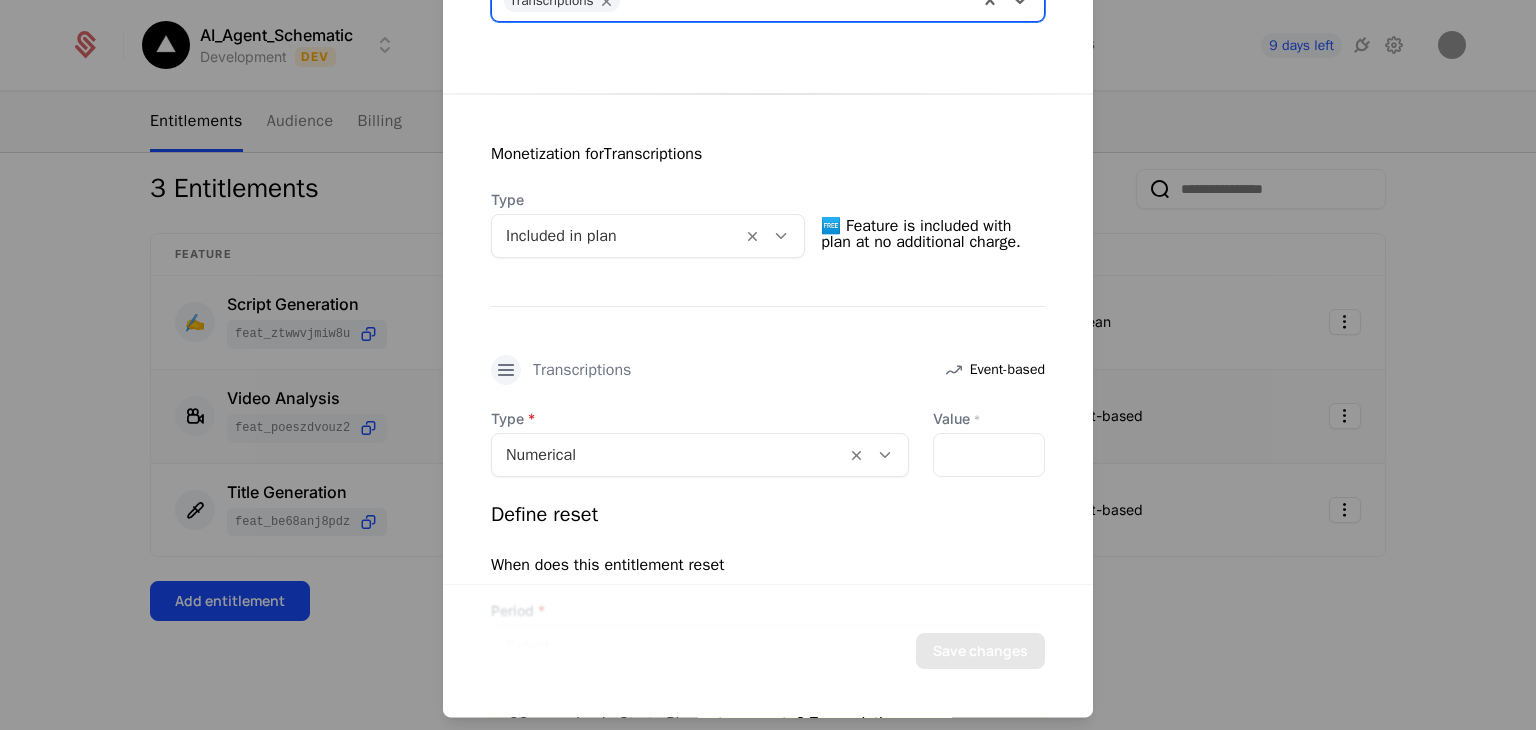 scroll, scrollTop: 316, scrollLeft: 0, axis: vertical 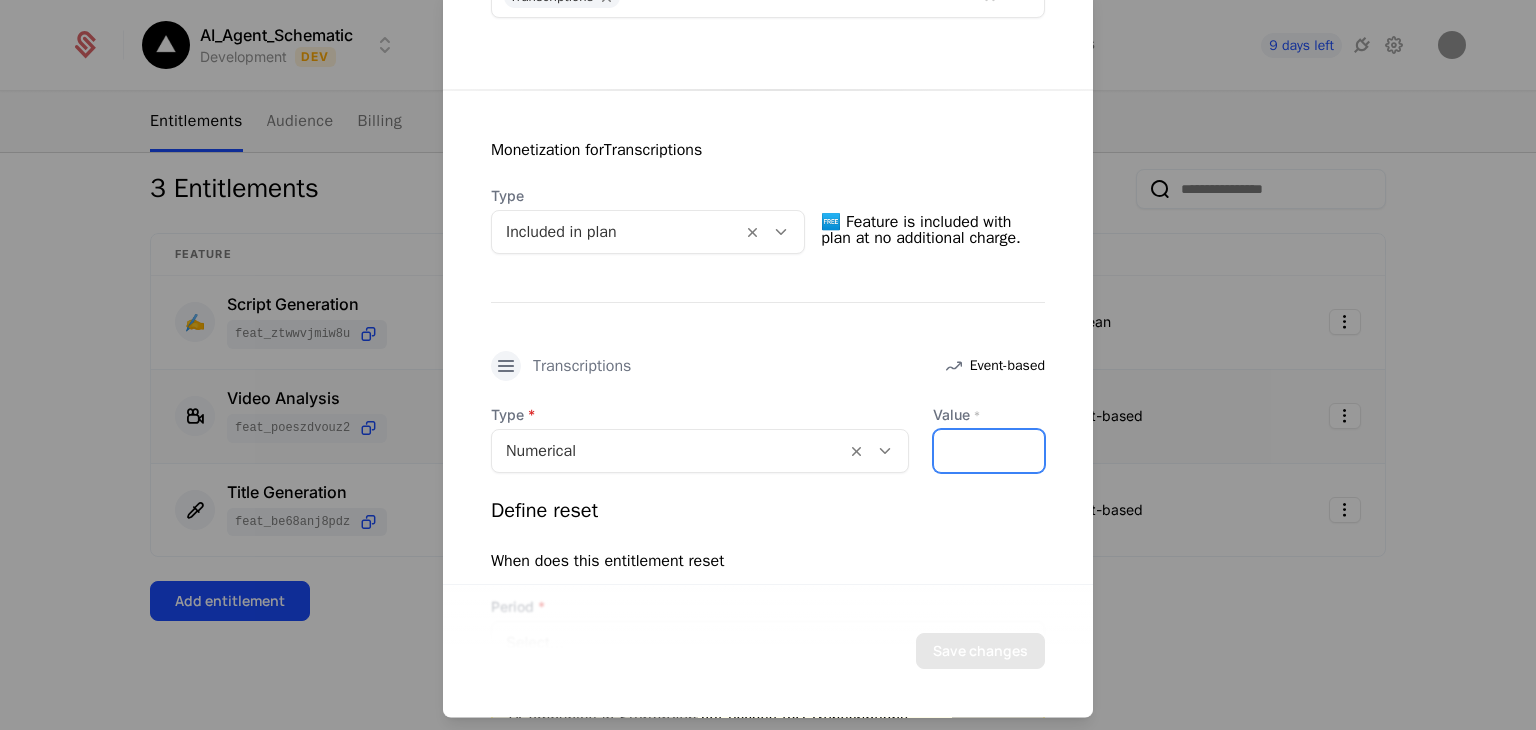 click on "*" at bounding box center [989, 452] 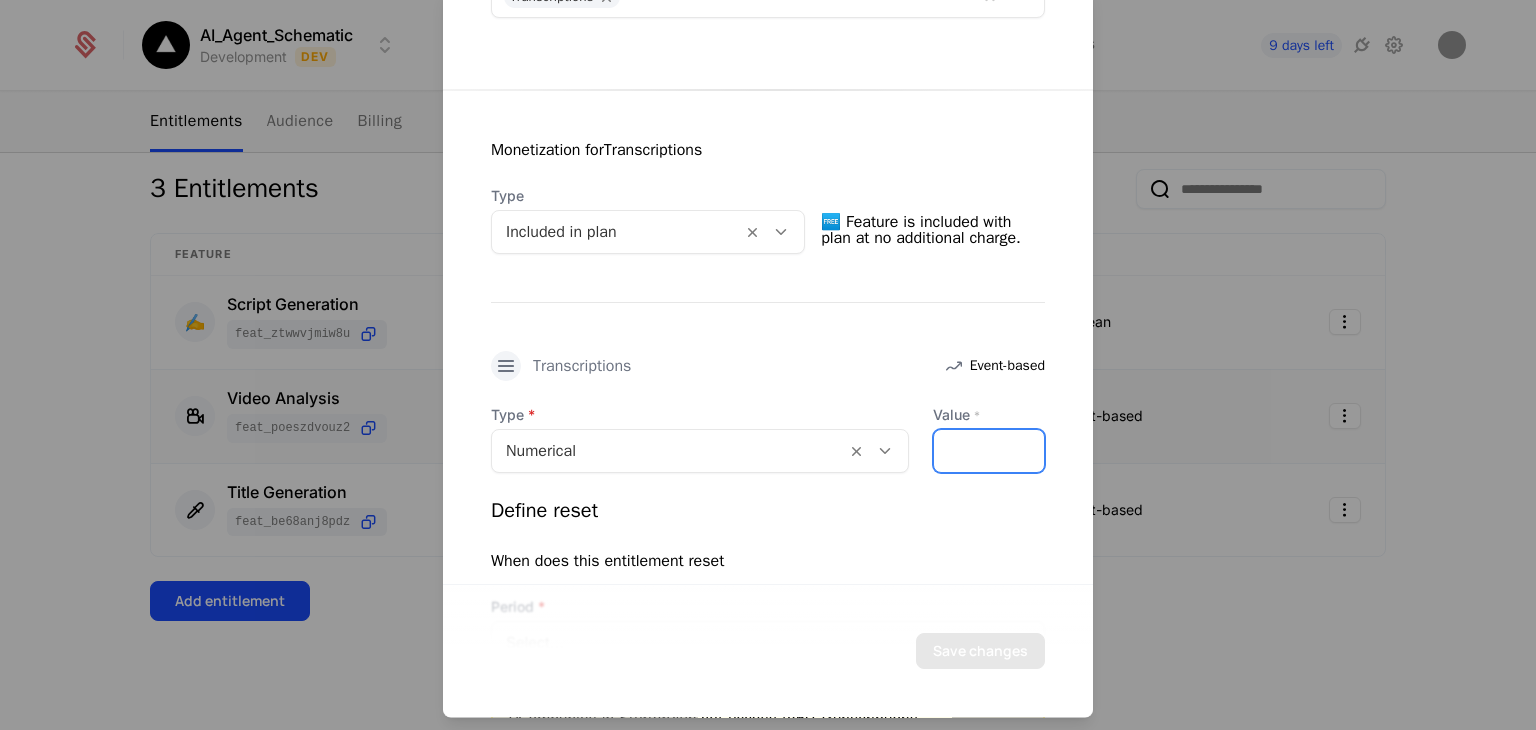 type on "**" 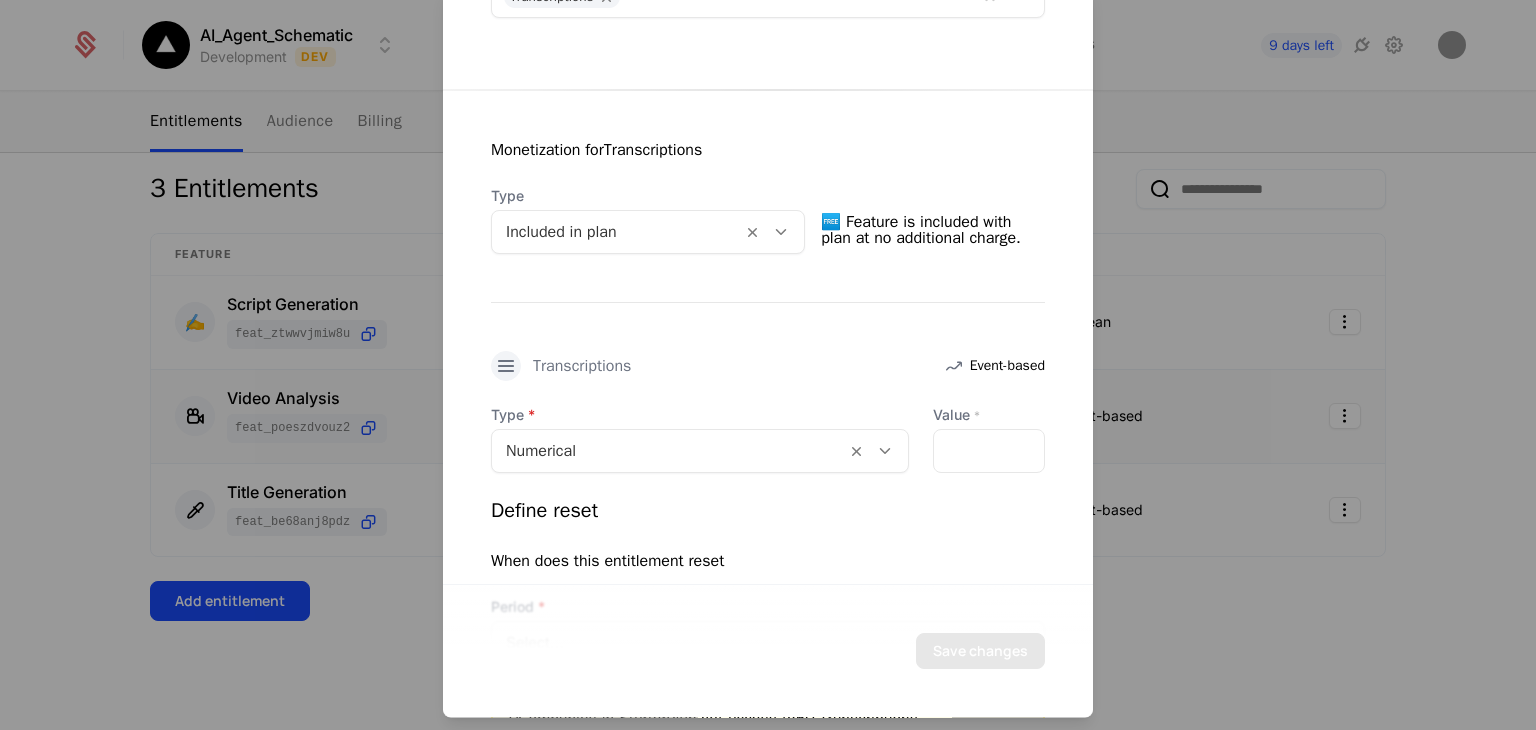 click on "Define reset" at bounding box center (768, 512) 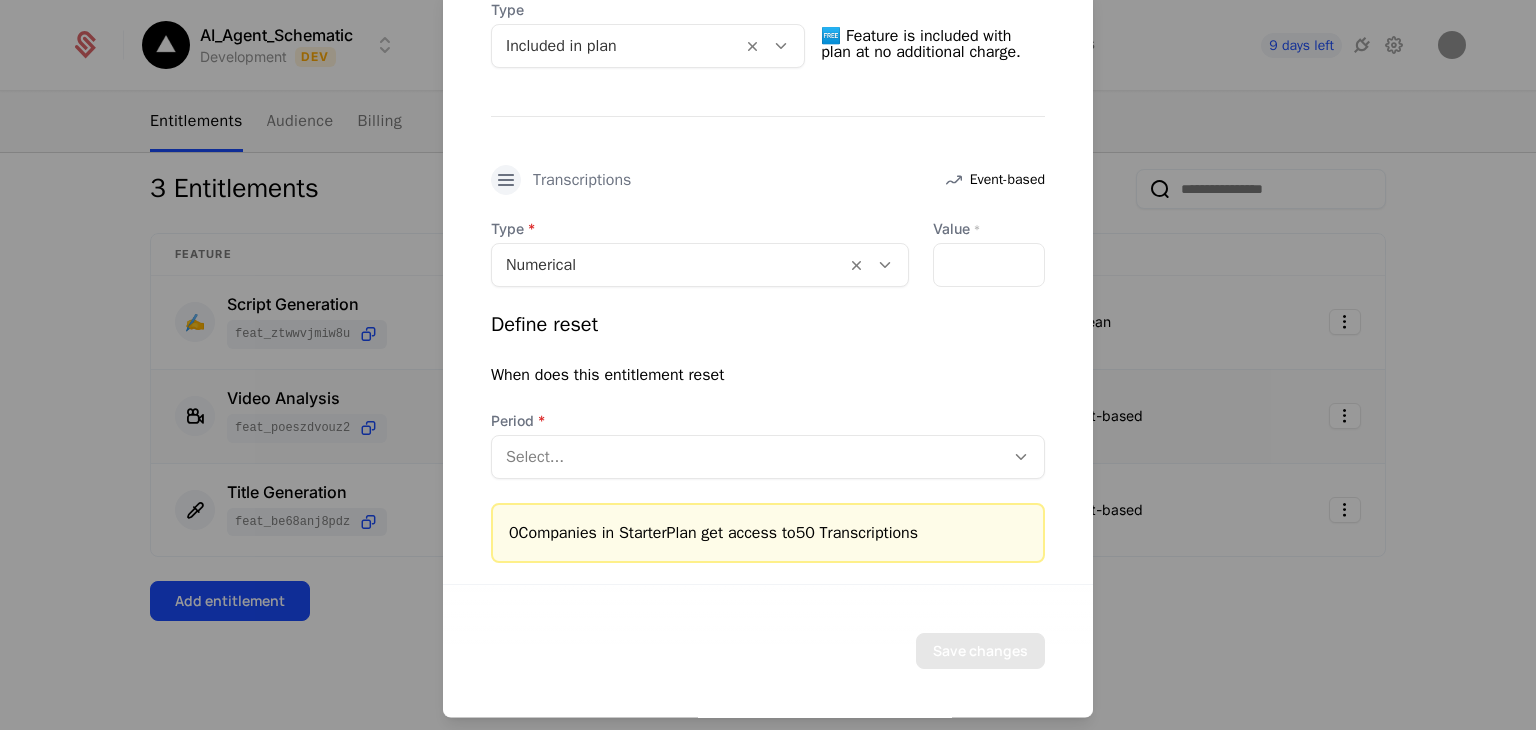 click at bounding box center [748, 458] 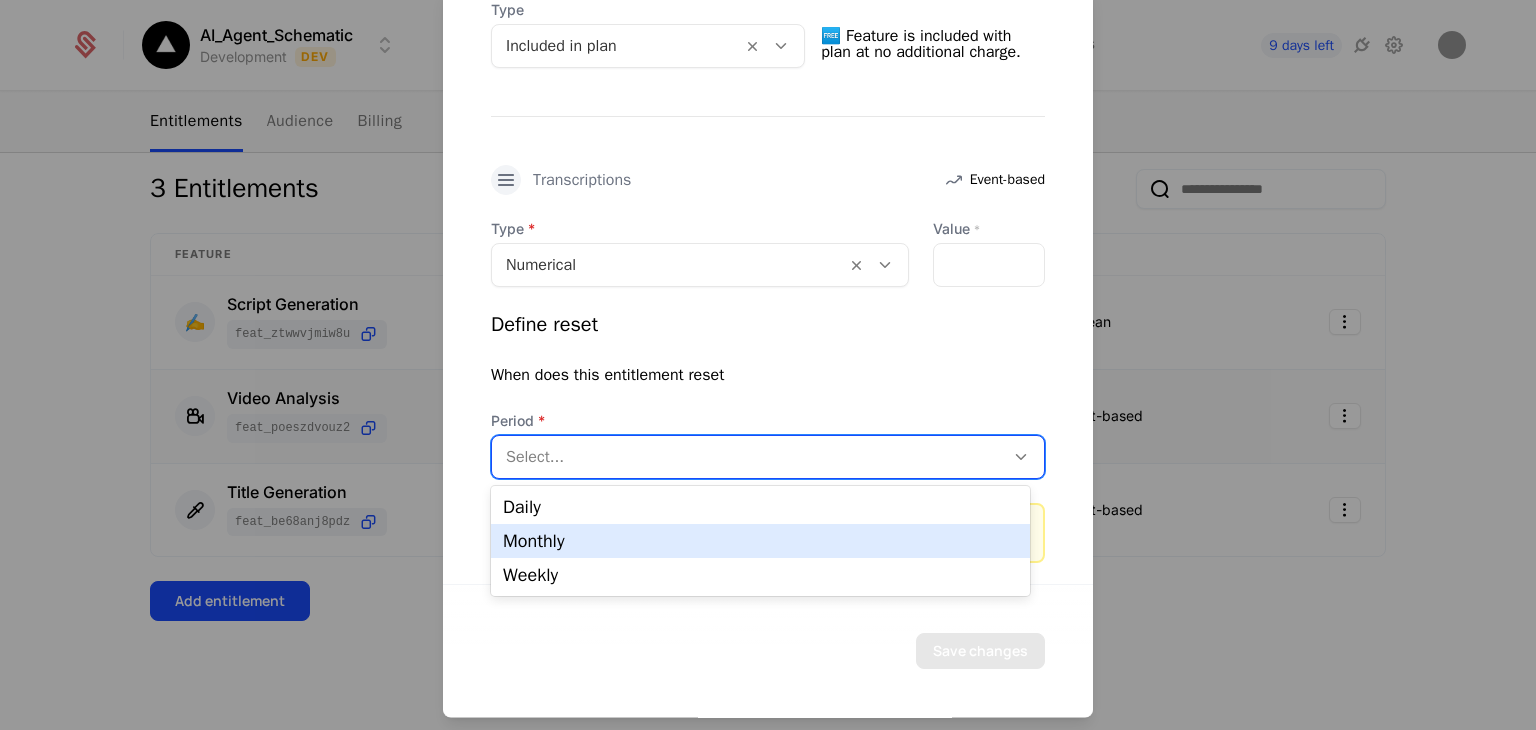 click on "Monthly" at bounding box center [760, 541] 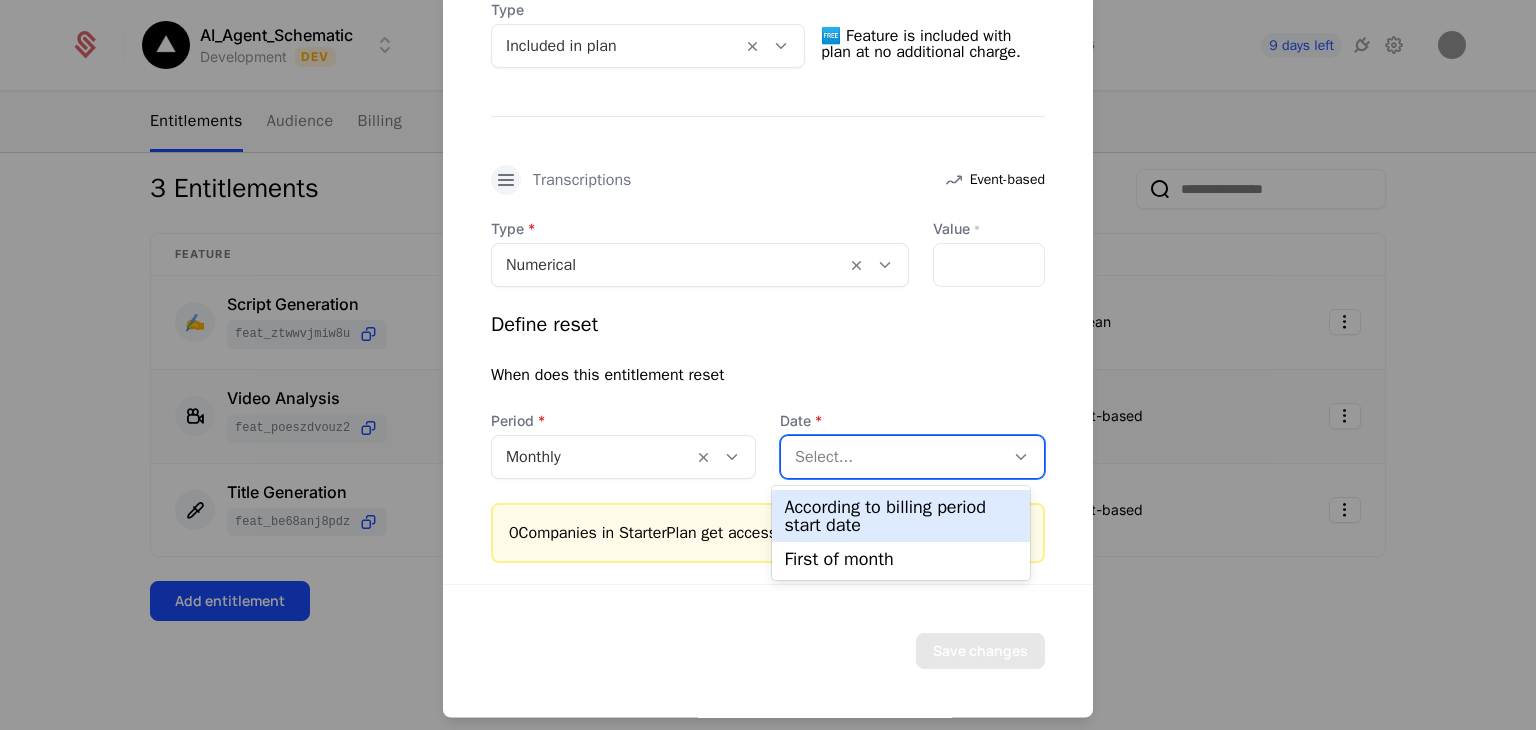 click at bounding box center [892, 458] 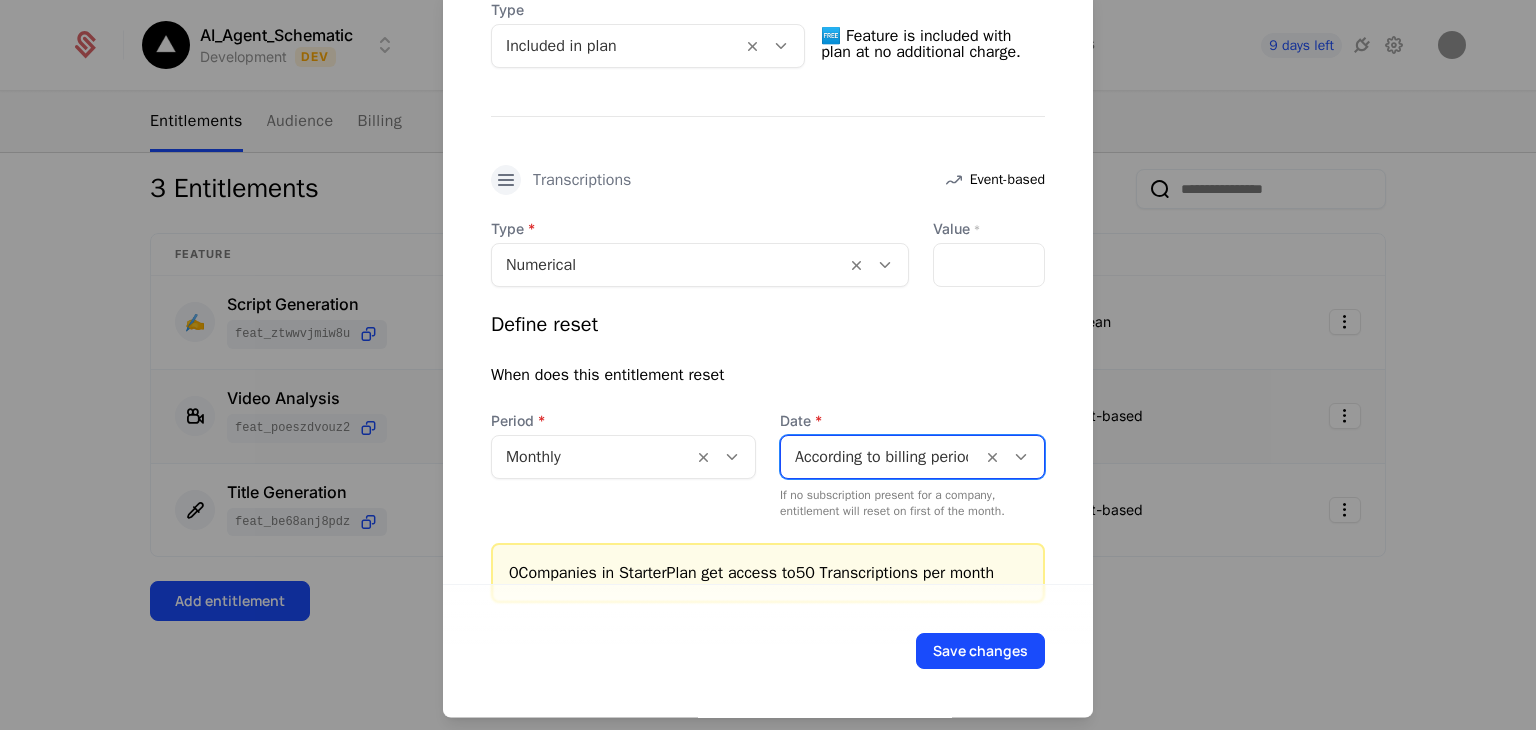 scroll, scrollTop: 566, scrollLeft: 0, axis: vertical 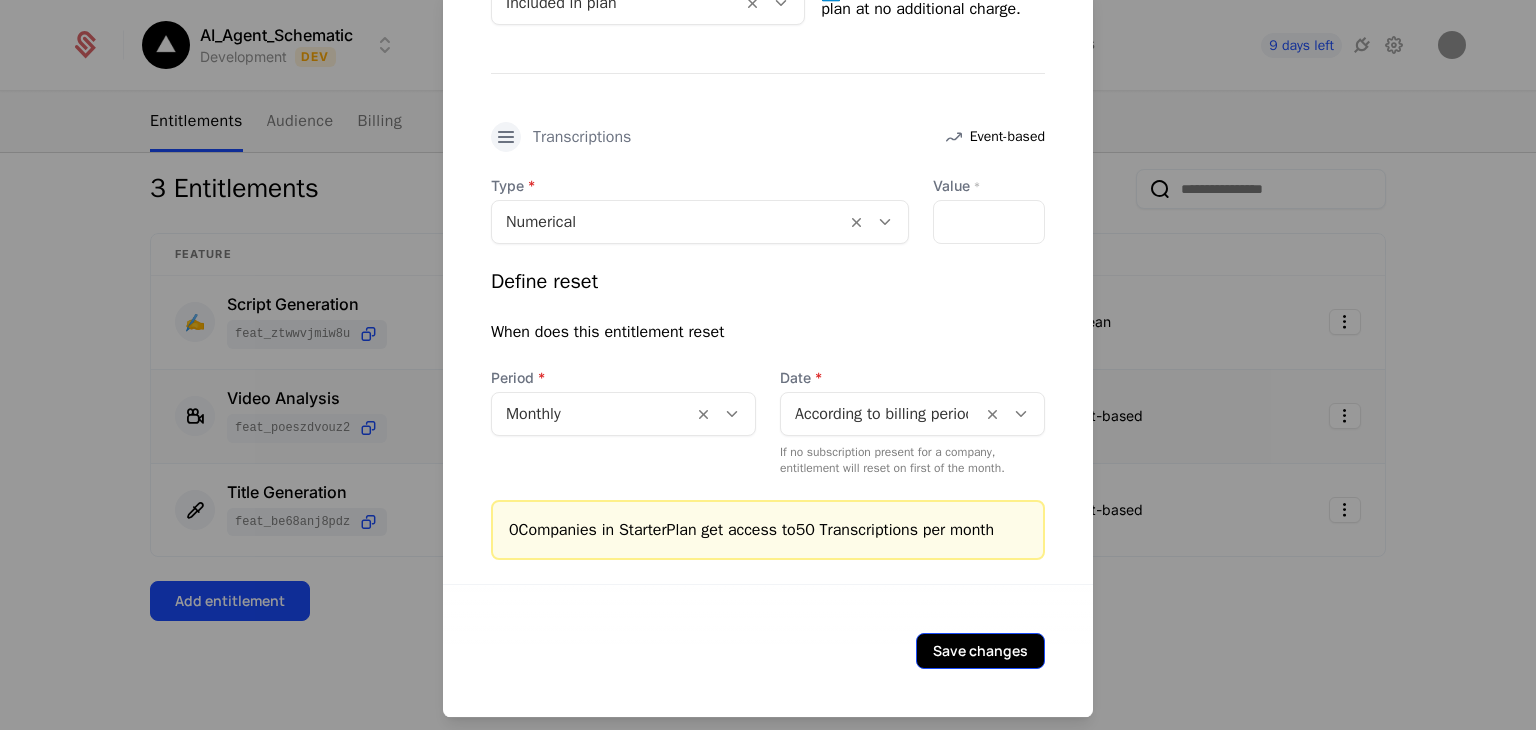 click on "Save changes" at bounding box center (980, 652) 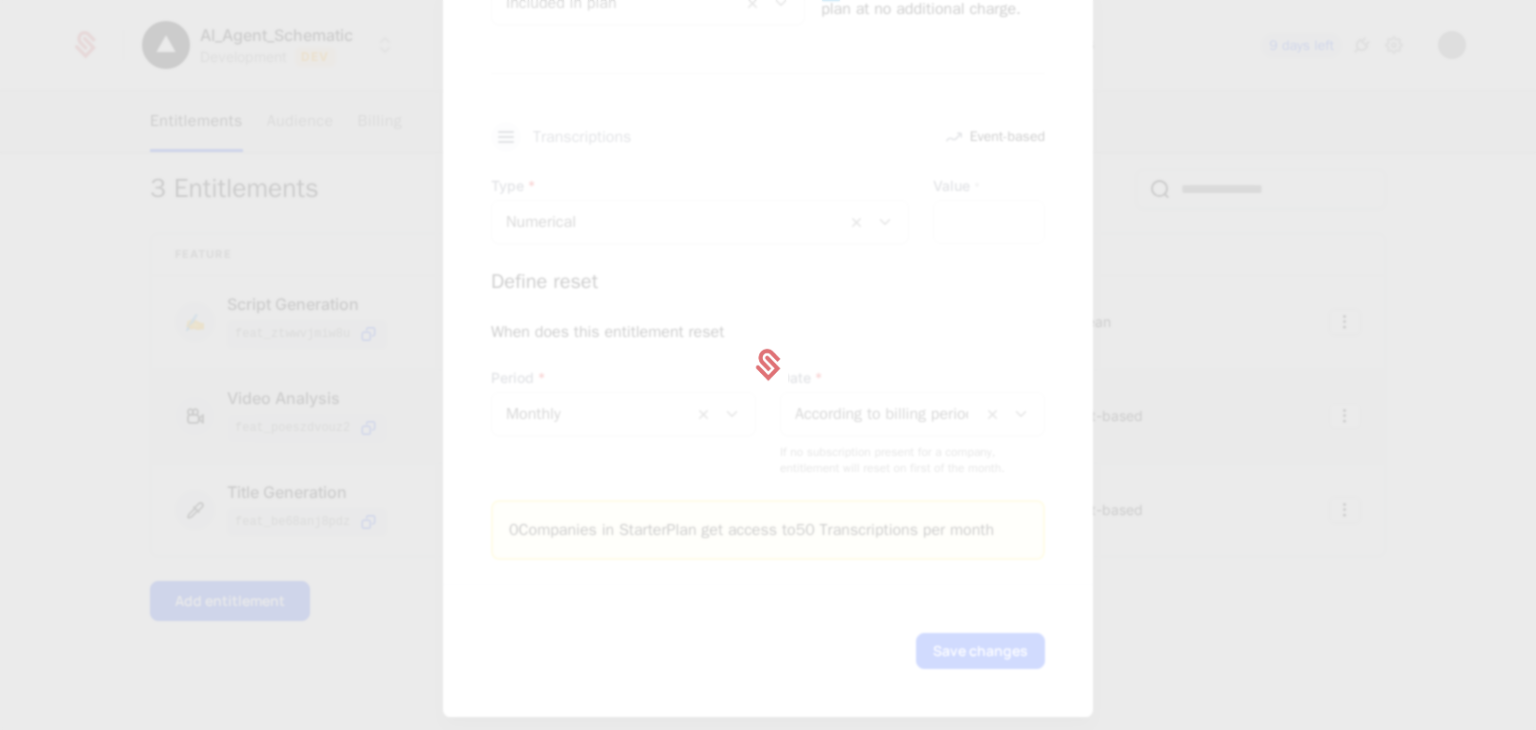 type 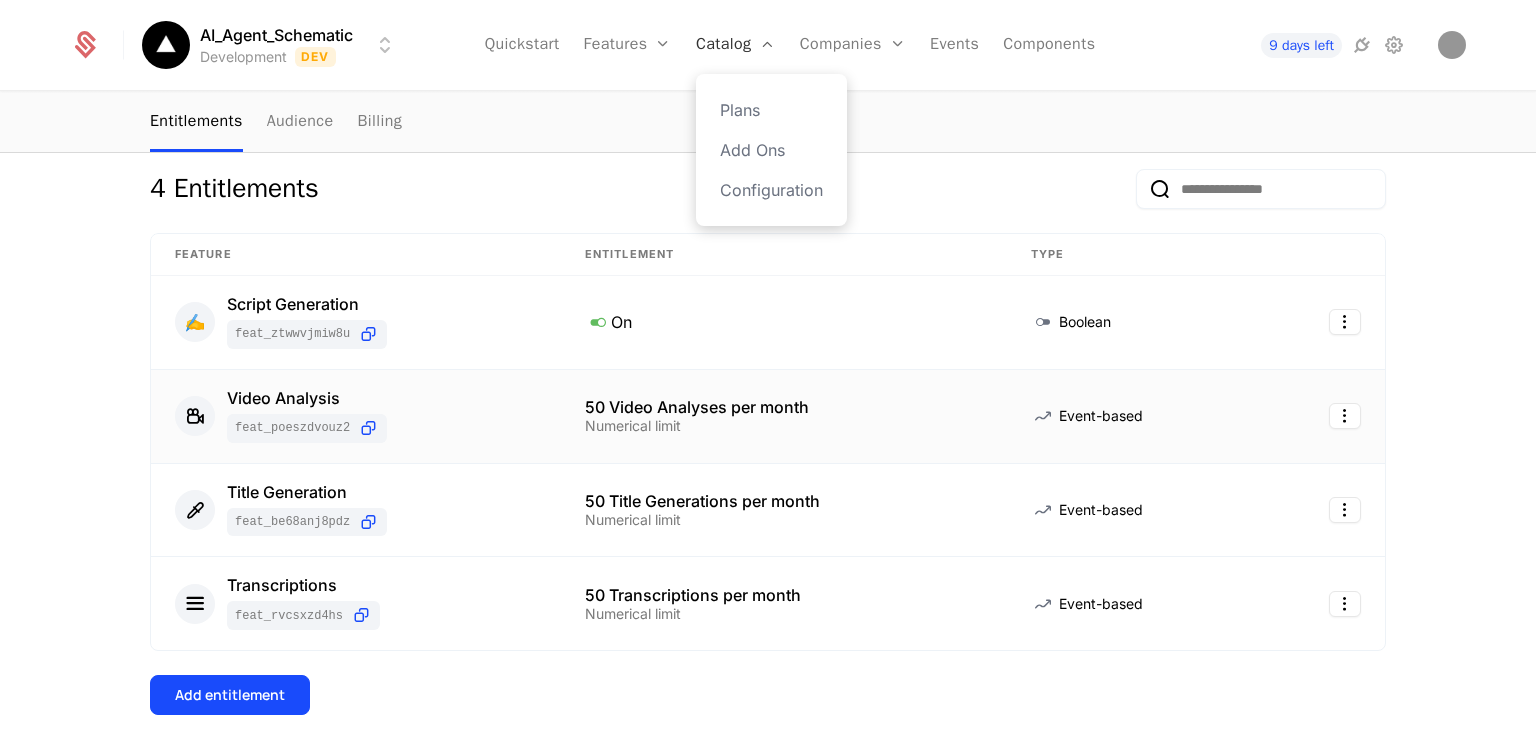 click on "Catalog" at bounding box center (736, 45) 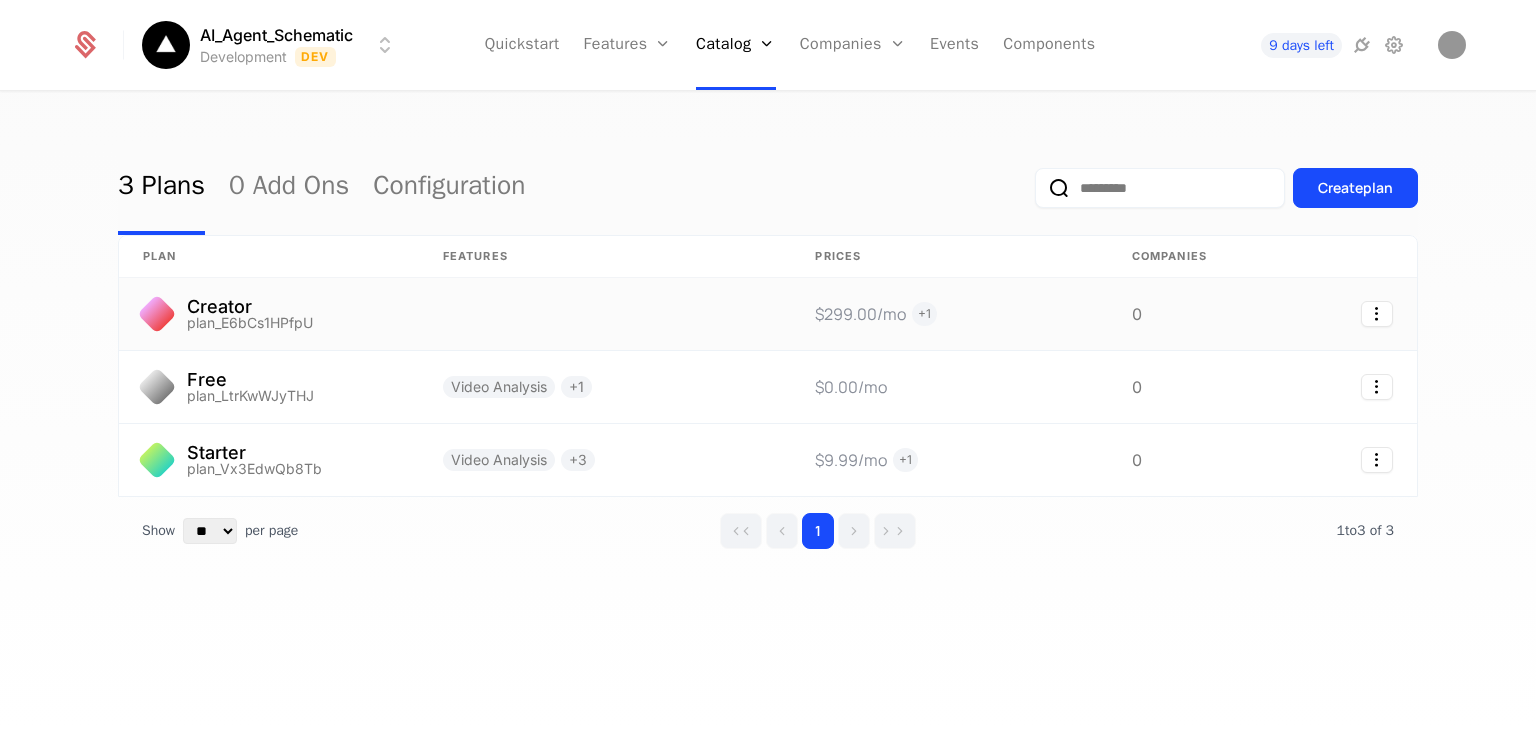 click at bounding box center [605, 314] 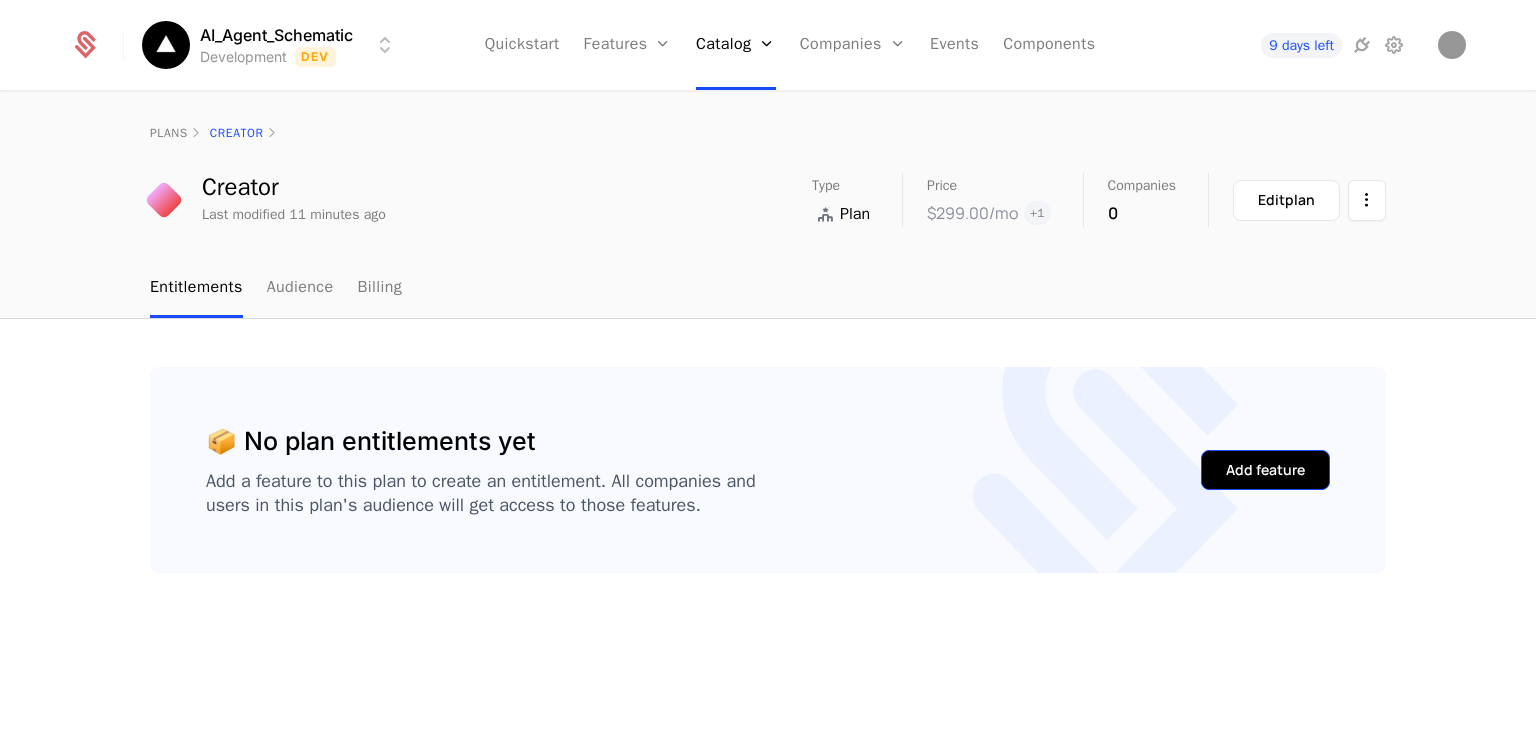 click on "Add feature" at bounding box center (1265, 470) 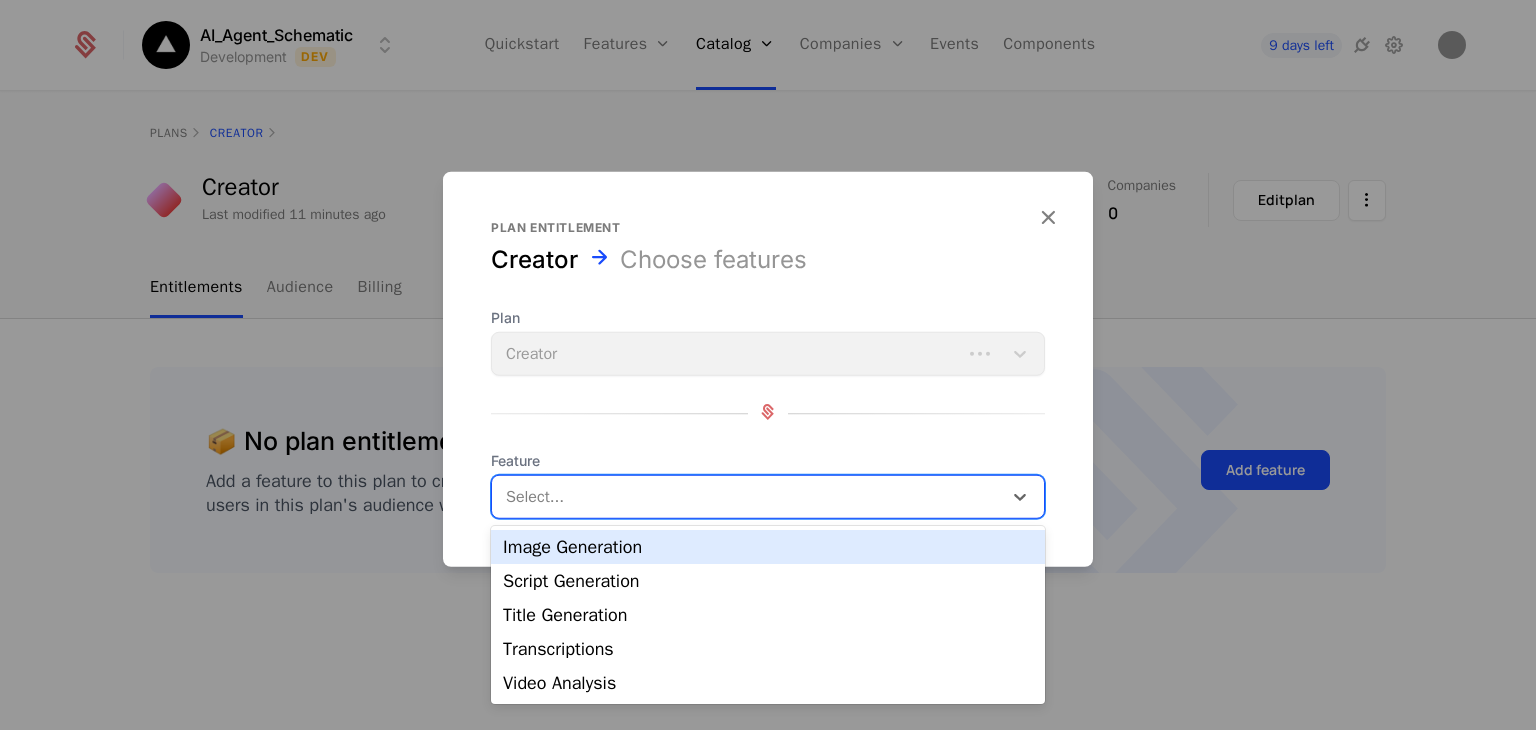 click on "Select..." at bounding box center [747, 497] 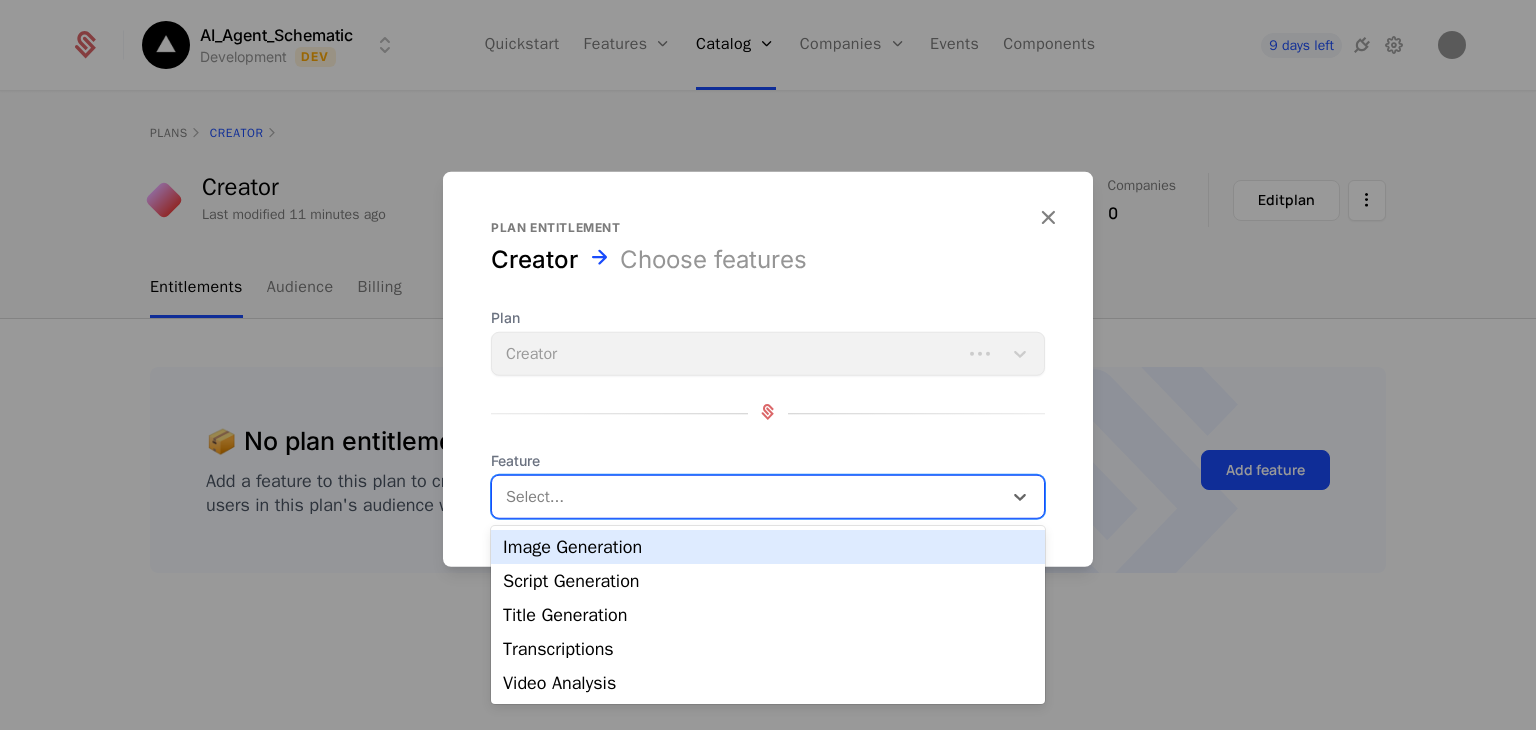 click on "Image Generation" at bounding box center [768, 547] 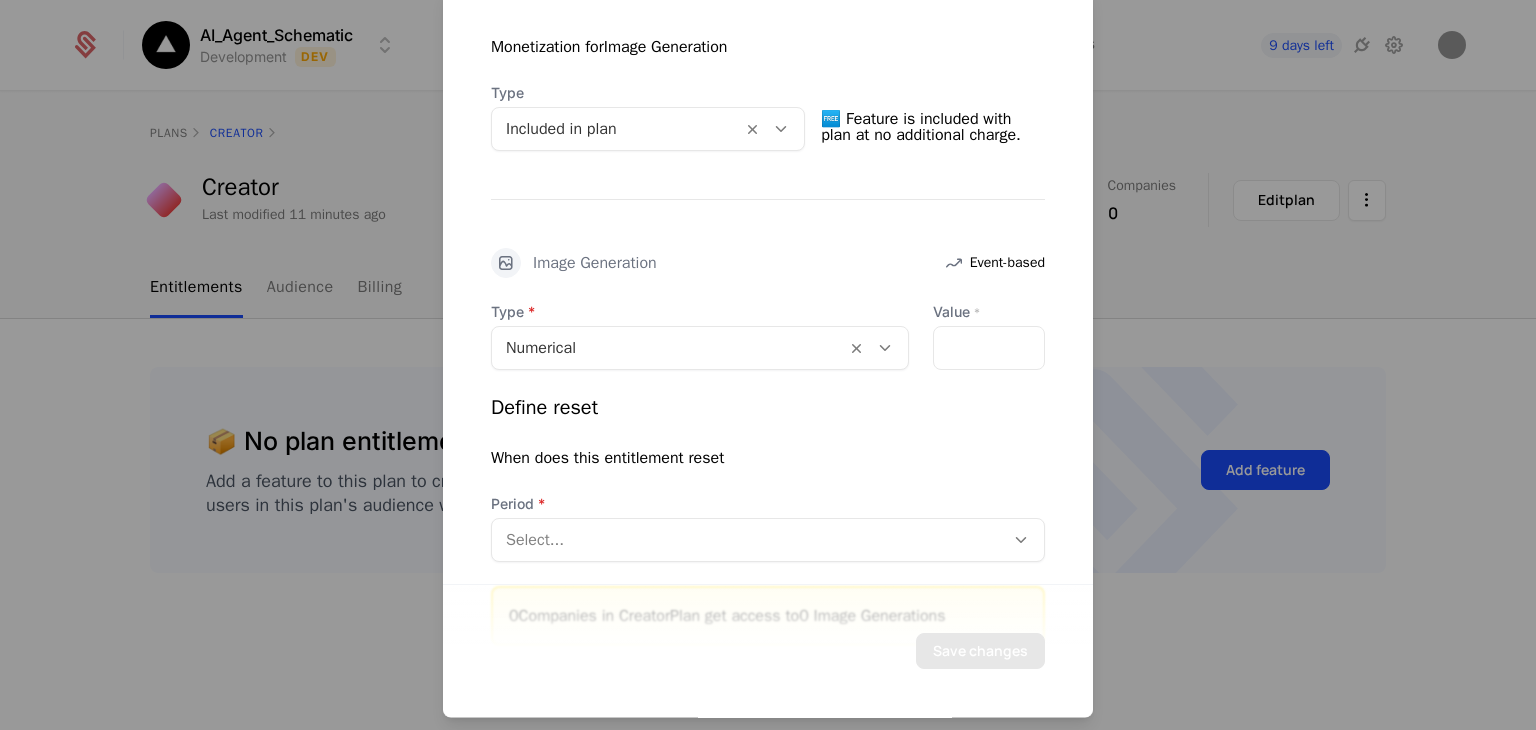 scroll, scrollTop: 420, scrollLeft: 0, axis: vertical 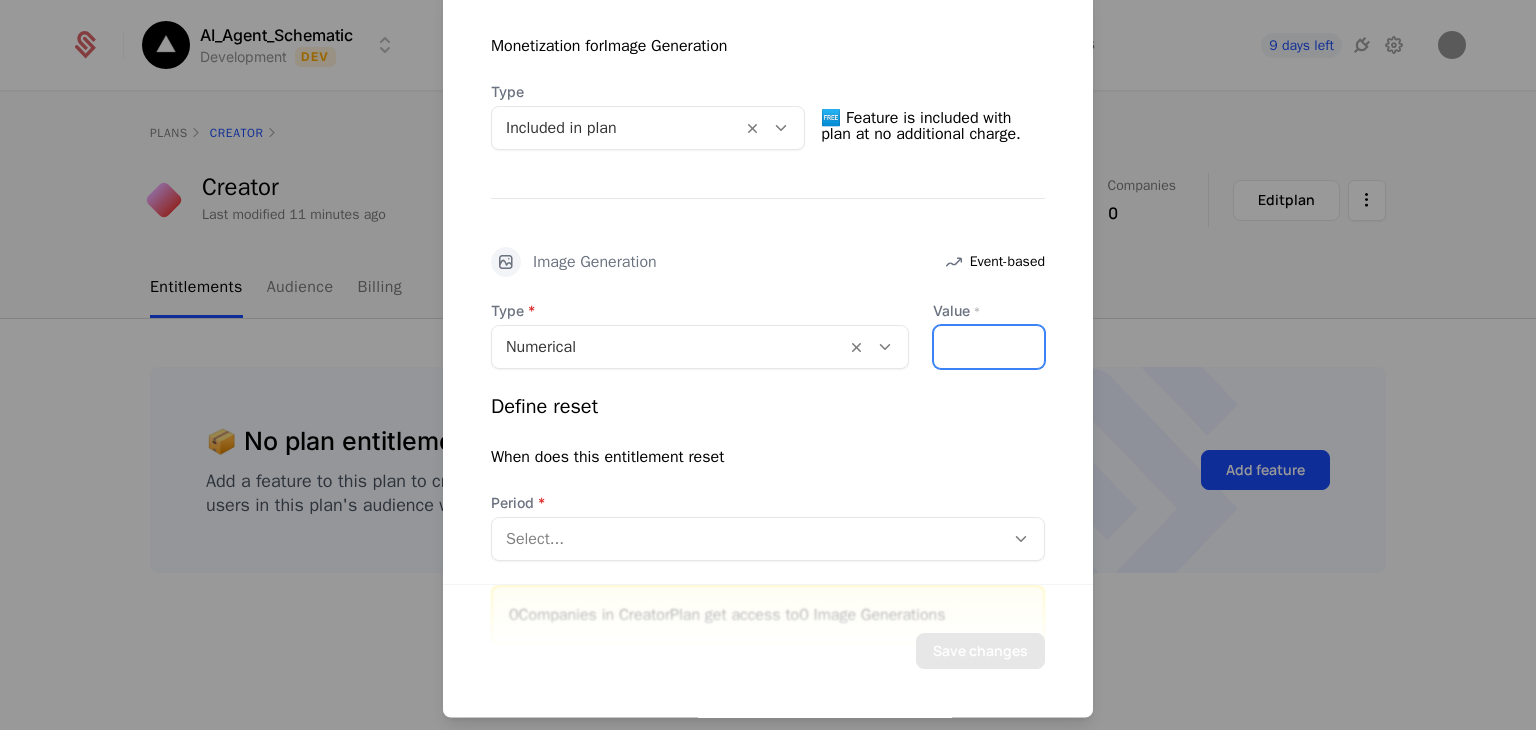 click on "*" at bounding box center (989, 348) 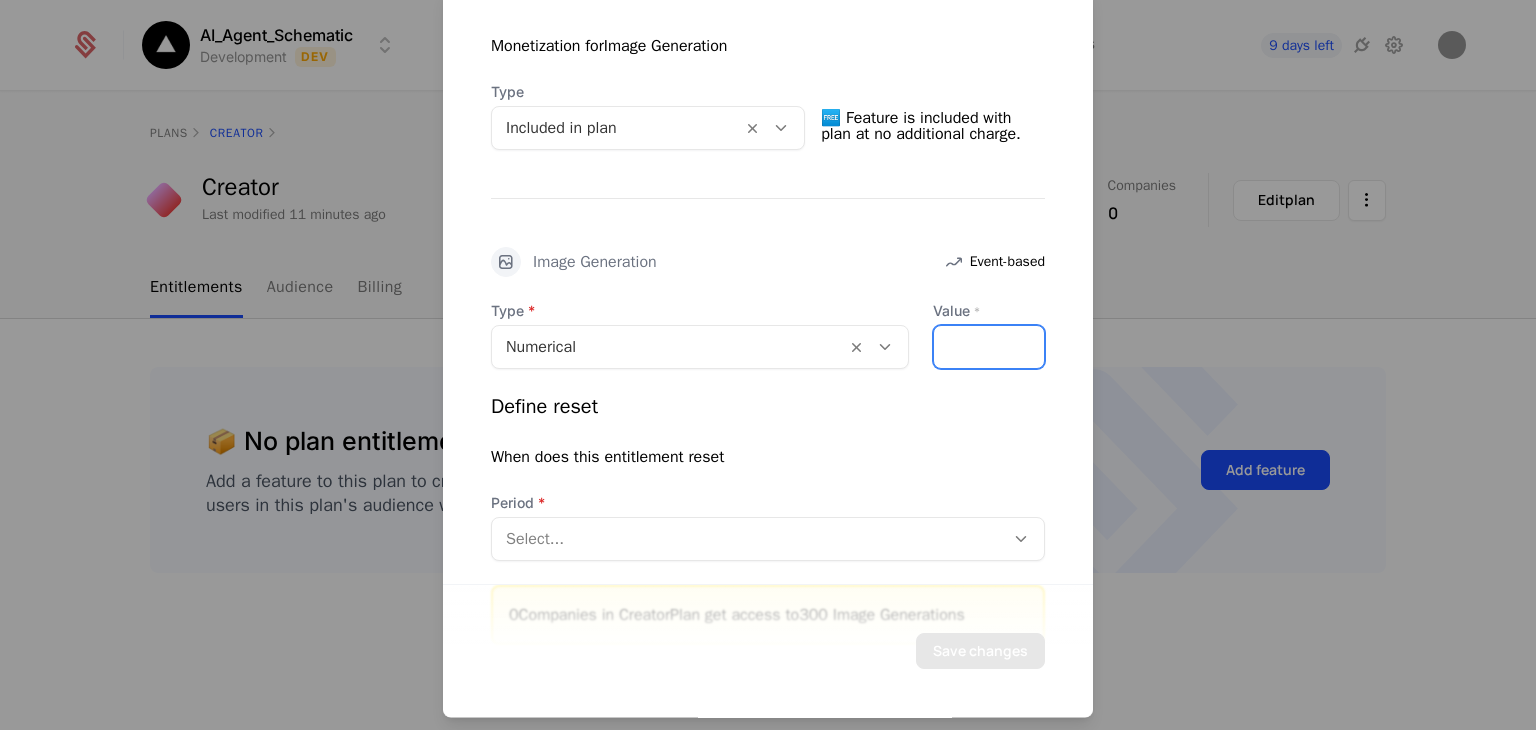 type on "***" 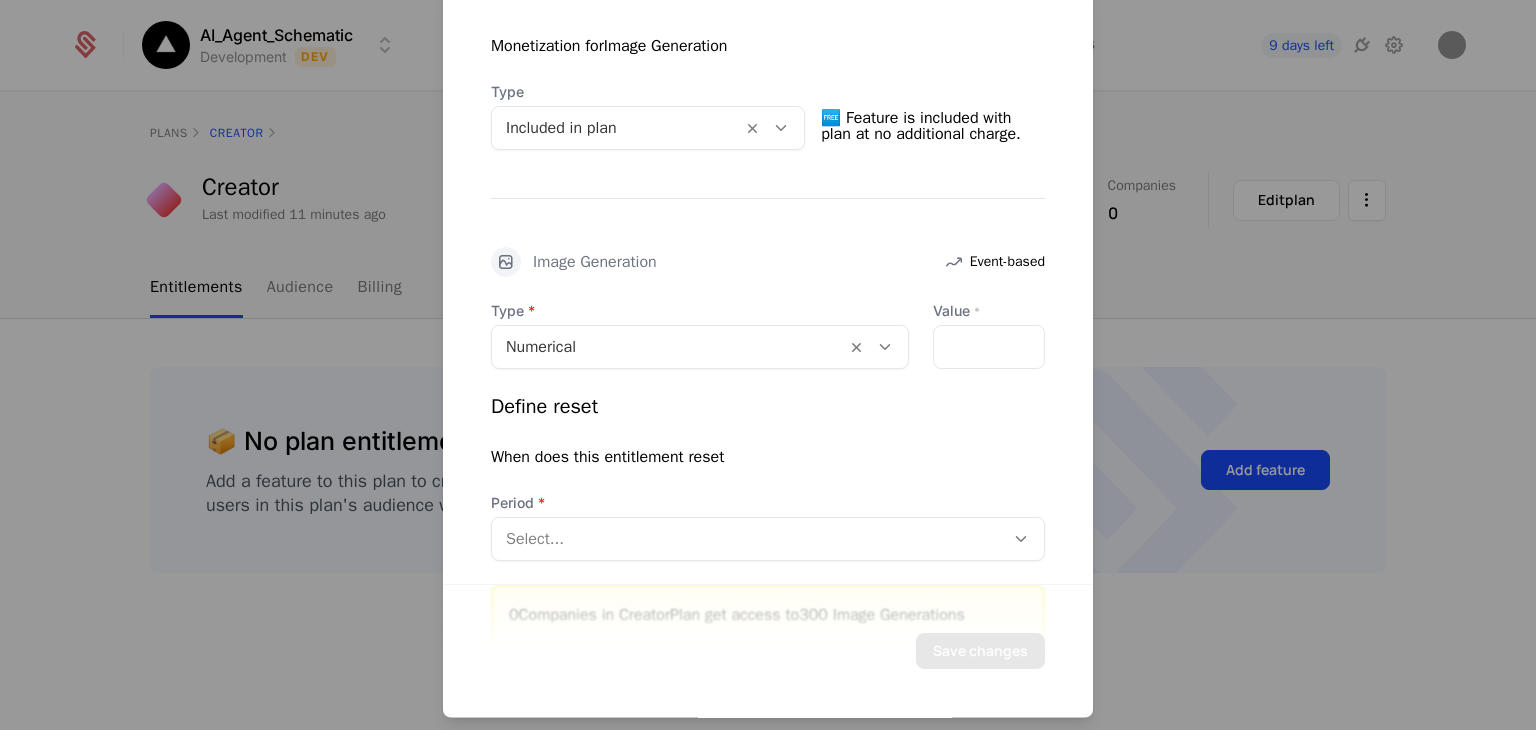 click on "Define reset" at bounding box center [768, 408] 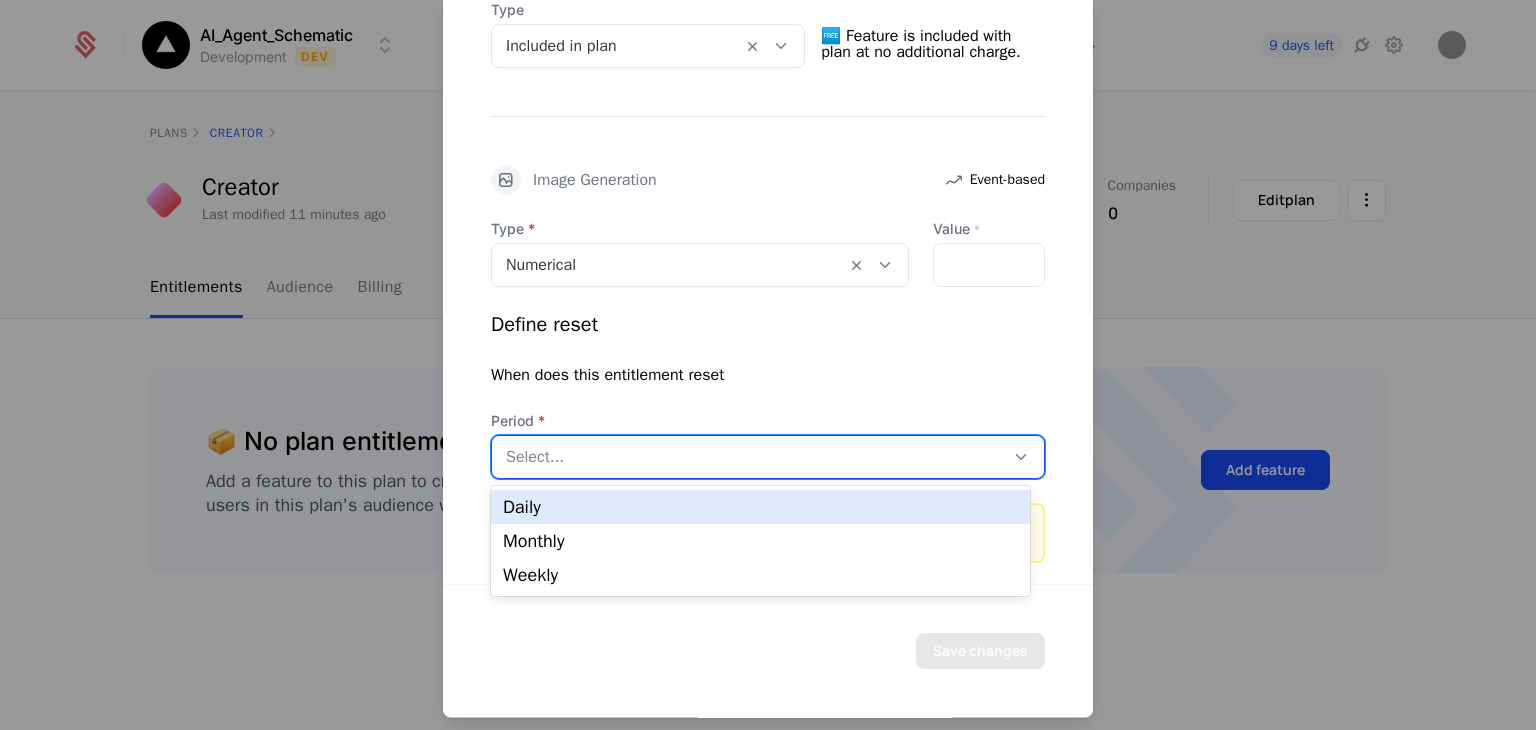 click at bounding box center (748, 458) 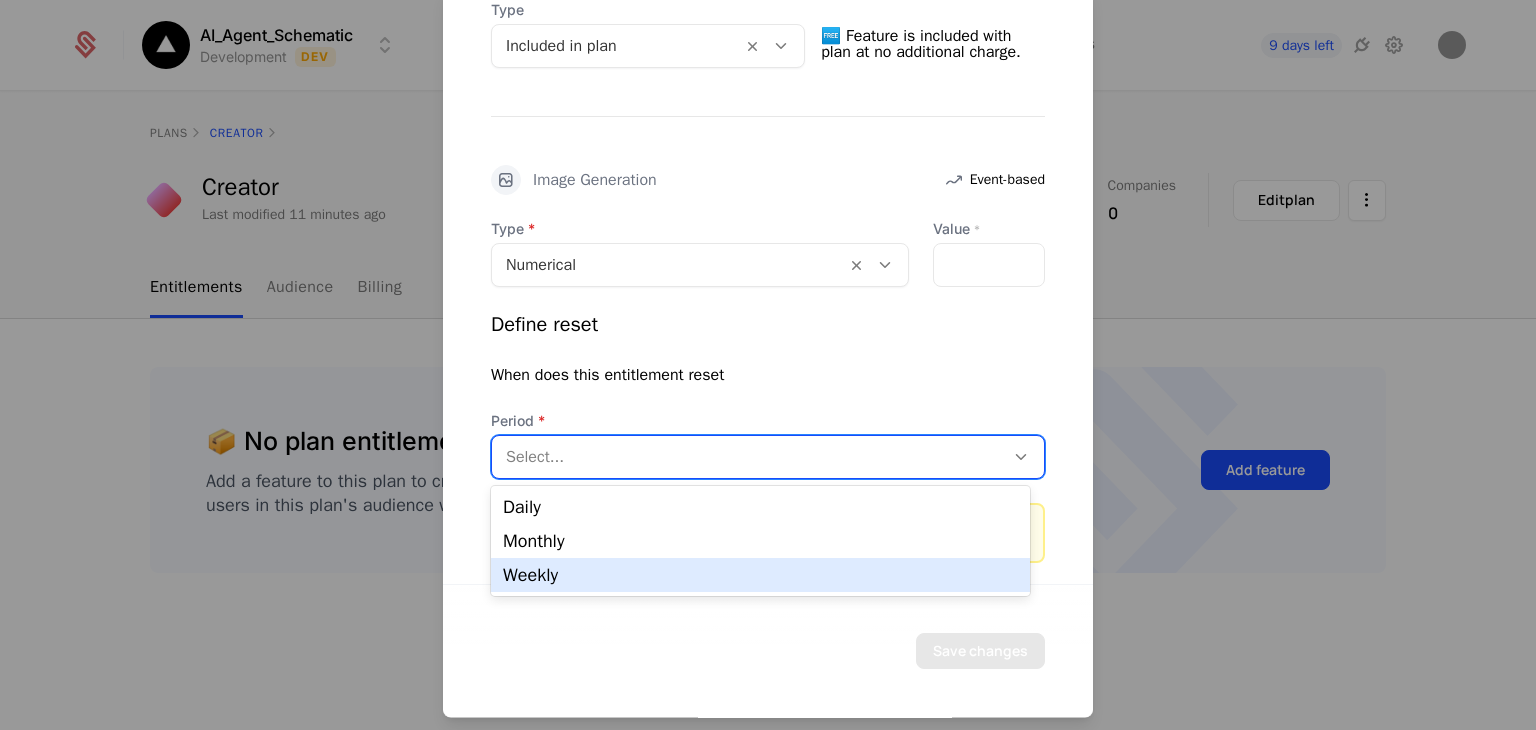 click on "Weekly" at bounding box center [760, 575] 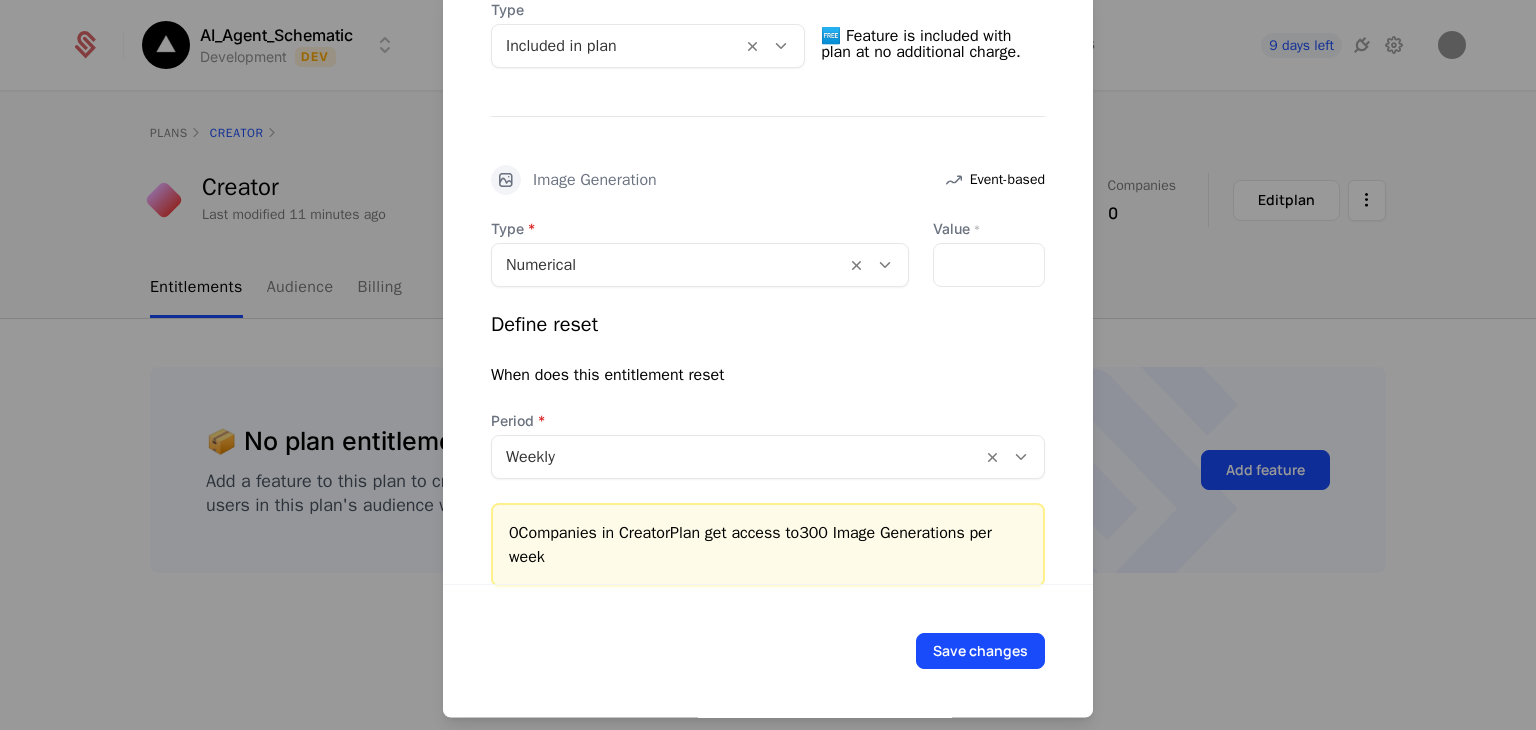 click on "Period Weekly" at bounding box center (768, 446) 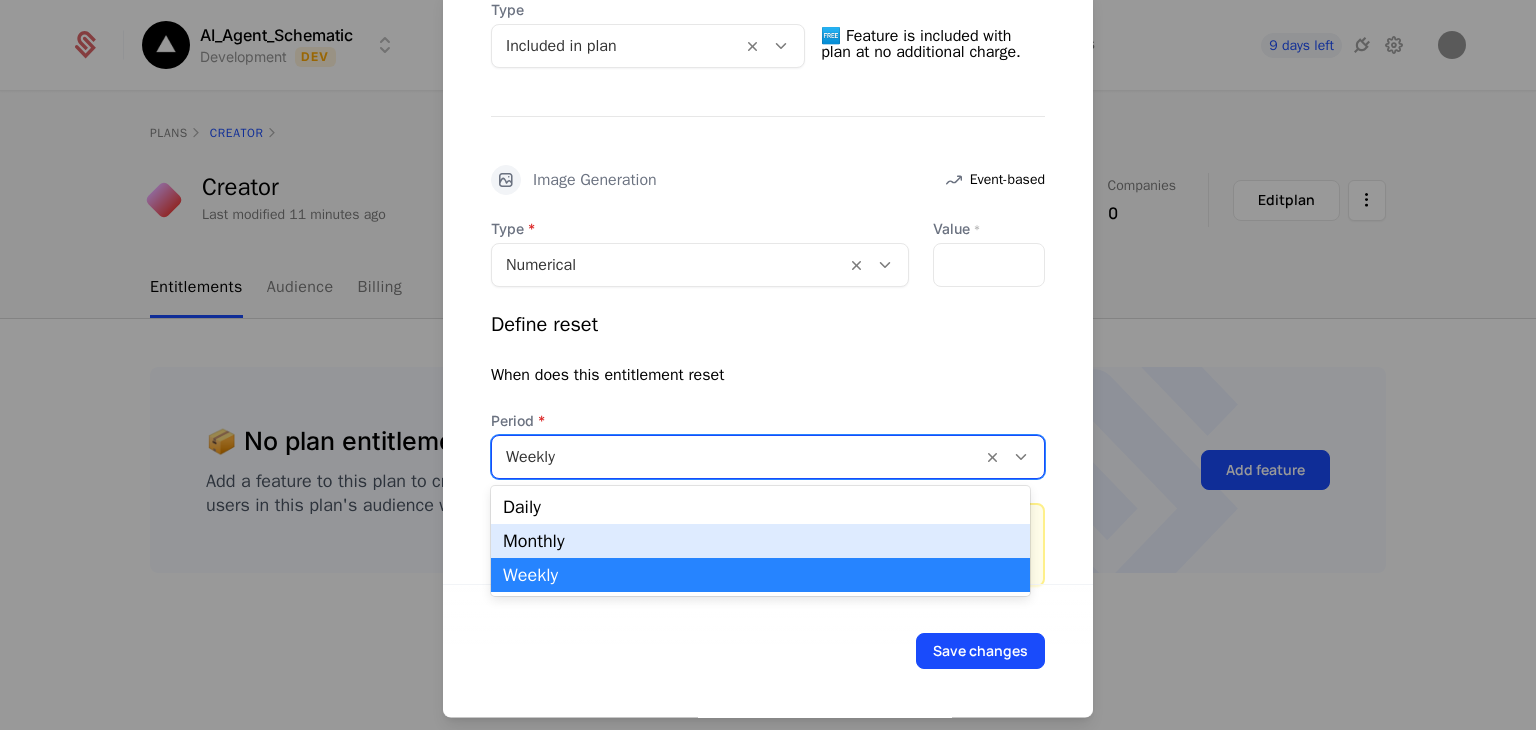 click on "Monthly" at bounding box center [760, 541] 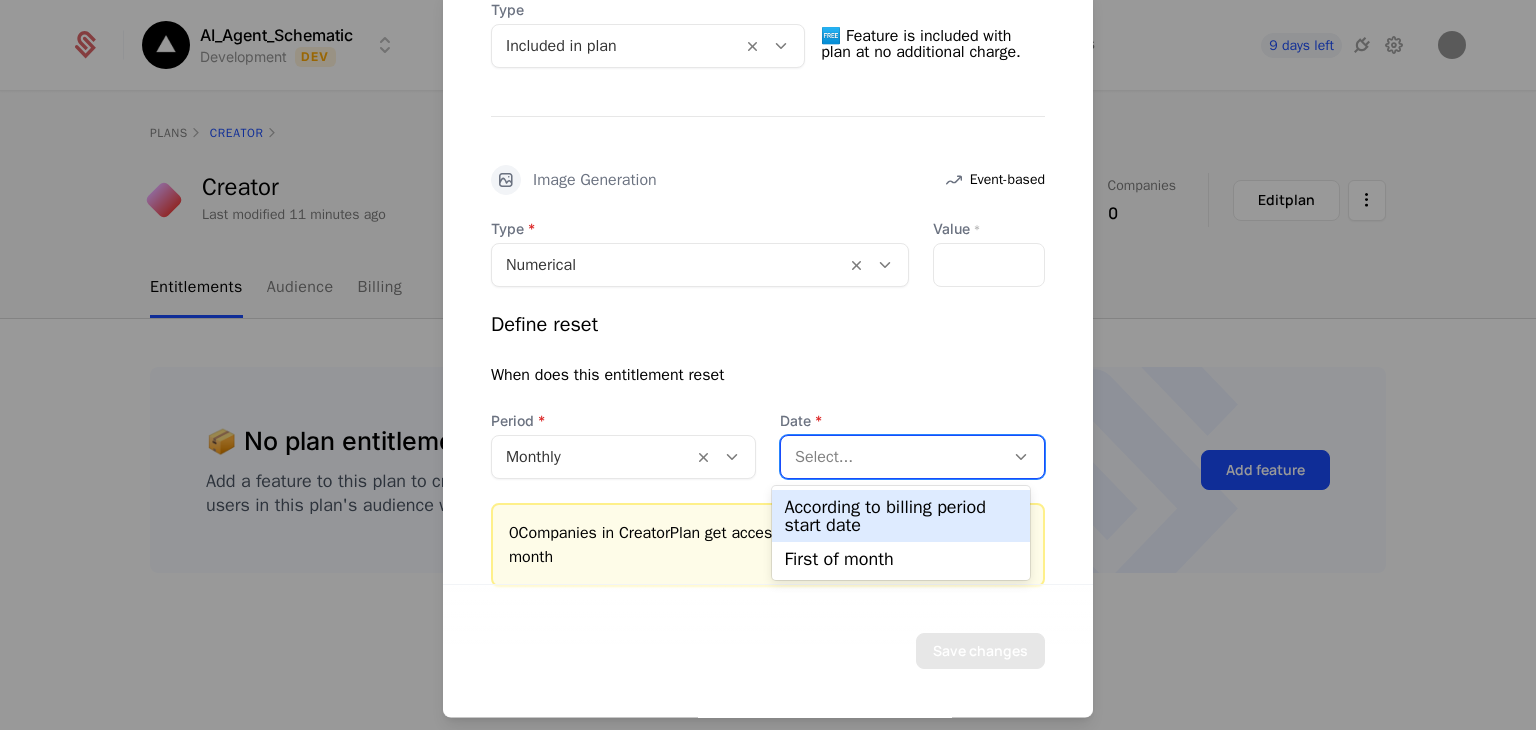click at bounding box center [892, 458] 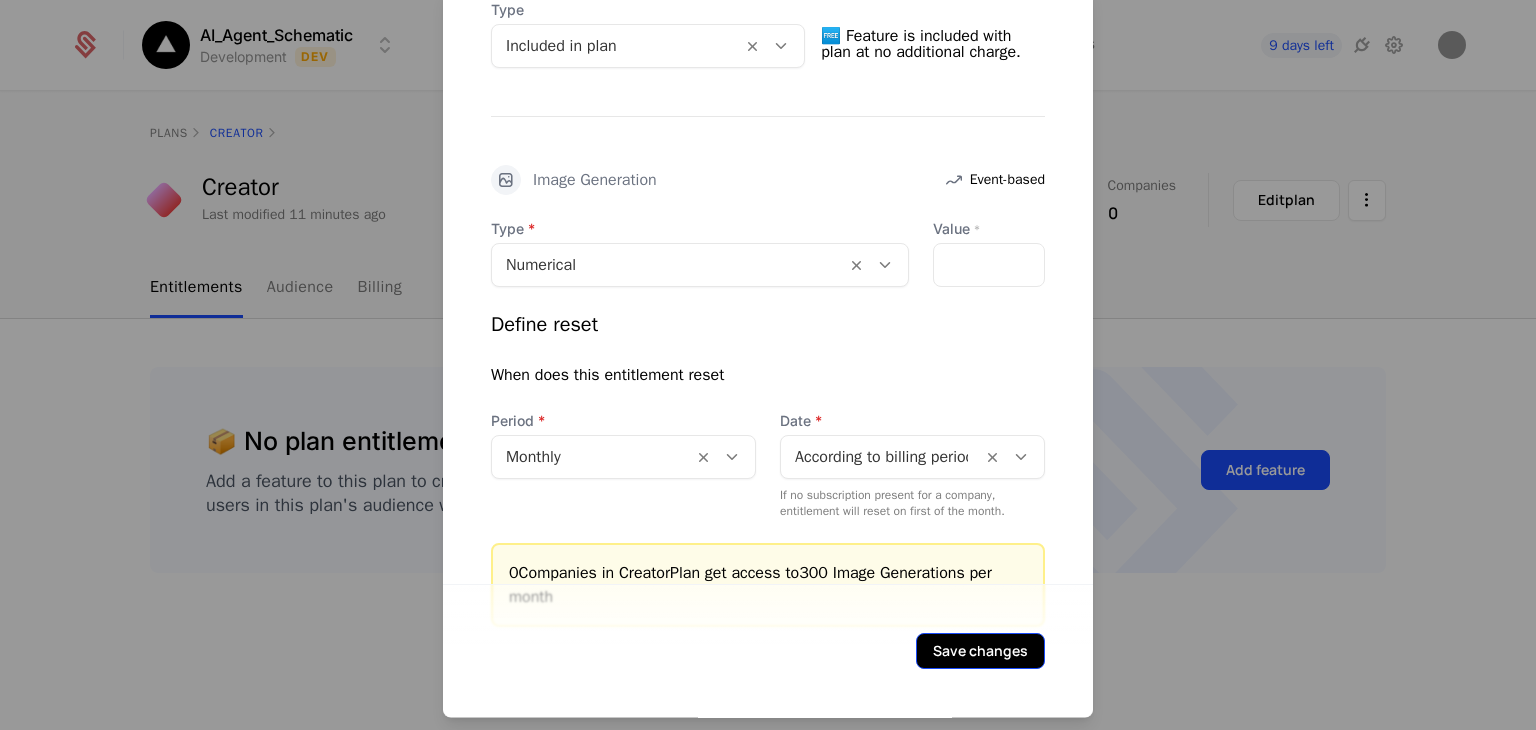 click on "Save changes" at bounding box center [980, 652] 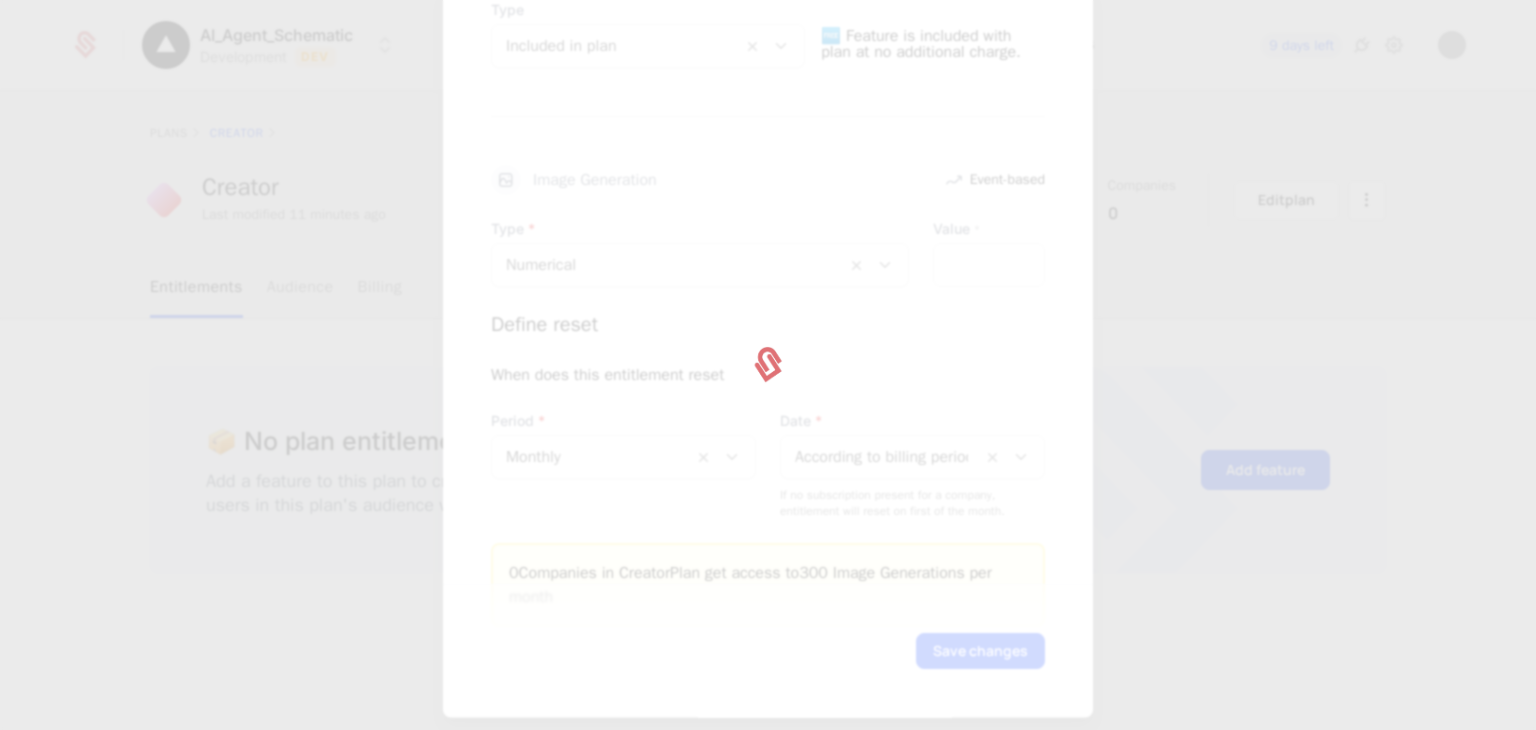 type 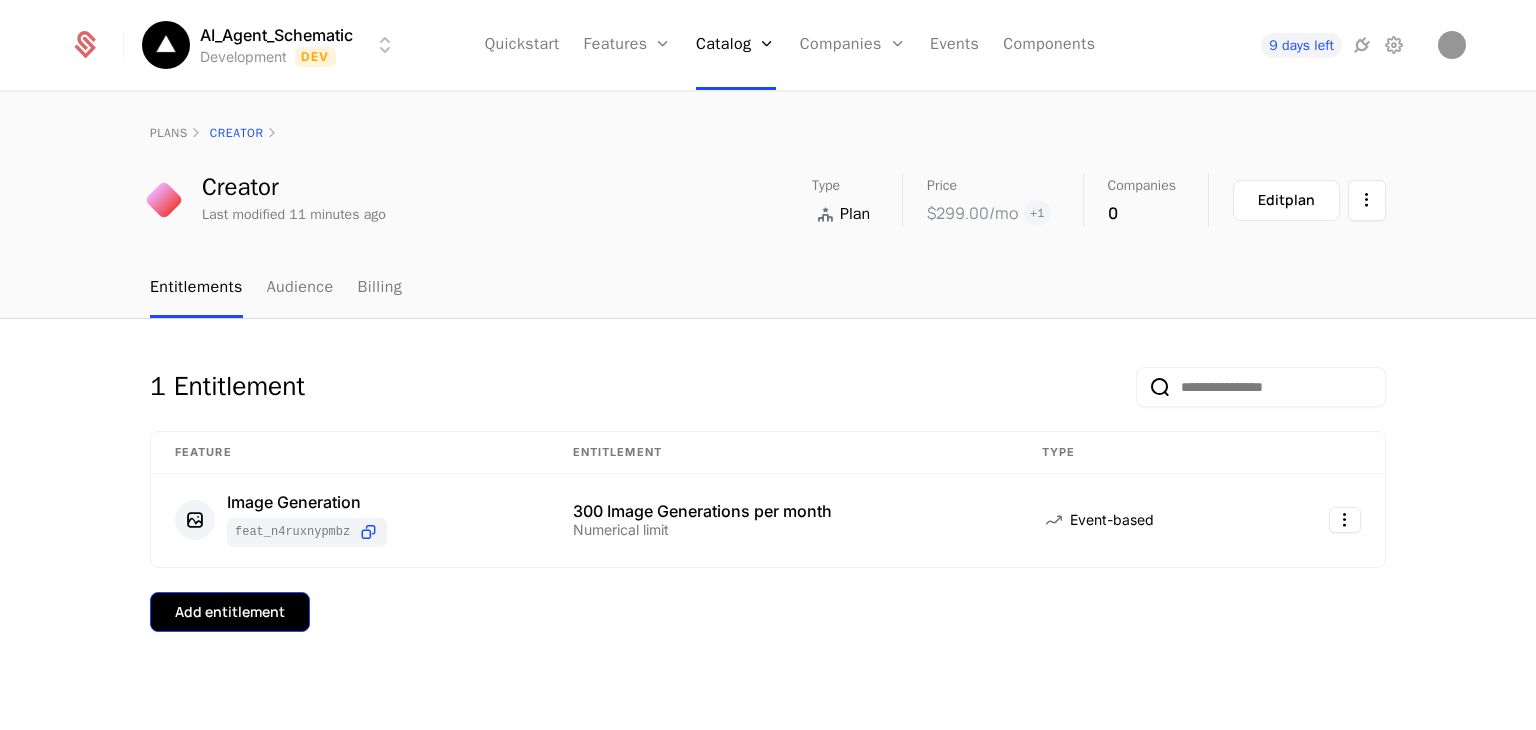 click on "Add entitlement" at bounding box center (230, 612) 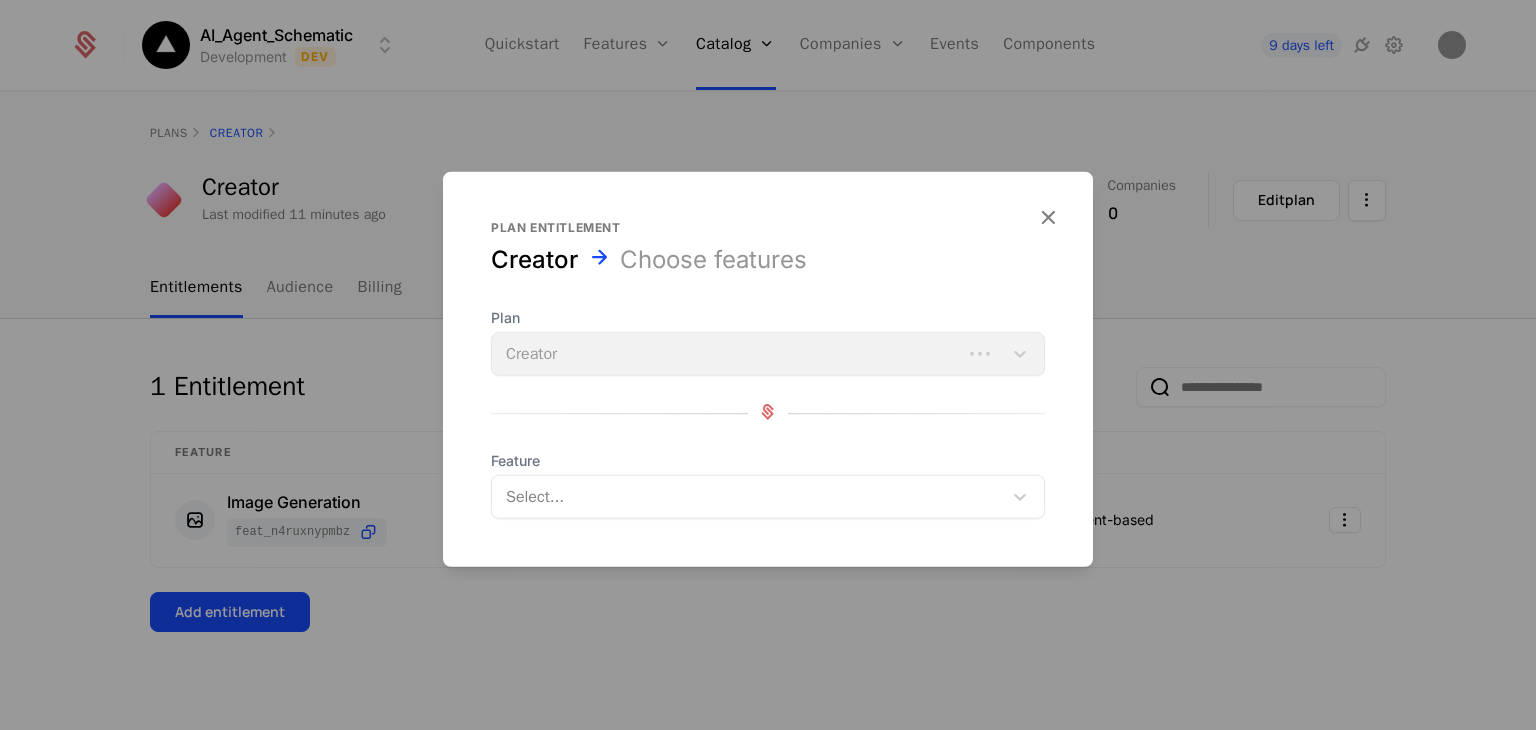 click on "Select..." at bounding box center (747, 497) 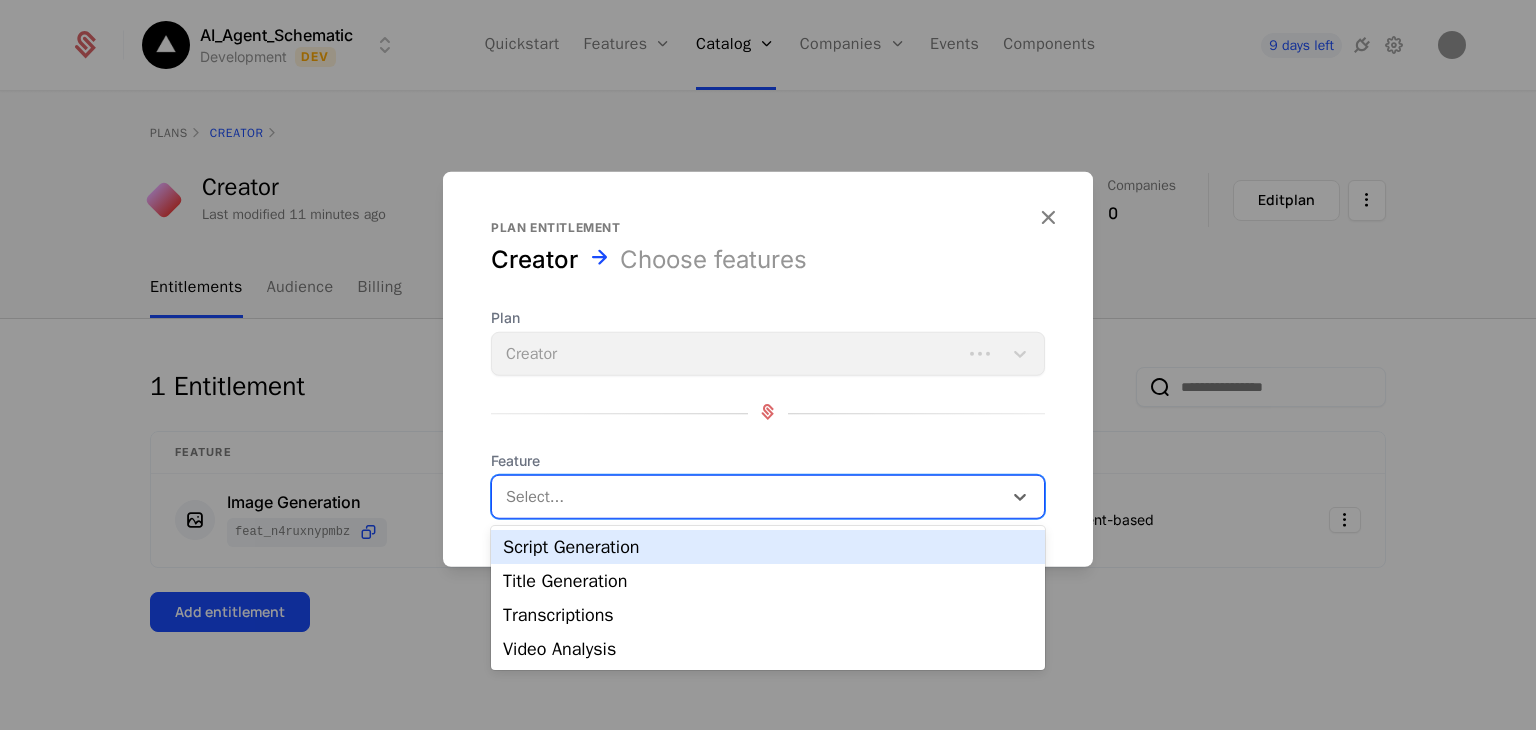click on "Script Generation" at bounding box center (768, 547) 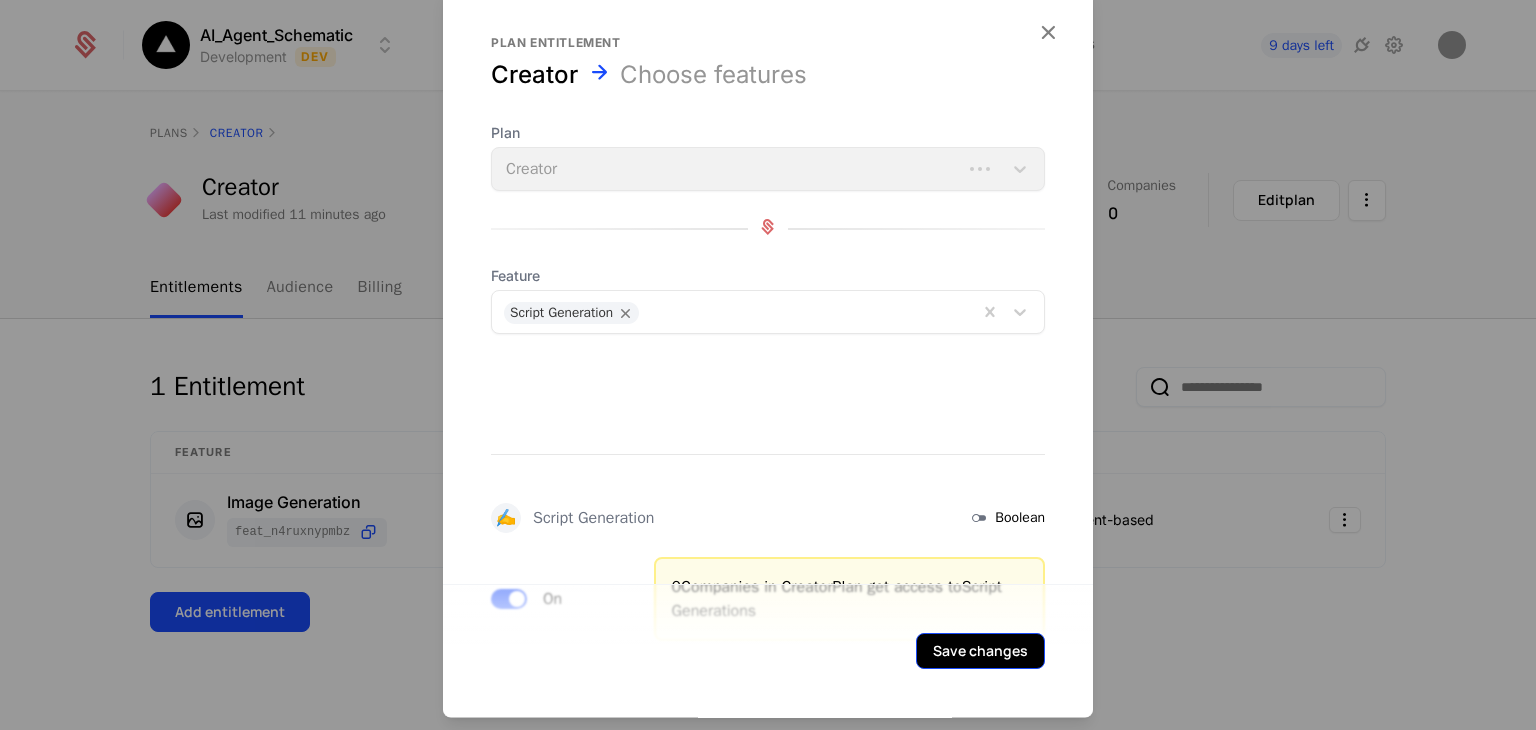 click on "Save changes" at bounding box center (980, 652) 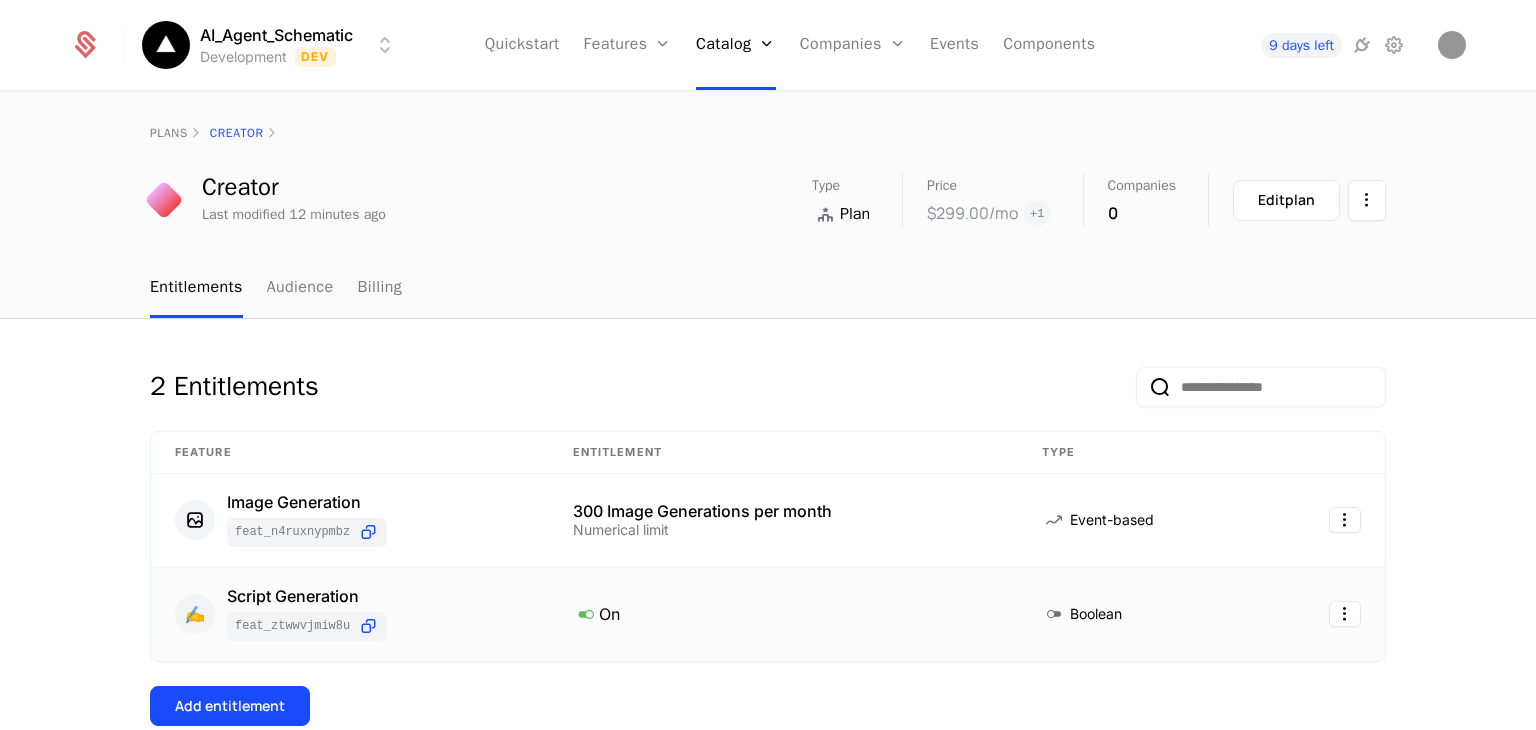 scroll, scrollTop: 104, scrollLeft: 0, axis: vertical 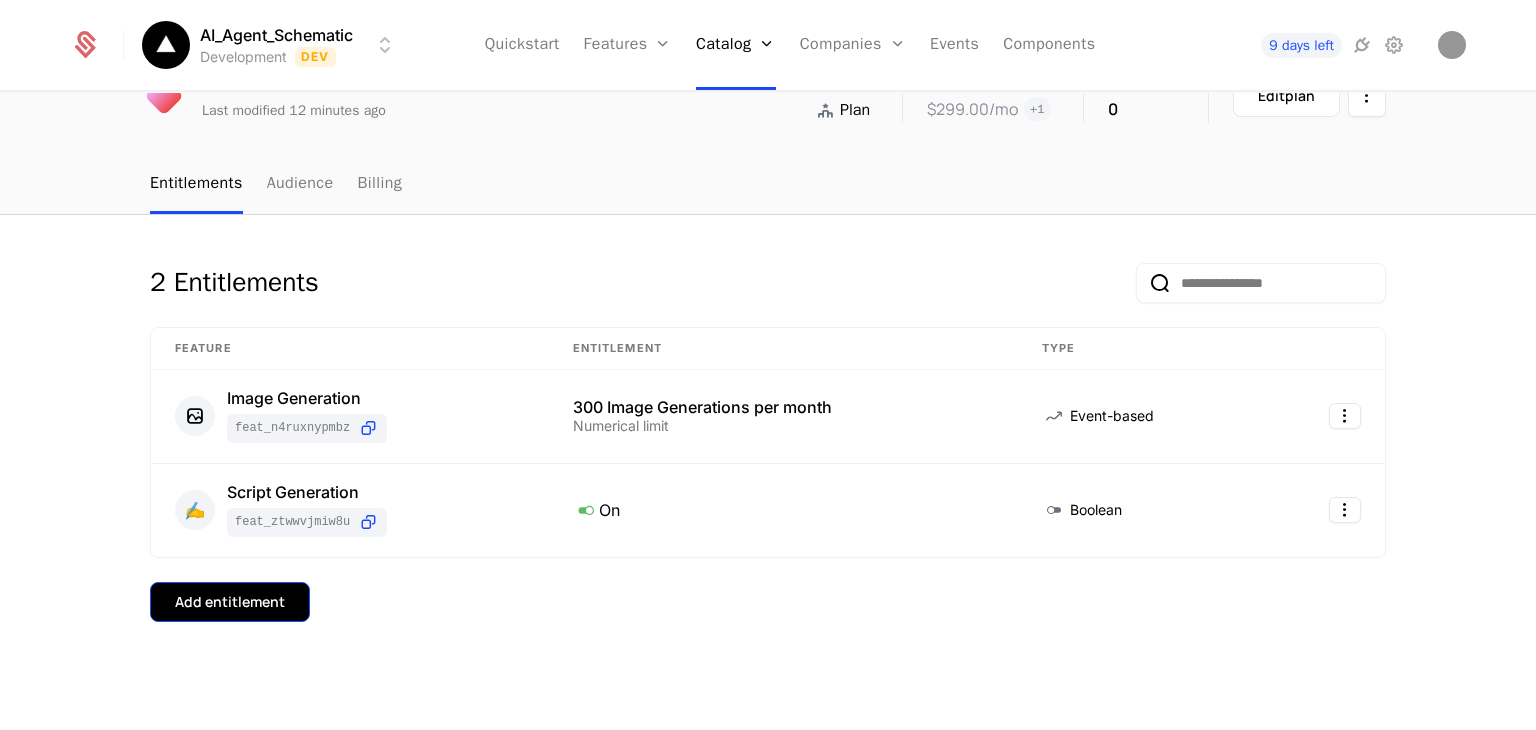 click on "Add entitlement" at bounding box center (230, 602) 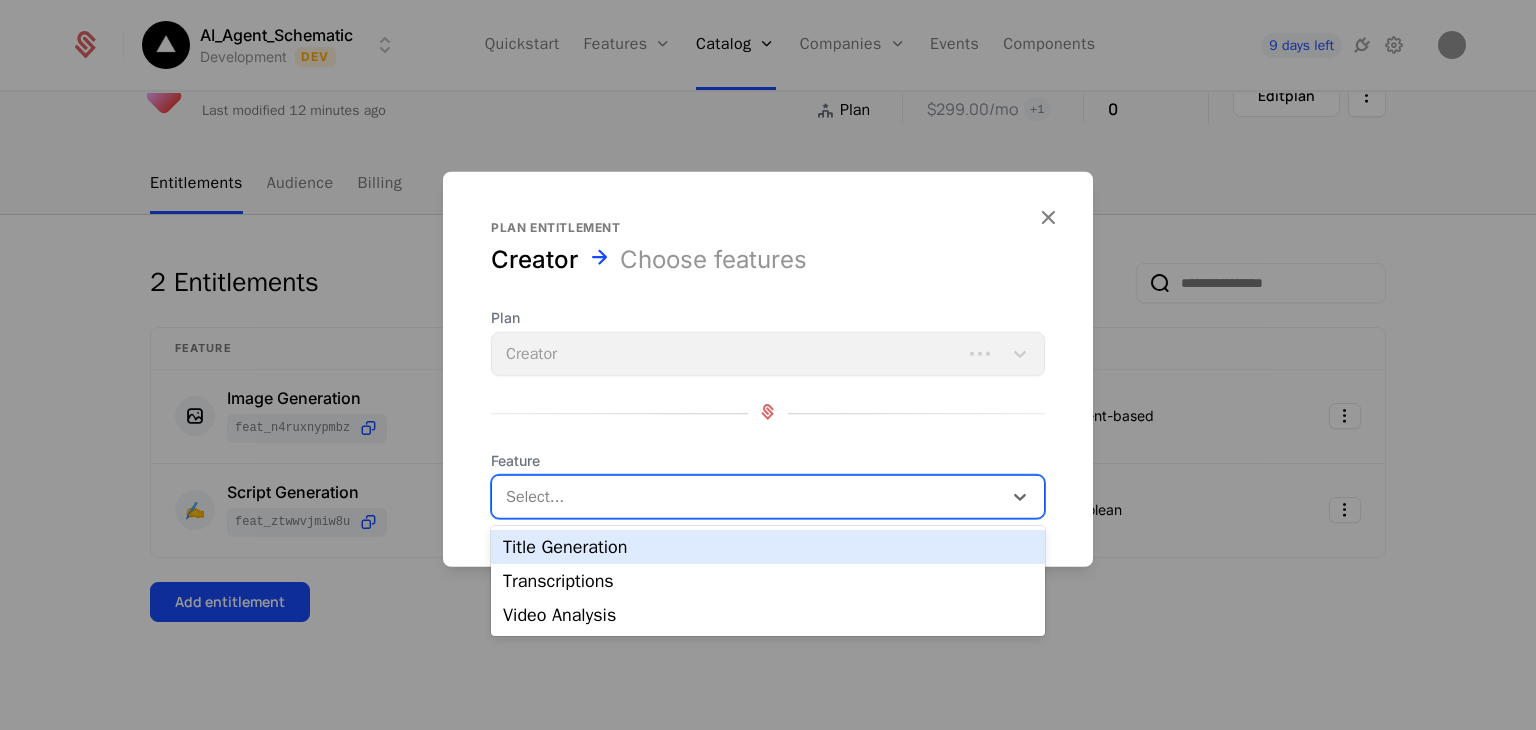 click at bounding box center (749, 497) 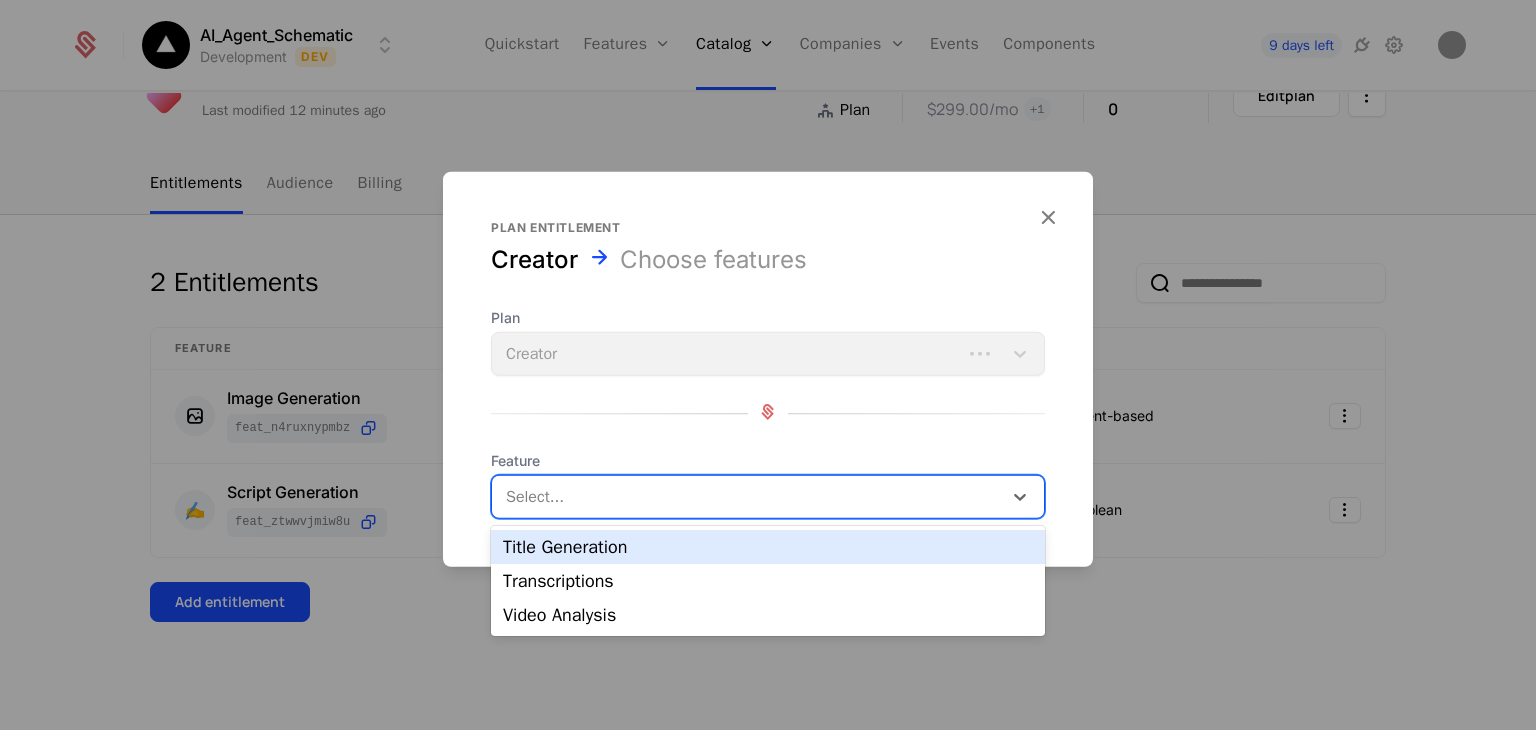 click on "Title Generation" at bounding box center (768, 547) 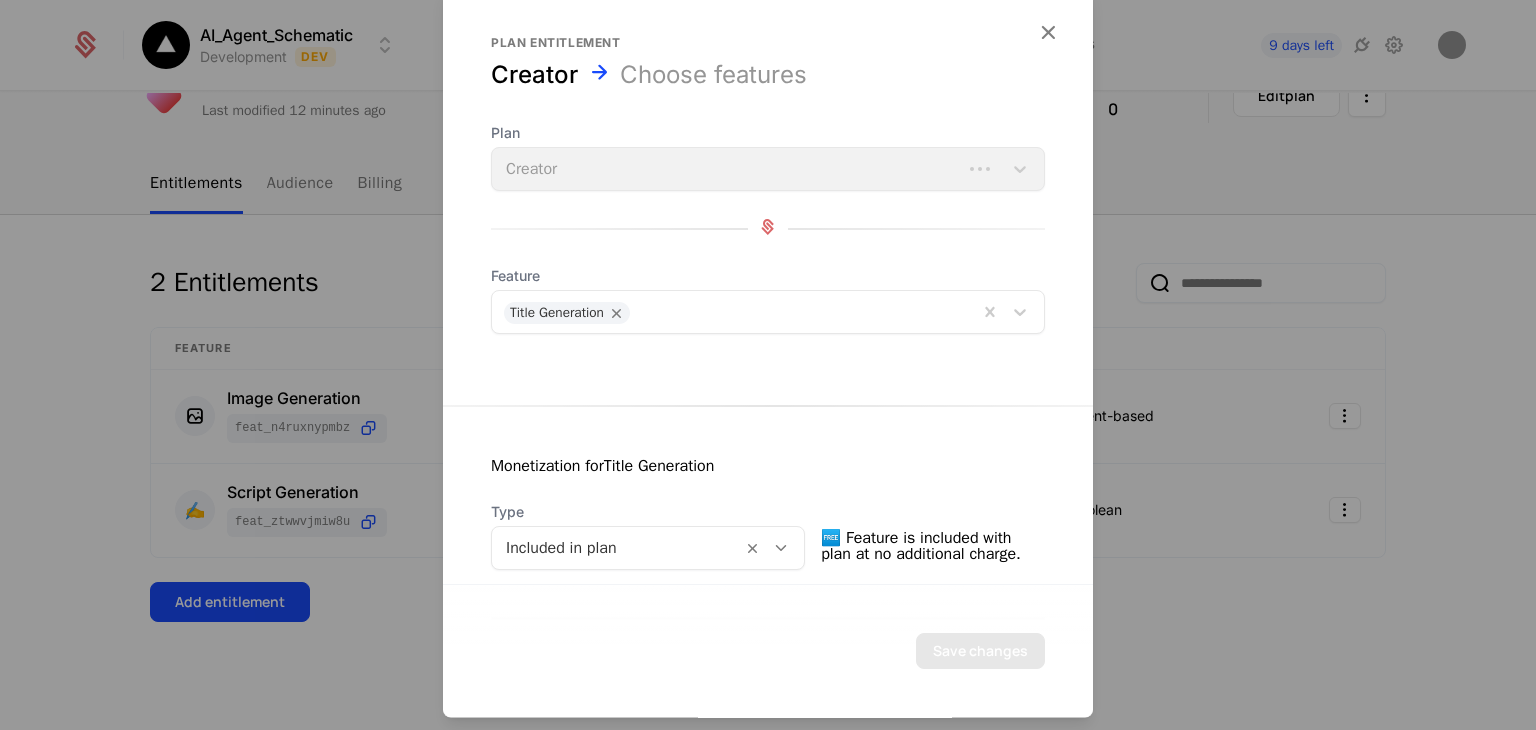 click on "Monetization for  Title Generation Type Included in plan 🆓 Feature is included with plan at no additional charge. Title Generation Event-based Type Numerical Value * * Define reset When does this entitlement reset Period Select... 0  Companies in   Creator  Plan get access to  0   Title Generations" at bounding box center [768, 736] 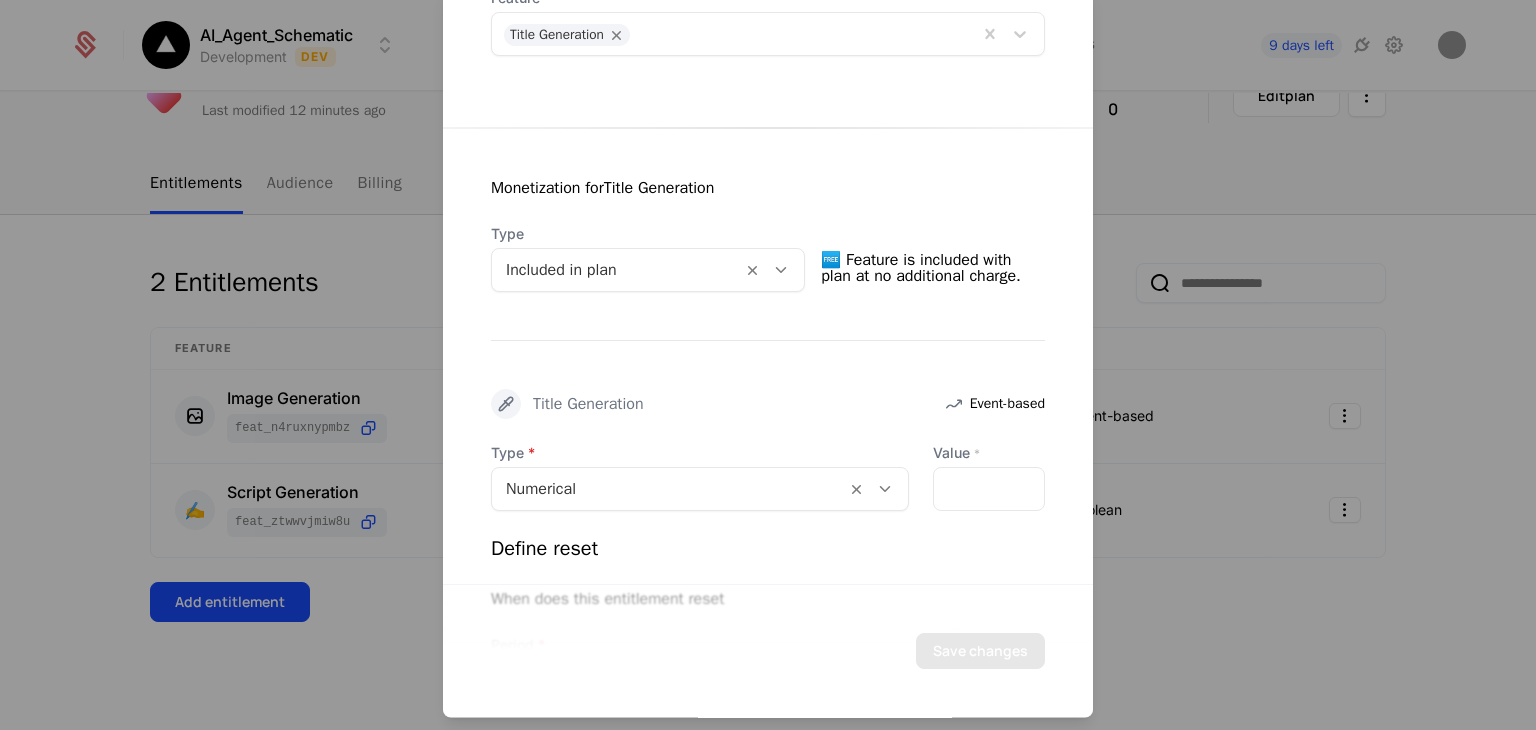 scroll, scrollTop: 287, scrollLeft: 0, axis: vertical 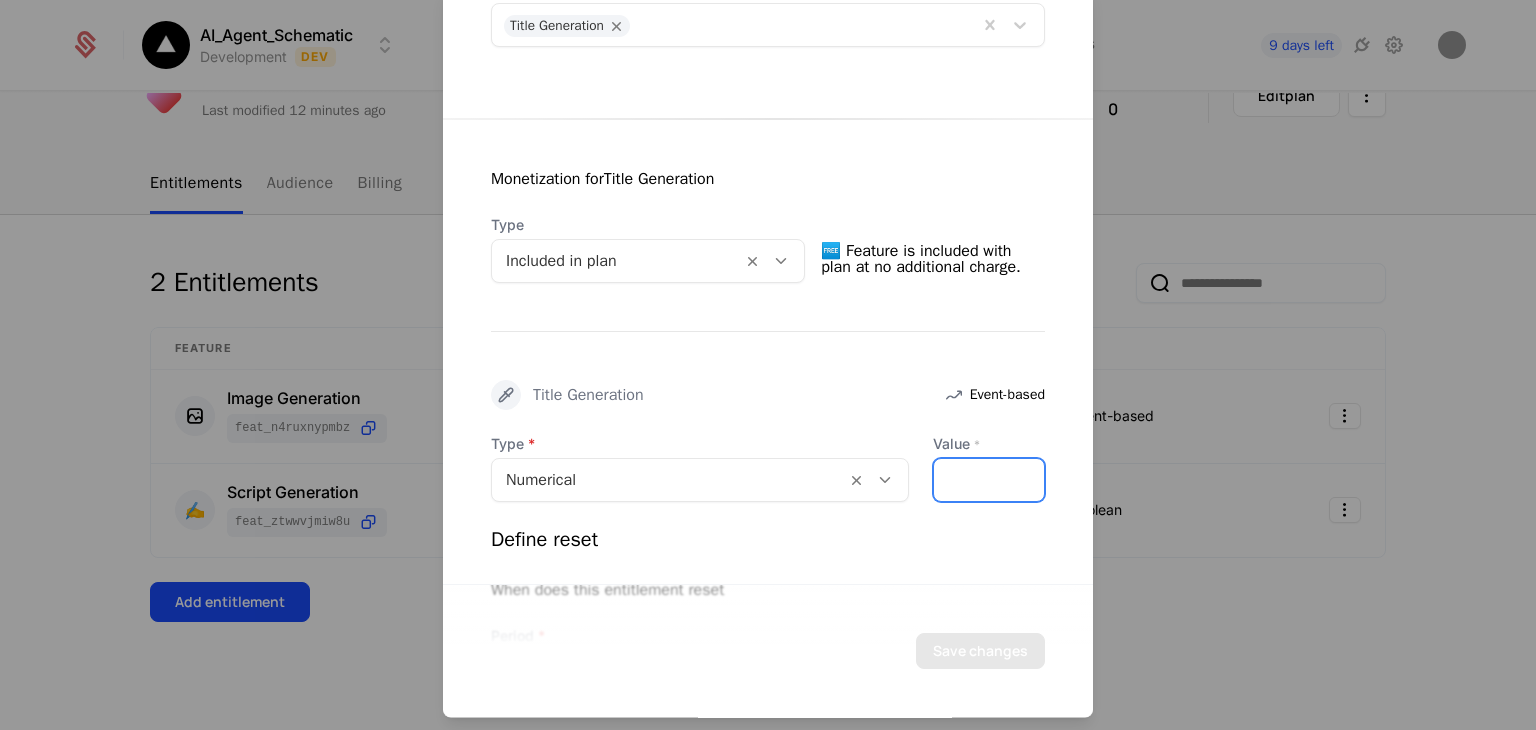 click on "*" at bounding box center [989, 481] 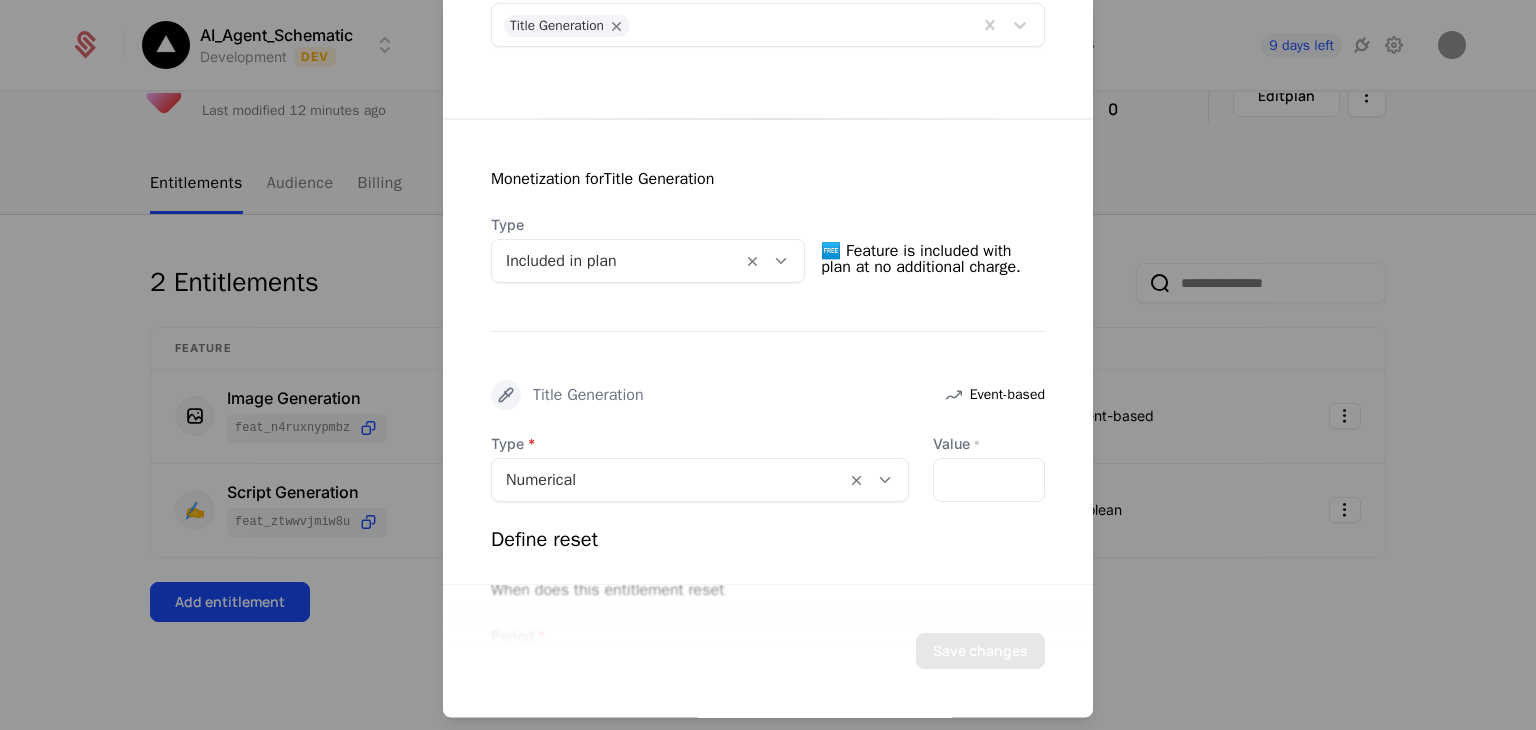 click on "Type" at bounding box center (700, 445) 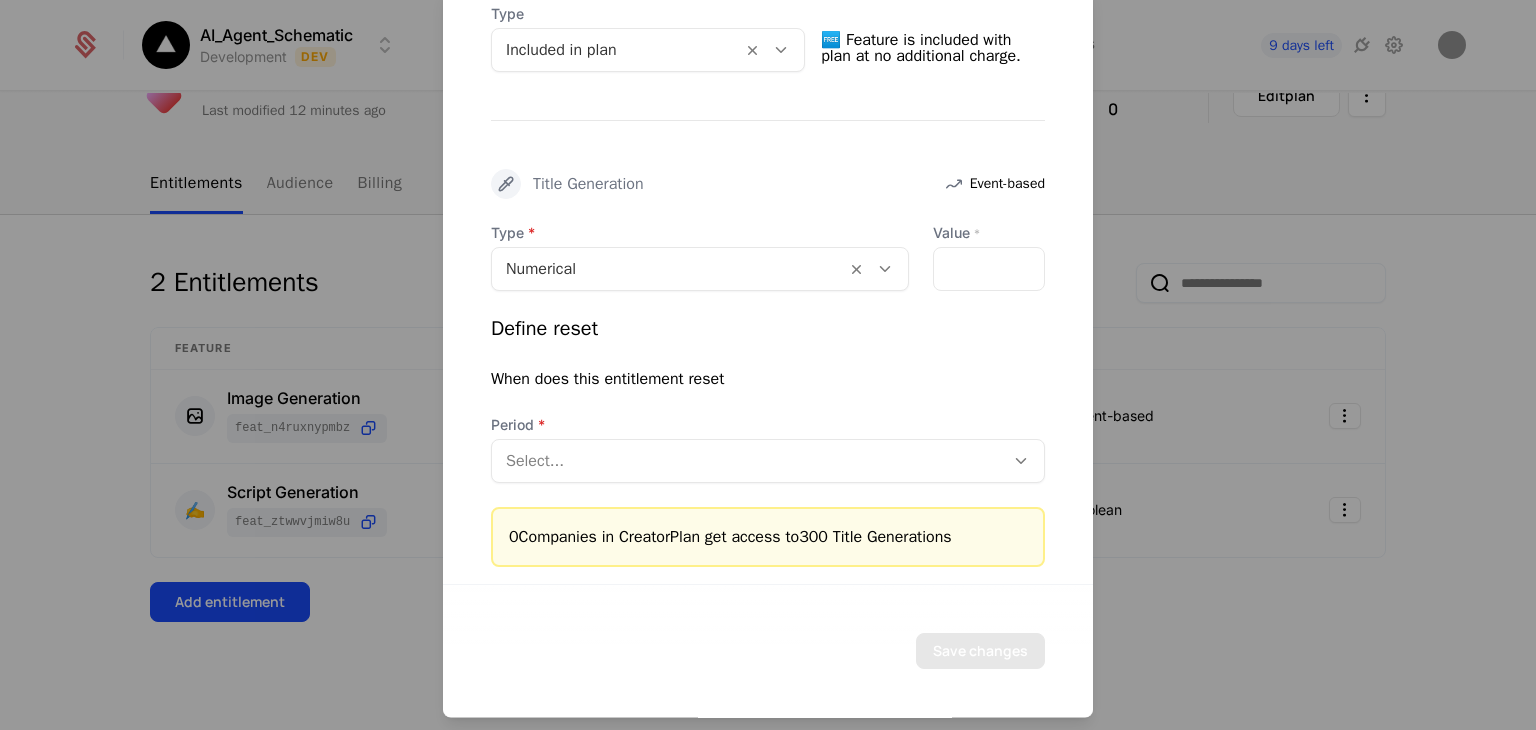 scroll, scrollTop: 499, scrollLeft: 0, axis: vertical 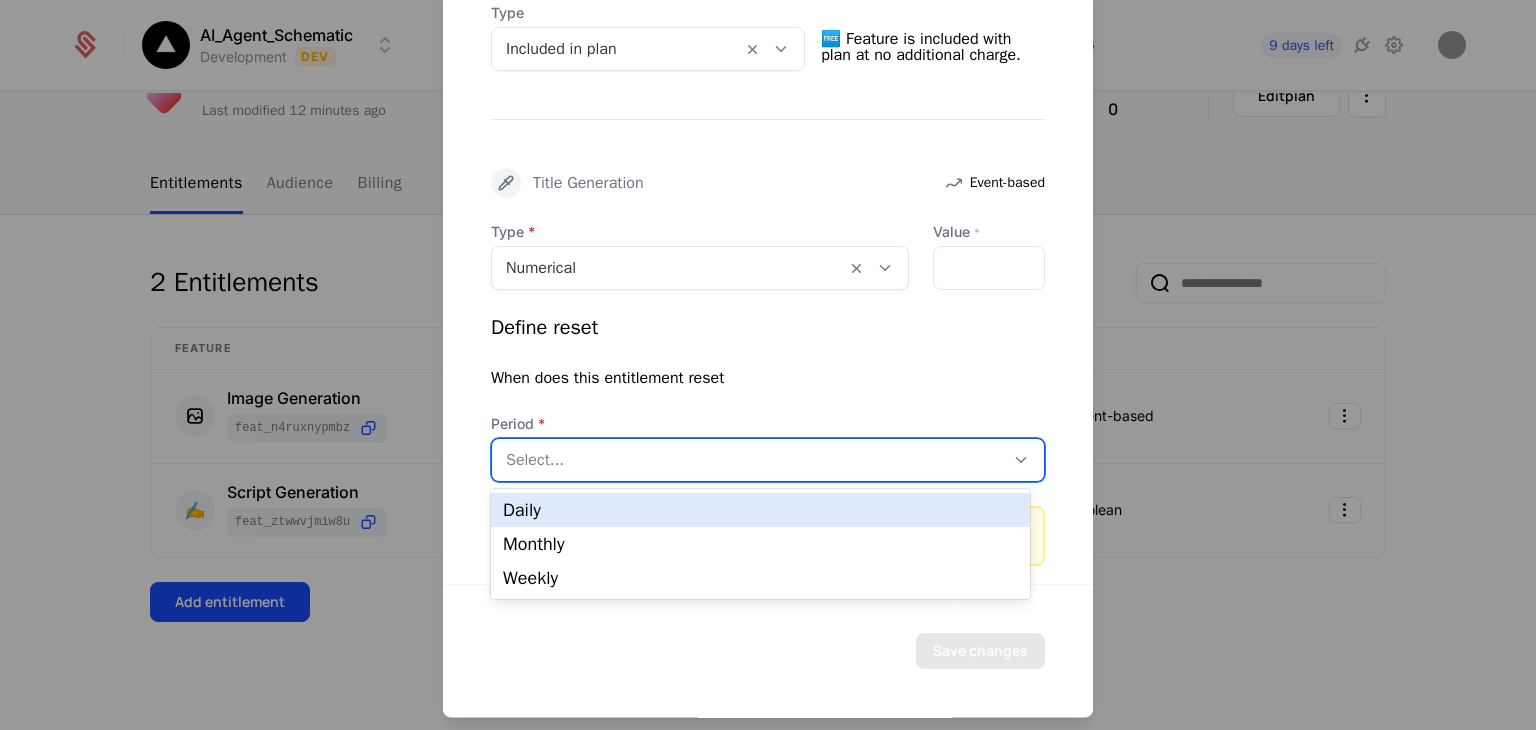 click at bounding box center (748, 461) 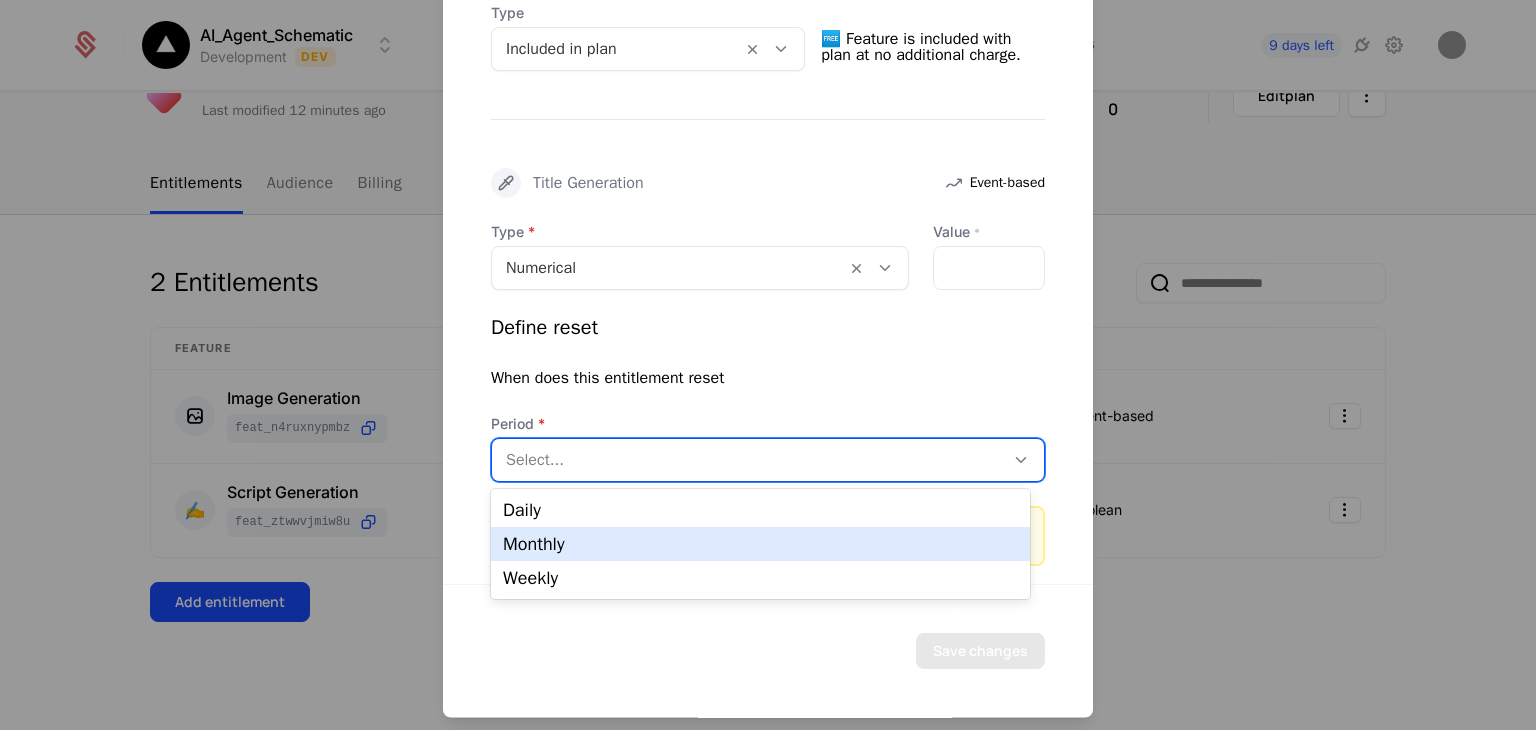 click on "Monthly" at bounding box center (760, 544) 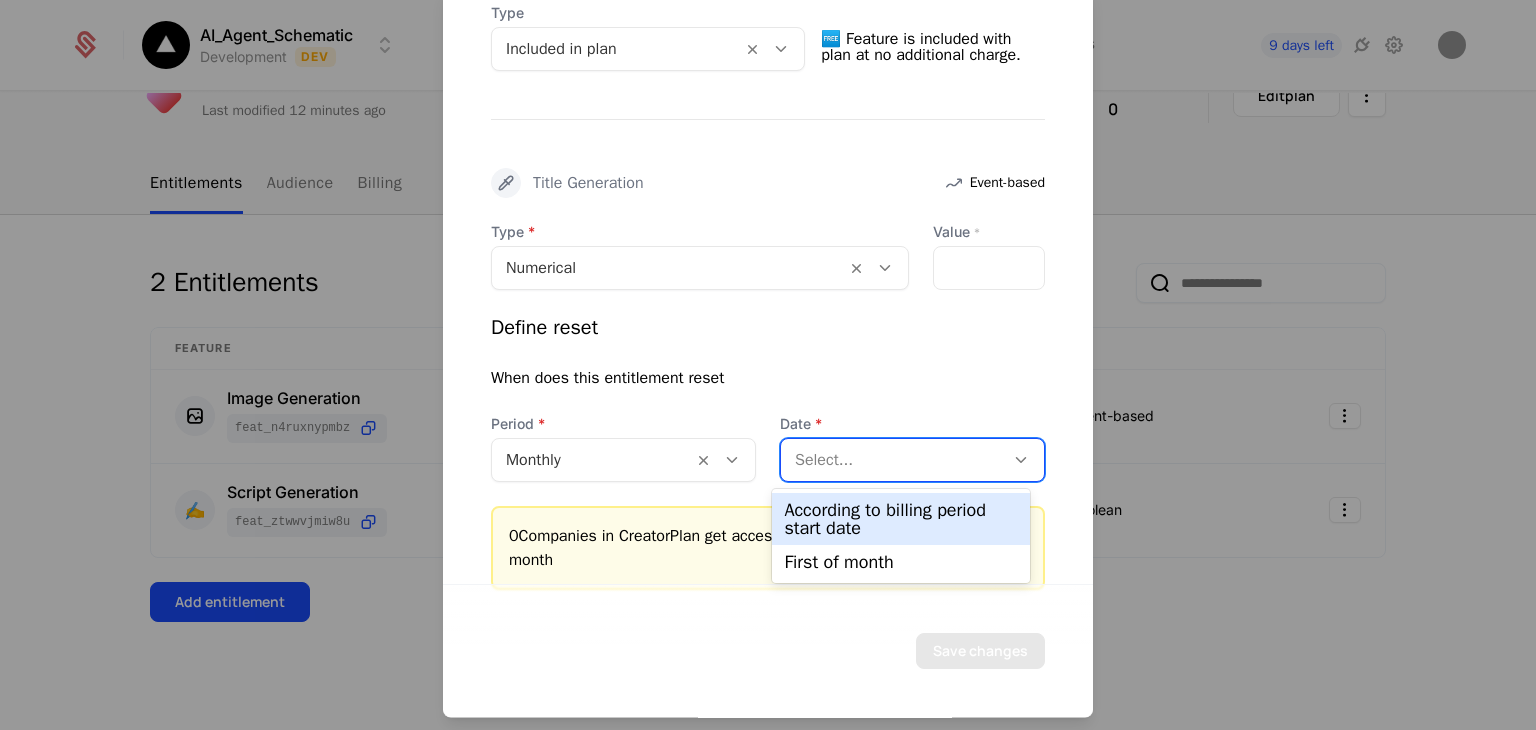 click at bounding box center (892, 461) 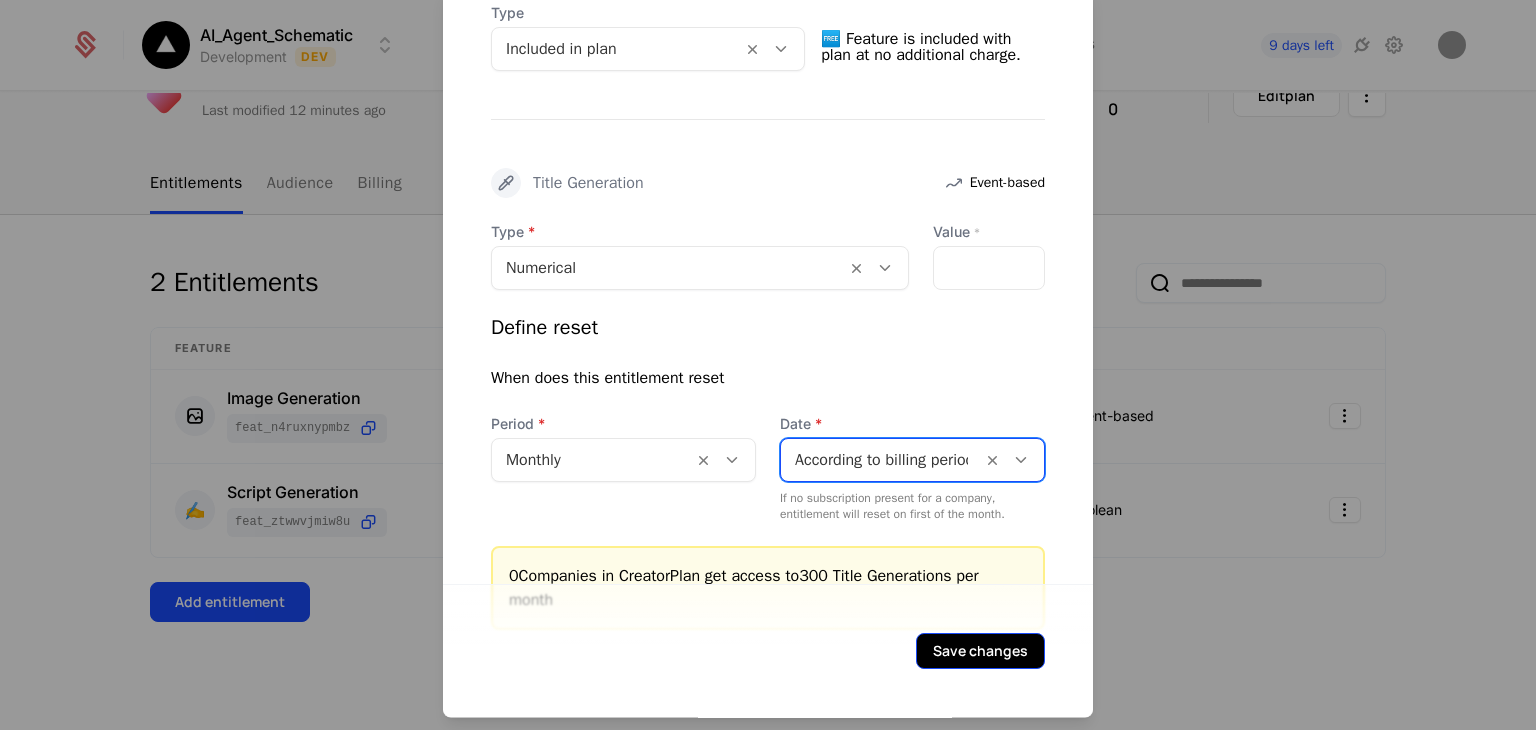 click on "Save changes" at bounding box center (980, 652) 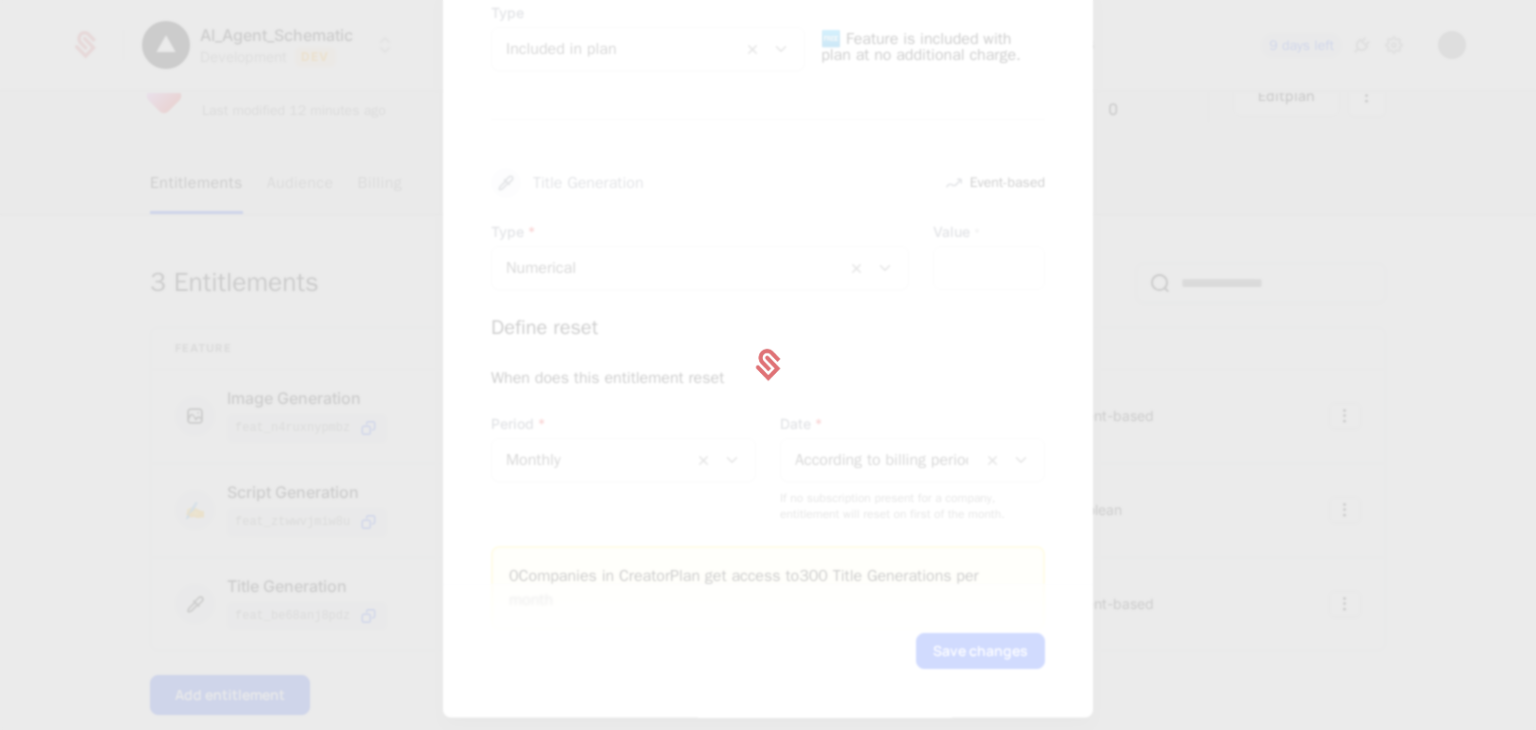 scroll, scrollTop: 0, scrollLeft: 0, axis: both 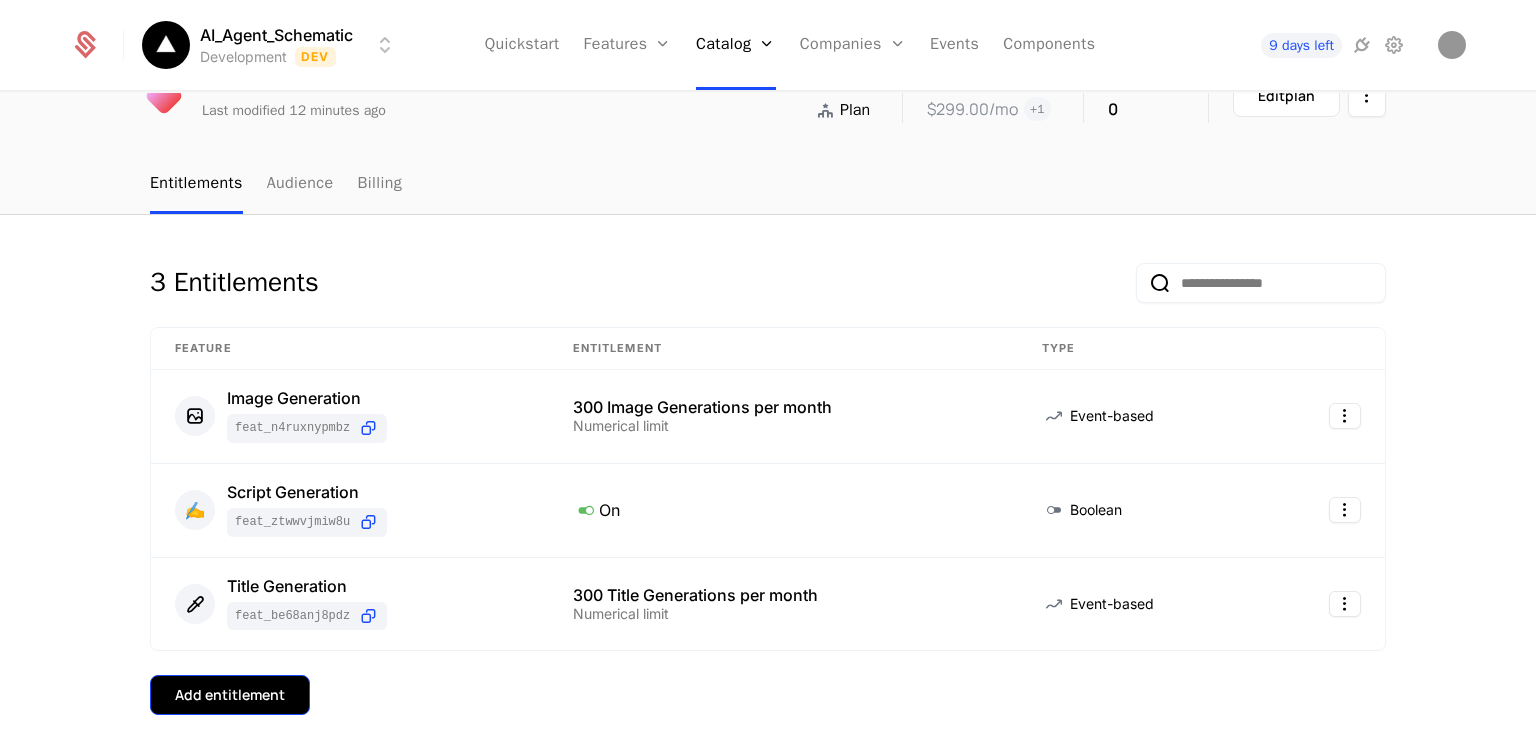 click on "Add entitlement" at bounding box center [230, 695] 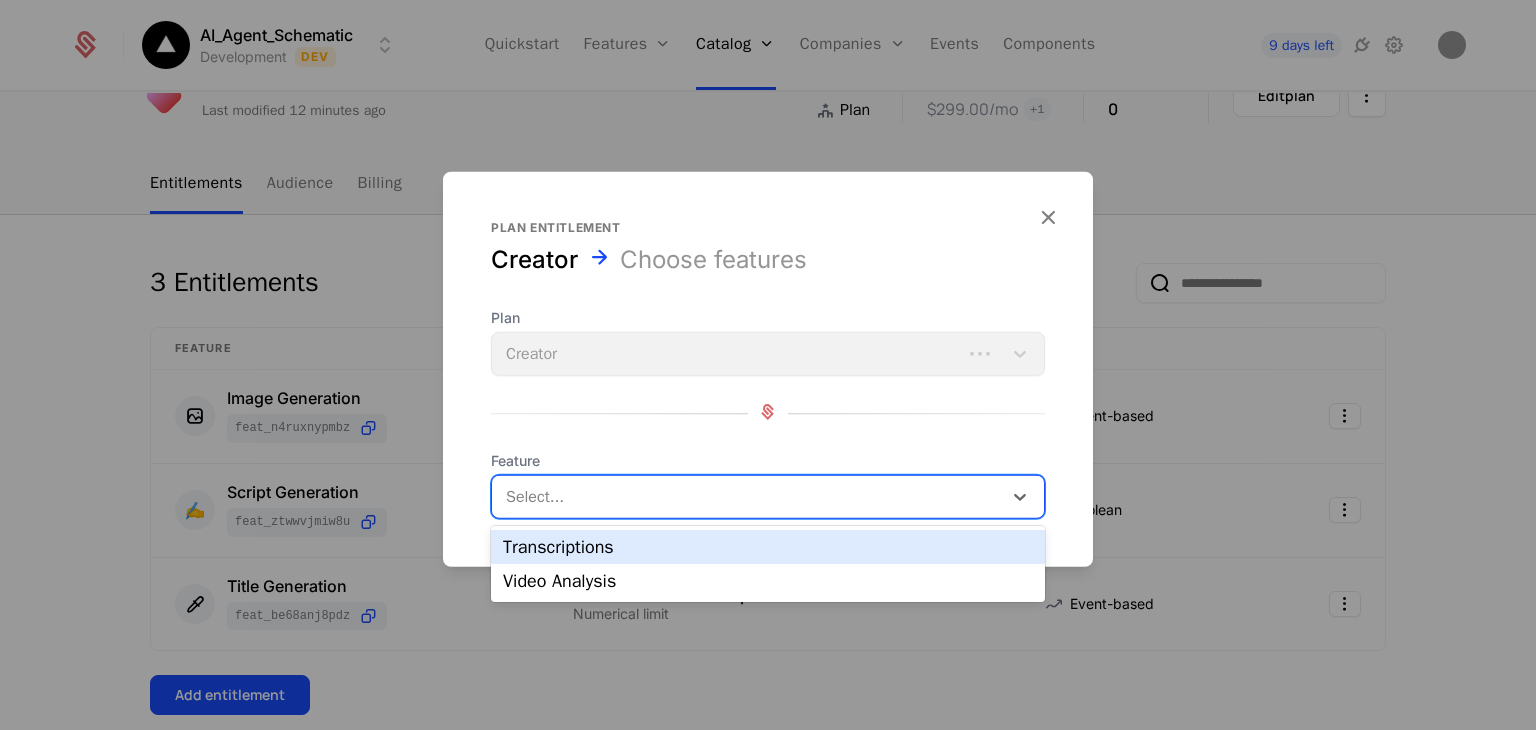 click on "Select..." at bounding box center [768, 497] 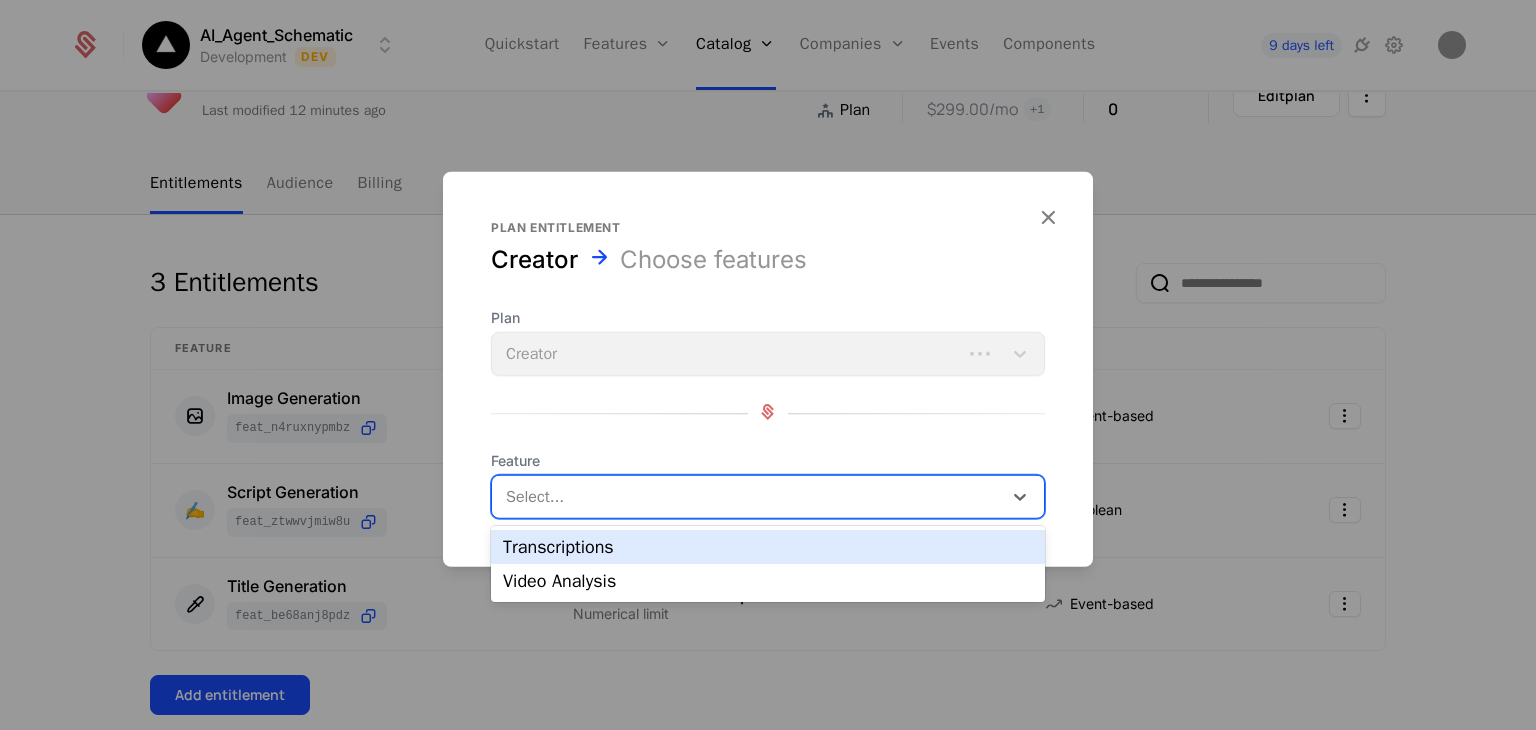 click on "Transcriptions" at bounding box center (768, 547) 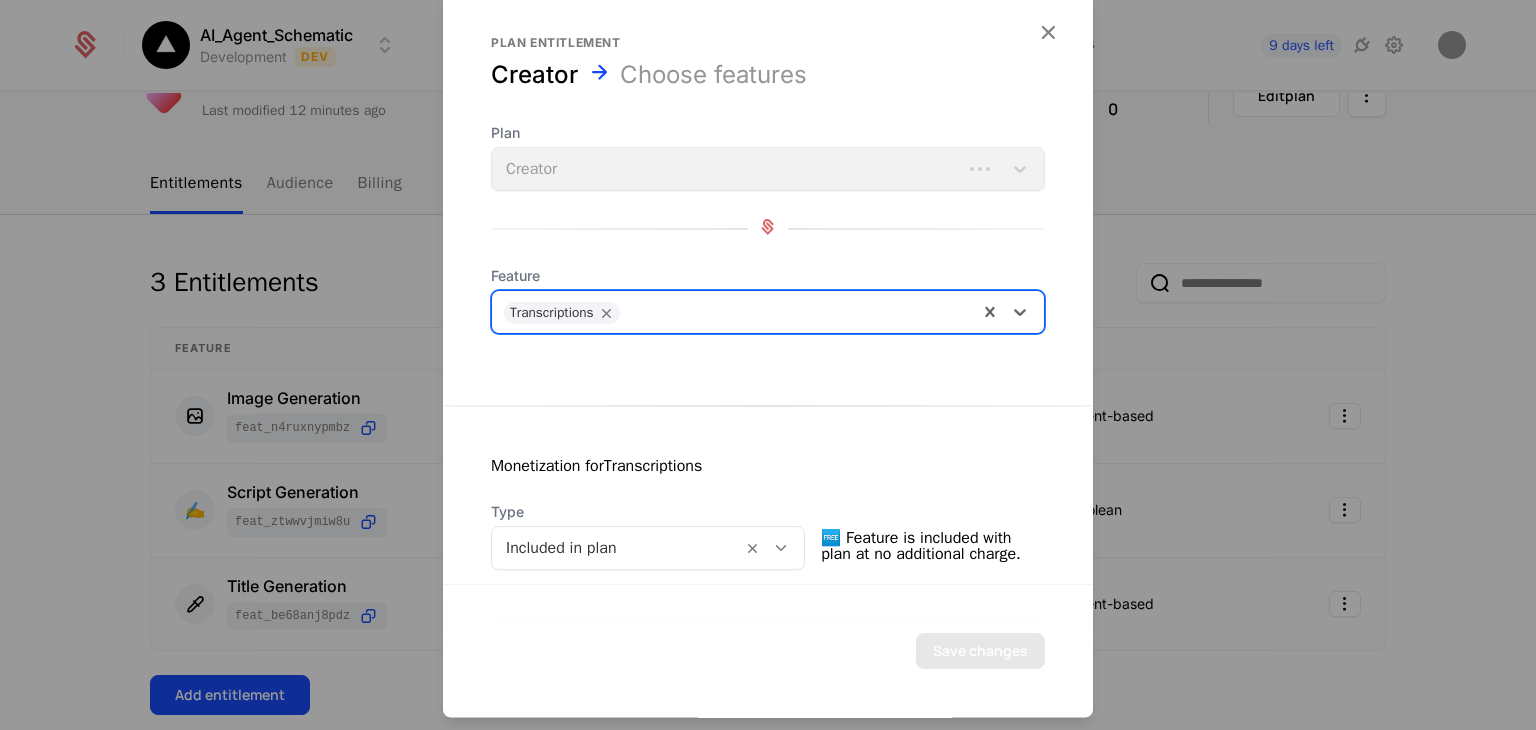 scroll, scrollTop: 6, scrollLeft: 0, axis: vertical 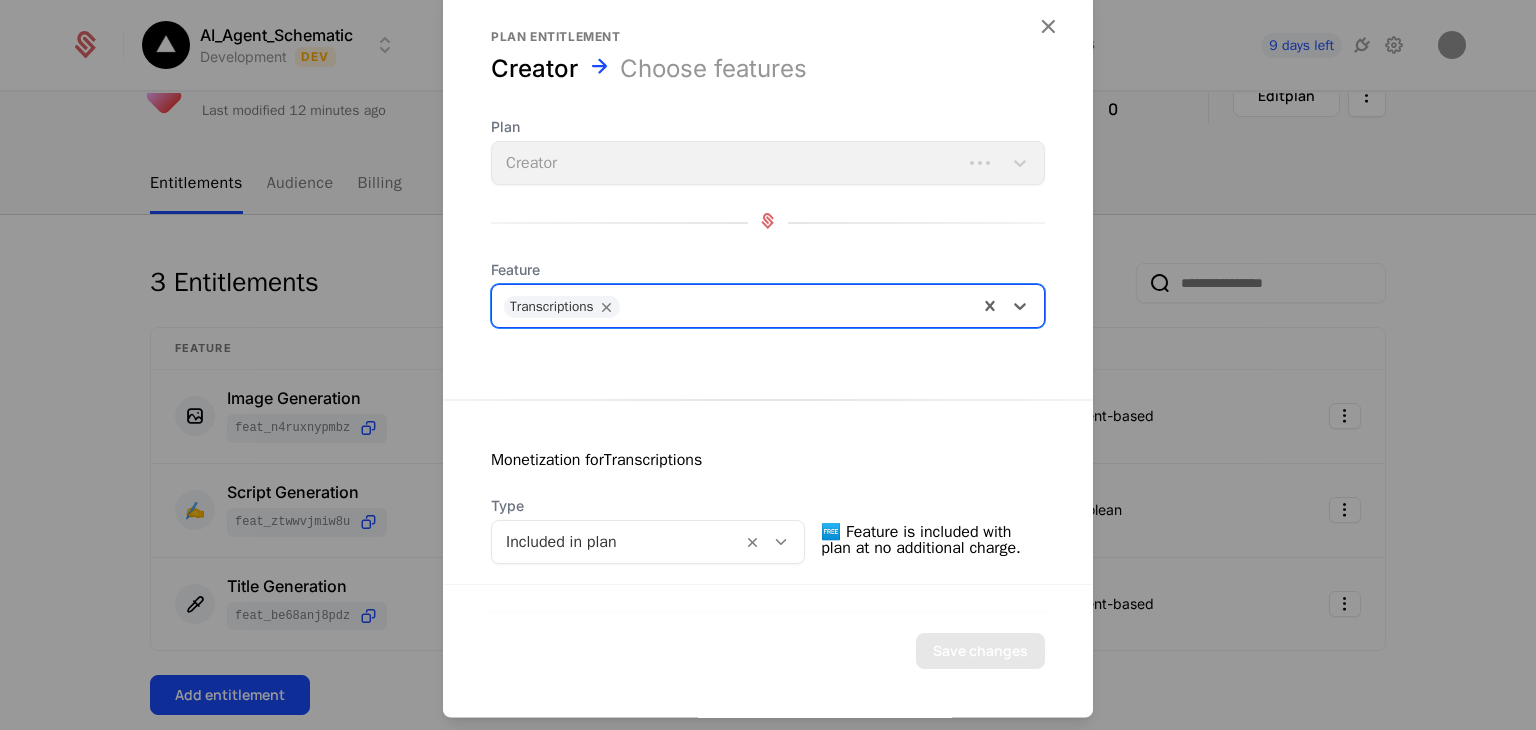 click at bounding box center (798, 305) 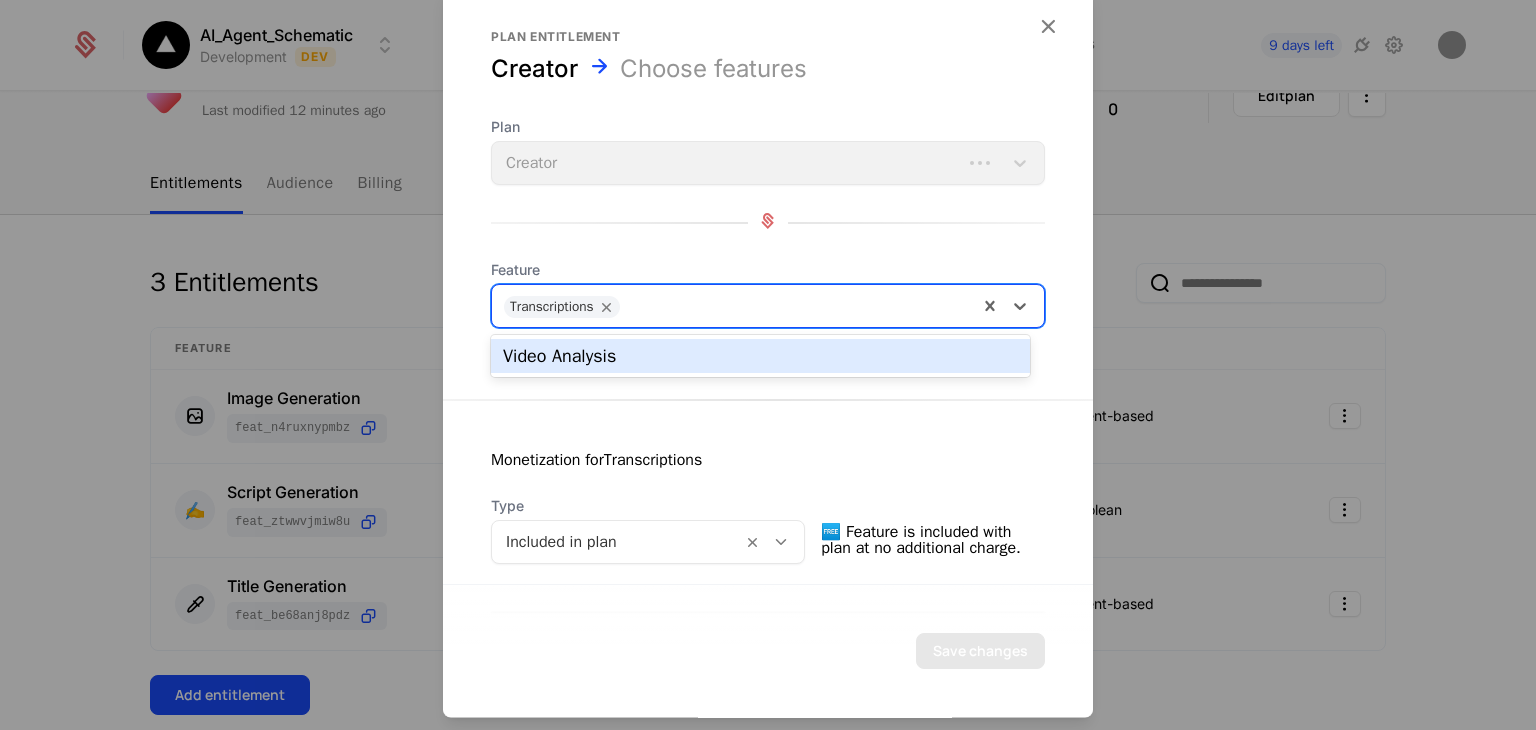click on "Video Analysis" at bounding box center (760, 356) 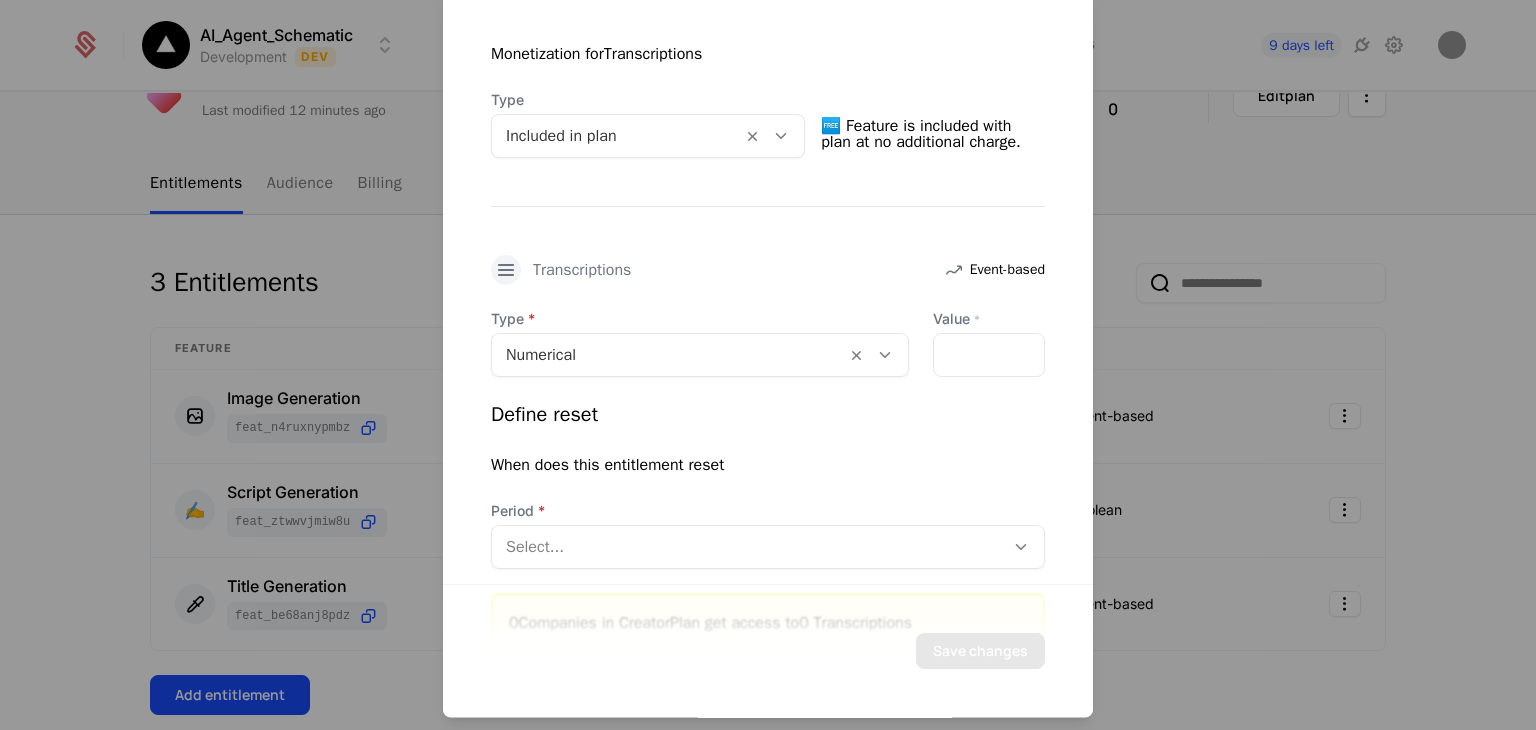 scroll, scrollTop: 415, scrollLeft: 0, axis: vertical 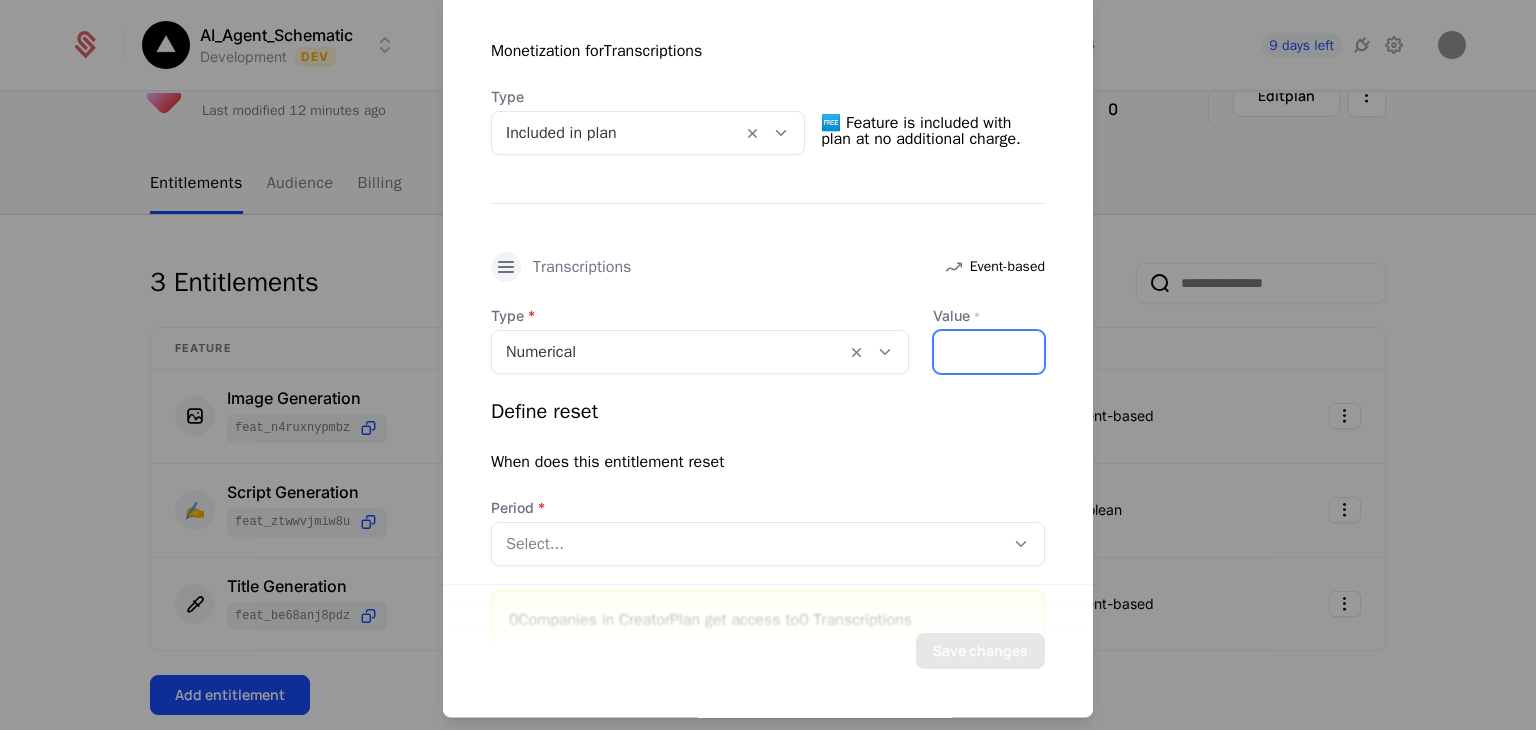 click on "*" at bounding box center (989, 353) 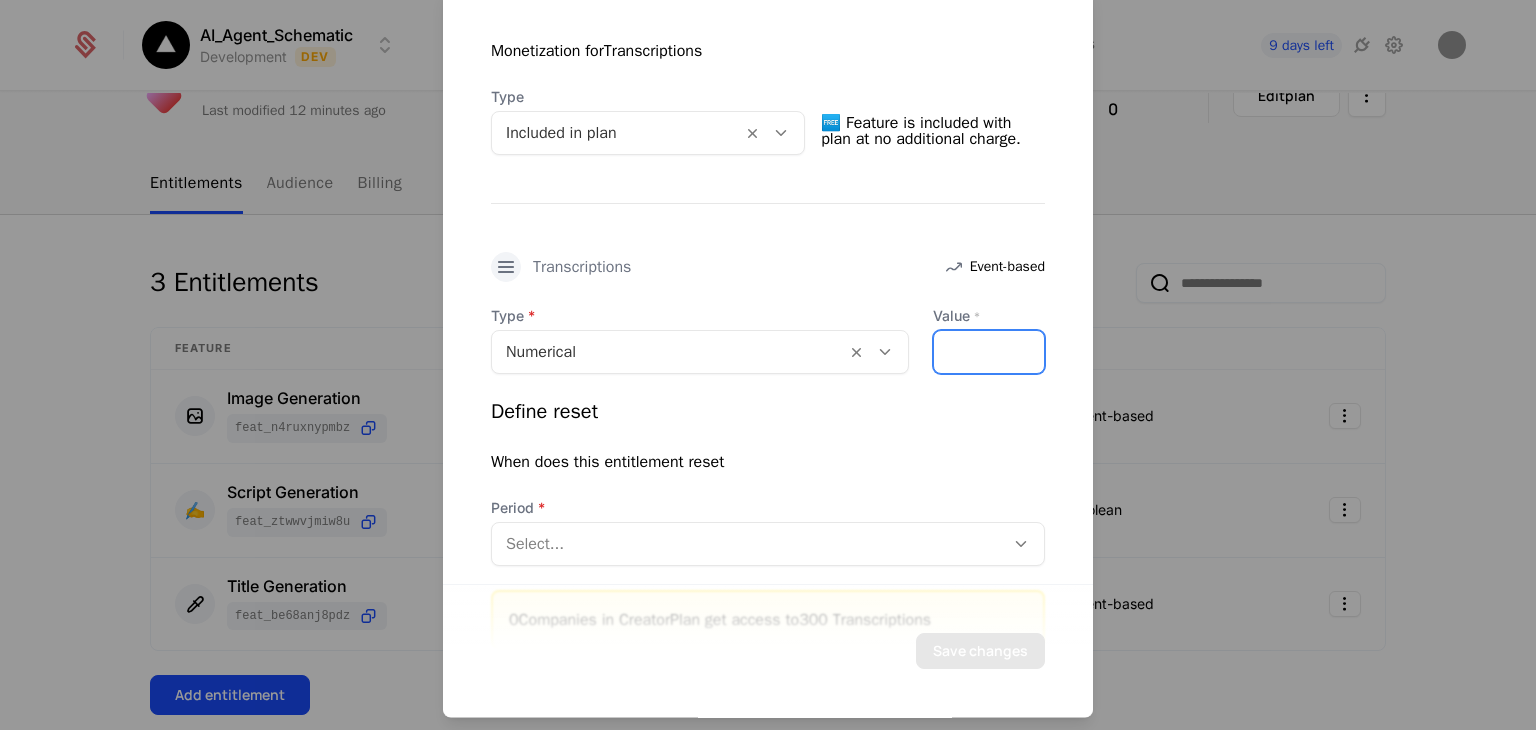 type on "***" 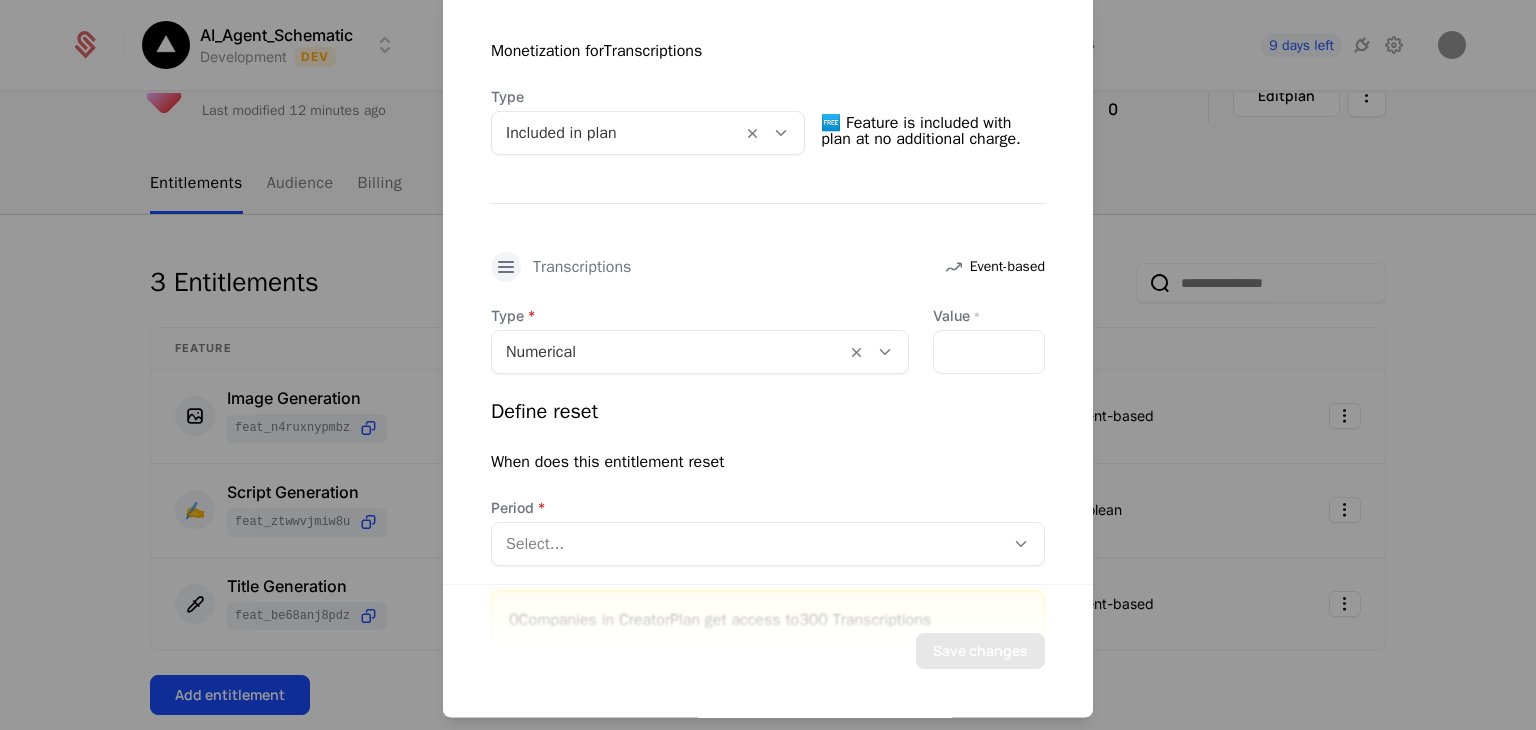 click on "Define reset When does this entitlement reset Period Select..." at bounding box center [768, 483] 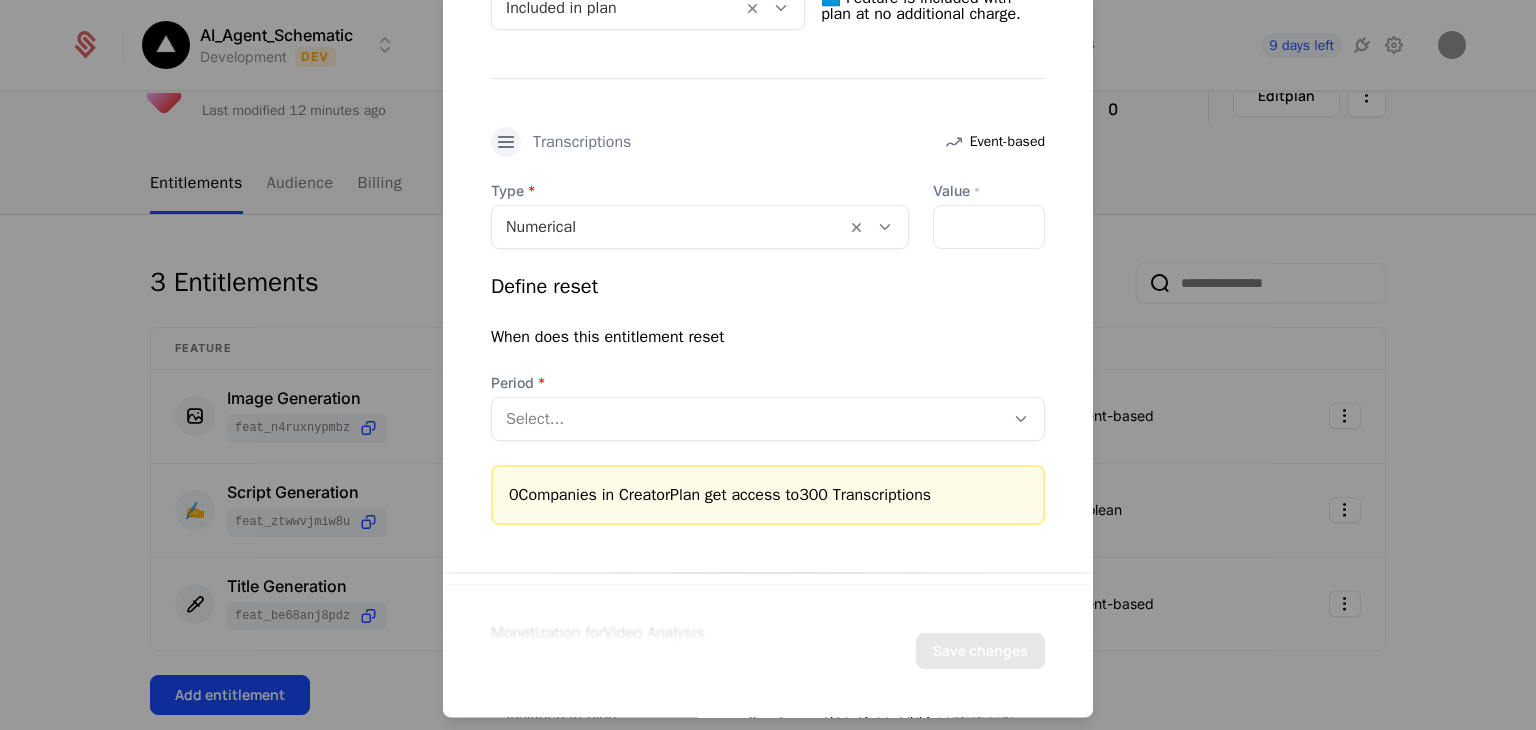 scroll, scrollTop: 542, scrollLeft: 0, axis: vertical 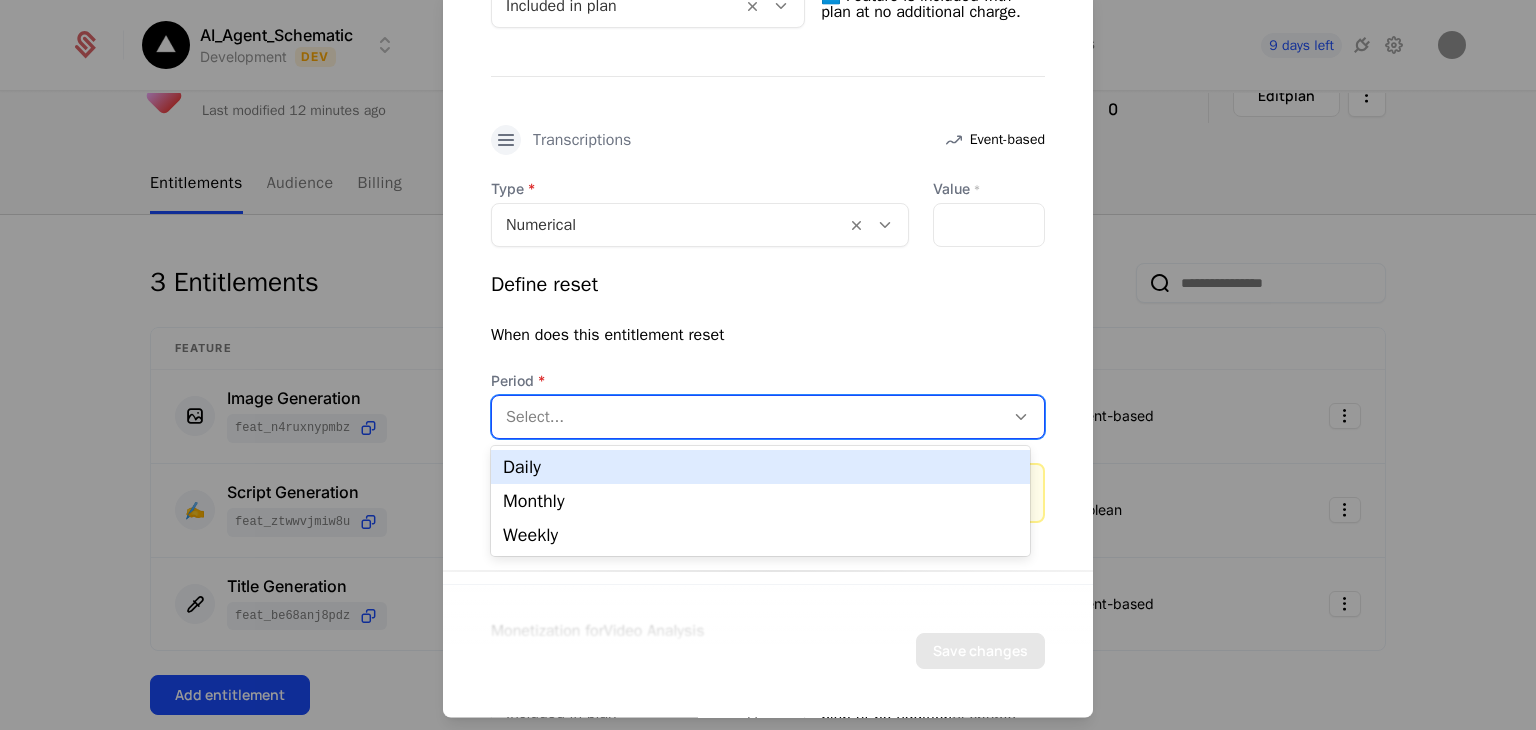 click on "Select..." at bounding box center [748, 418] 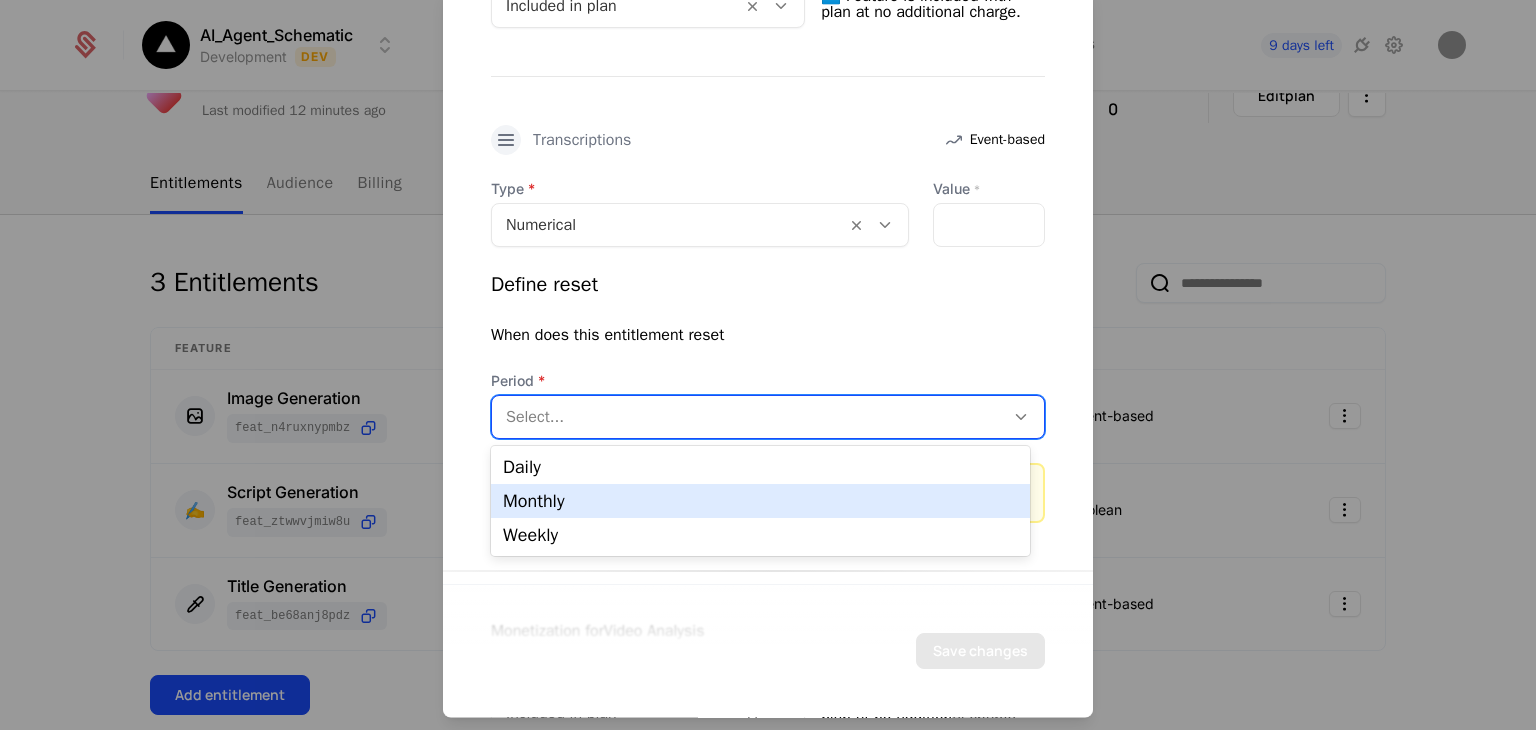 drag, startPoint x: 652, startPoint y: 480, endPoint x: 617, endPoint y: 490, distance: 36.40055 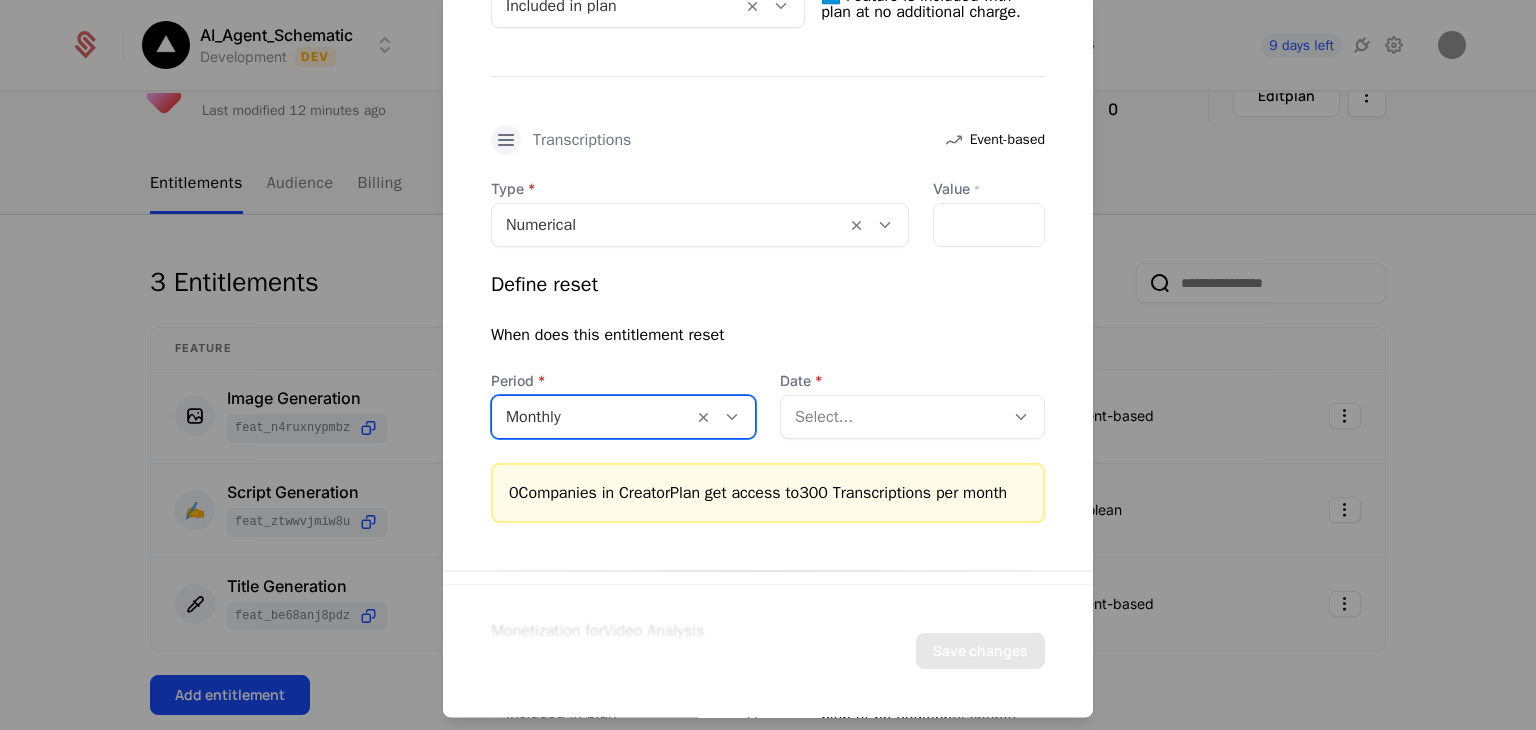 click at bounding box center (892, 418) 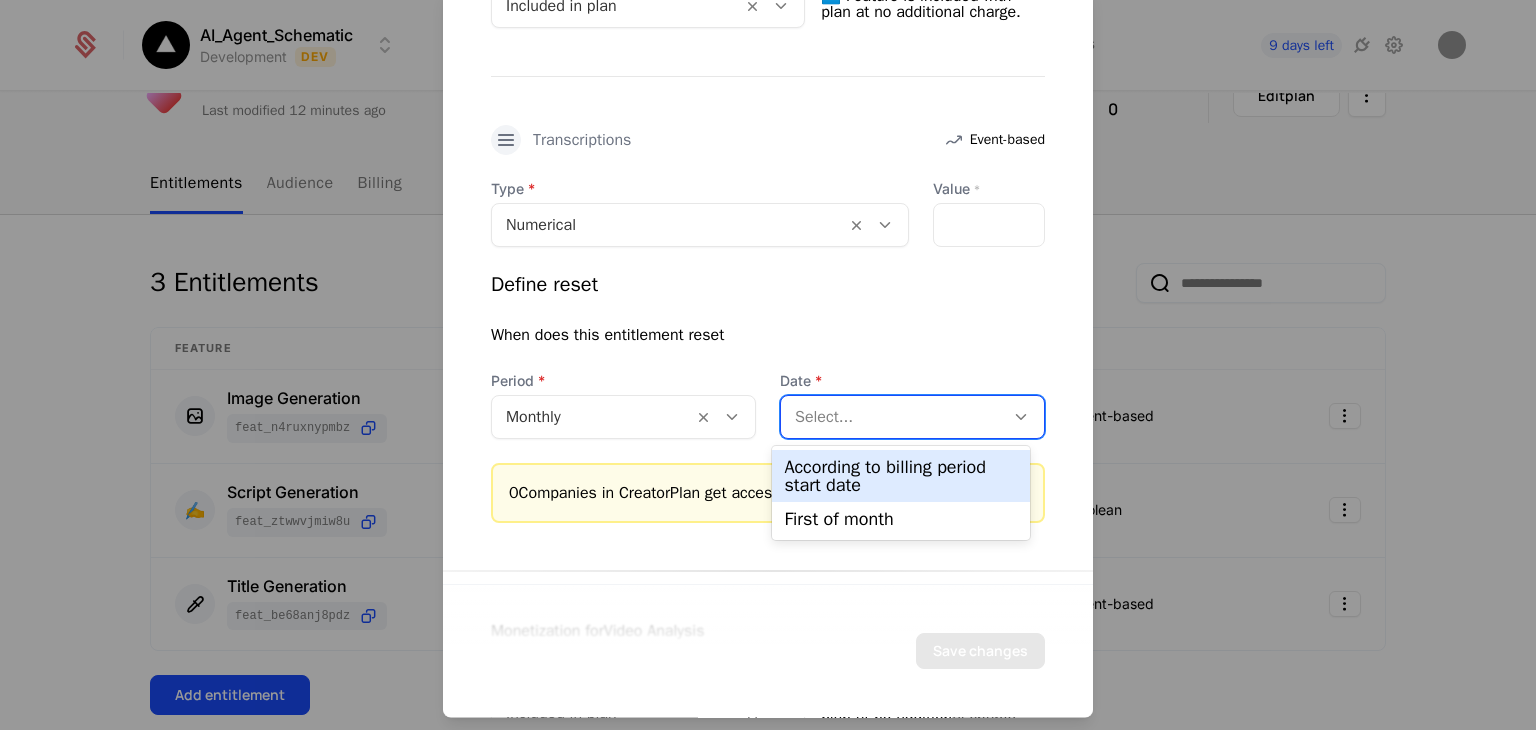 click on "According to billing period start date" at bounding box center [900, 476] 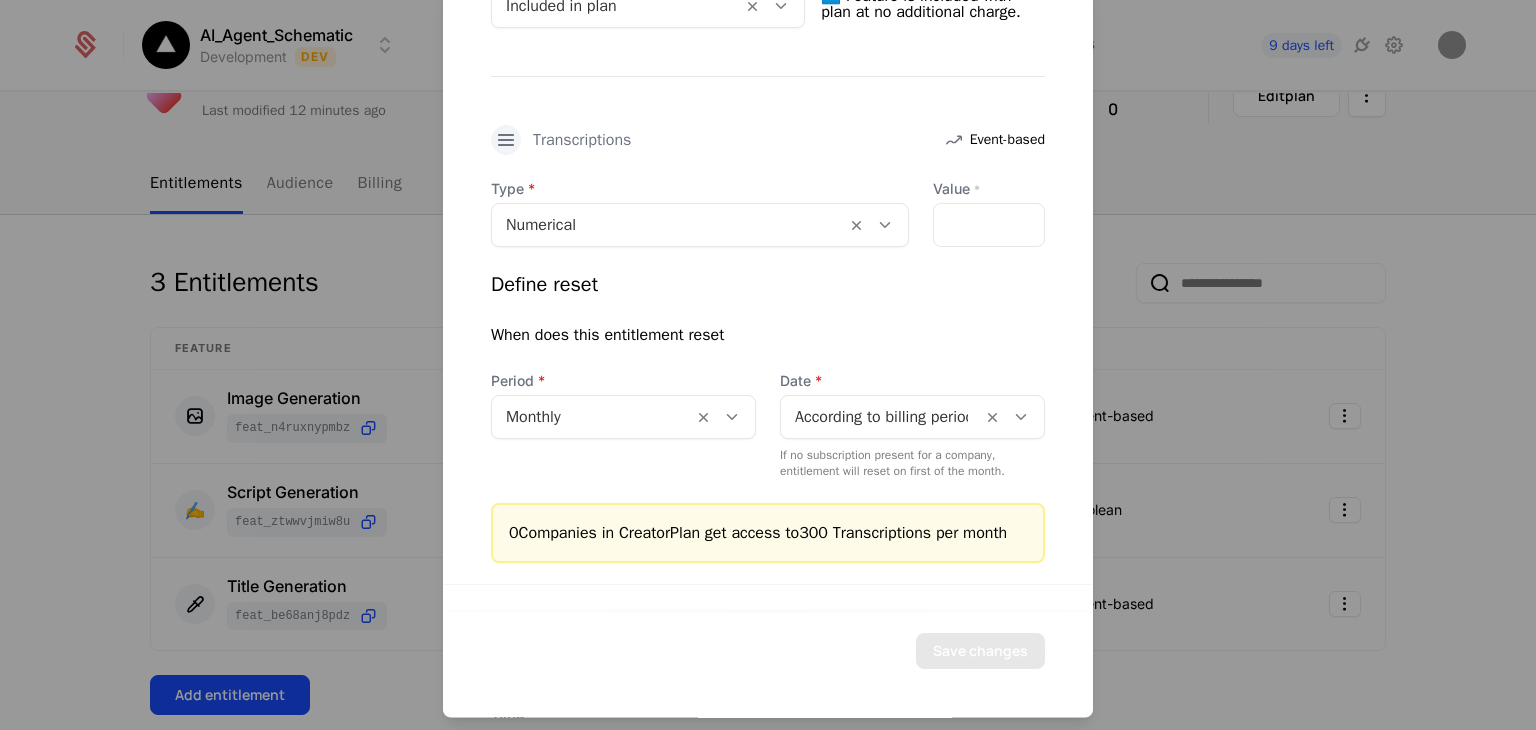 click on "Monetization for  Transcriptions Type Included in plan 🆓 Feature is included with plan at no additional charge. Transcriptions Event-based Type Numerical Value * *** Define reset When does this entitlement reset Period Monthly Date According to billing period start date If no subscription present for a company, entitlement will reset on first of the month. 0  Companies in   Creator  Plan get access to  300   Transcriptions   per month" at bounding box center (768, 214) 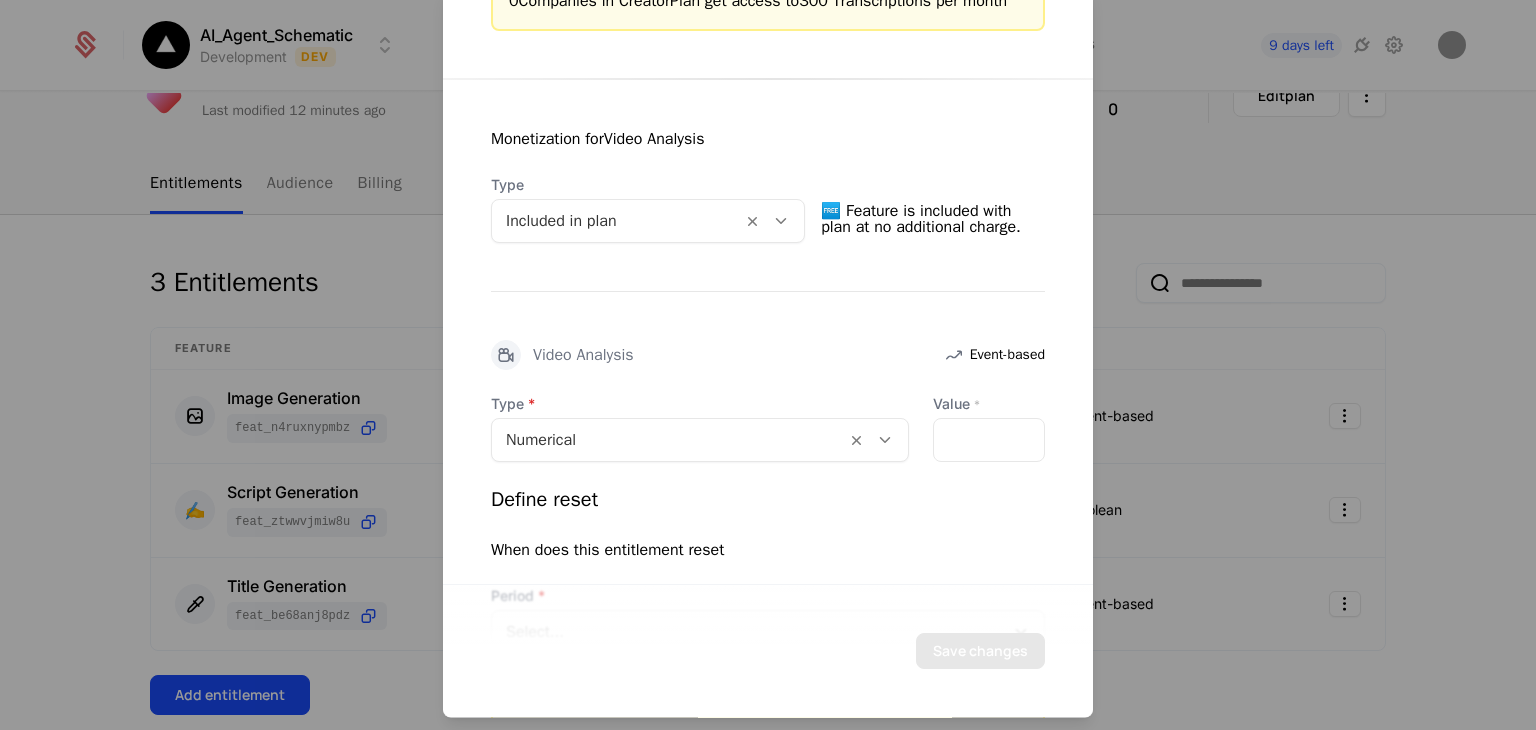 scroll, scrollTop: 1091, scrollLeft: 0, axis: vertical 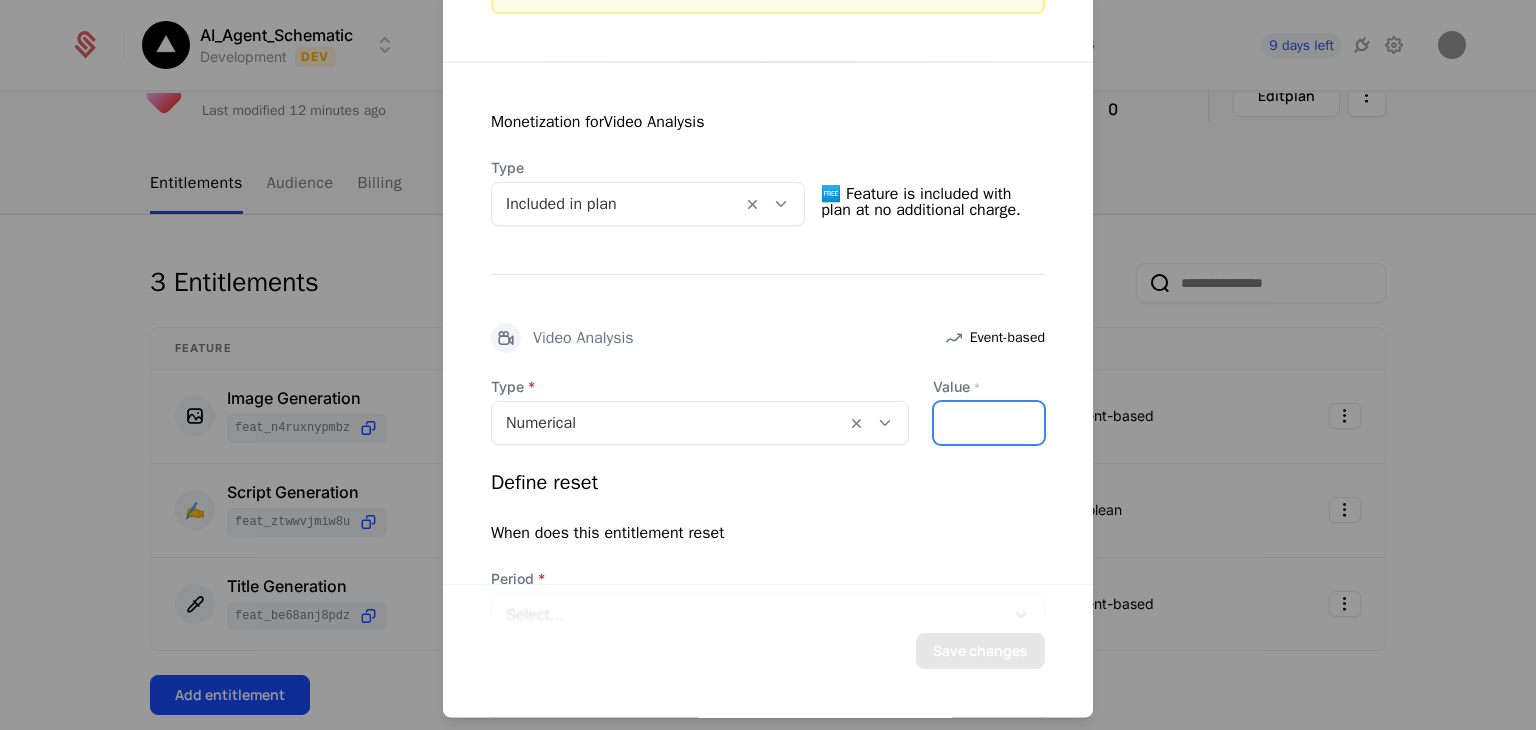 click on "*" at bounding box center (989, 424) 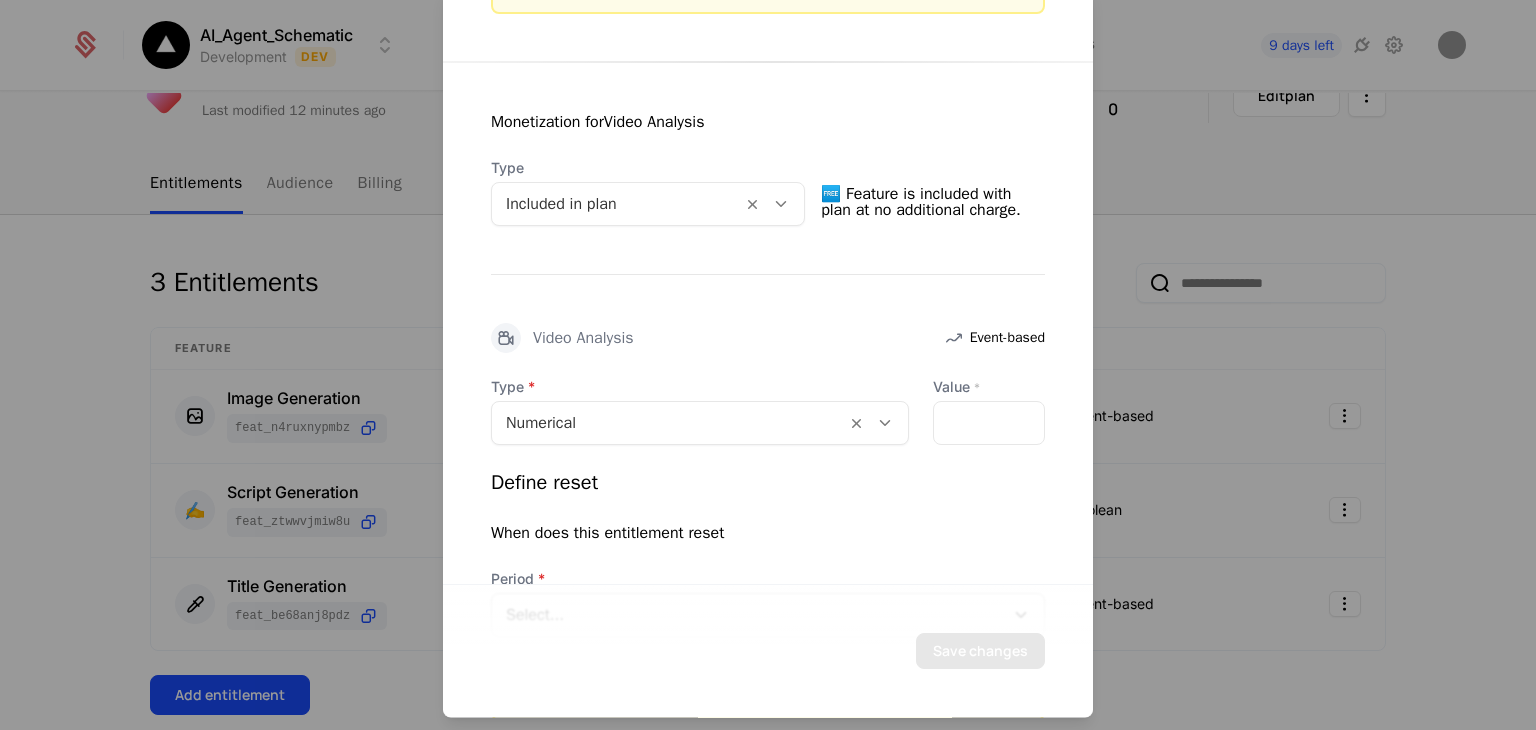 click on "Monetization for  Video Analysis Type Included in plan 🆓 Feature is included with plan at no additional charge. Video Analysis Event-based Type Numerical Value * *** Define reset When does this entitlement reset Period Select... 0  Companies in   Creator  Plan get access to  300   Video Analyses" at bounding box center (768, 392) 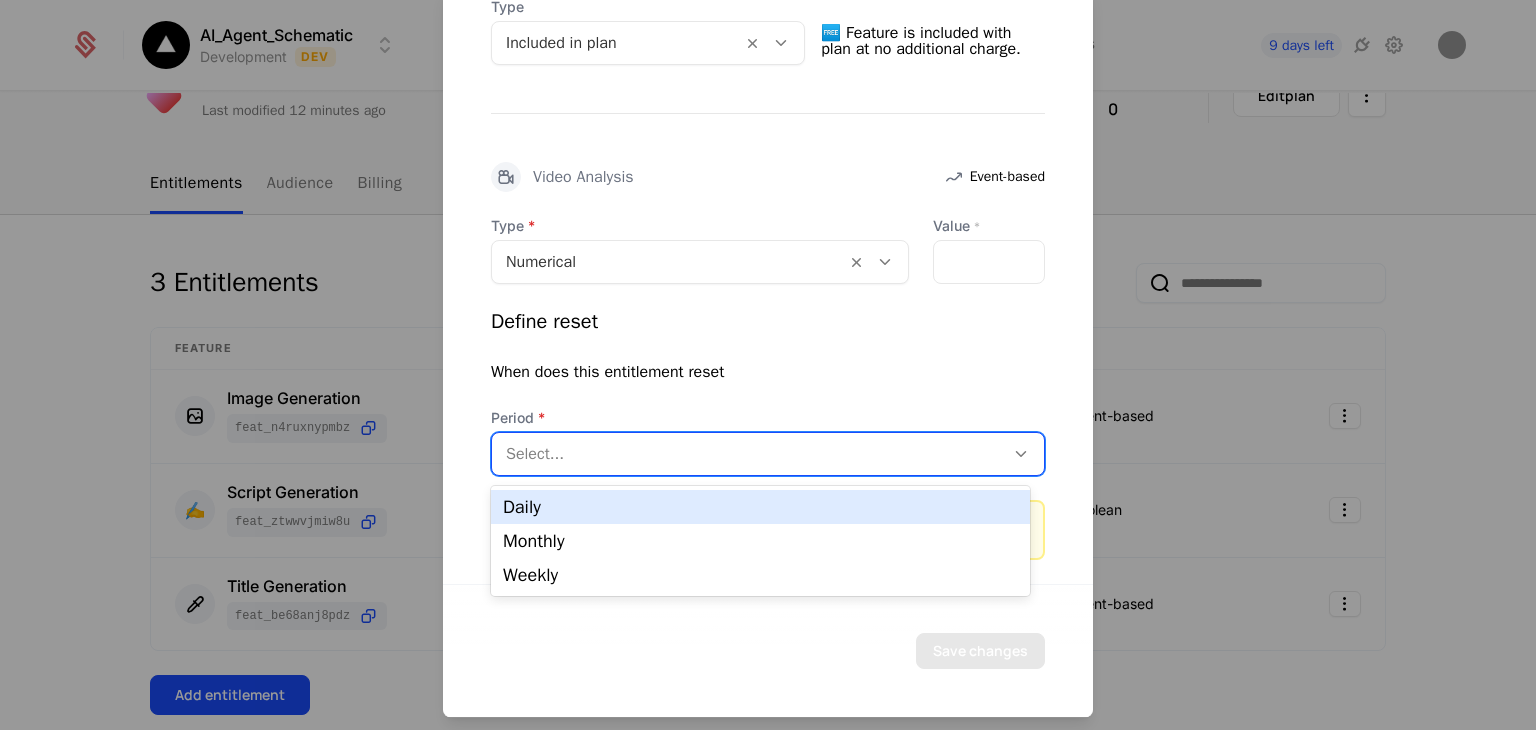 click at bounding box center (748, 455) 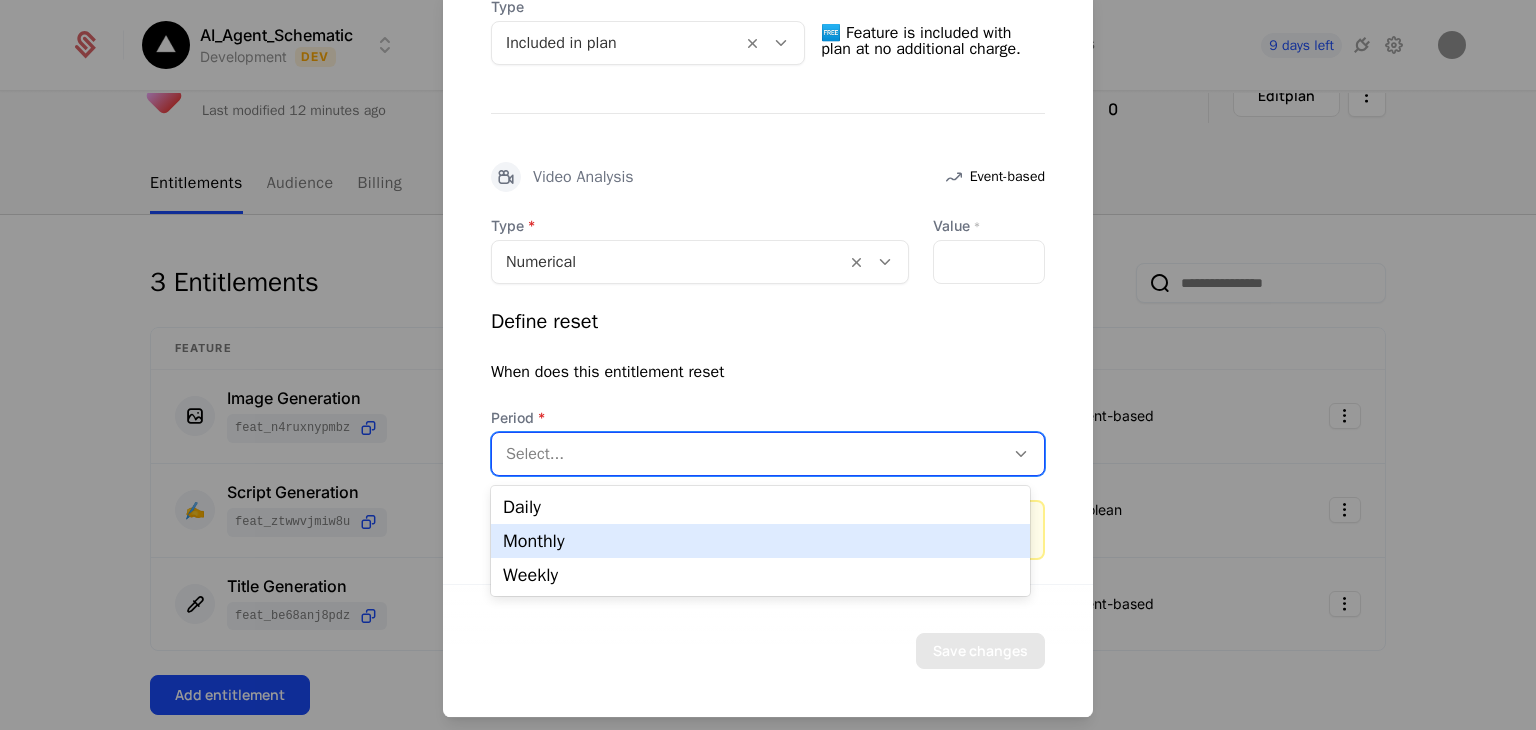 click on "Monthly" at bounding box center [760, 541] 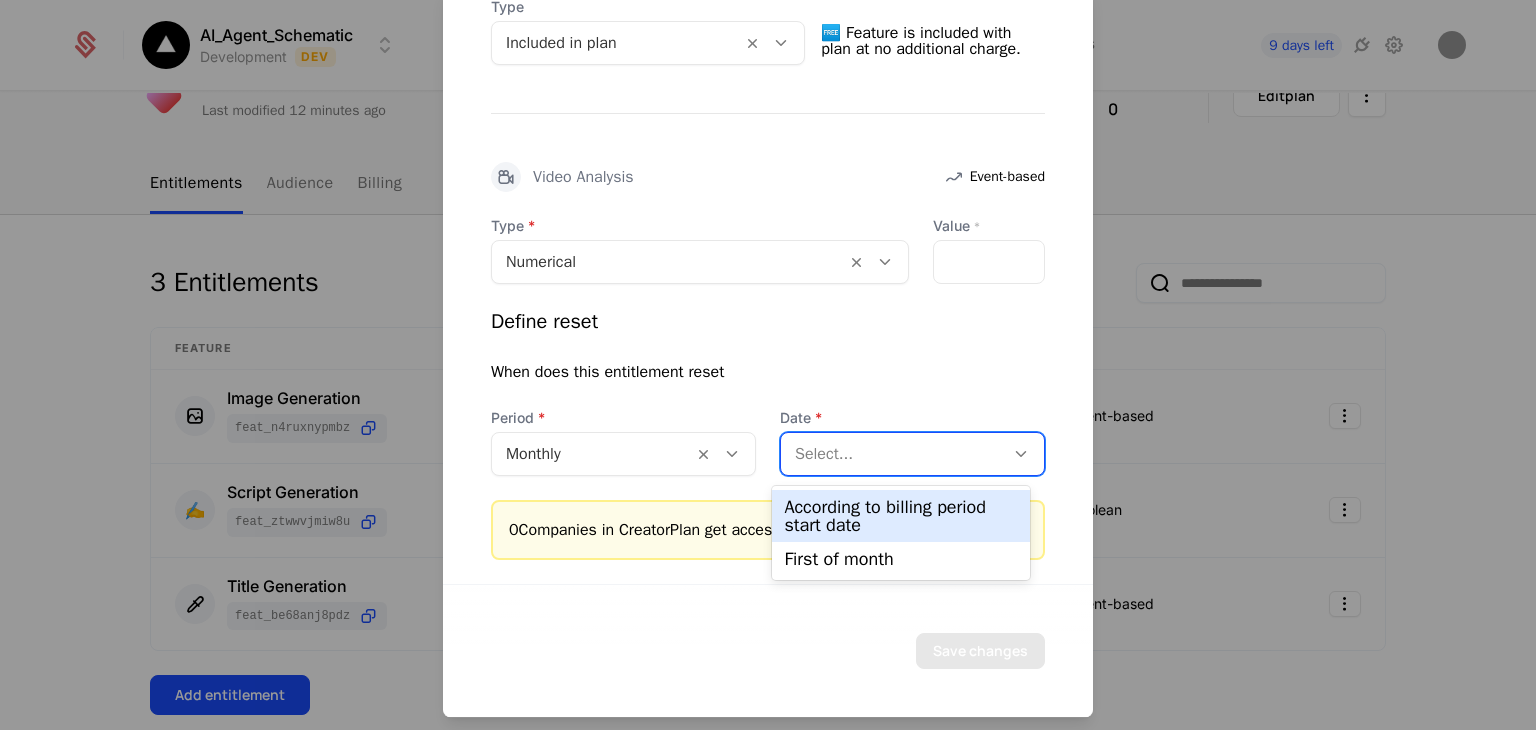 drag, startPoint x: 919, startPoint y: 463, endPoint x: 872, endPoint y: 508, distance: 65.06919 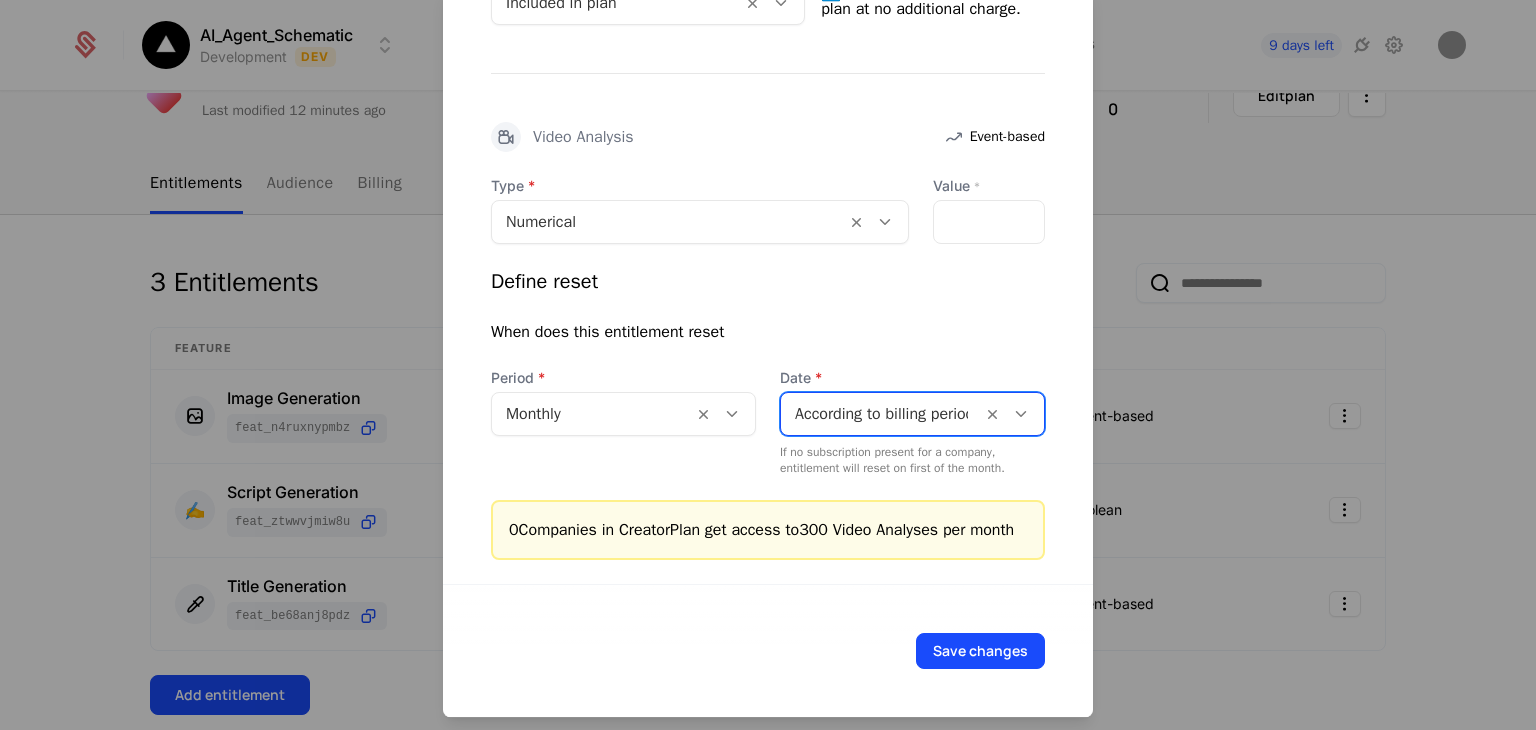 scroll, scrollTop: 1336, scrollLeft: 0, axis: vertical 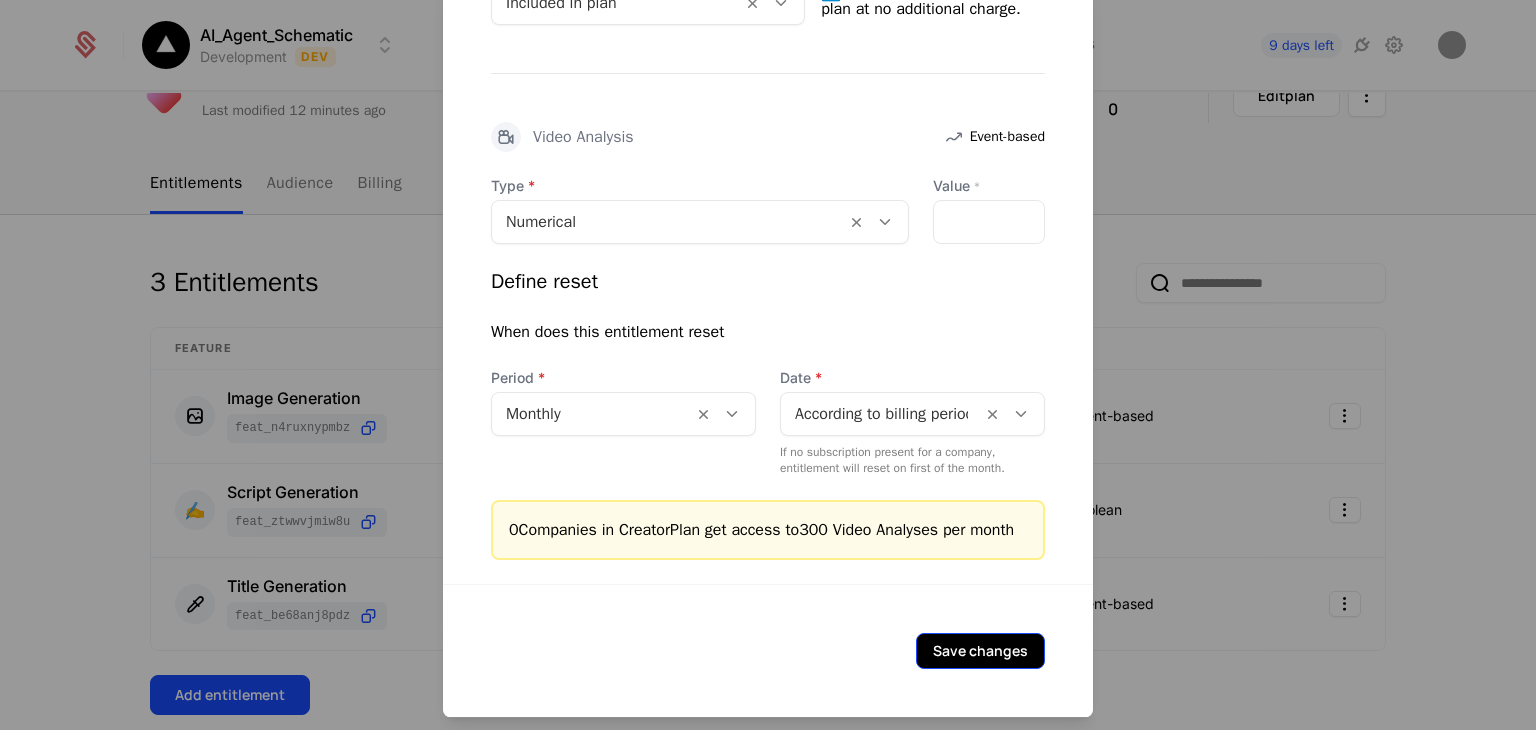 click on "Save changes" at bounding box center [980, 652] 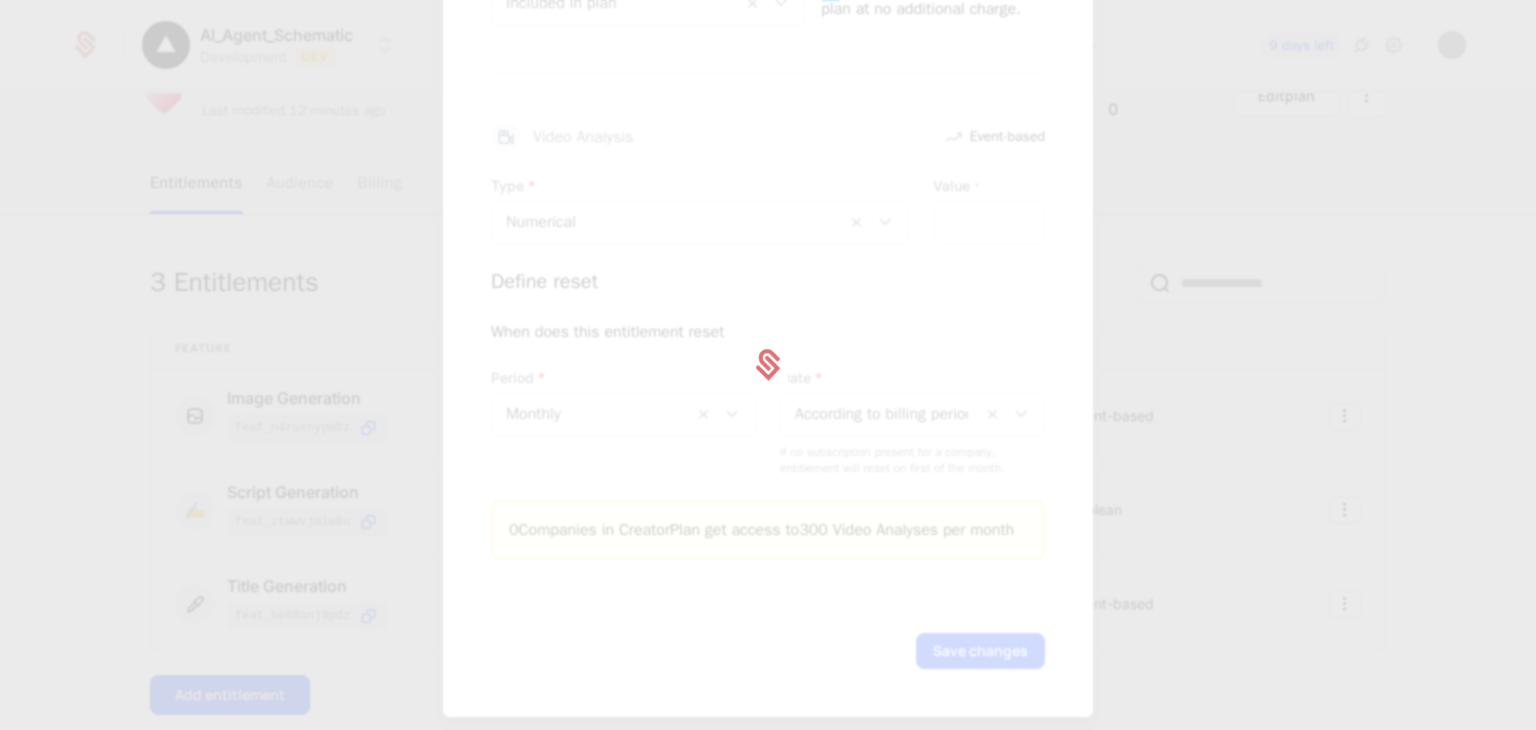 scroll, scrollTop: 0, scrollLeft: 0, axis: both 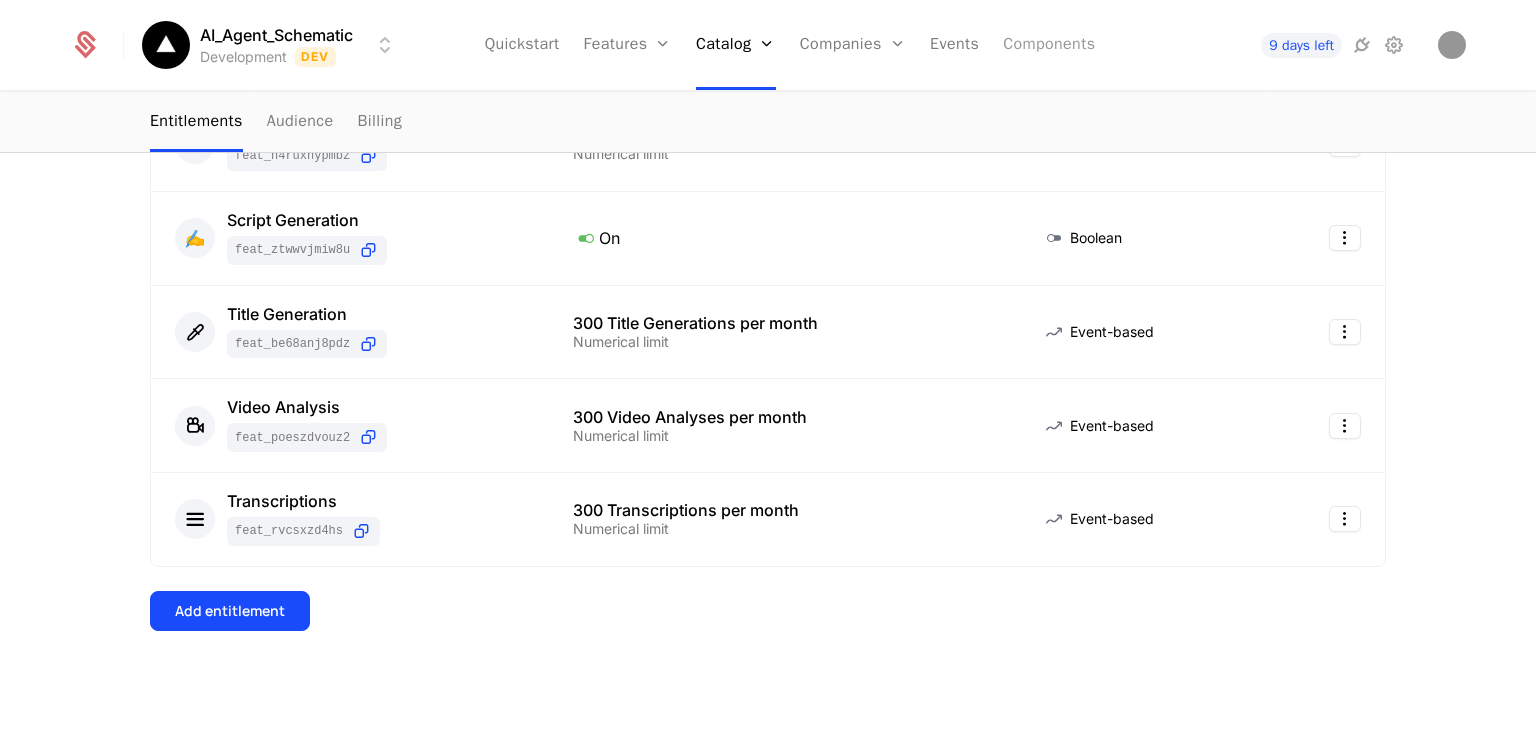 click on "Components" at bounding box center [1049, 45] 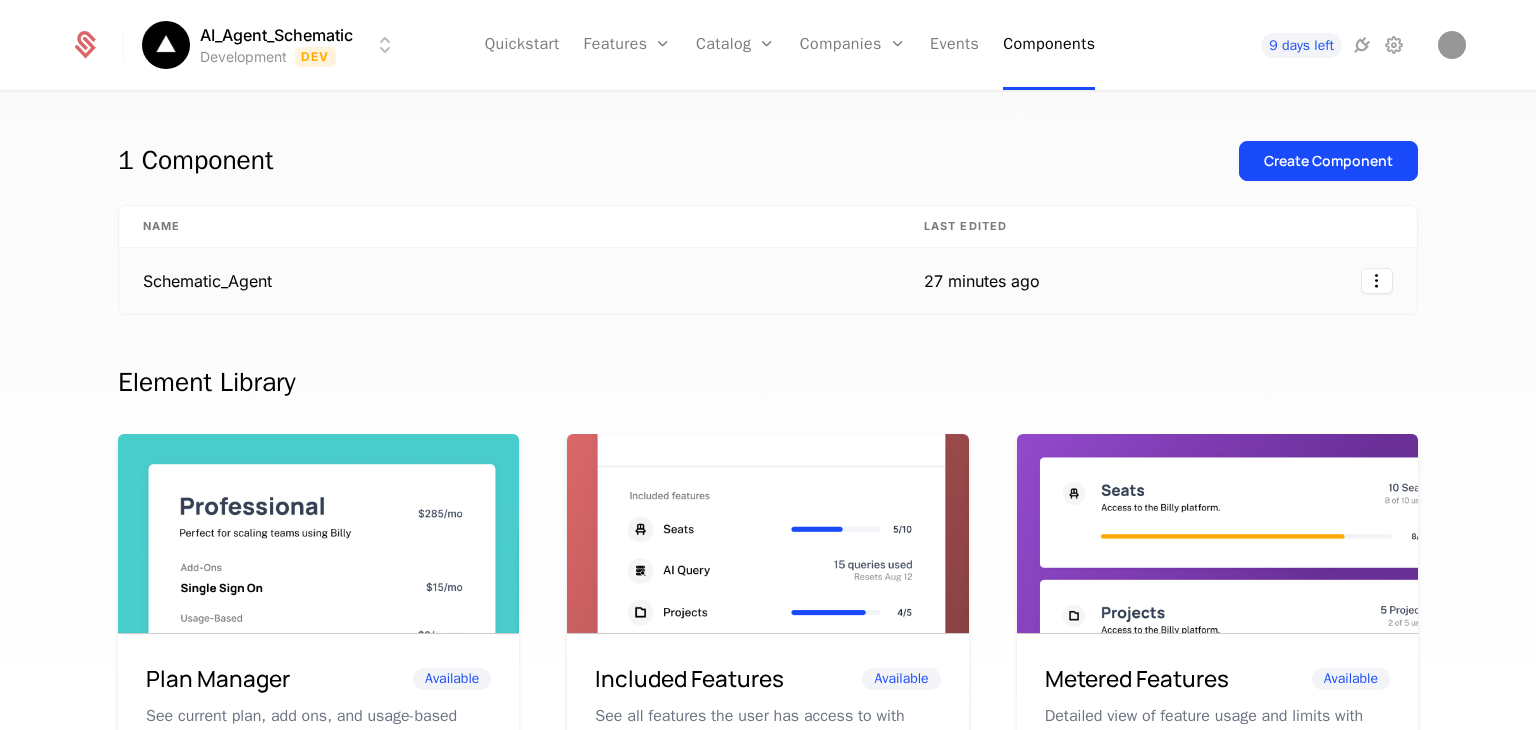 click on "Schematic_Agent" at bounding box center [509, 281] 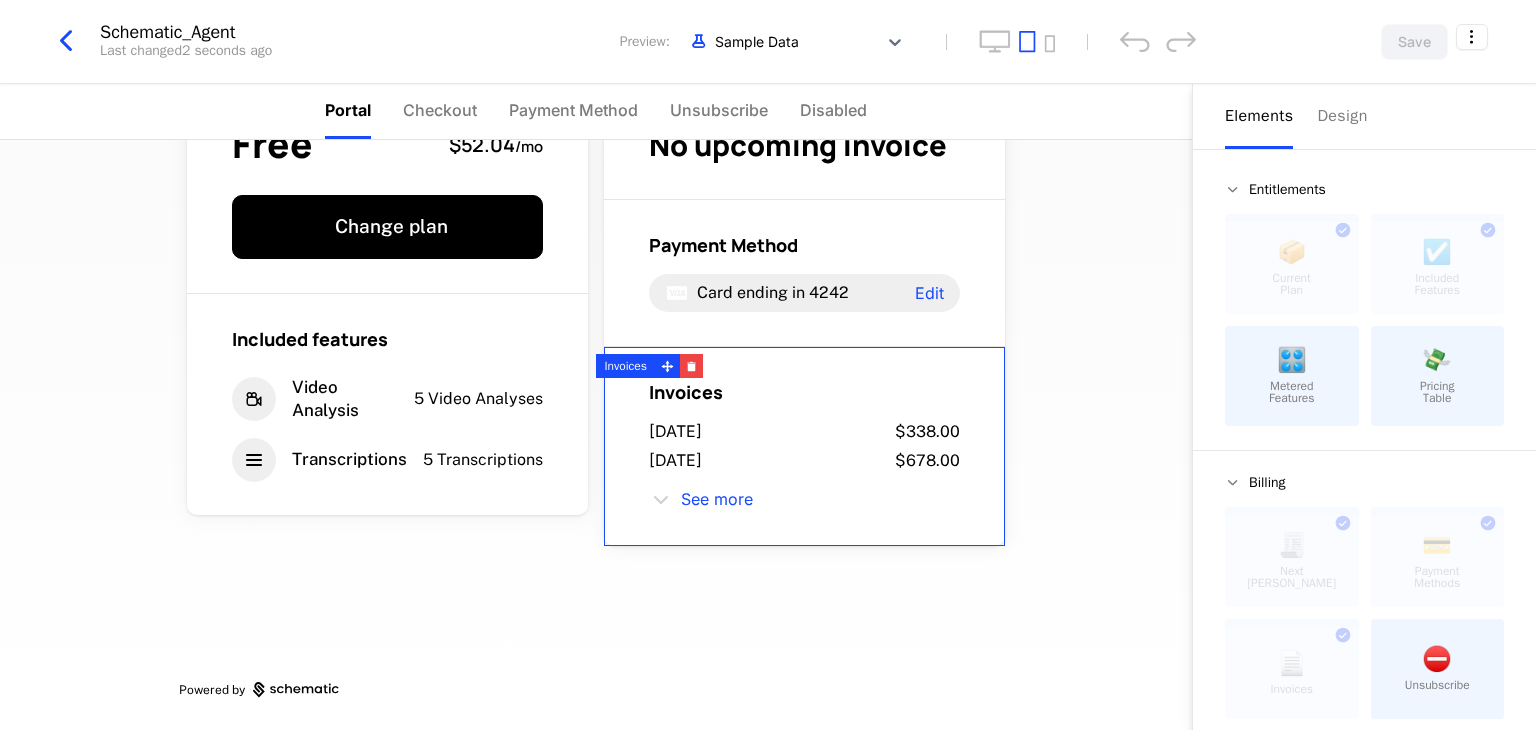scroll, scrollTop: 0, scrollLeft: 0, axis: both 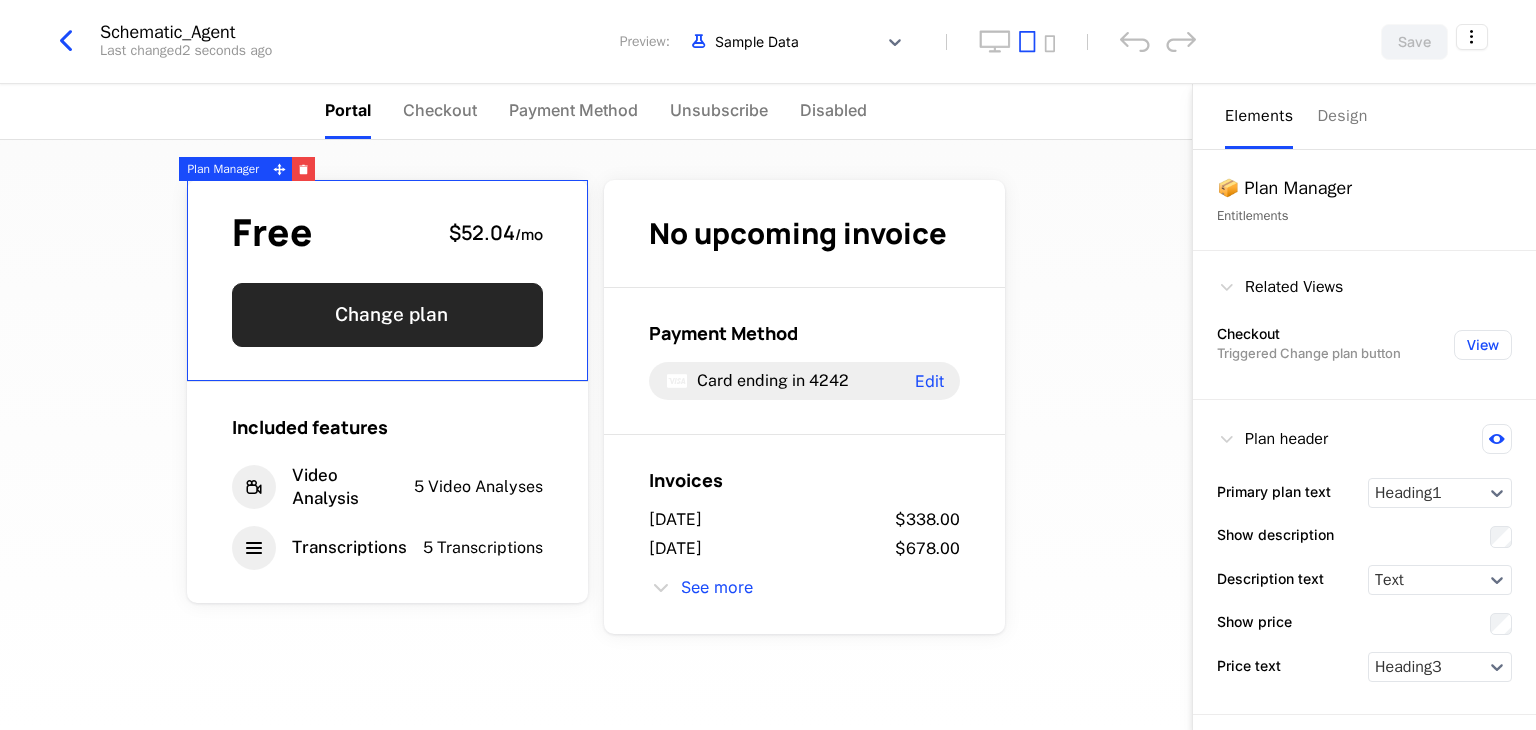 click on "Change plan" at bounding box center (387, 315) 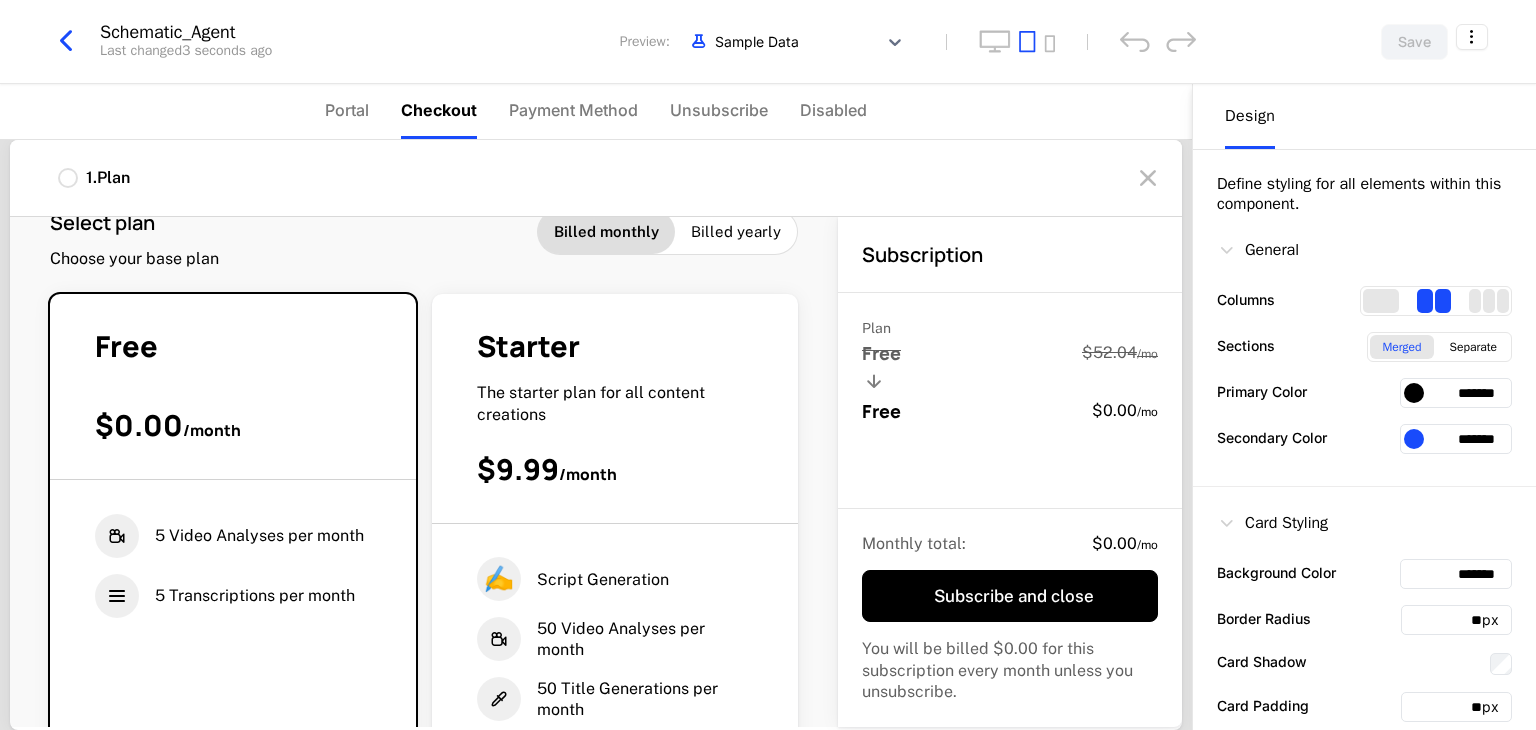 scroll, scrollTop: 0, scrollLeft: 0, axis: both 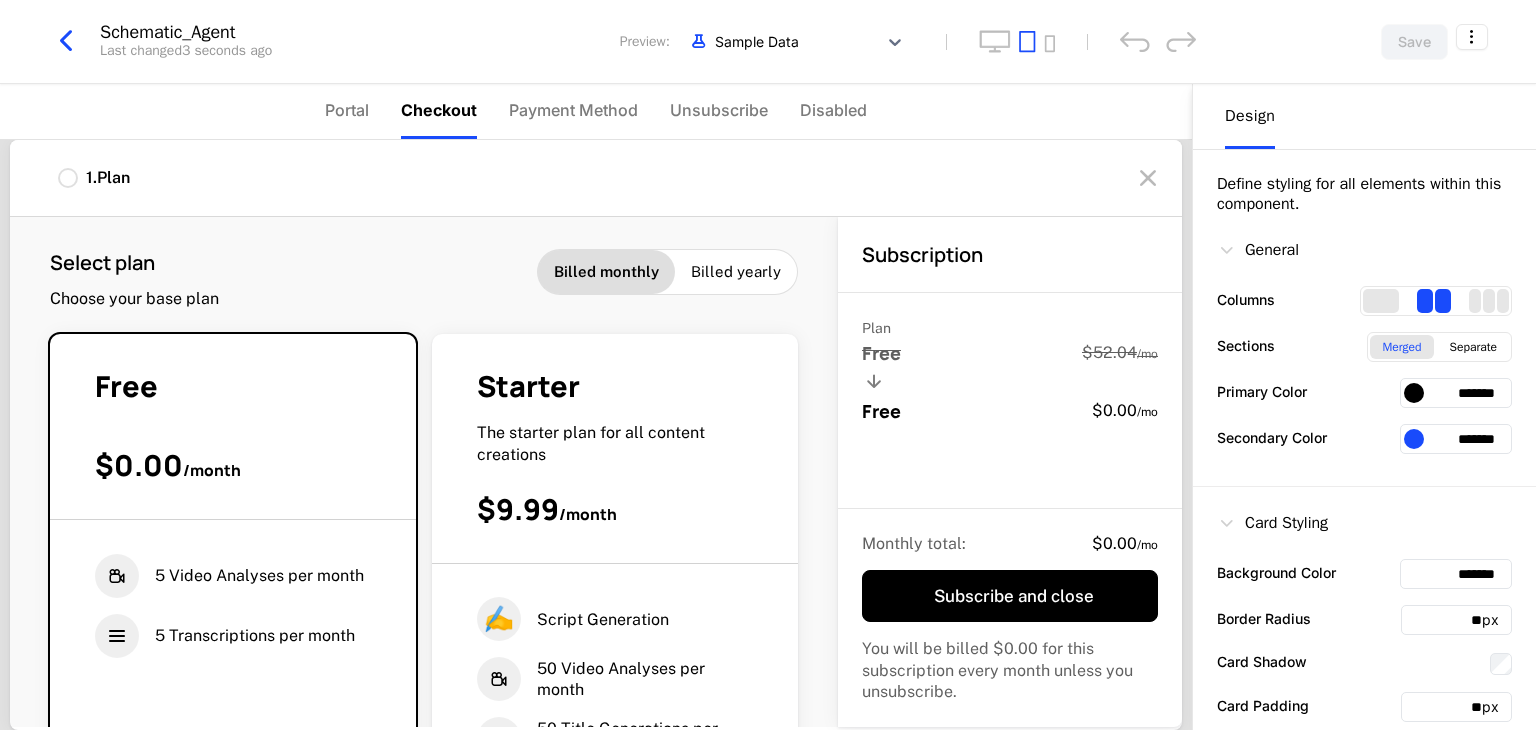 click on "Billed yearly" at bounding box center [736, 272] 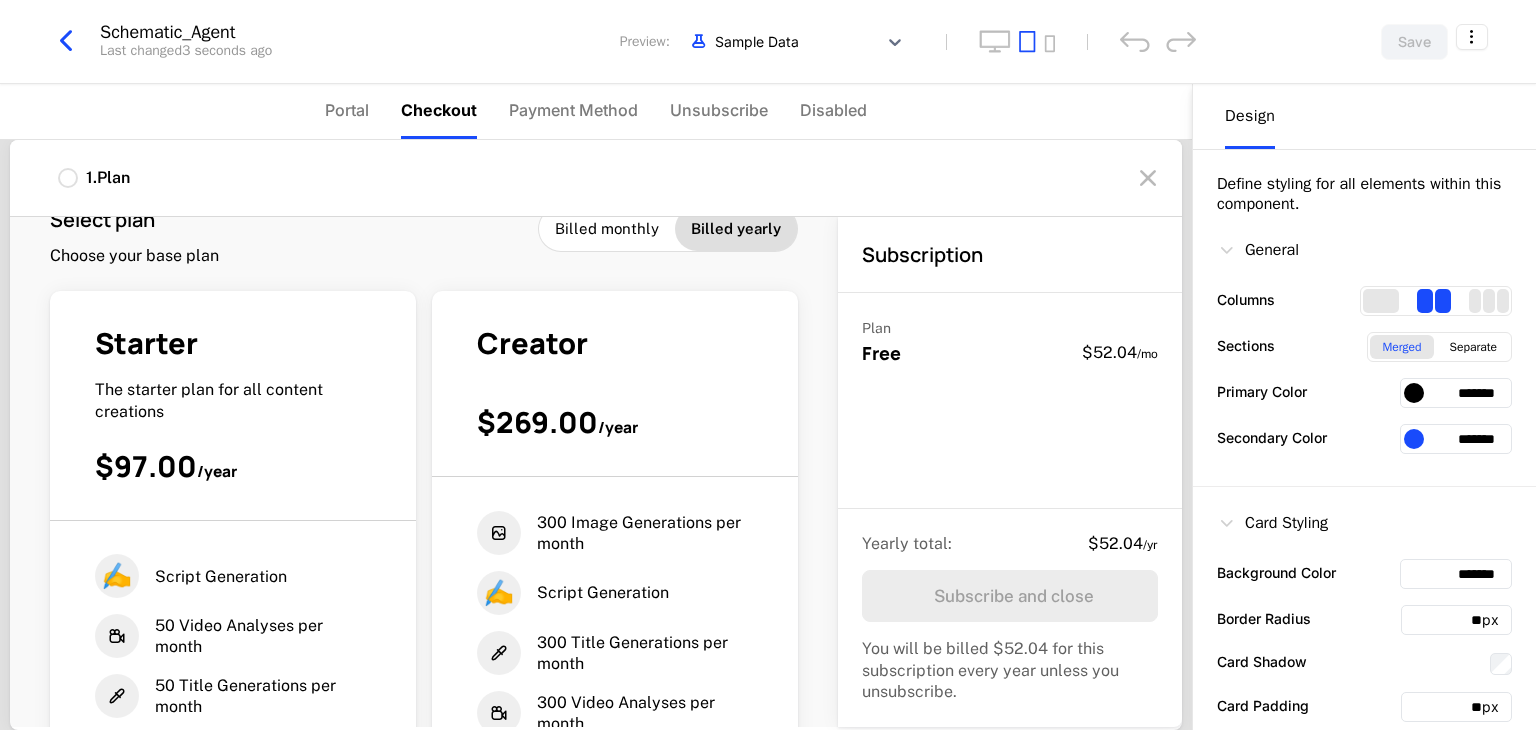 scroll, scrollTop: 0, scrollLeft: 0, axis: both 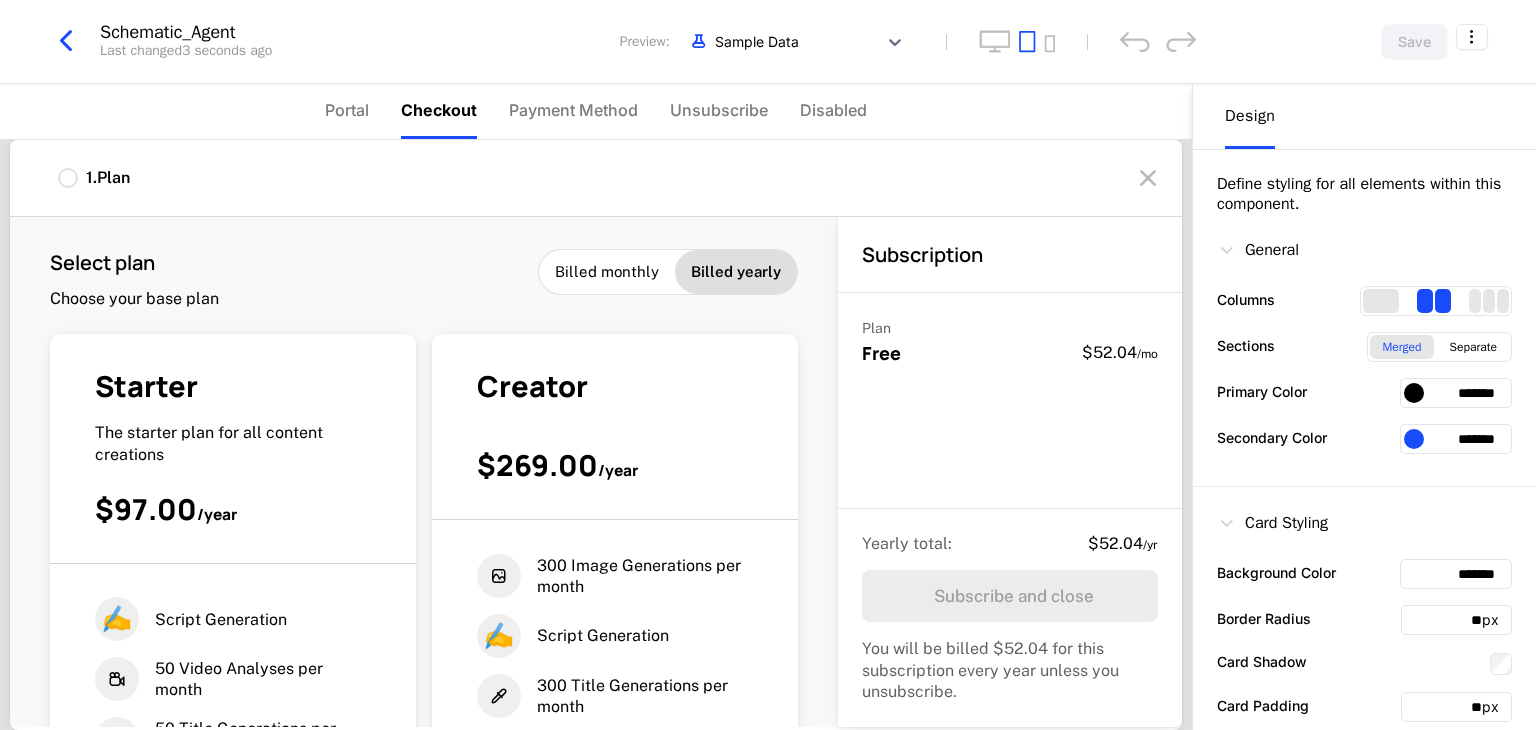 click on "Billed monthly" at bounding box center (607, 272) 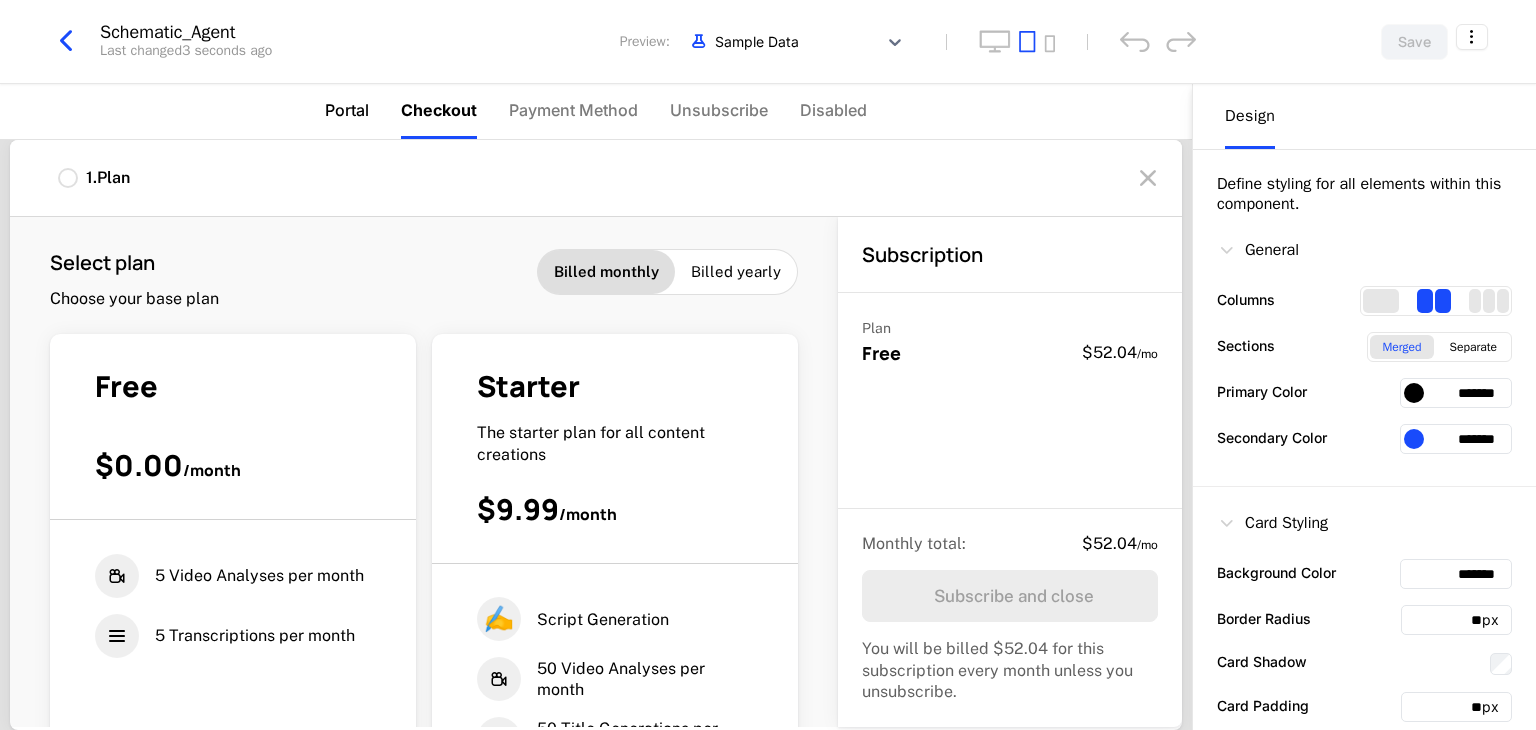 click on "Portal" at bounding box center [347, 110] 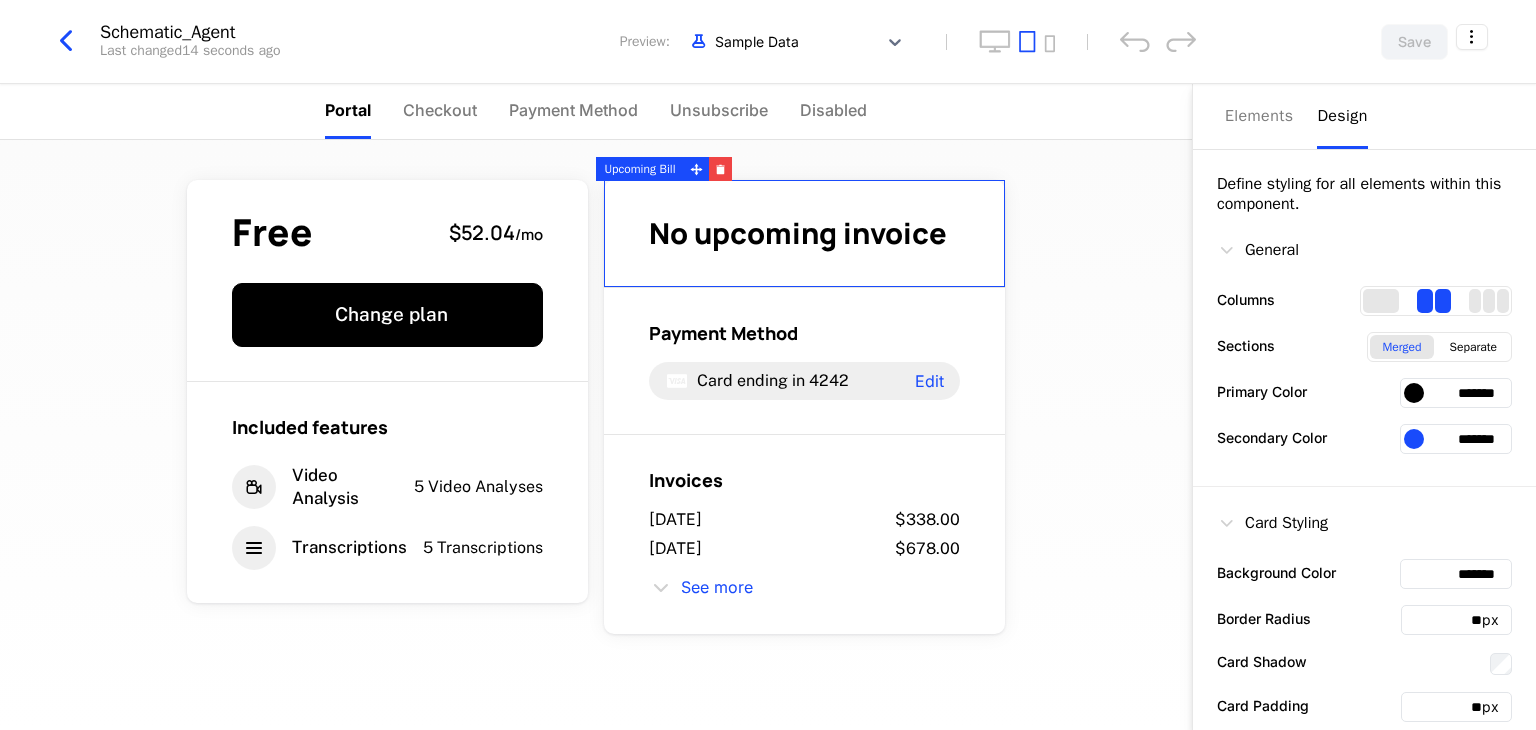 click at bounding box center (66, 41) 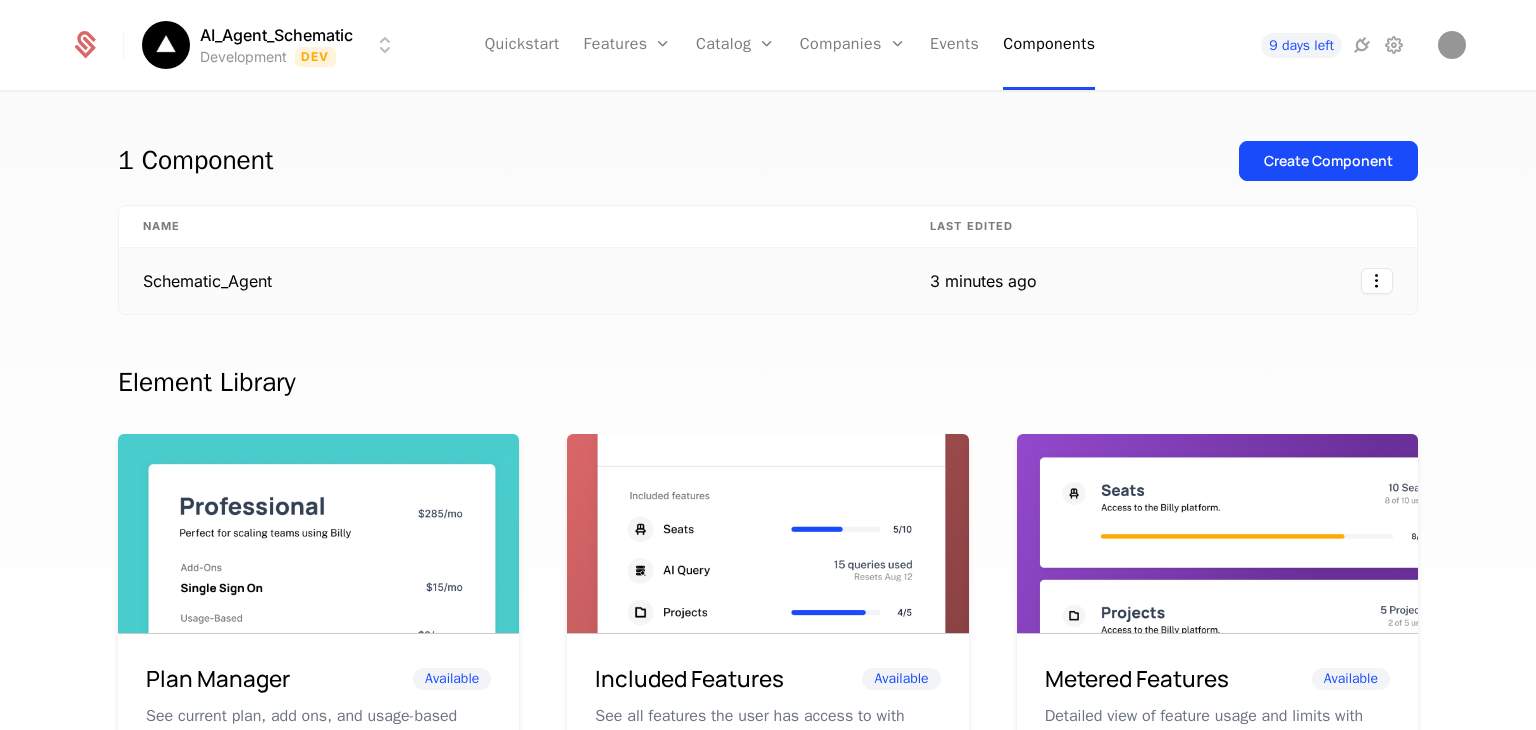 click on "Schematic_Agent" at bounding box center (512, 281) 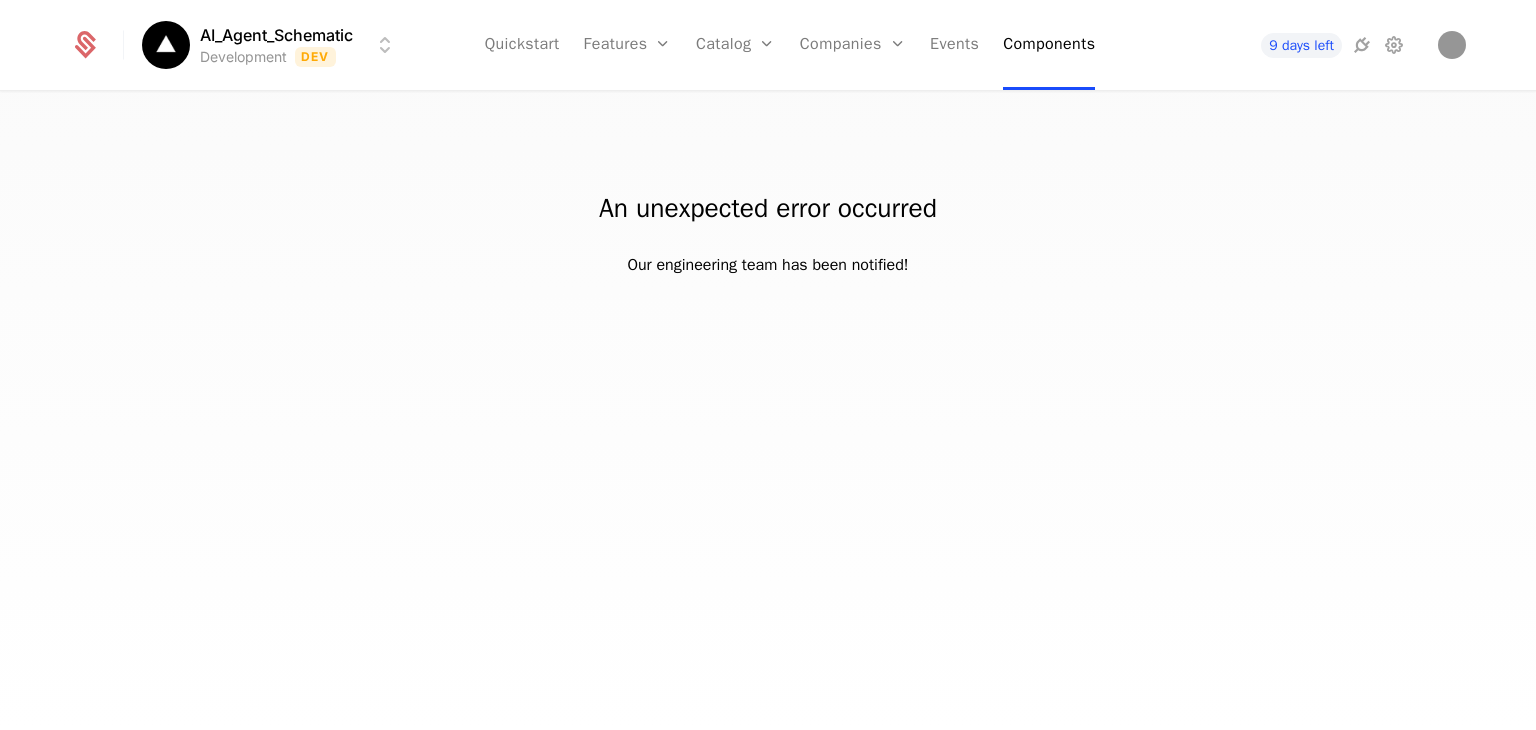 click on "AI_Agent_Schematic Development Dev Quickstart Features Features Flags Catalog Plans Add Ons Configuration Companies Companies Users Events Components 9 days left An unexpected error occurred Our engineering team has been notified!" at bounding box center (768, 365) 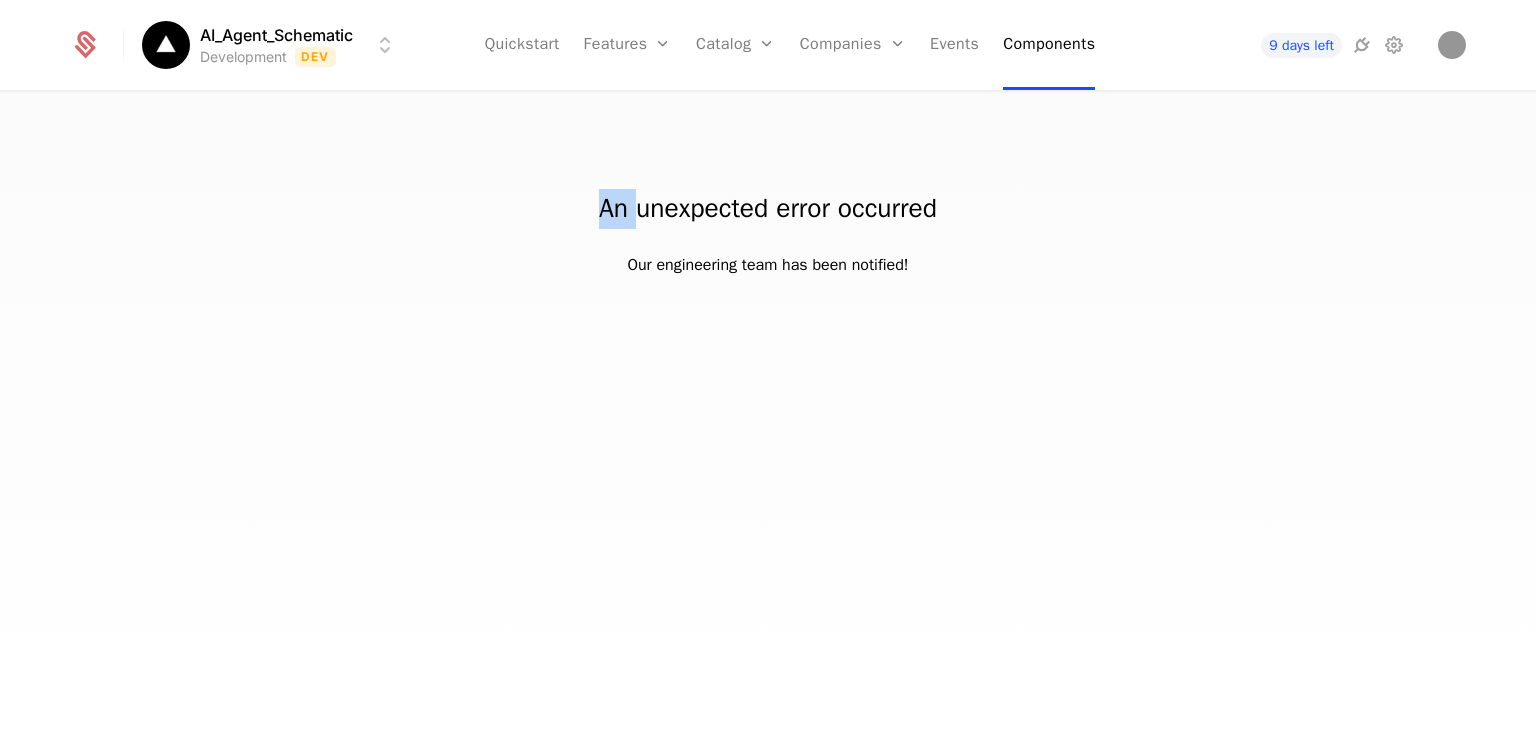 click on "An unexpected error occurred Our engineering team has been notified!" at bounding box center (768, 185) 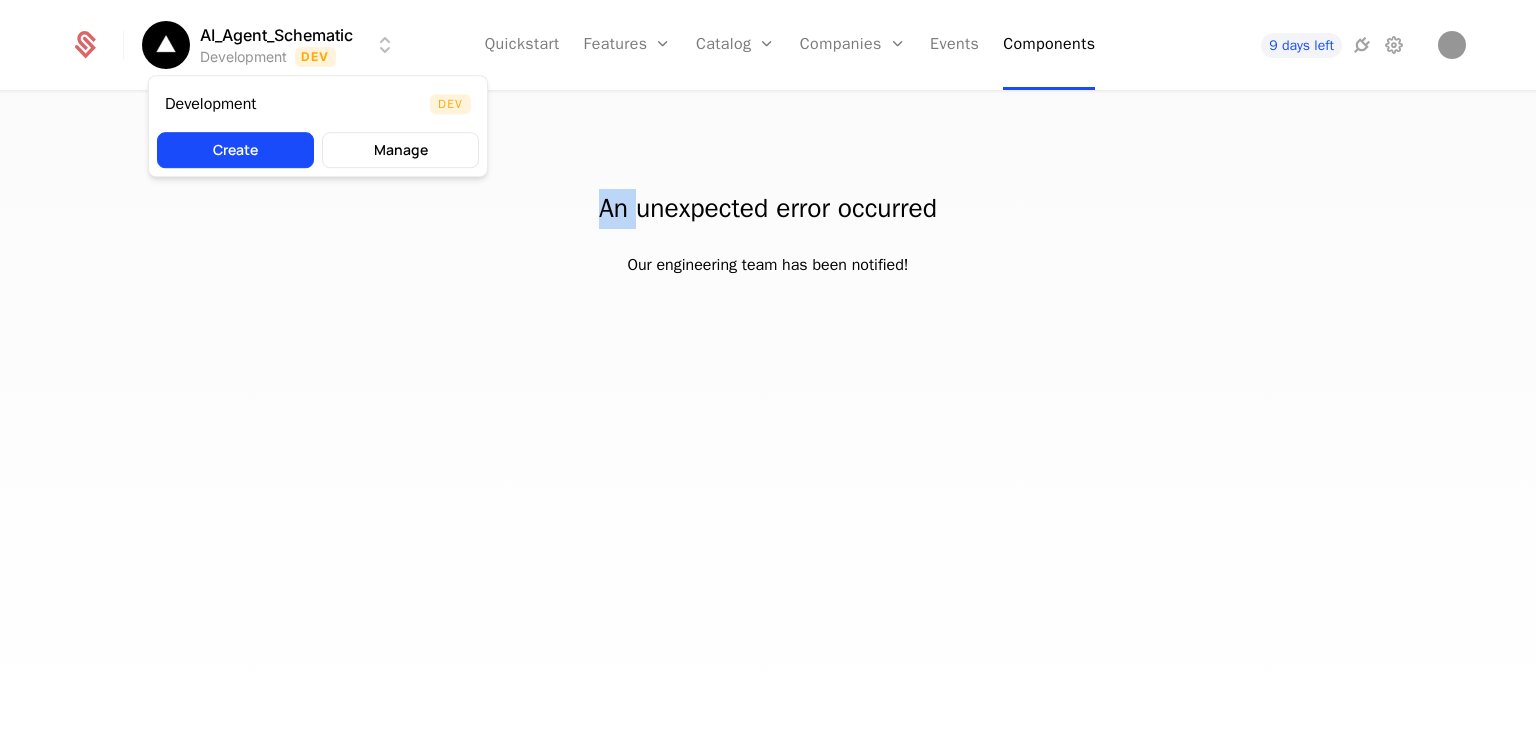 click on "AI_Agent_Schematic Development Dev Quickstart Features Features Flags Catalog Plans Add Ons Configuration Companies Companies Users Events Components 9 days left An unexpected error occurred Our engineering team has been notified!
Best Viewed on Desktop You're currently viewing this on a  mobile device . For the best experience,   we recommend using a desktop or larger screens , as the application isn't fully optimized for smaller resolutions just yet. Got it  Development Dev Create Manage" at bounding box center (768, 365) 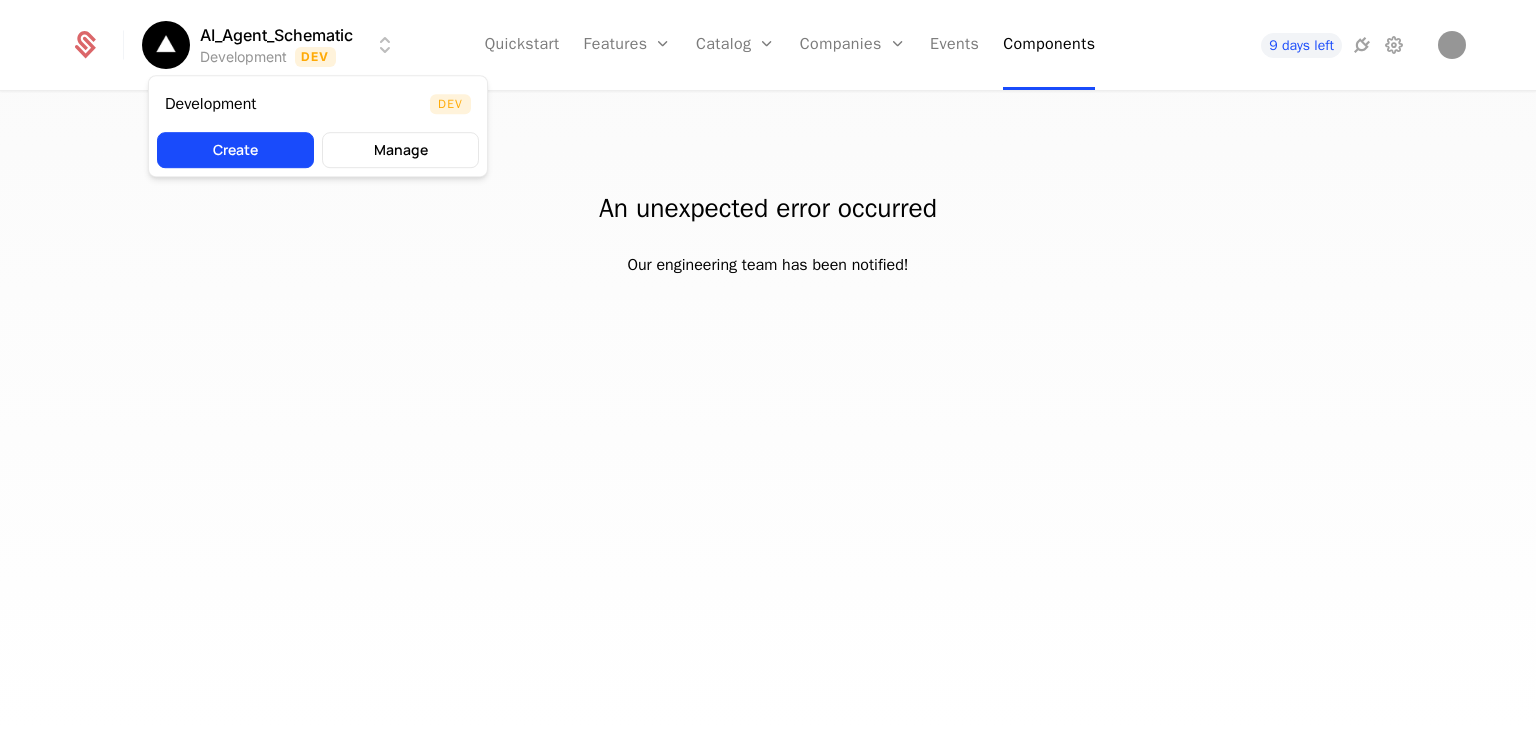 click on "AI_Agent_Schematic Development Dev Quickstart Features Features Flags Catalog Plans Add Ons Configuration Companies Companies Users Events Components 9 days left An unexpected error occurred Our engineering team has been notified!
Best Viewed on Desktop You're currently viewing this on a  mobile device . For the best experience,   we recommend using a desktop or larger screens , as the application isn't fully optimized for smaller resolutions just yet. Got it  Development Dev Create Manage" at bounding box center [768, 365] 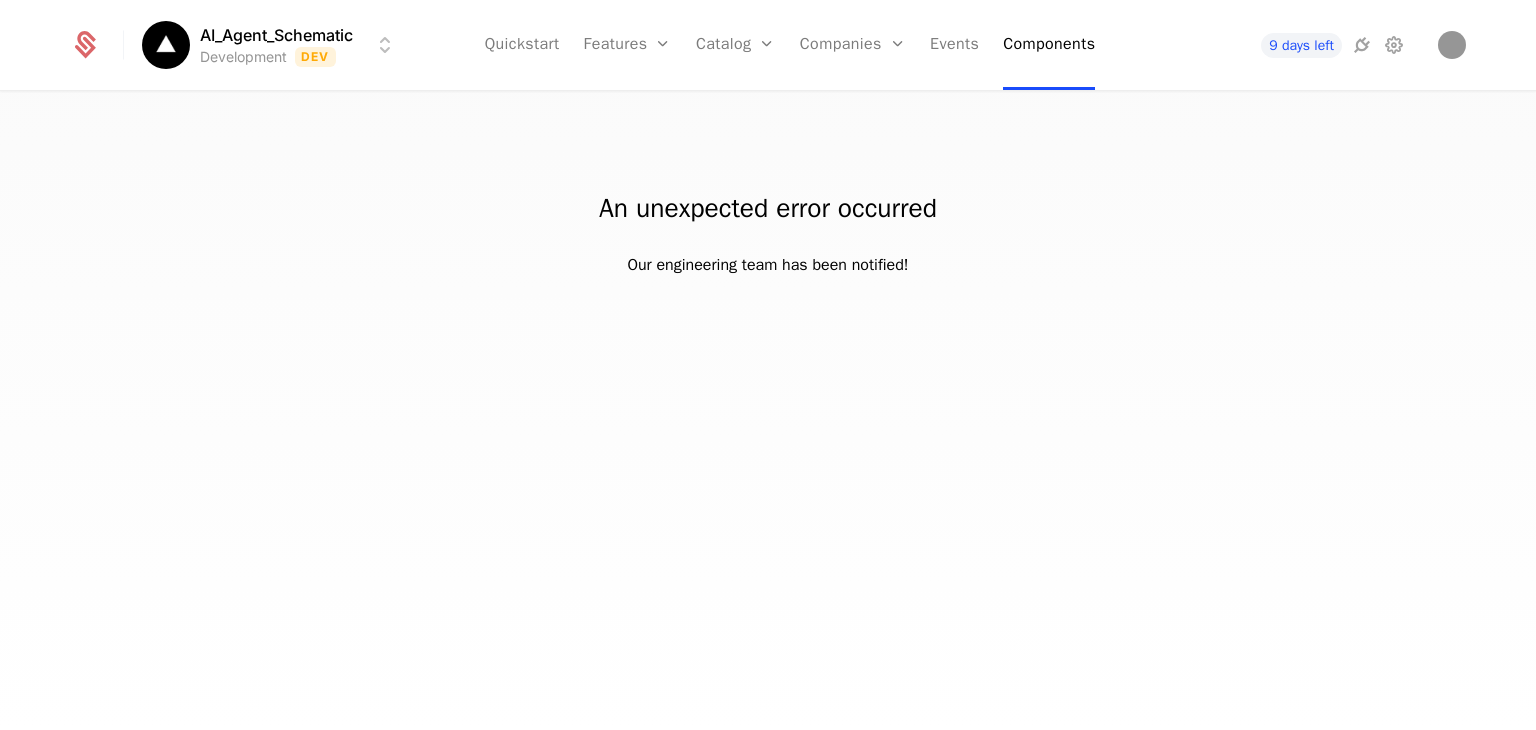 click 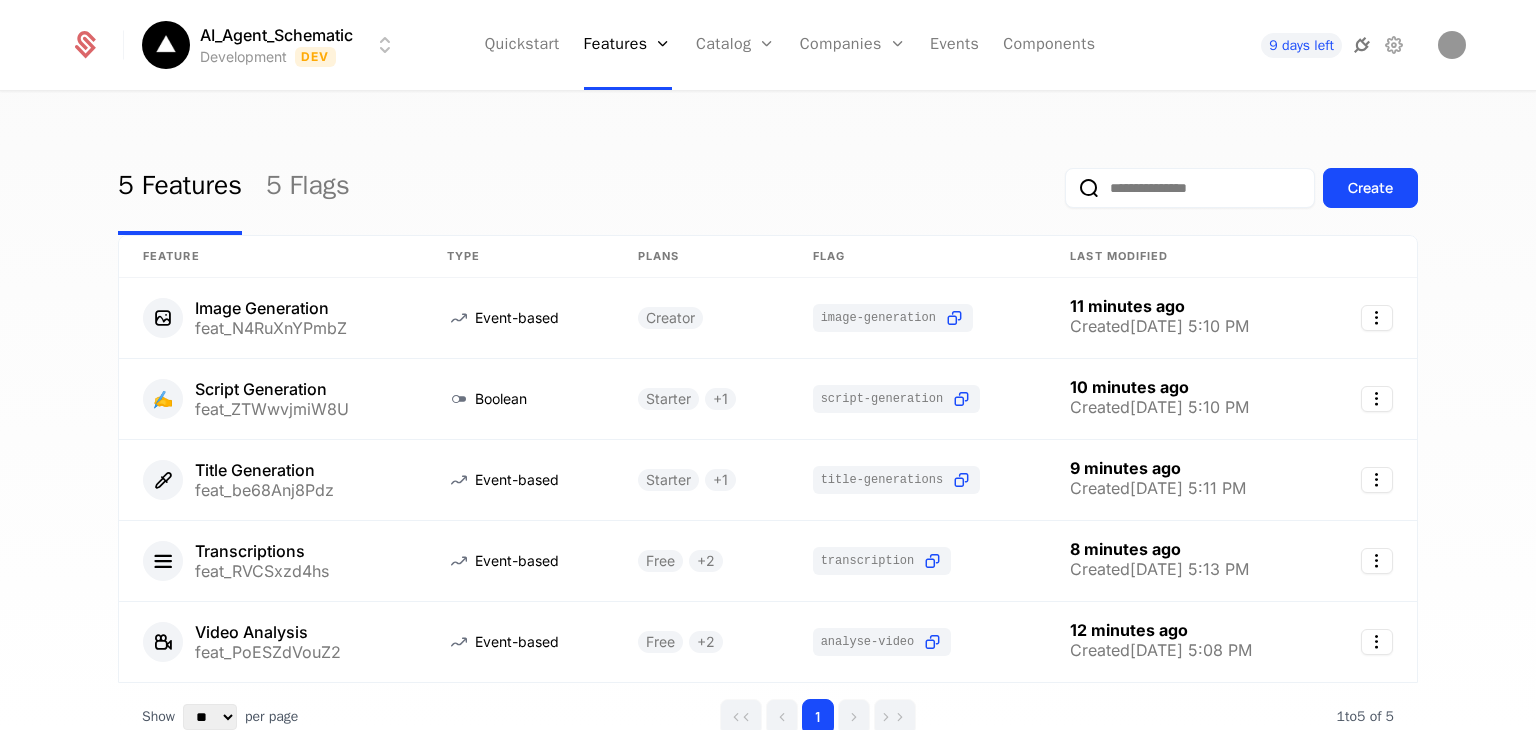 click at bounding box center [1362, 45] 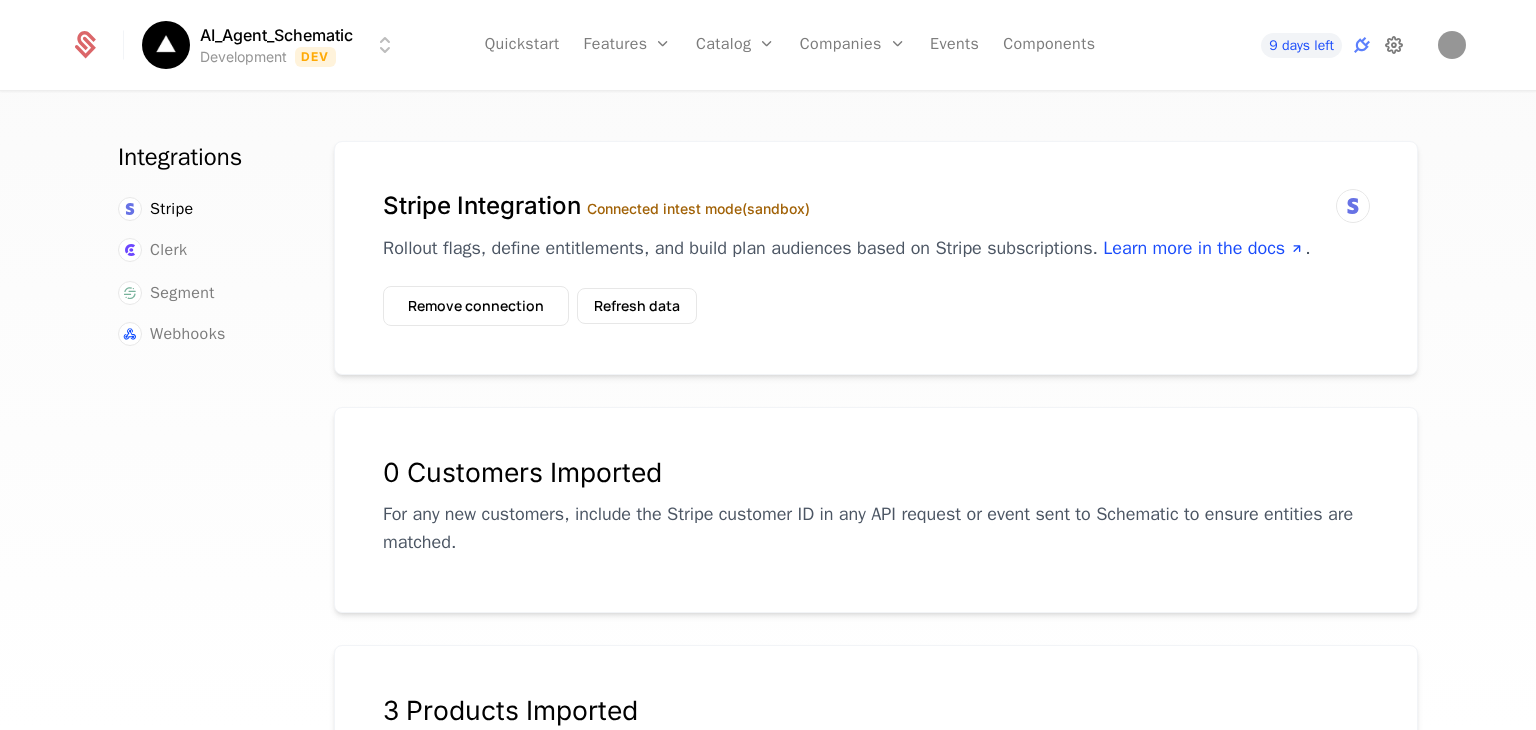 click at bounding box center [1394, 45] 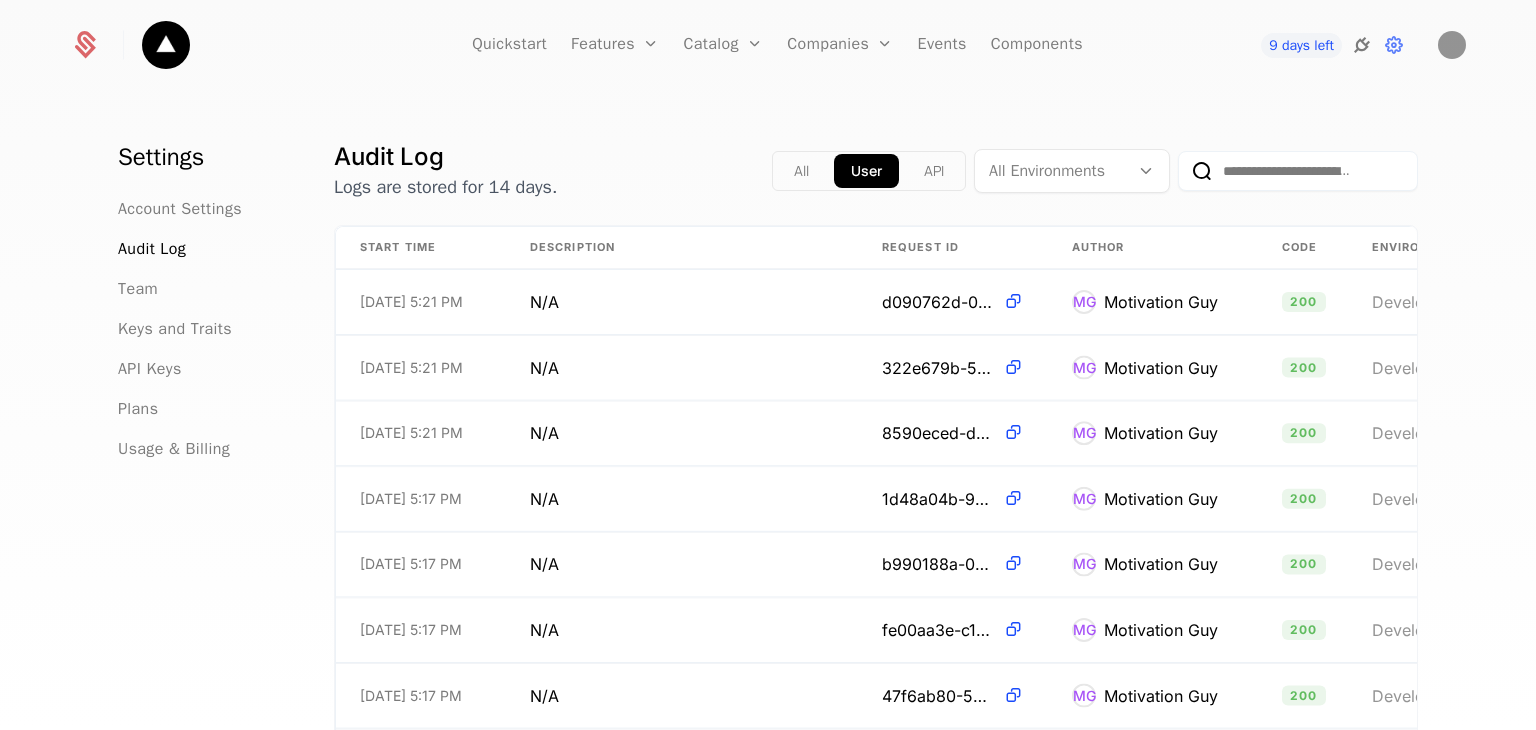 click at bounding box center [1362, 45] 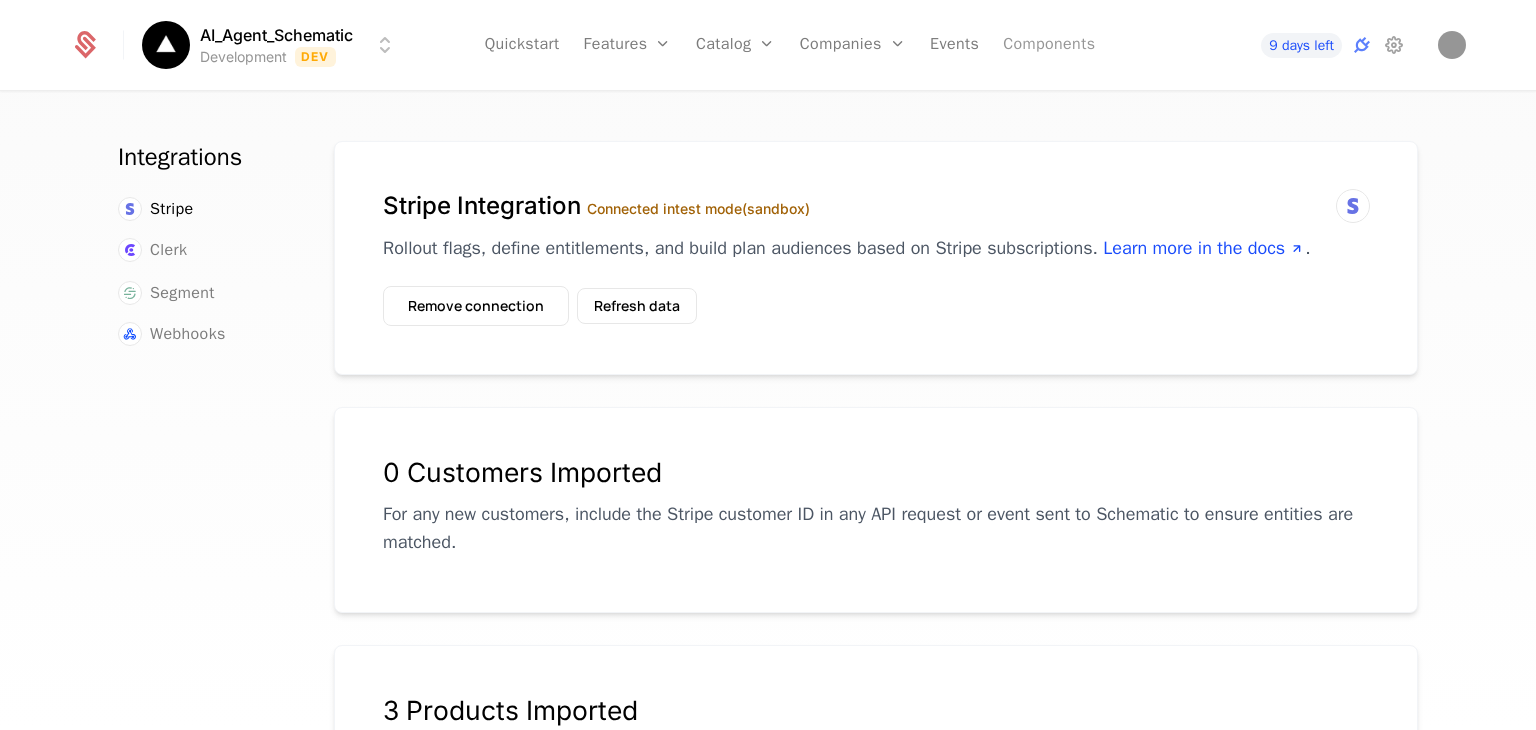 click on "Components" at bounding box center [1049, 45] 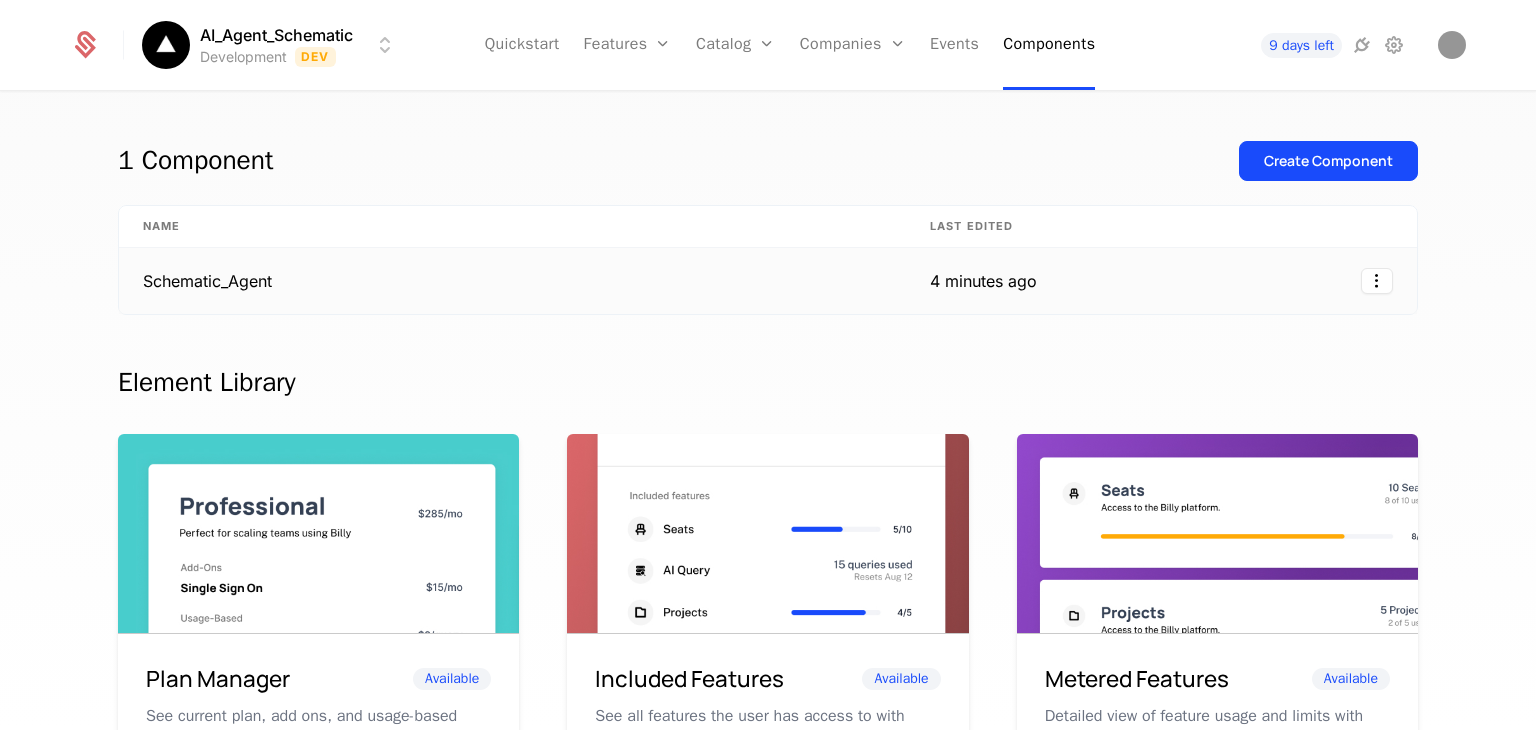 click on "Schematic_Agent" at bounding box center [512, 281] 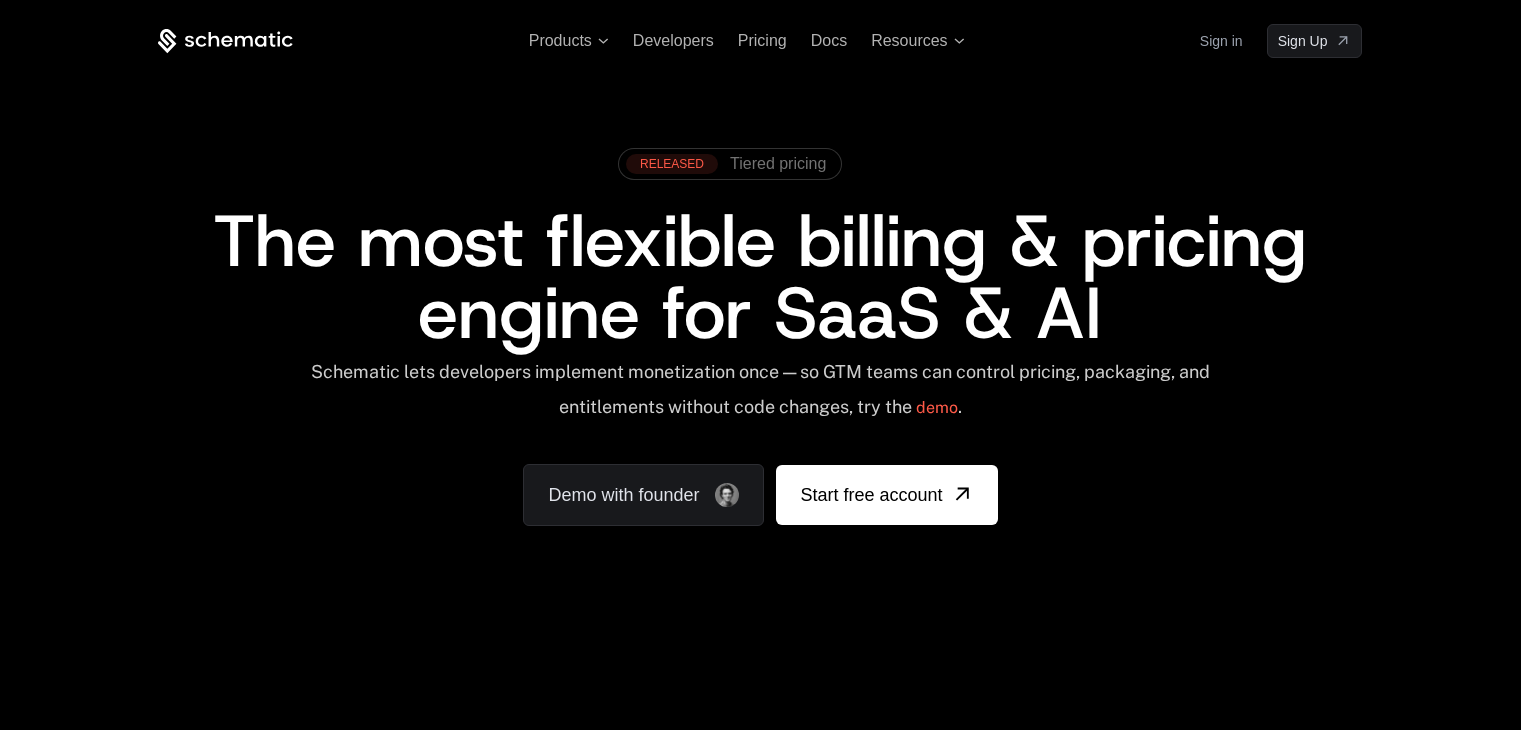 scroll, scrollTop: 0, scrollLeft: 0, axis: both 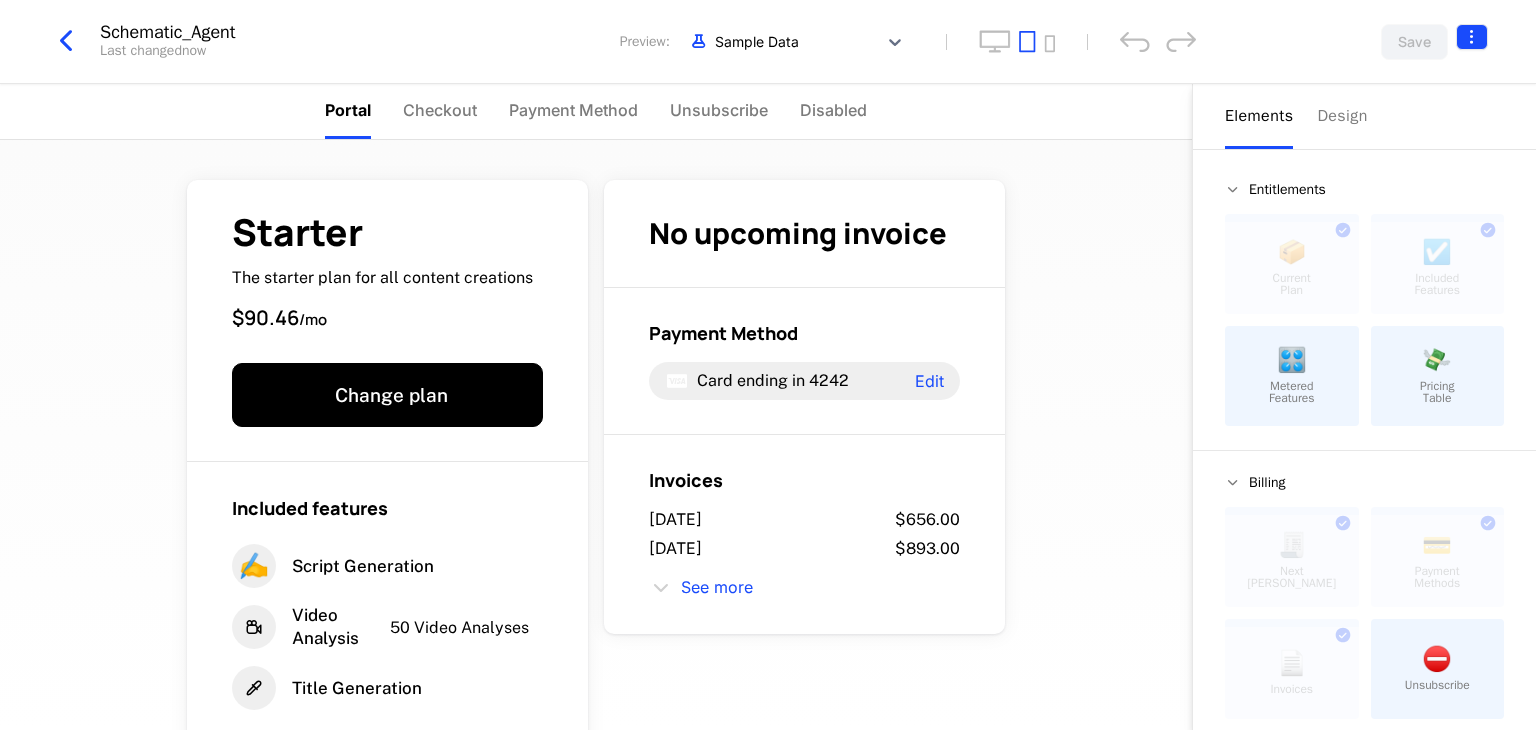 click on "AI_Agent_Schematic Development Dev Features Features Flags Catalog Plans Add Ons Configuration Companies Companies Users Events Components 9 days left Schematic_Agent Last changed  now Preview: Sample Data Save Portal Checkout Payment Method Unsubscribe Disabled Starter The starter plan for all content creations $90.46 / mo Change plan Included features ✍️ Script Generation Video Analysis 50   Video Analyses Title Generation 50   Title Generations Transcriptions 50   Transcriptions No upcoming invoice Payment Method Card ending in   4242 Edit Invoices July 30, 2025 $656.00 July 30, 2025 $893.00 See more Powered by   Elements Design Entitlements 📦 Current Plan This component can only be used once ☑️ Included Features This component can only be used once 🎛️ Metered Features 💸 Pricing Table Billing 🧾 Next Bill Due This component can only be used once 💳 Payment Methods This component can only be used once 📄 Invoices This component can only be used once ⛔️ Unsubscribe Text" at bounding box center [768, 365] 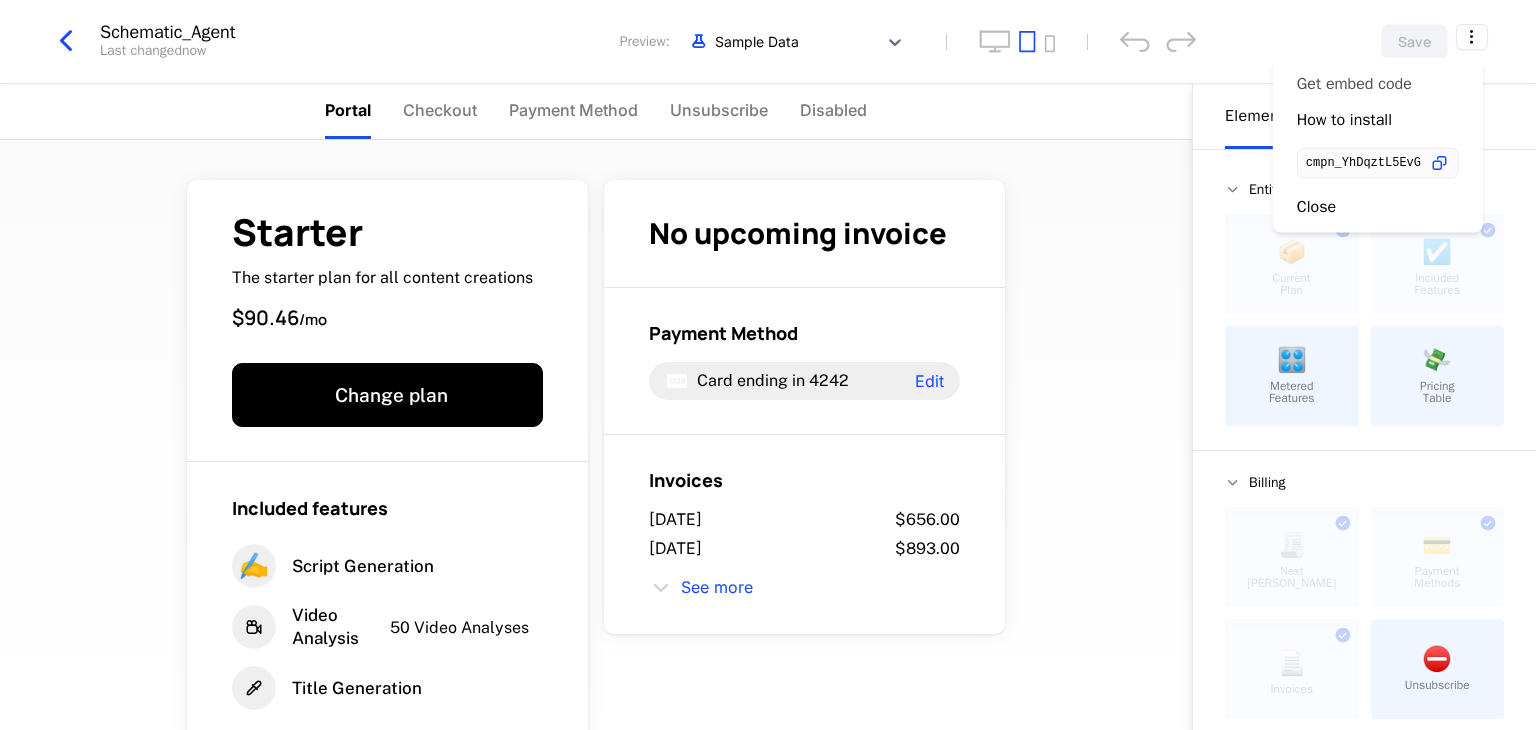 click on "Get embed code" at bounding box center (1354, 84) 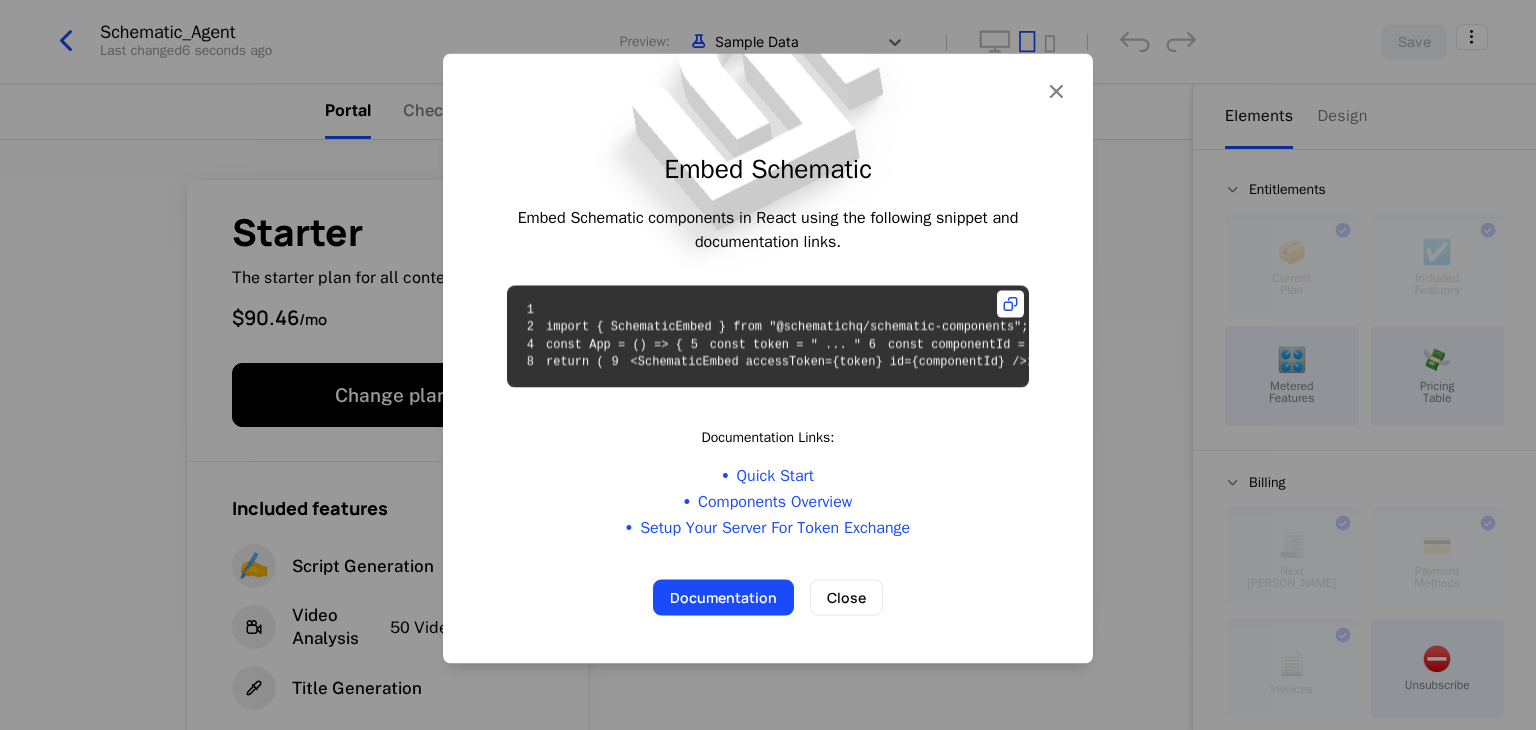type 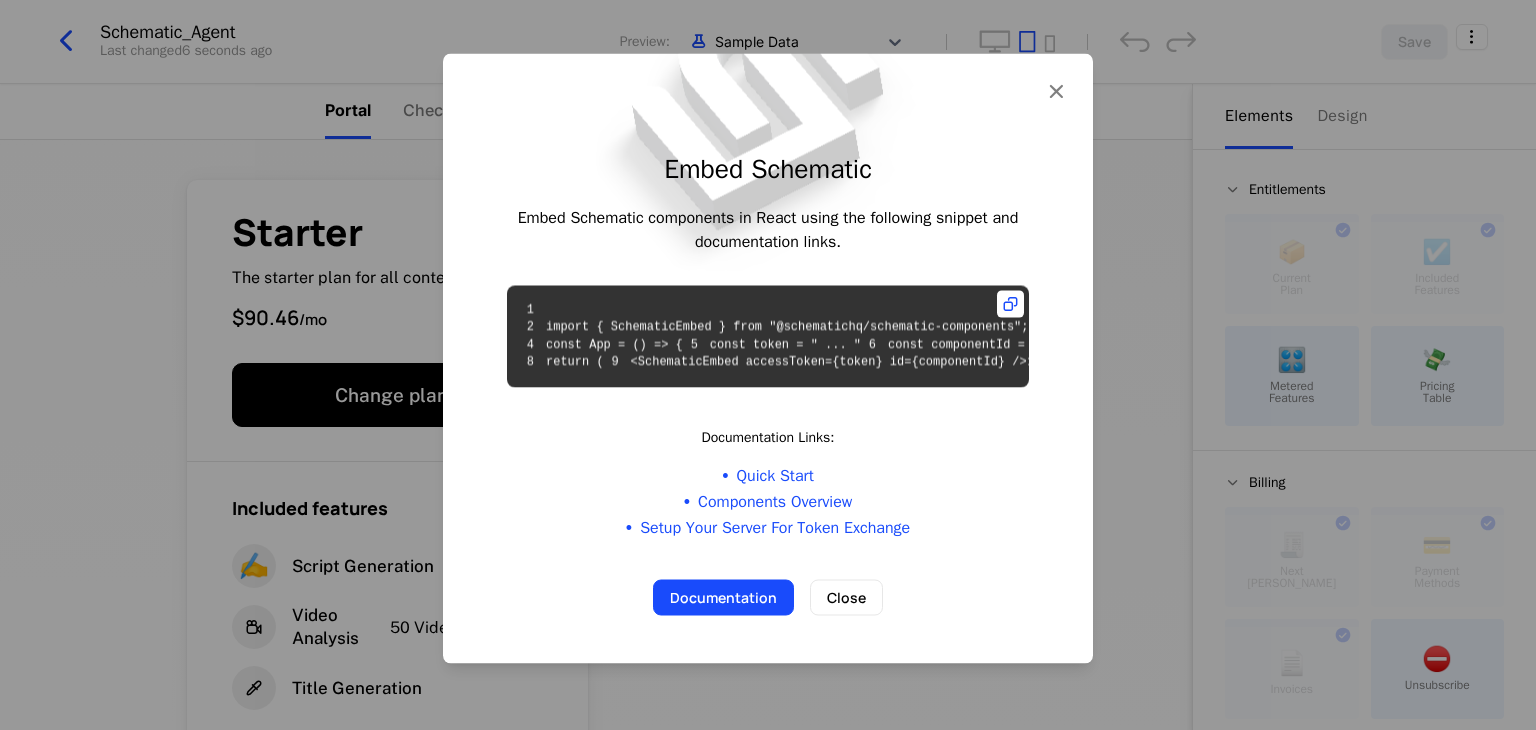 scroll, scrollTop: 68, scrollLeft: 0, axis: vertical 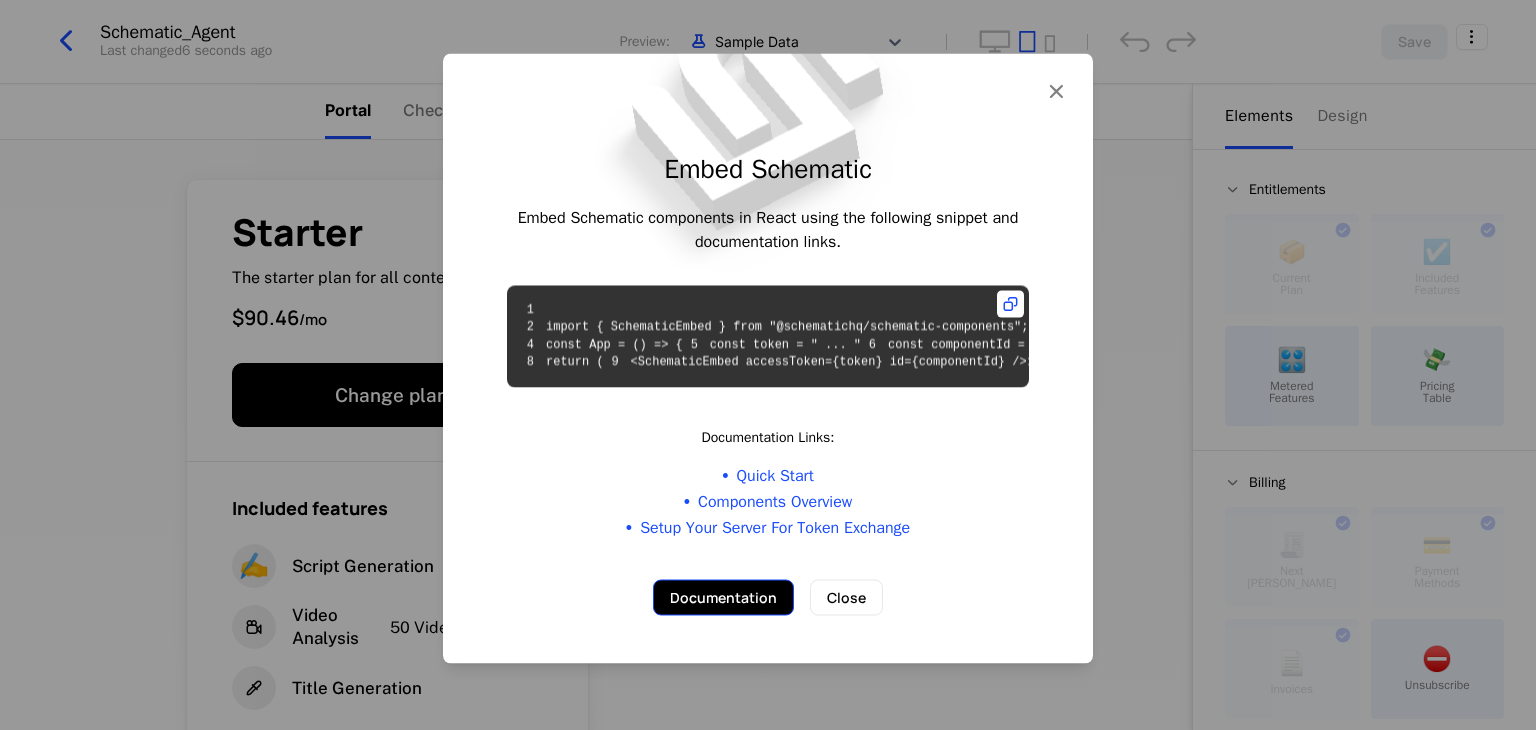 click on "Documentation" at bounding box center (723, 597) 